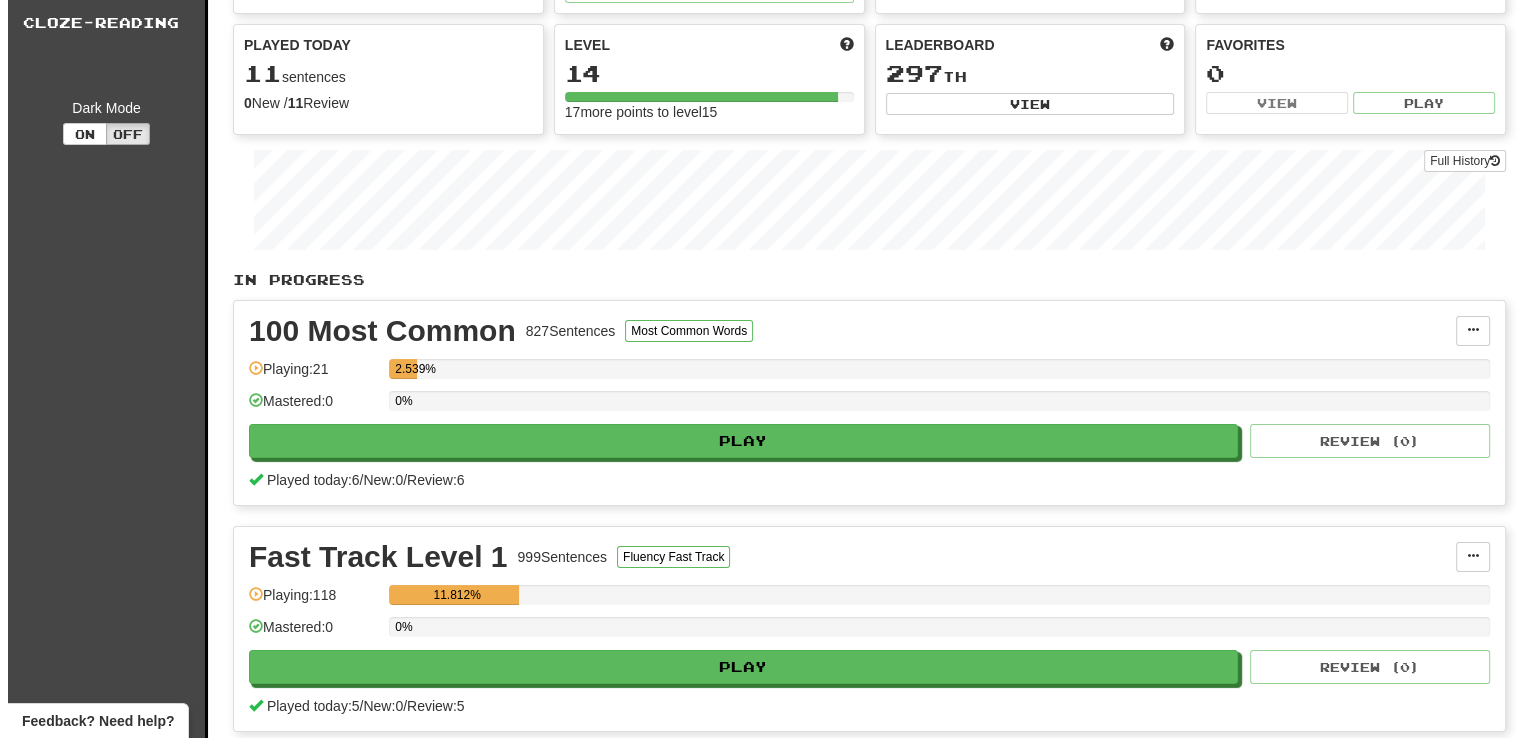 scroll, scrollTop: 400, scrollLeft: 0, axis: vertical 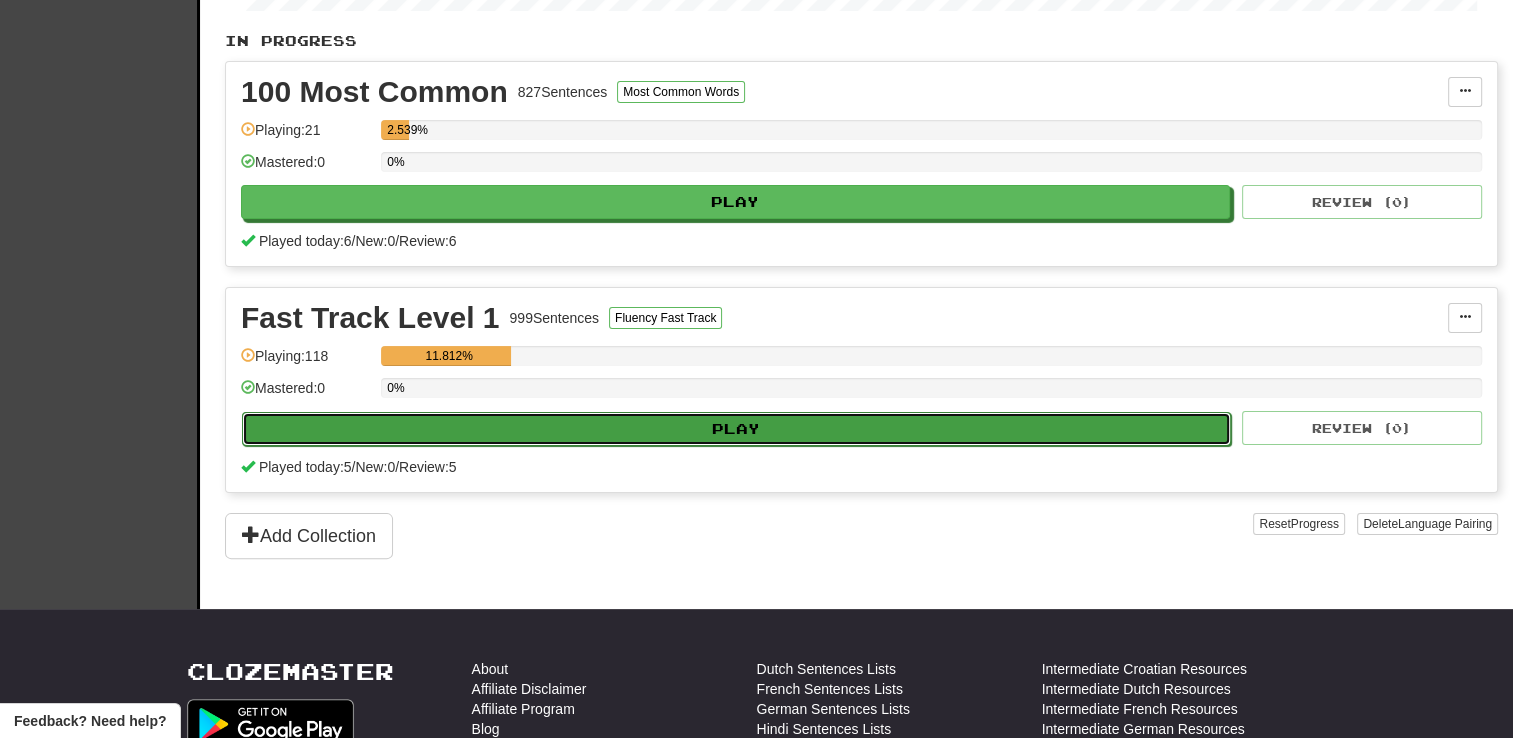 click on "Play" at bounding box center [736, 429] 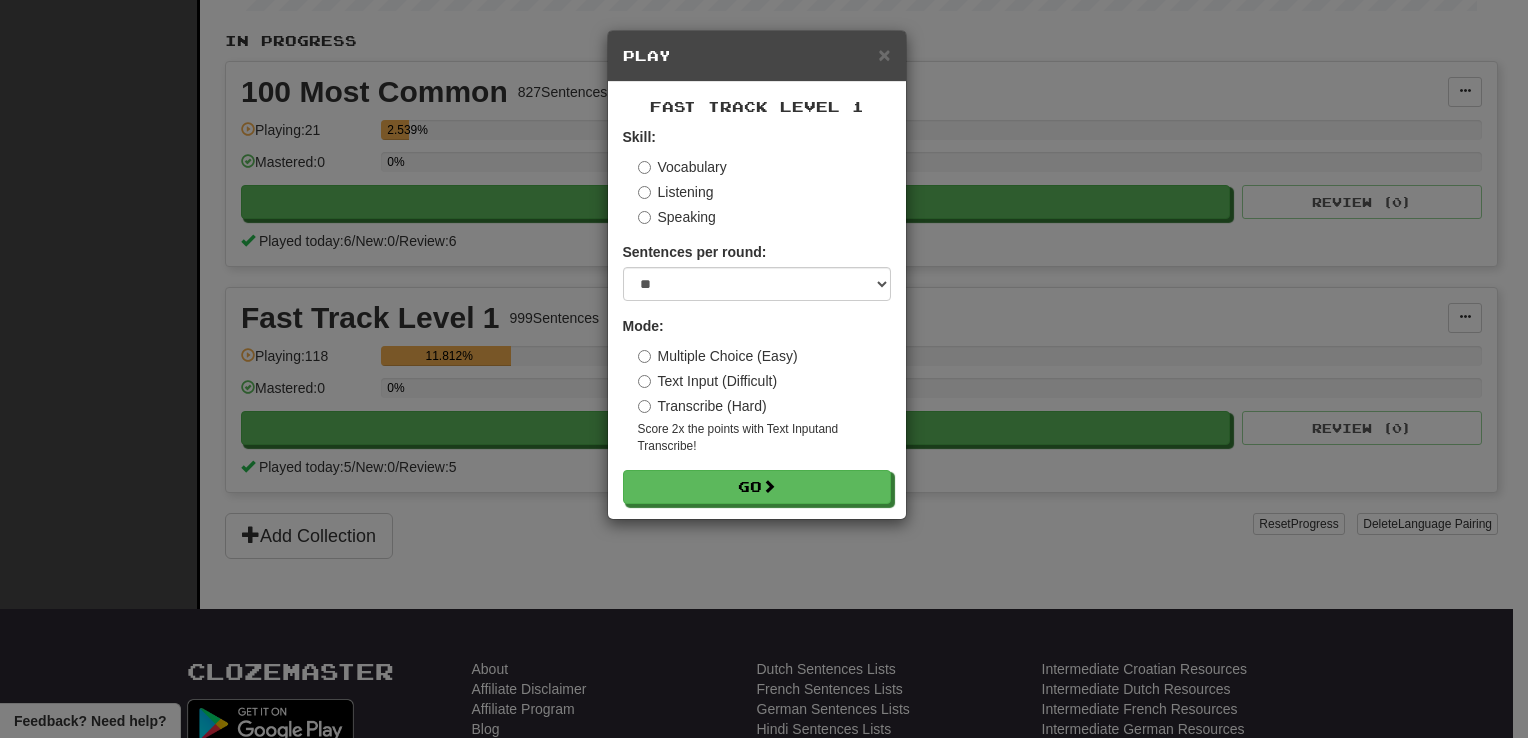 click on "Transcribe (Hard)" at bounding box center [702, 406] 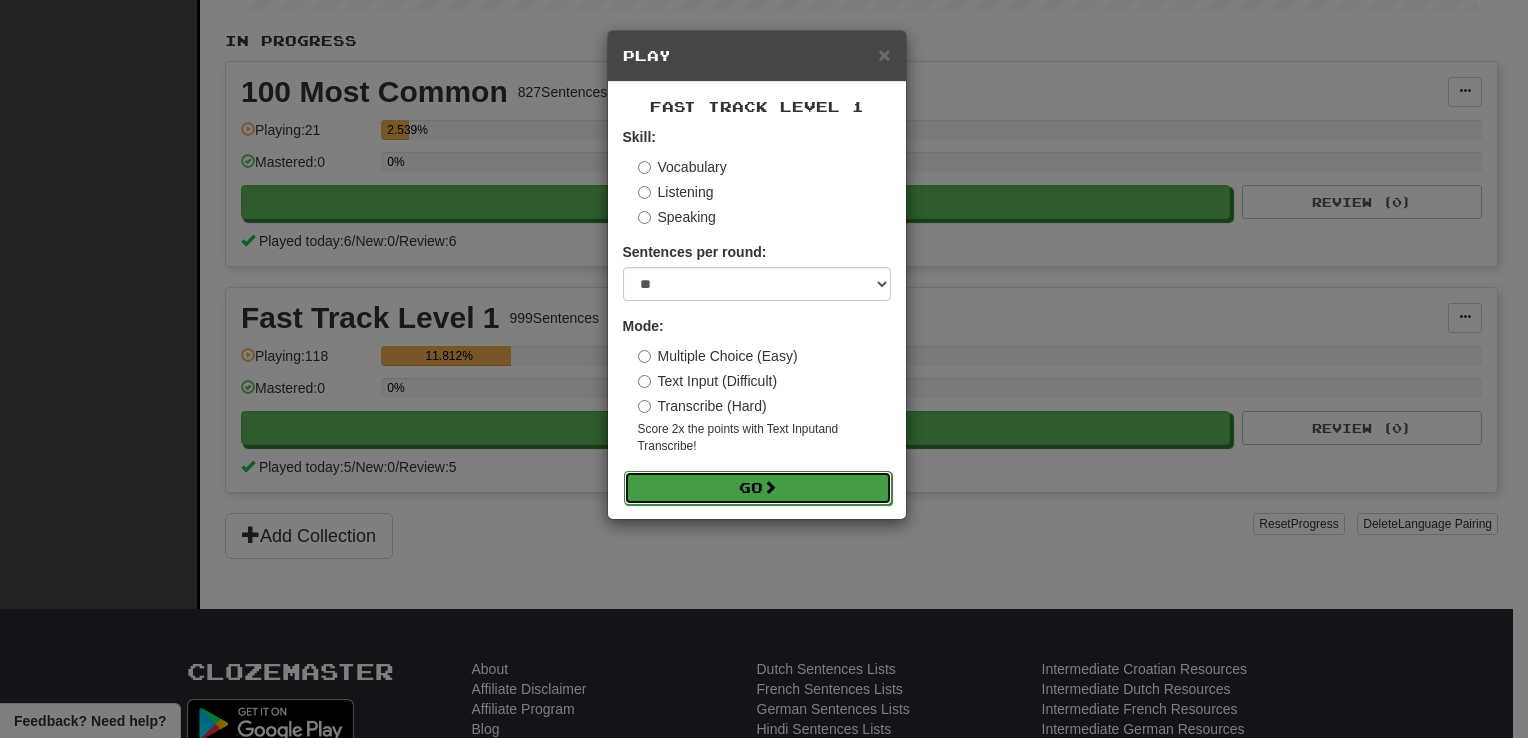 click at bounding box center (770, 487) 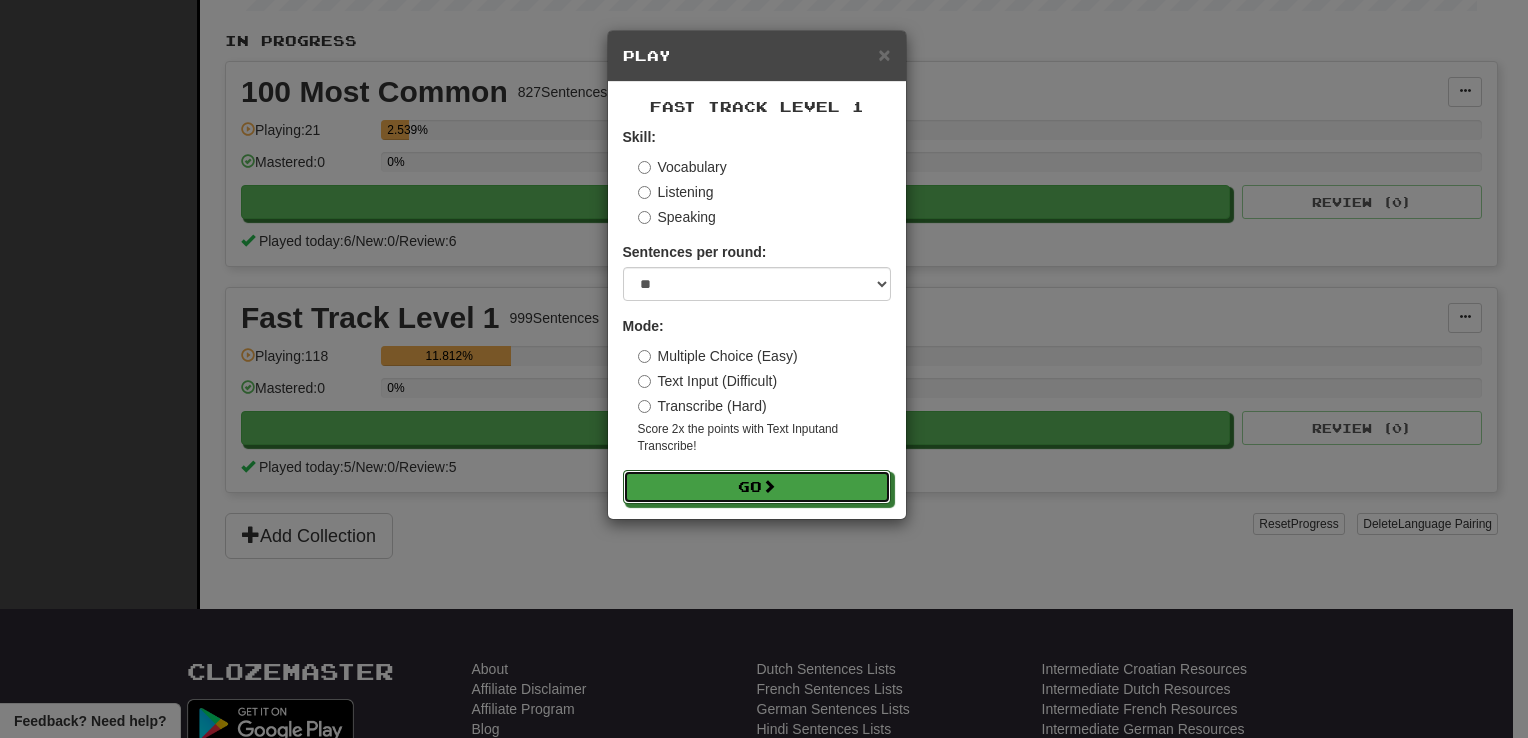 type 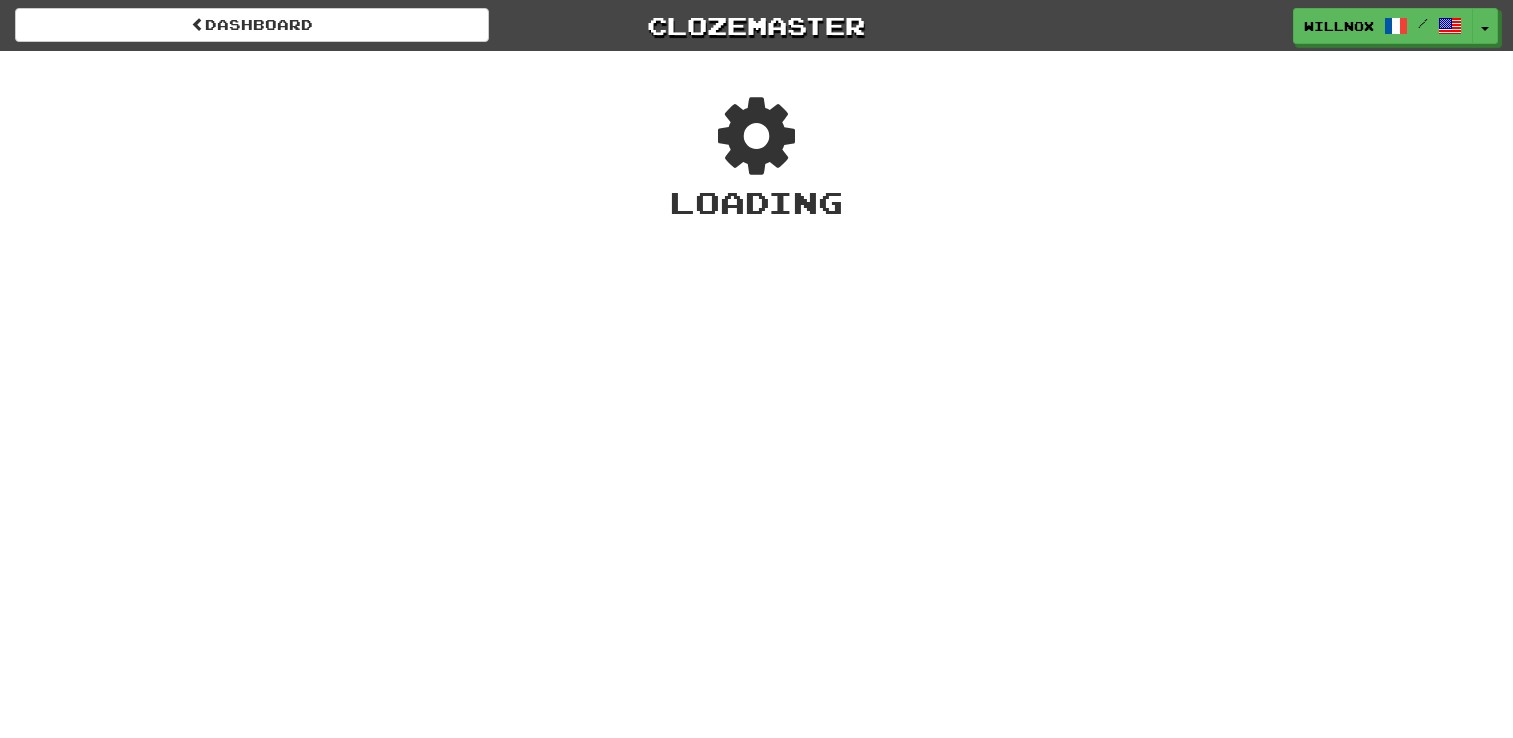 scroll, scrollTop: 0, scrollLeft: 0, axis: both 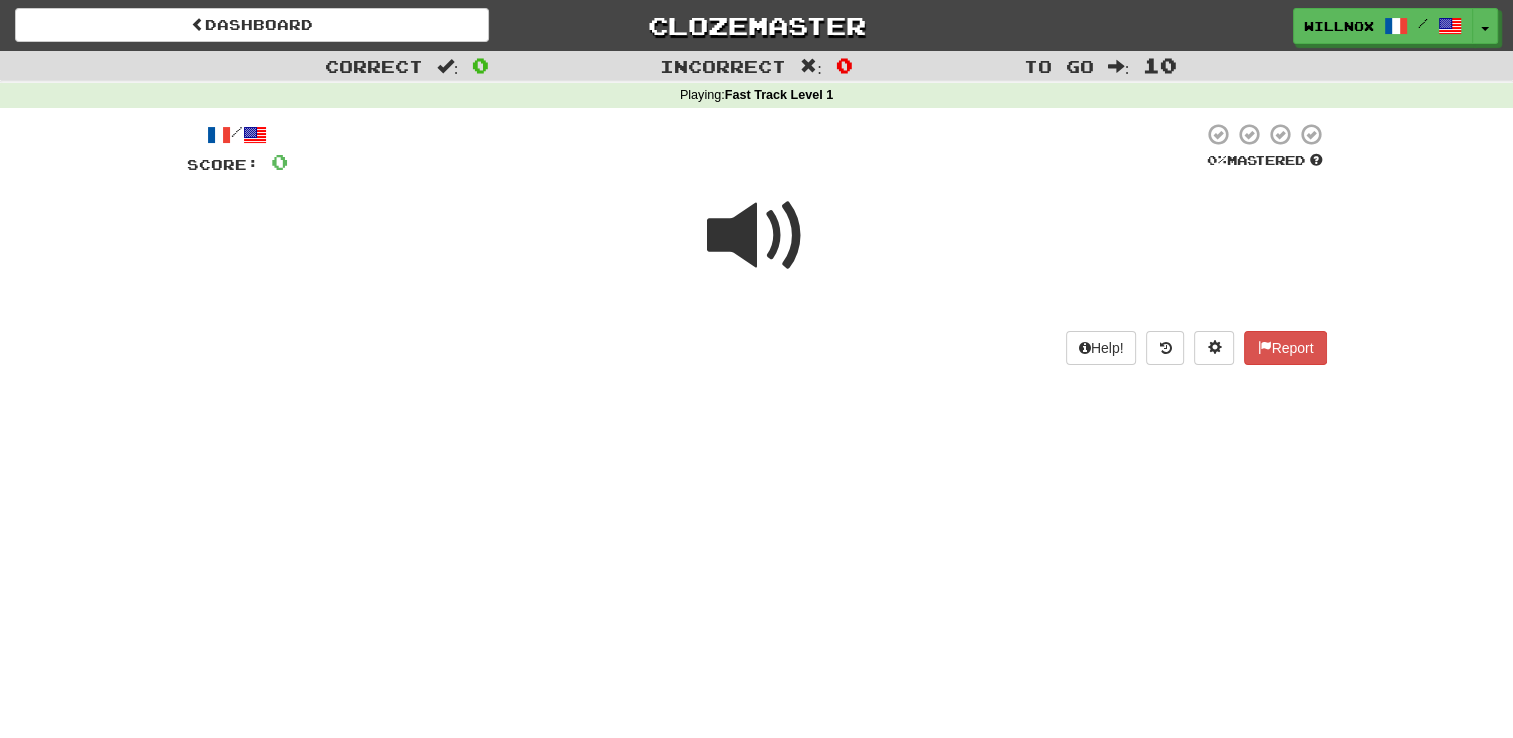 click at bounding box center [757, 236] 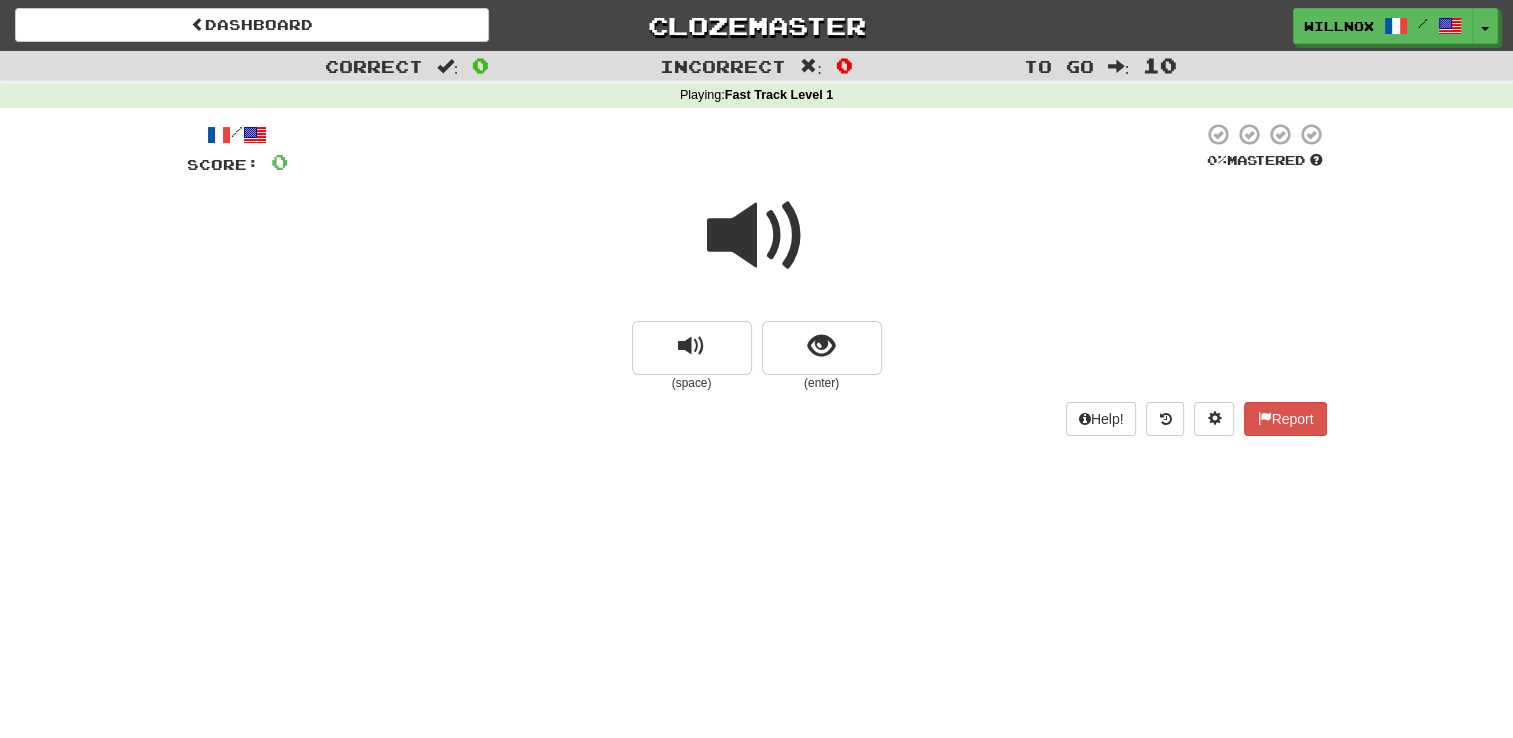 click at bounding box center [757, 236] 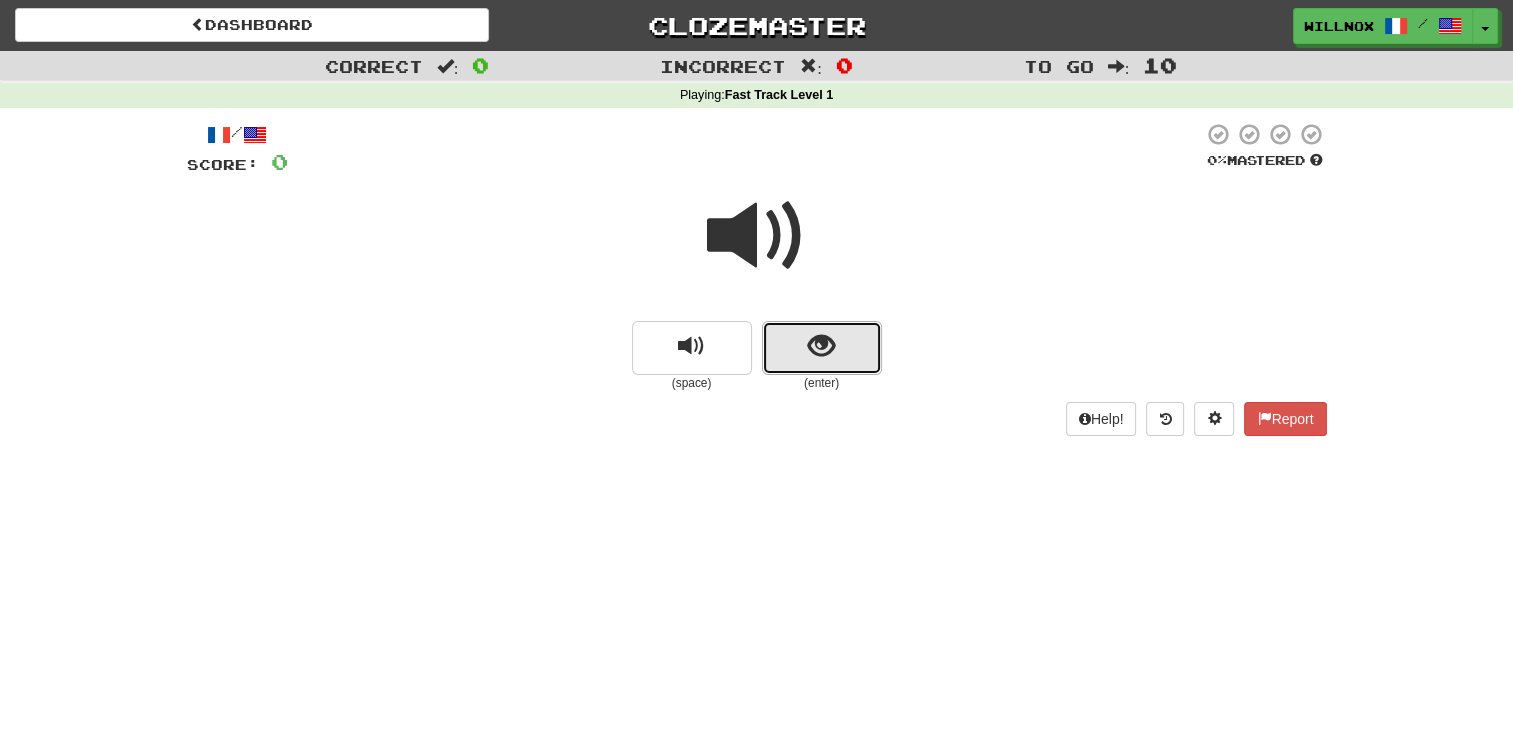 click at bounding box center [822, 348] 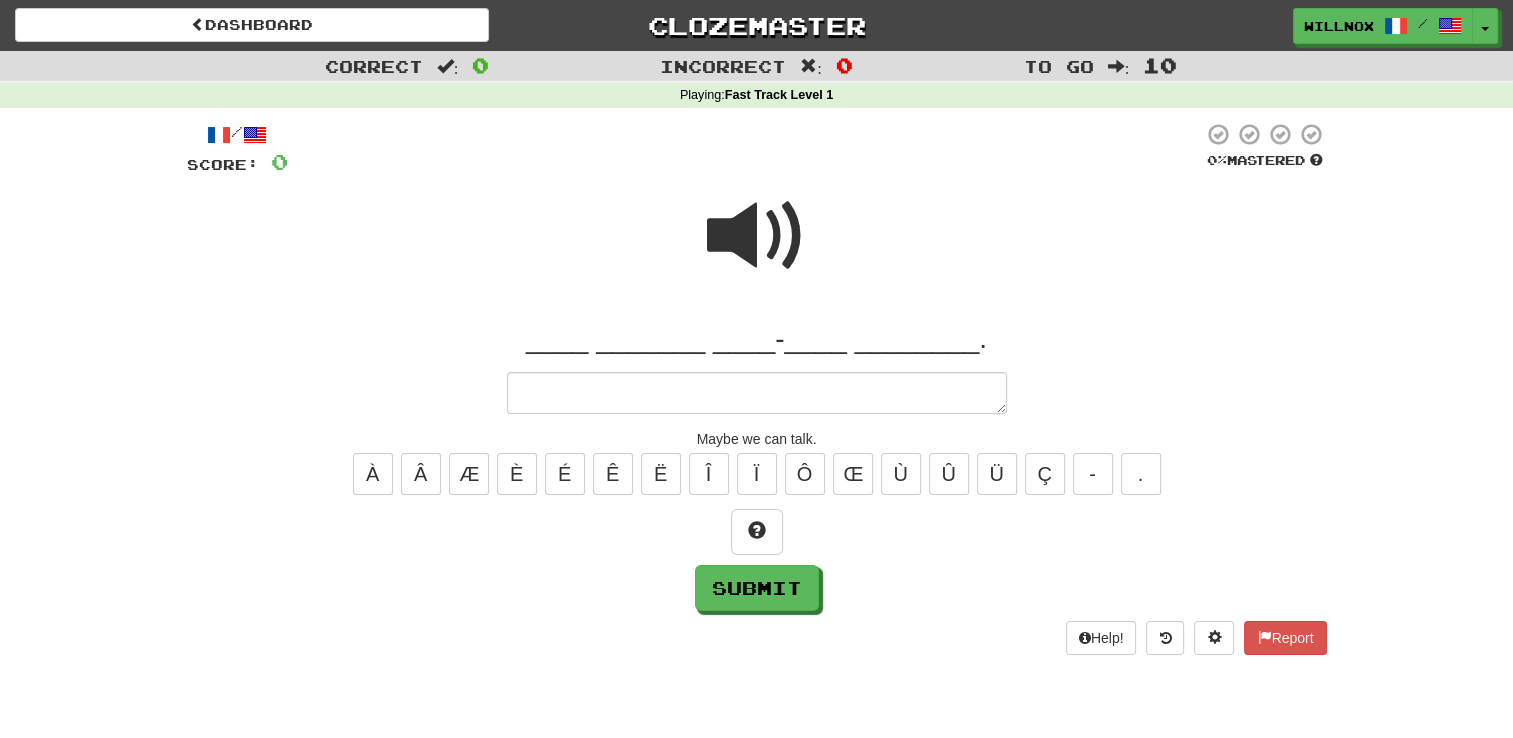 type on "*" 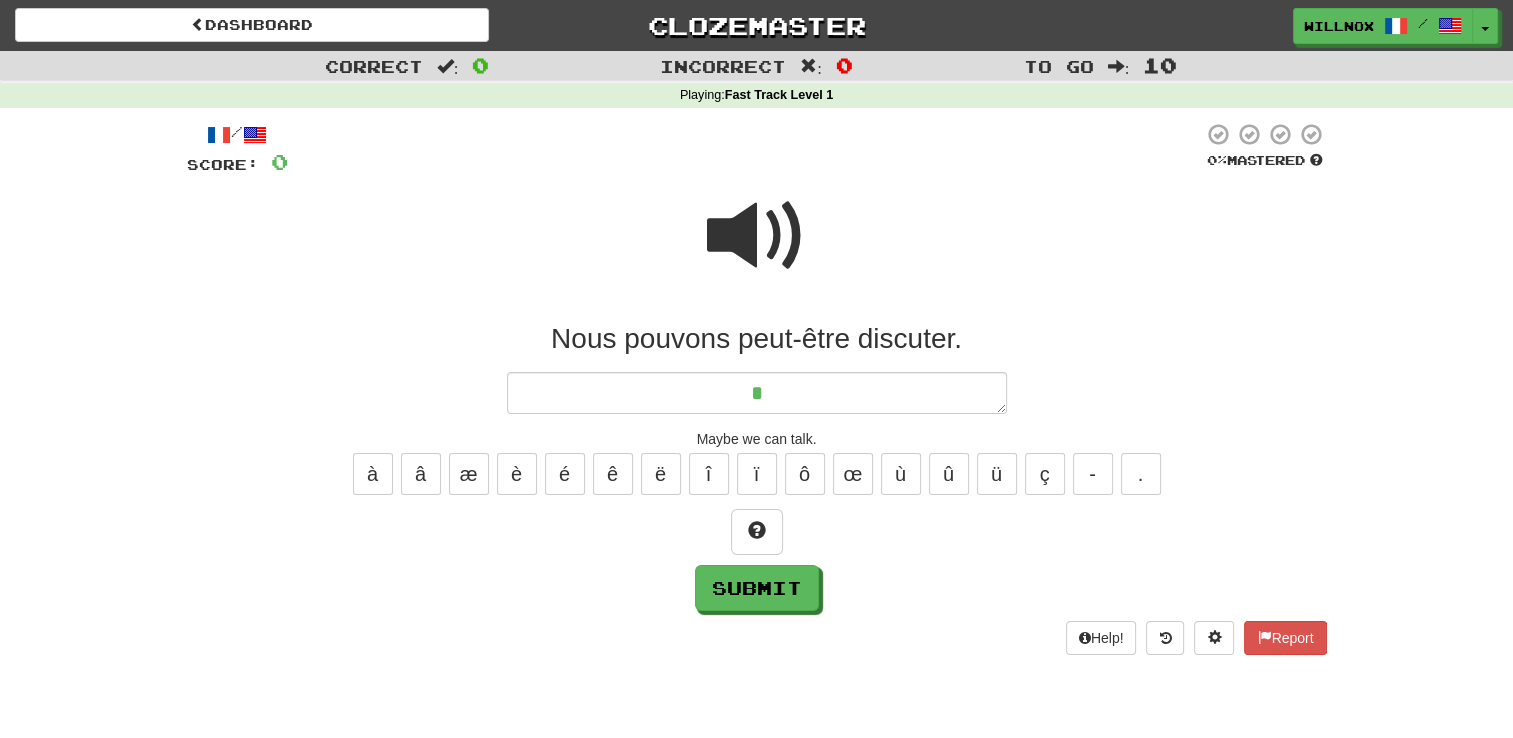 type on "*" 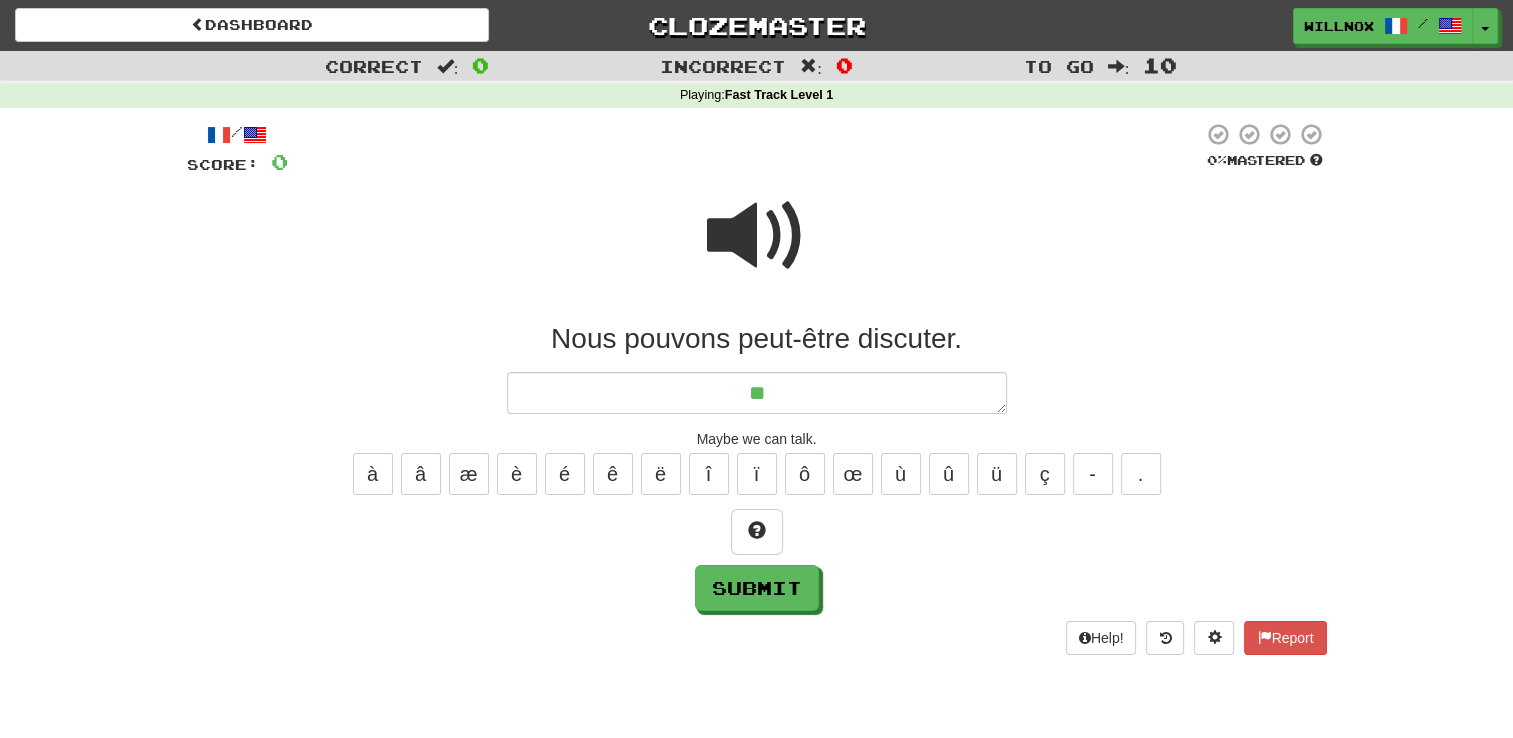 type on "*" 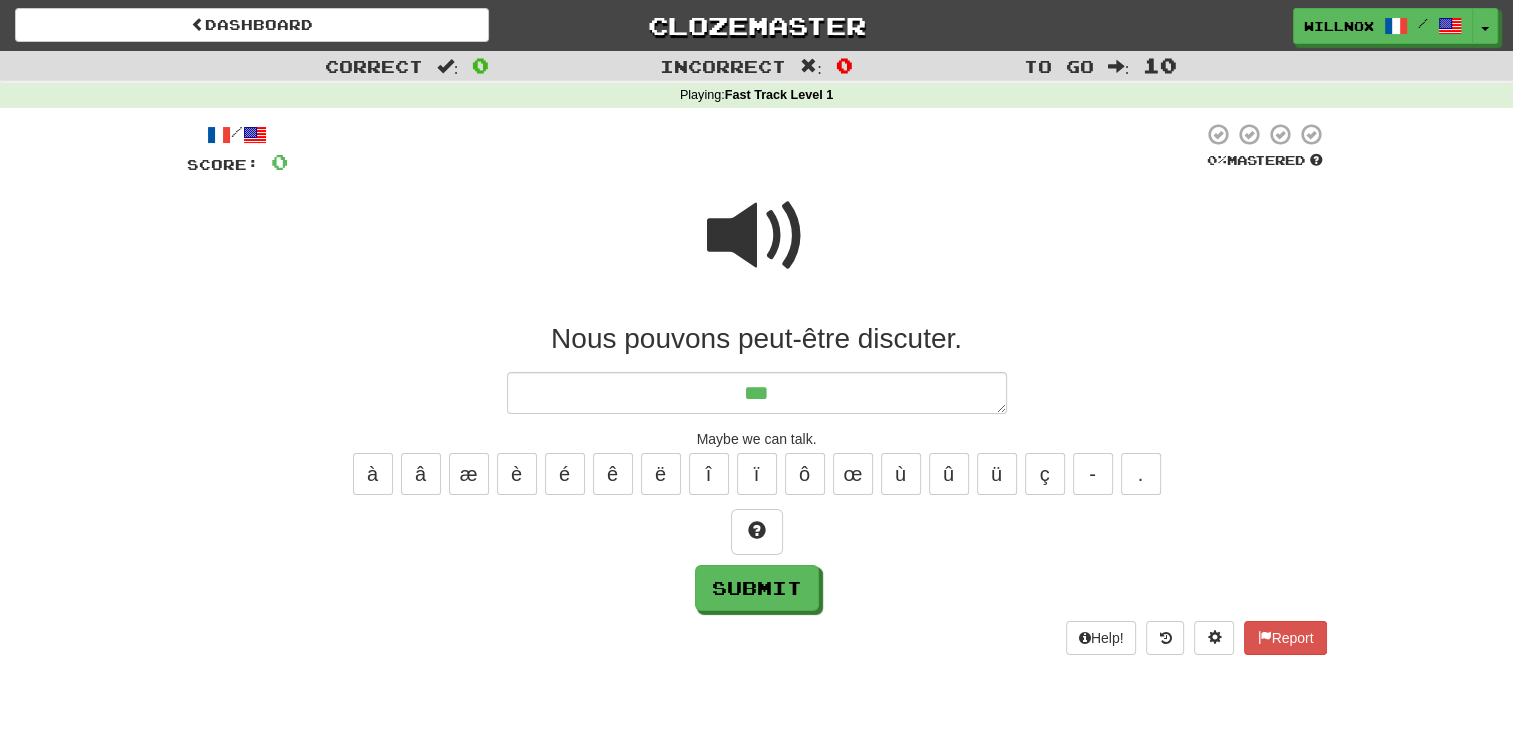 type on "*" 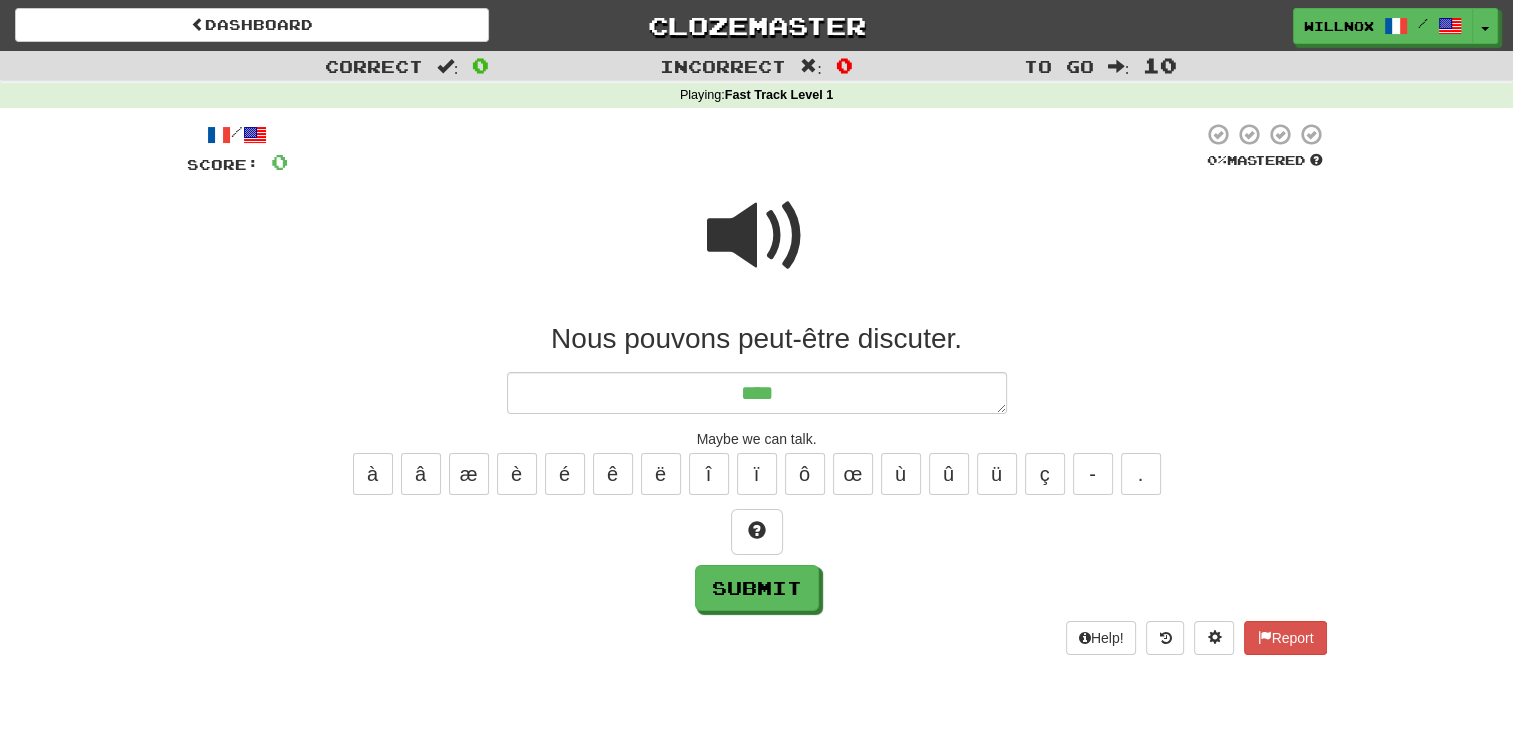 type on "*" 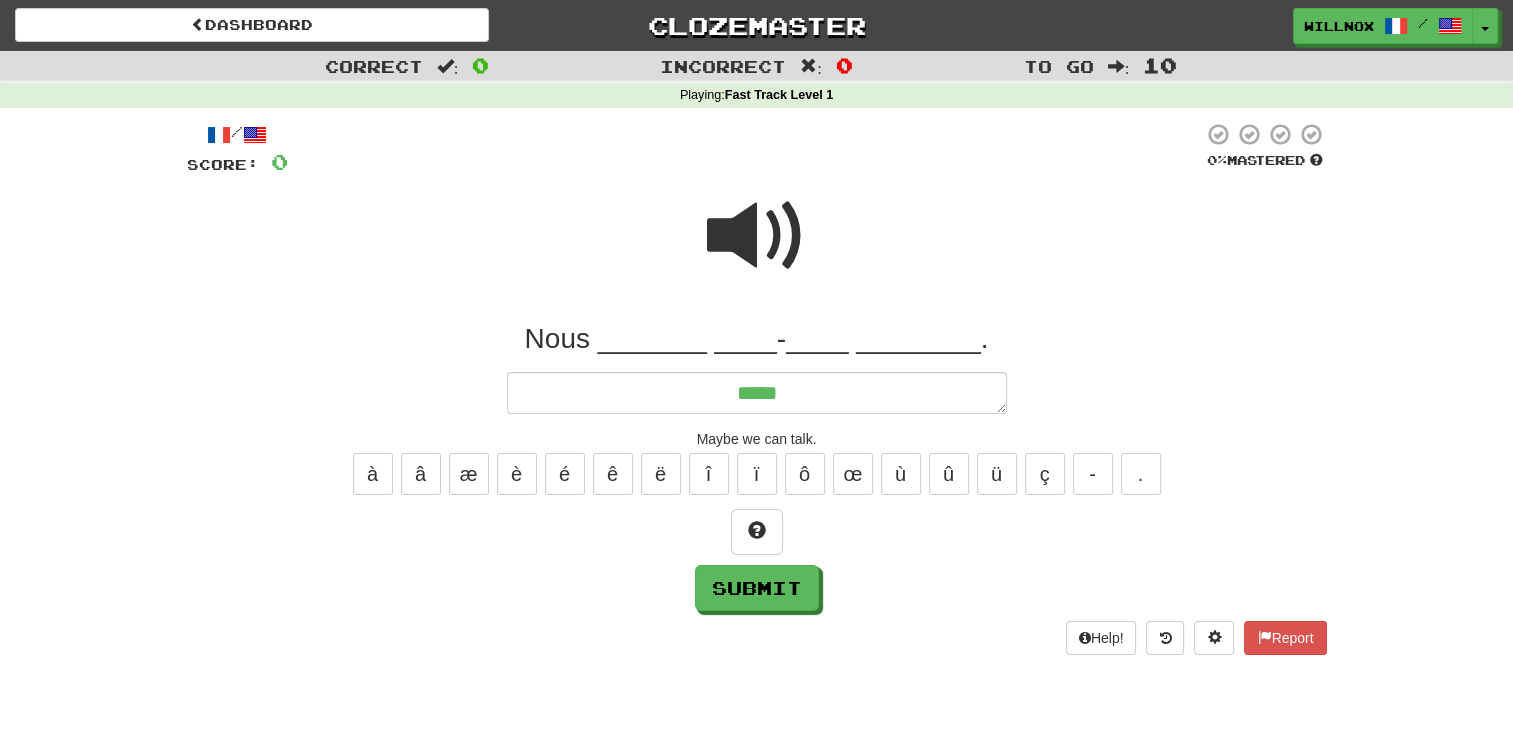 type on "*" 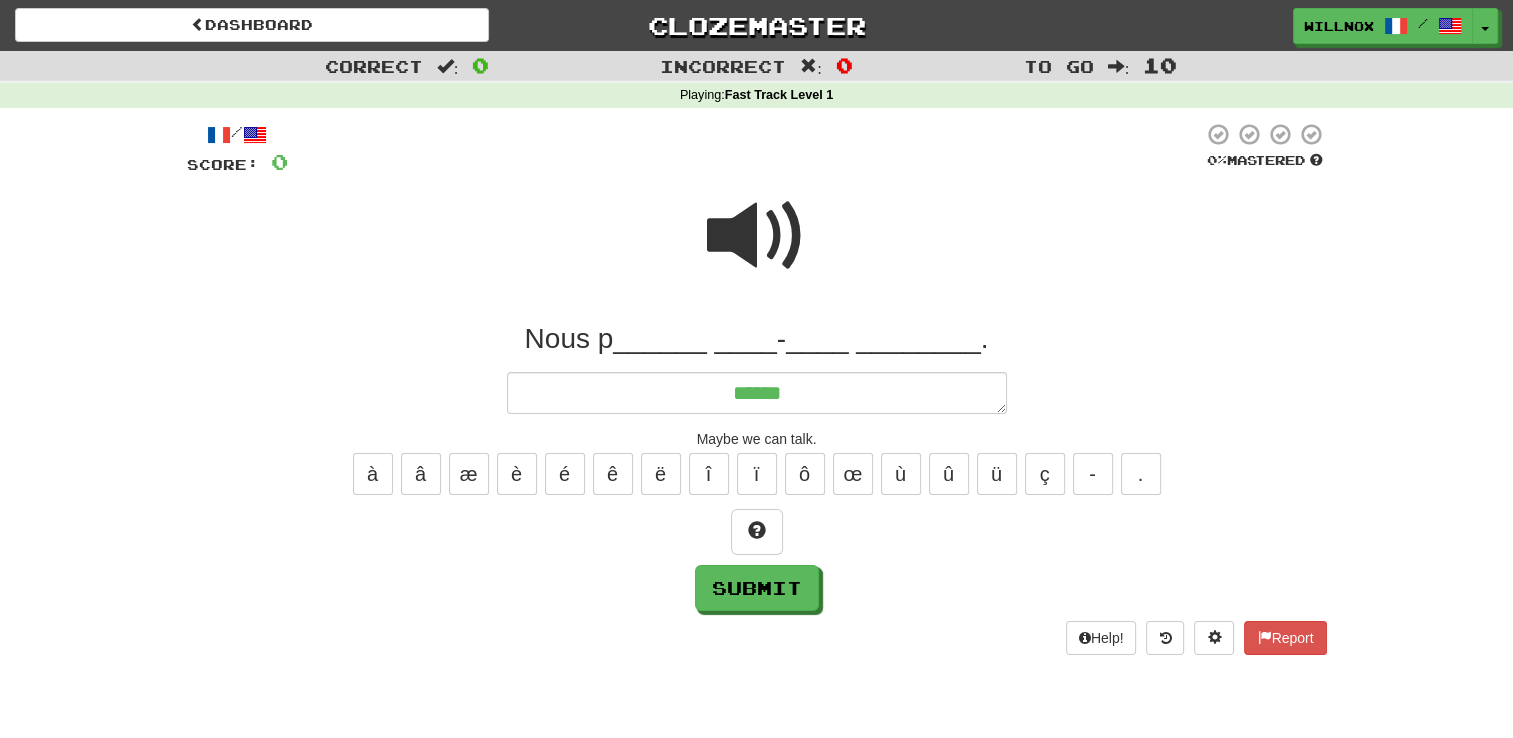type on "*" 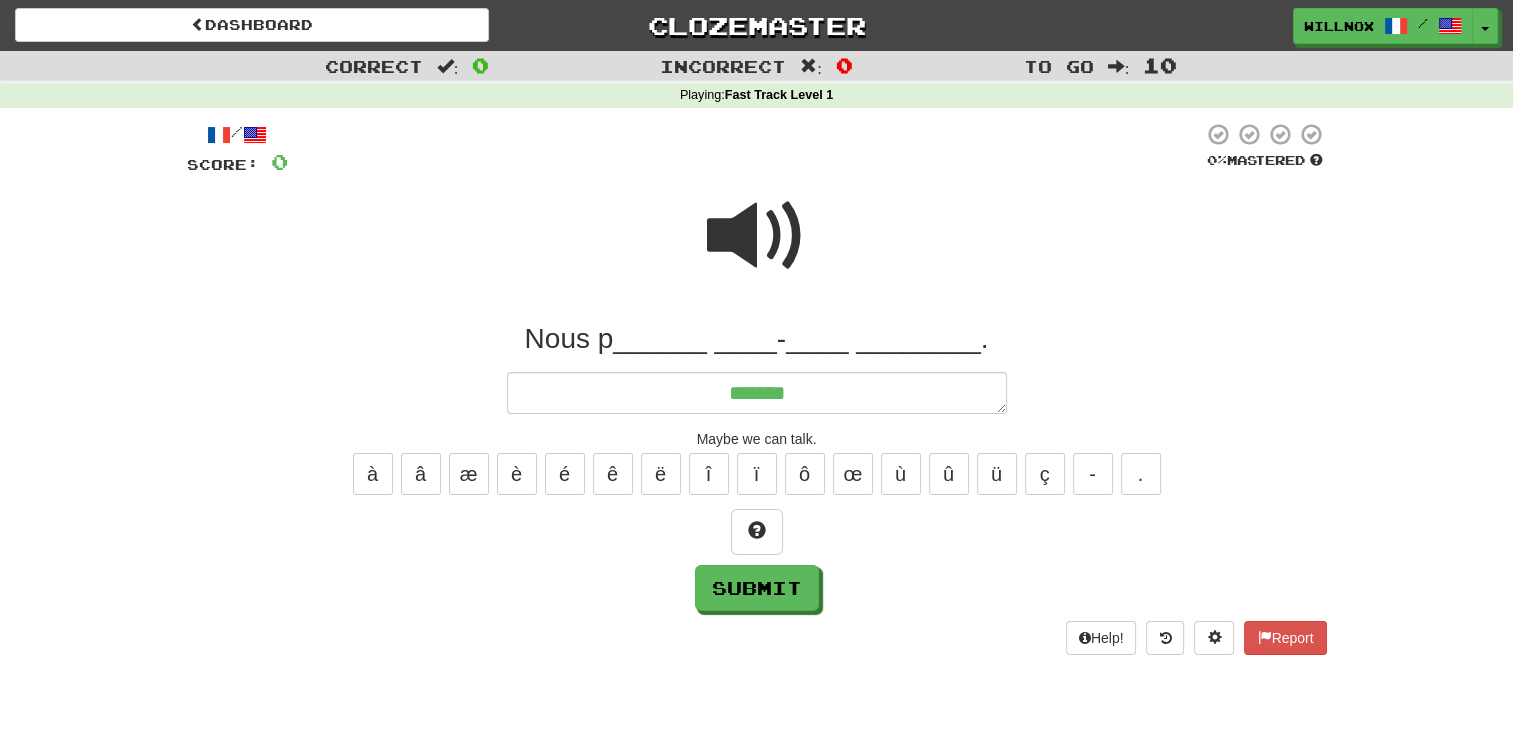 type on "*" 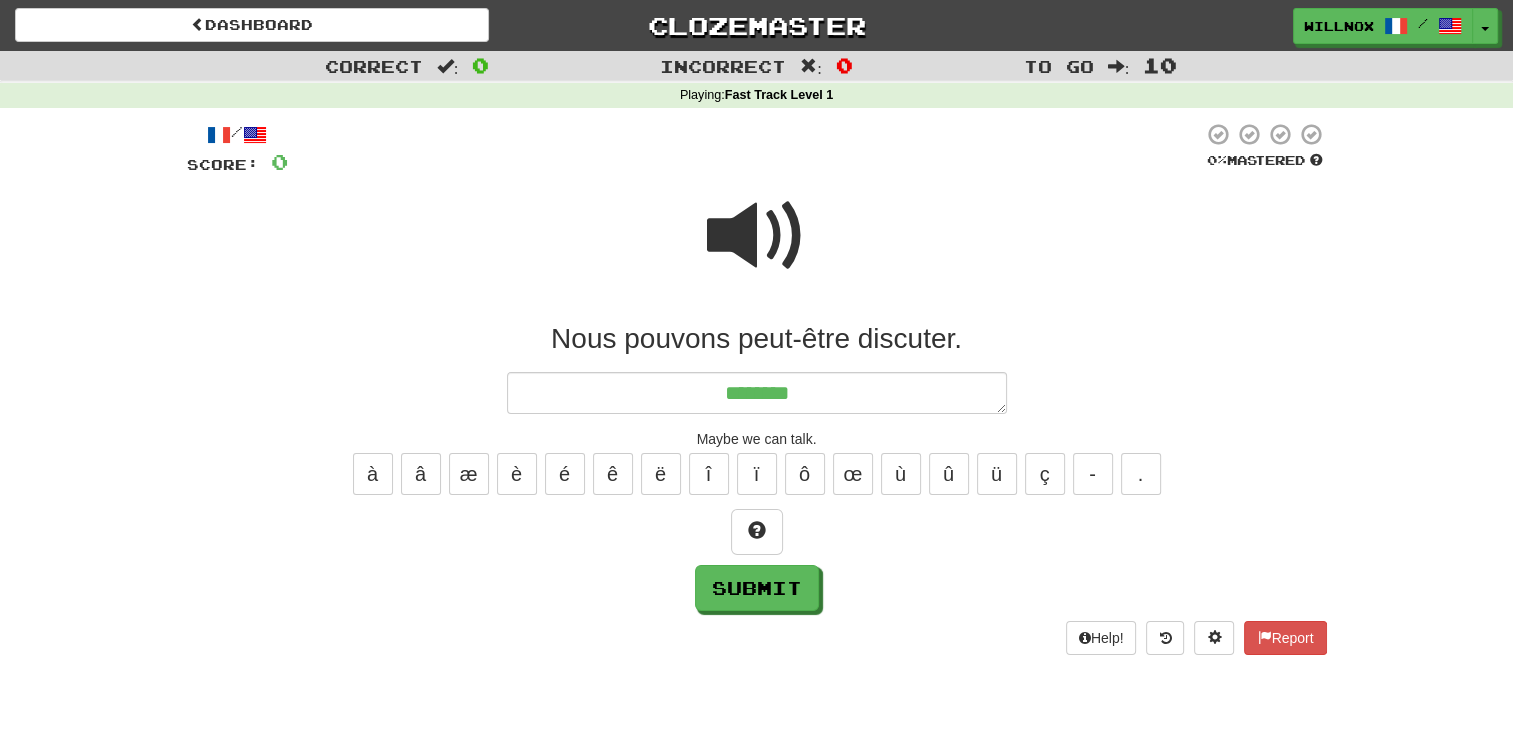 type on "*" 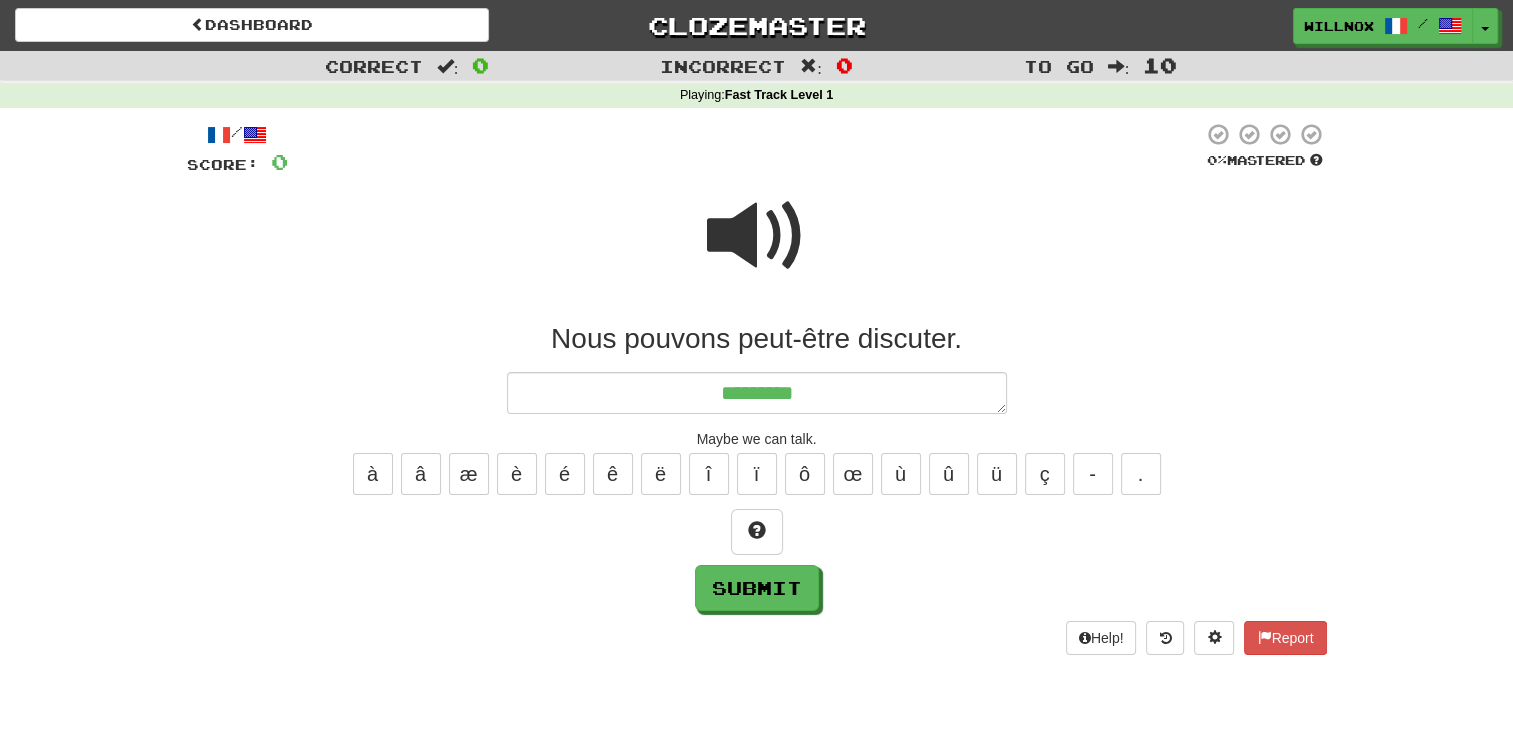 type on "*" 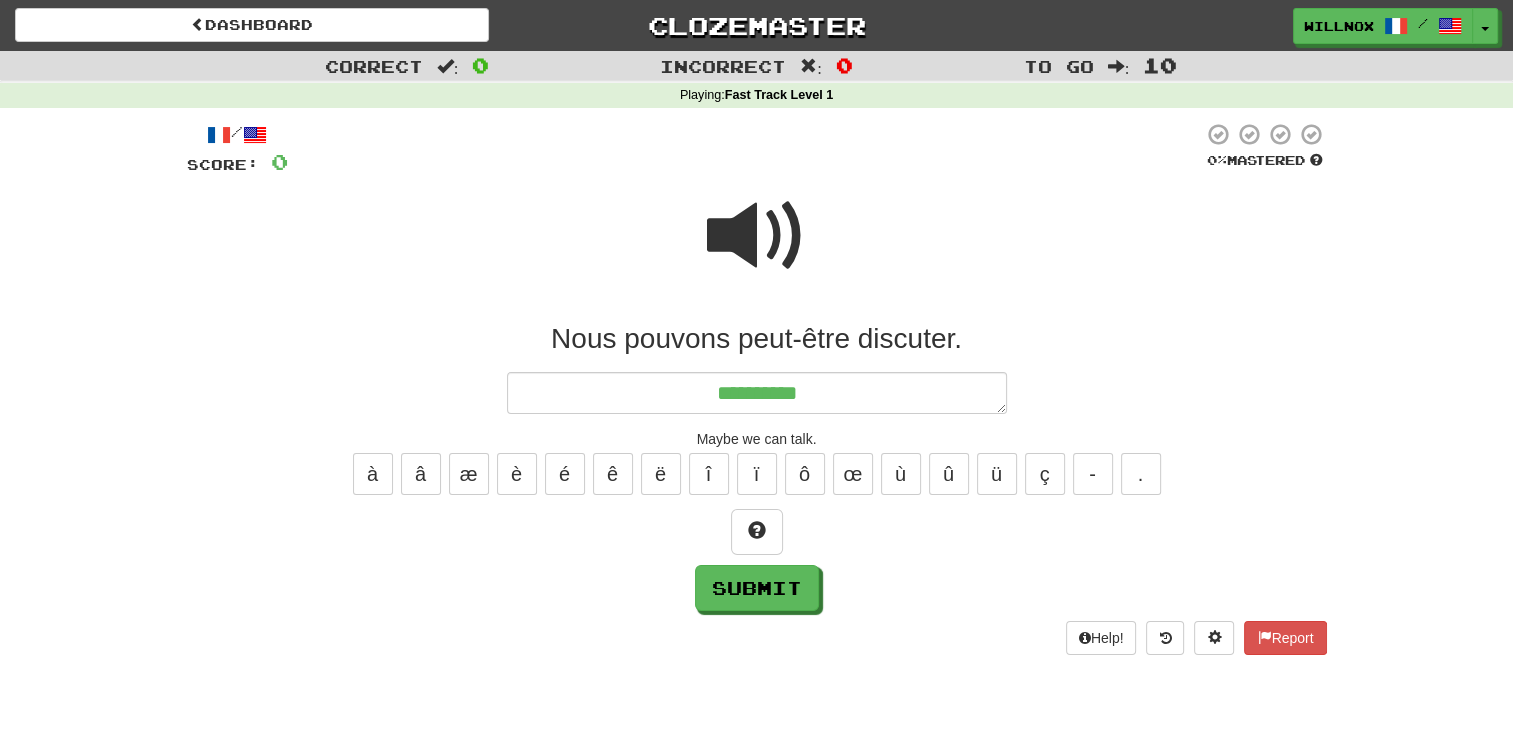 type on "*" 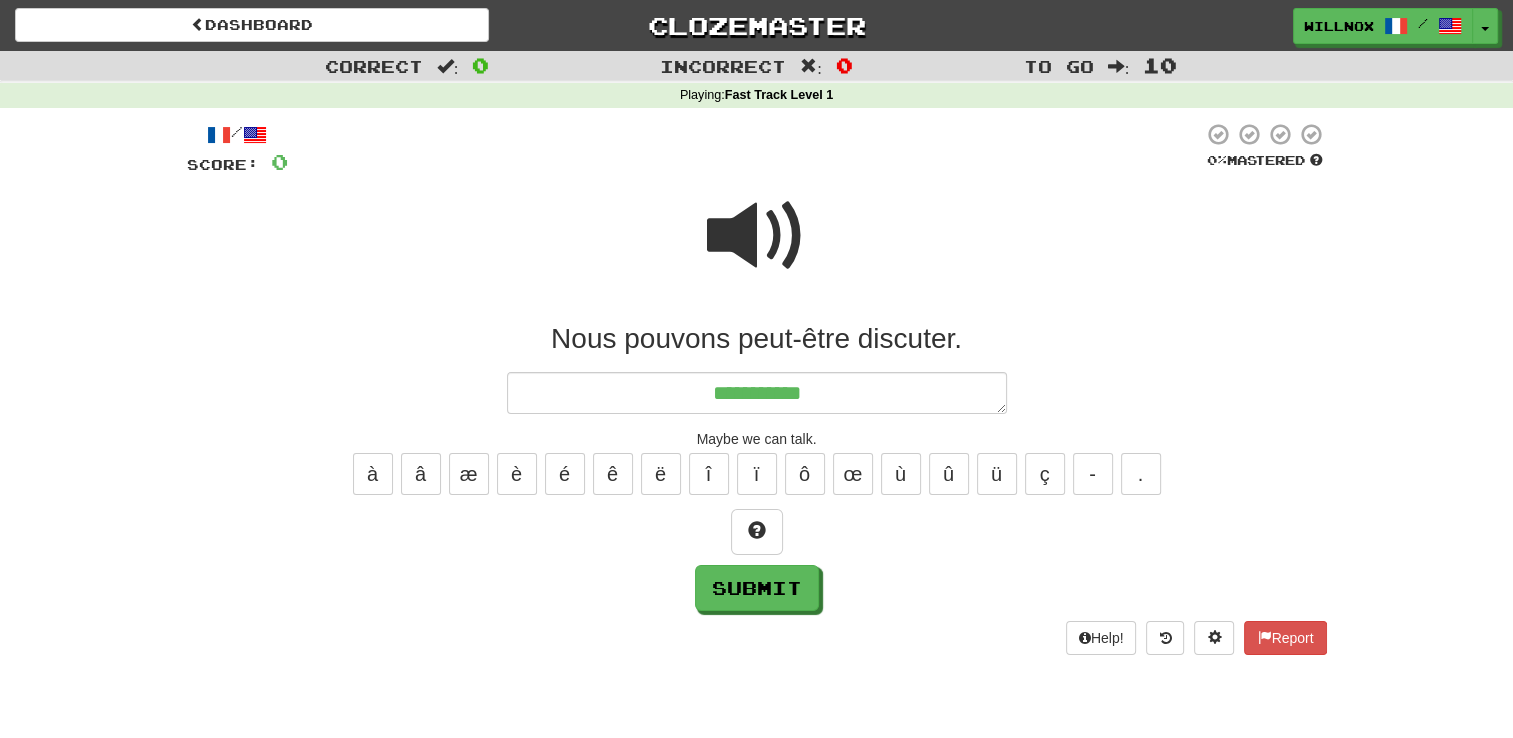 type on "*" 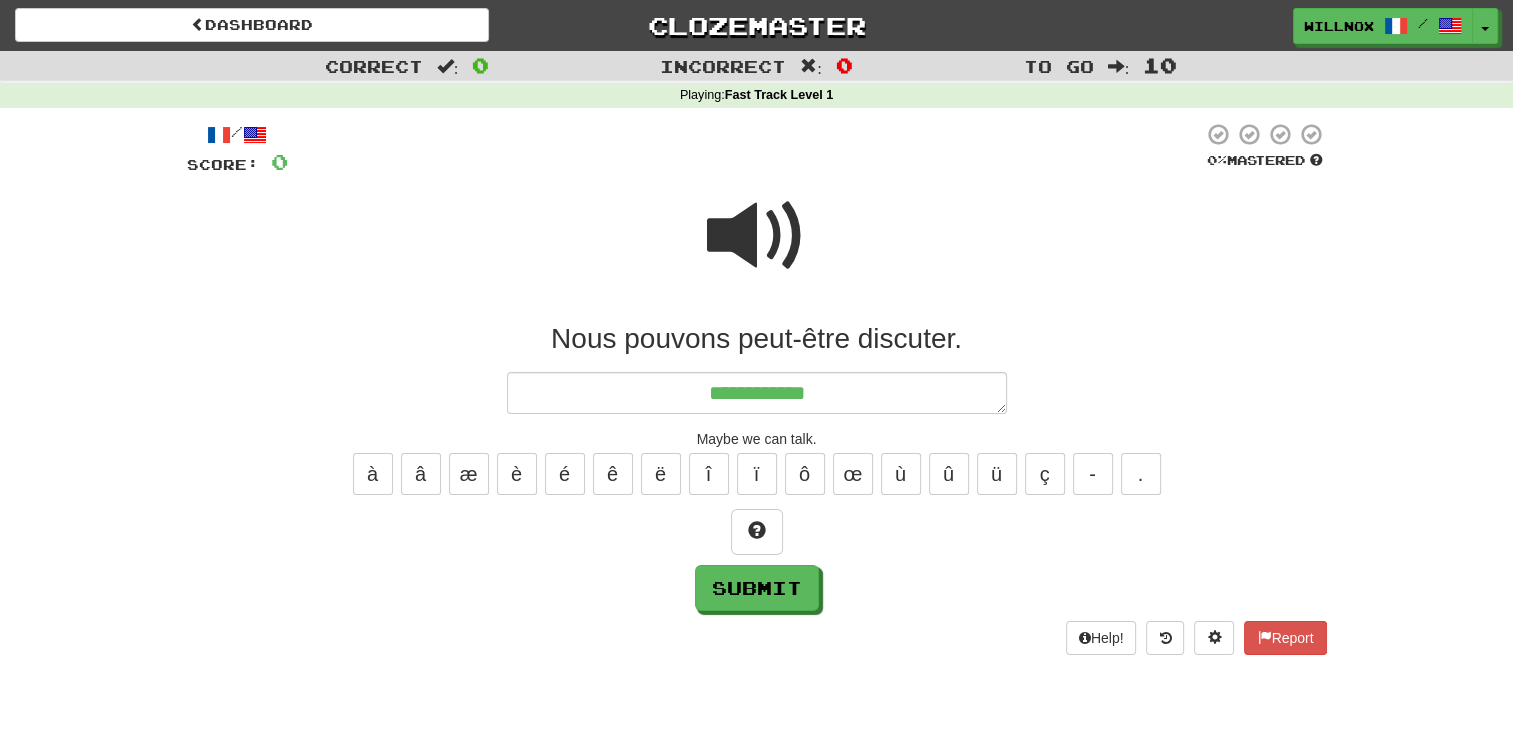 type on "**********" 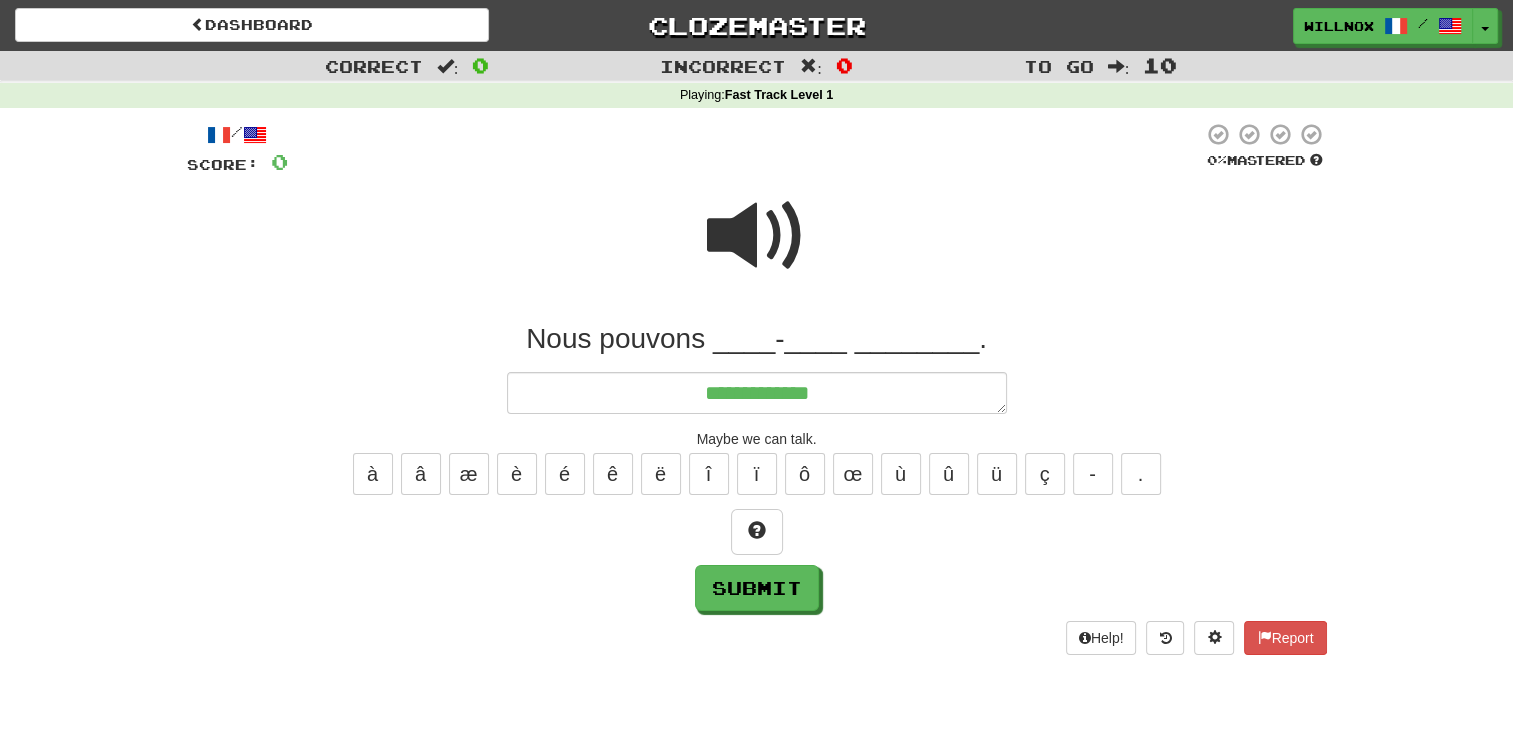 type on "*" 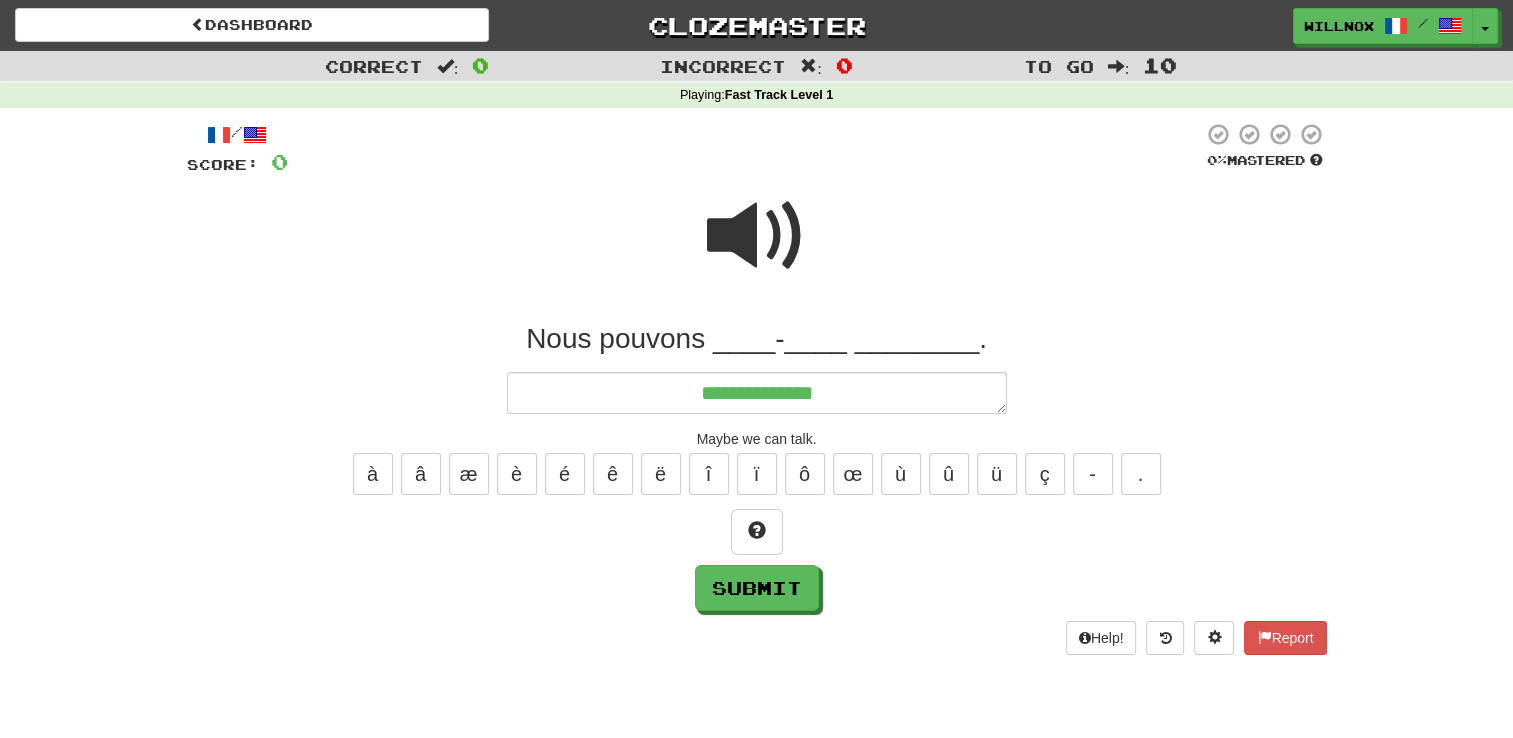 type on "*" 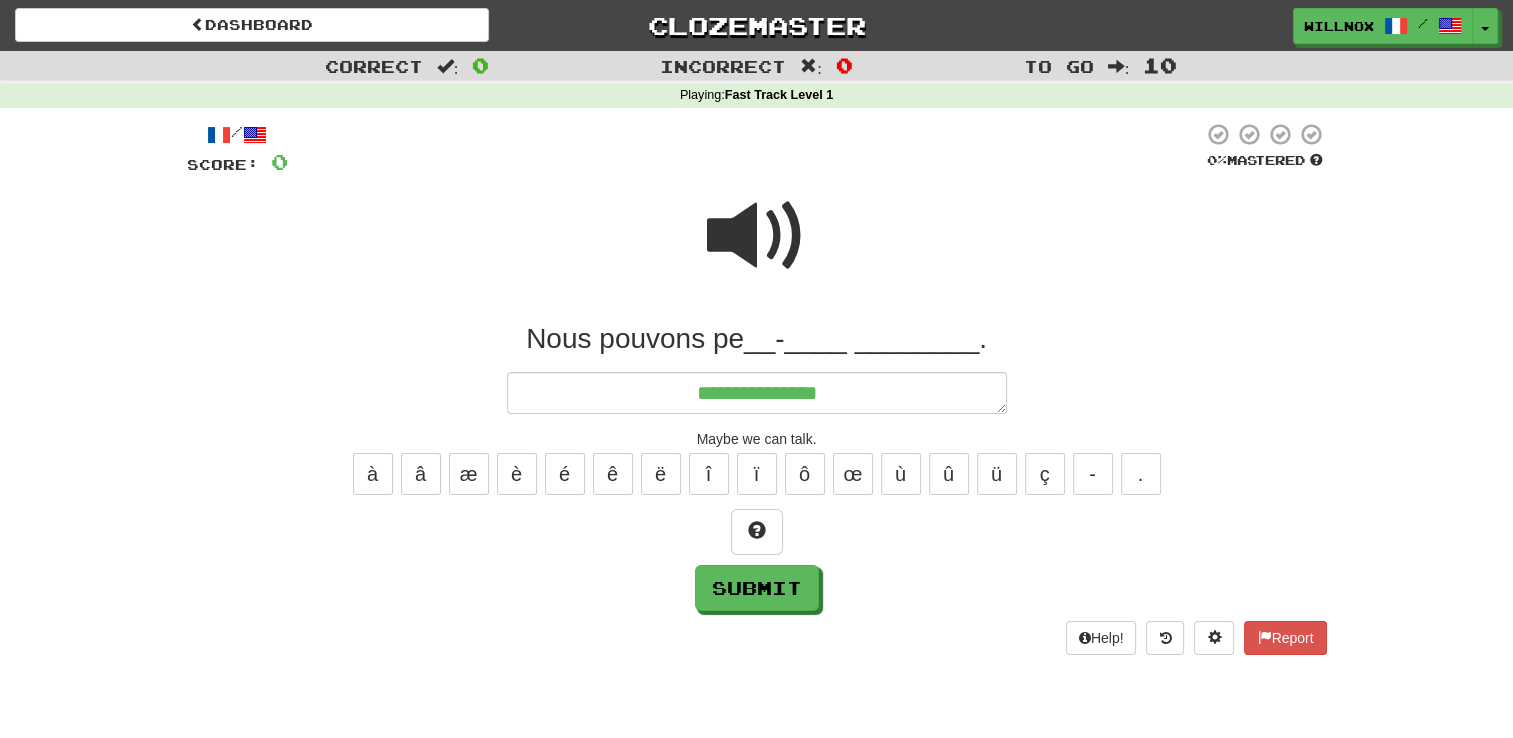 type on "*" 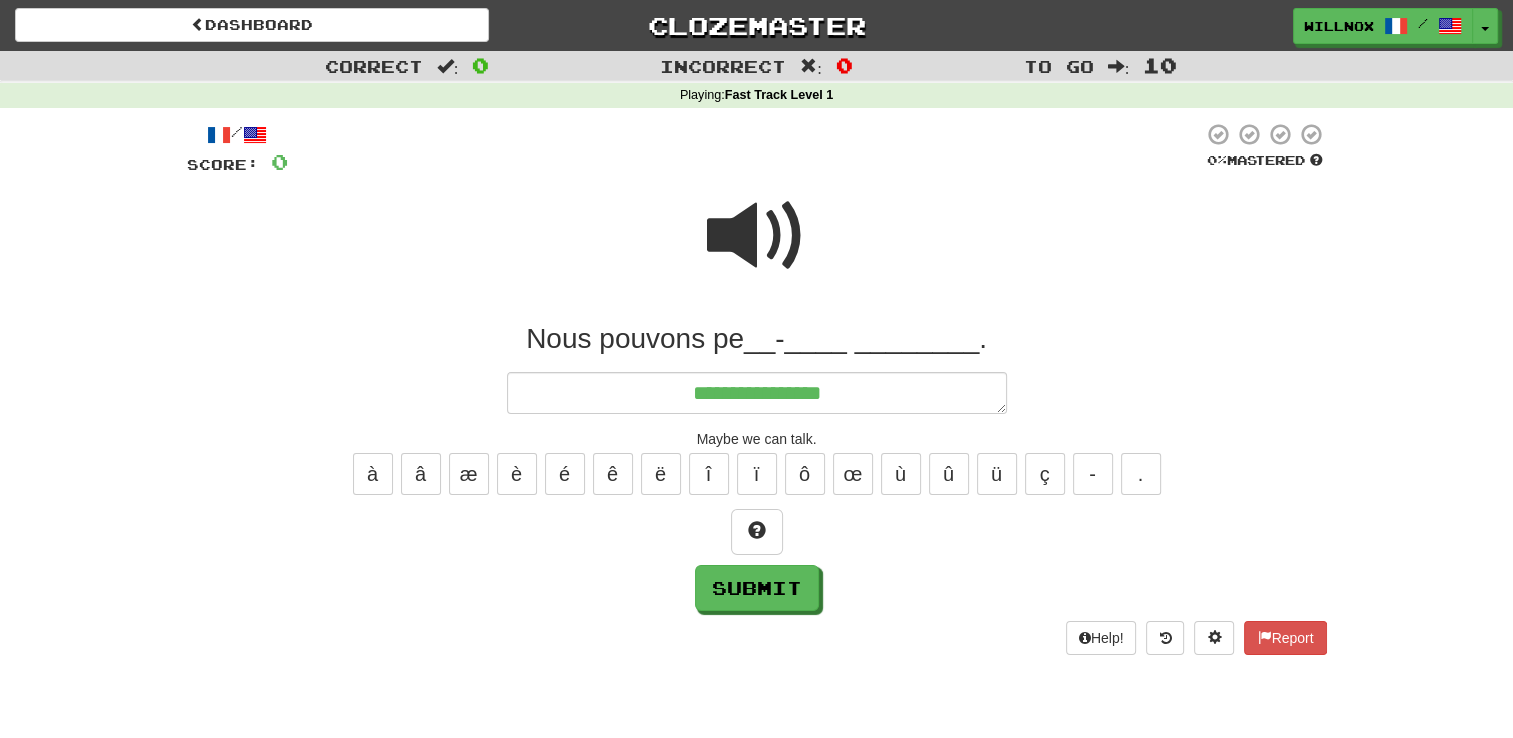 type on "**********" 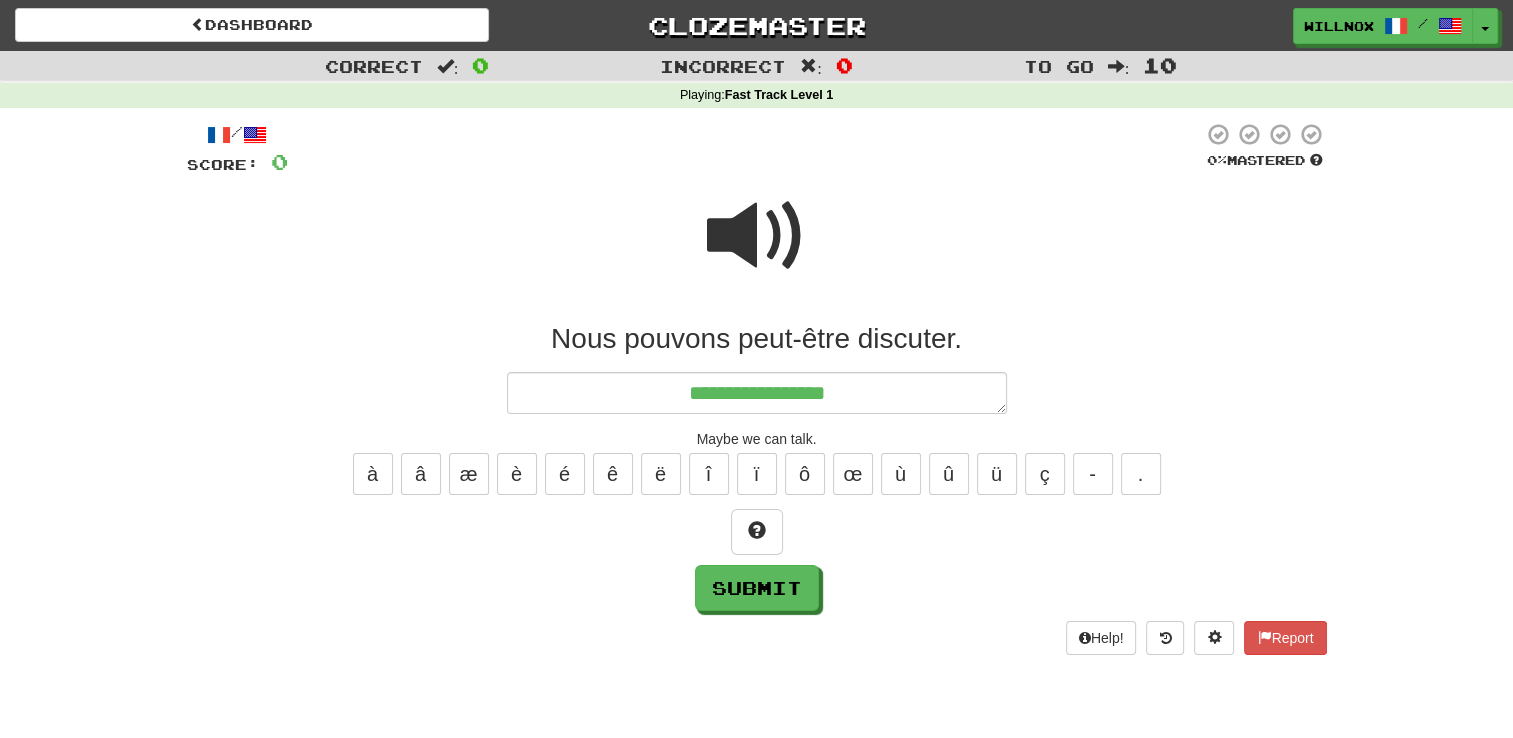 type on "*" 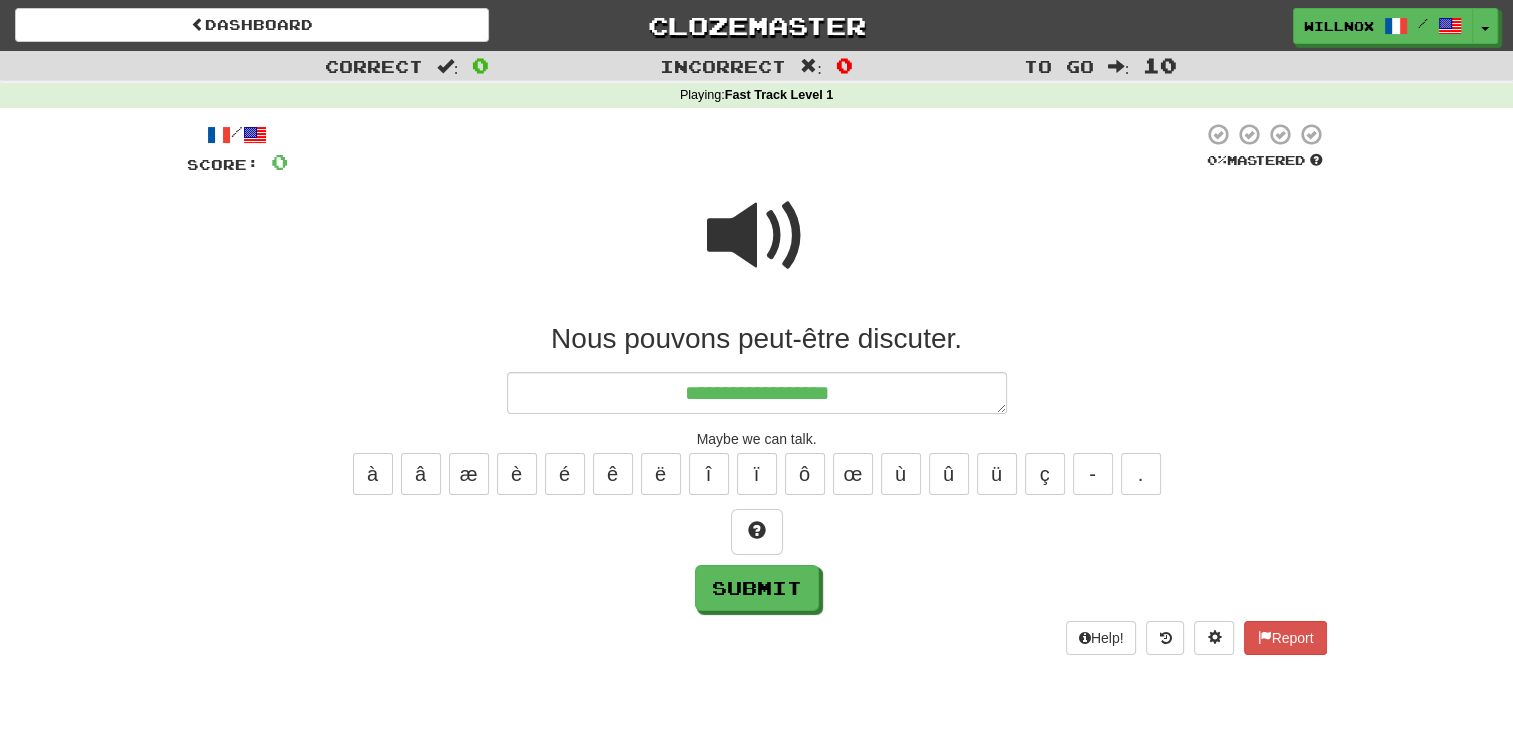 type on "**********" 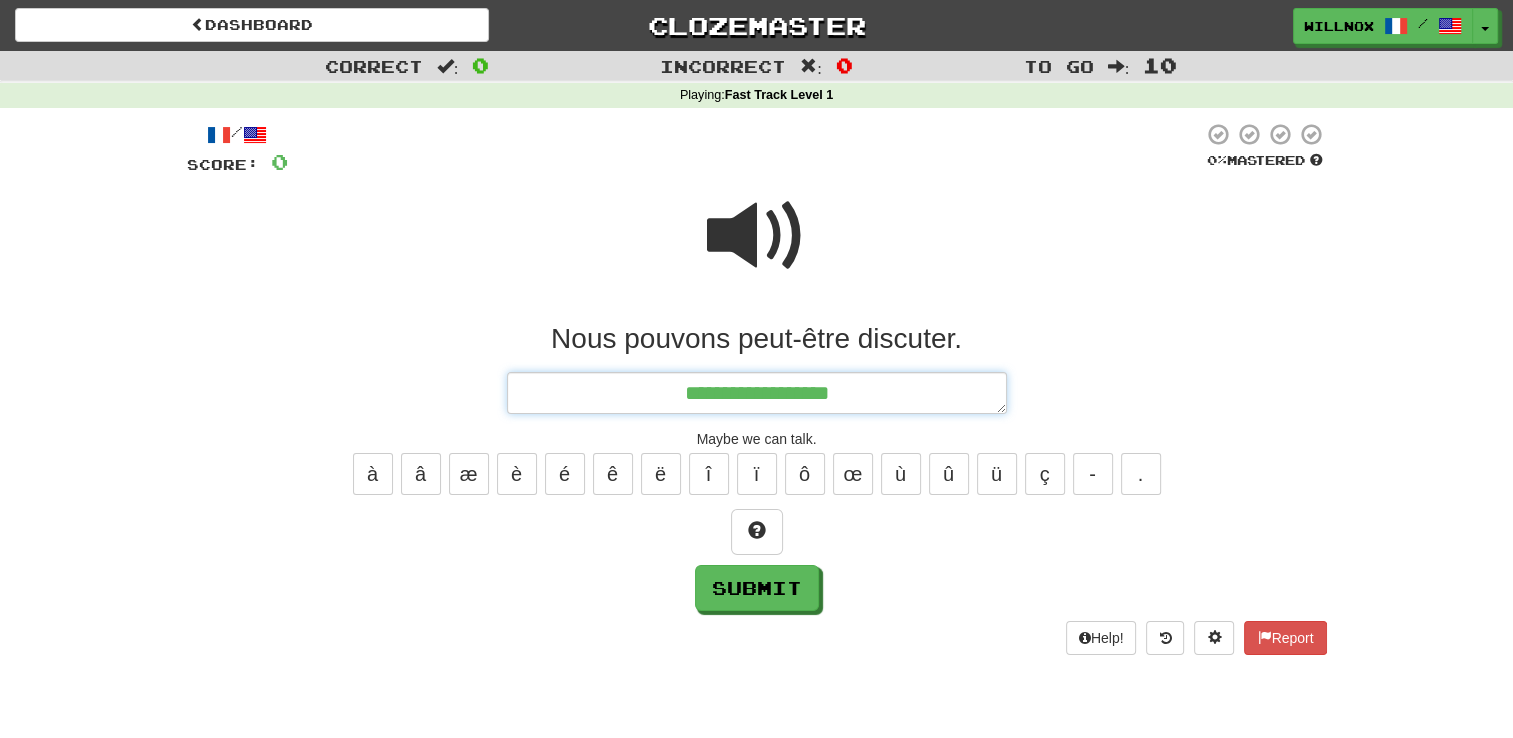 click on "**********" at bounding box center (757, 393) 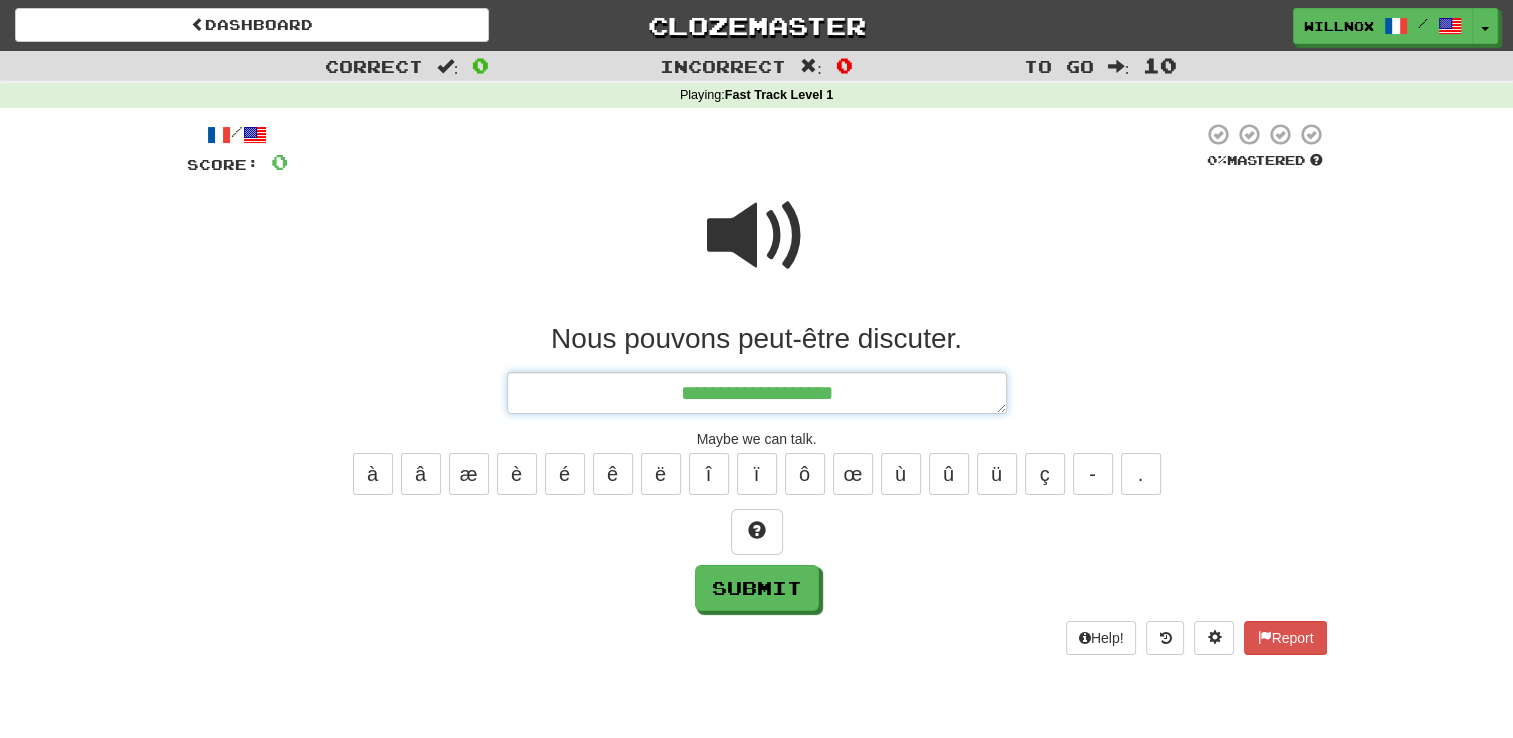 type on "*" 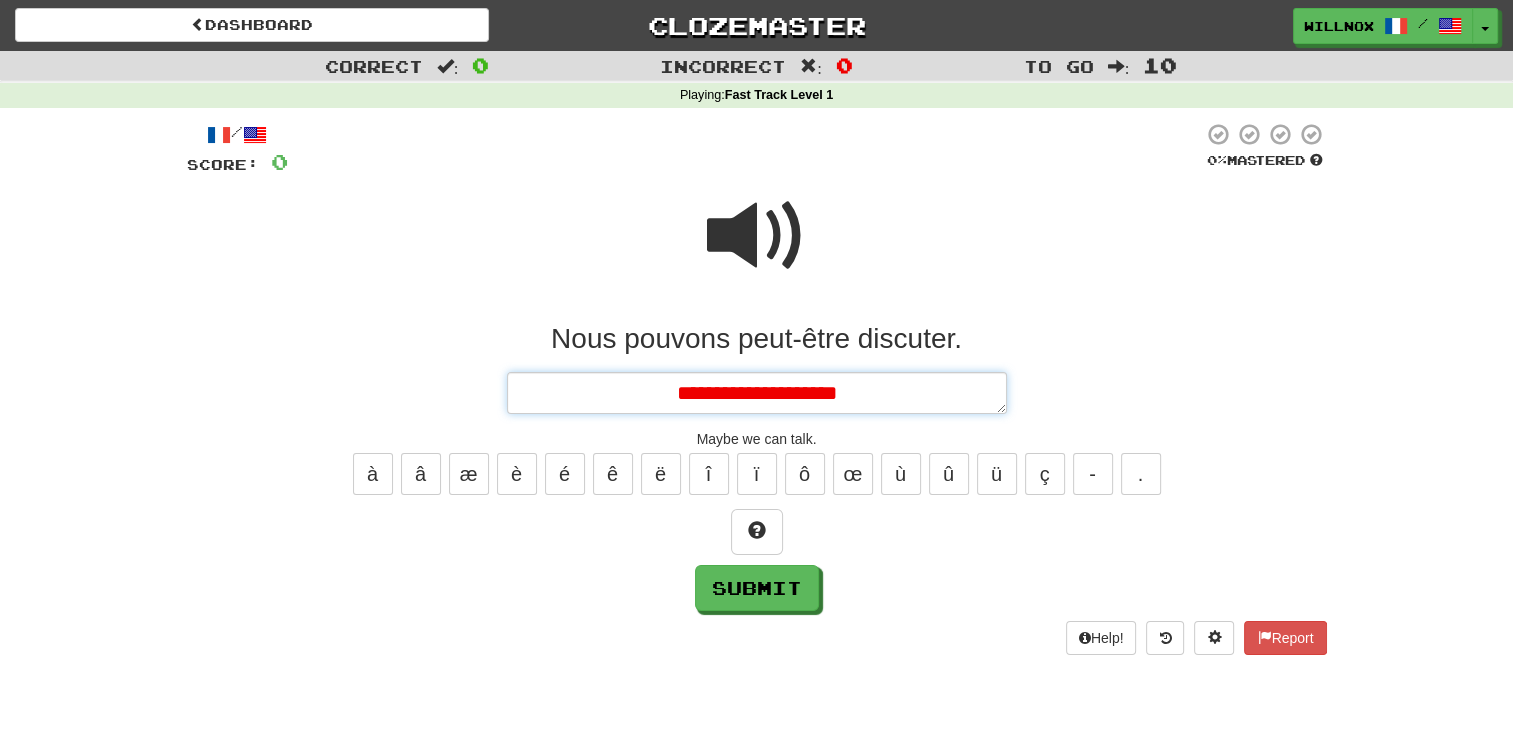 type on "*" 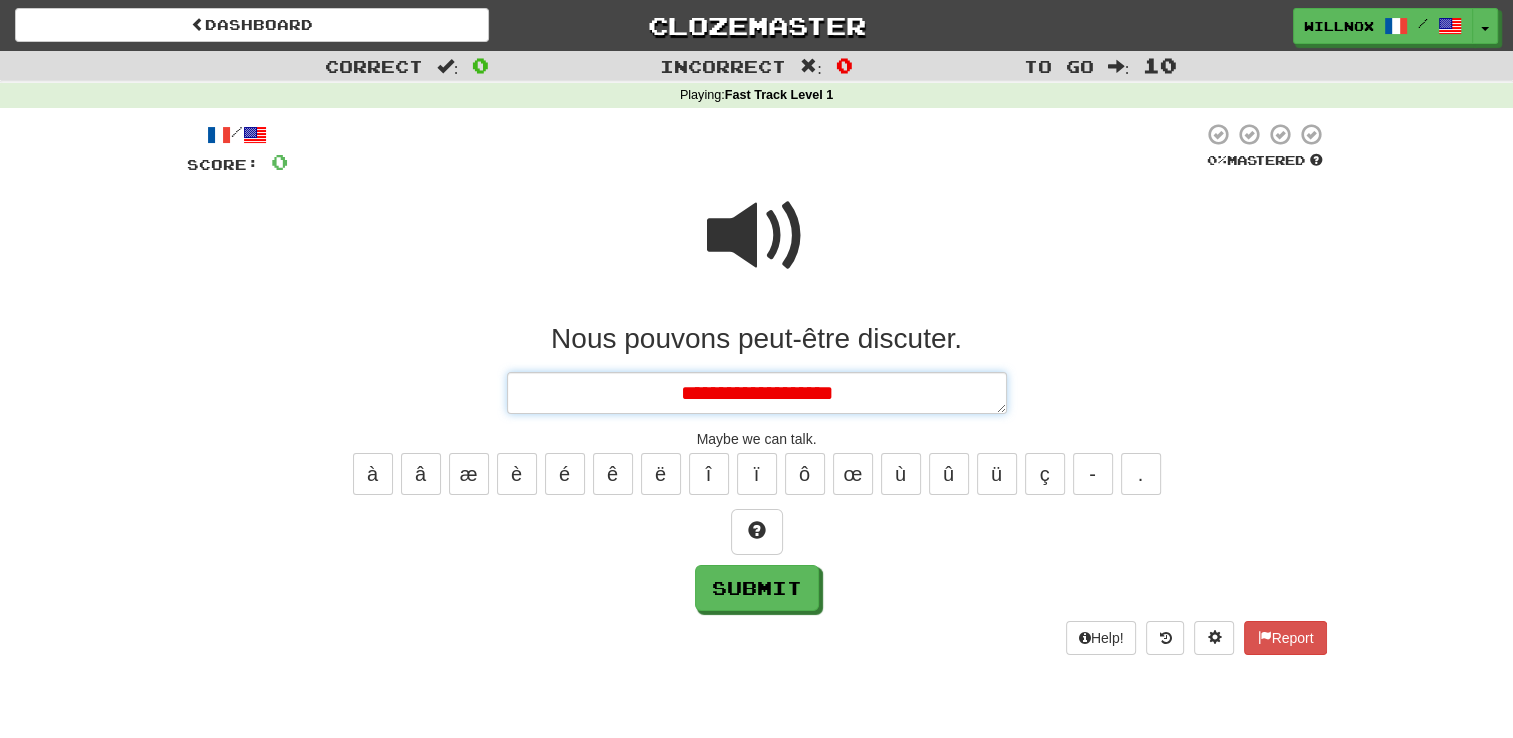 type on "*" 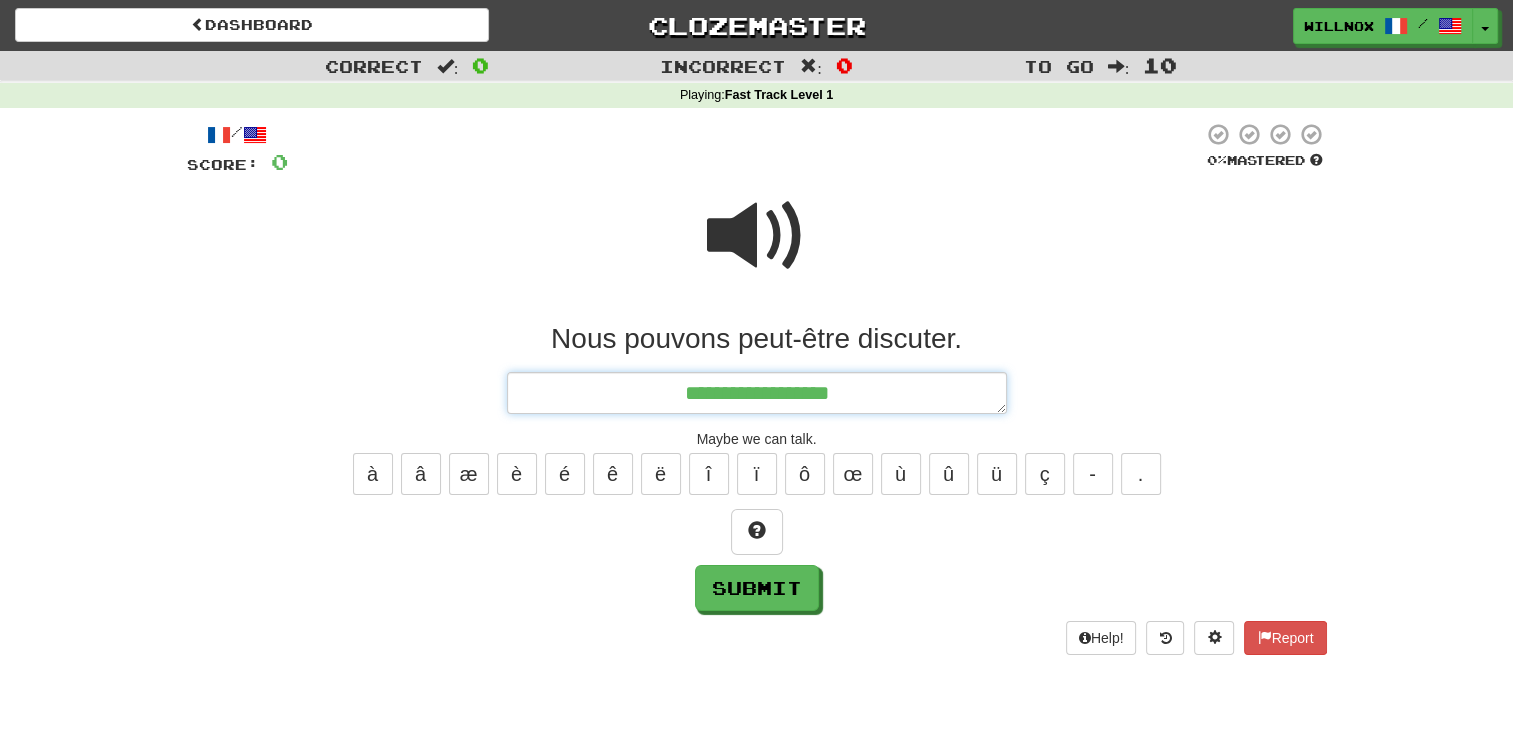 type on "*" 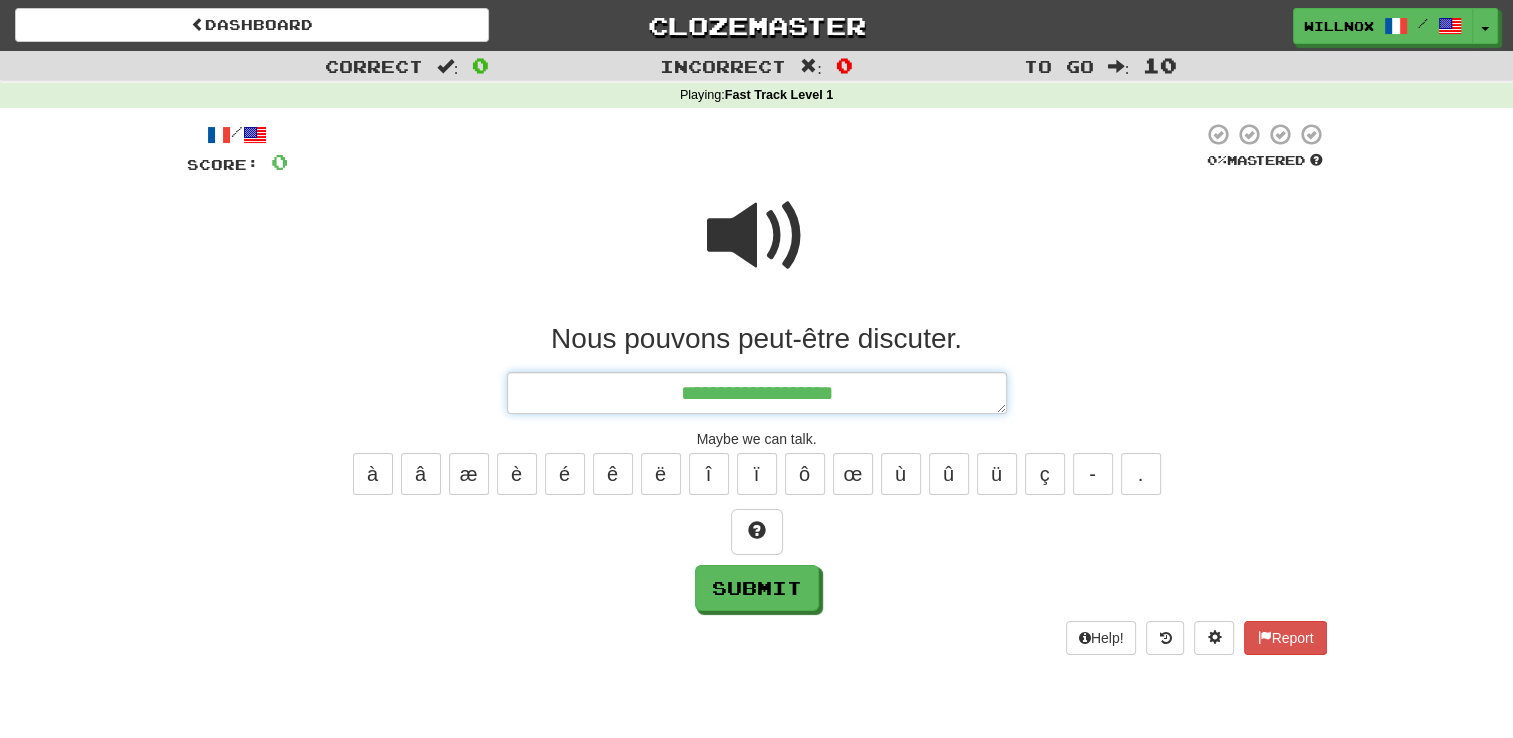 type on "*" 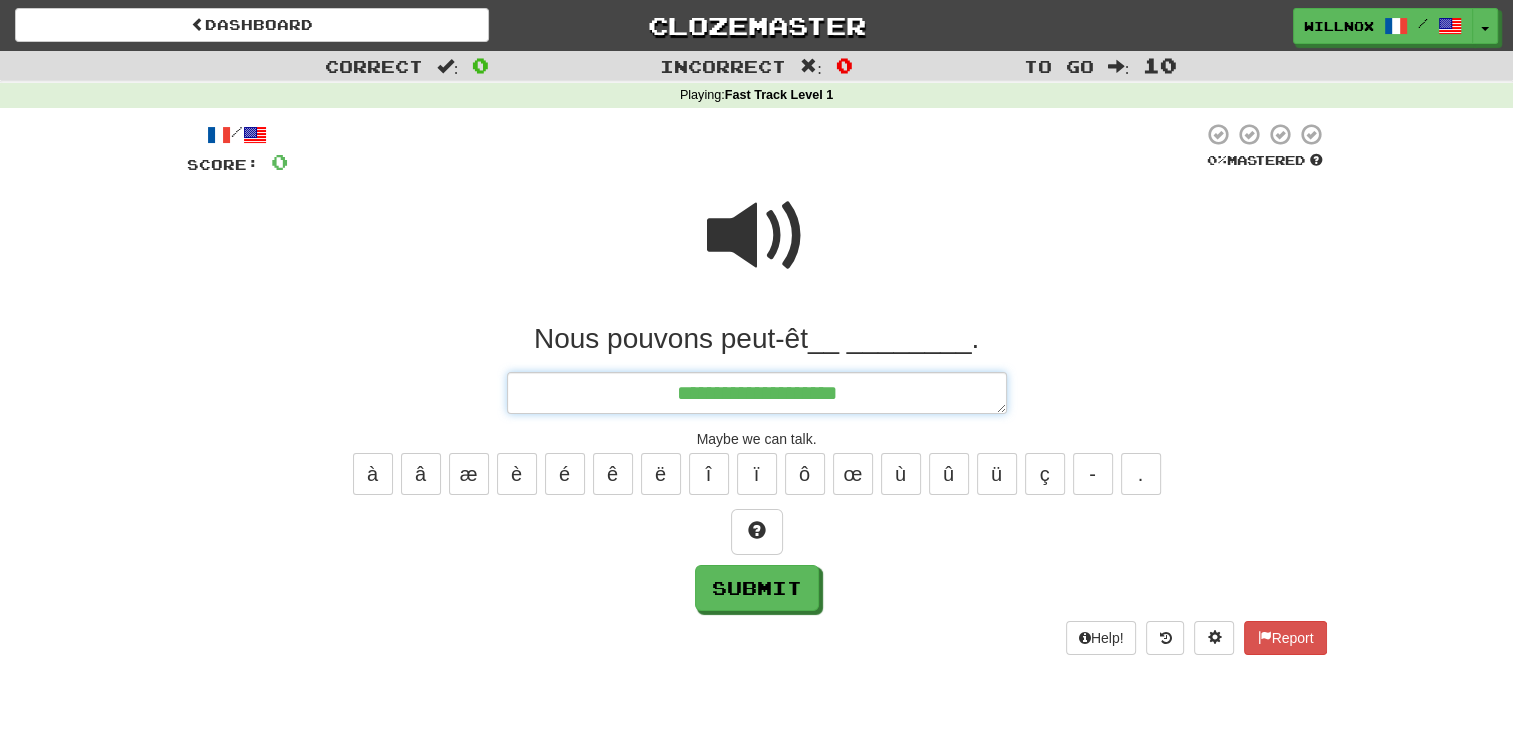 type on "*" 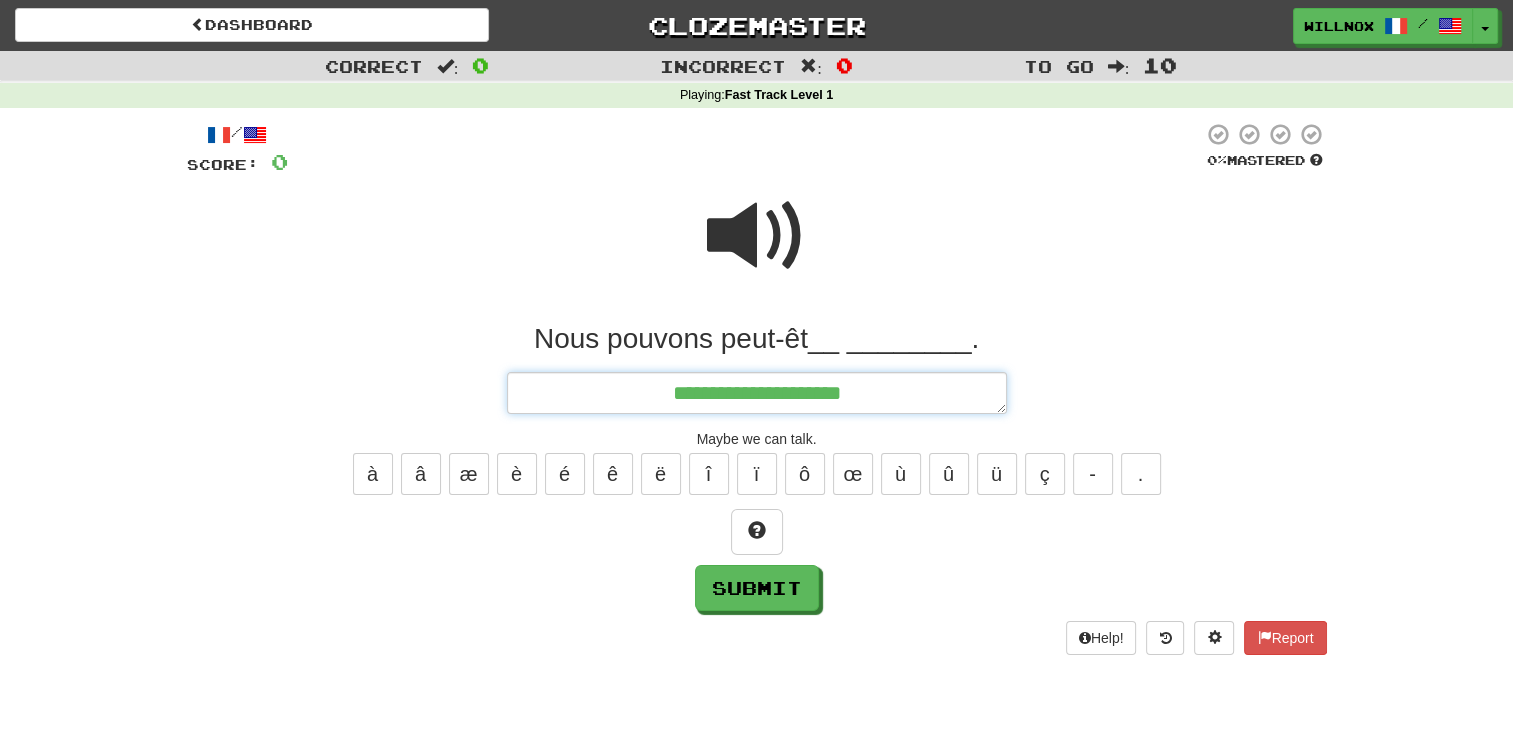 type on "*" 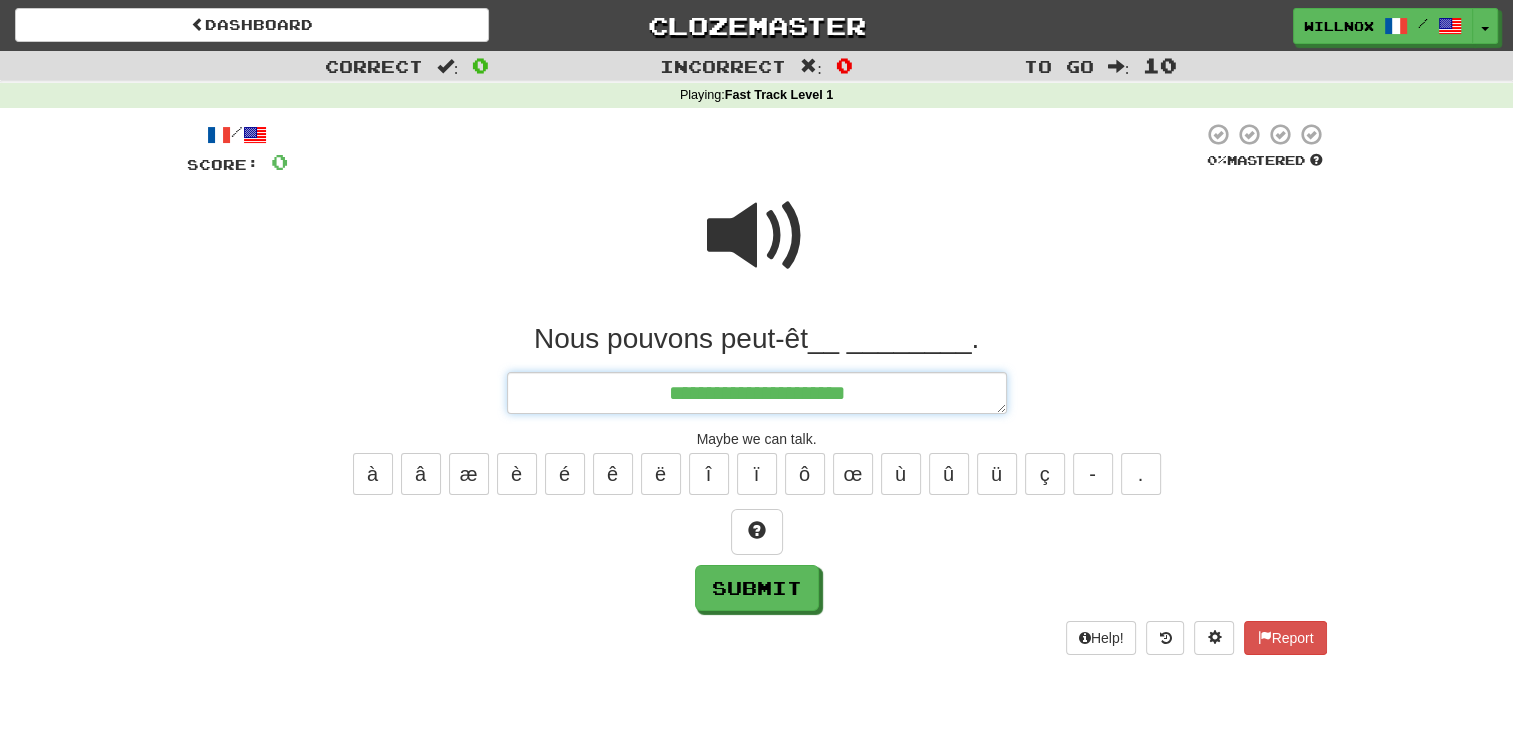 type on "*" 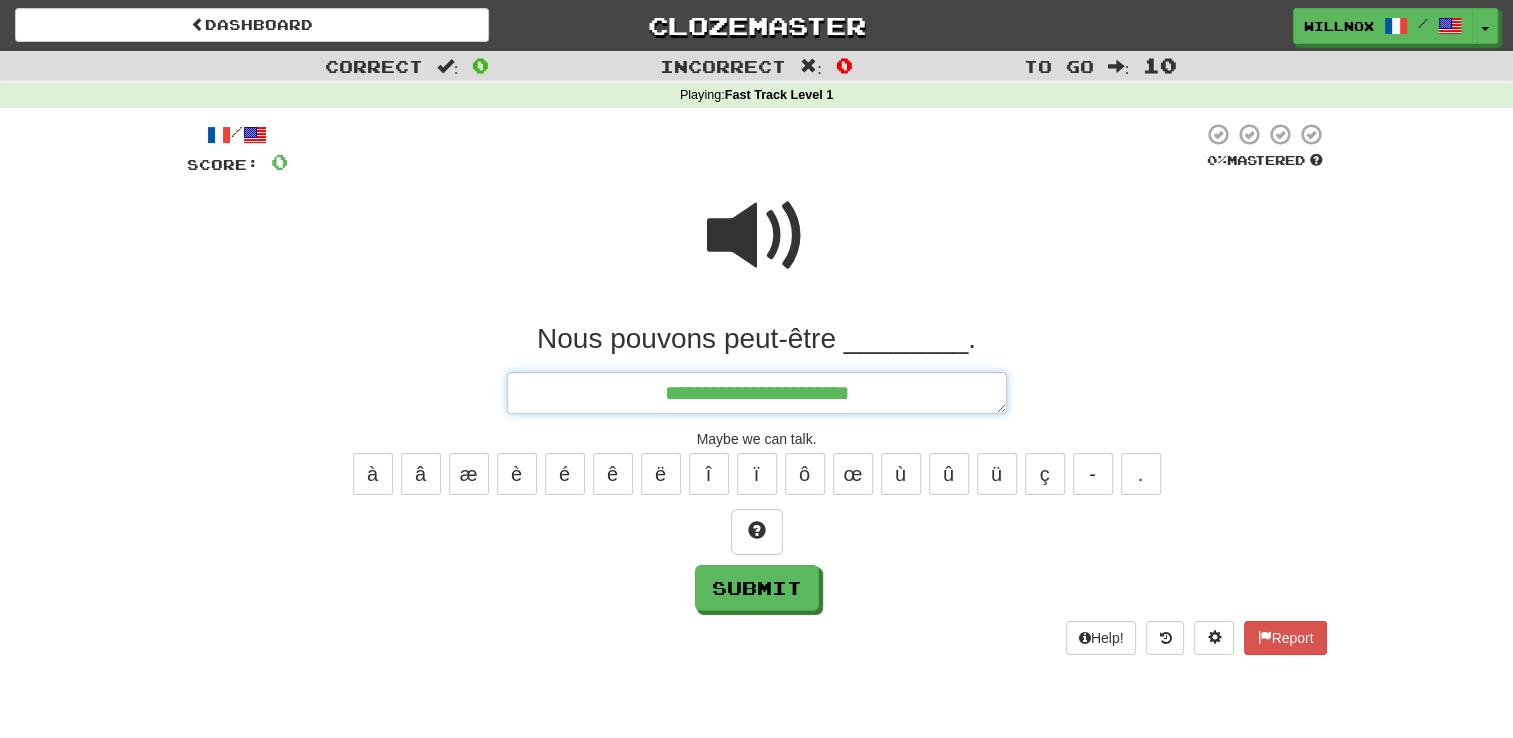 type on "*" 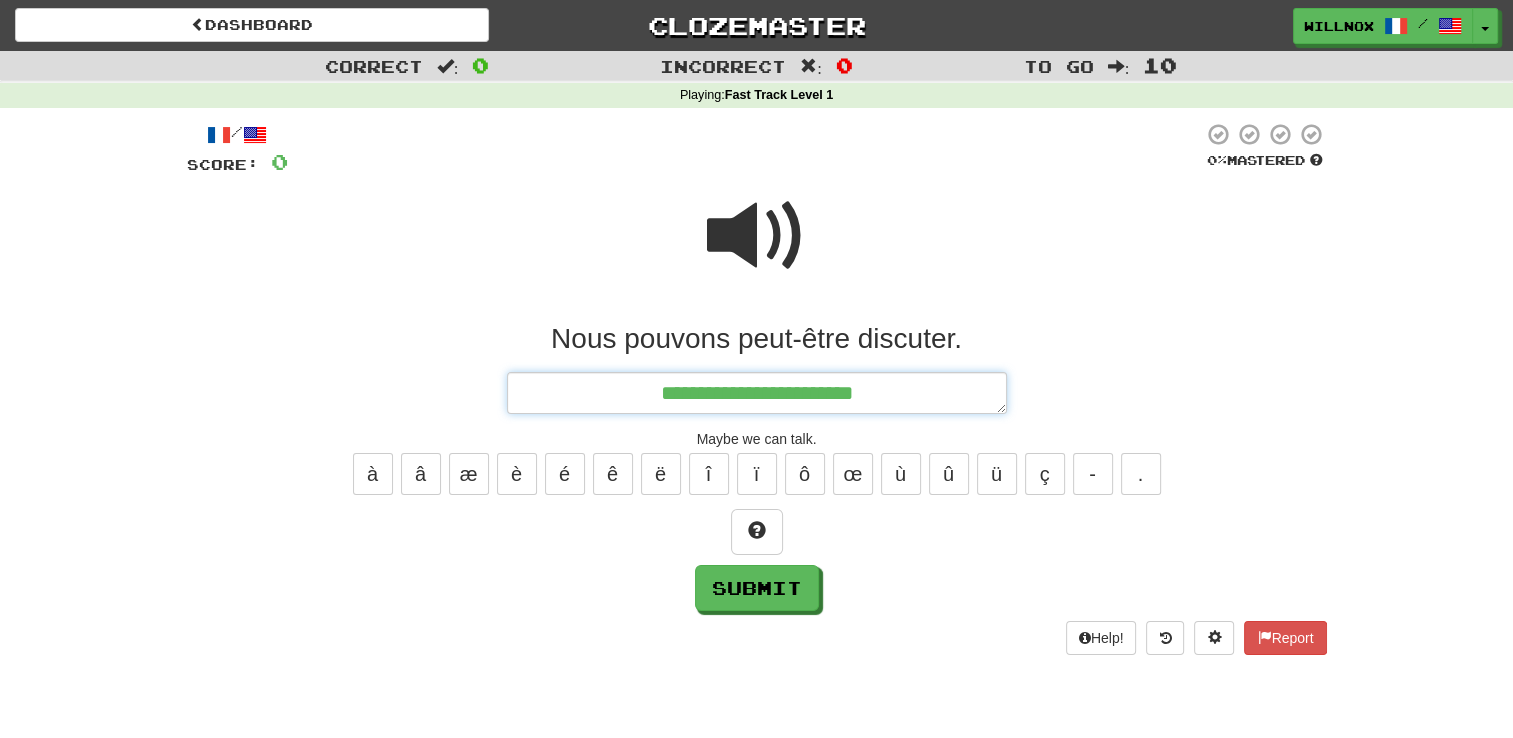 type on "*" 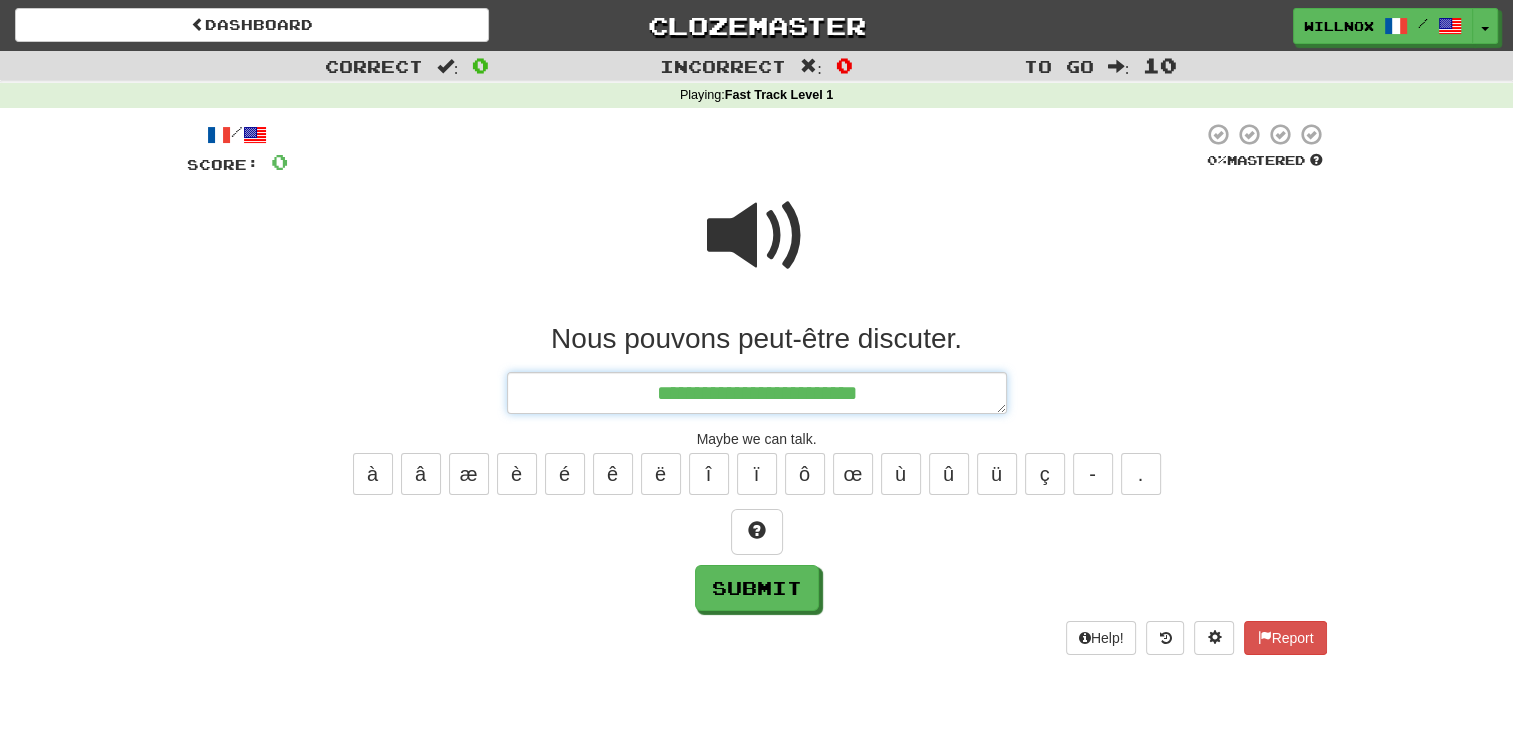 type on "*" 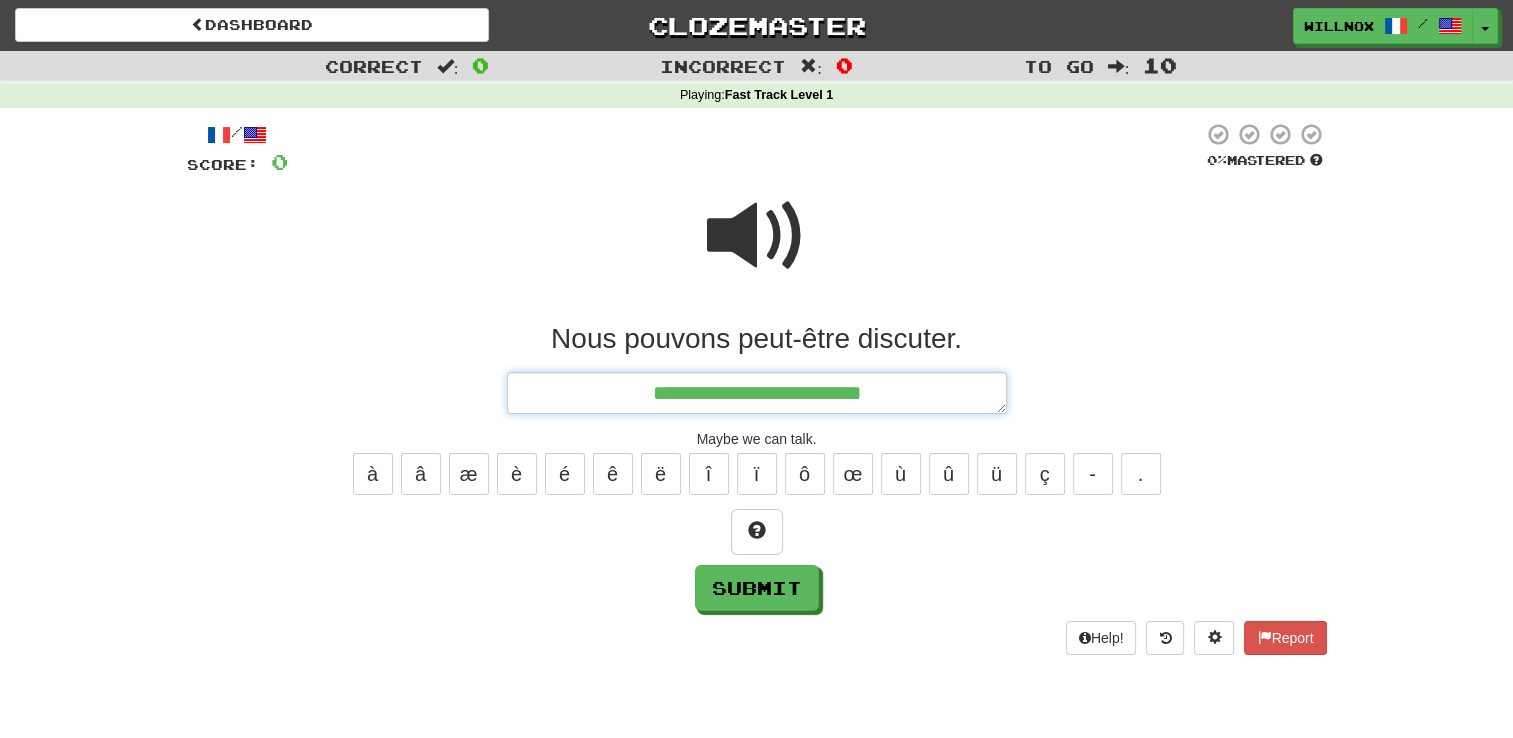type on "*" 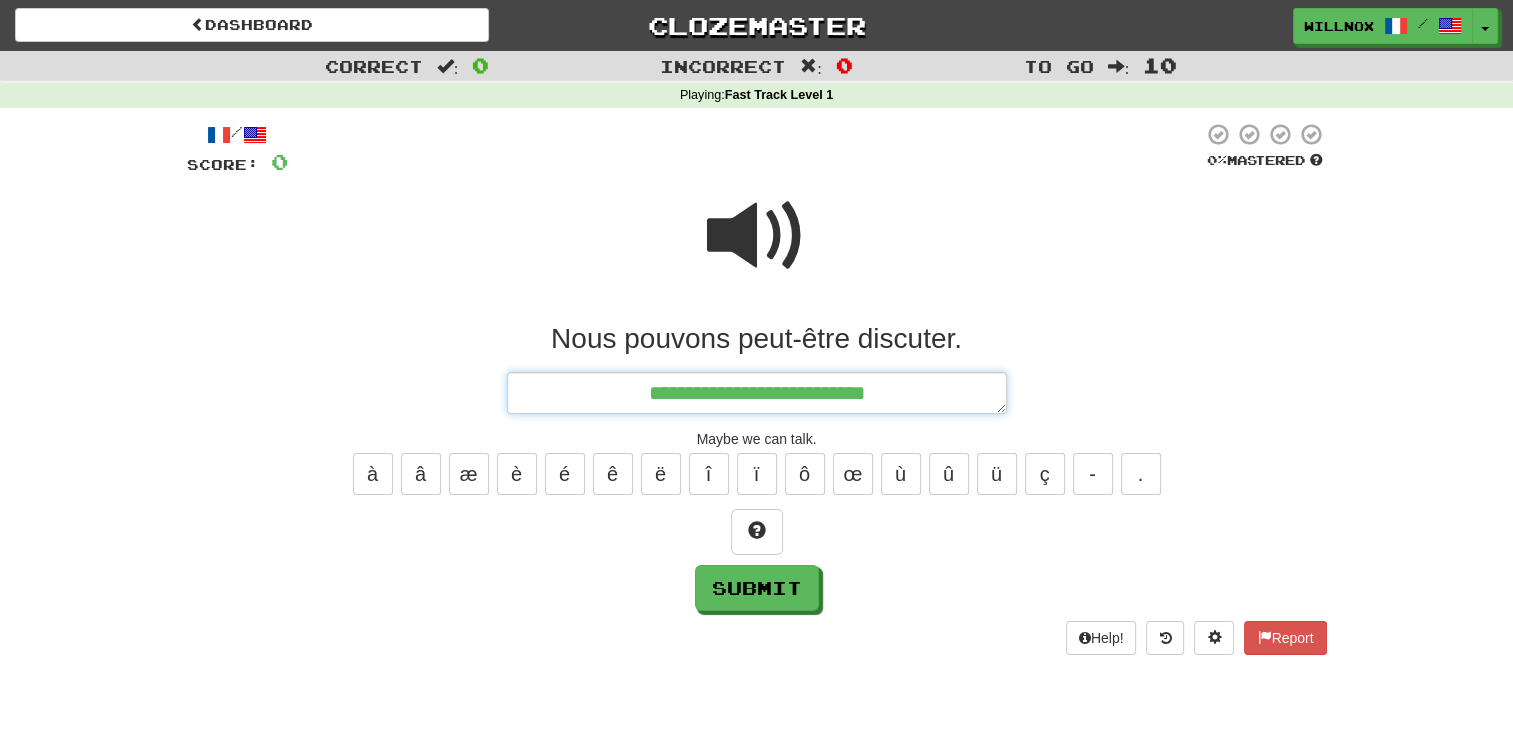 type on "**********" 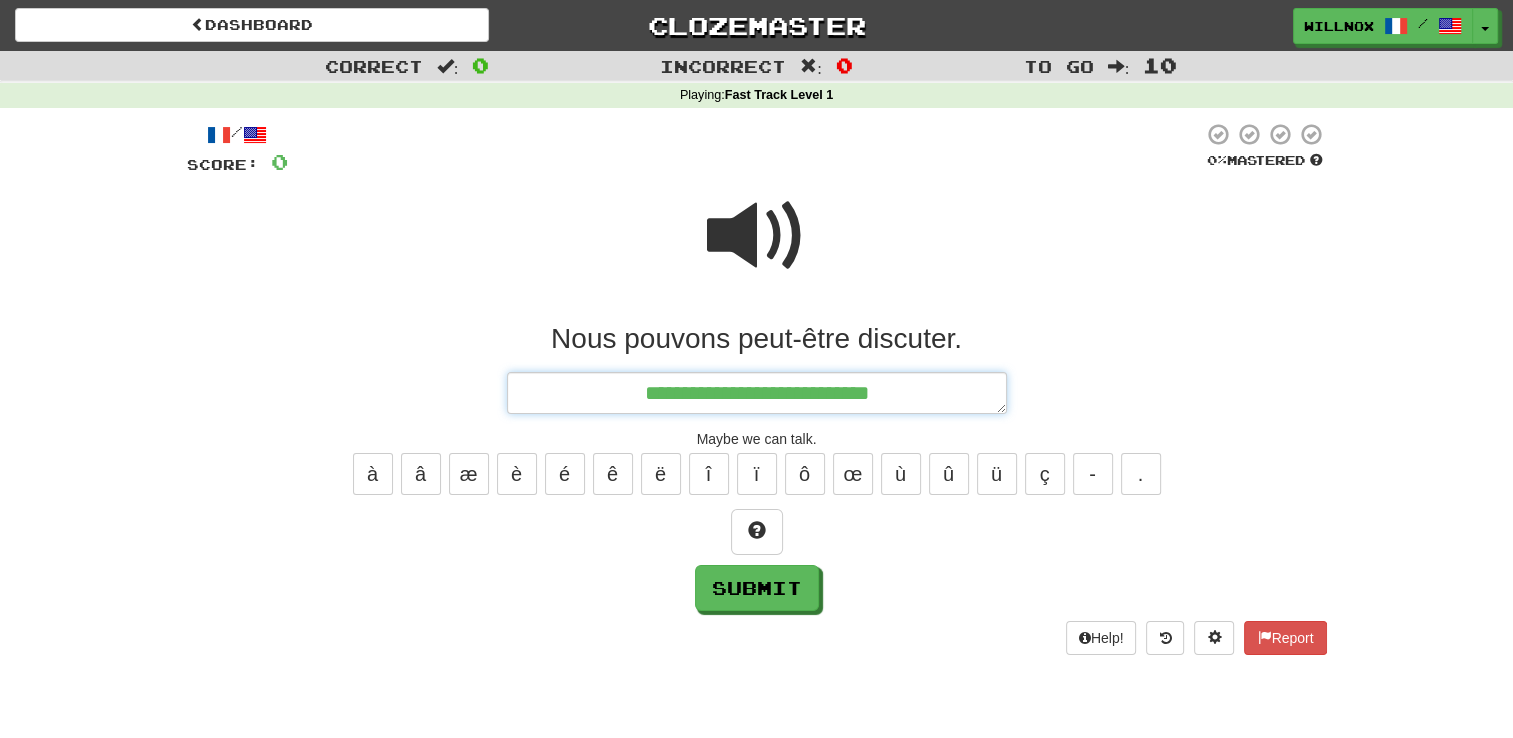 type on "*" 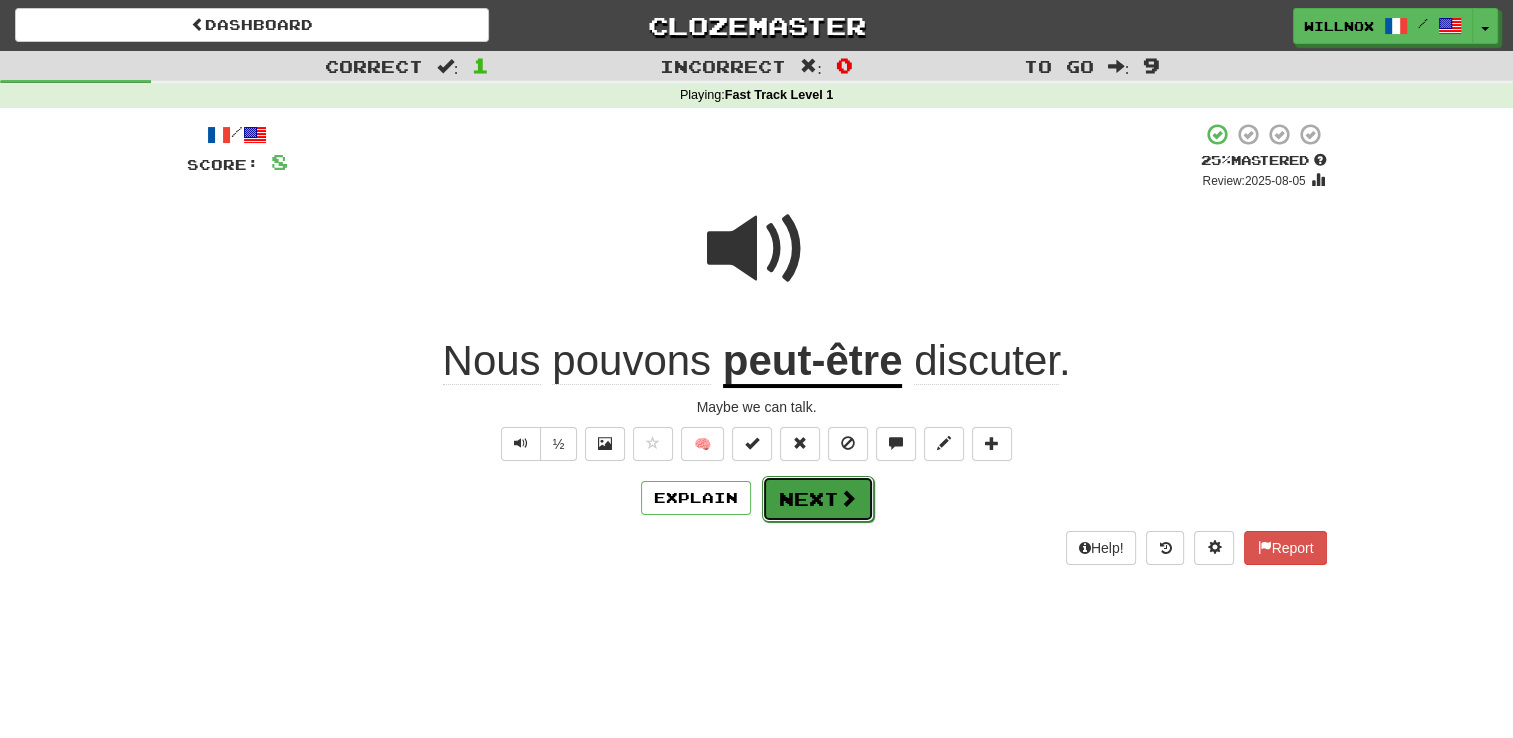 click on "Next" at bounding box center [818, 499] 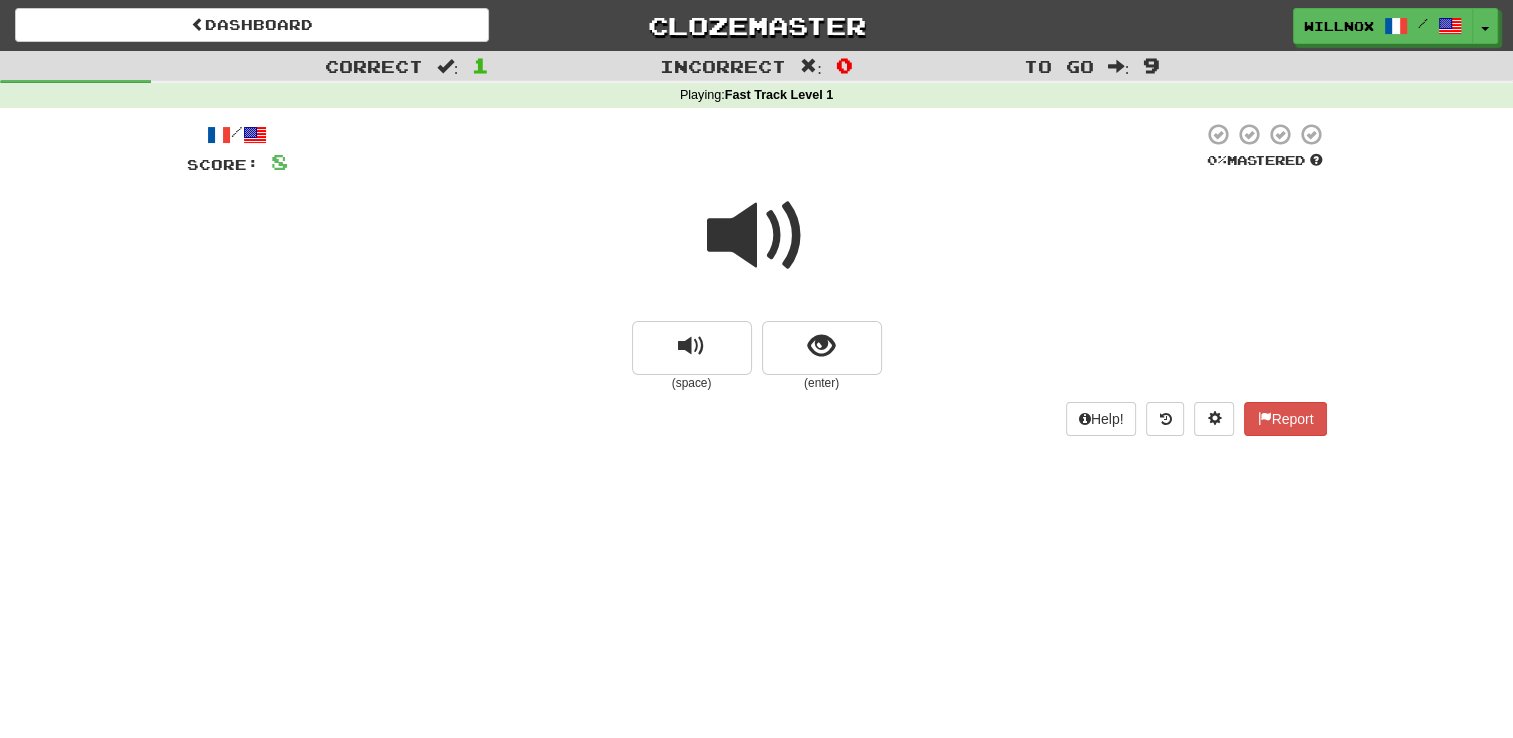 click at bounding box center [757, 236] 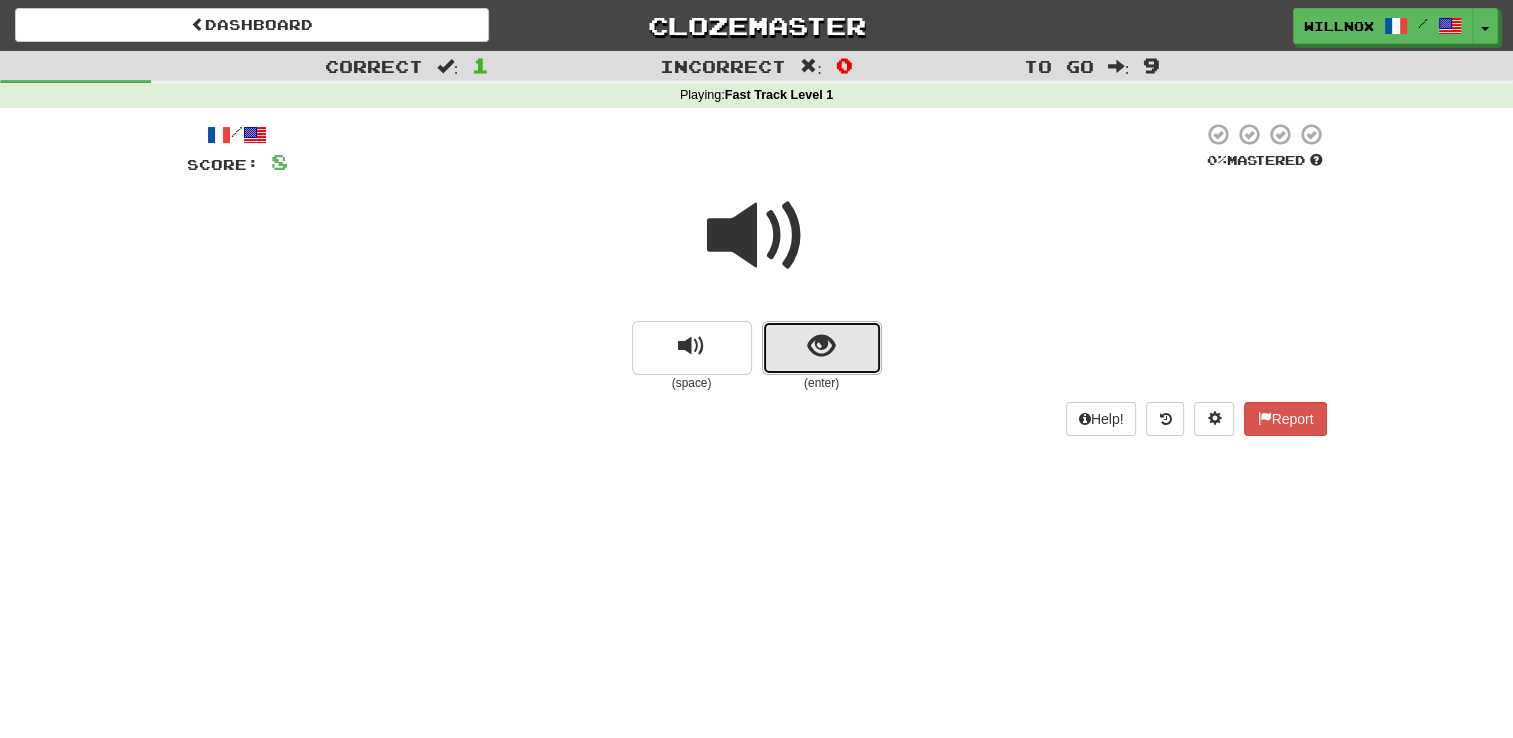 click at bounding box center [822, 348] 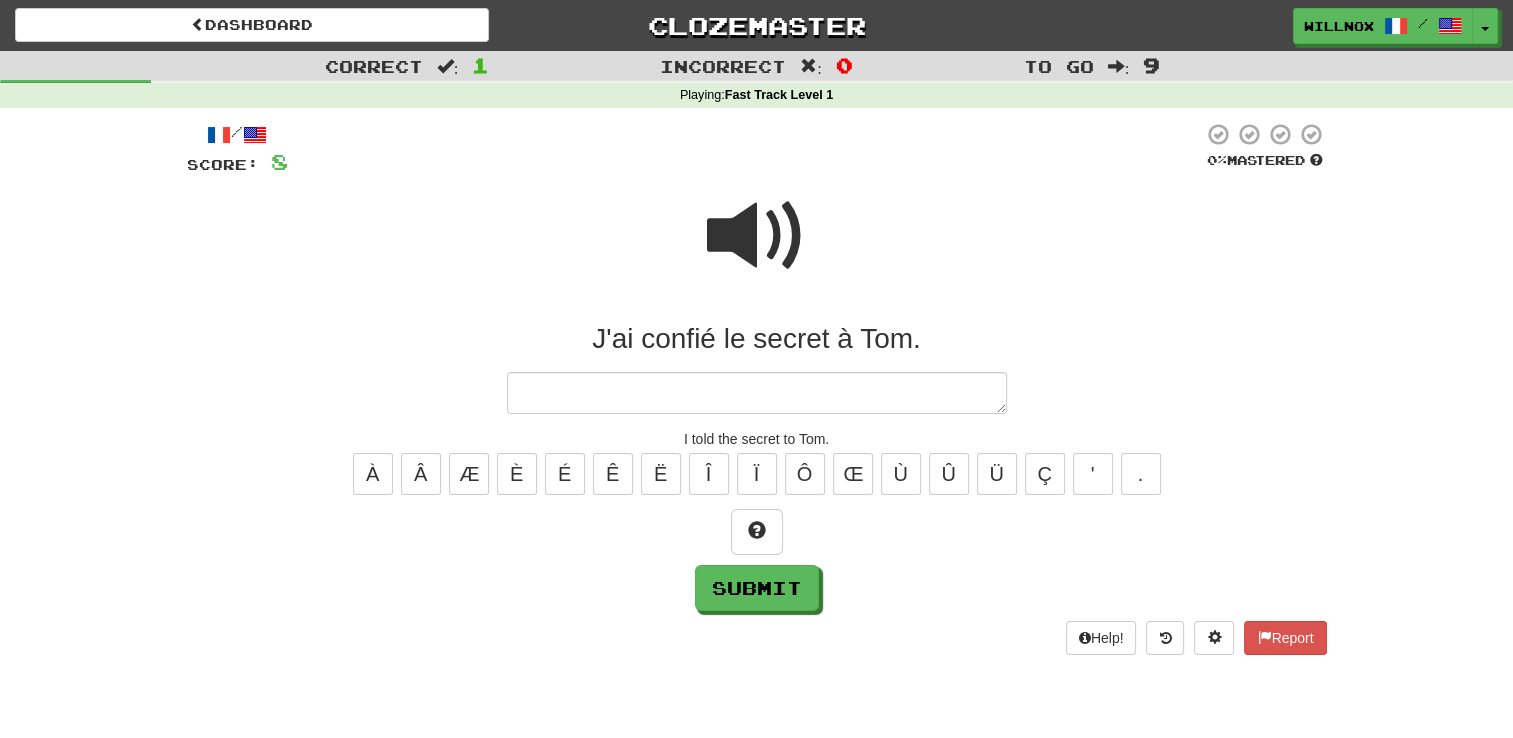 type on "*" 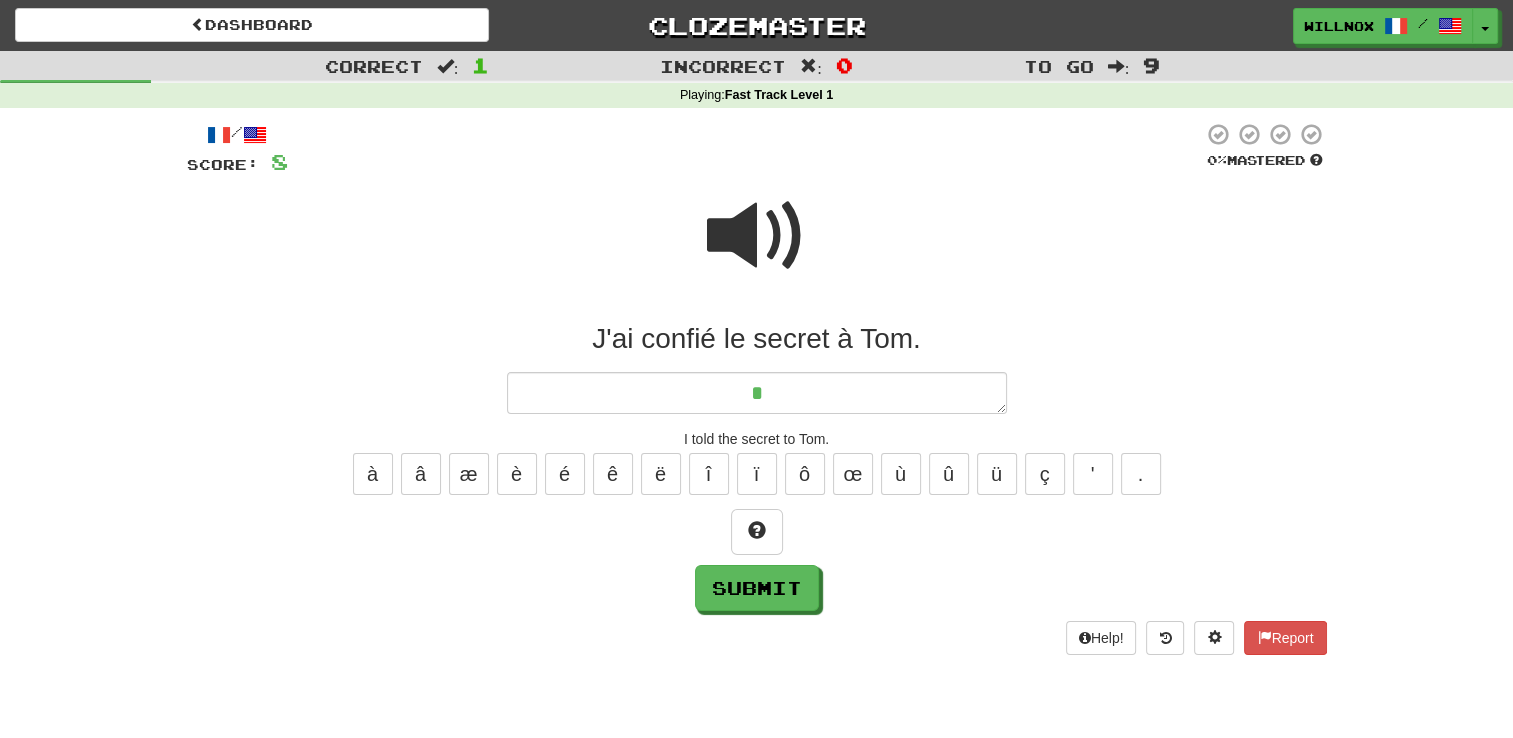 type on "*" 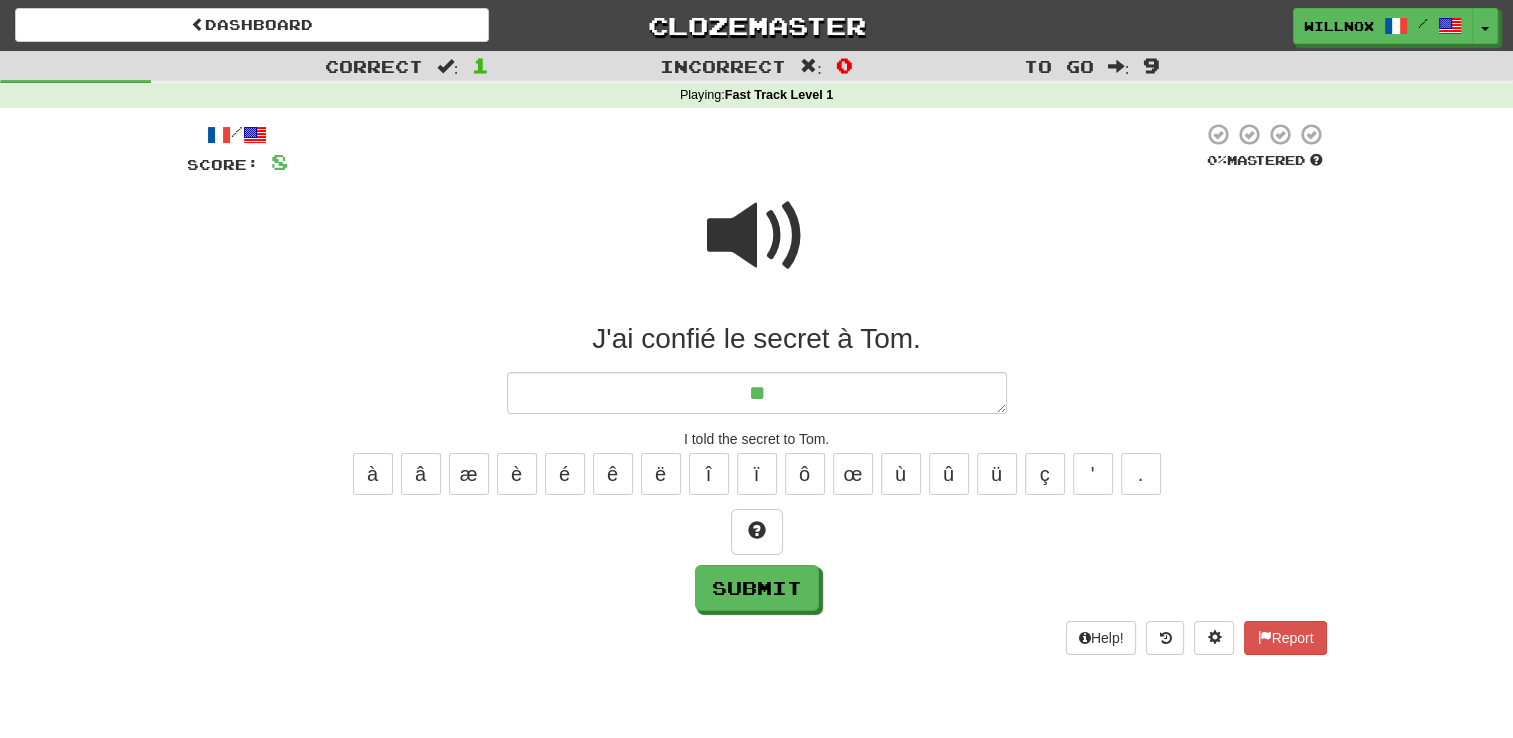 type on "*" 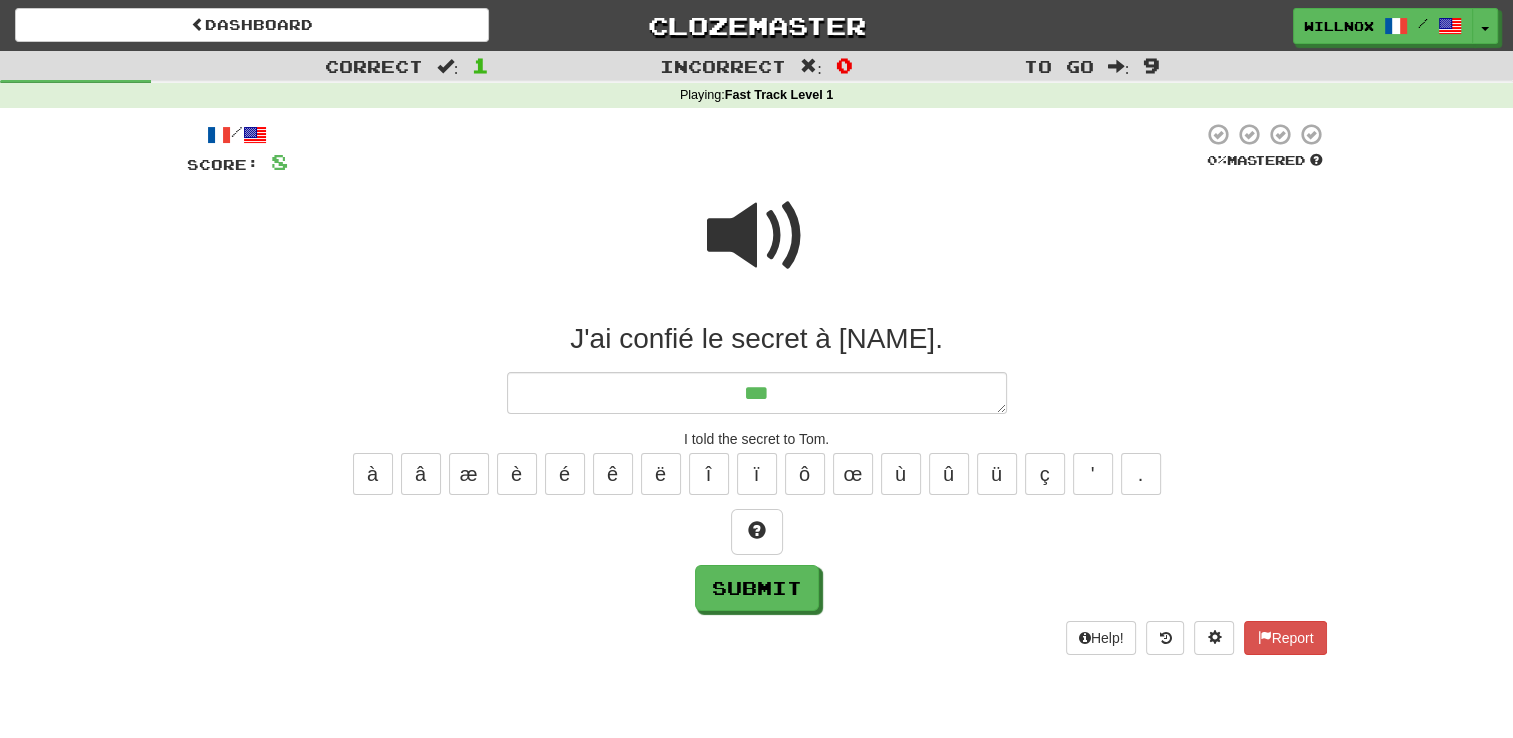type on "****" 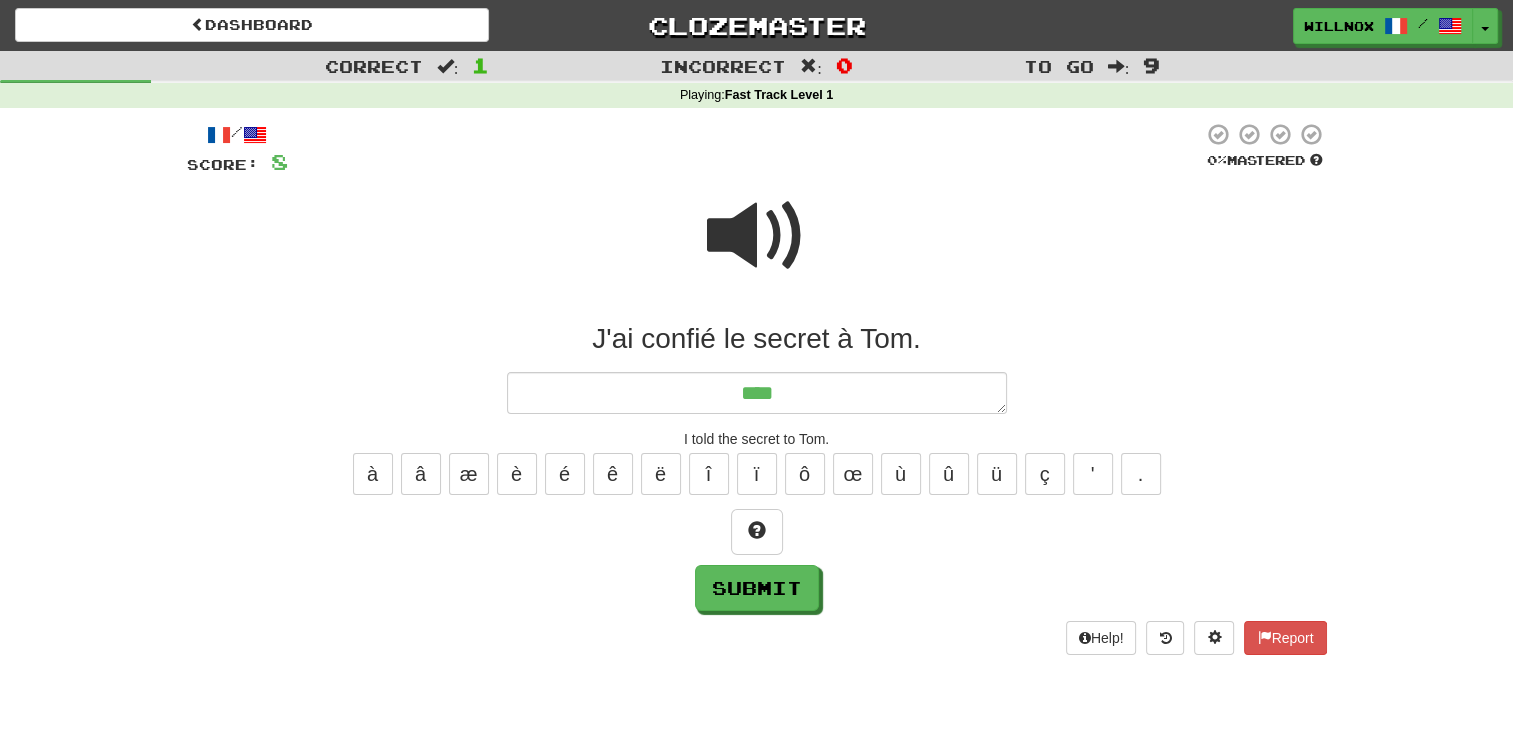 type on "*" 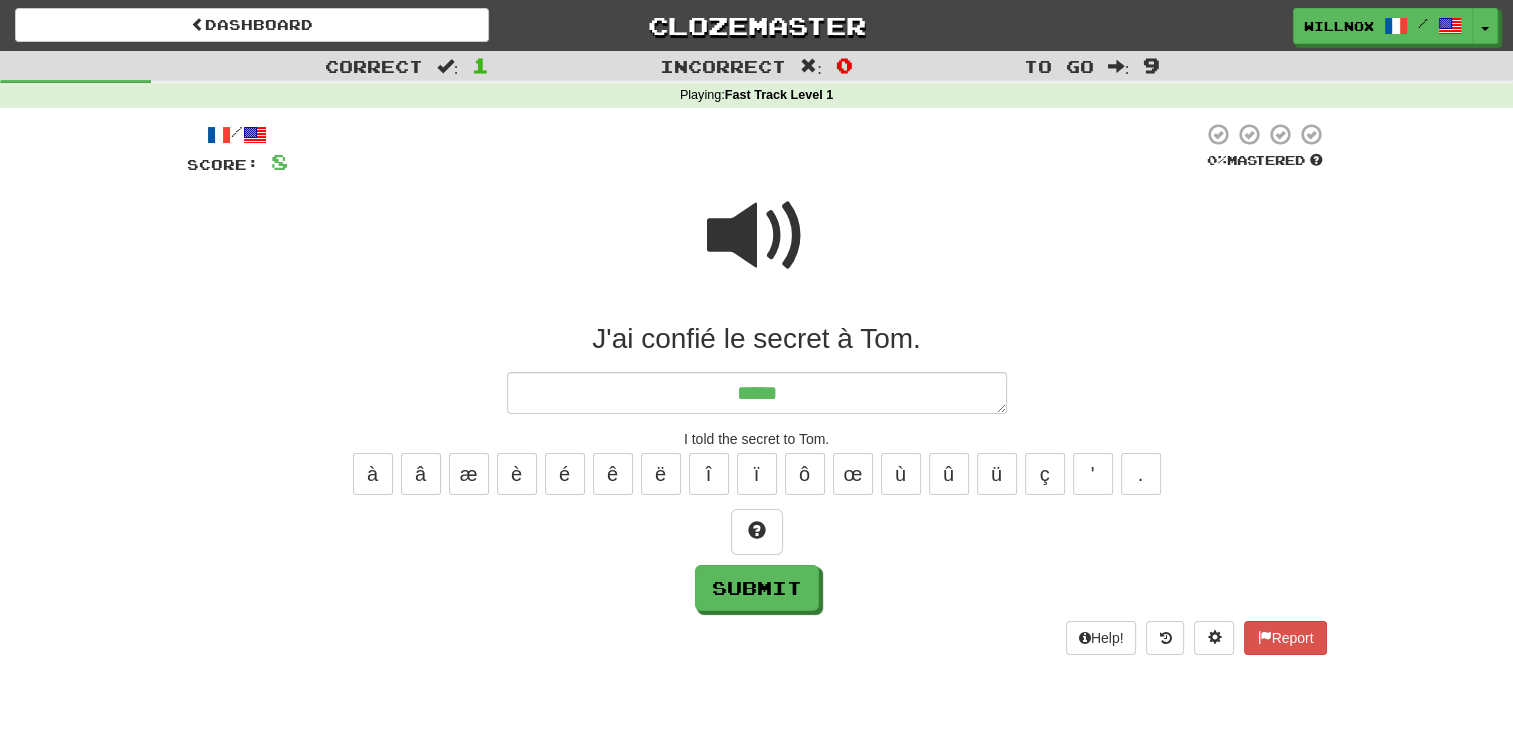 type on "*" 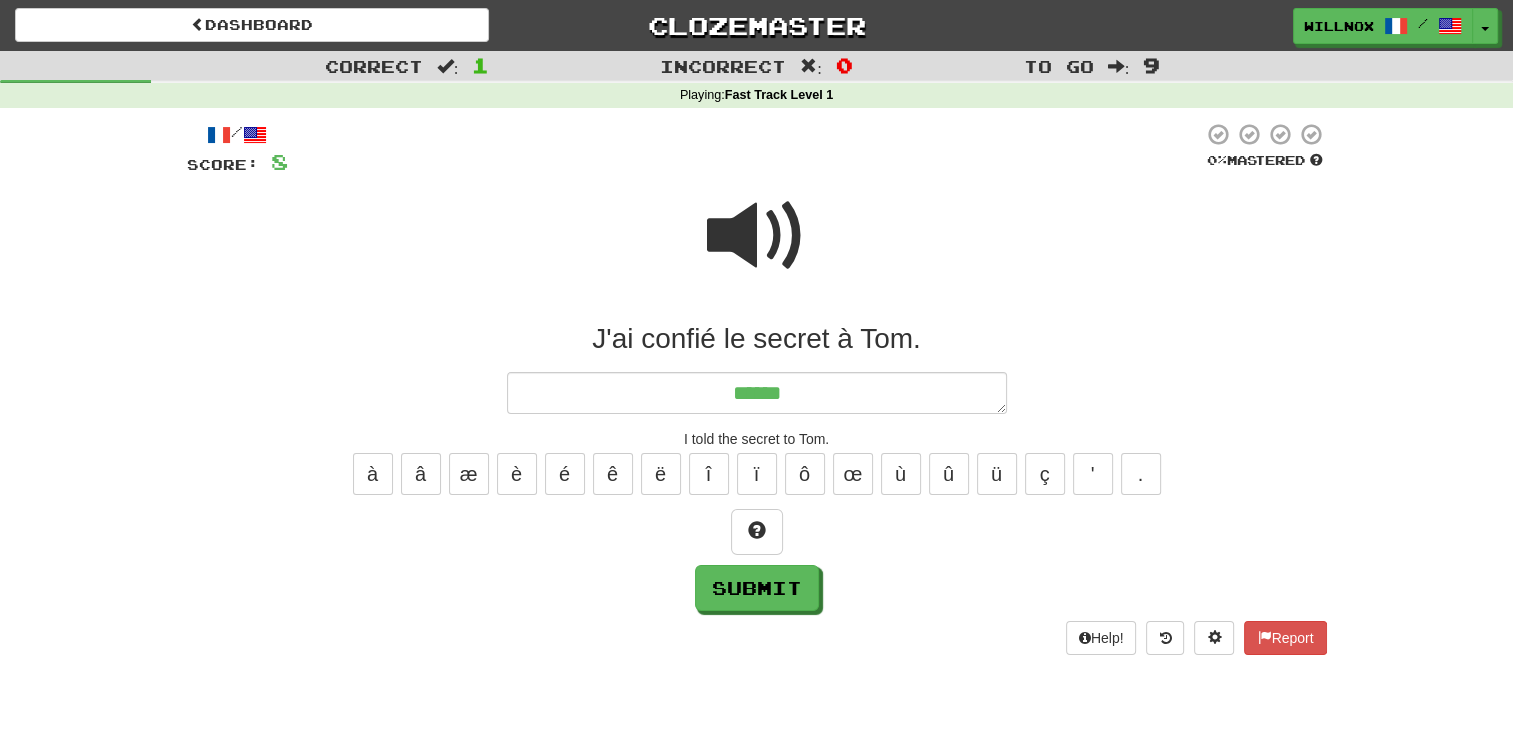 type on "*******" 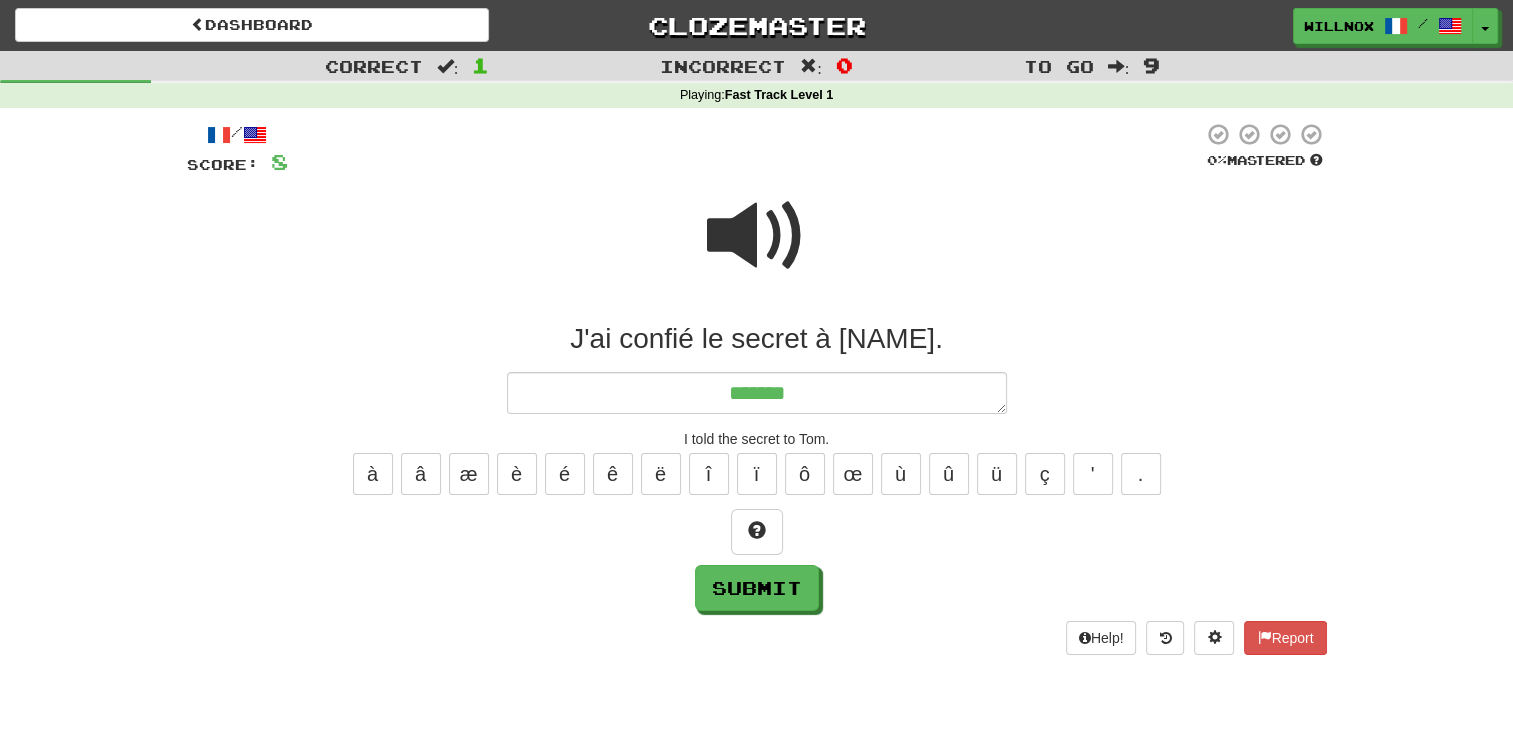 type on "*" 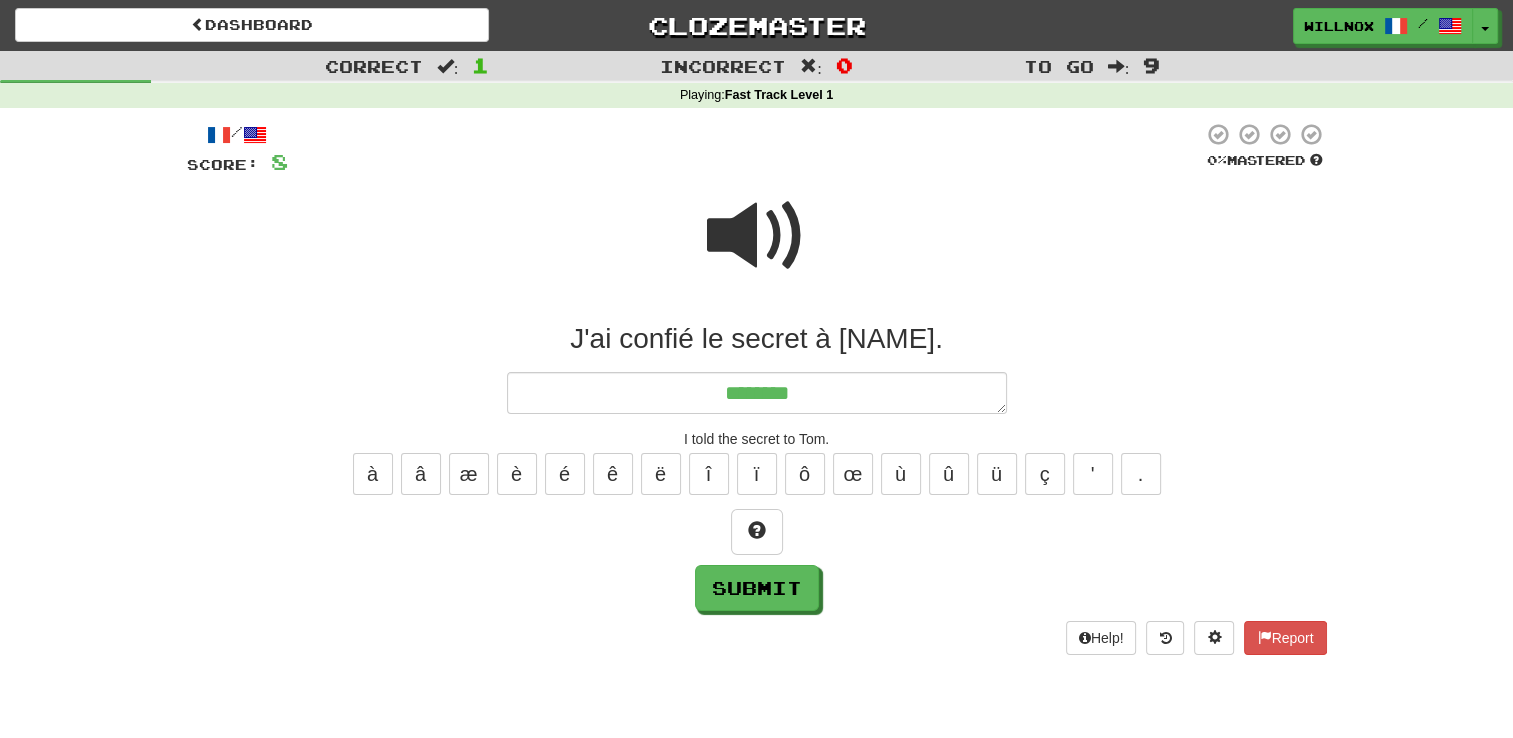 type on "*" 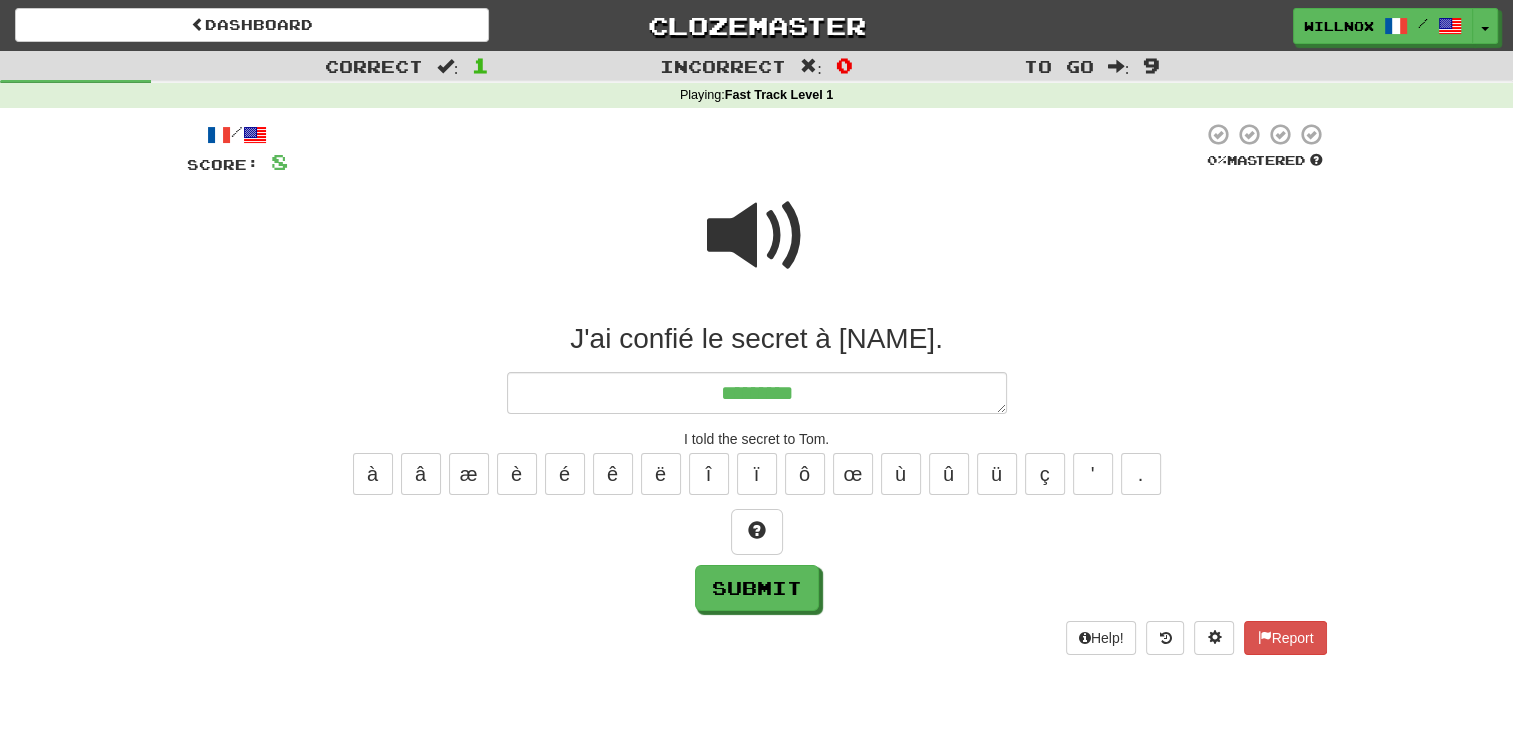 type on "*" 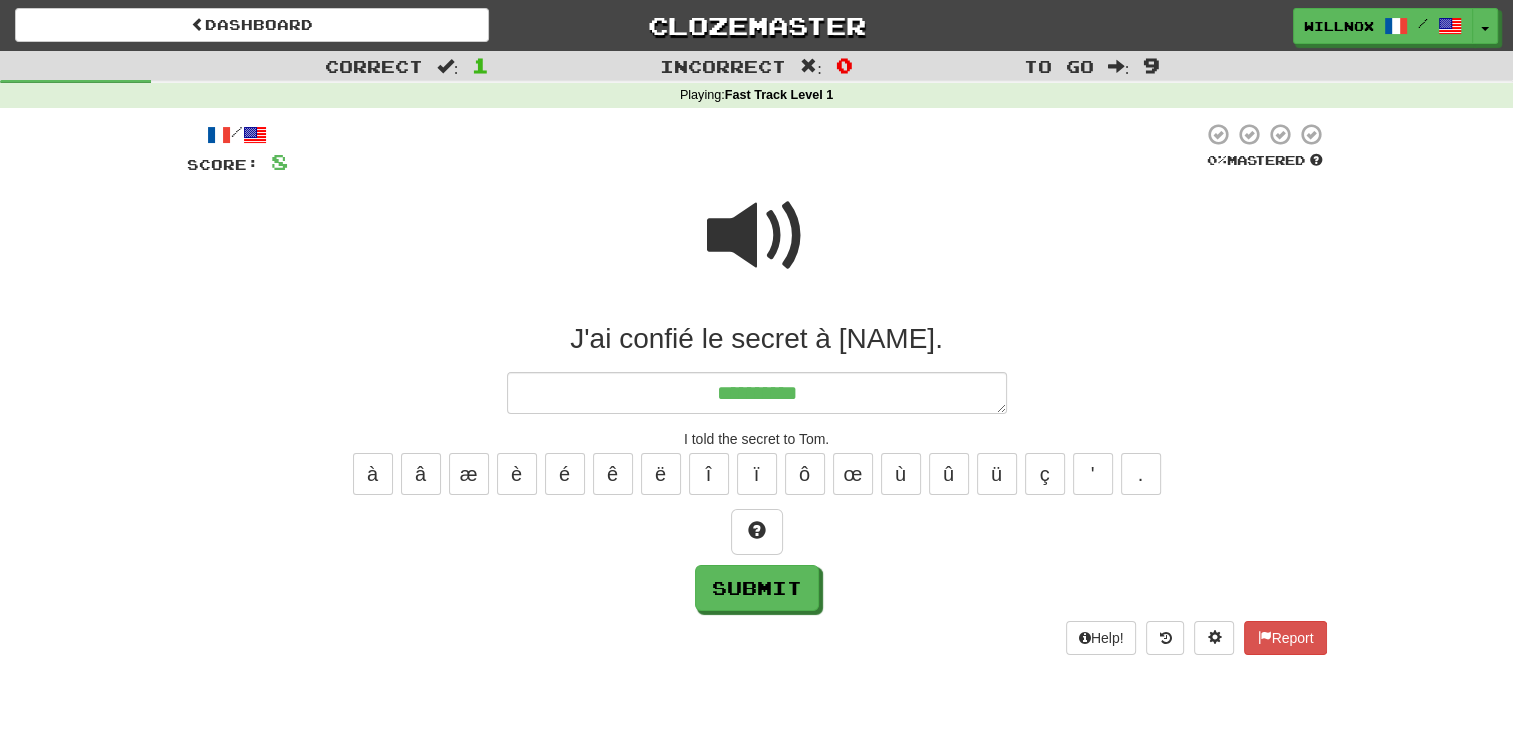 type on "*" 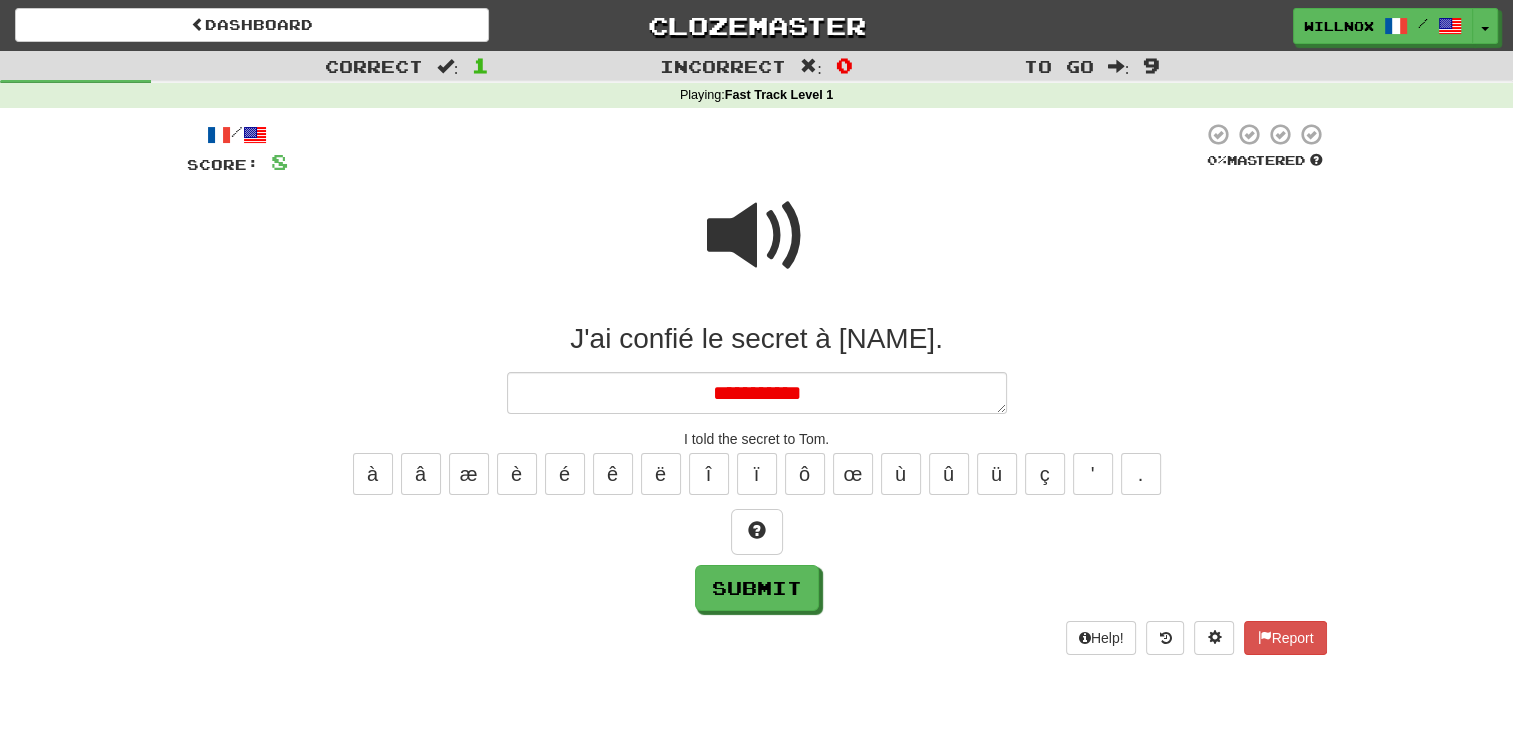 type on "*" 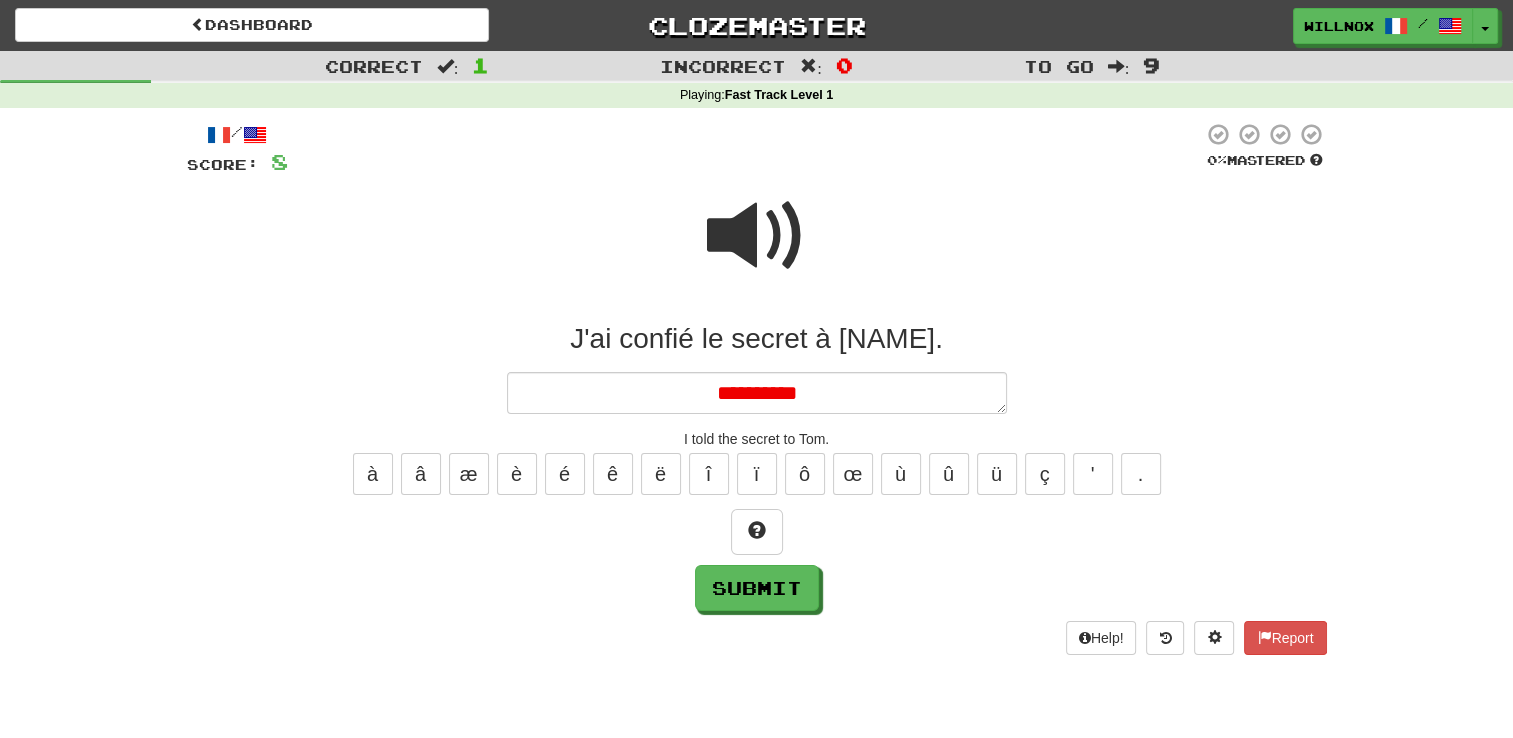 type on "*" 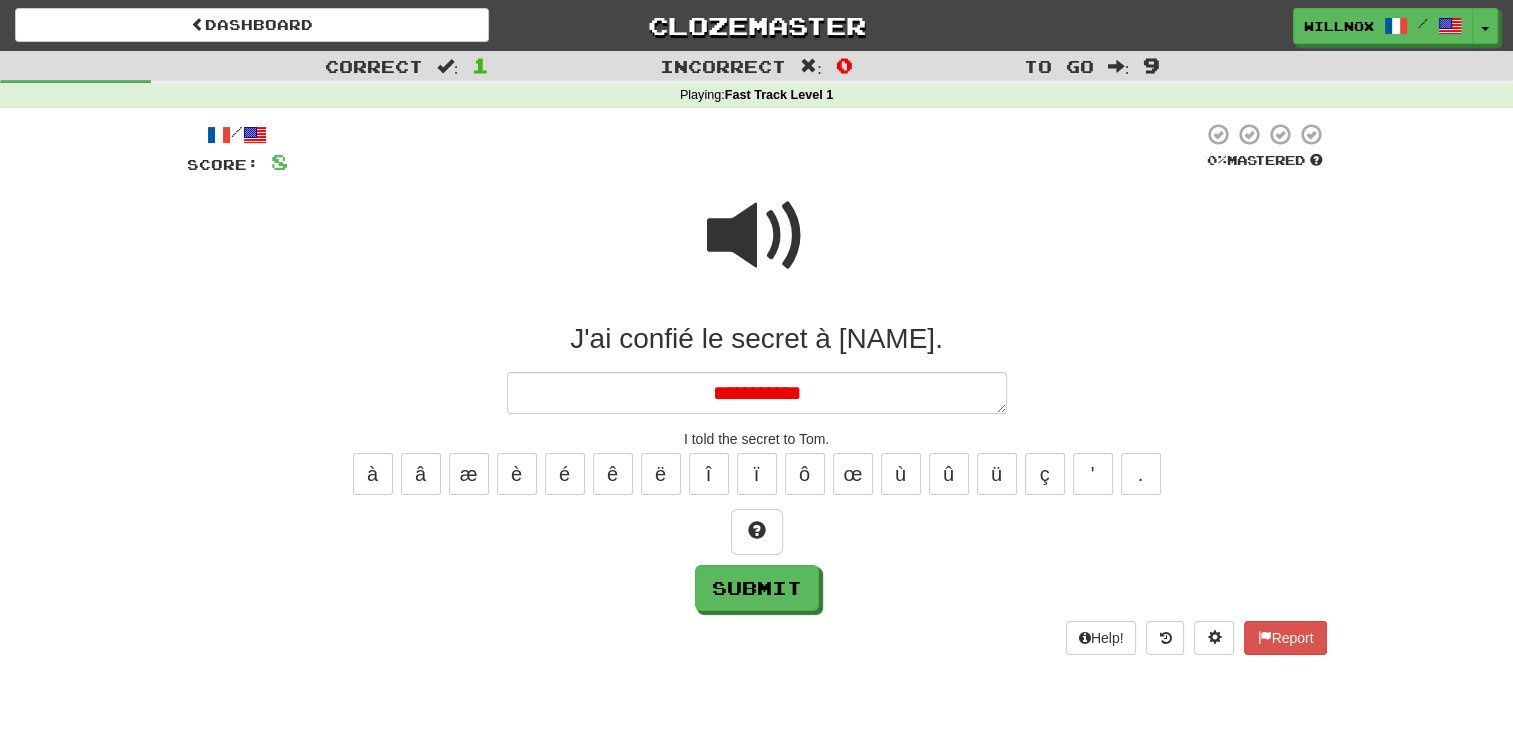 type on "*" 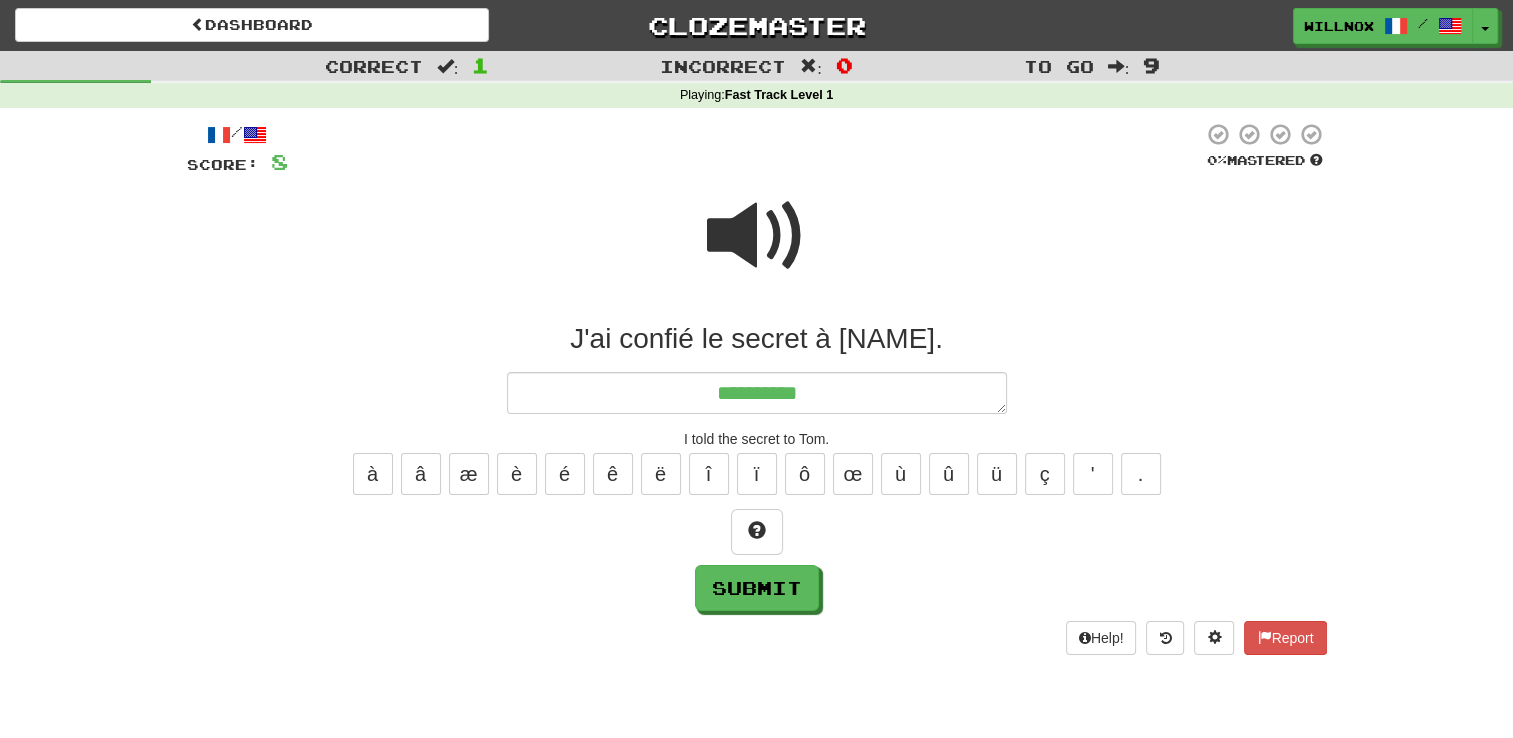 type on "*" 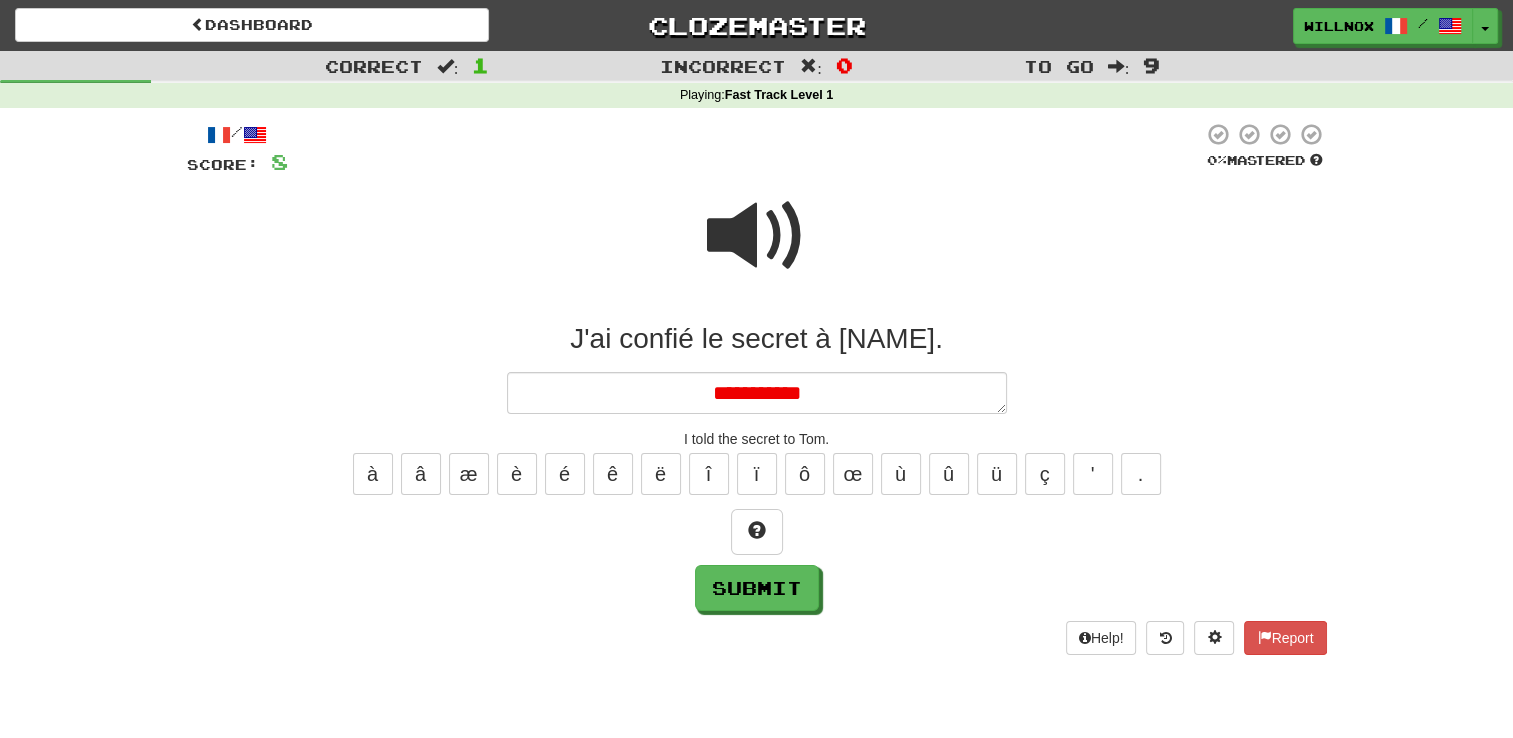 type on "*" 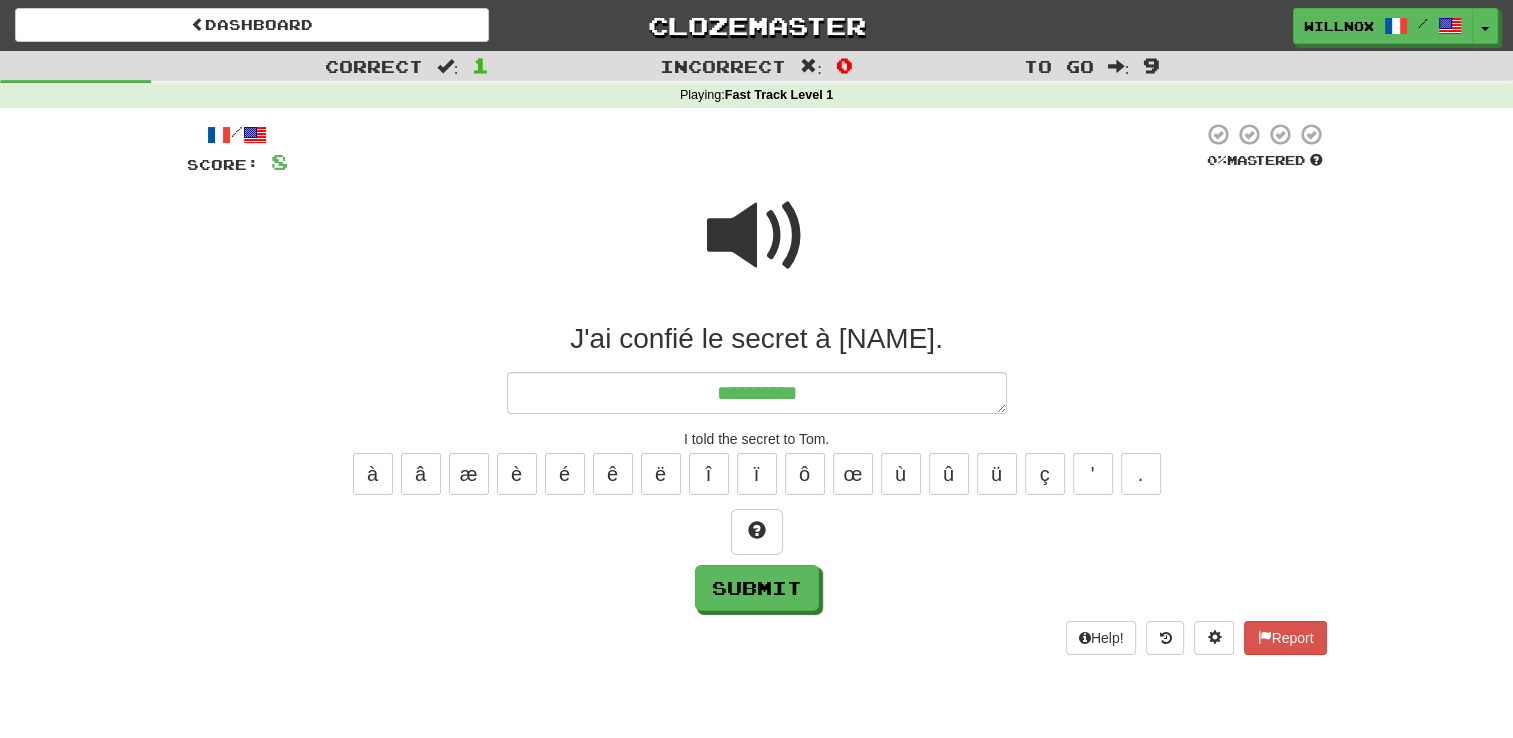 type on "*" 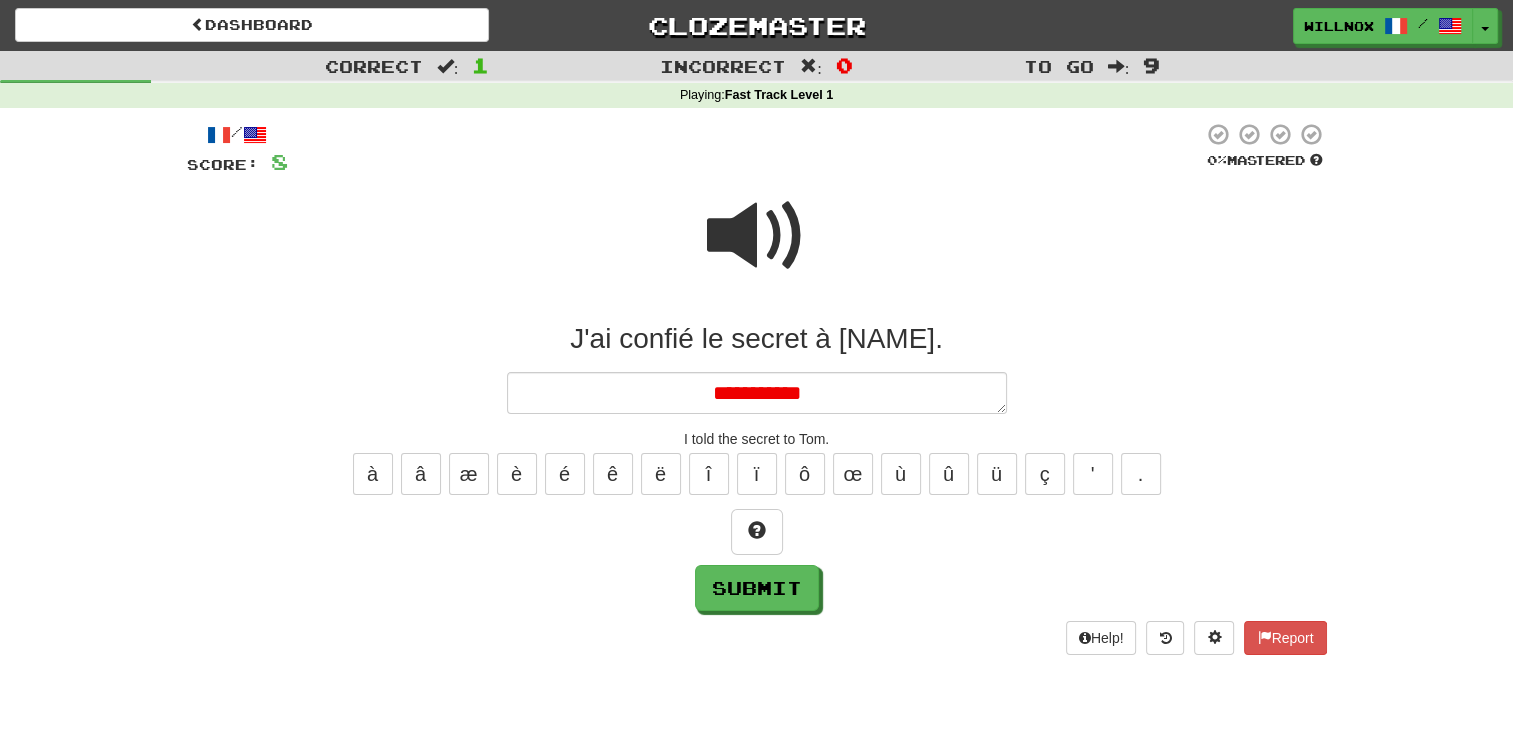 type on "*" 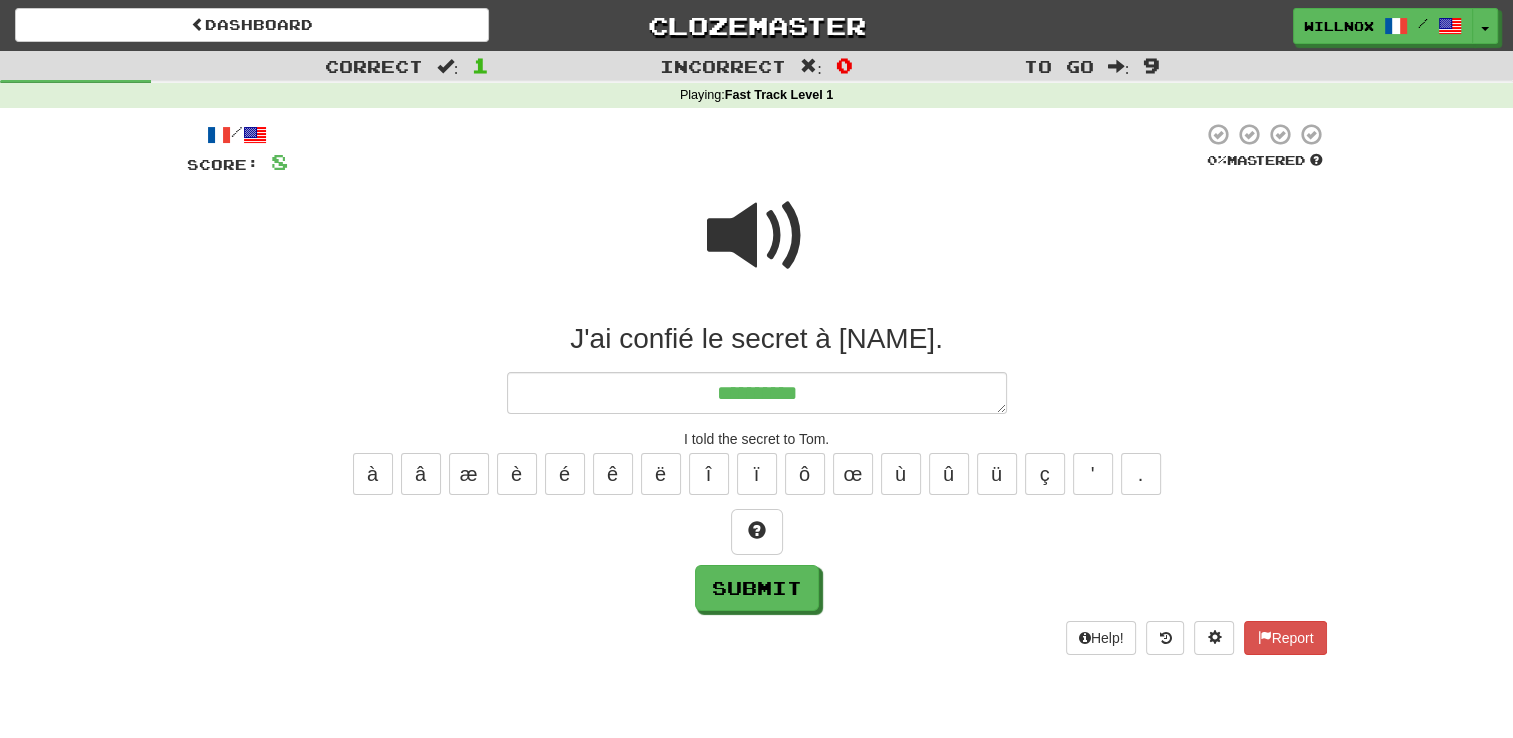 type on "*" 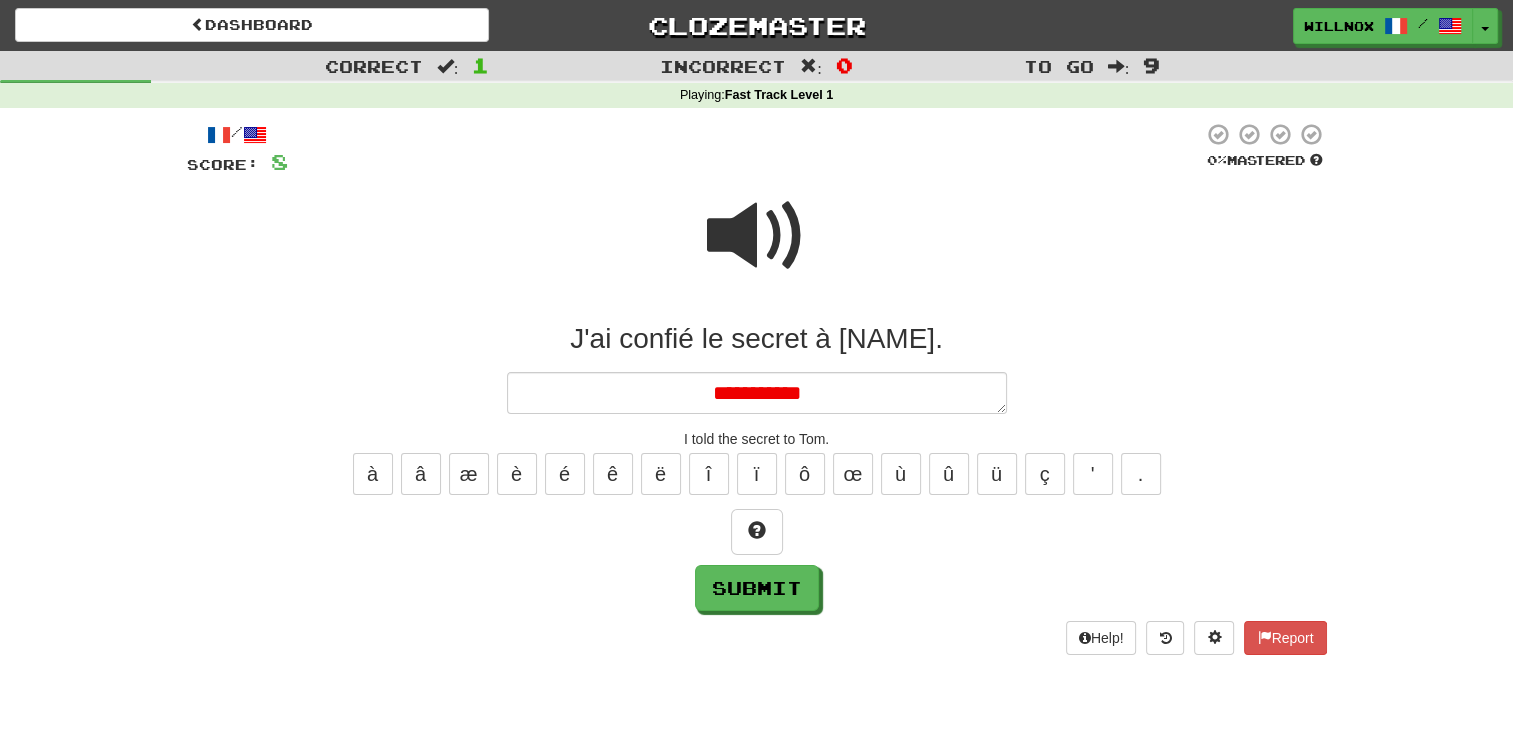 type on "*" 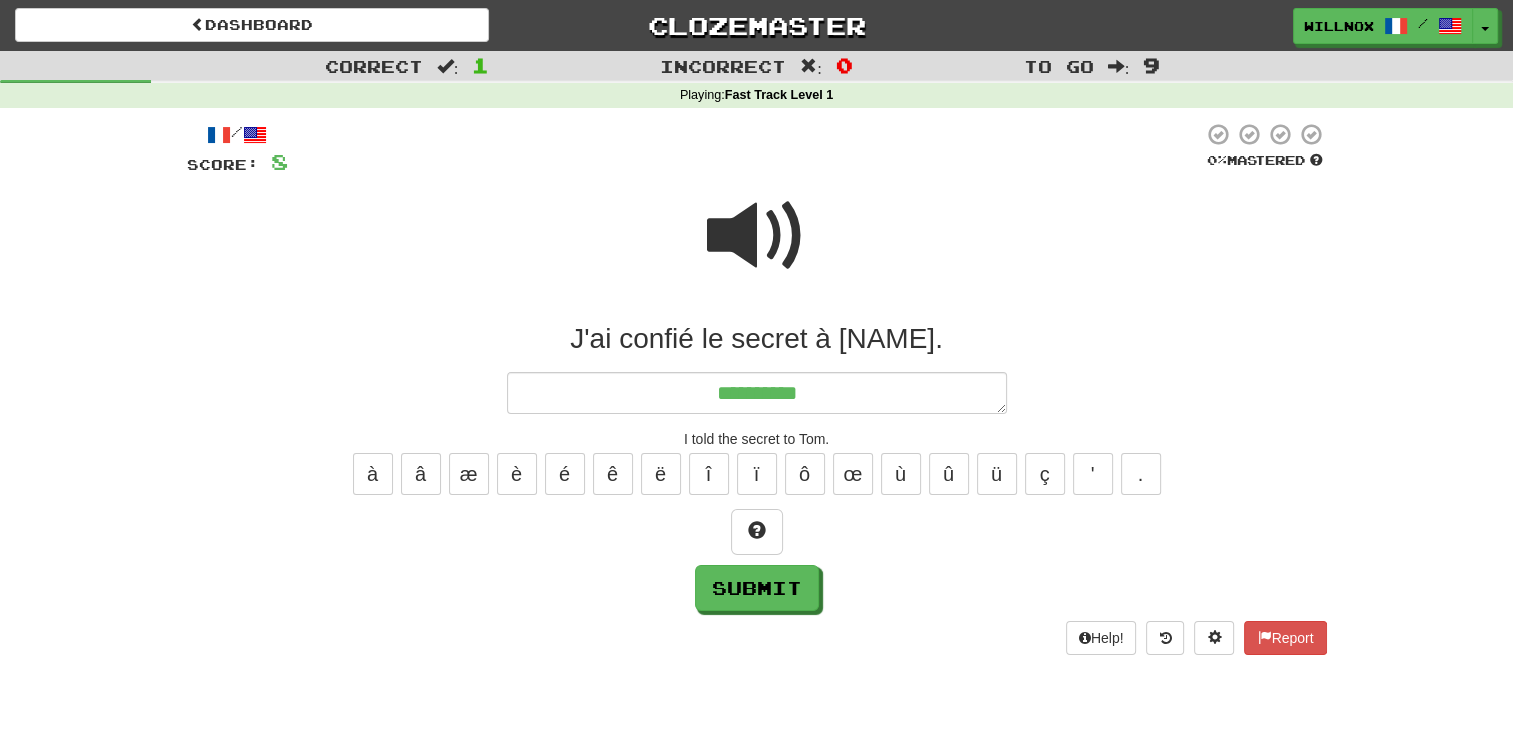 type on "*" 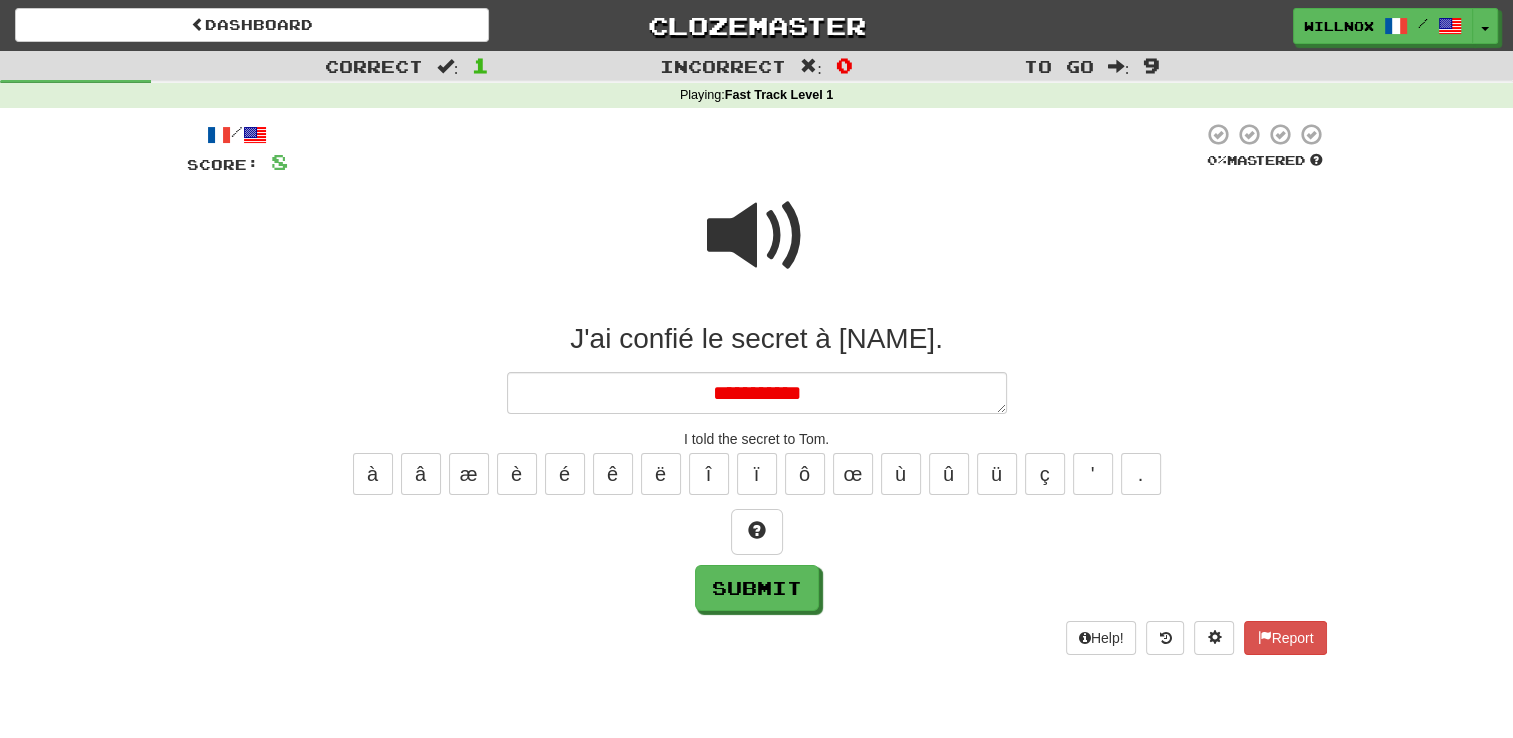 type on "*" 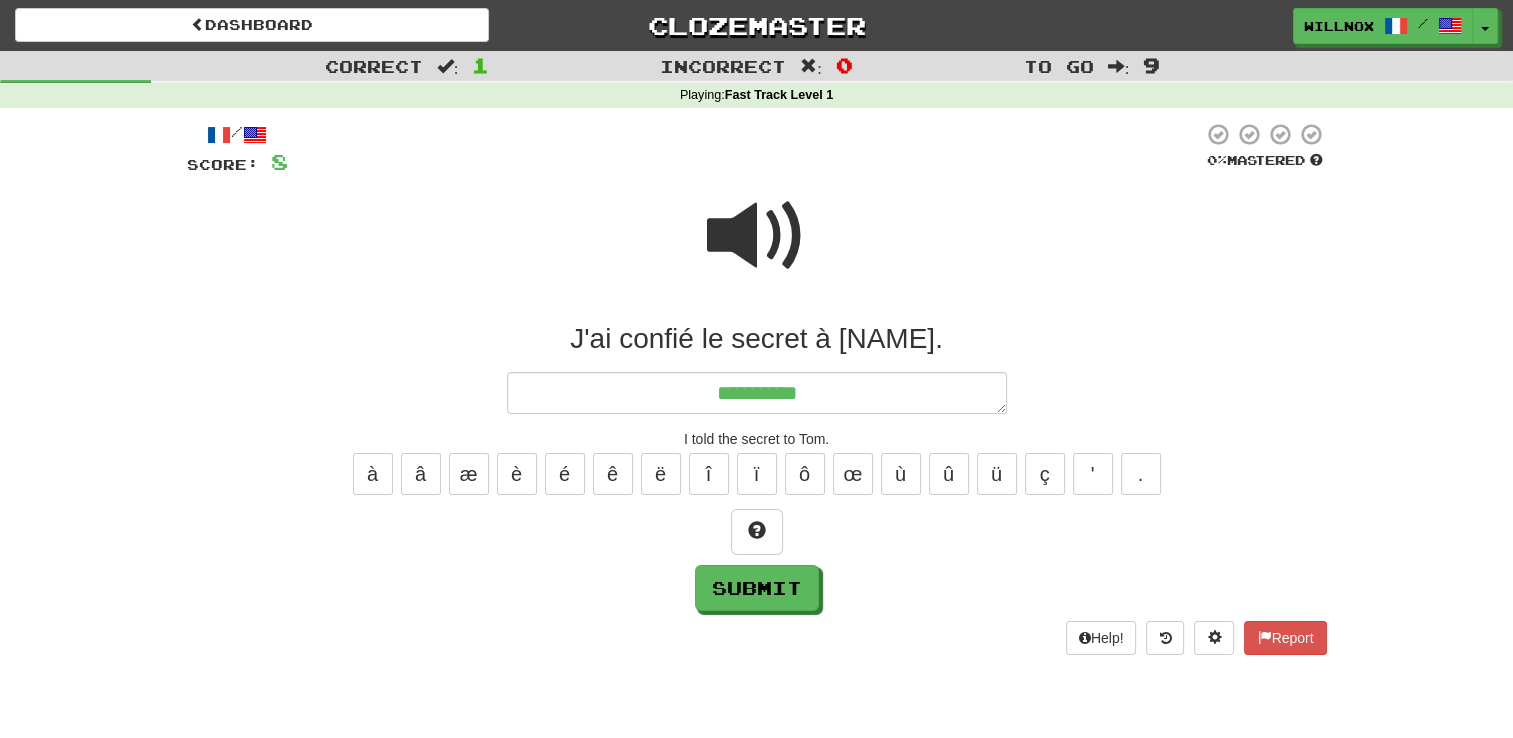 type on "*" 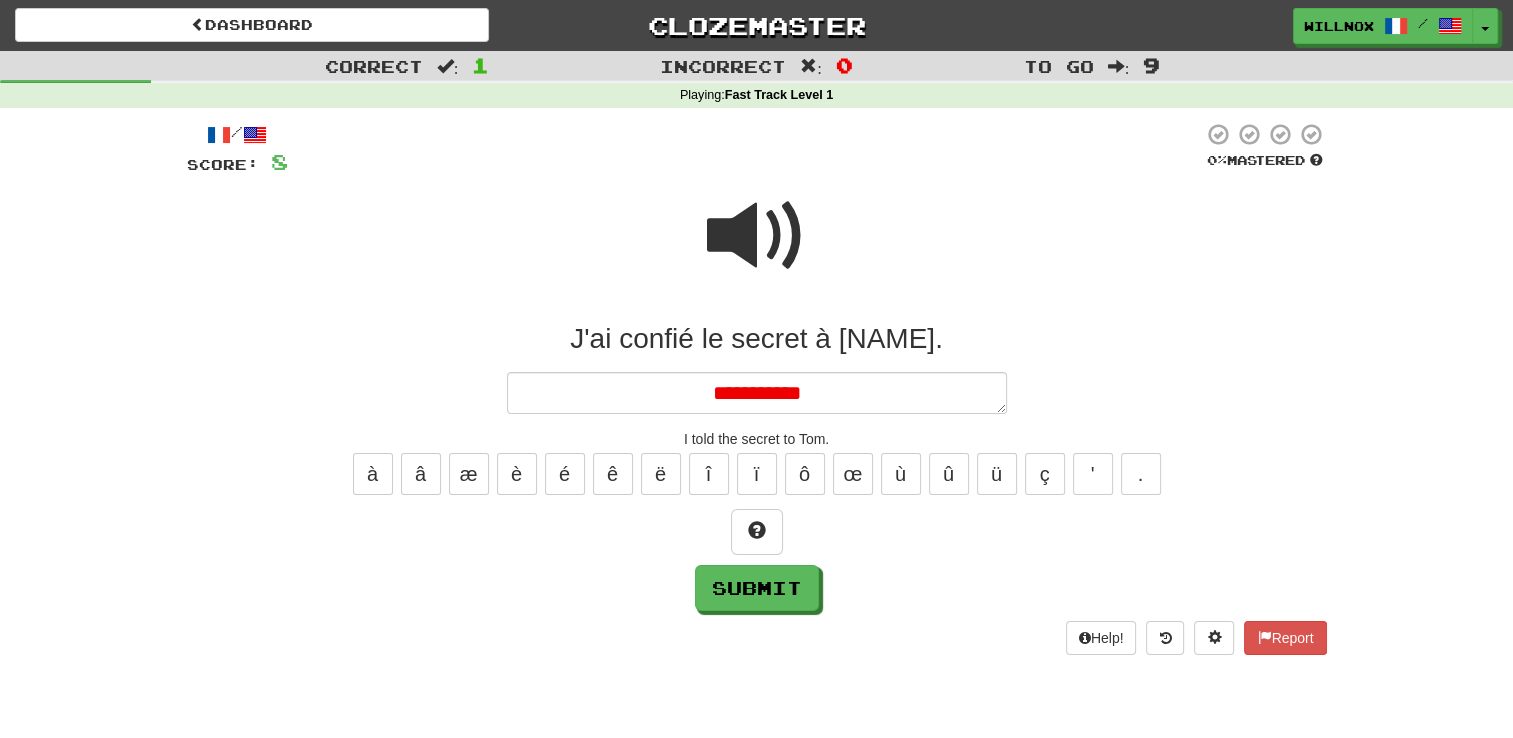 type on "*" 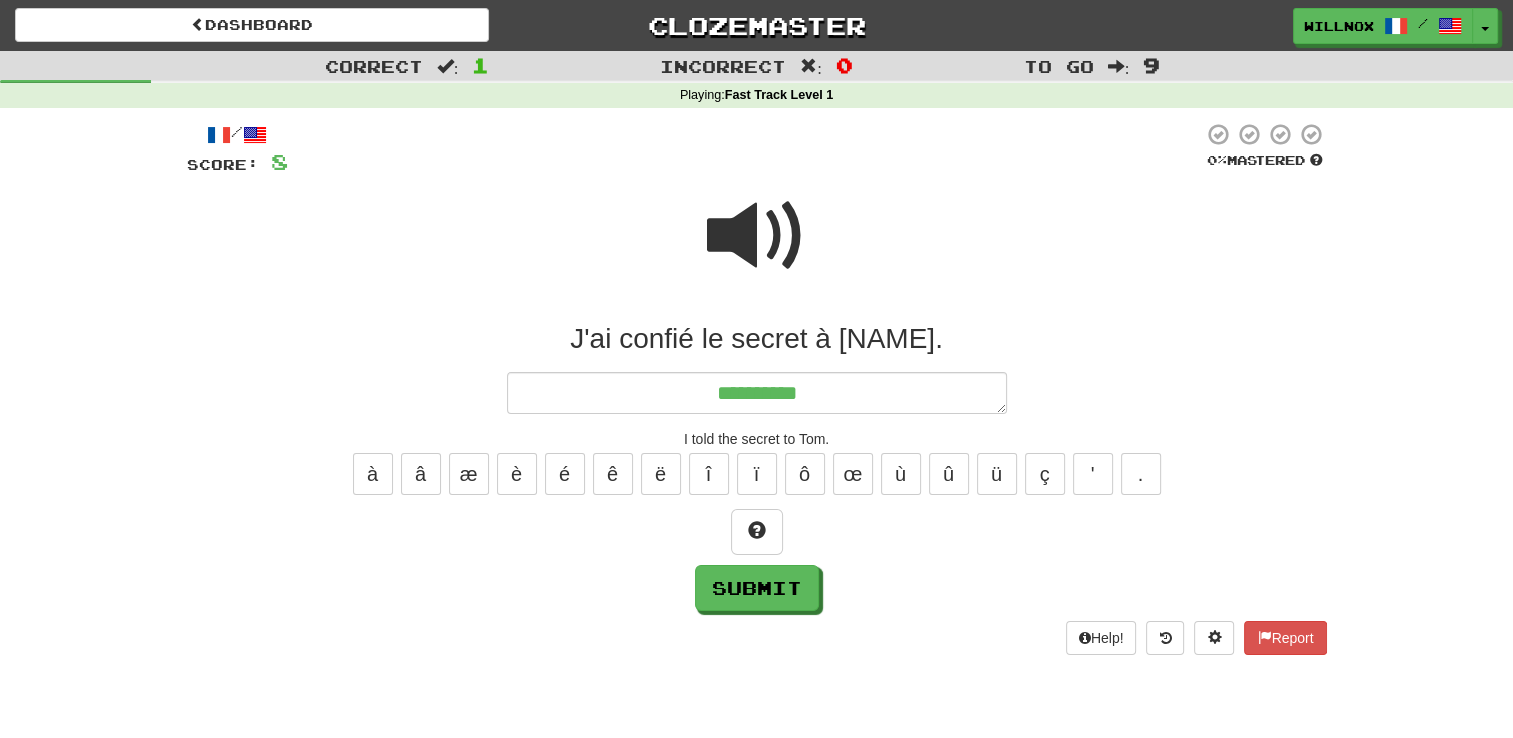 type on "*" 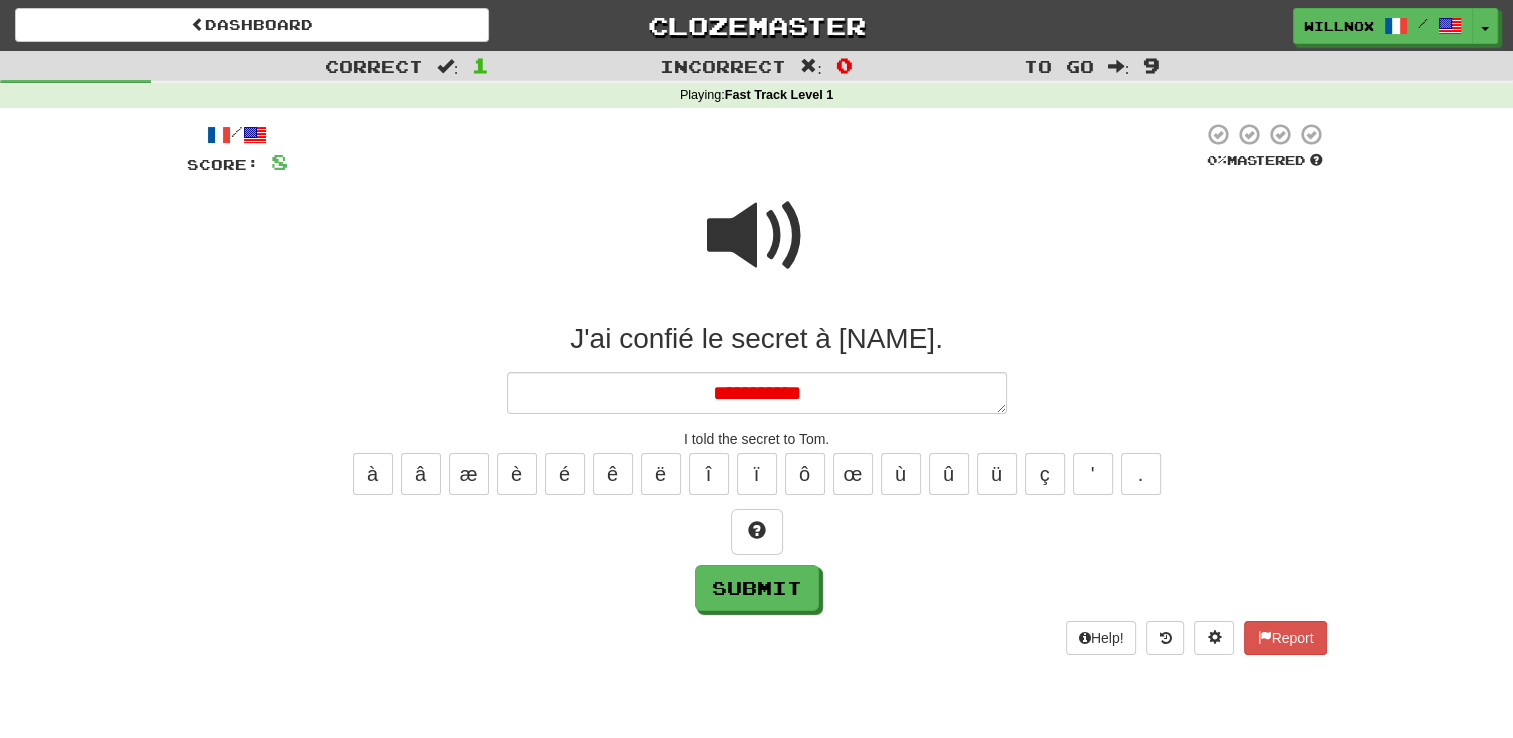 type on "*" 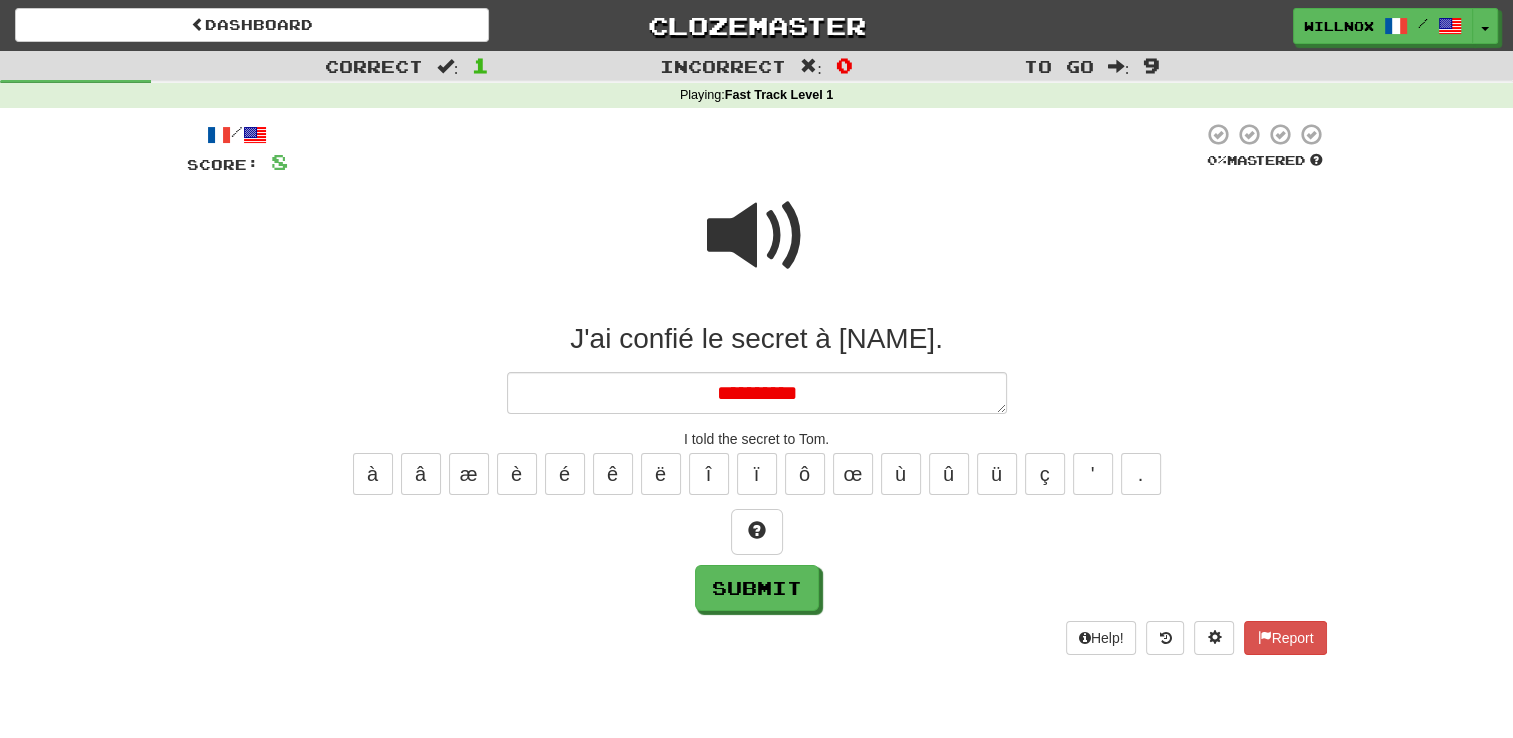 type on "*" 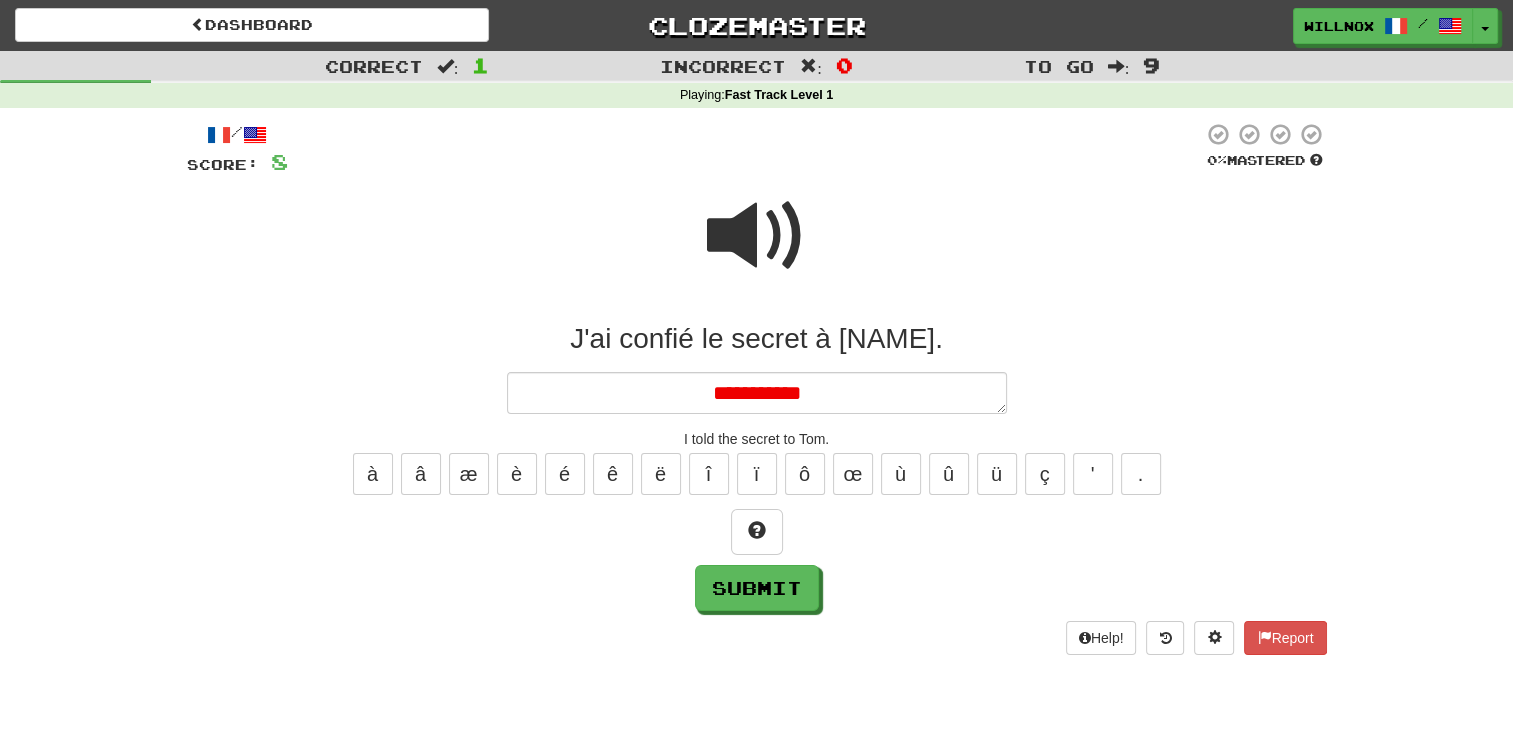 type on "*" 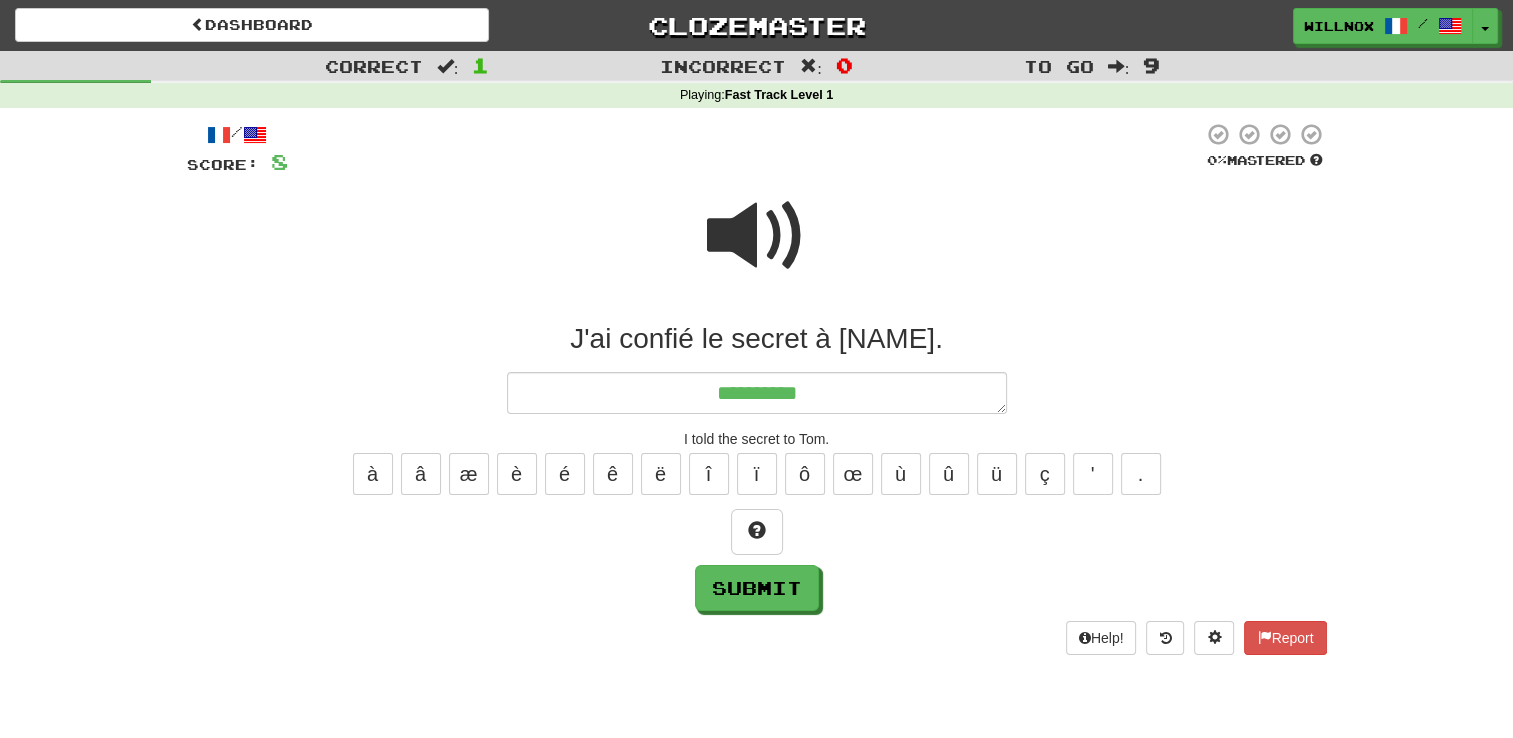 type on "*" 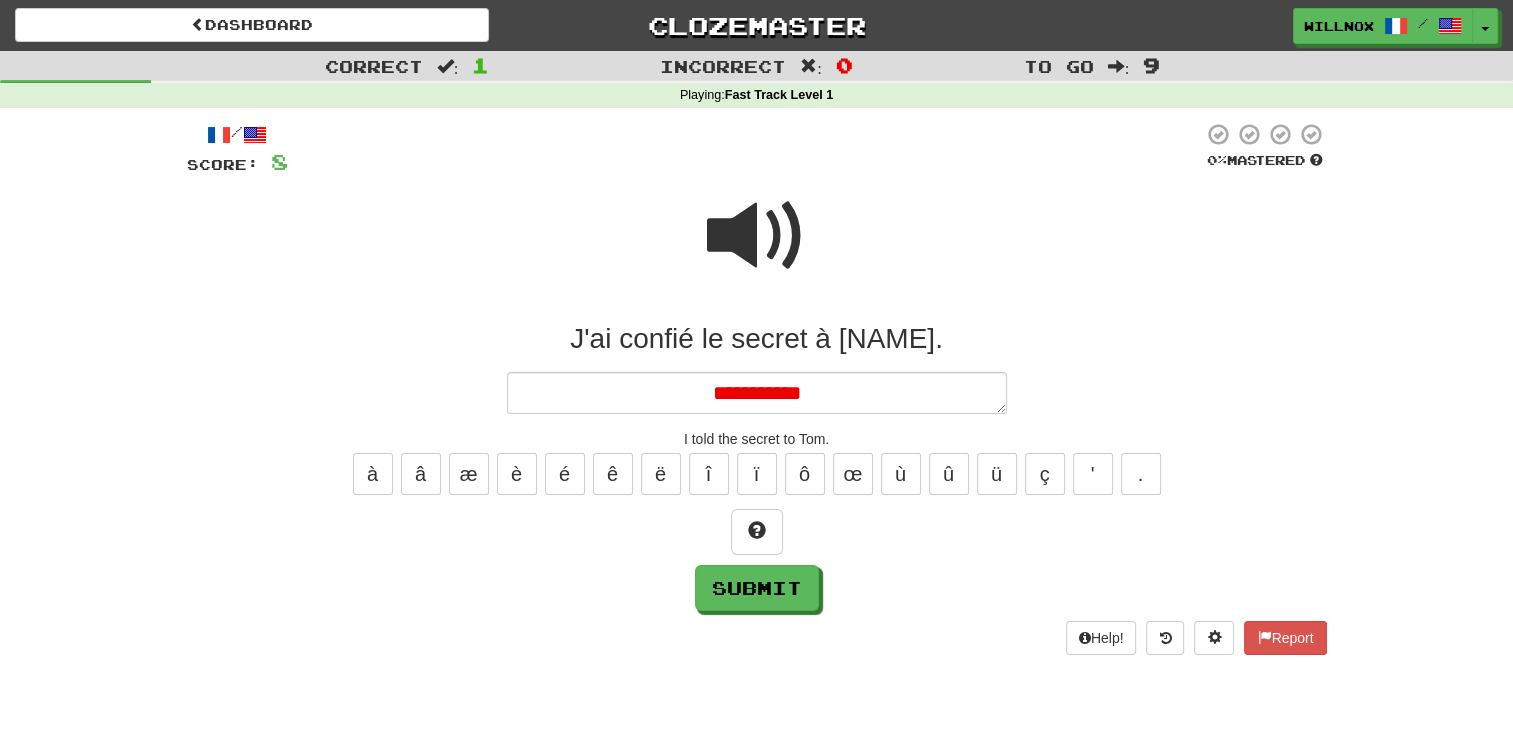 type on "*" 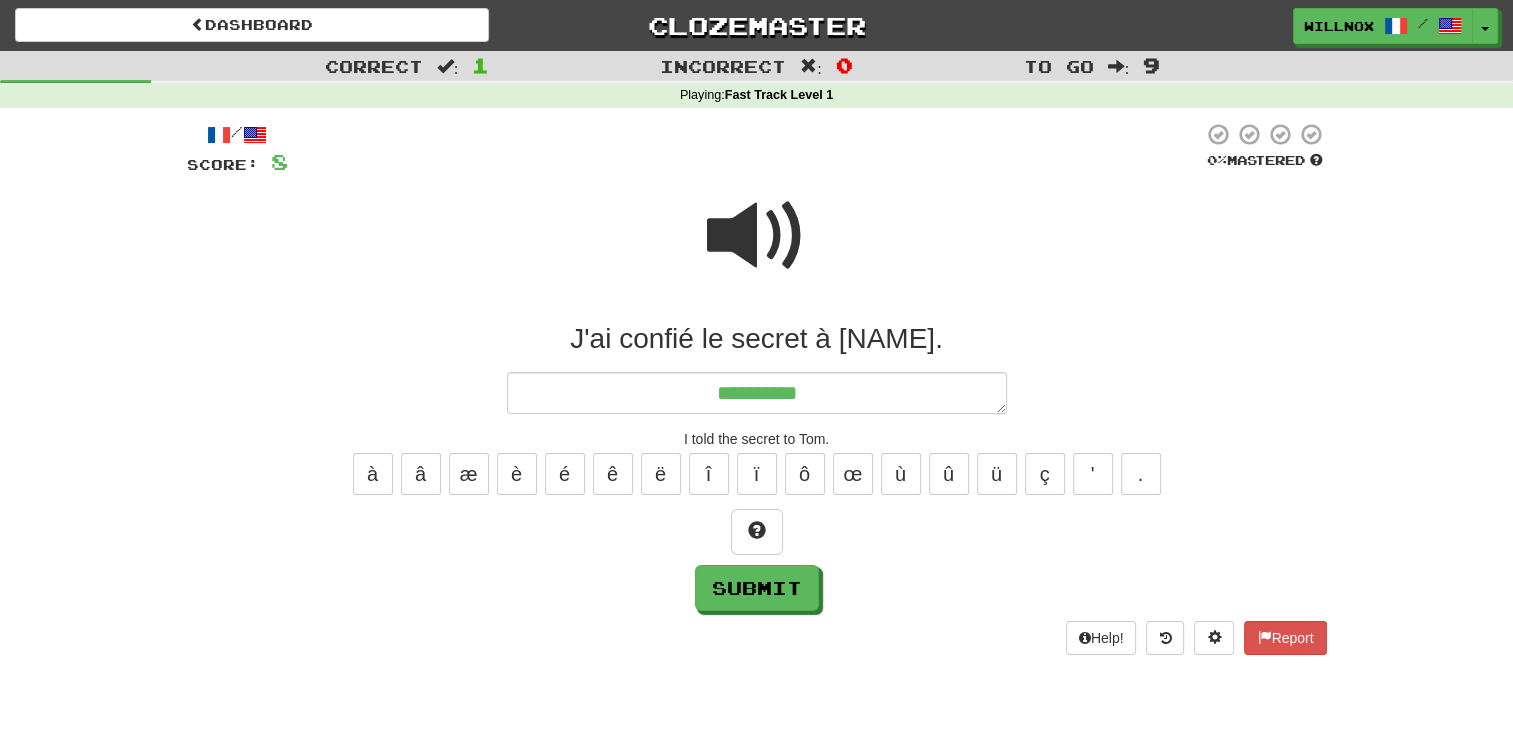 type on "*" 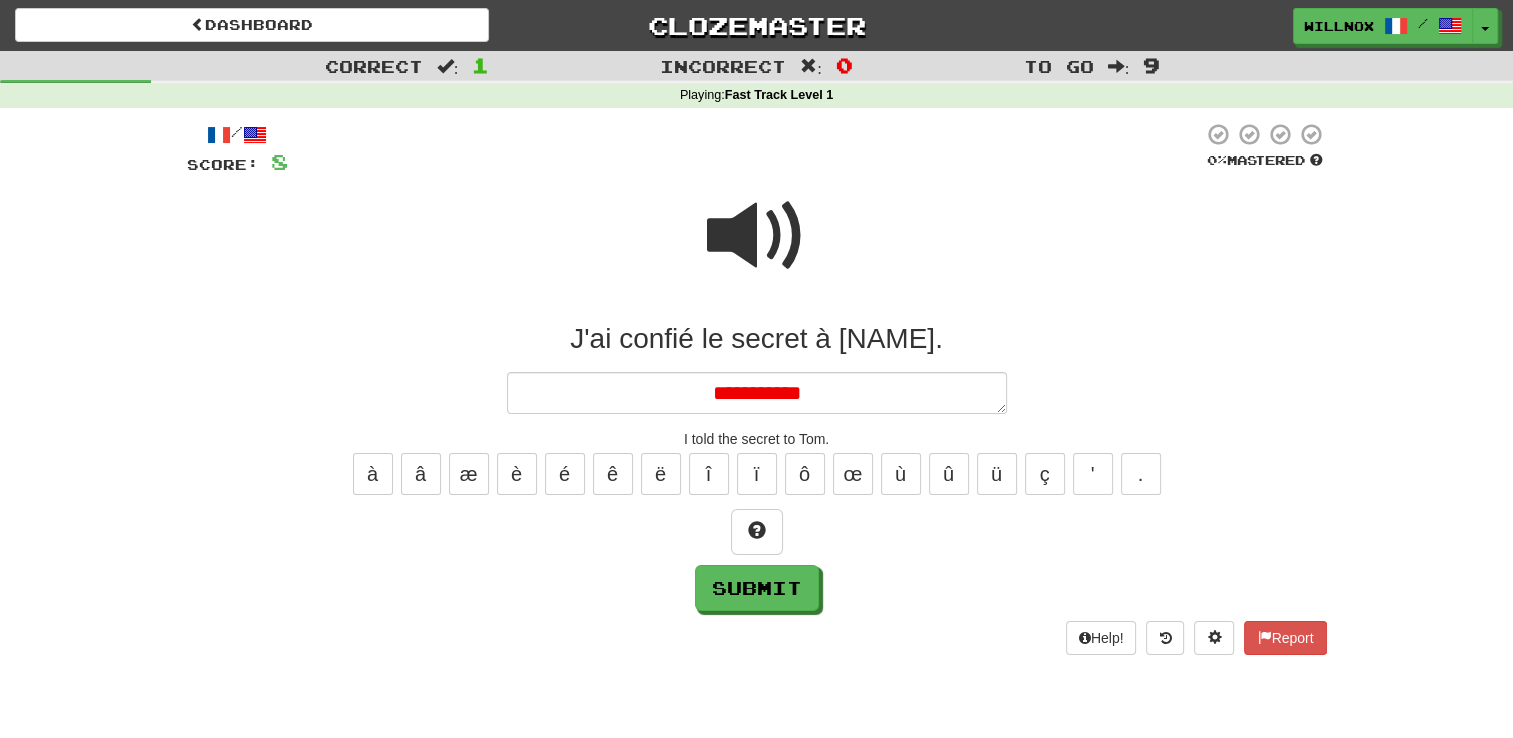 type on "*" 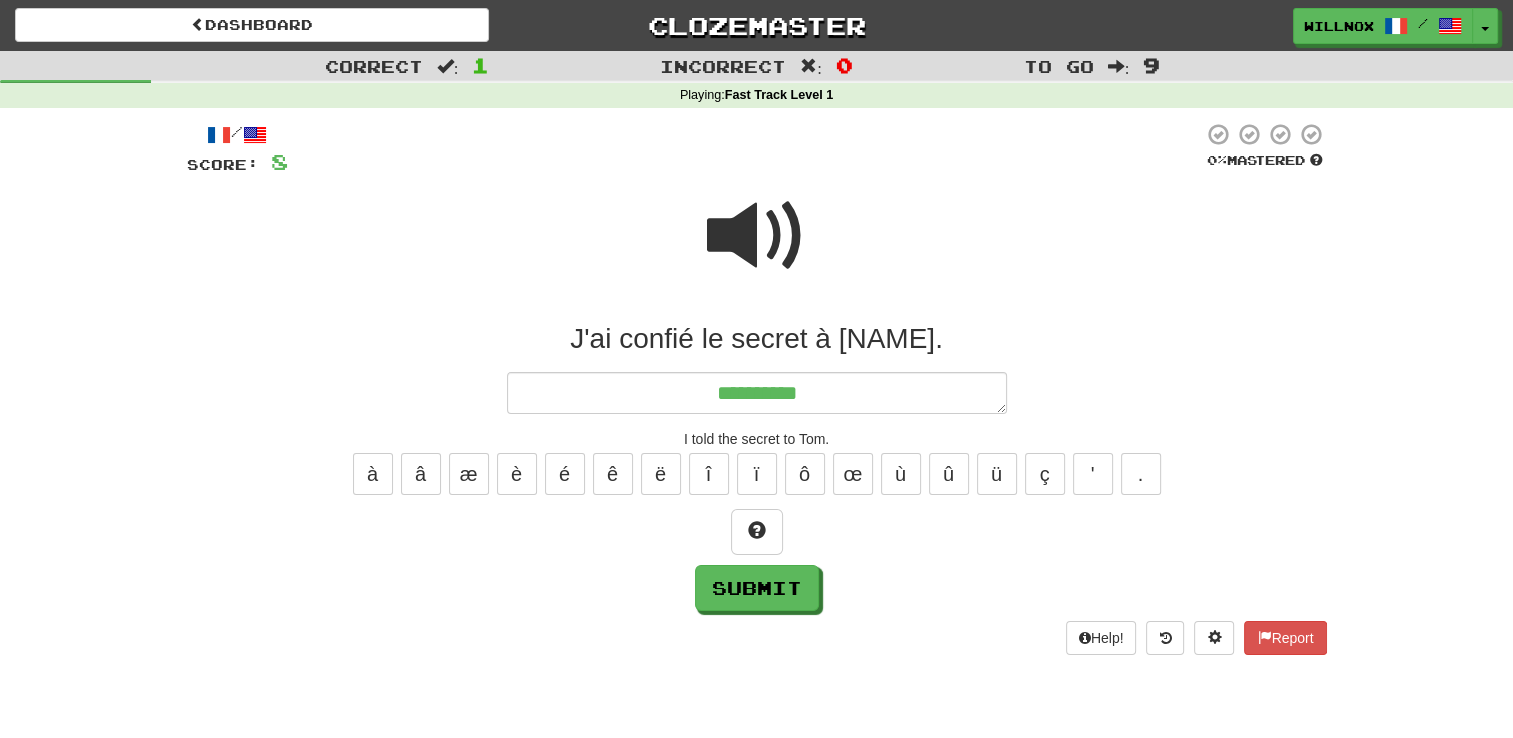 type on "*" 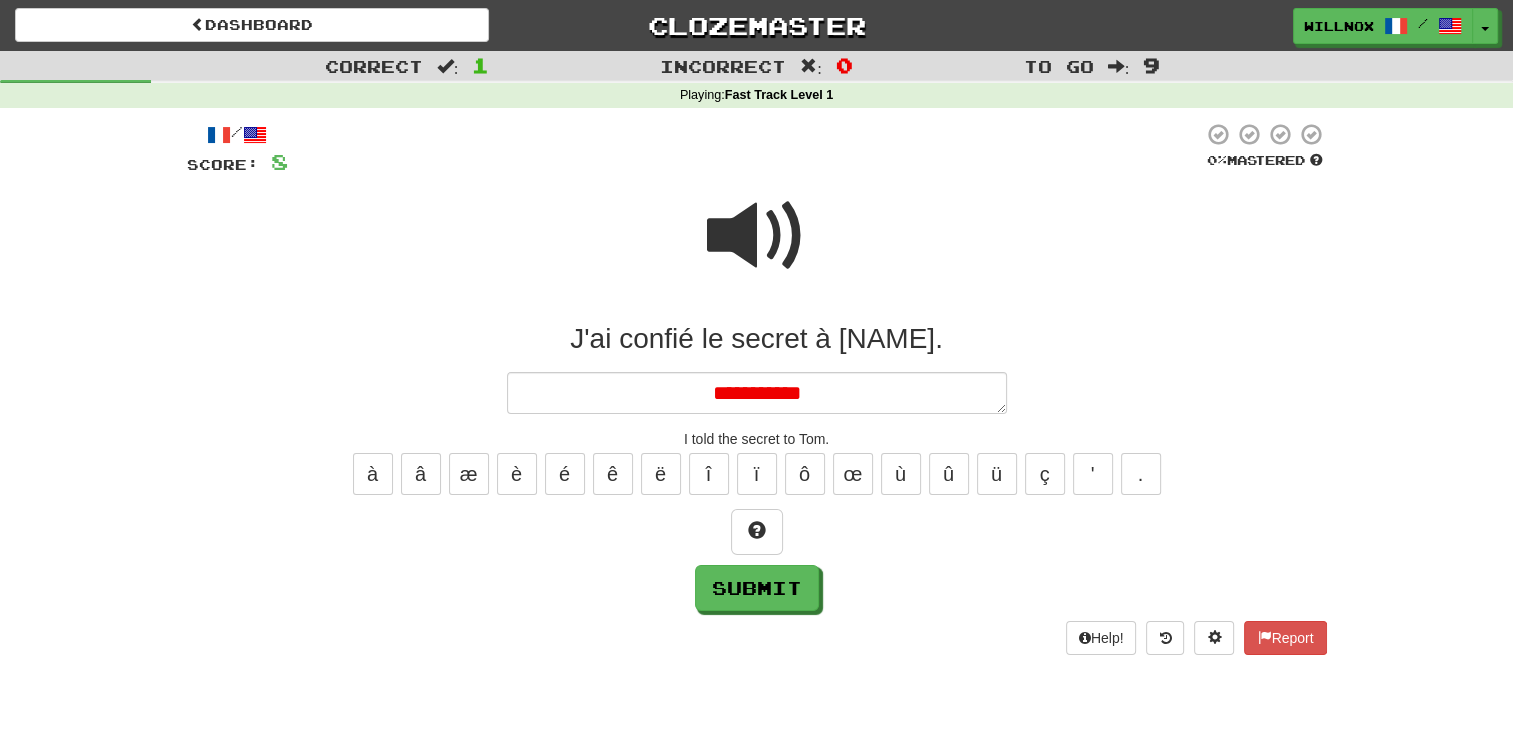 type on "*" 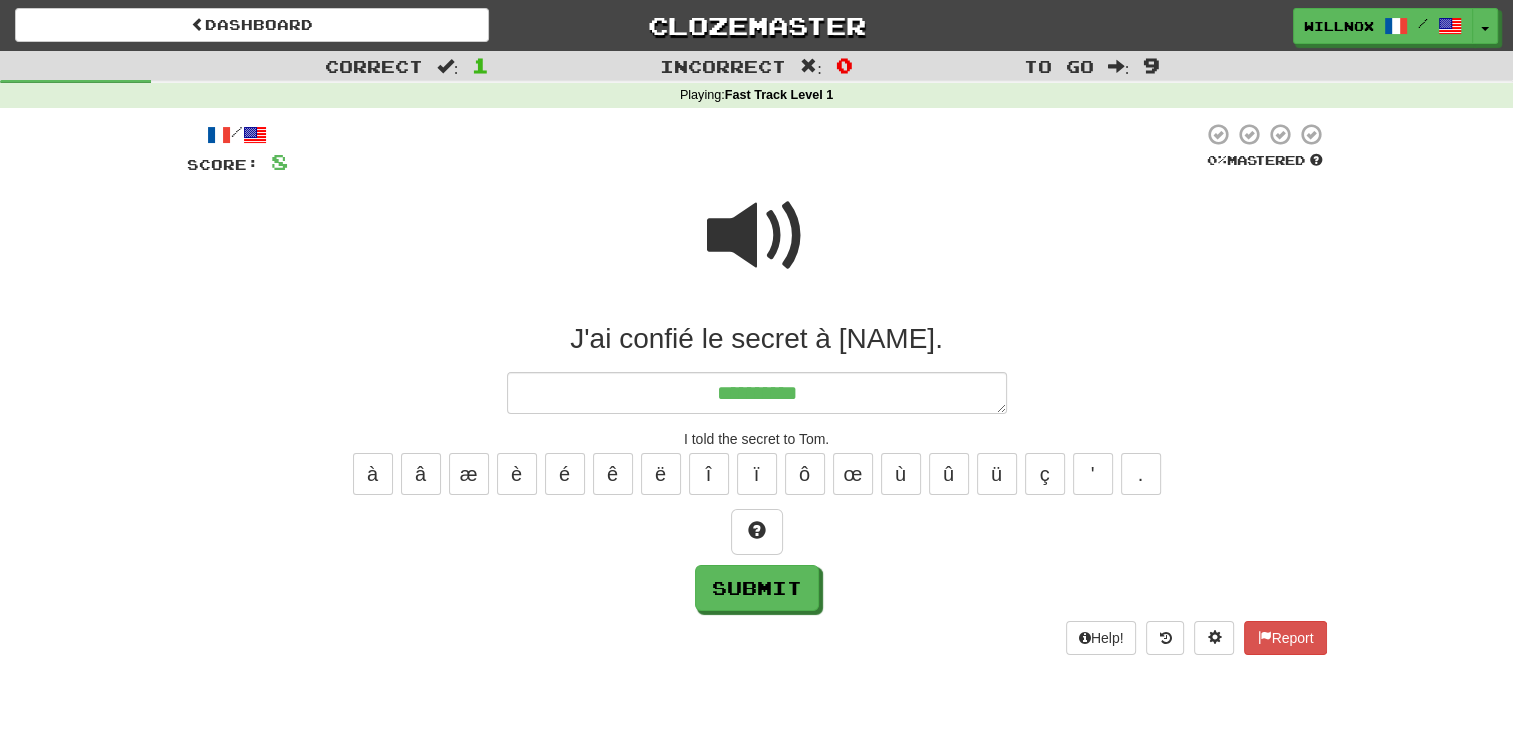 type on "*" 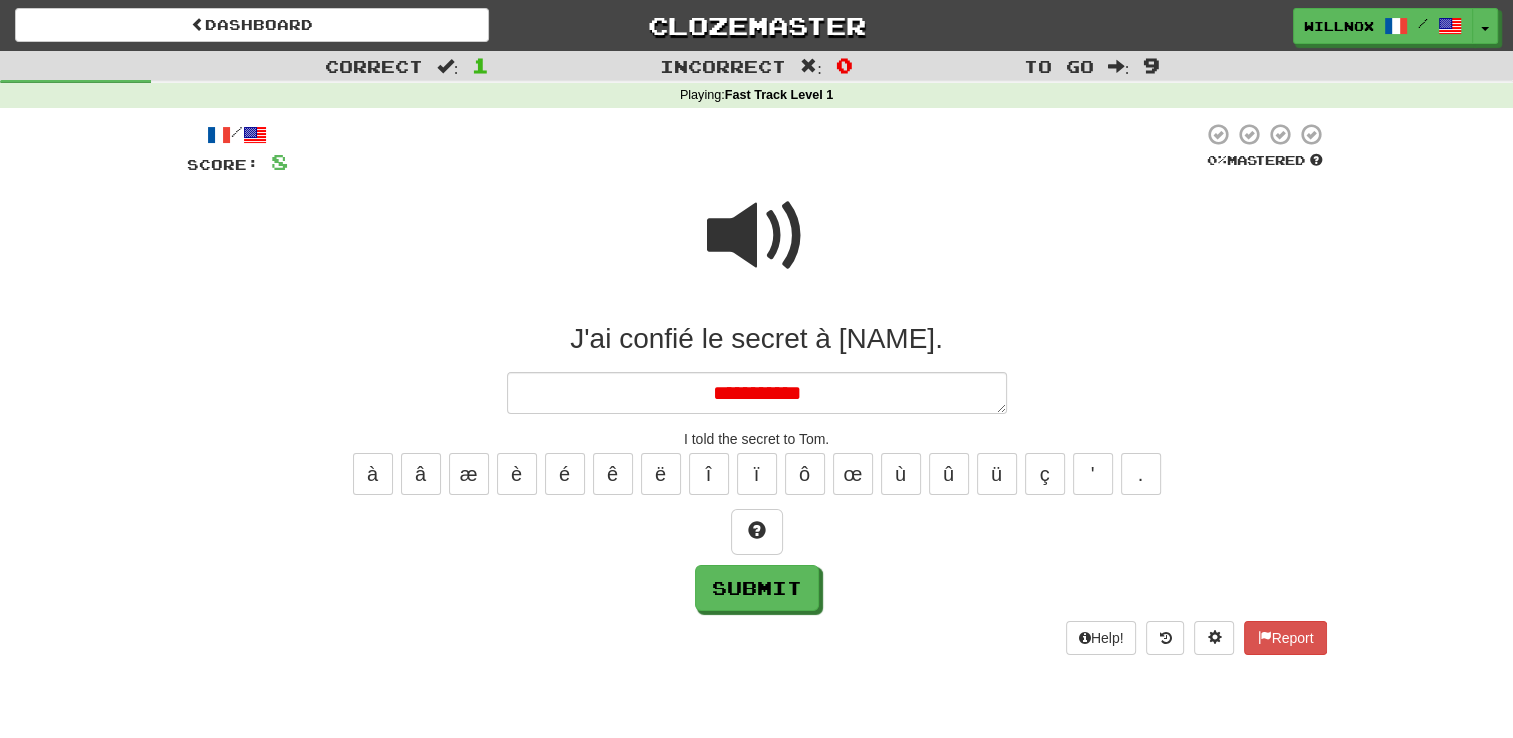 type on "*" 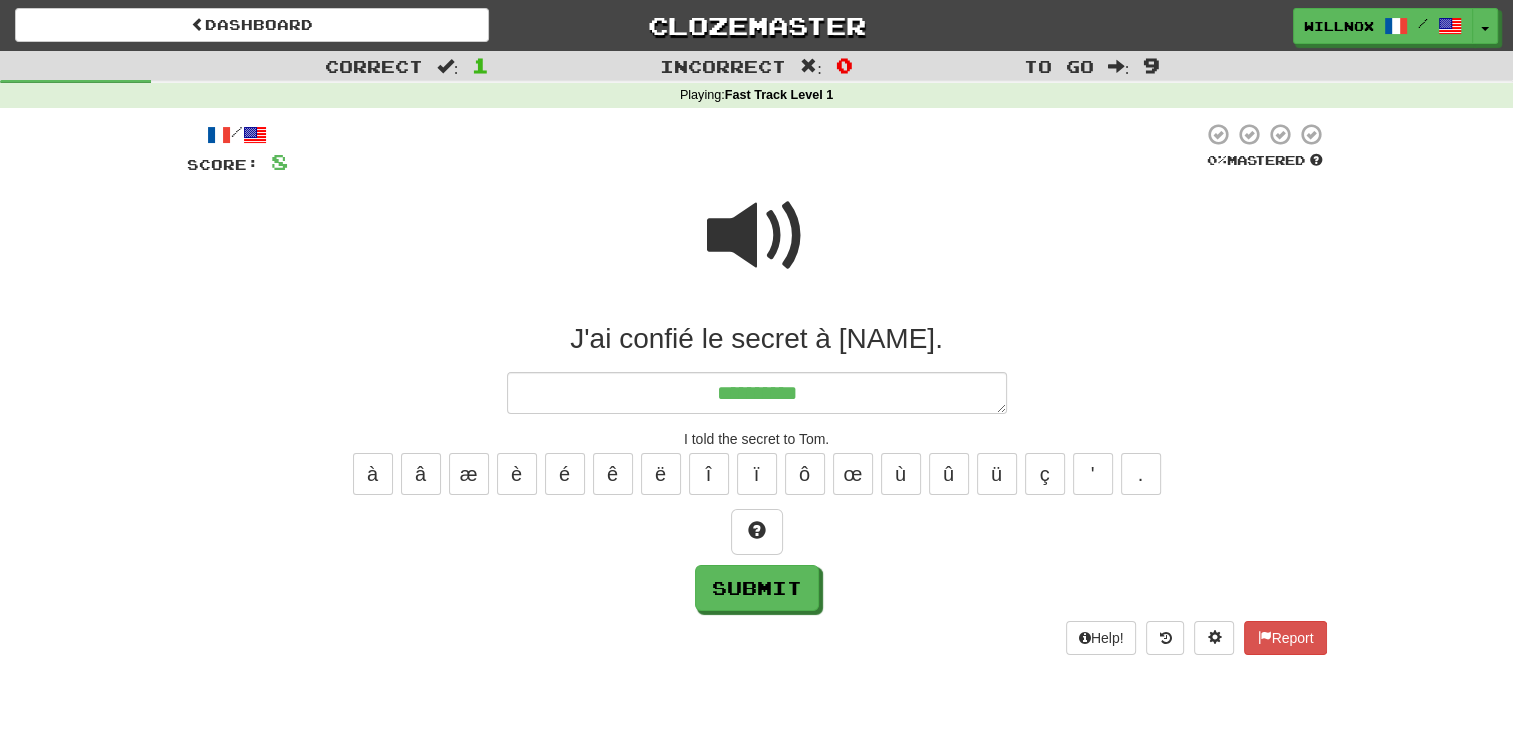 type on "**********" 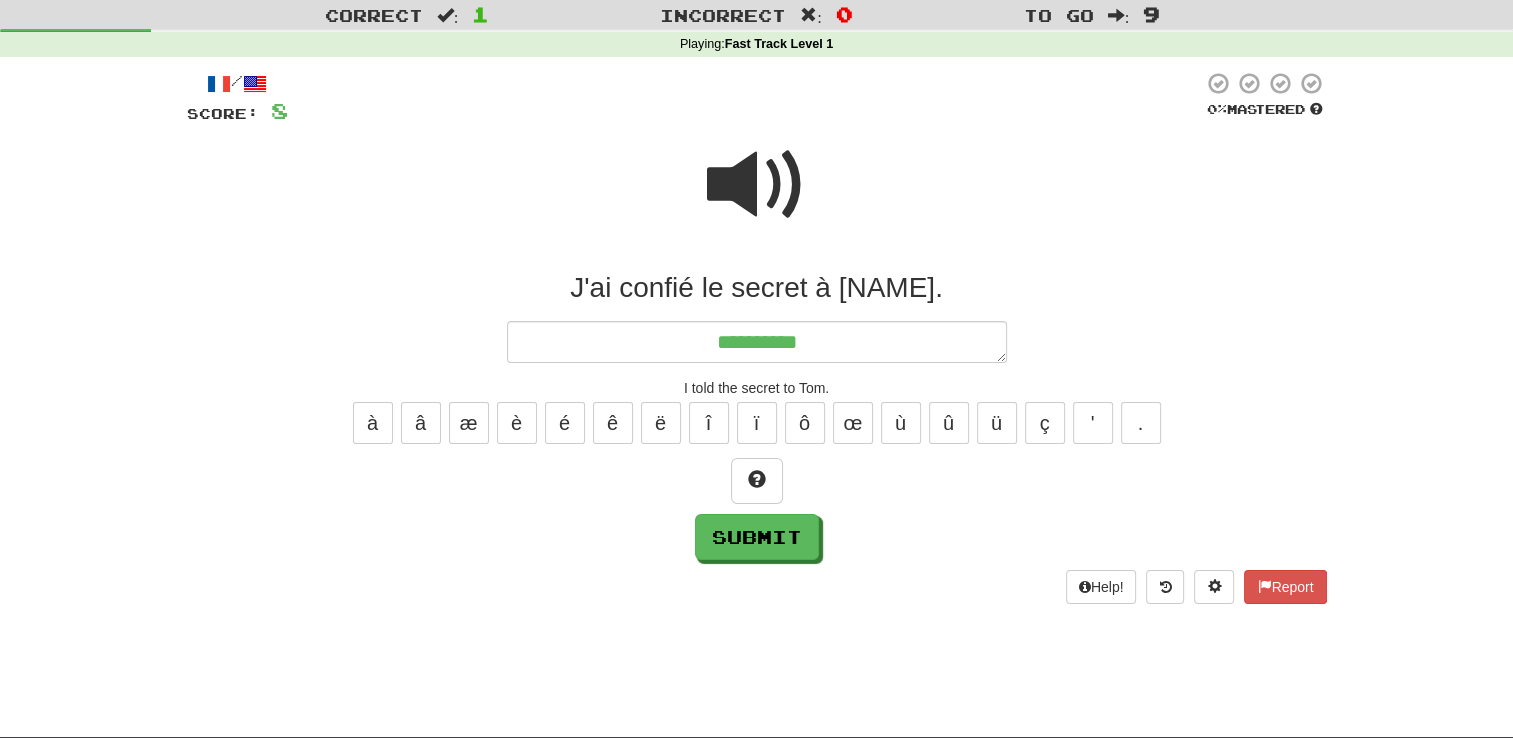 scroll, scrollTop: 100, scrollLeft: 0, axis: vertical 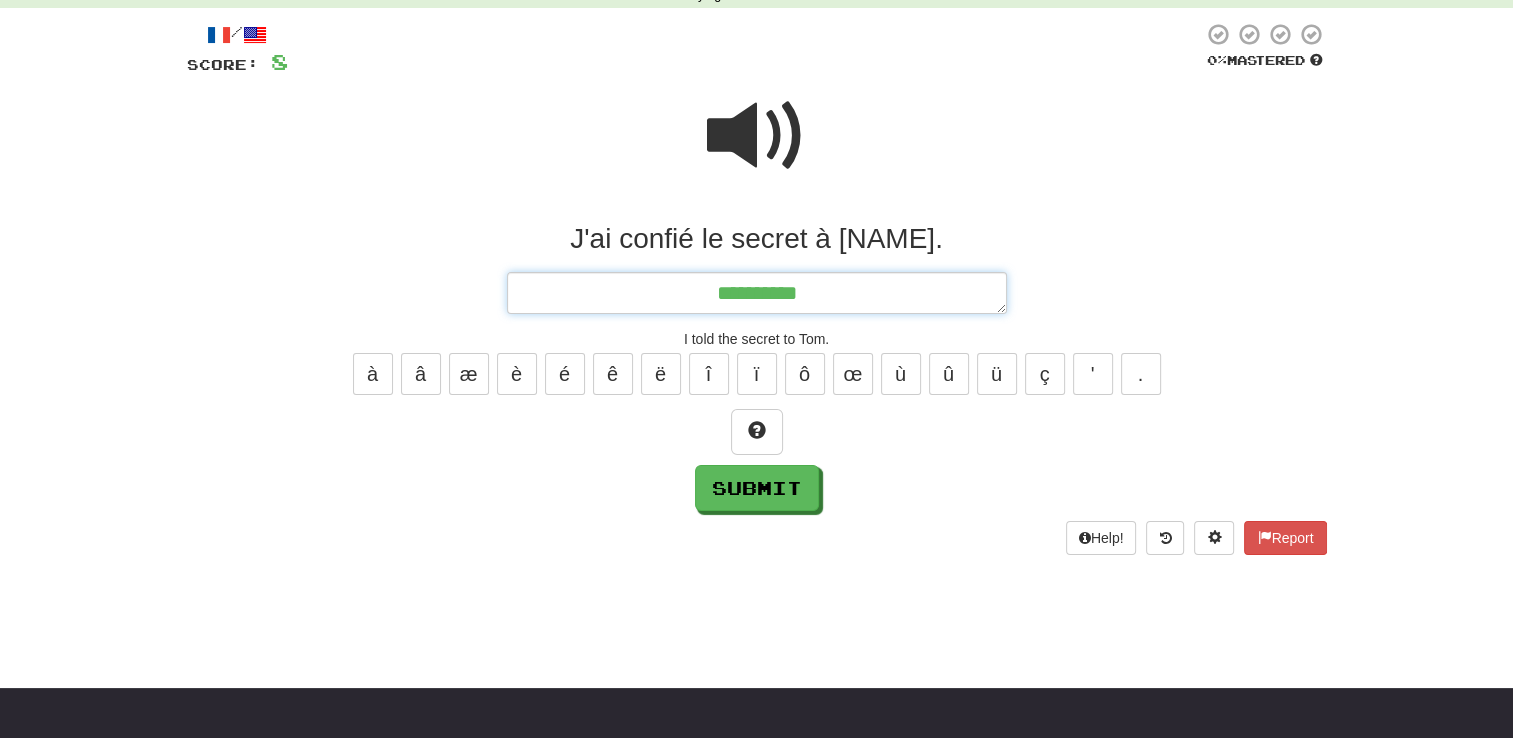 click on "**********" at bounding box center [757, 293] 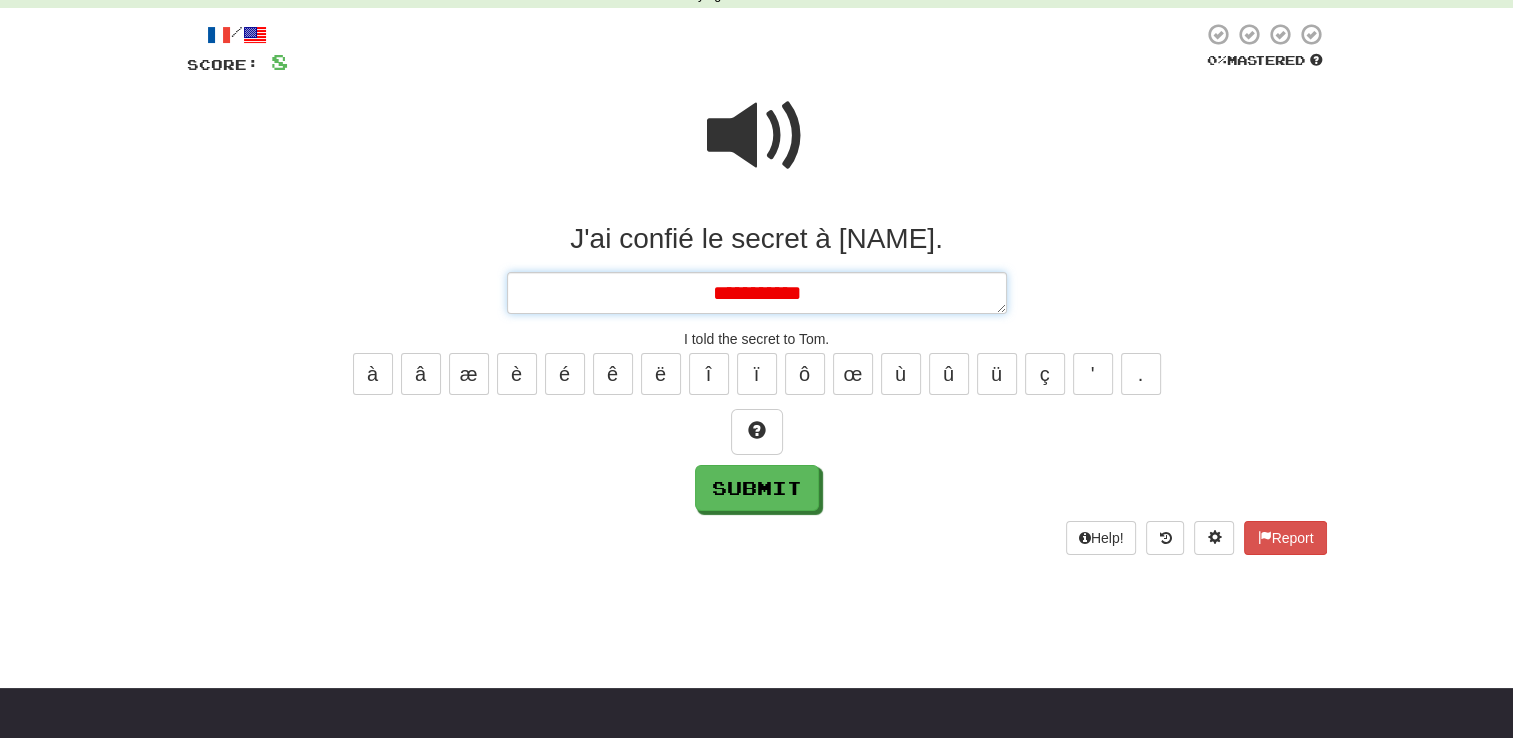 type on "*" 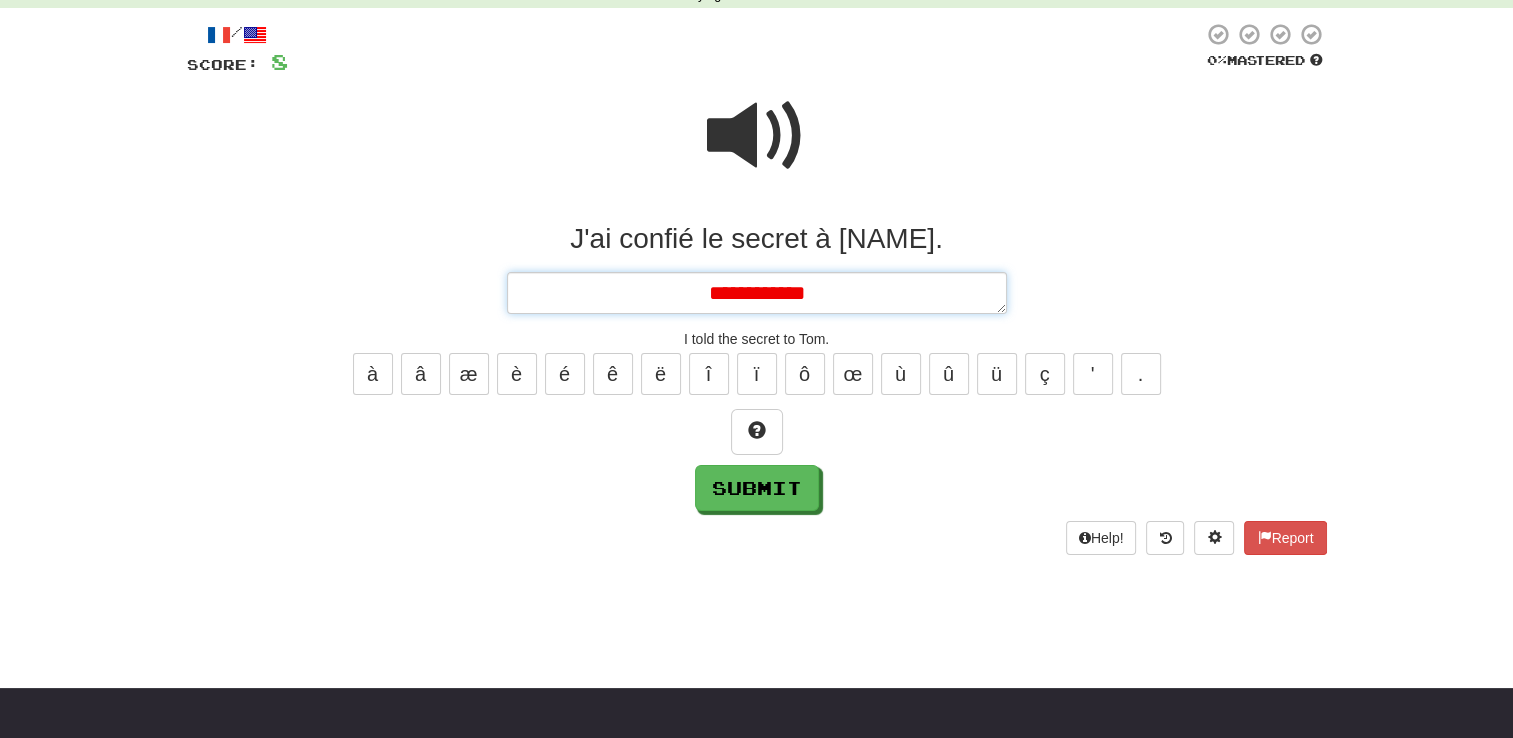 type on "*" 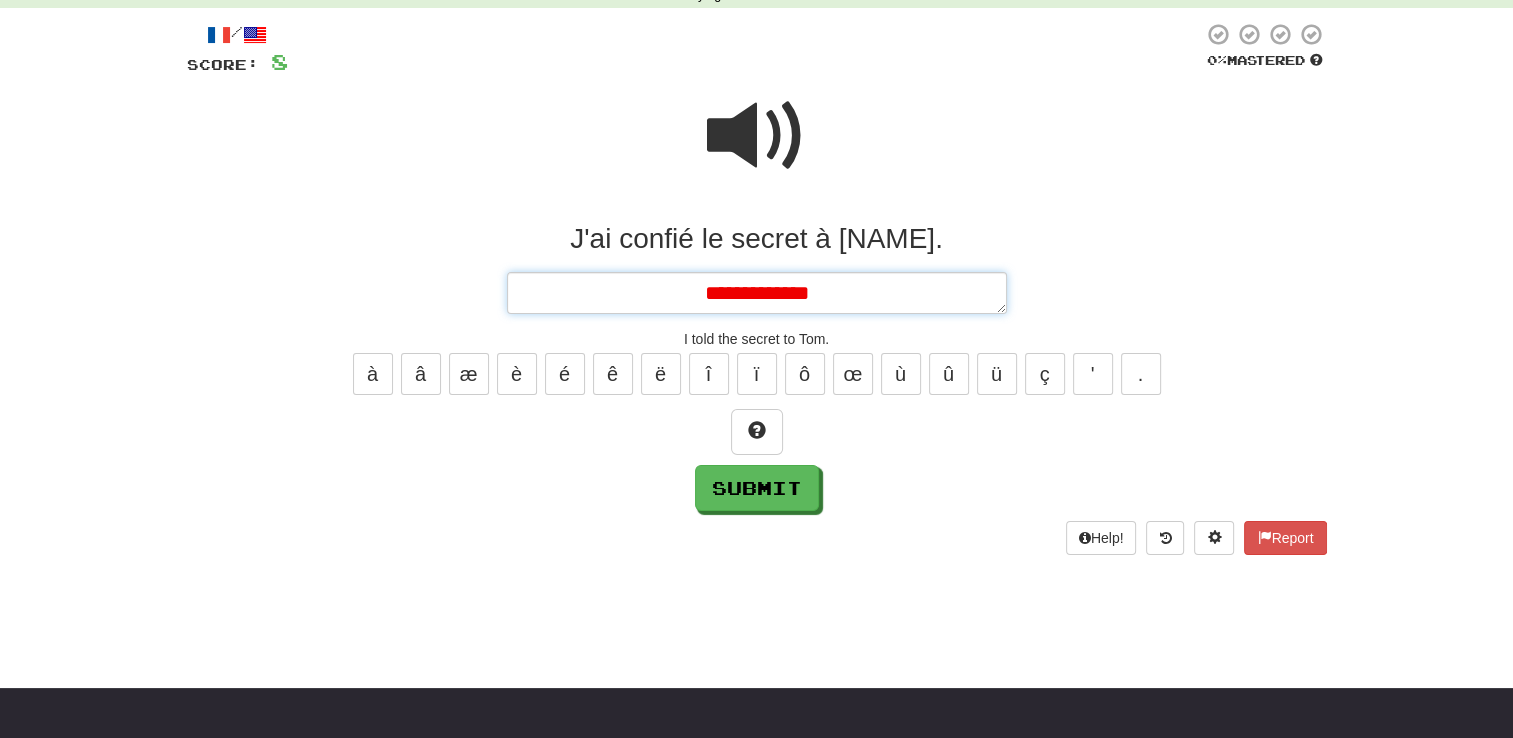 type on "*" 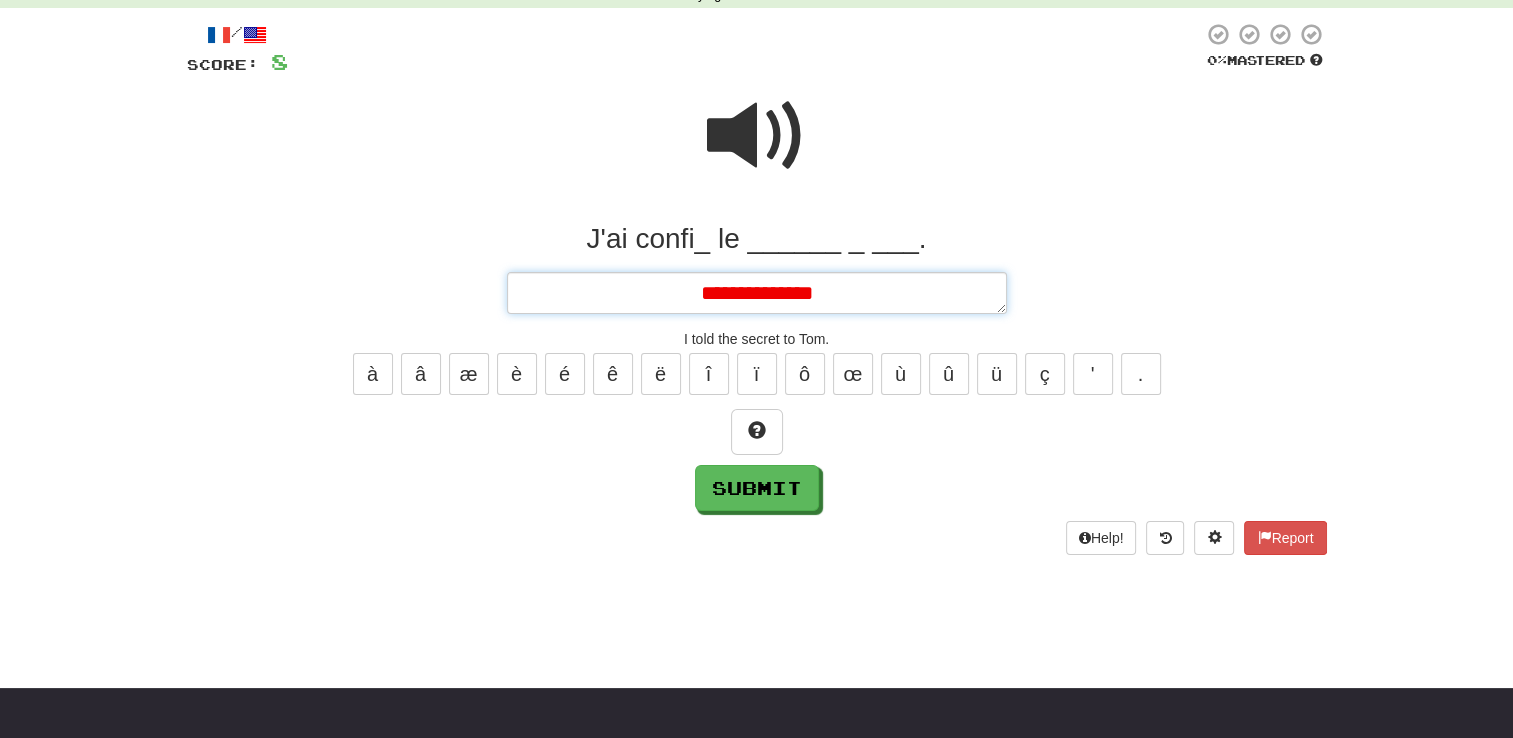 type on "*" 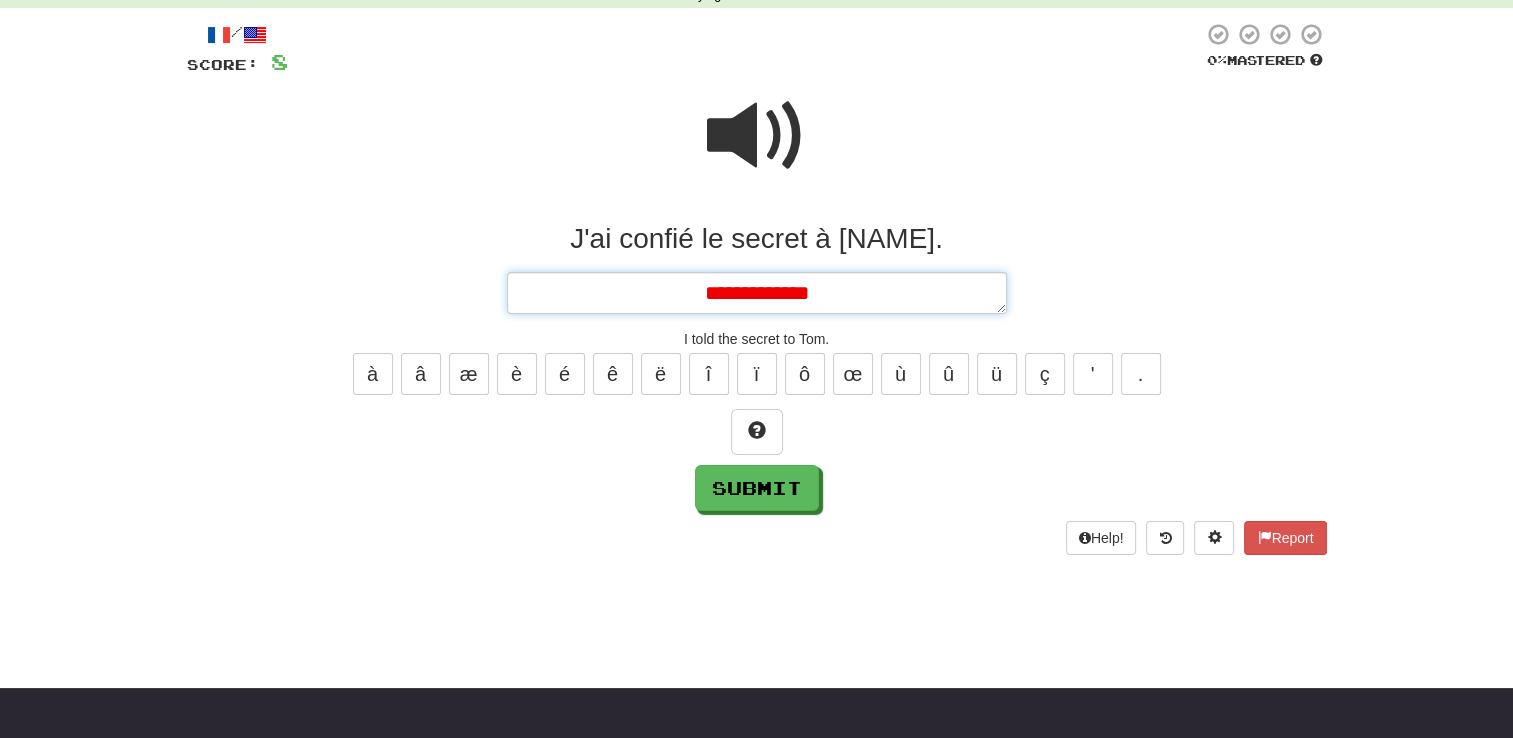 type on "*" 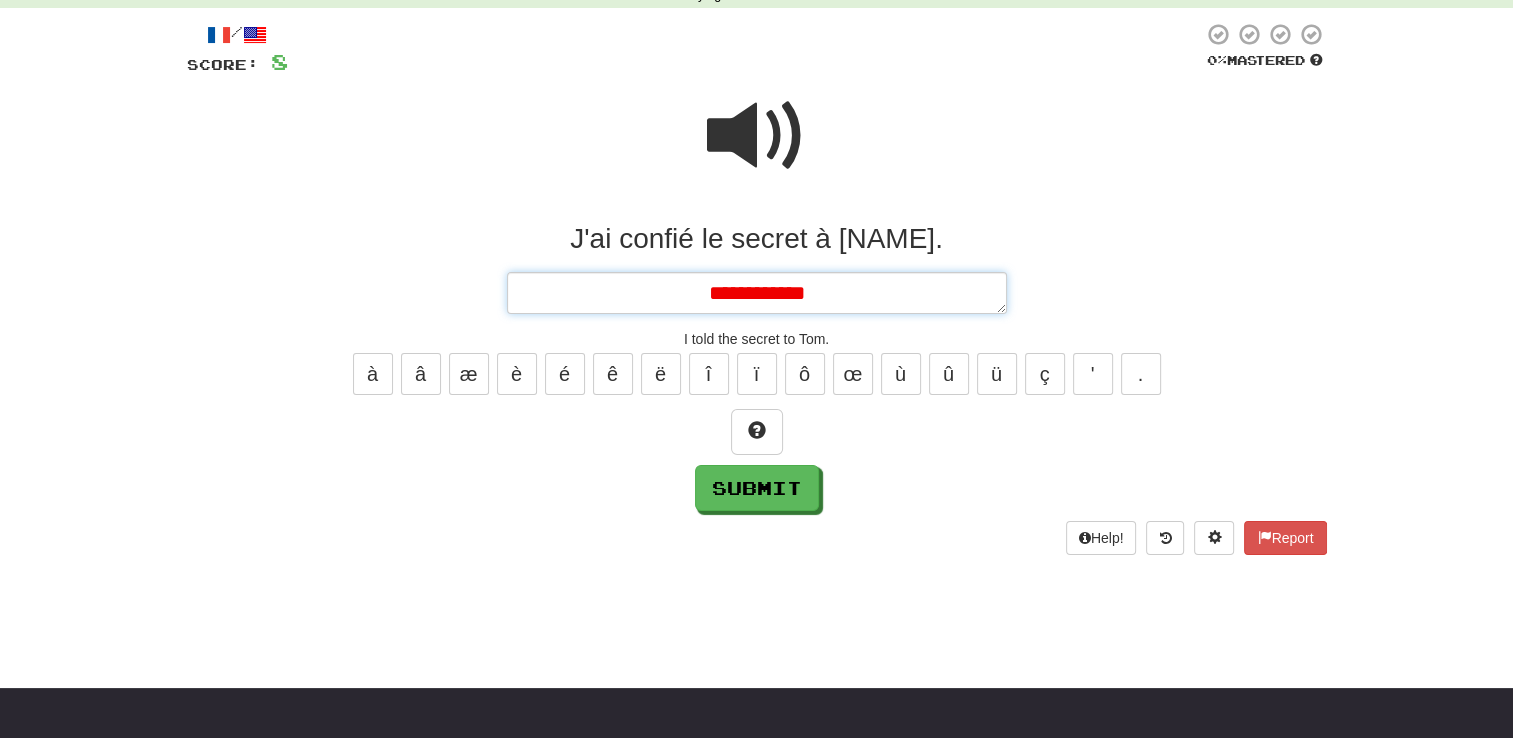 type on "*" 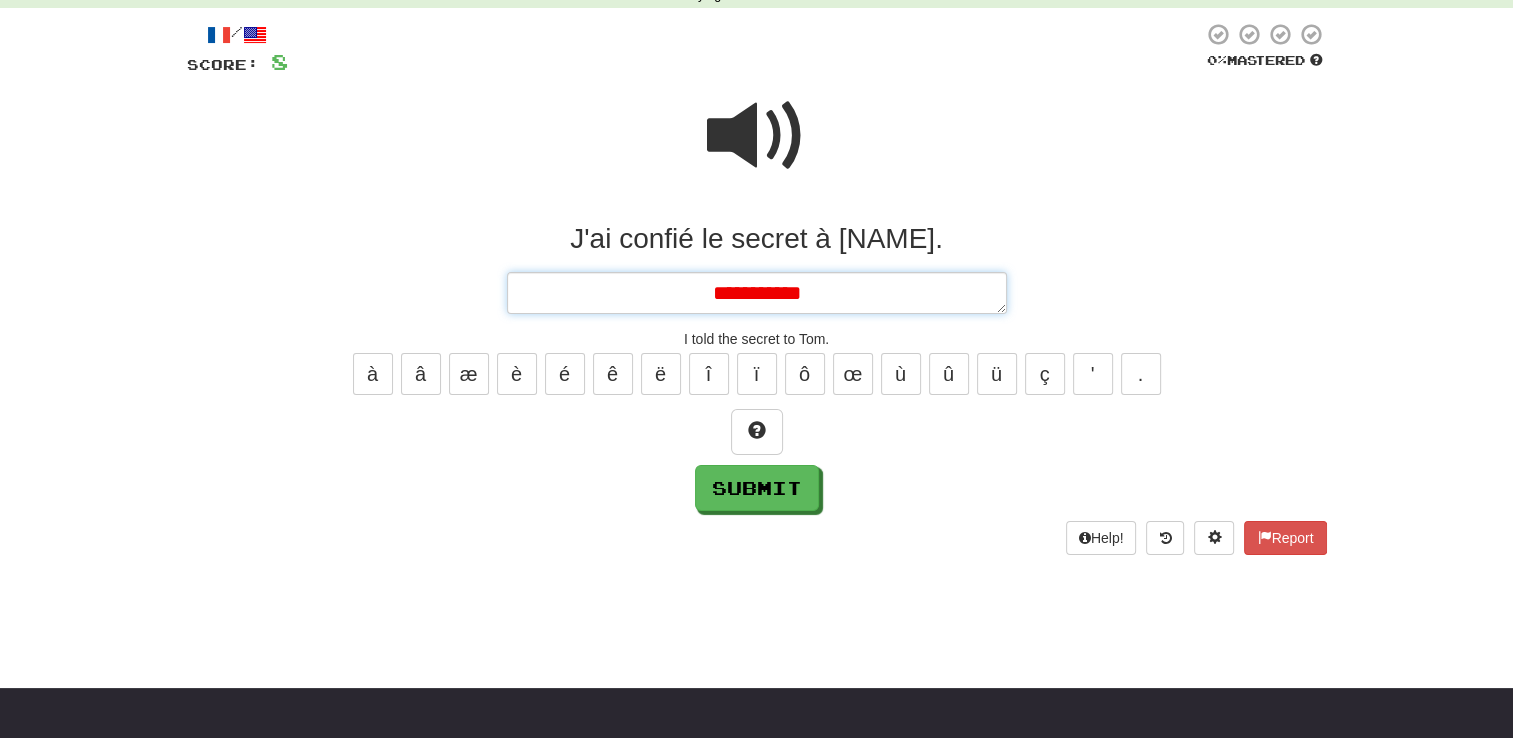 type on "*" 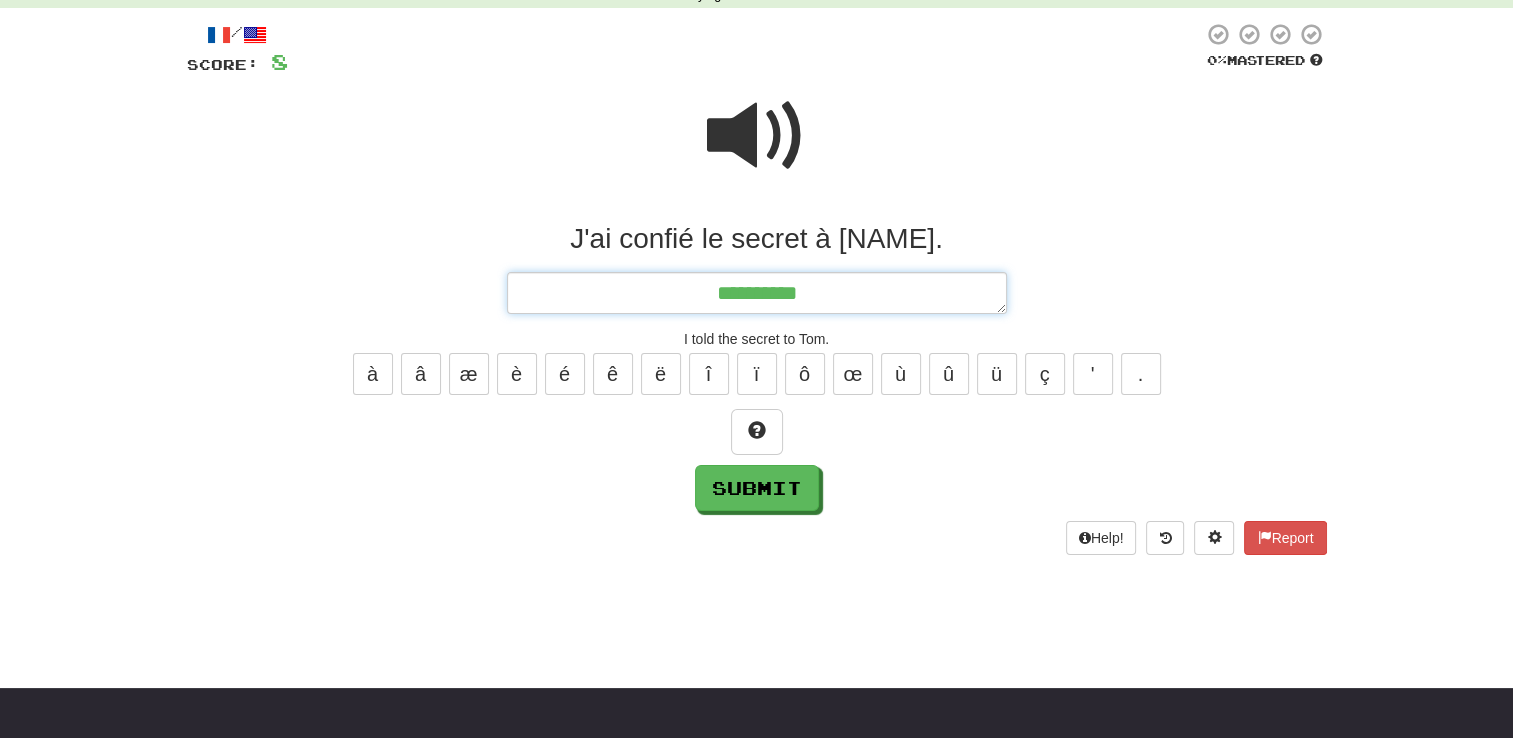 type on "*" 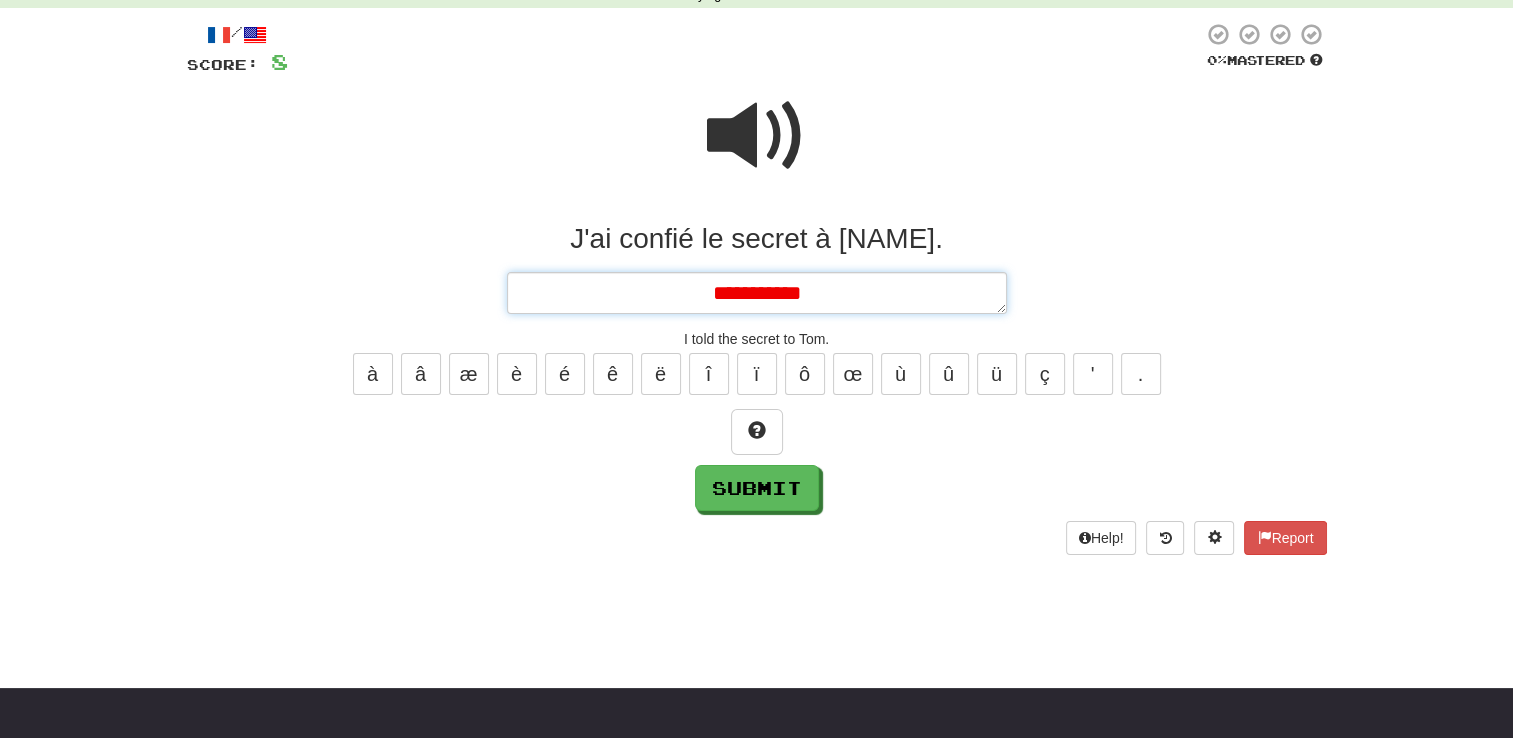 type on "*" 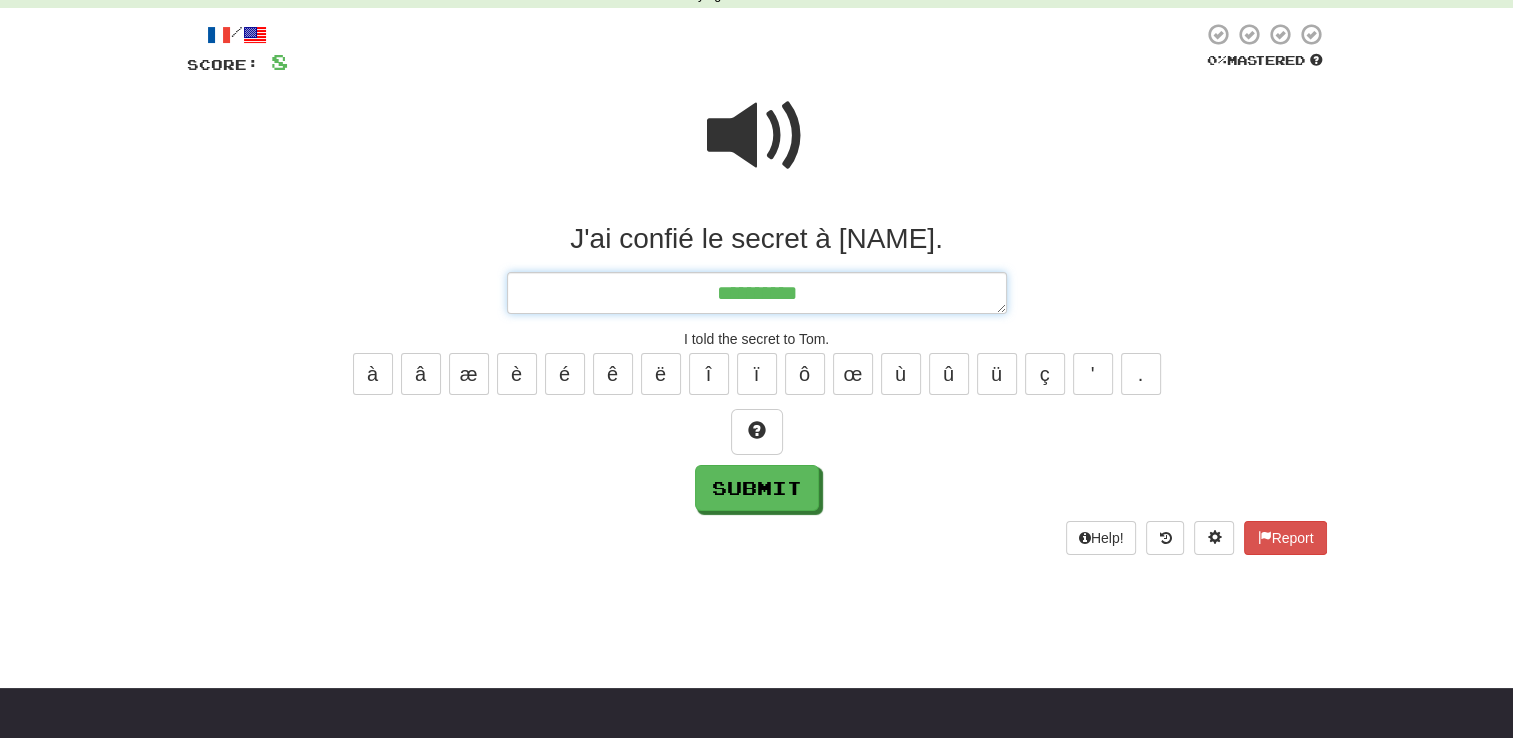 type on "*" 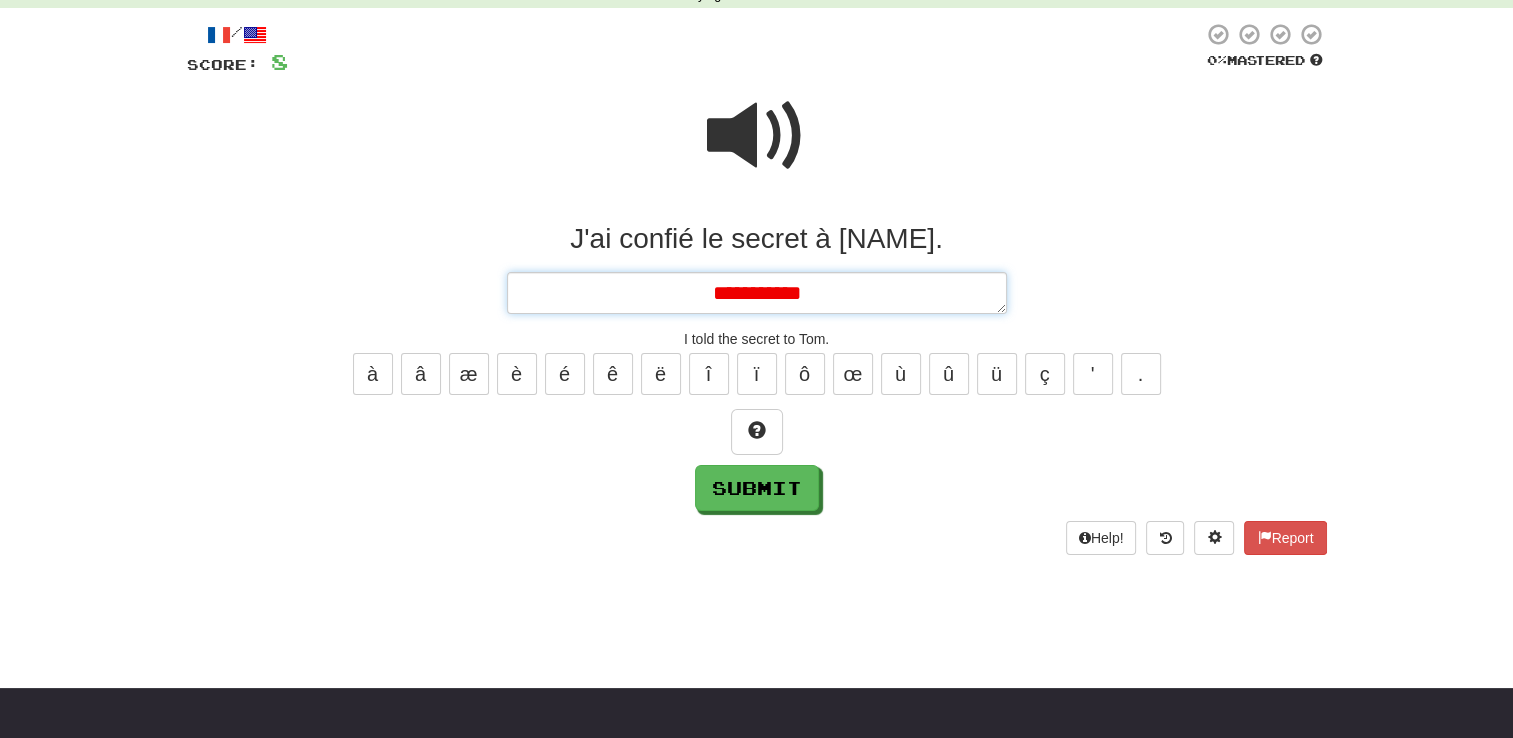 type on "*" 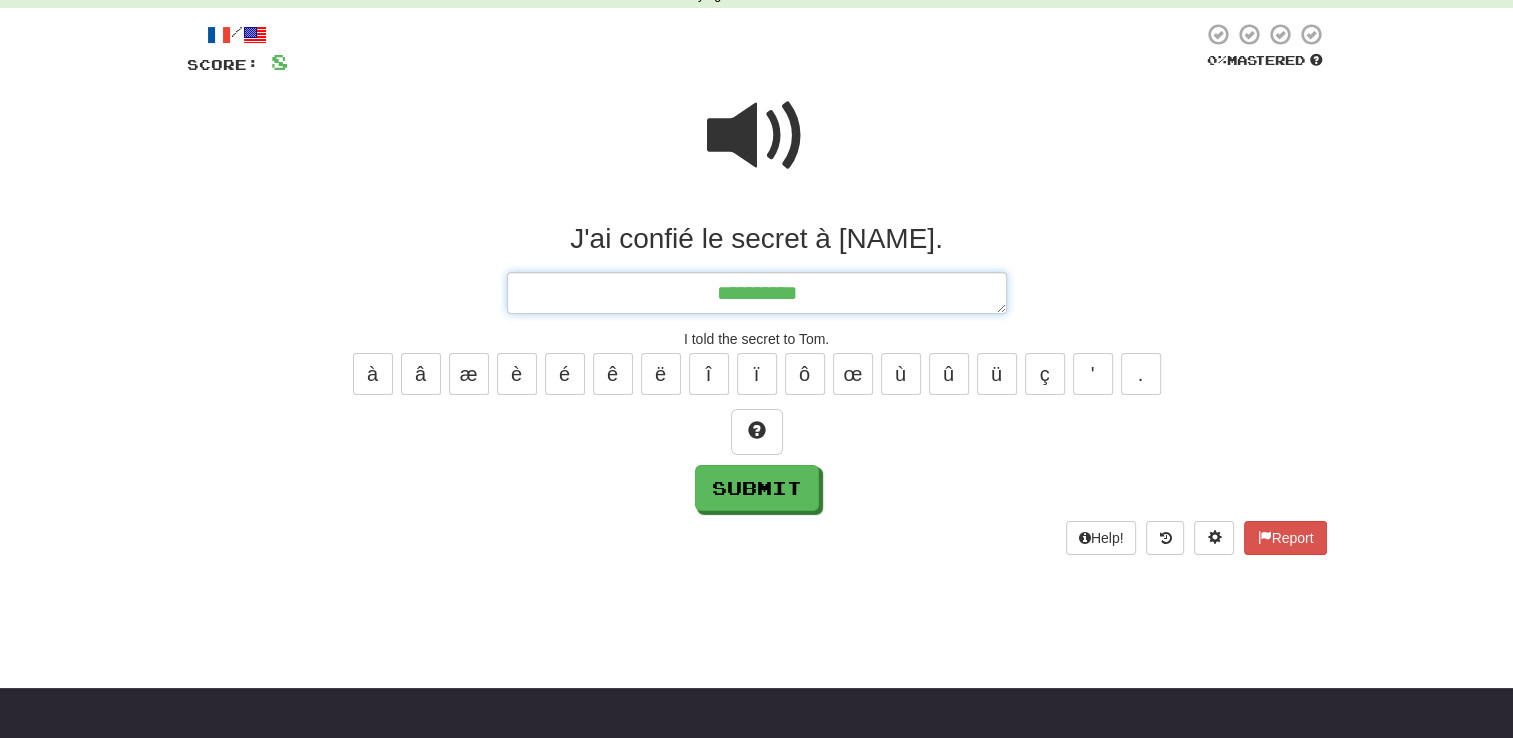 type on "*" 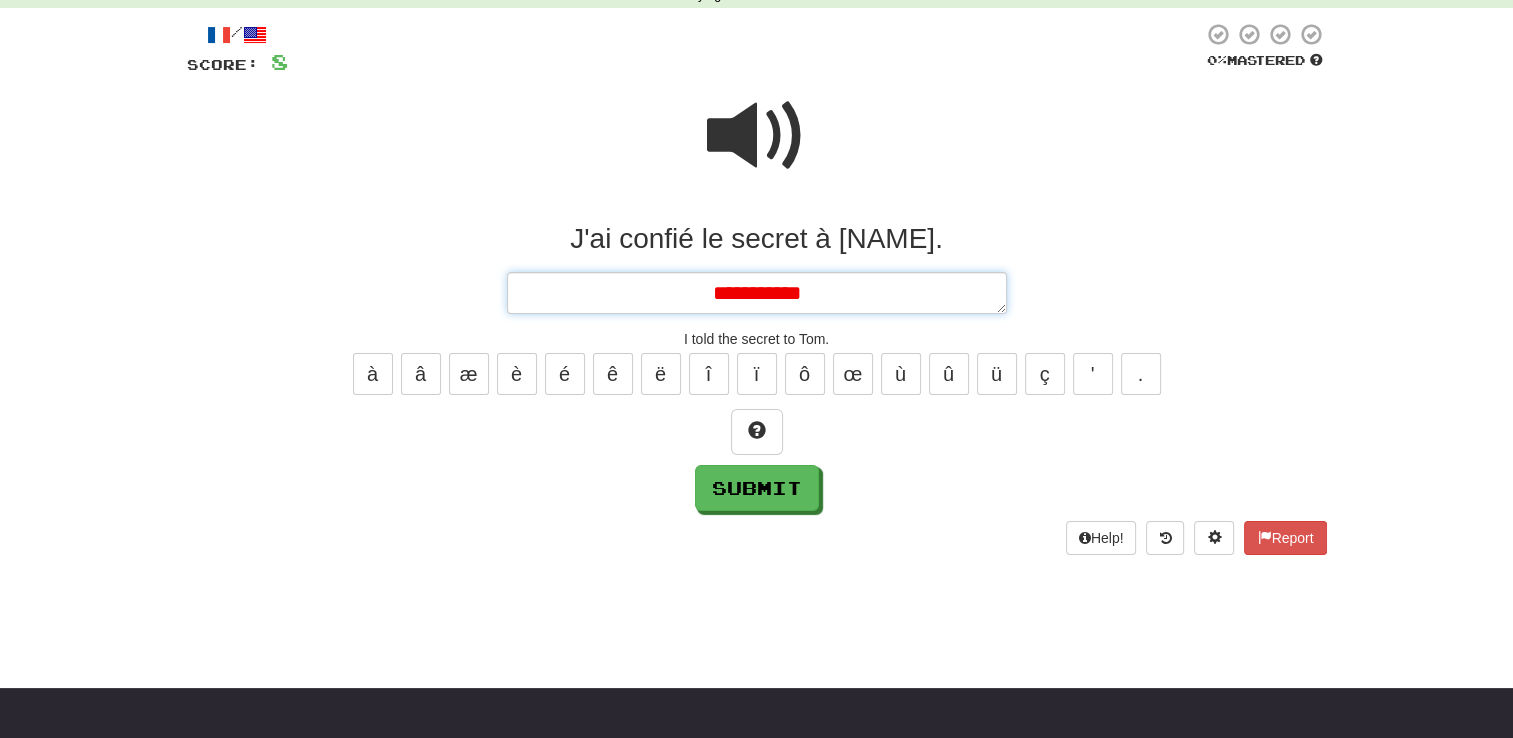 type on "*" 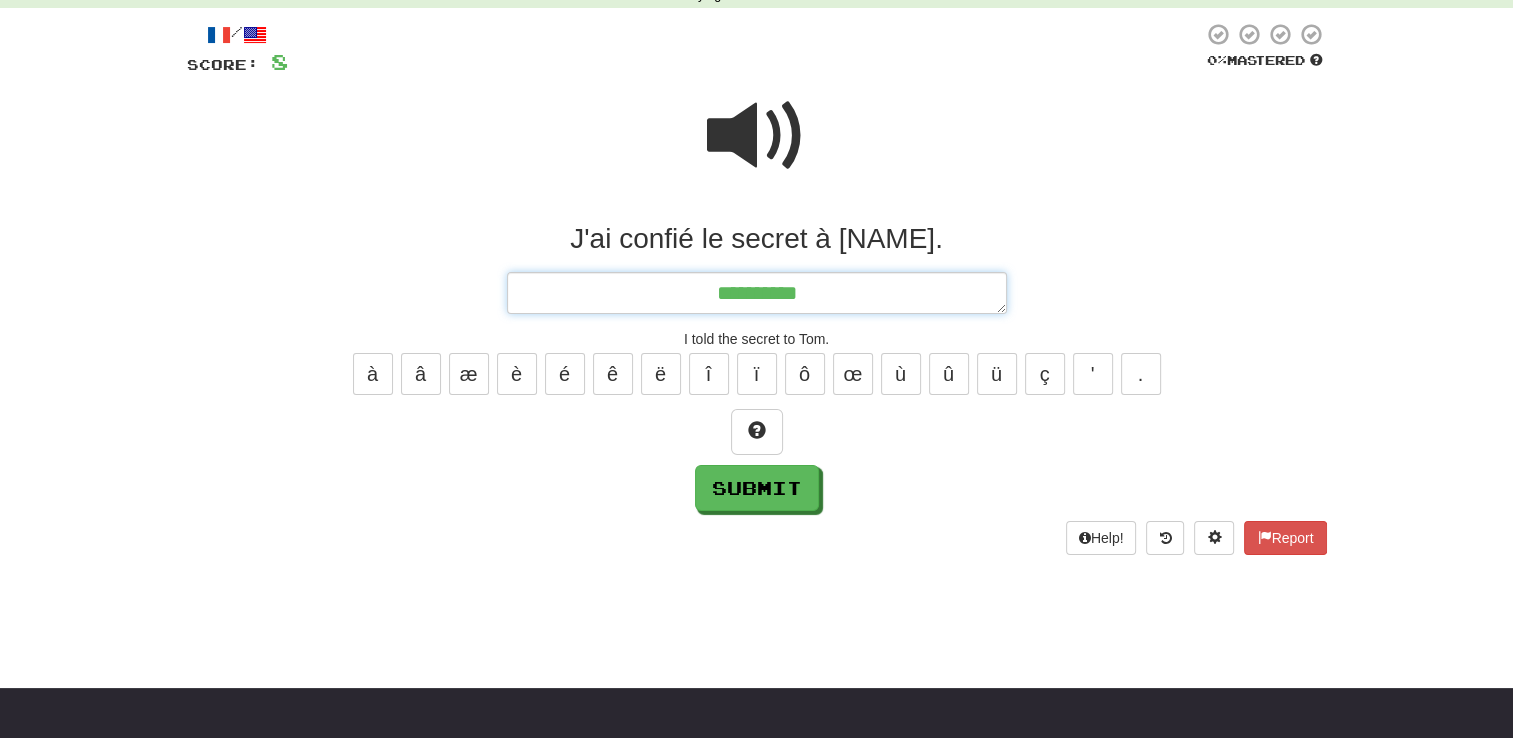 type on "*" 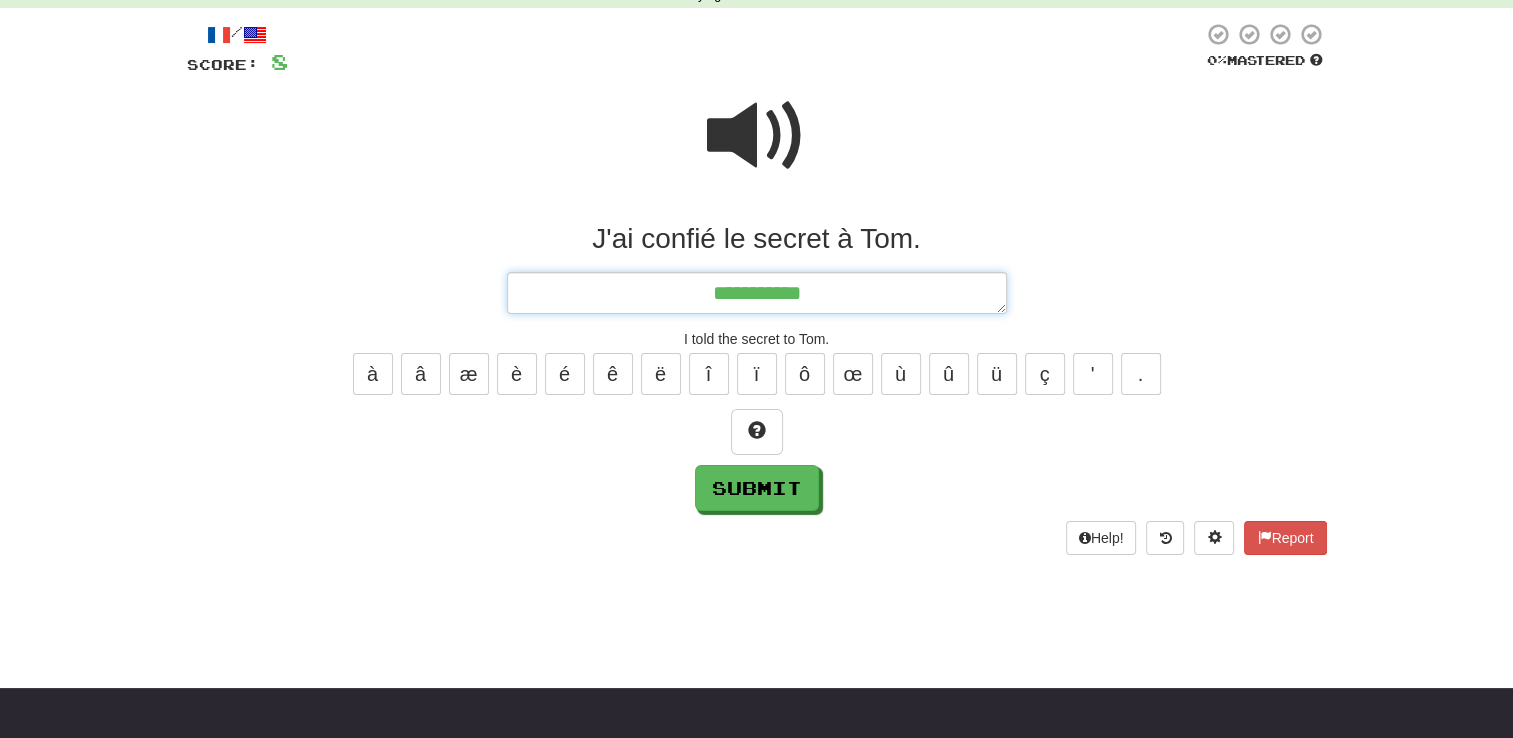 type on "*" 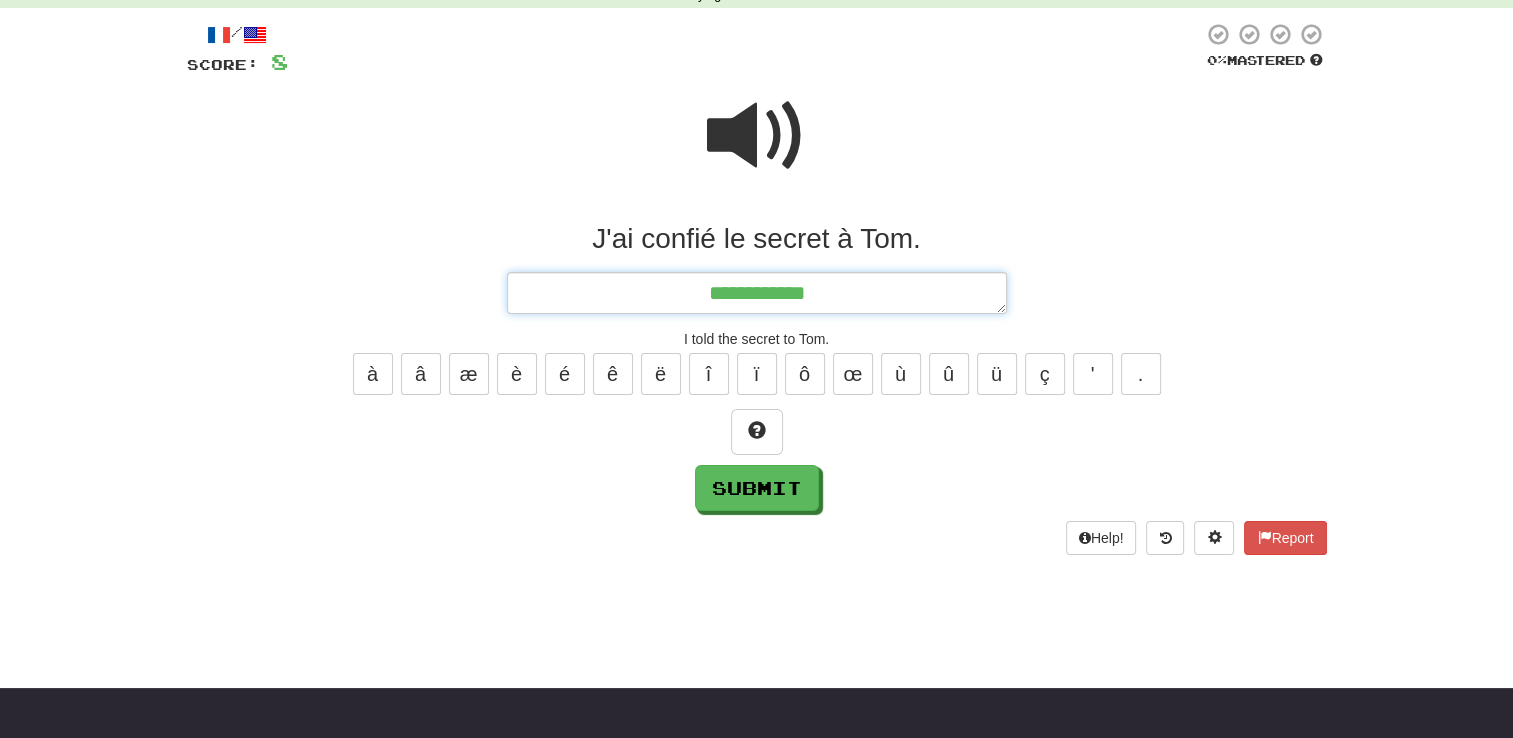 type on "*" 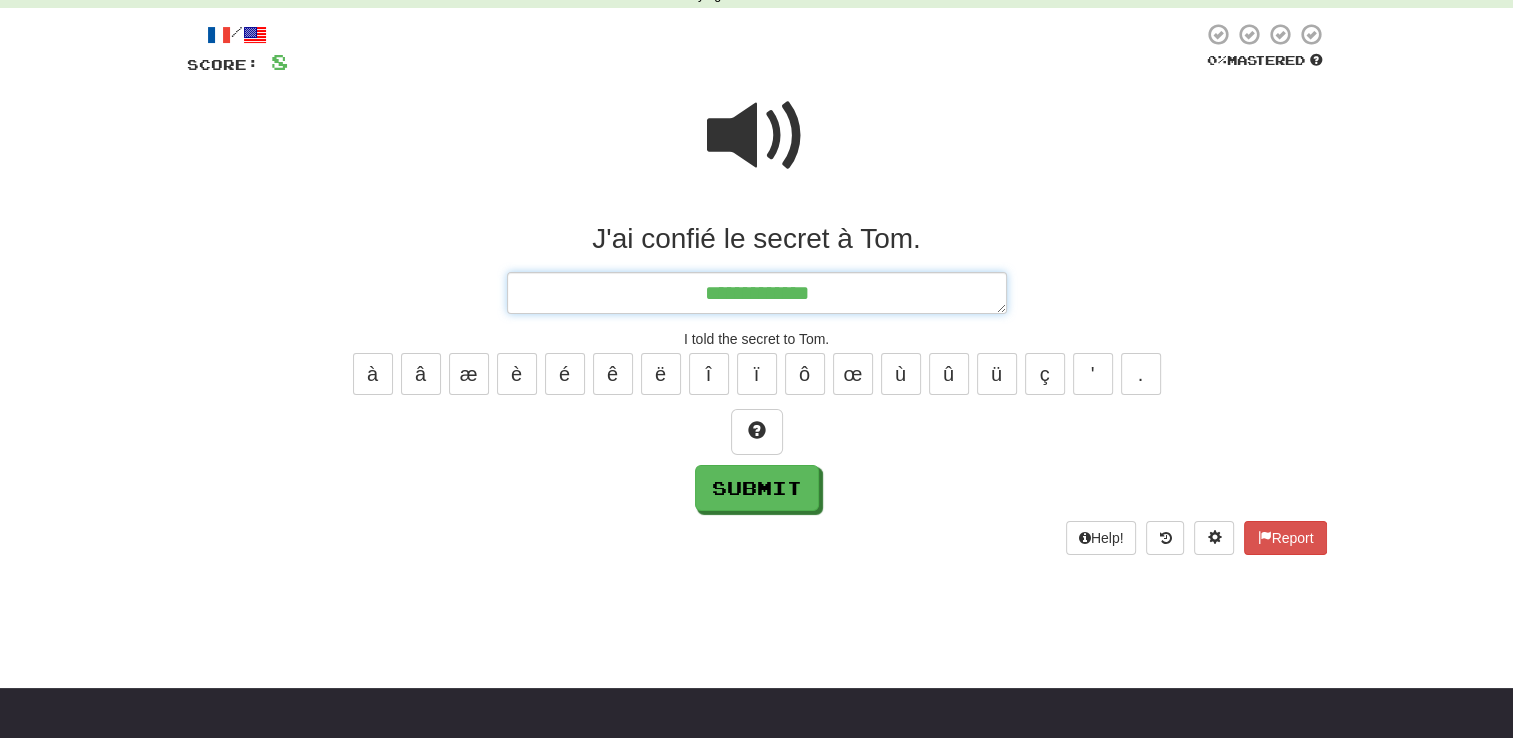 type on "*" 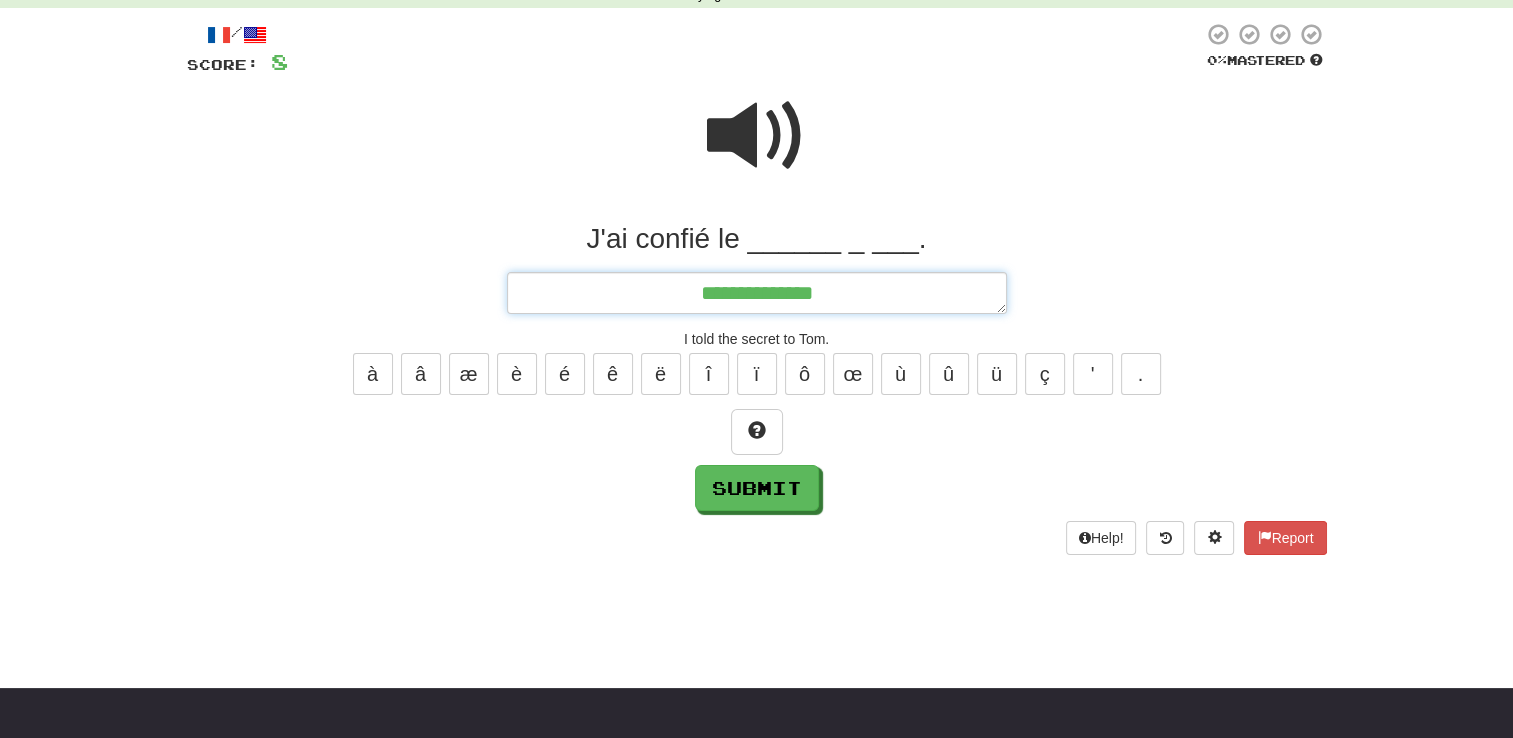 type on "*" 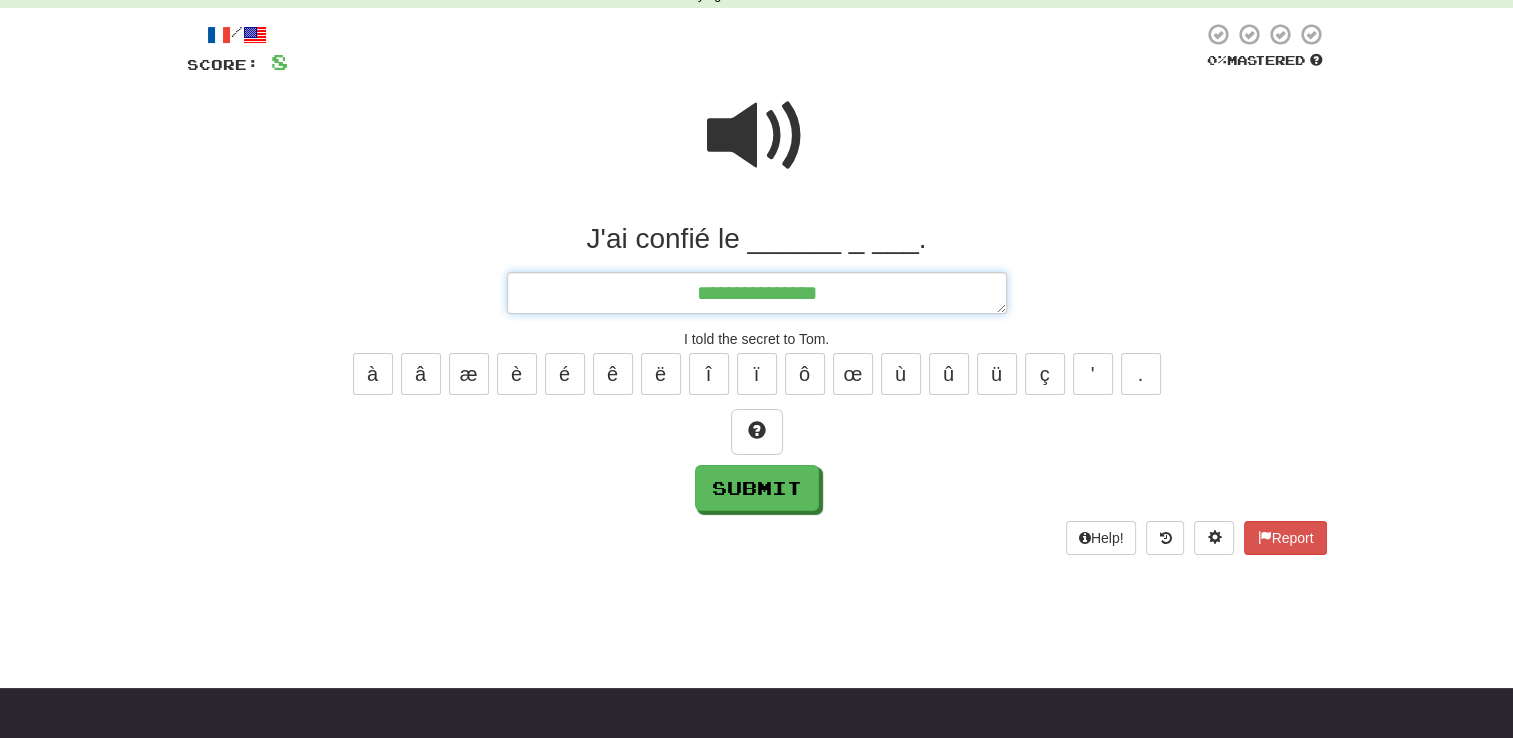 type on "*" 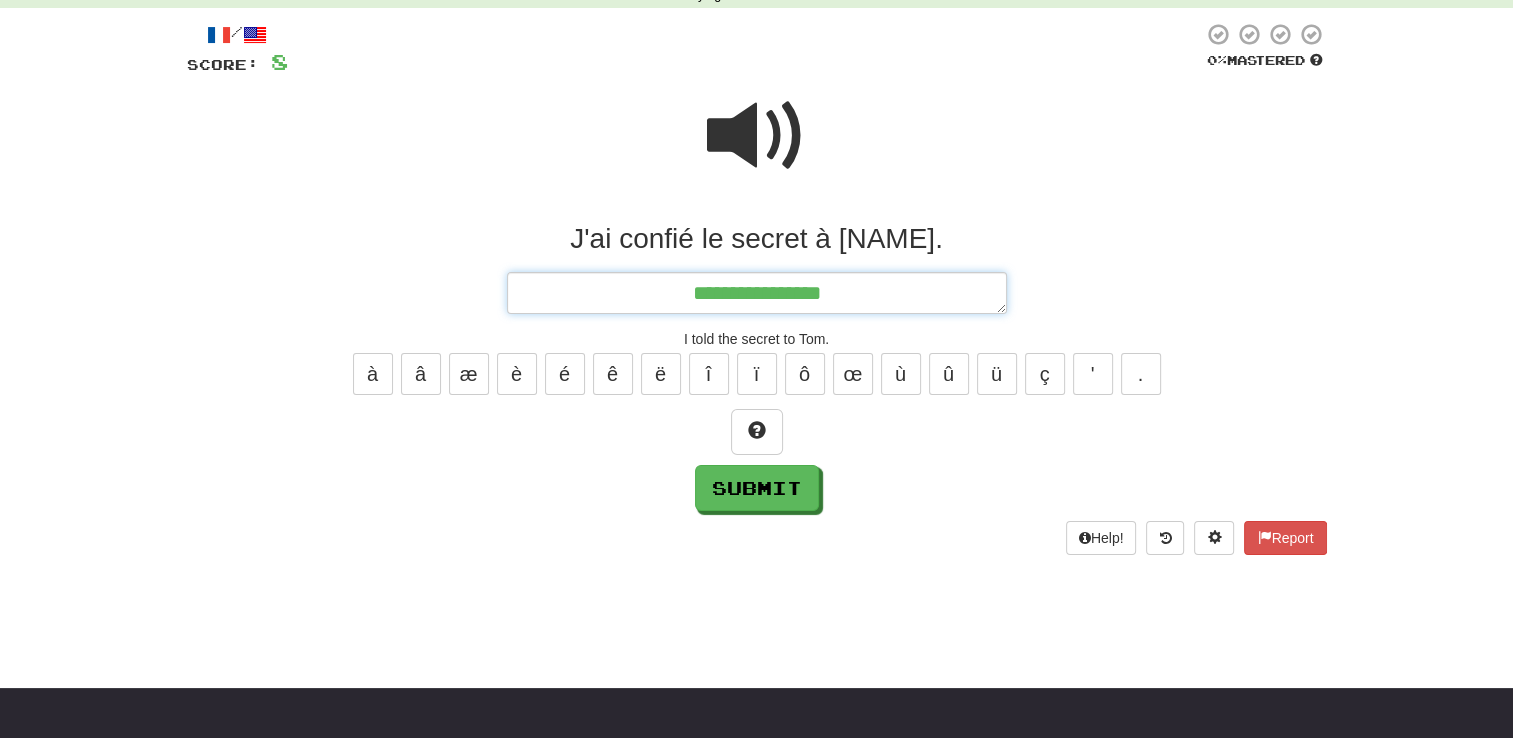 type on "*" 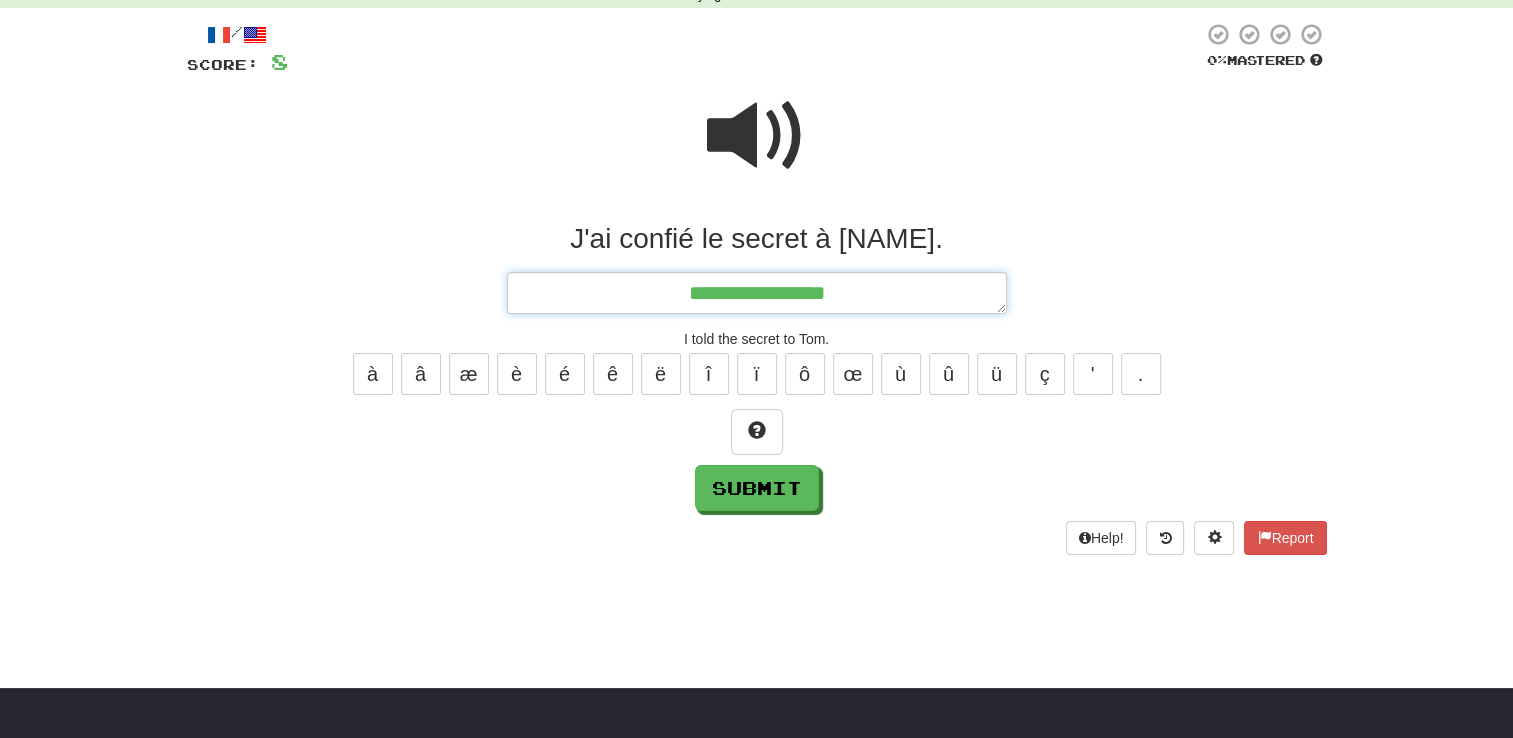 type on "*" 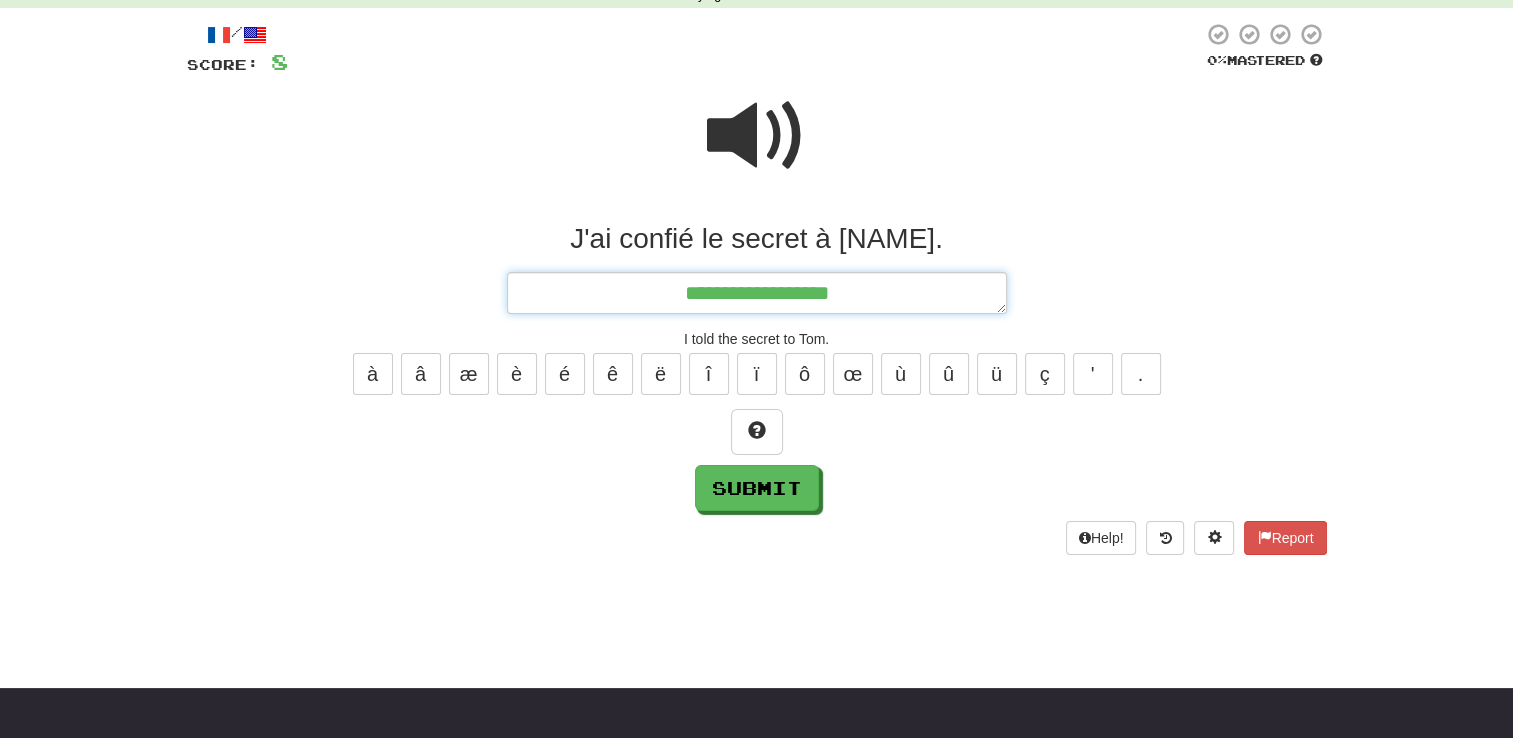 type on "*" 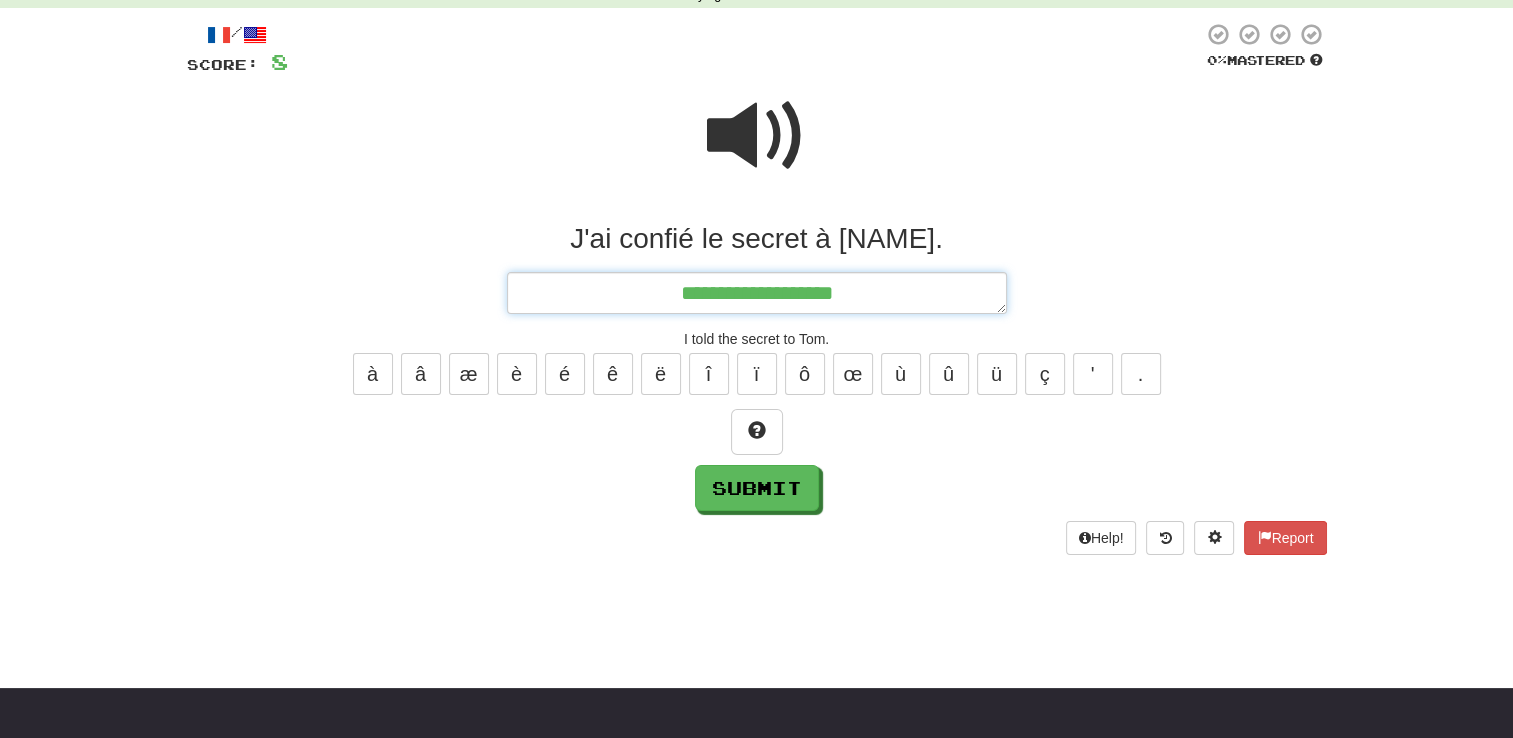 type on "**********" 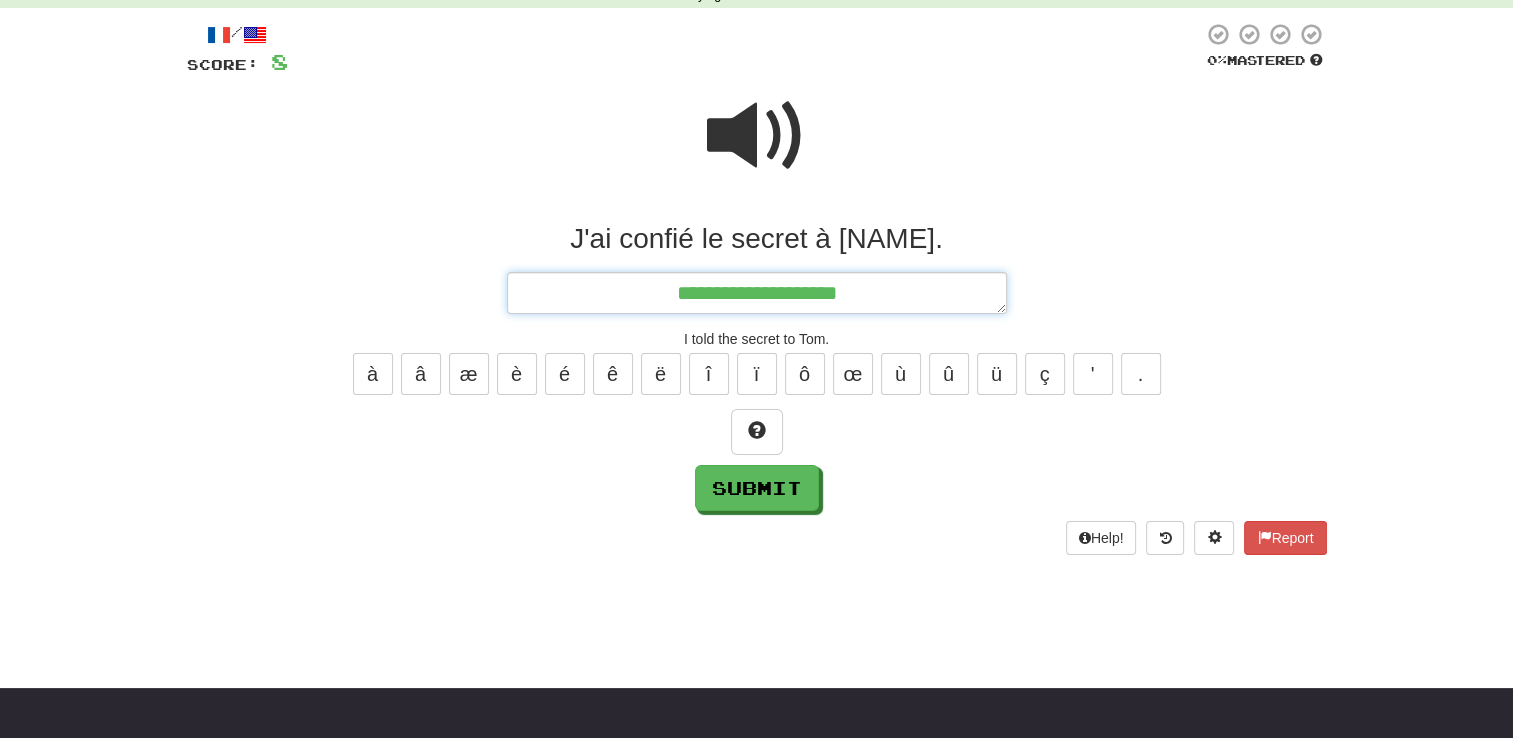 type on "*" 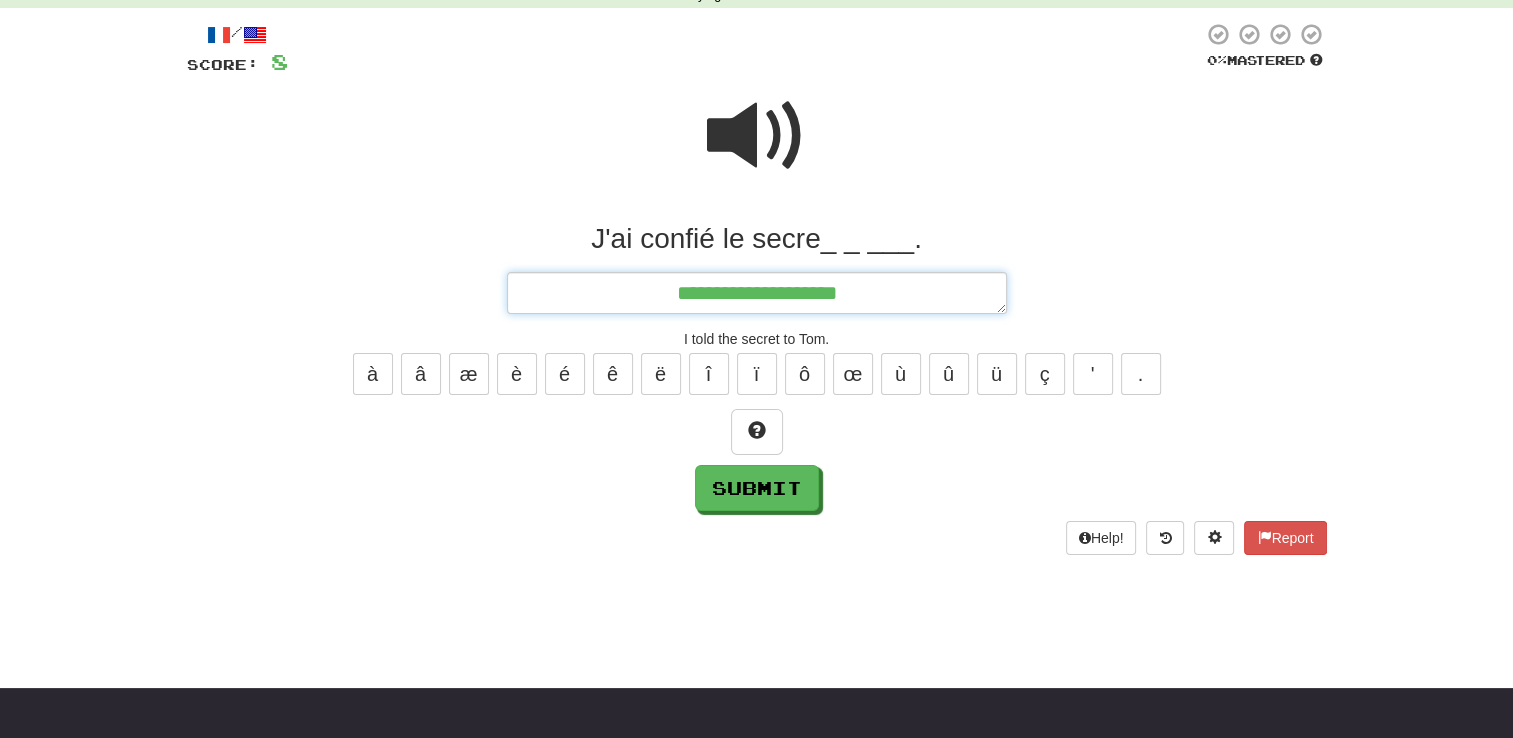 type on "**********" 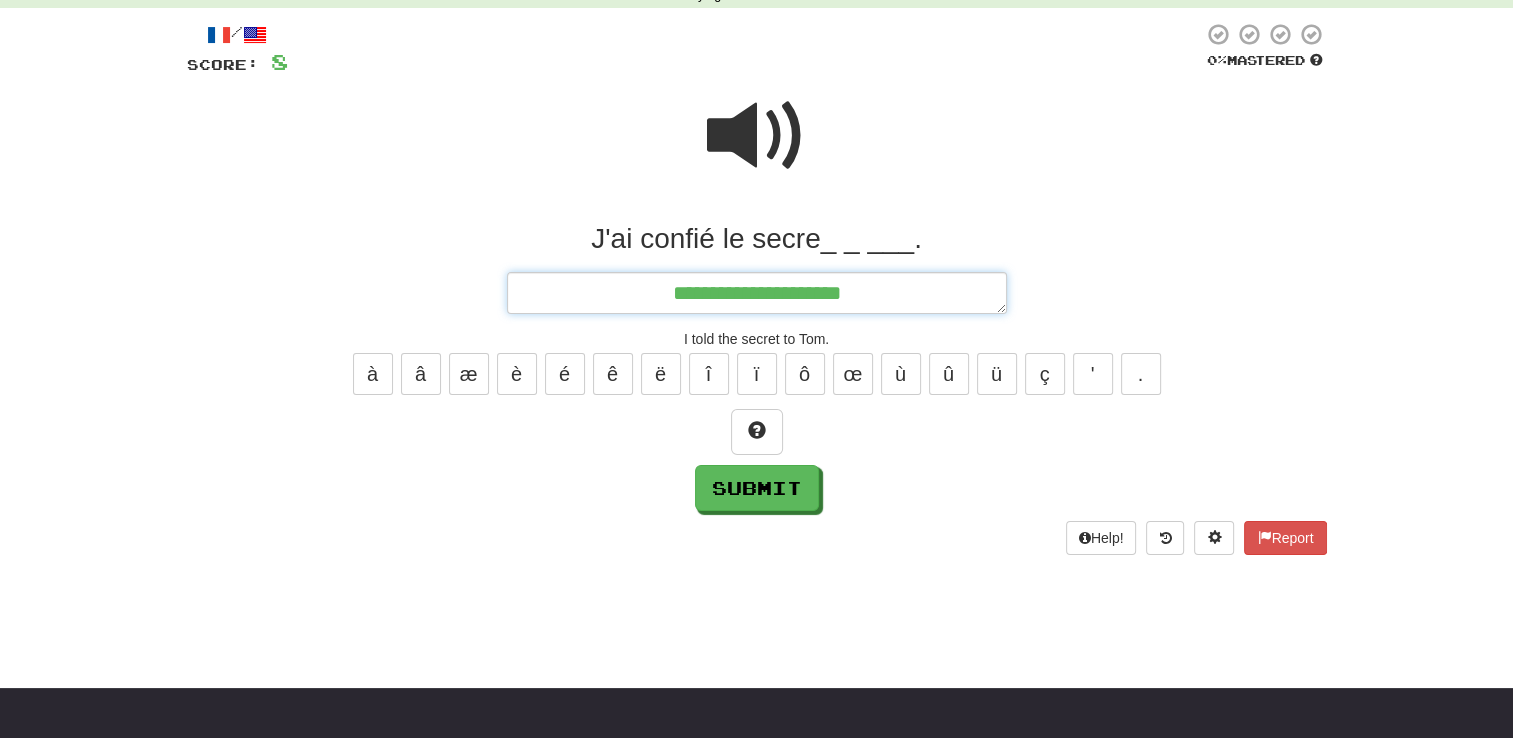 type on "*" 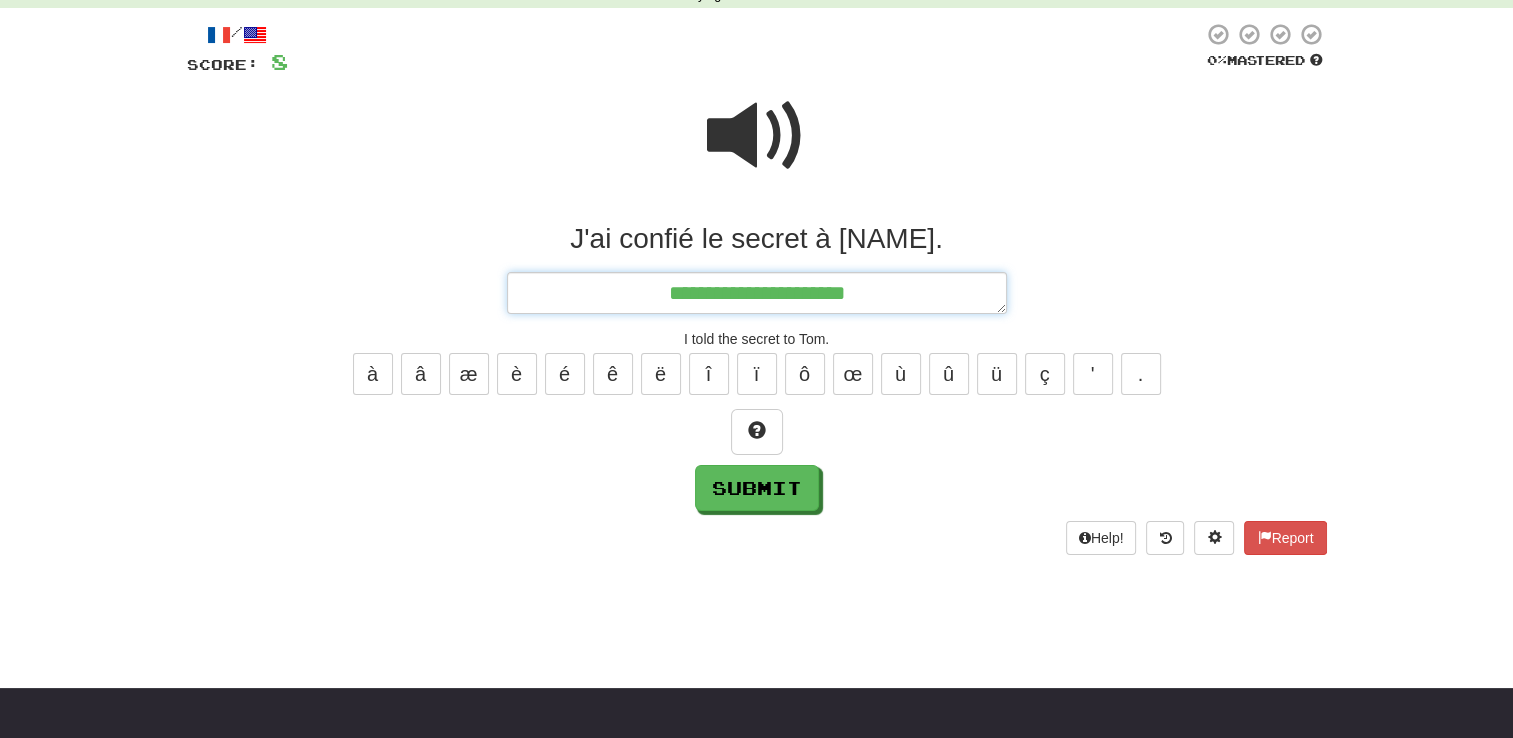 type on "*" 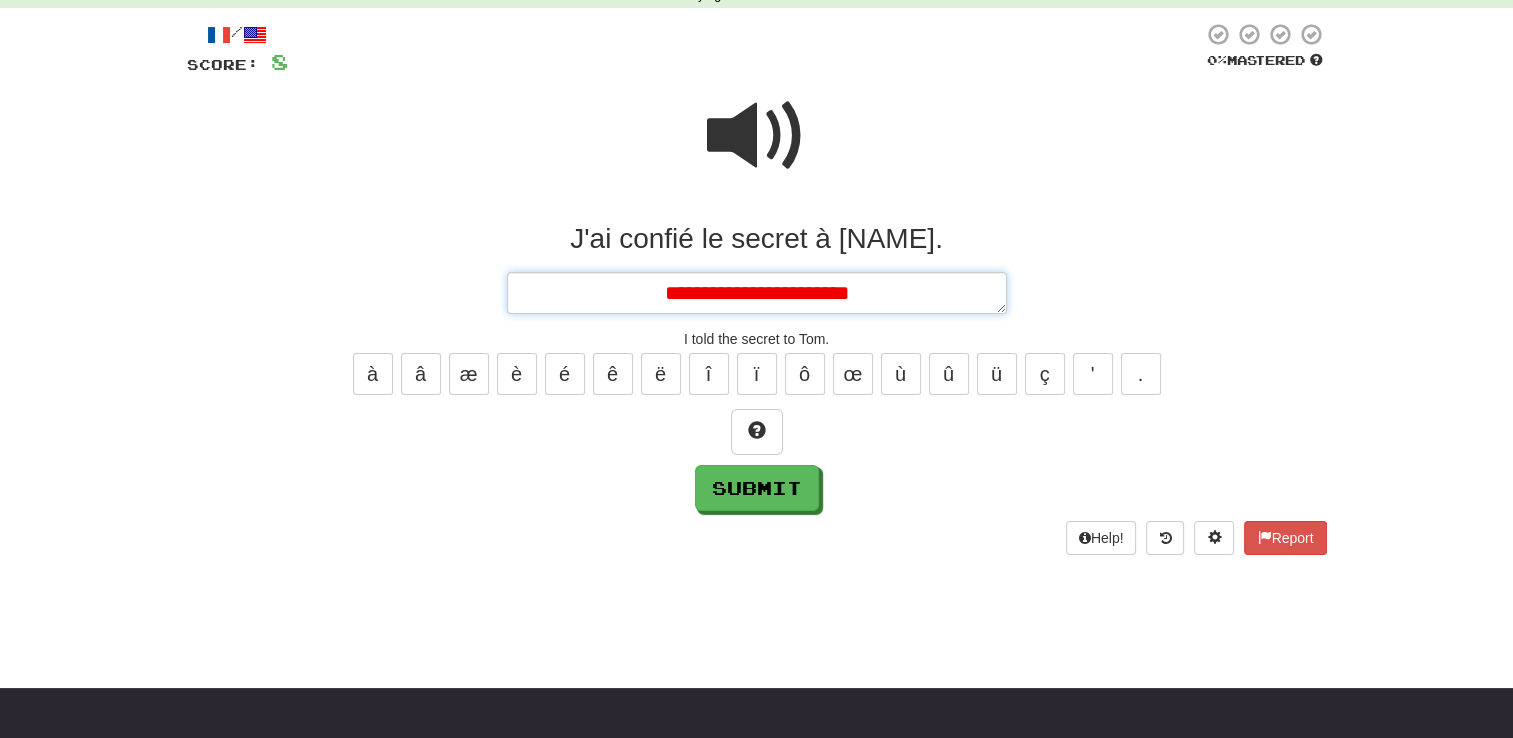 type on "*" 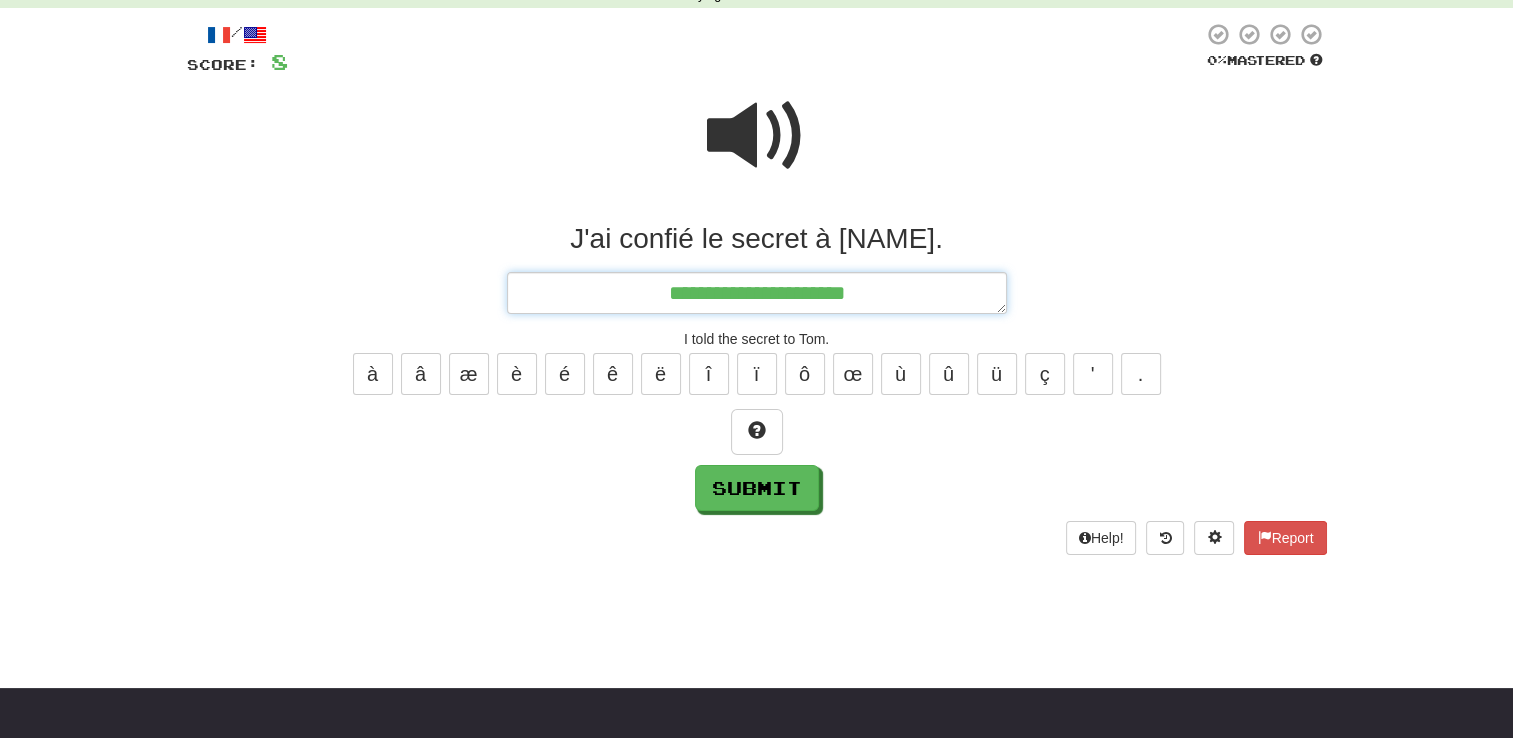 type on "**********" 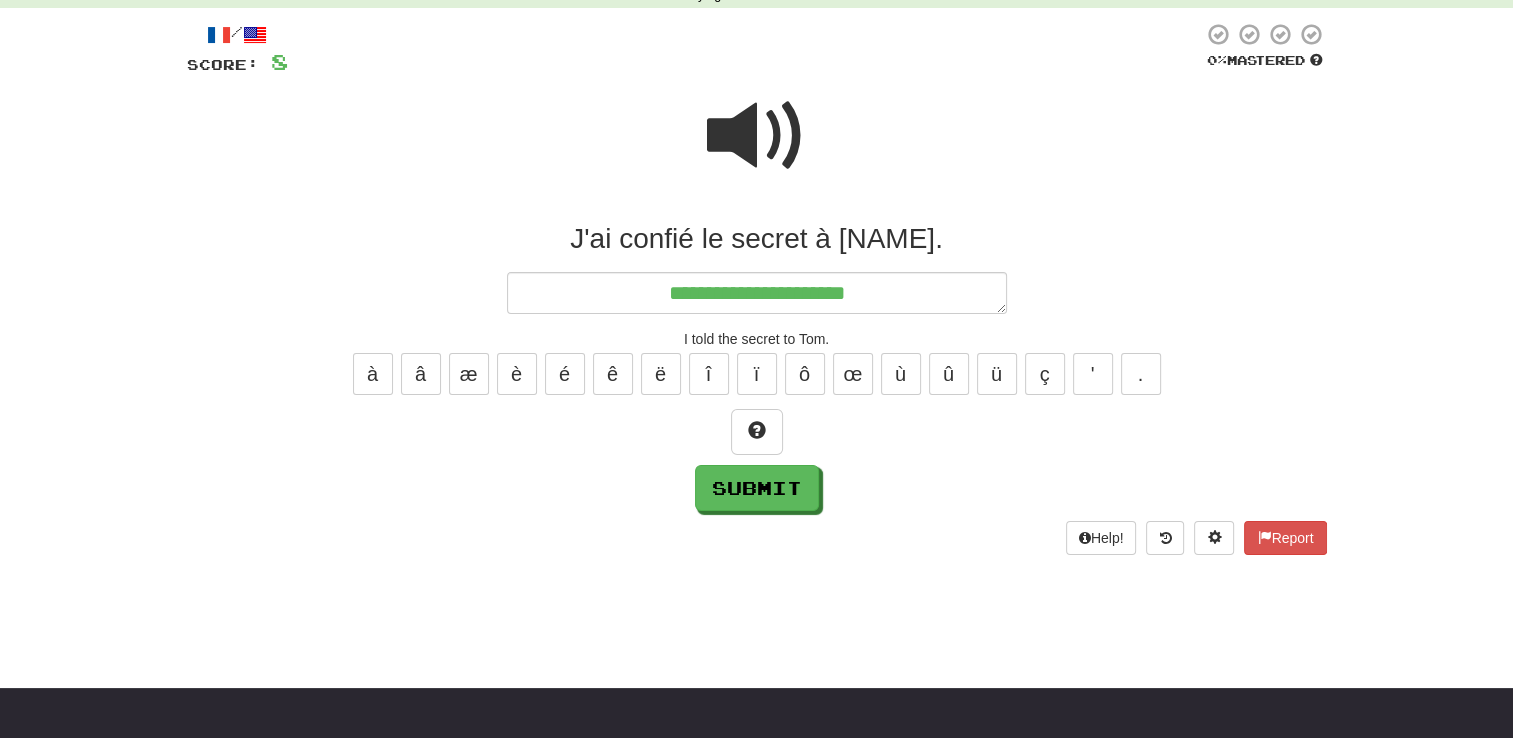 click on "à â æ è é ê ë î ï ô œ ù û ü ç ' ." at bounding box center [757, 374] 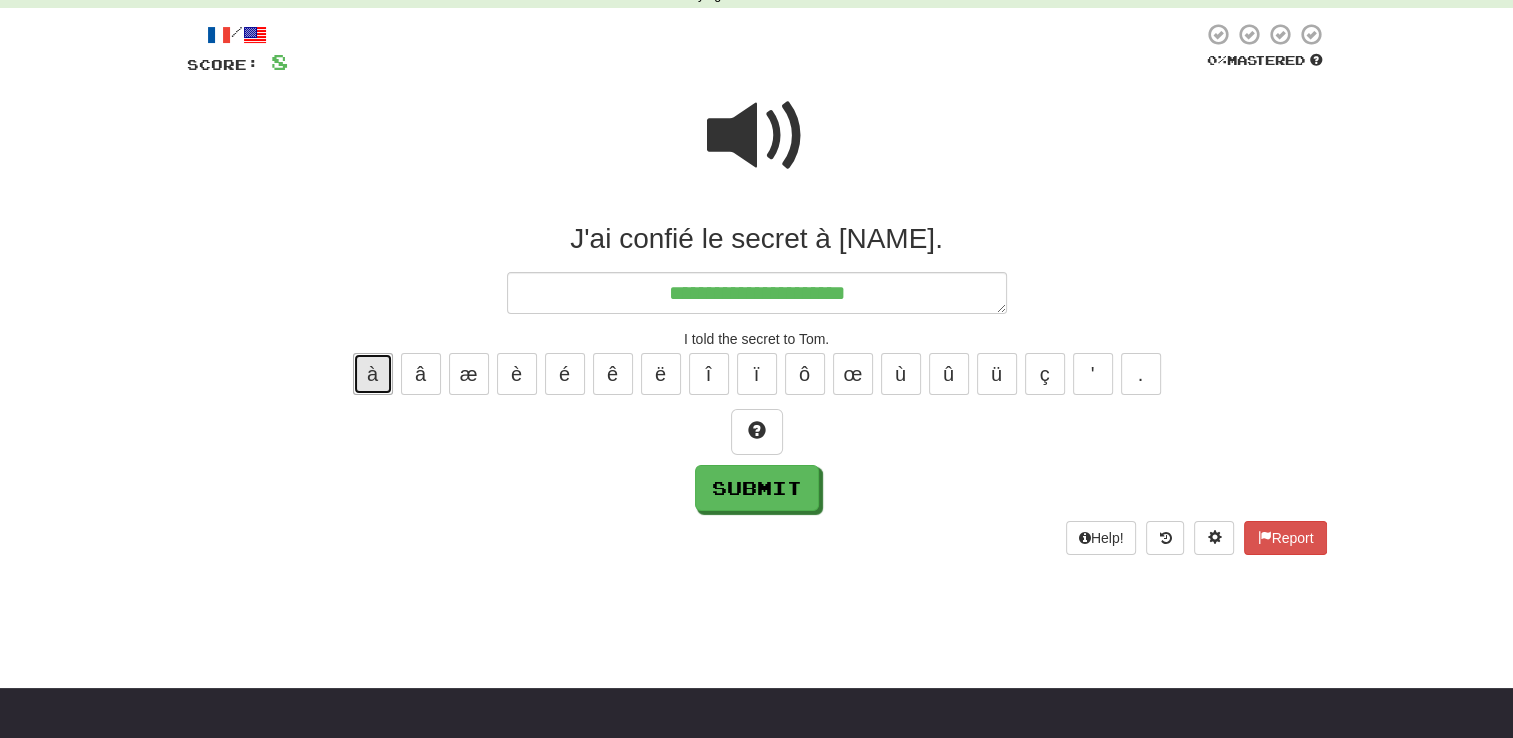 click on "à" at bounding box center [373, 374] 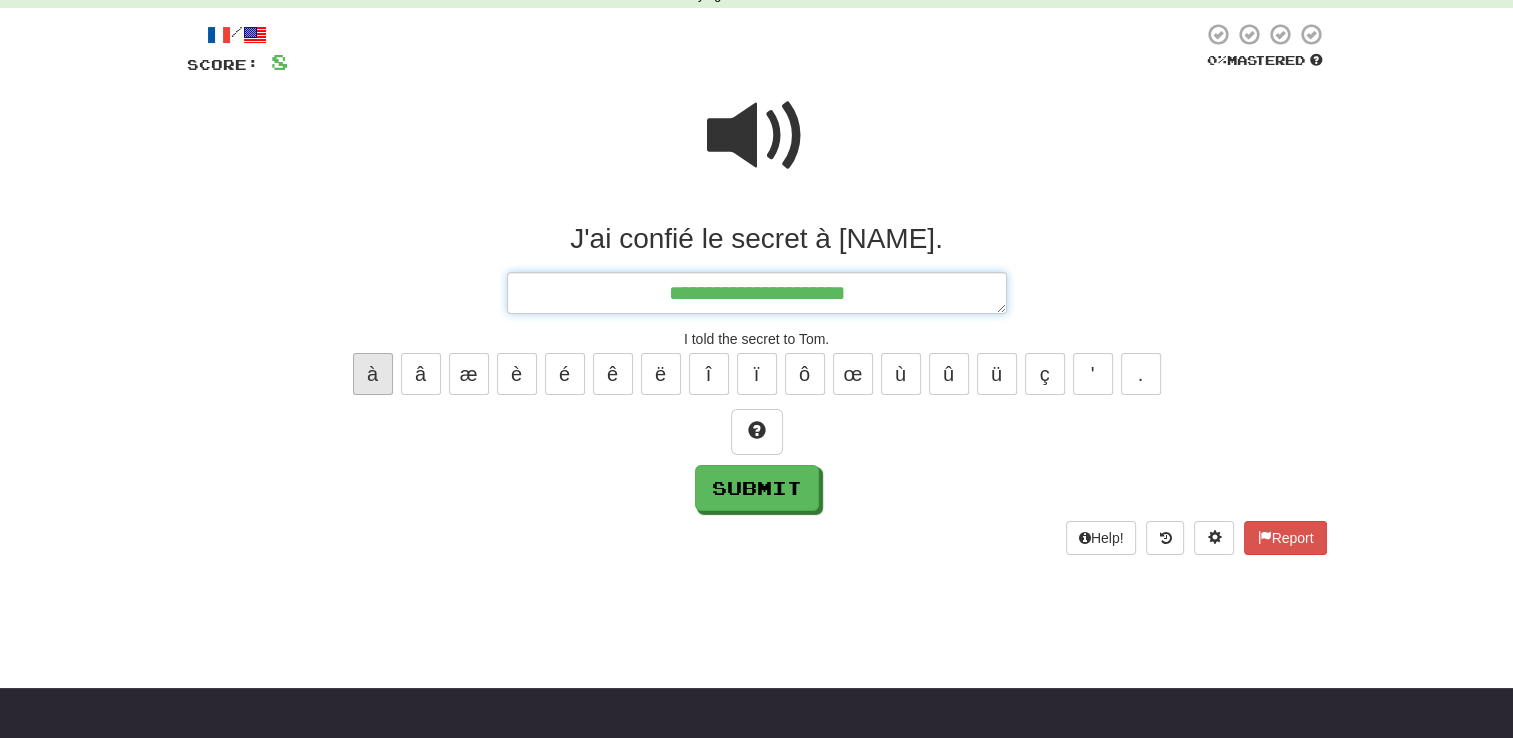 type on "*" 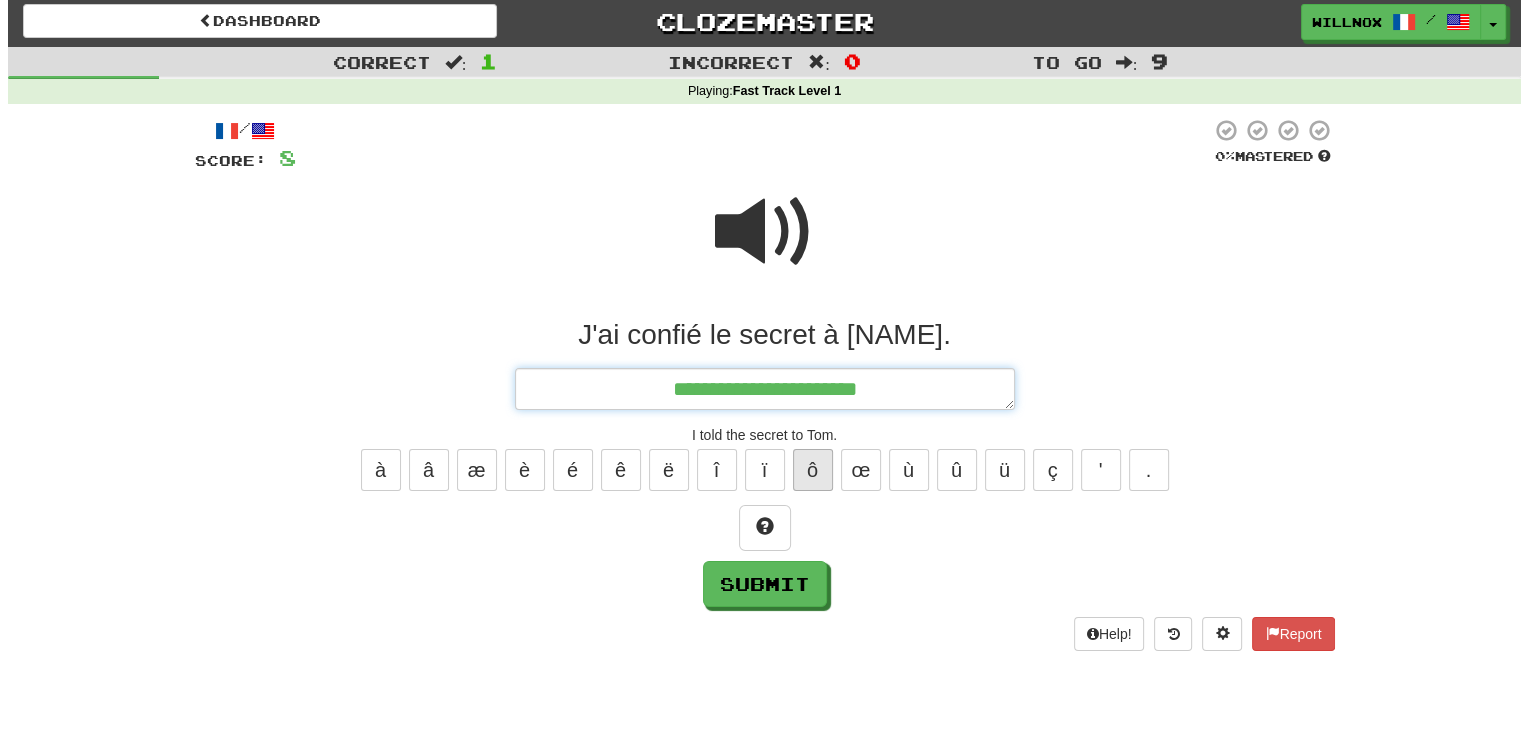 scroll, scrollTop: 0, scrollLeft: 0, axis: both 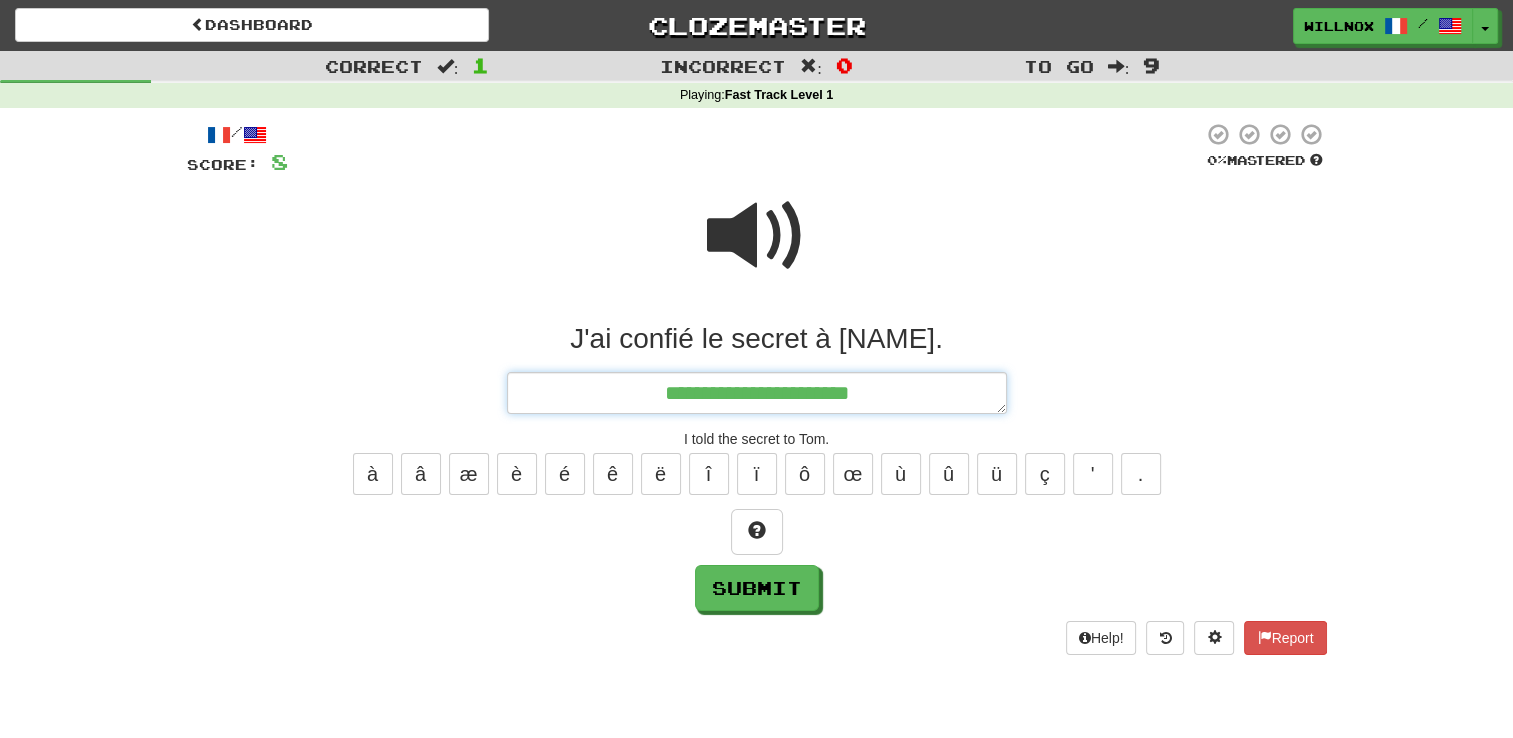 click on "**********" at bounding box center (757, 393) 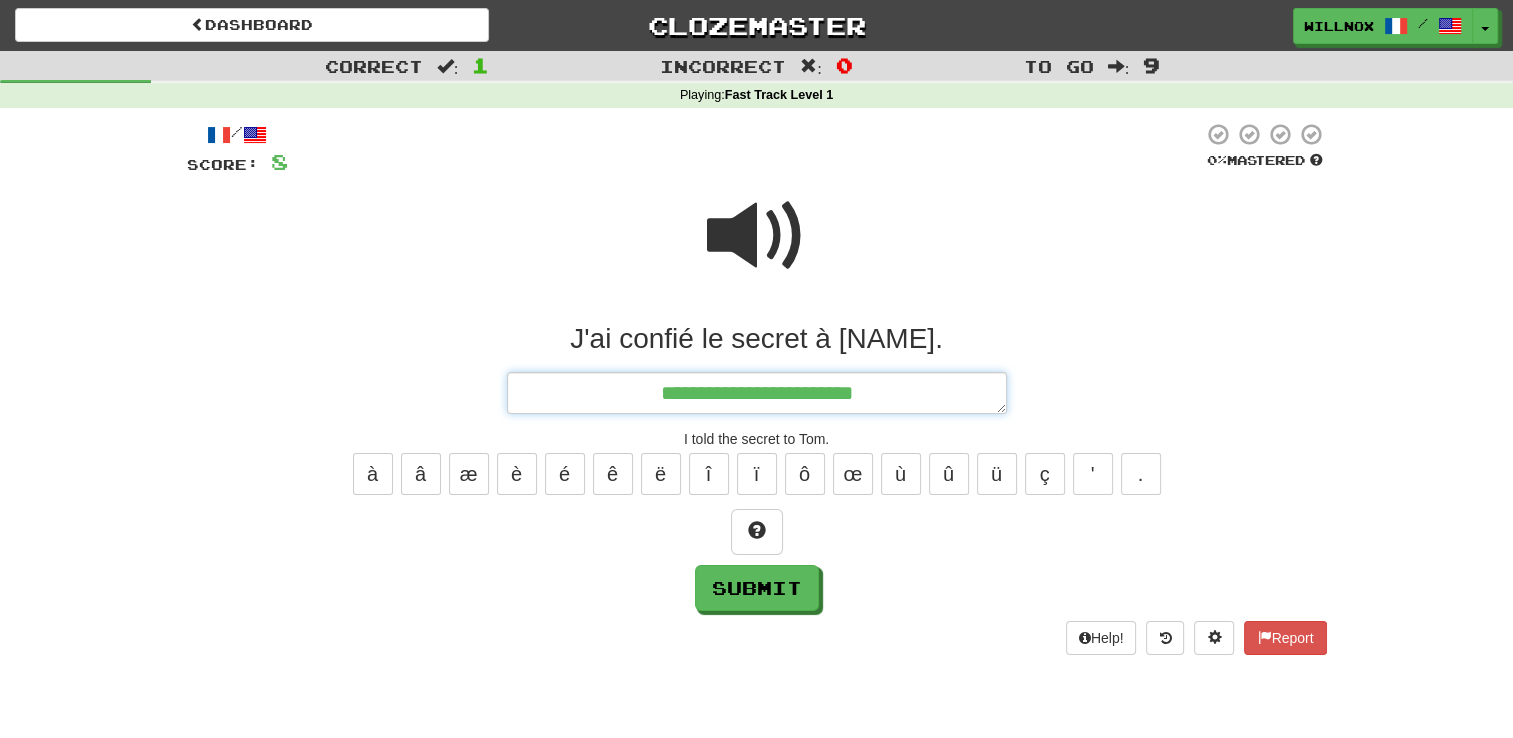 type on "*" 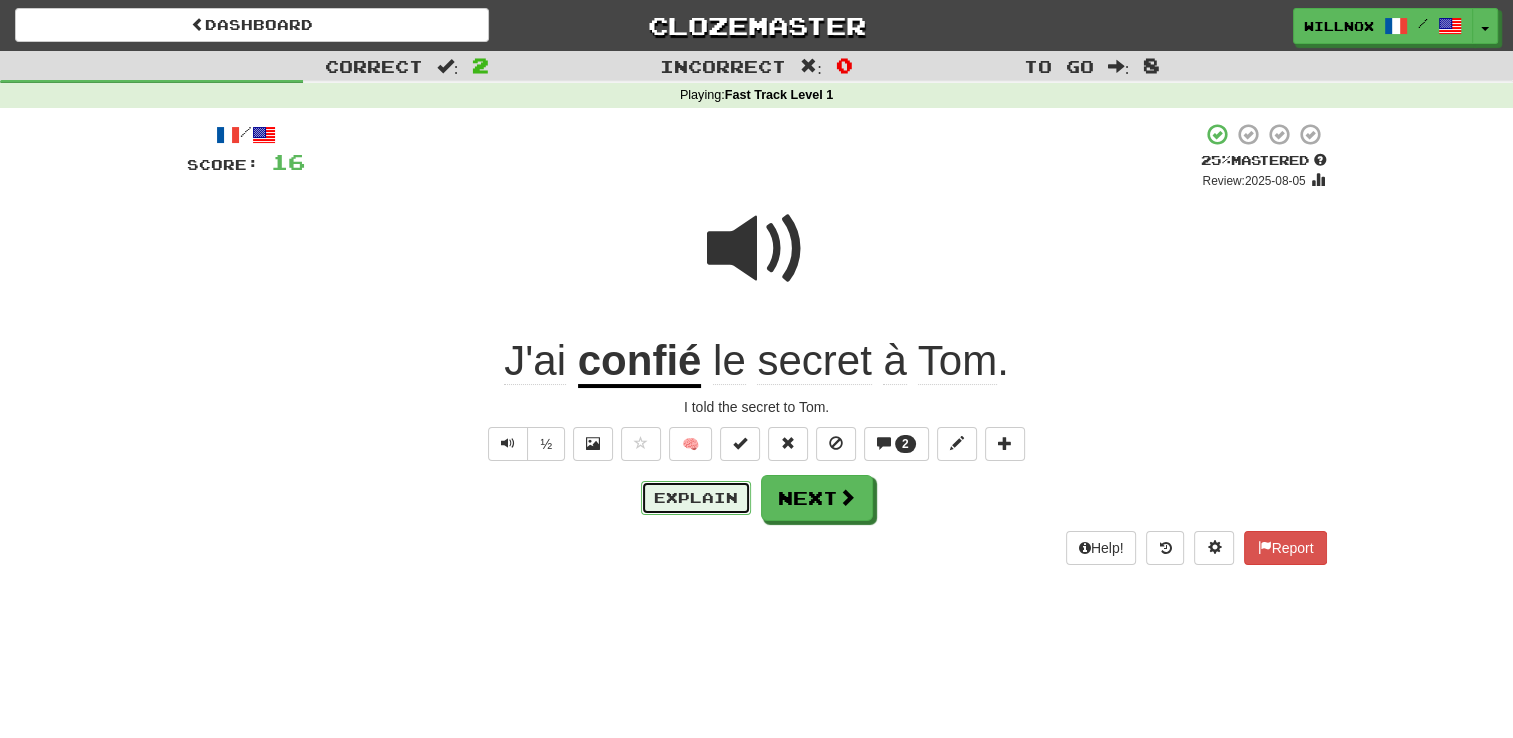 click on "Explain" at bounding box center (696, 498) 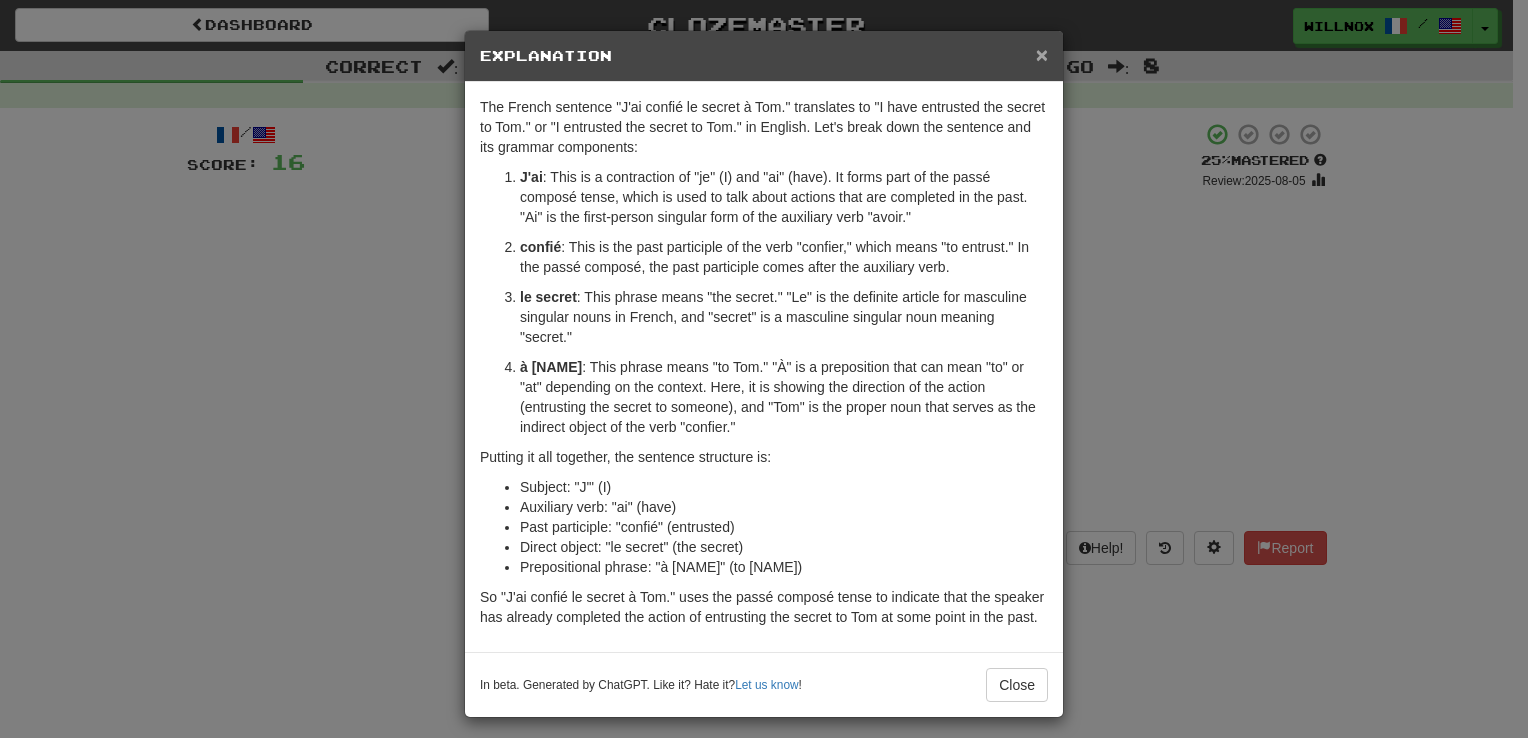 click on "×" at bounding box center (1042, 54) 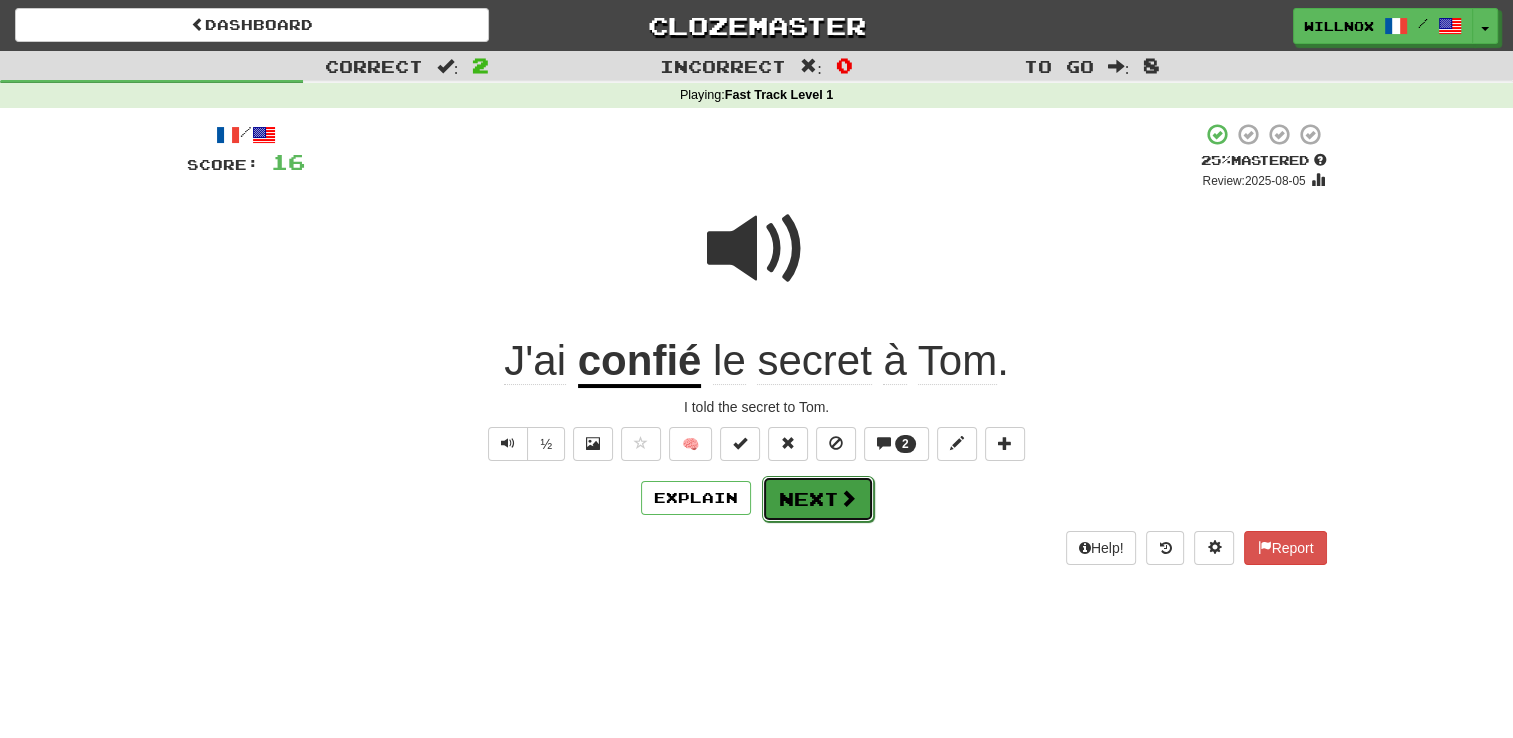 click on "Next" at bounding box center (818, 499) 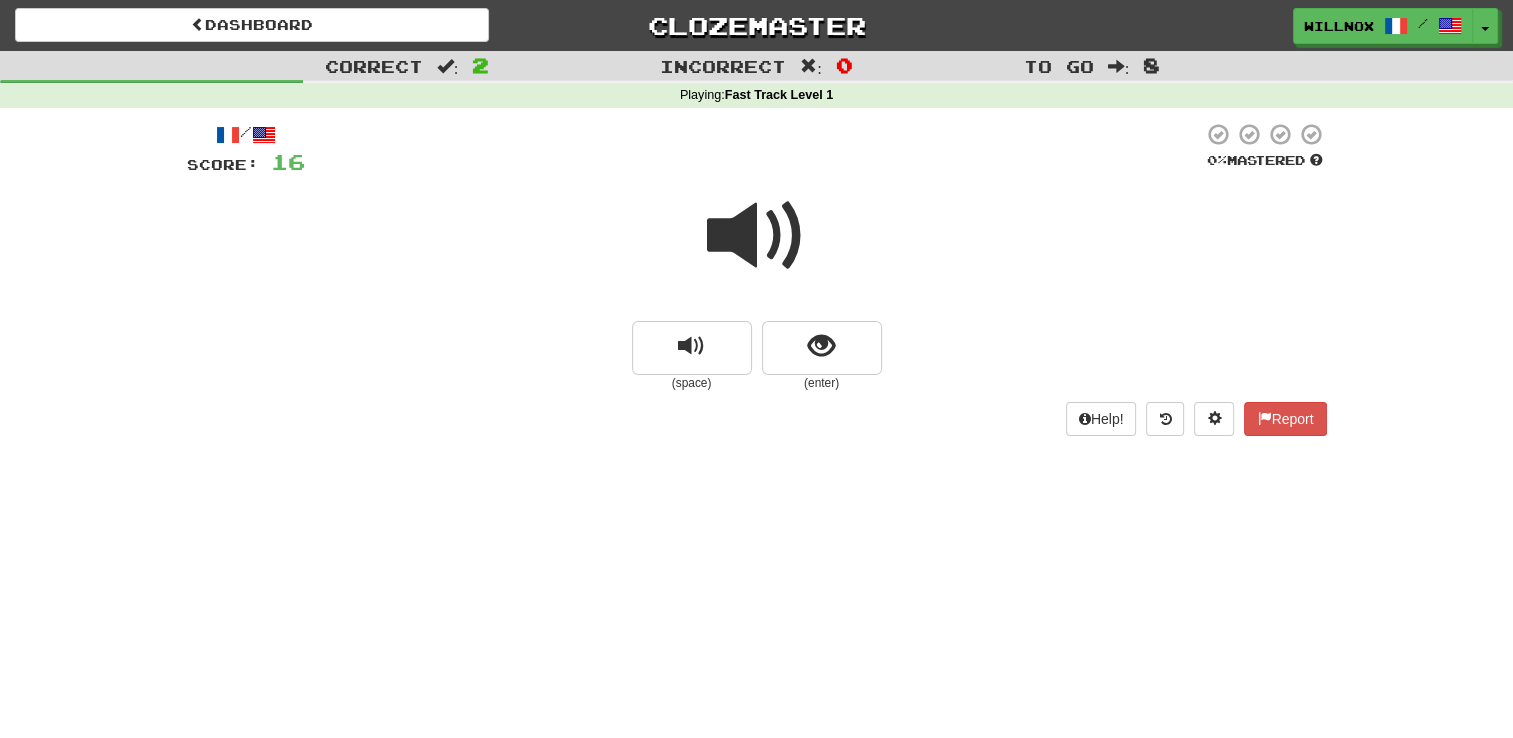 click at bounding box center (757, 236) 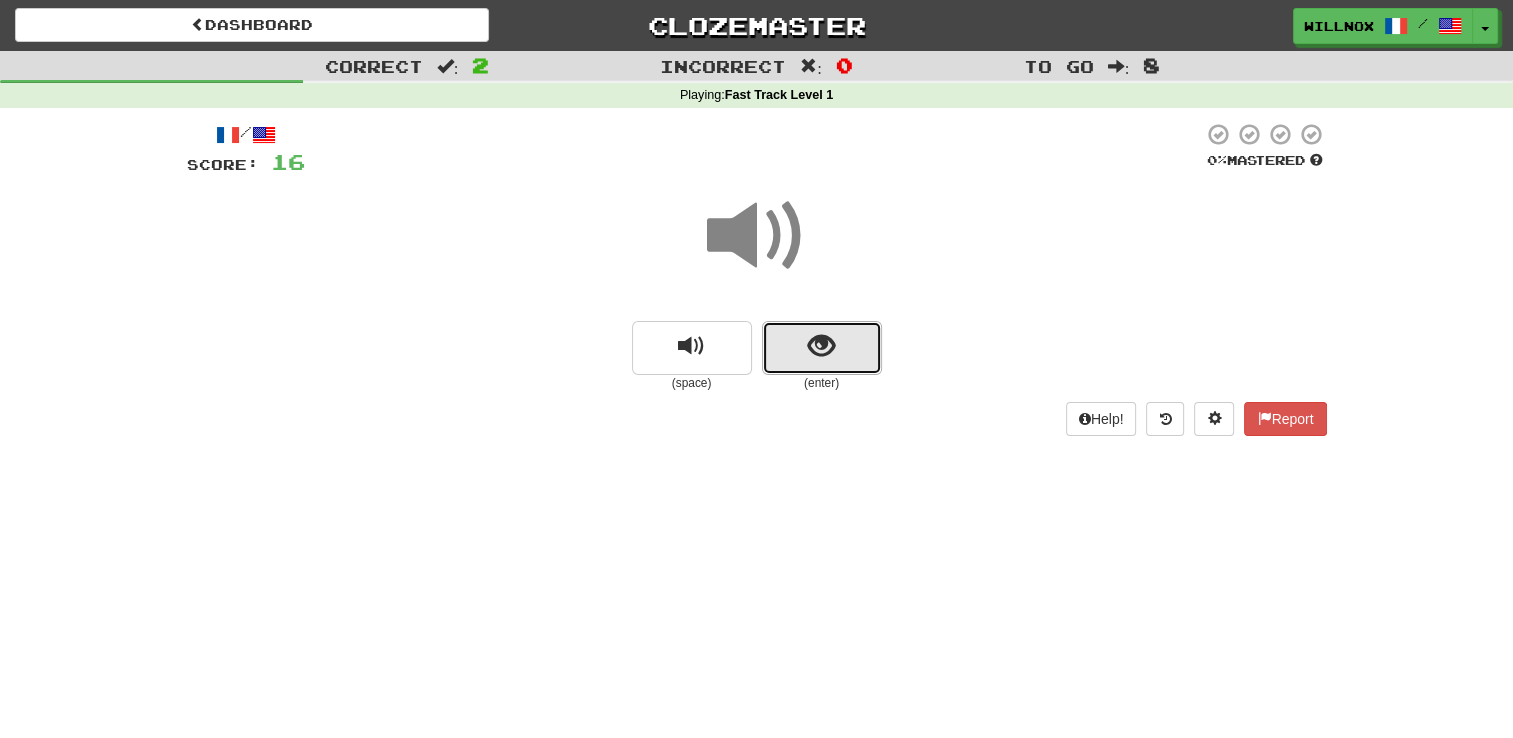 click at bounding box center (821, 346) 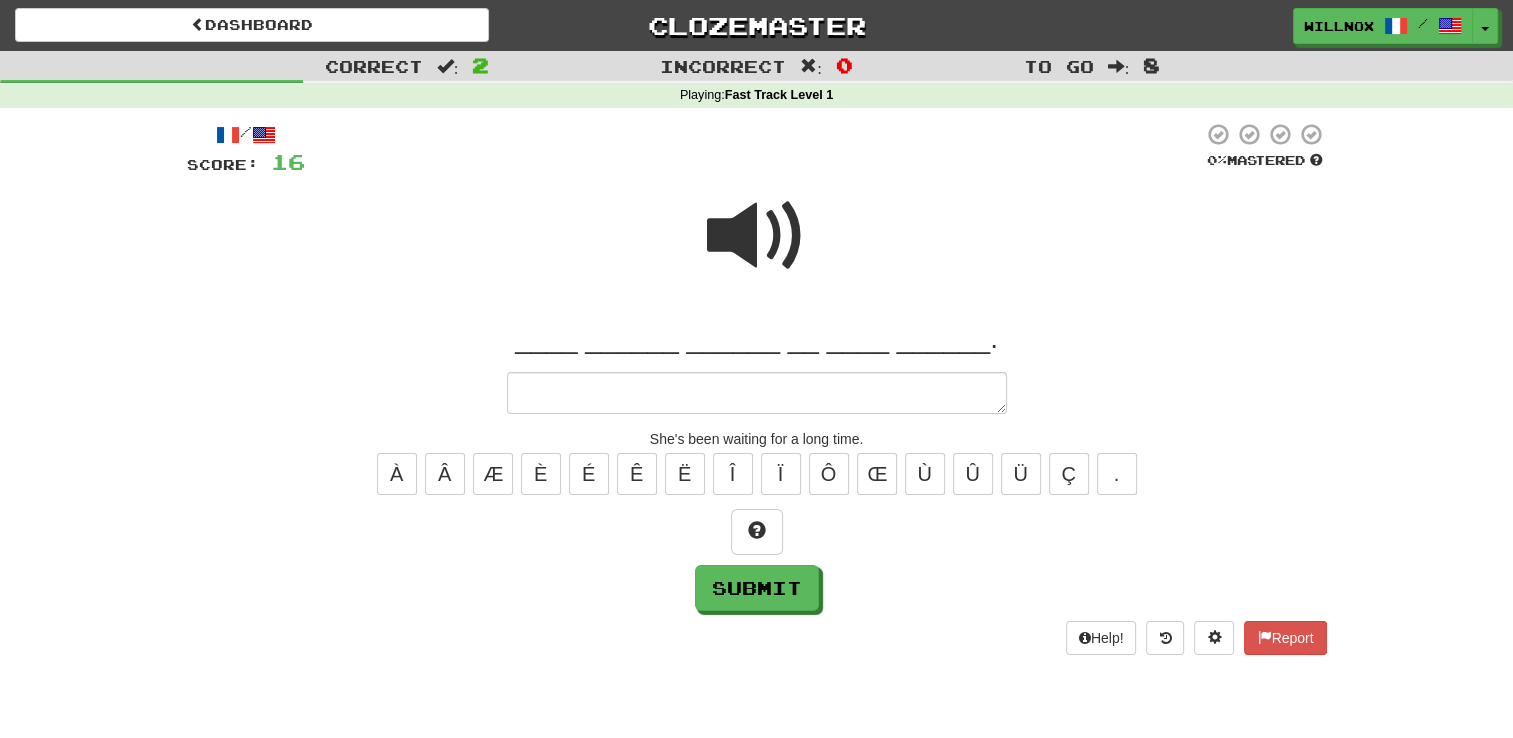 type on "*" 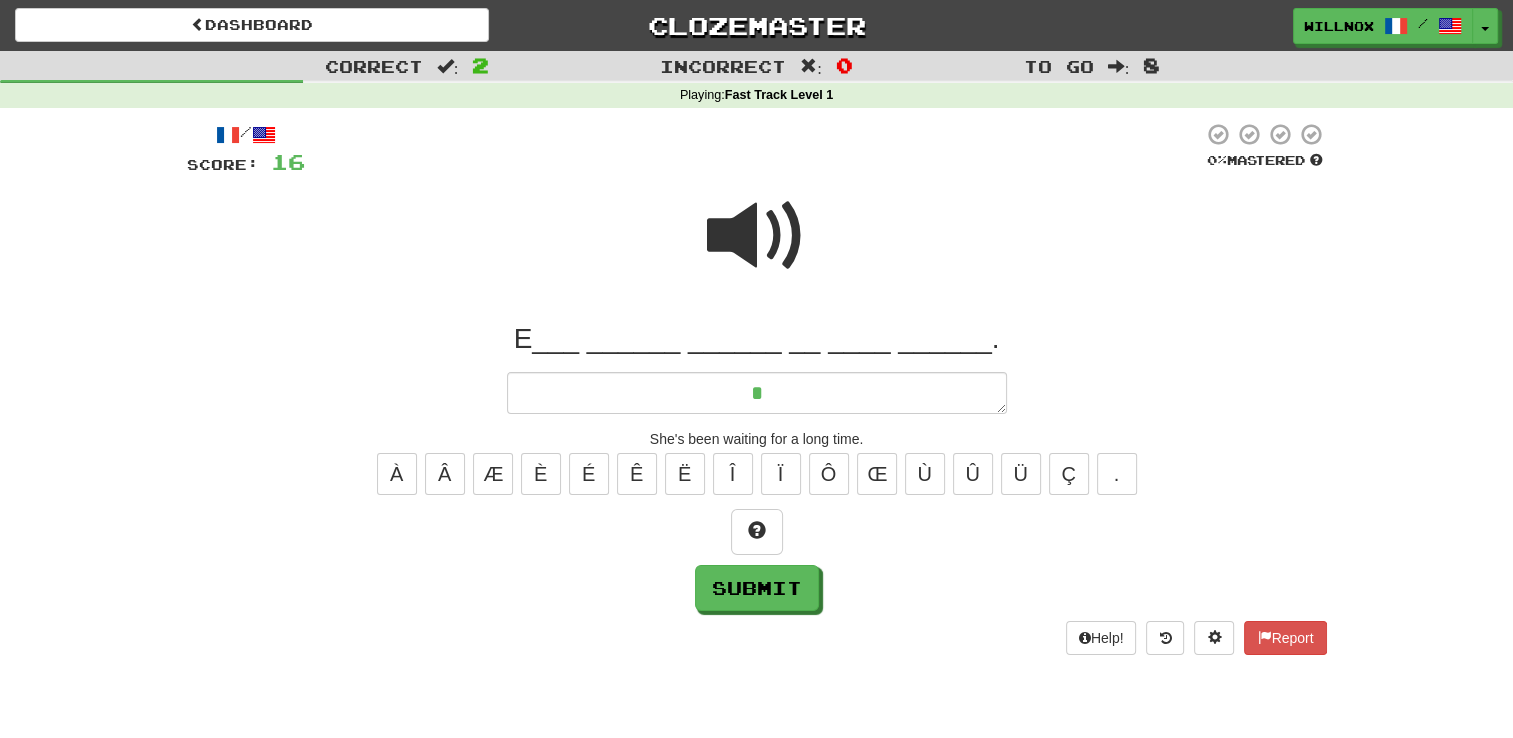 type on "*" 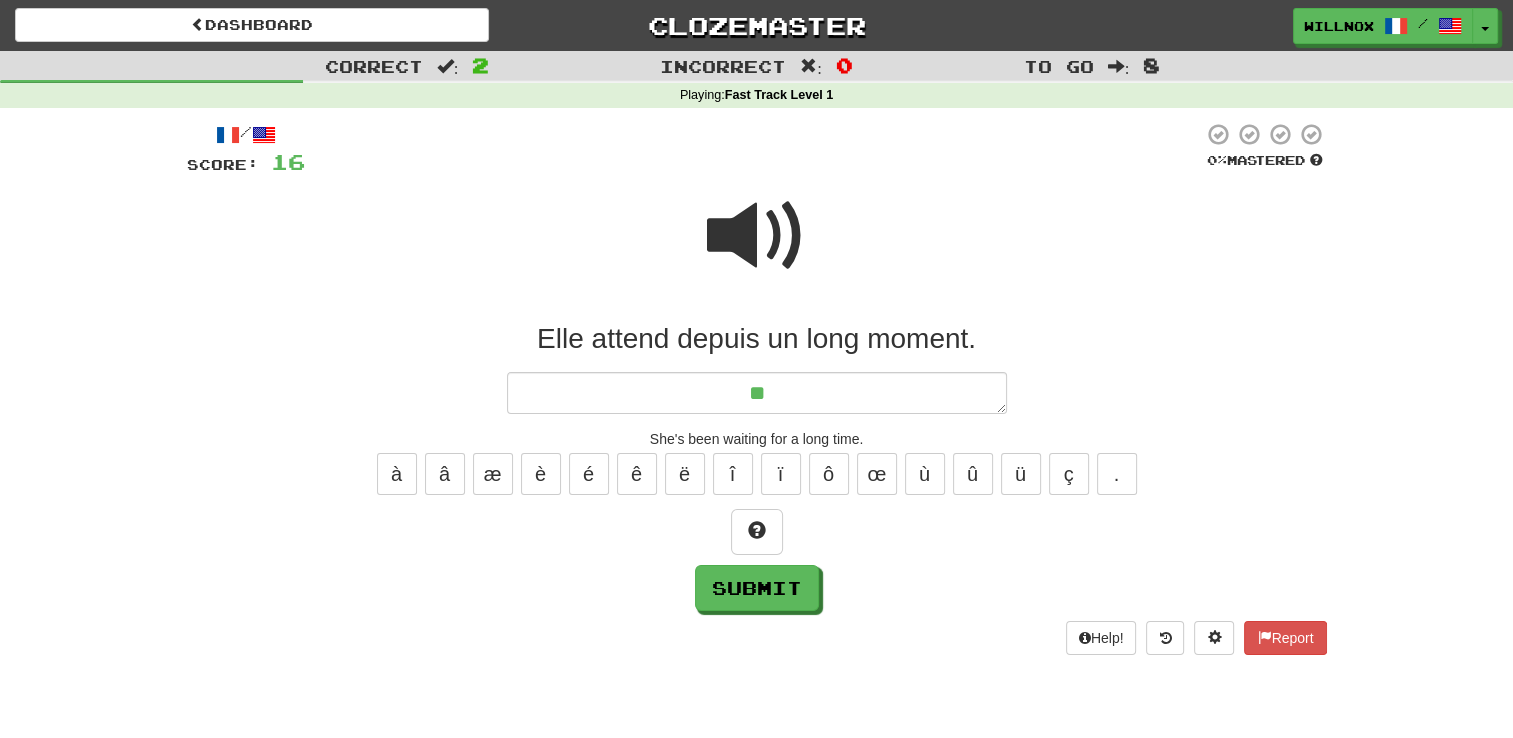 type on "*" 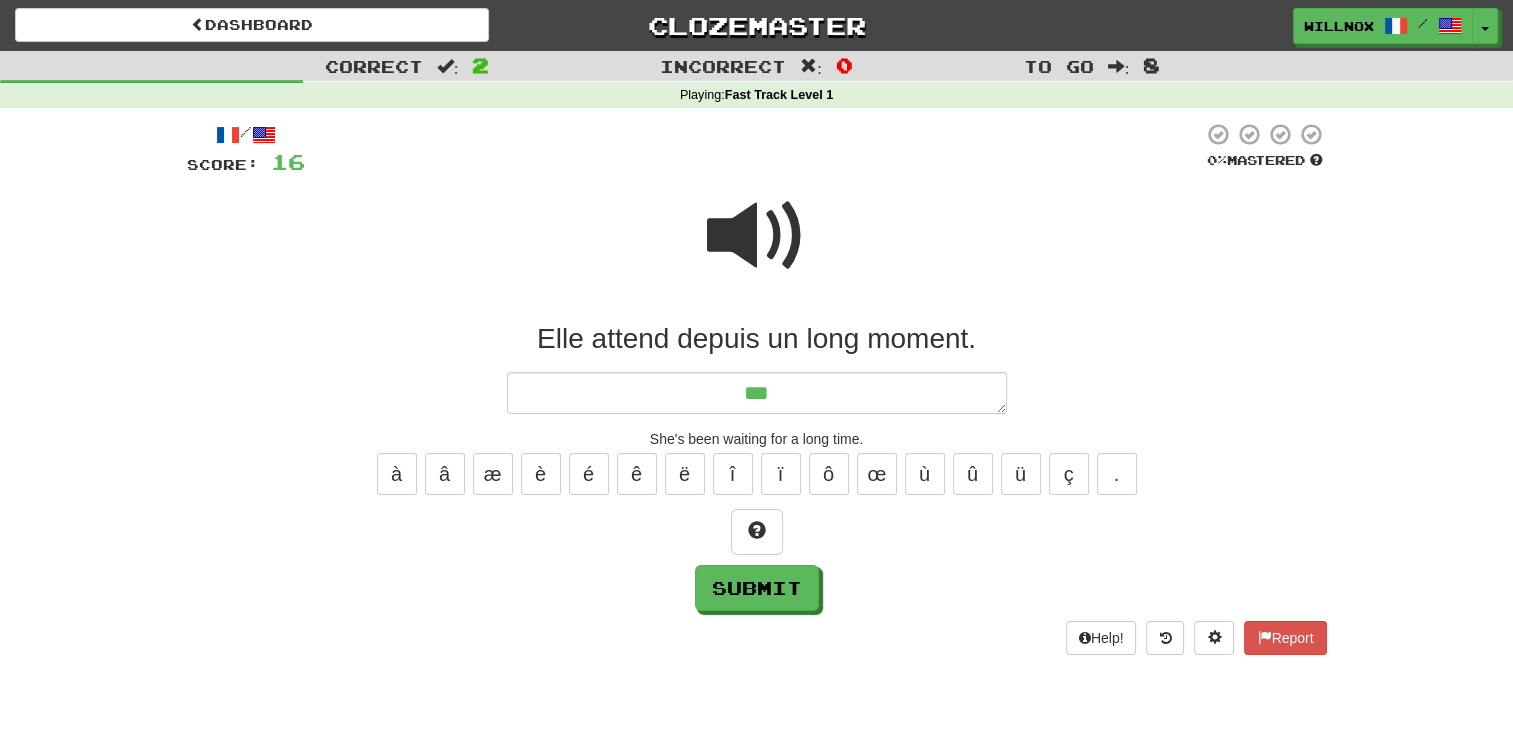 type on "*" 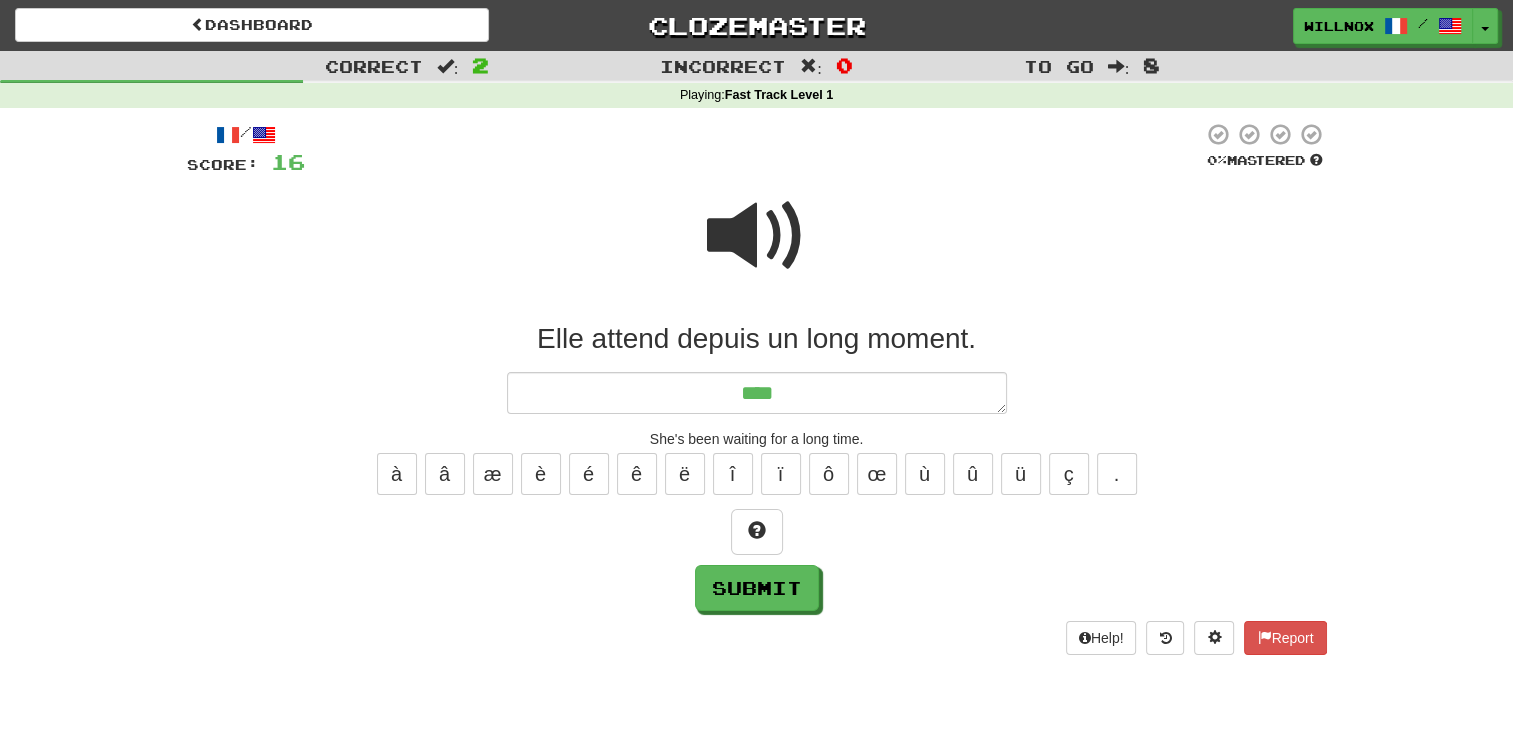type on "*" 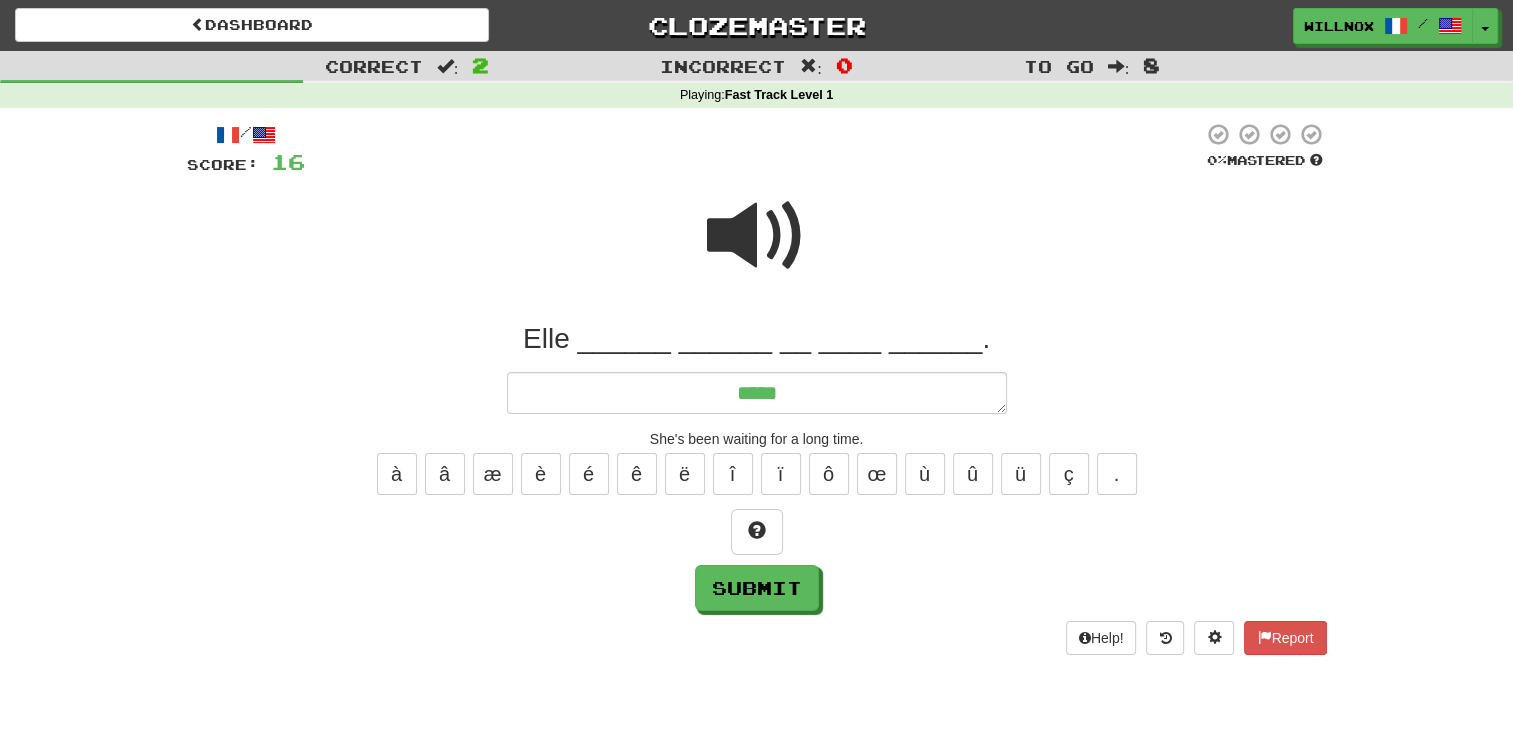 type on "*" 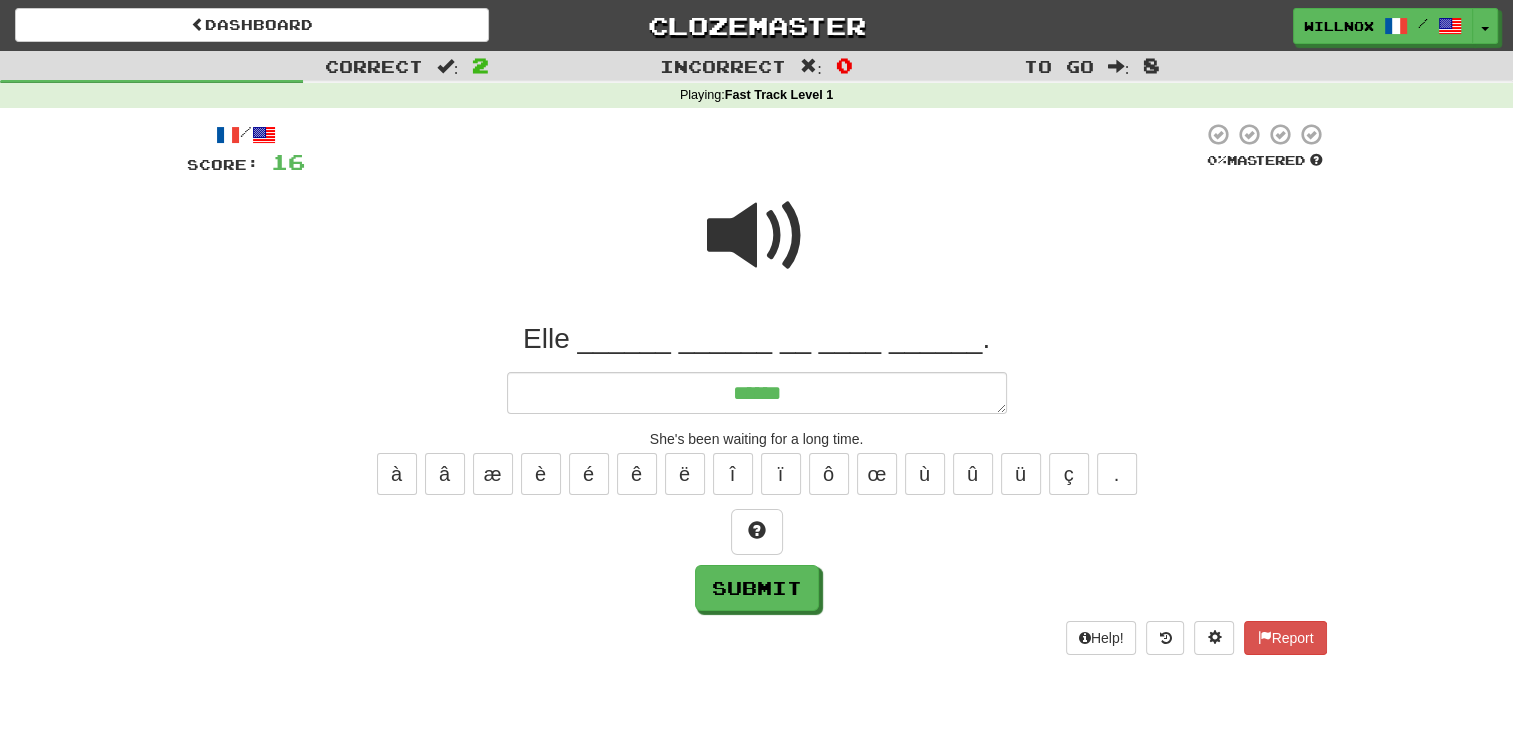 type 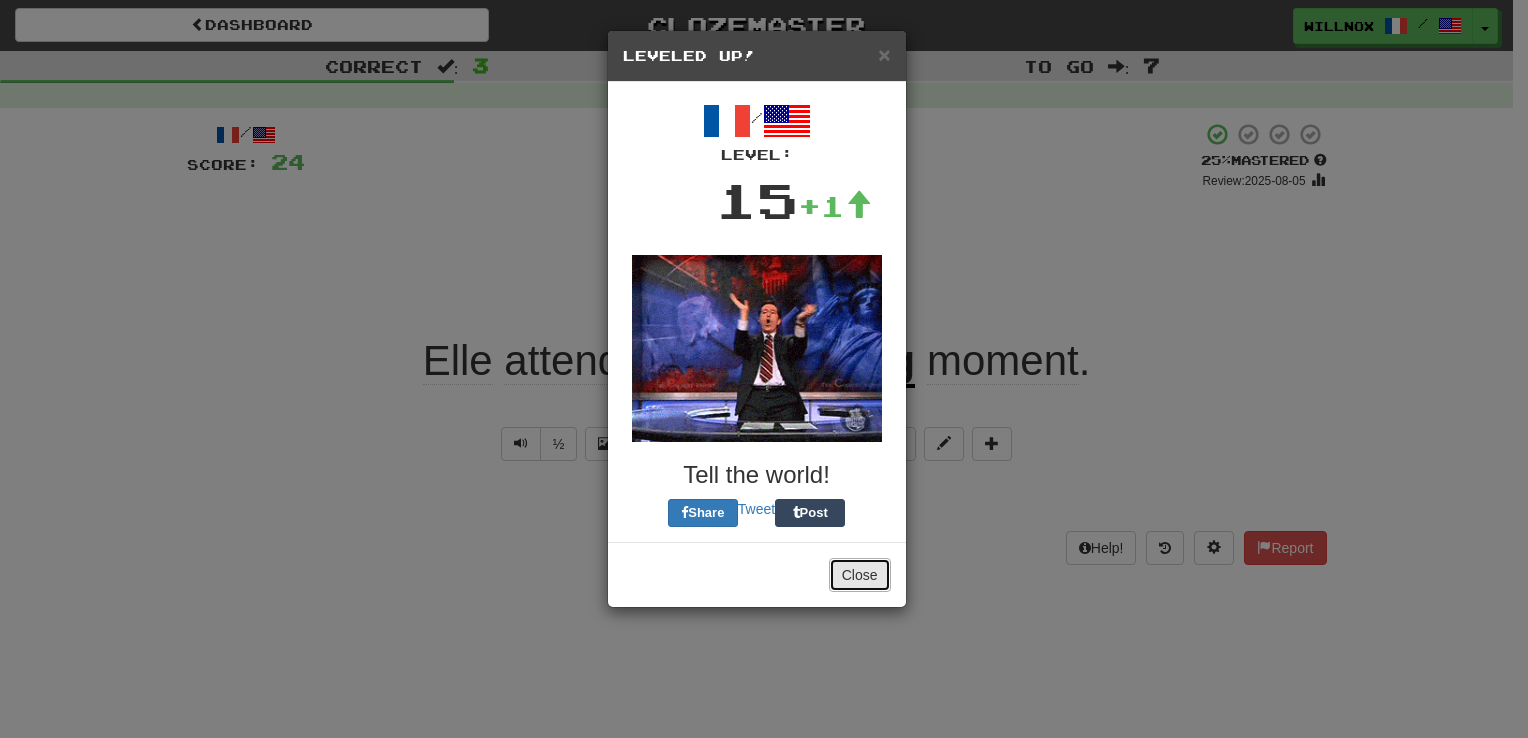 click on "Close" at bounding box center [860, 575] 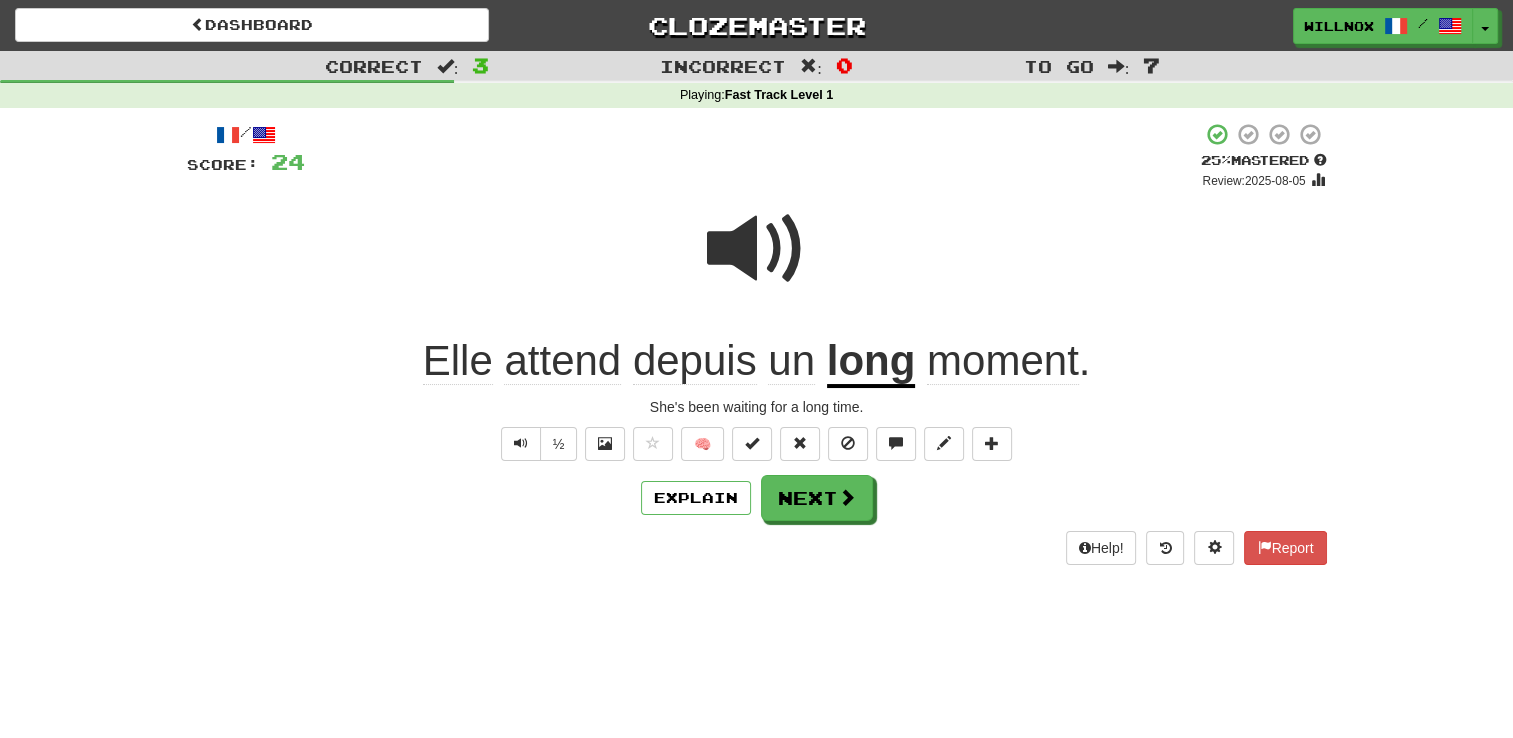 click at bounding box center (757, 249) 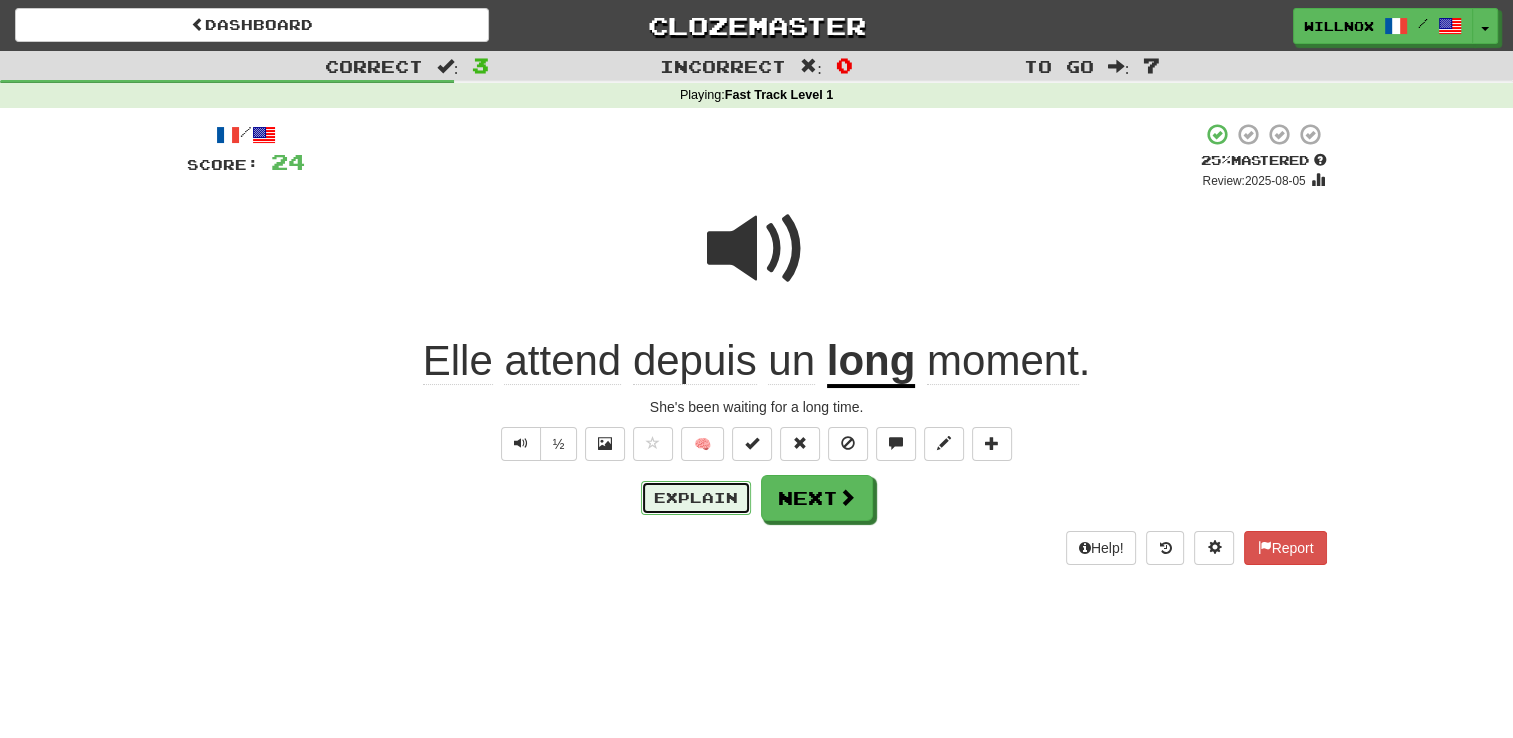 click on "Explain" at bounding box center (696, 498) 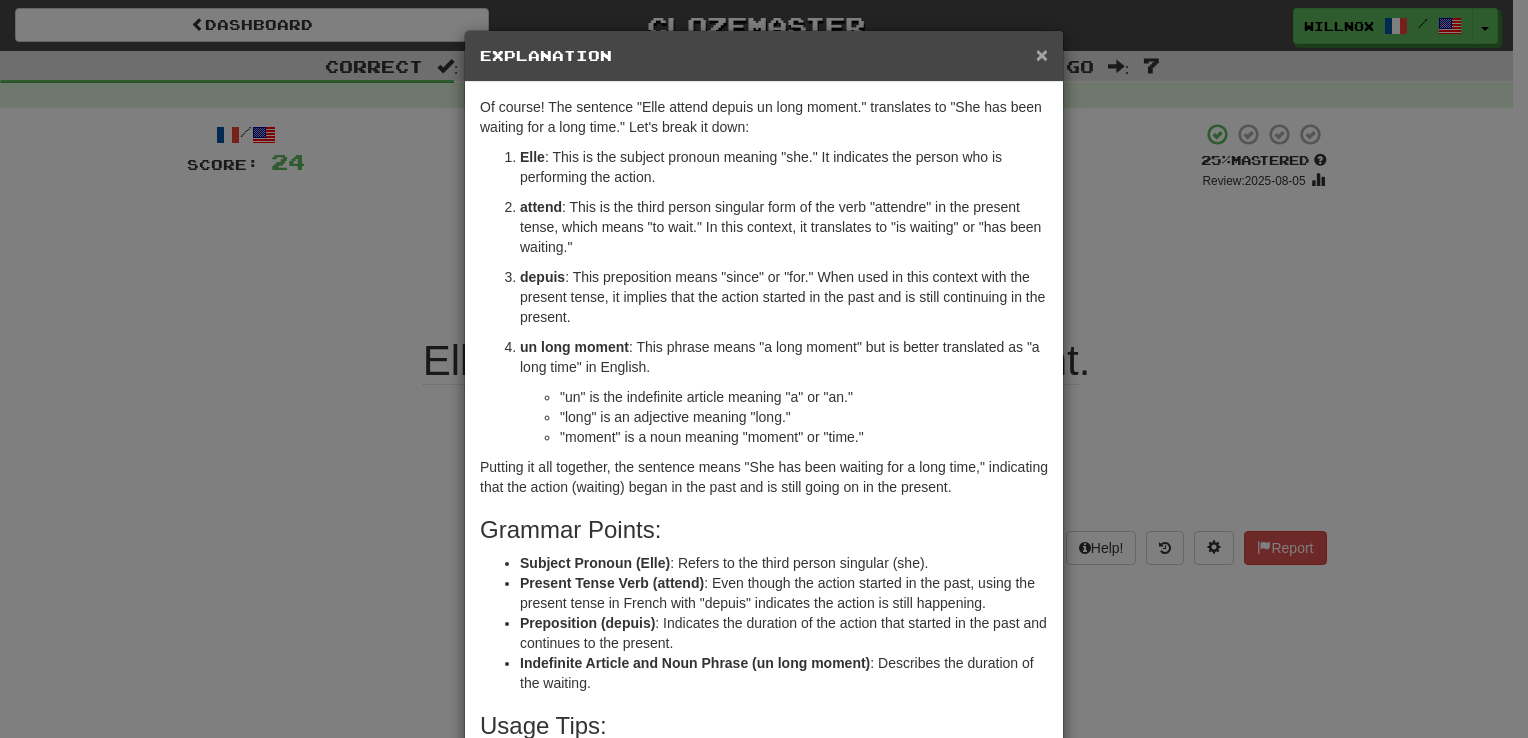 click on "×" at bounding box center (1042, 54) 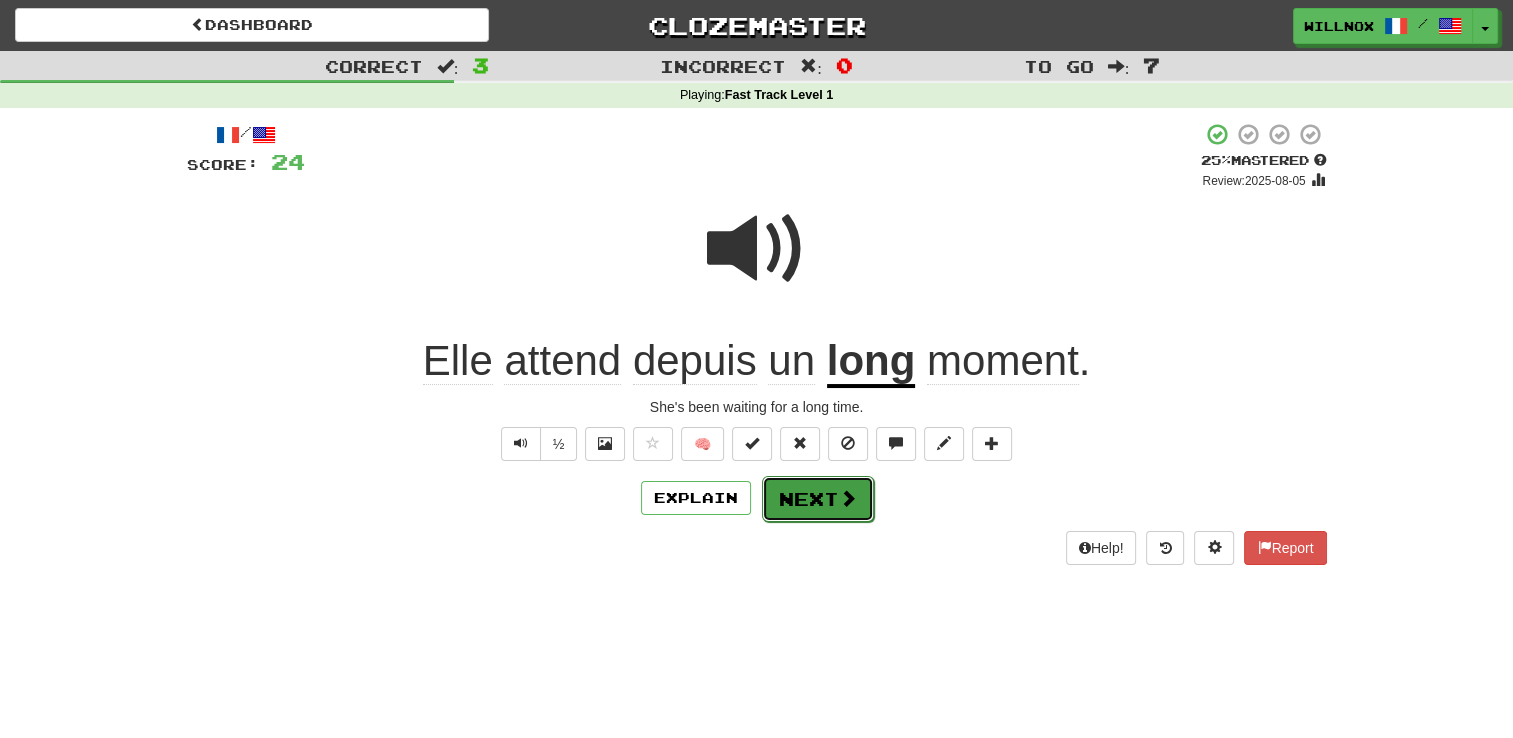 click at bounding box center [848, 498] 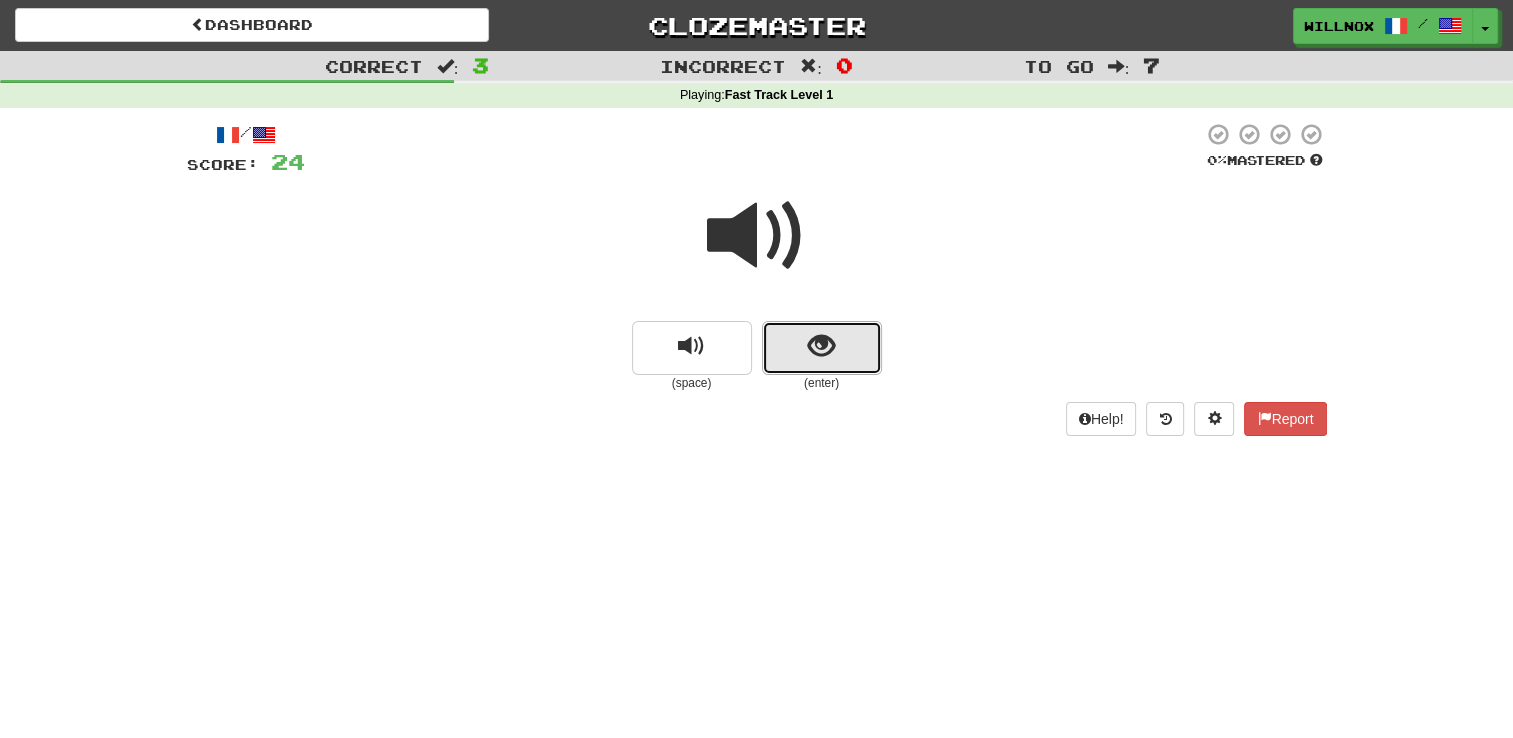 click at bounding box center [821, 346] 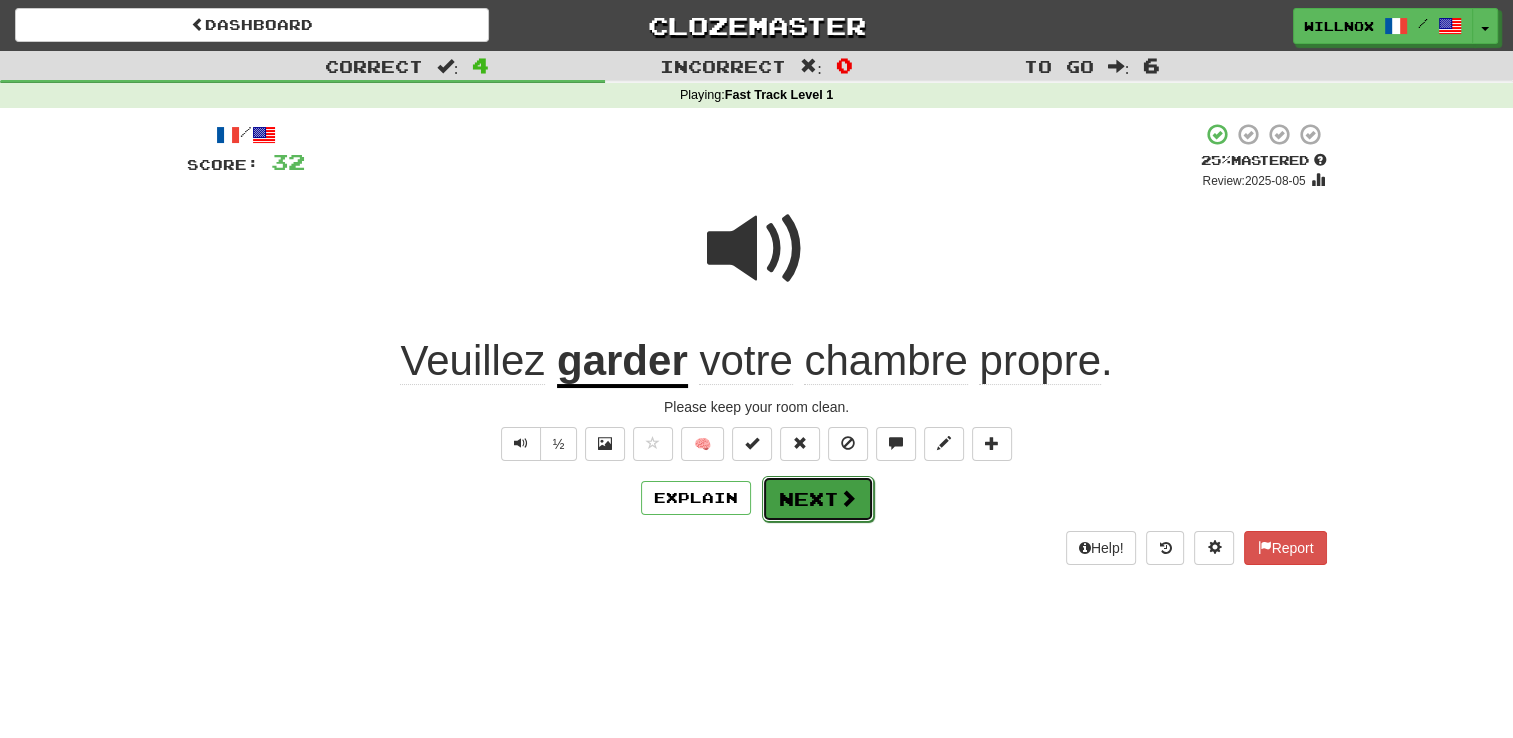 click on "Next" at bounding box center [818, 499] 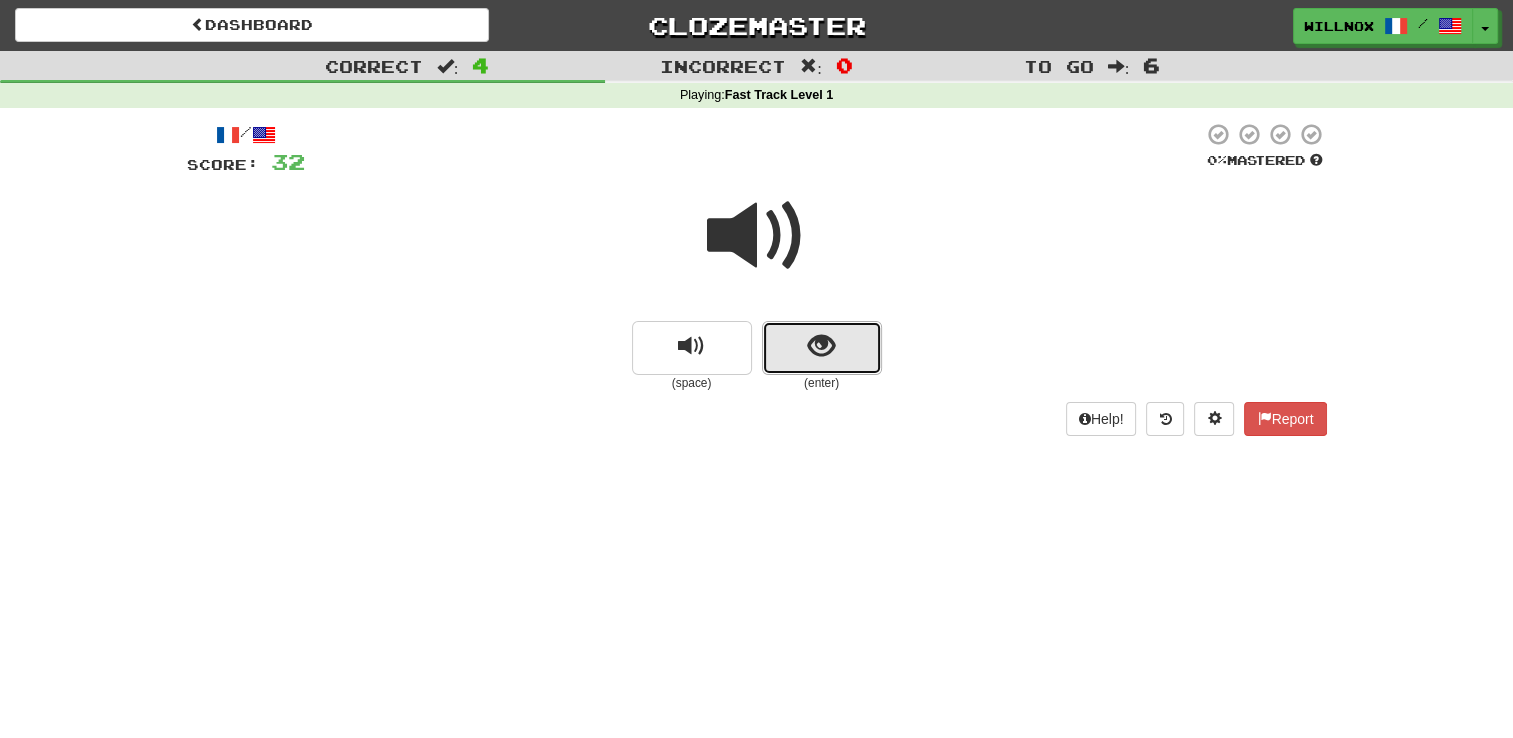 click at bounding box center (822, 348) 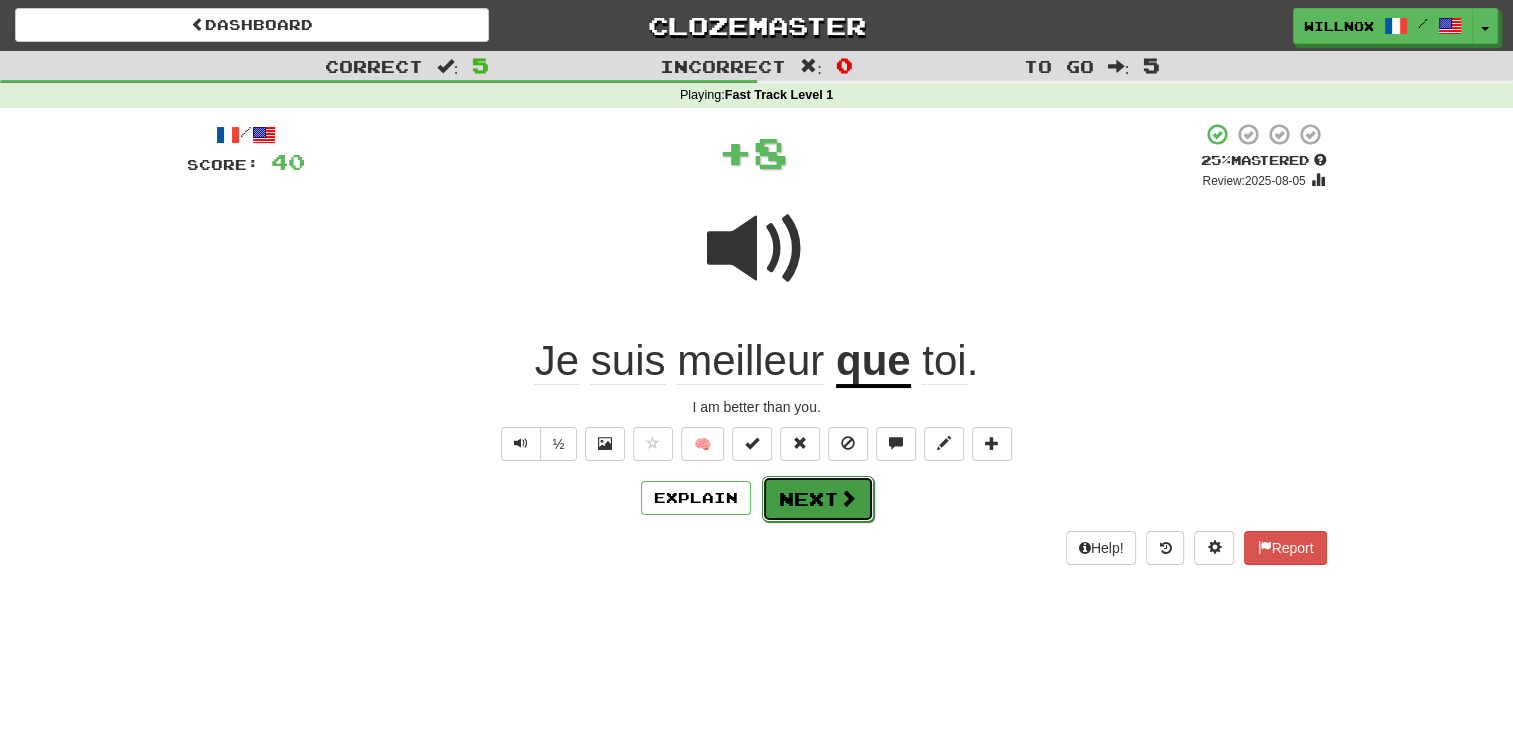 click on "Next" at bounding box center (818, 499) 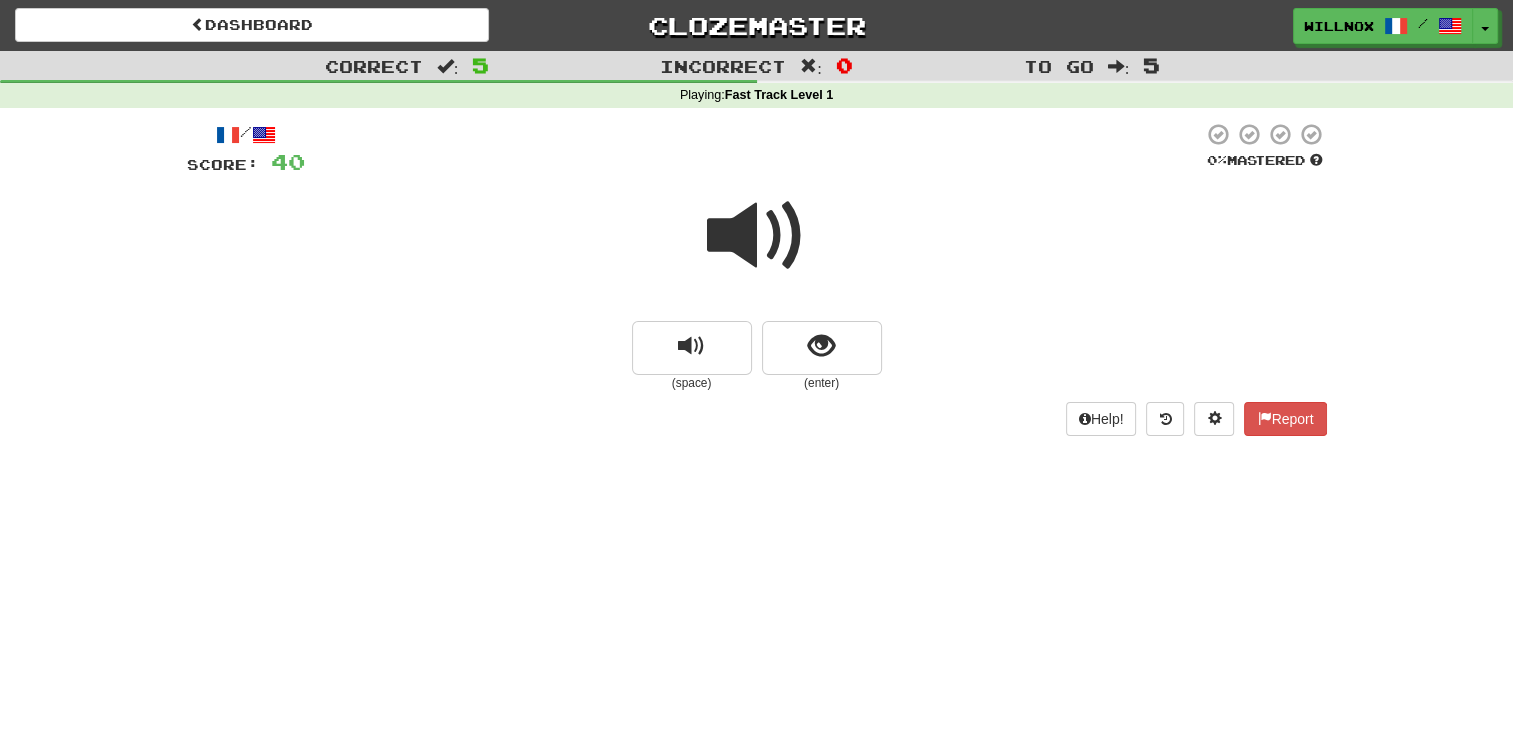 click at bounding box center [757, 236] 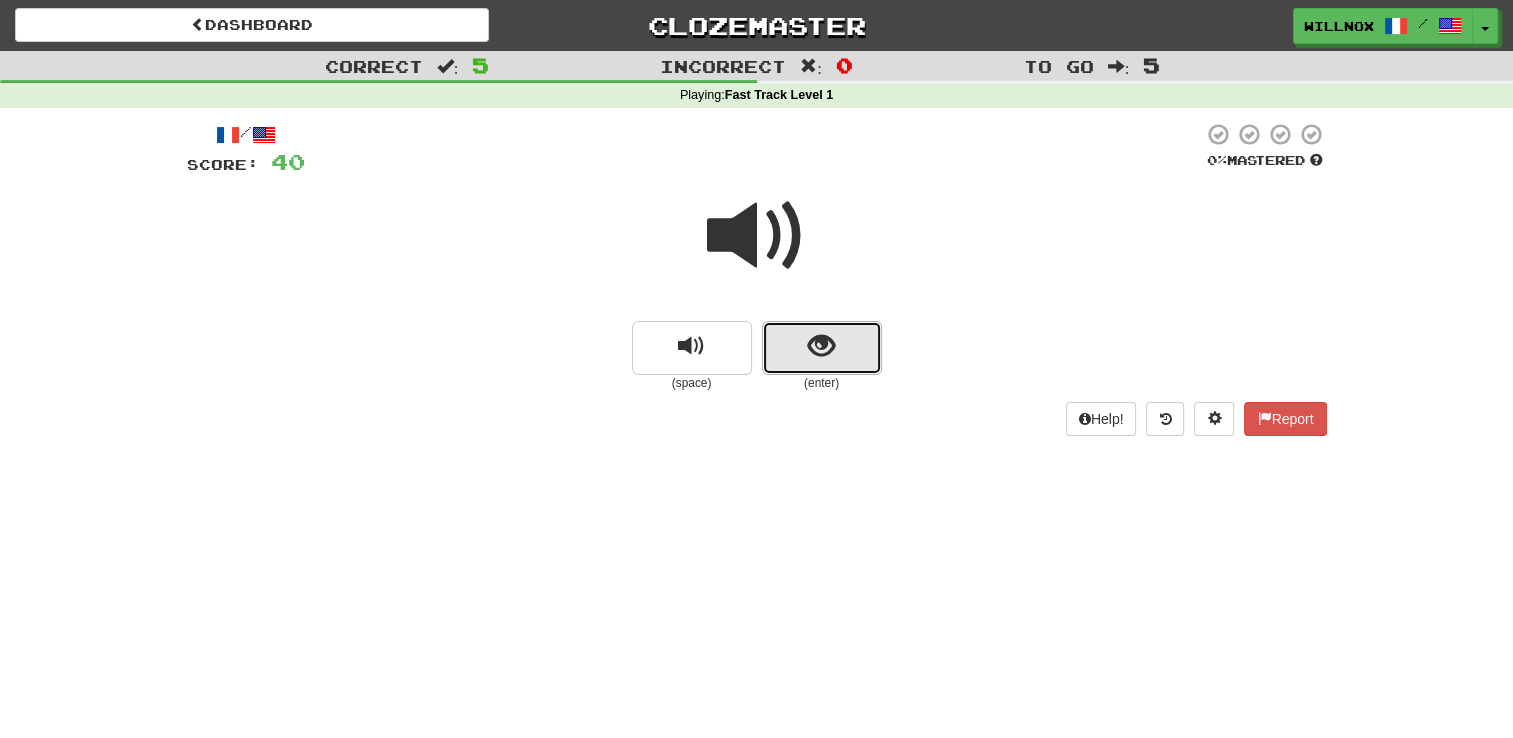 click at bounding box center [821, 346] 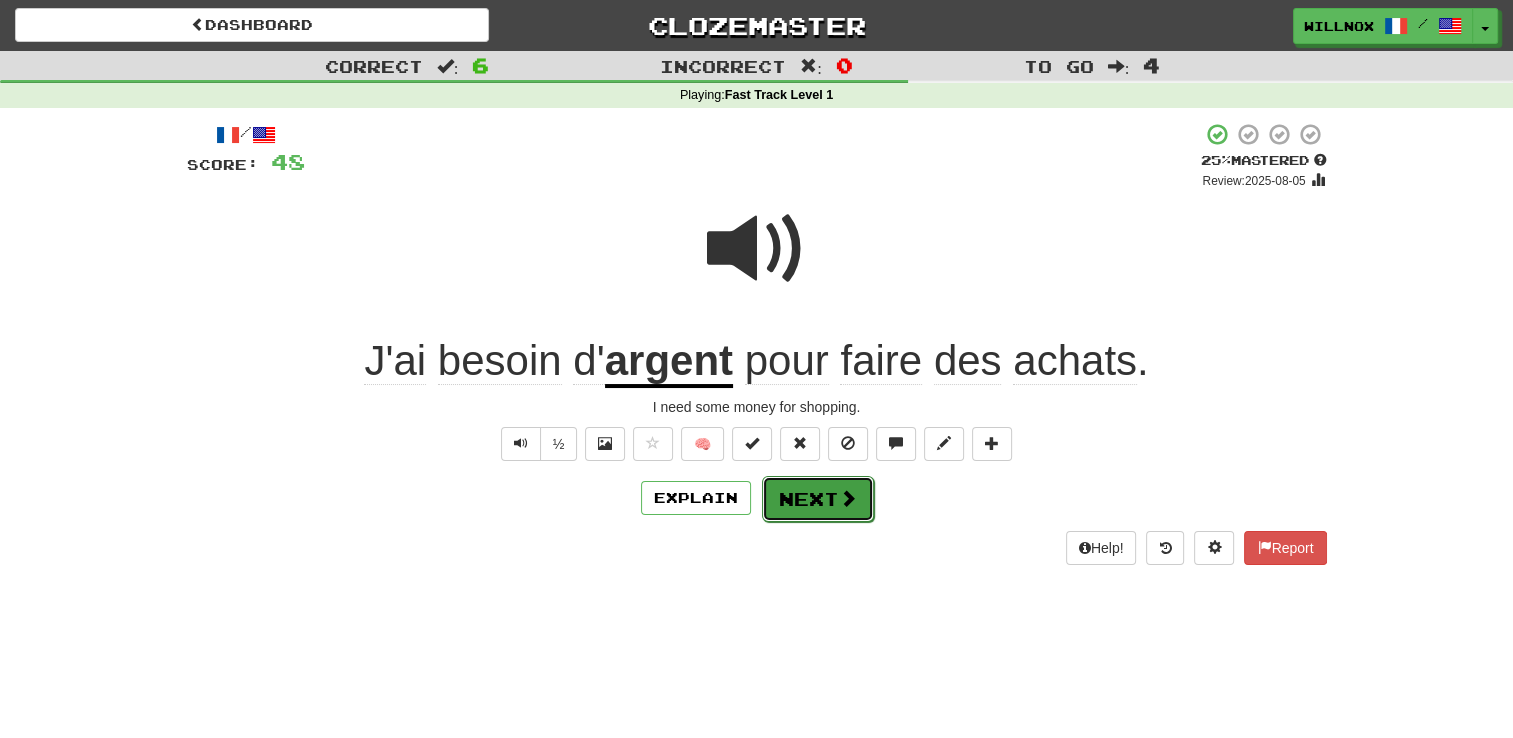 click on "Next" at bounding box center [818, 499] 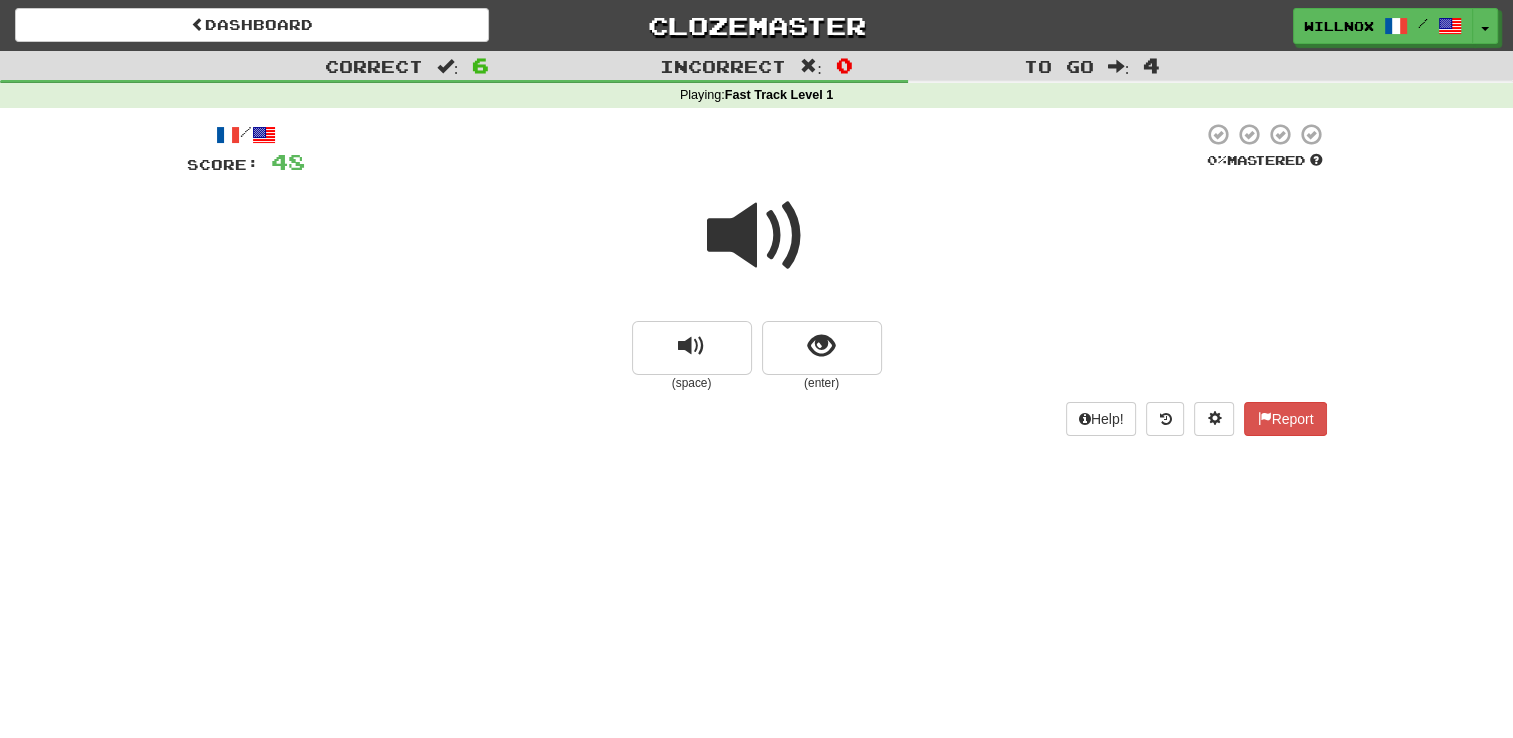 click at bounding box center [757, 236] 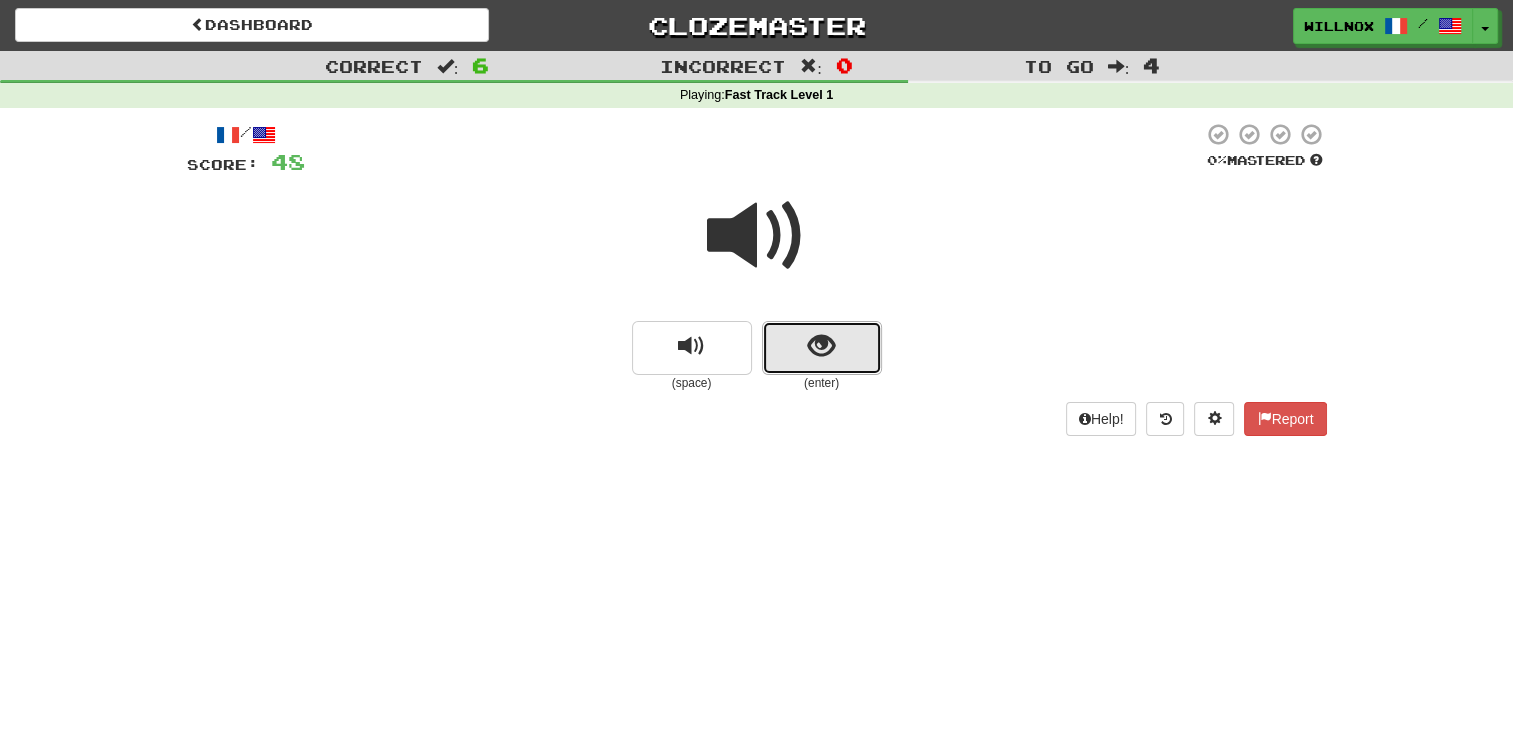 click at bounding box center (822, 348) 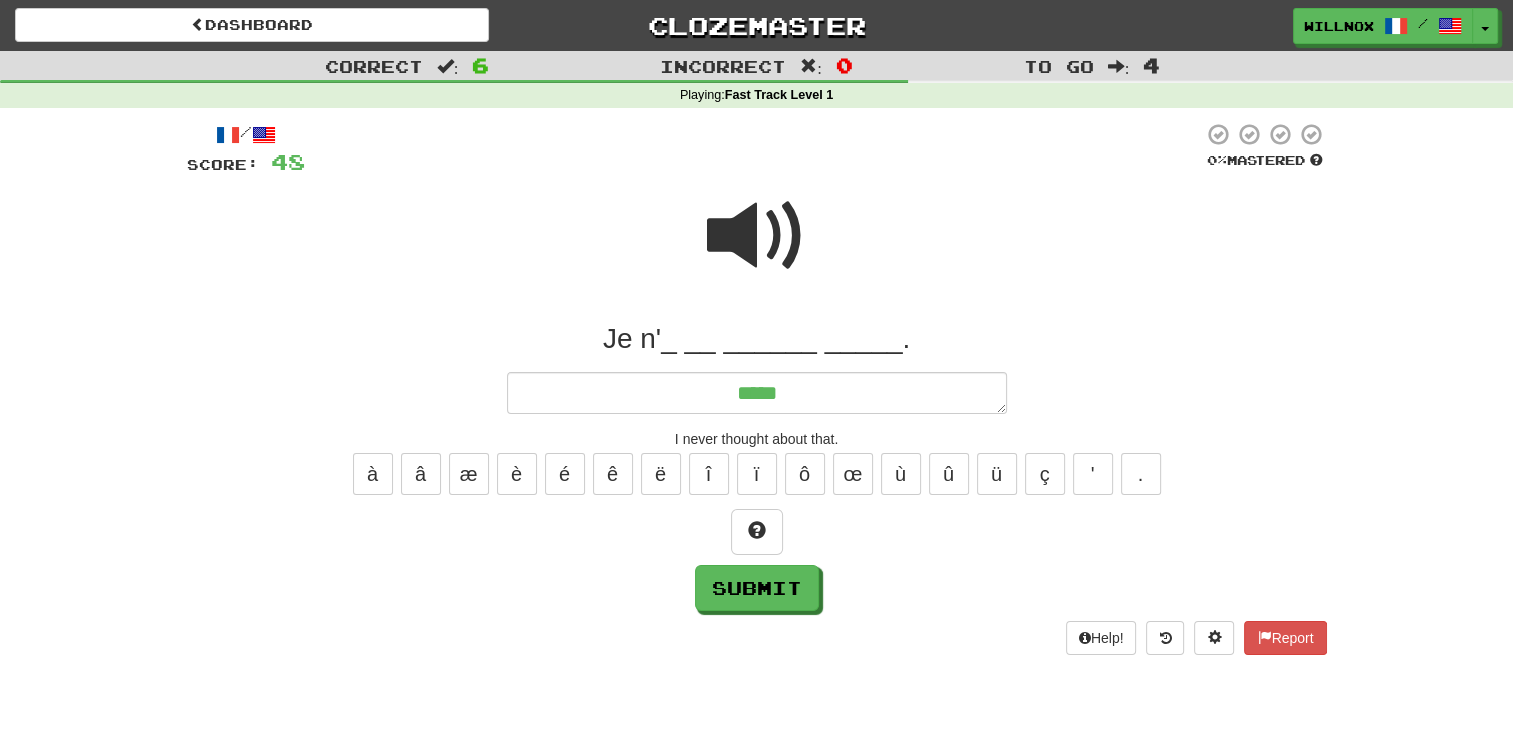 click at bounding box center [757, 236] 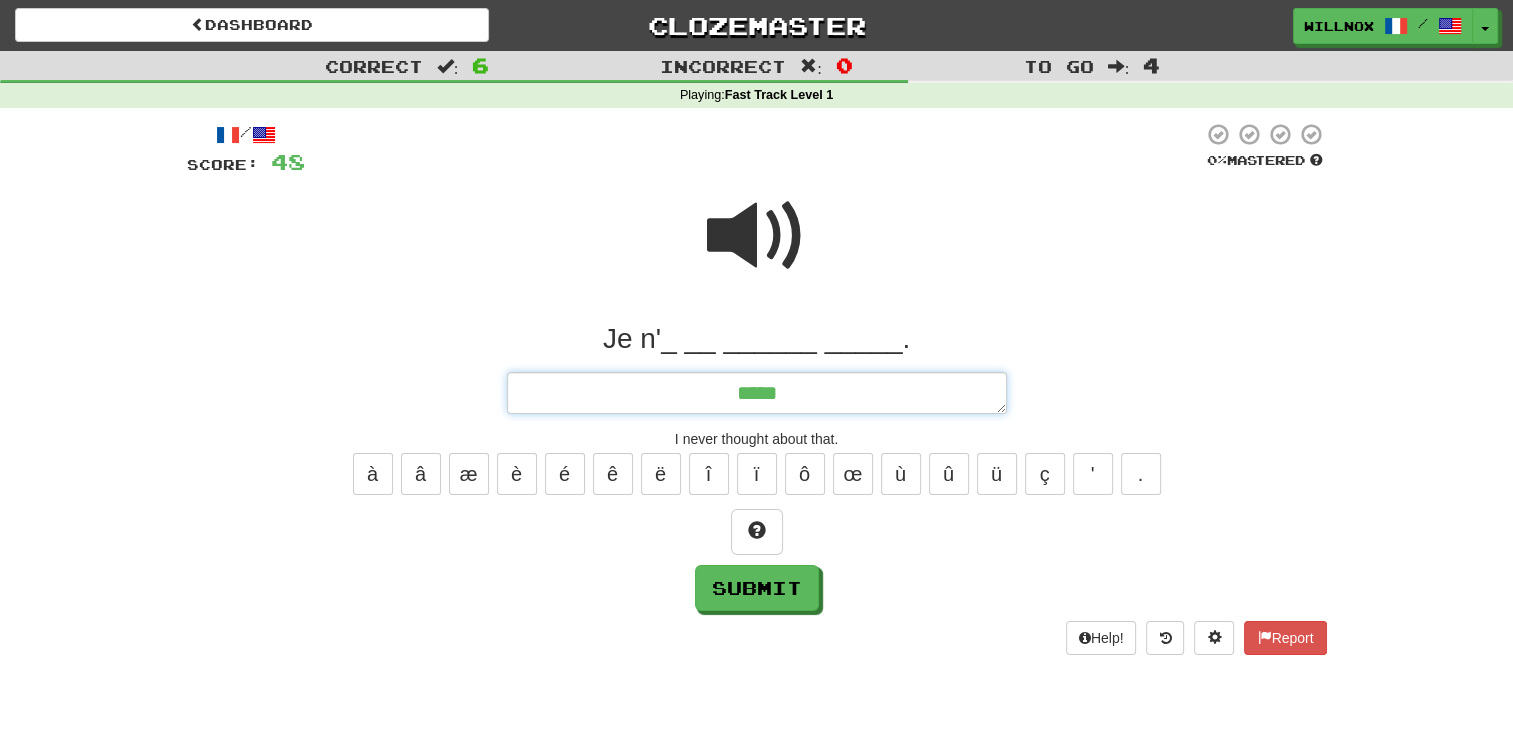 click on "*****" at bounding box center [757, 393] 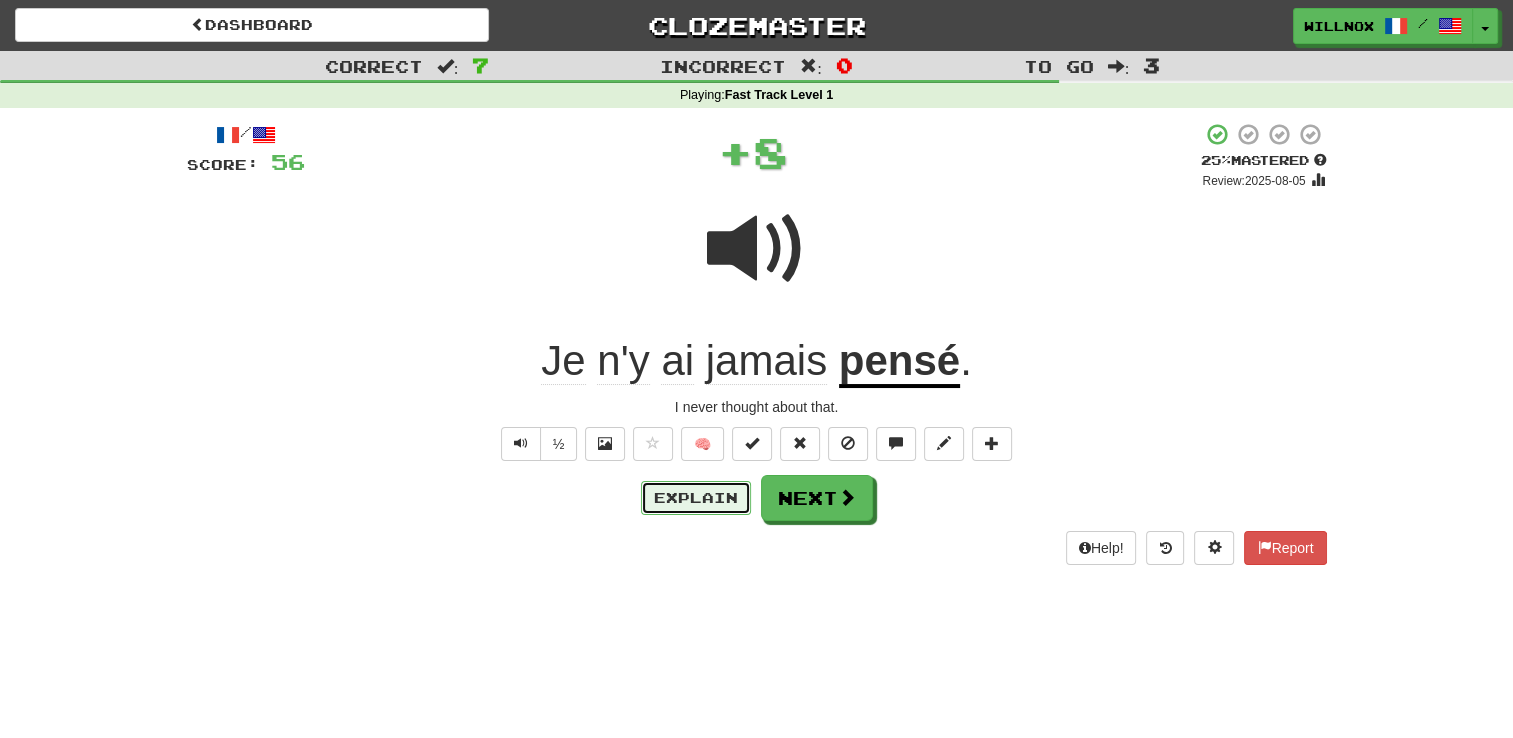 click on "Explain" at bounding box center (696, 498) 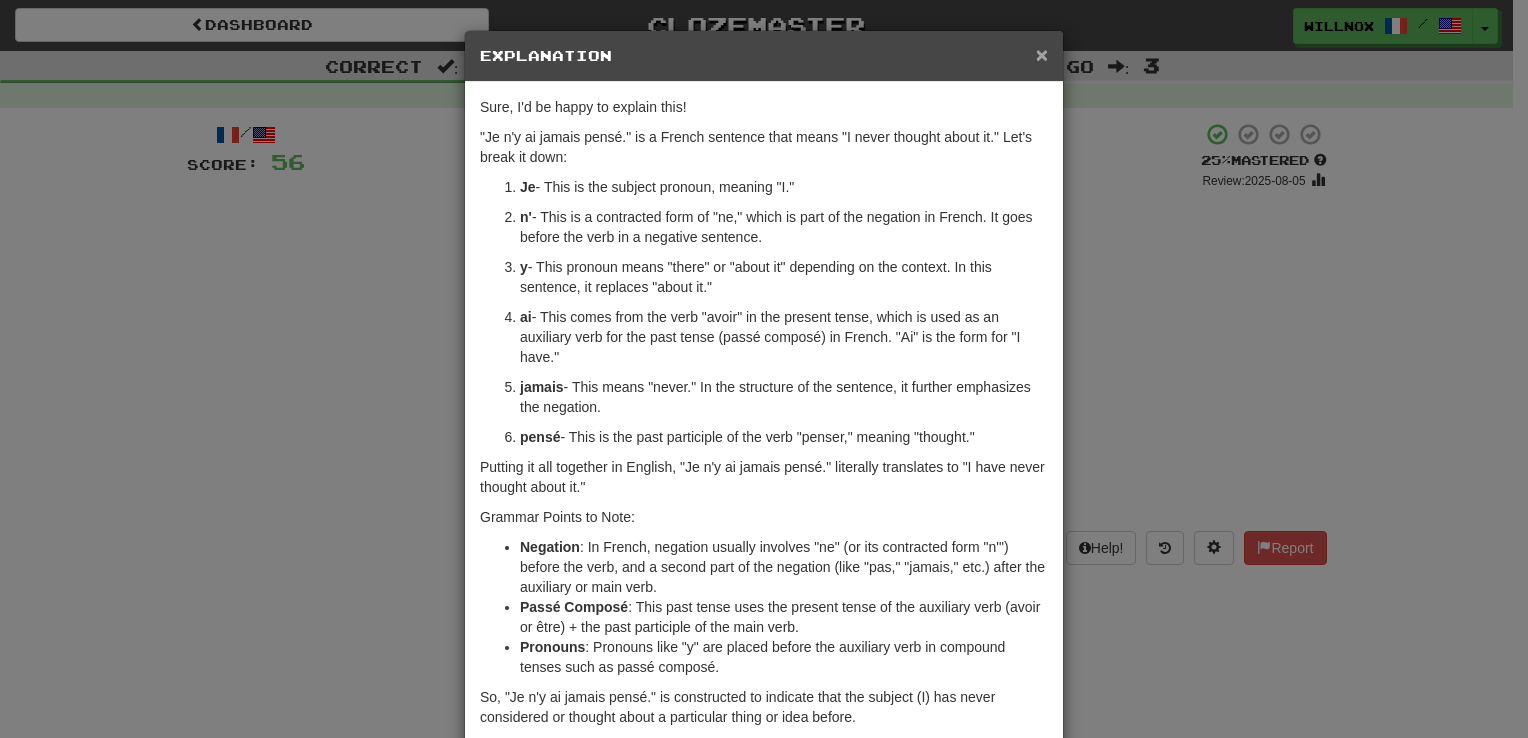 click on "×" at bounding box center [1042, 54] 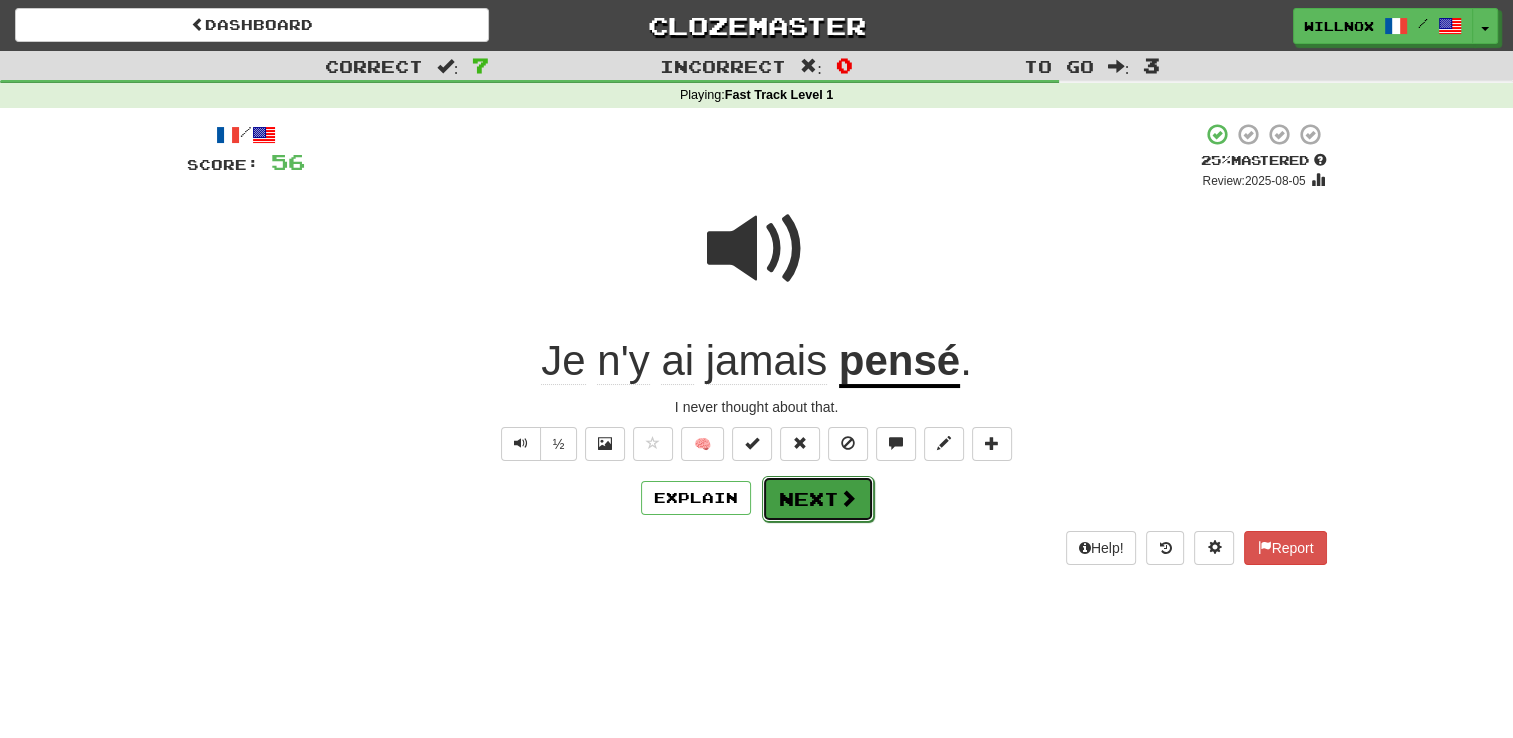 click on "Next" at bounding box center (818, 499) 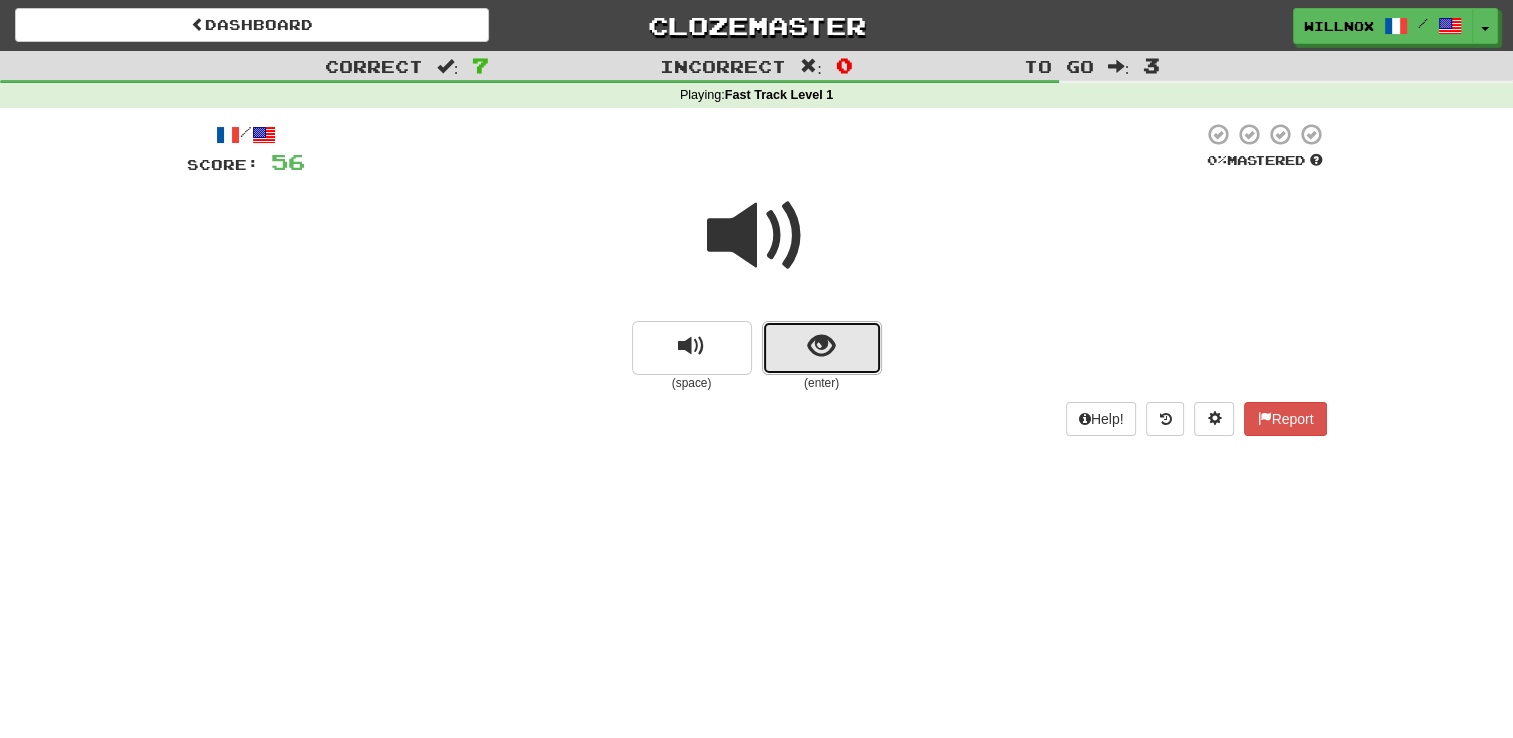 click at bounding box center (821, 346) 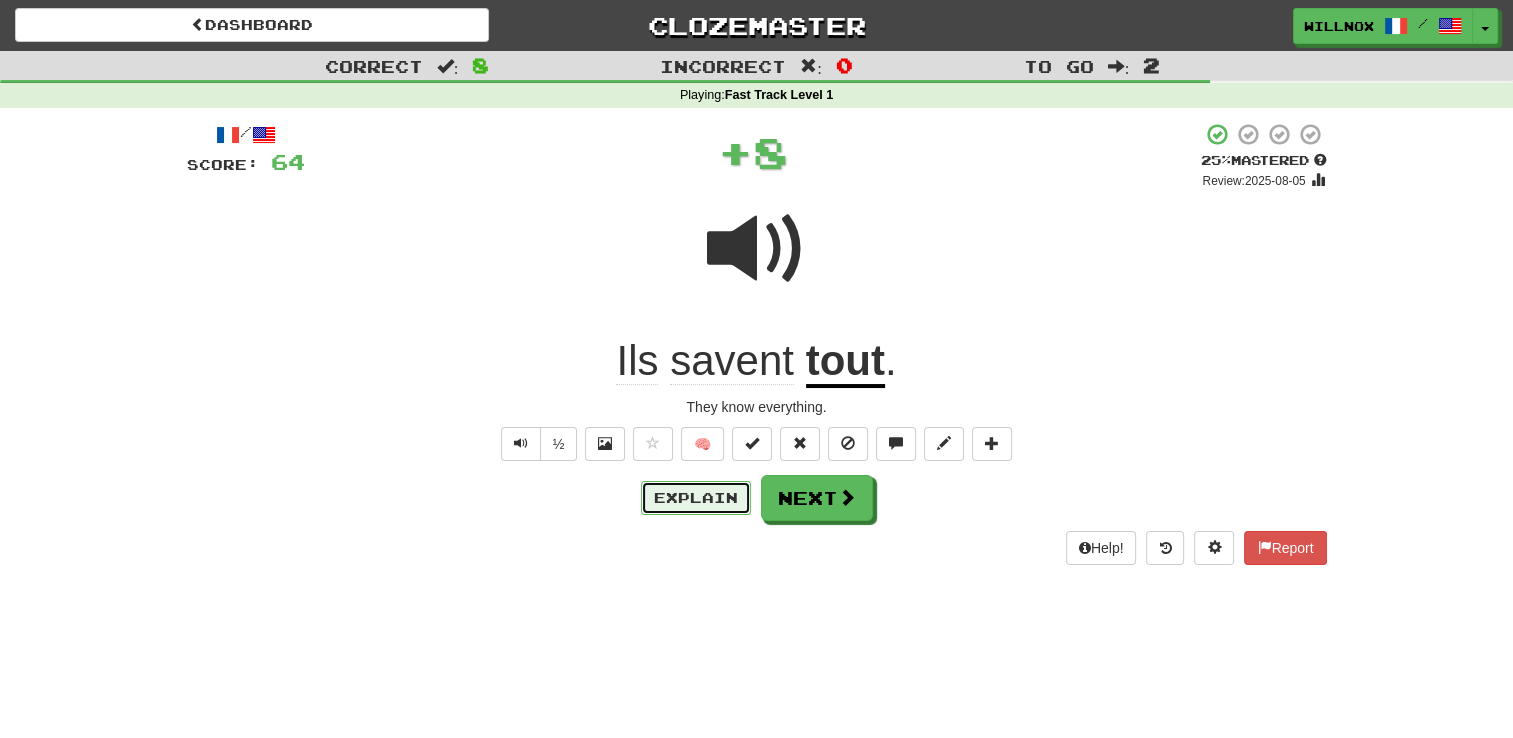 click on "Explain" at bounding box center [696, 498] 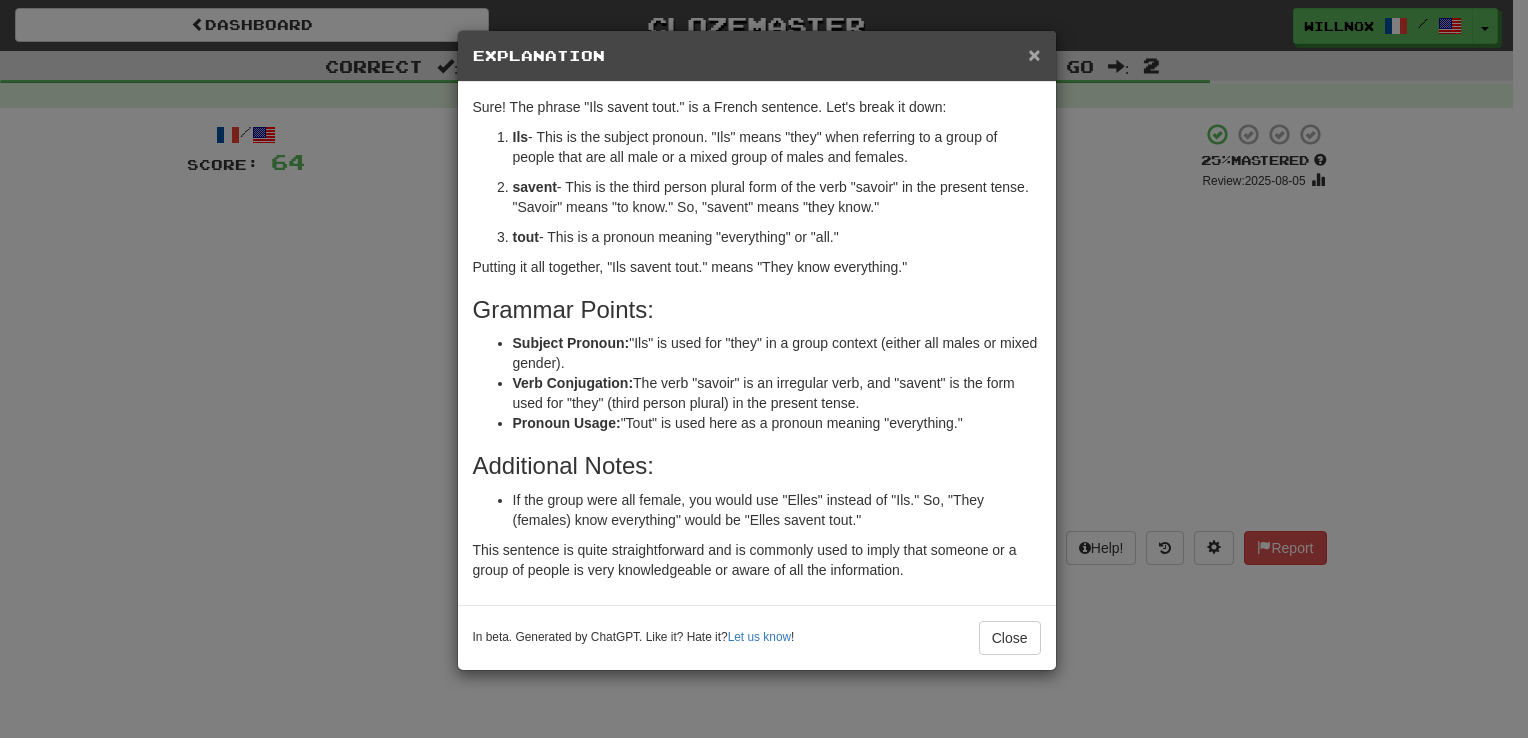 click on "×" at bounding box center [1034, 54] 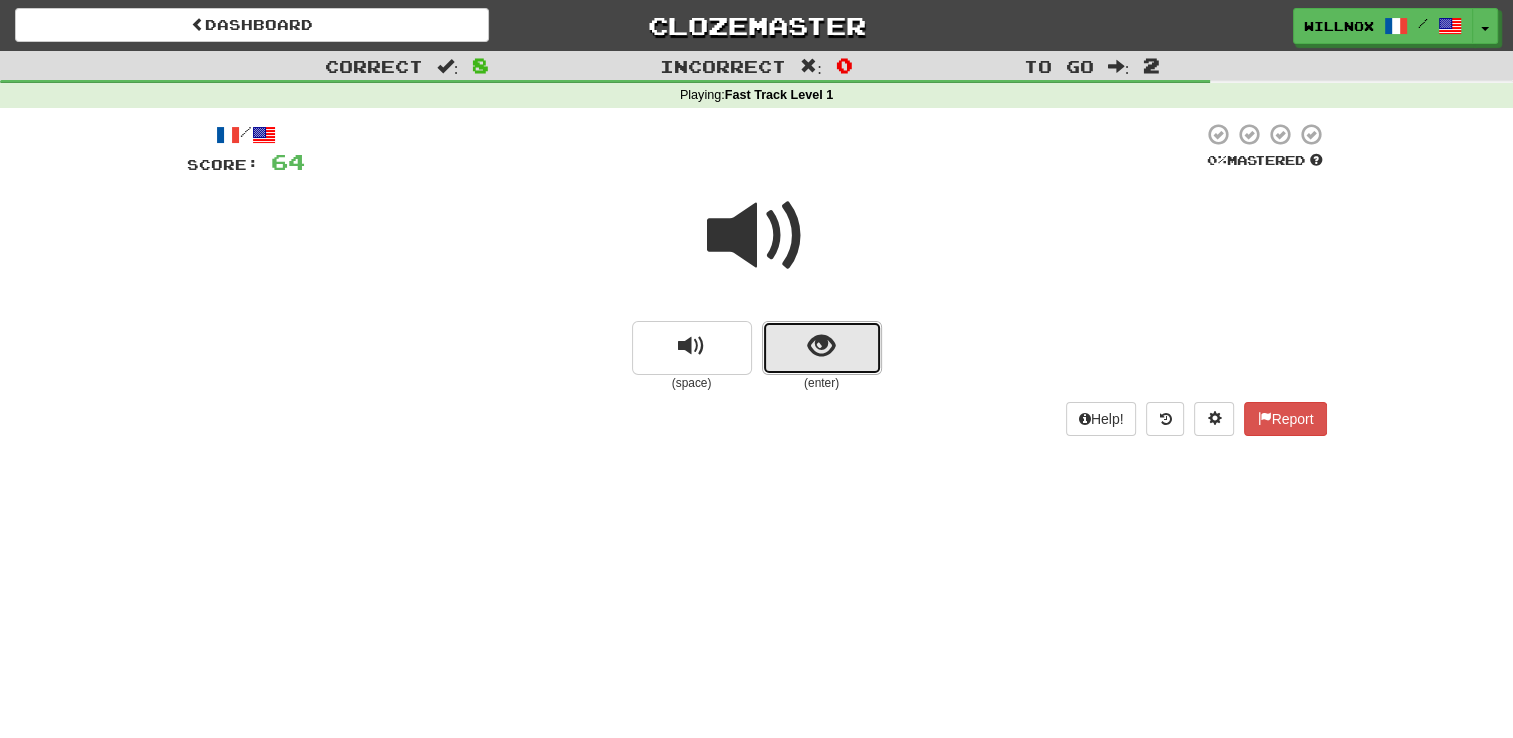 click at bounding box center [821, 346] 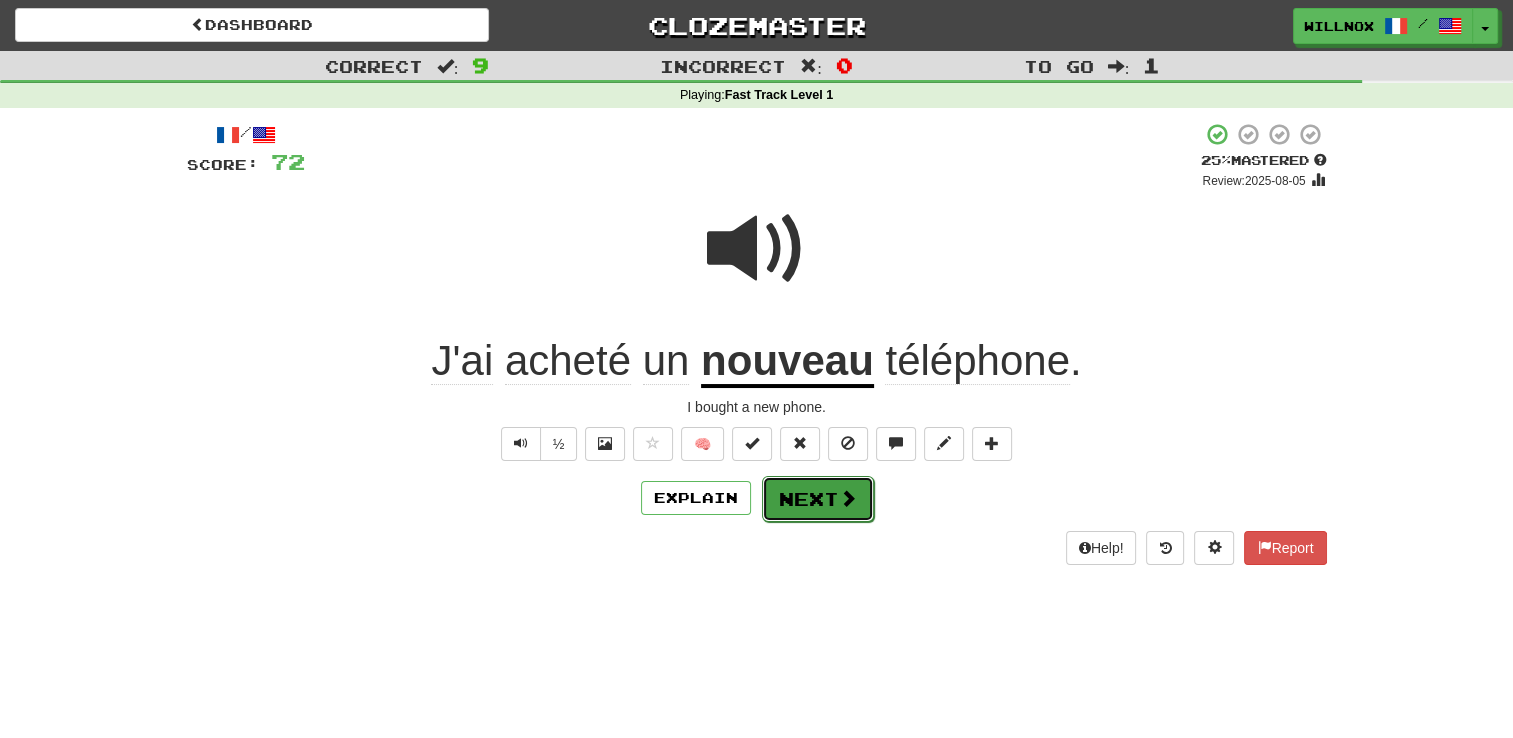 click on "Next" at bounding box center (818, 499) 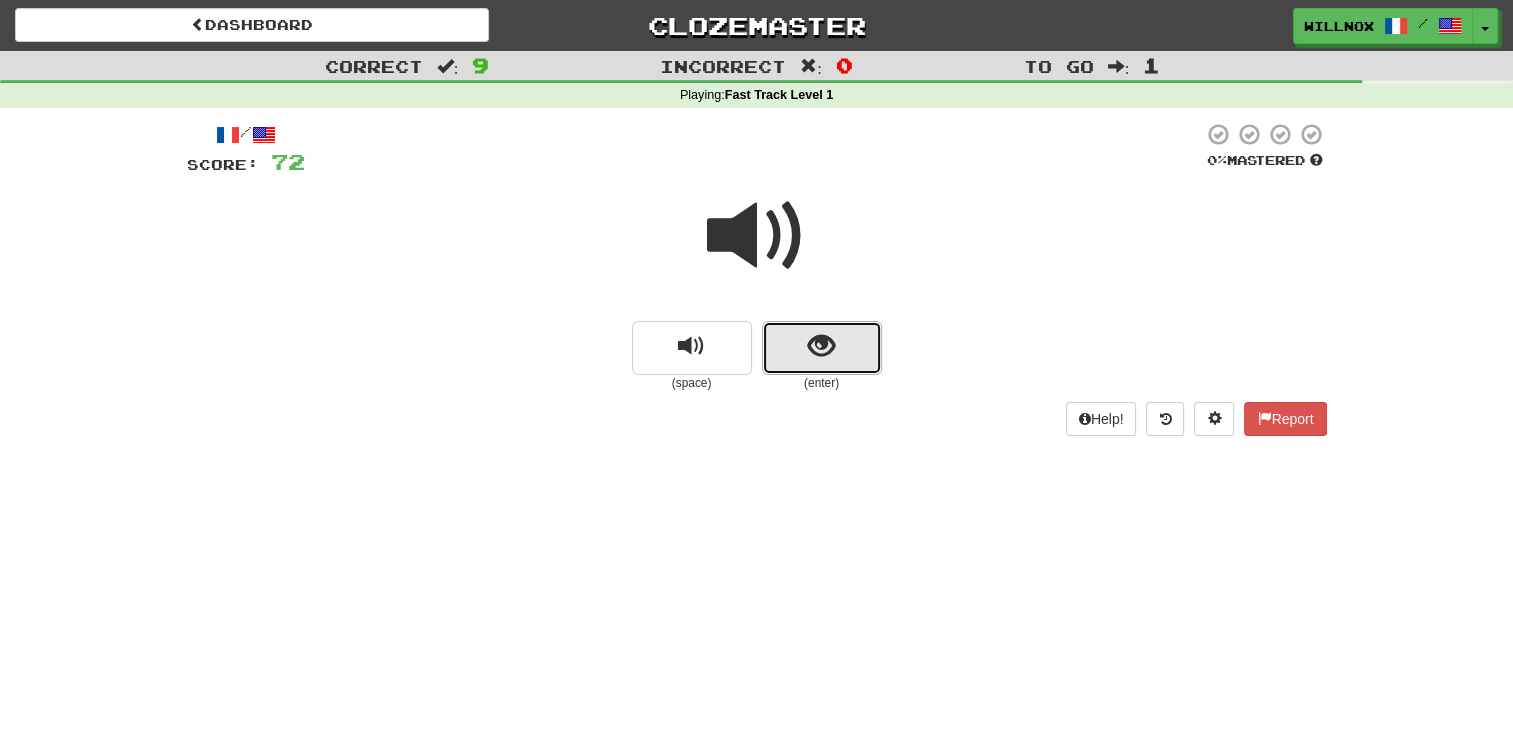 click at bounding box center [822, 348] 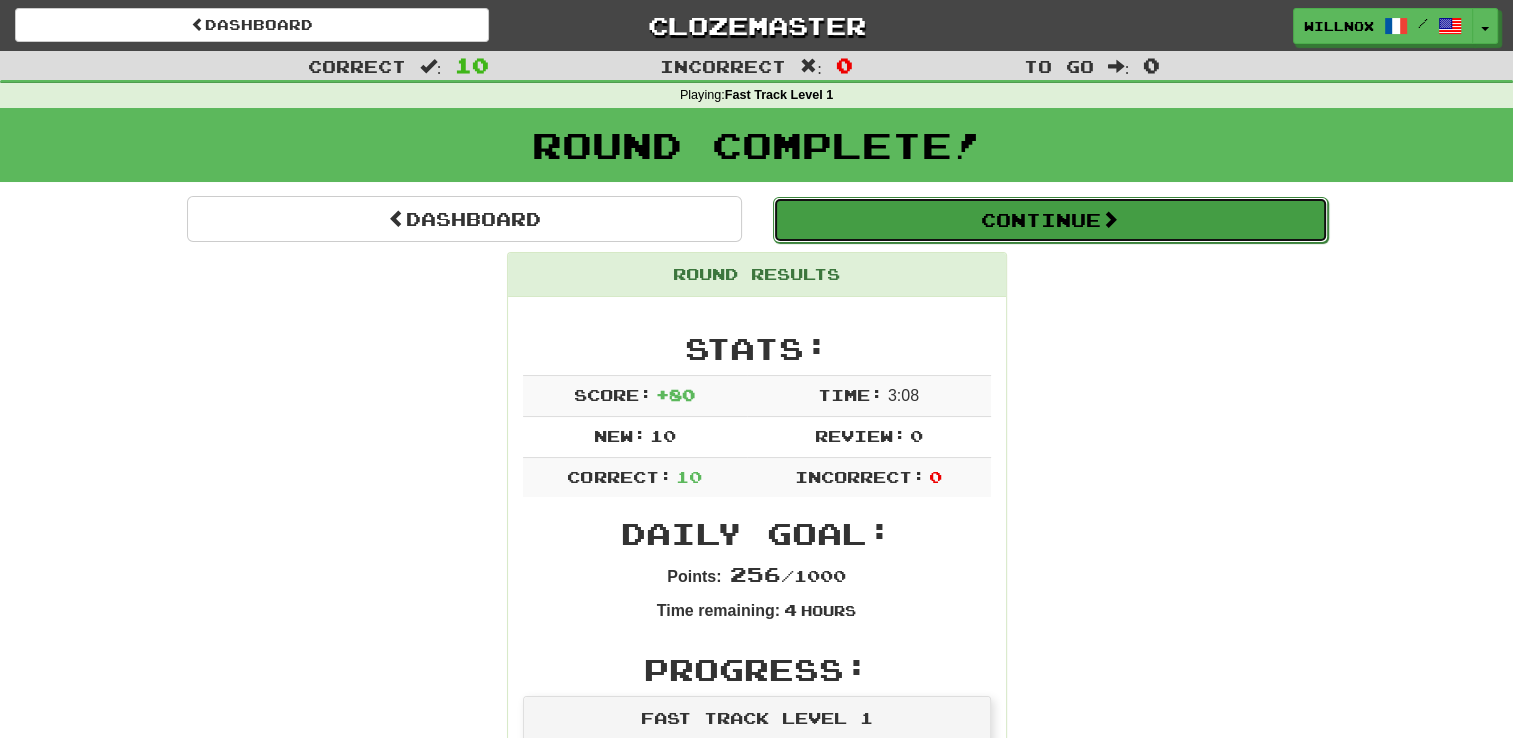 click on "Continue" at bounding box center (1050, 220) 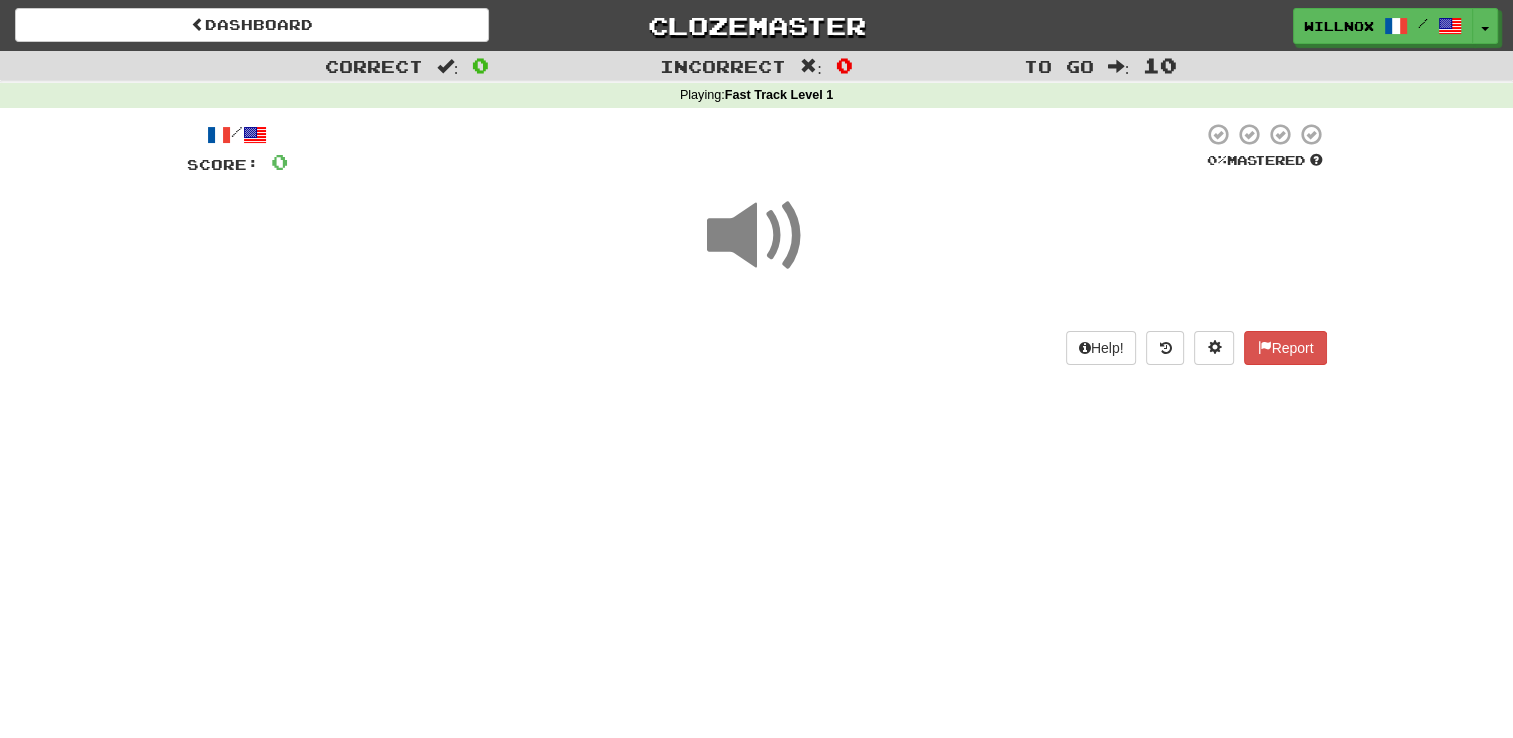 click on "10" at bounding box center [1160, 65] 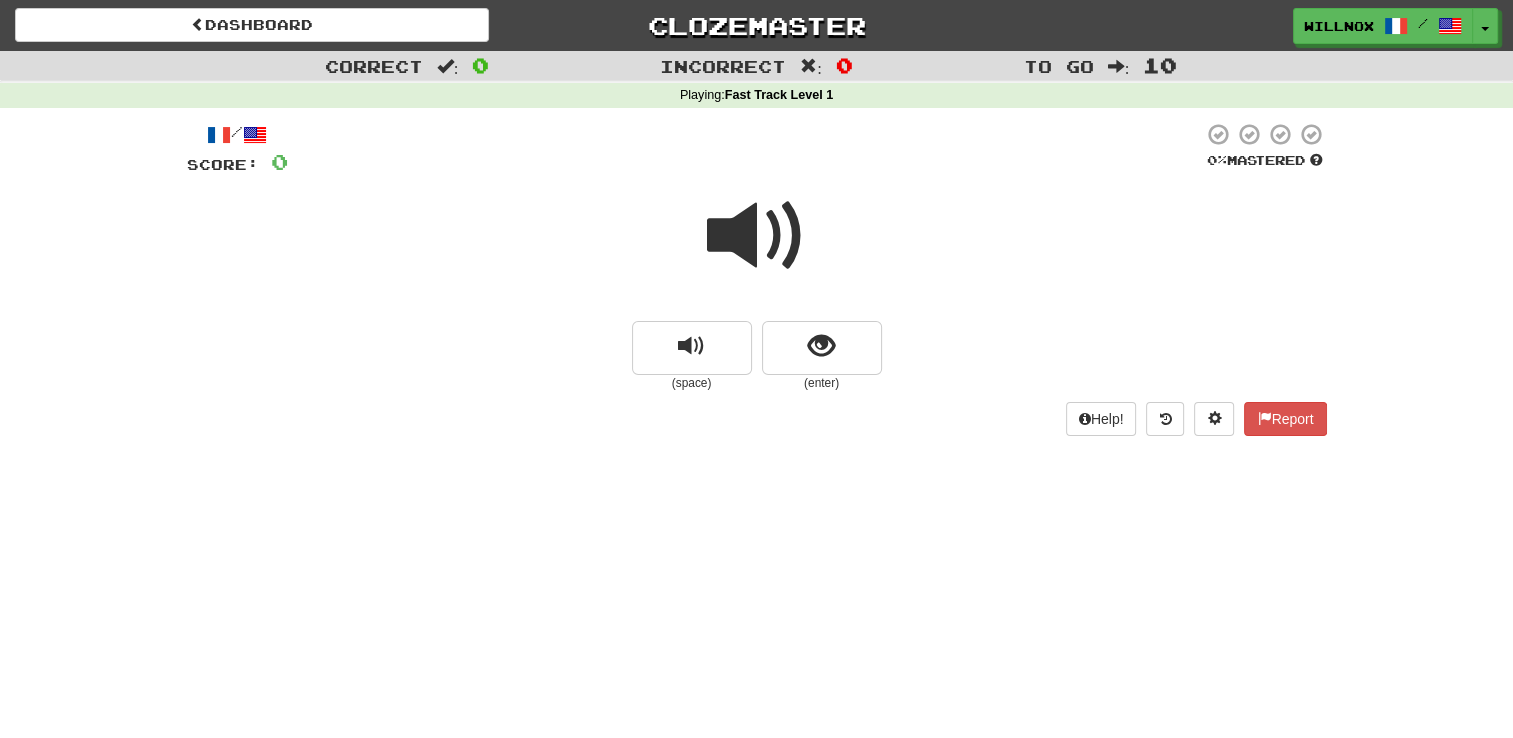 click at bounding box center [757, 236] 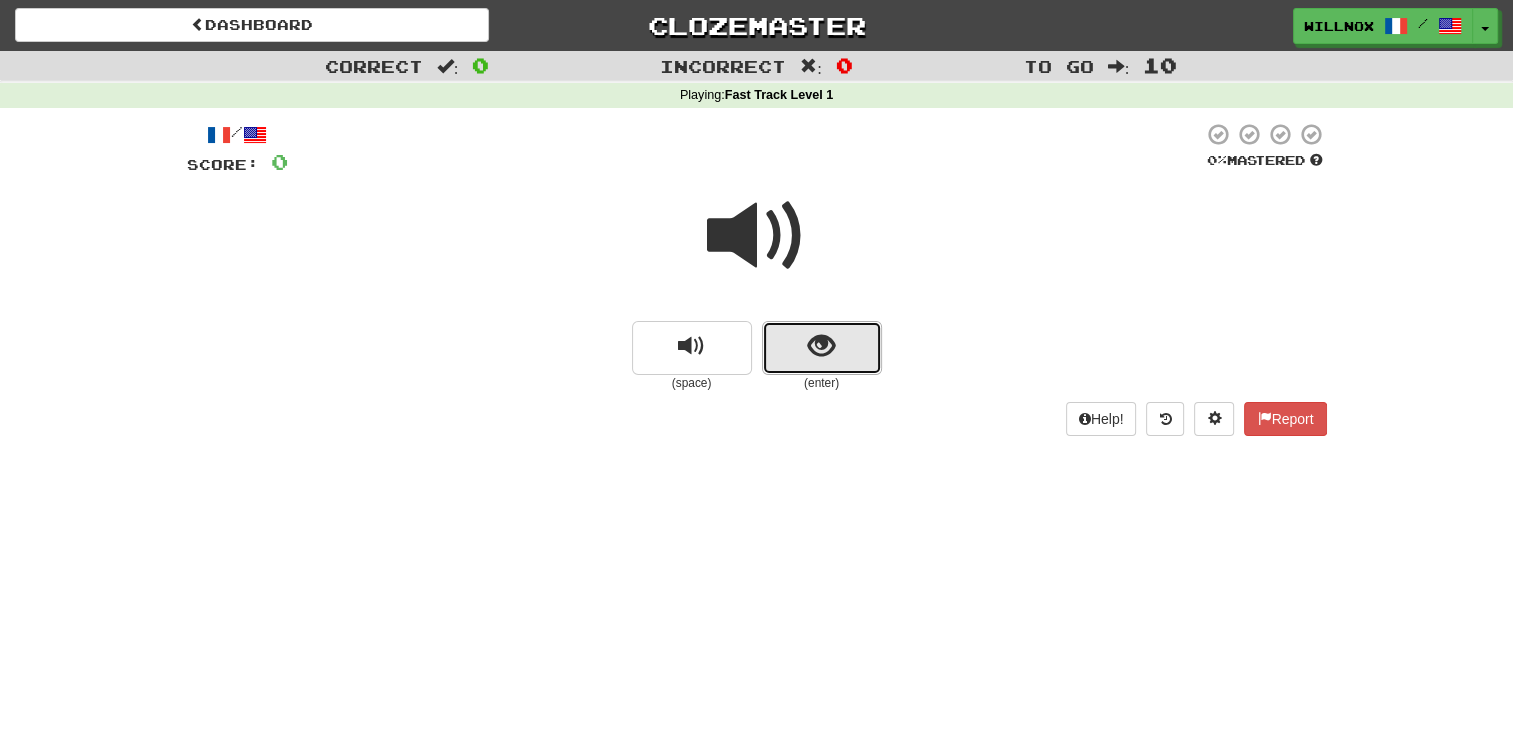 click at bounding box center [821, 346] 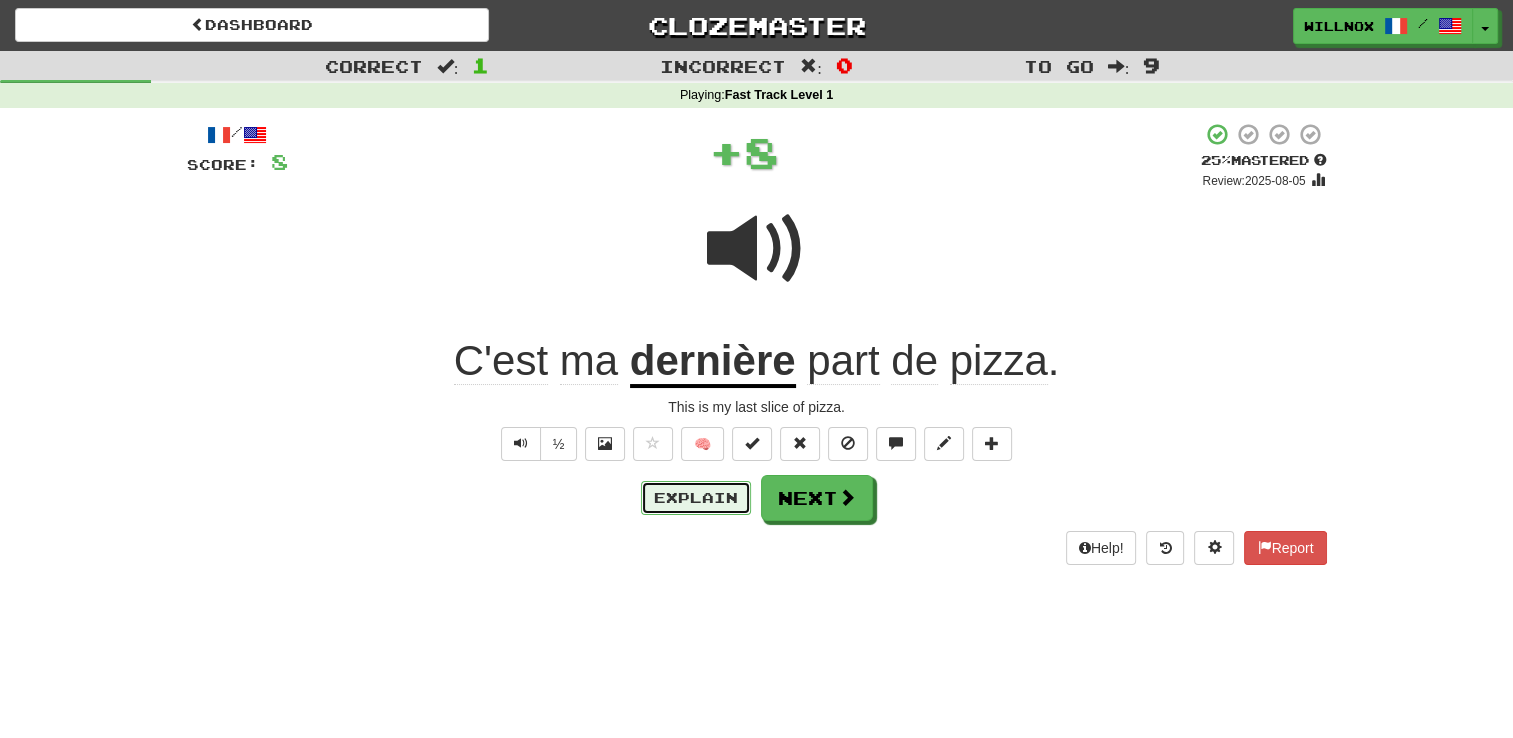 click on "Explain" at bounding box center (696, 498) 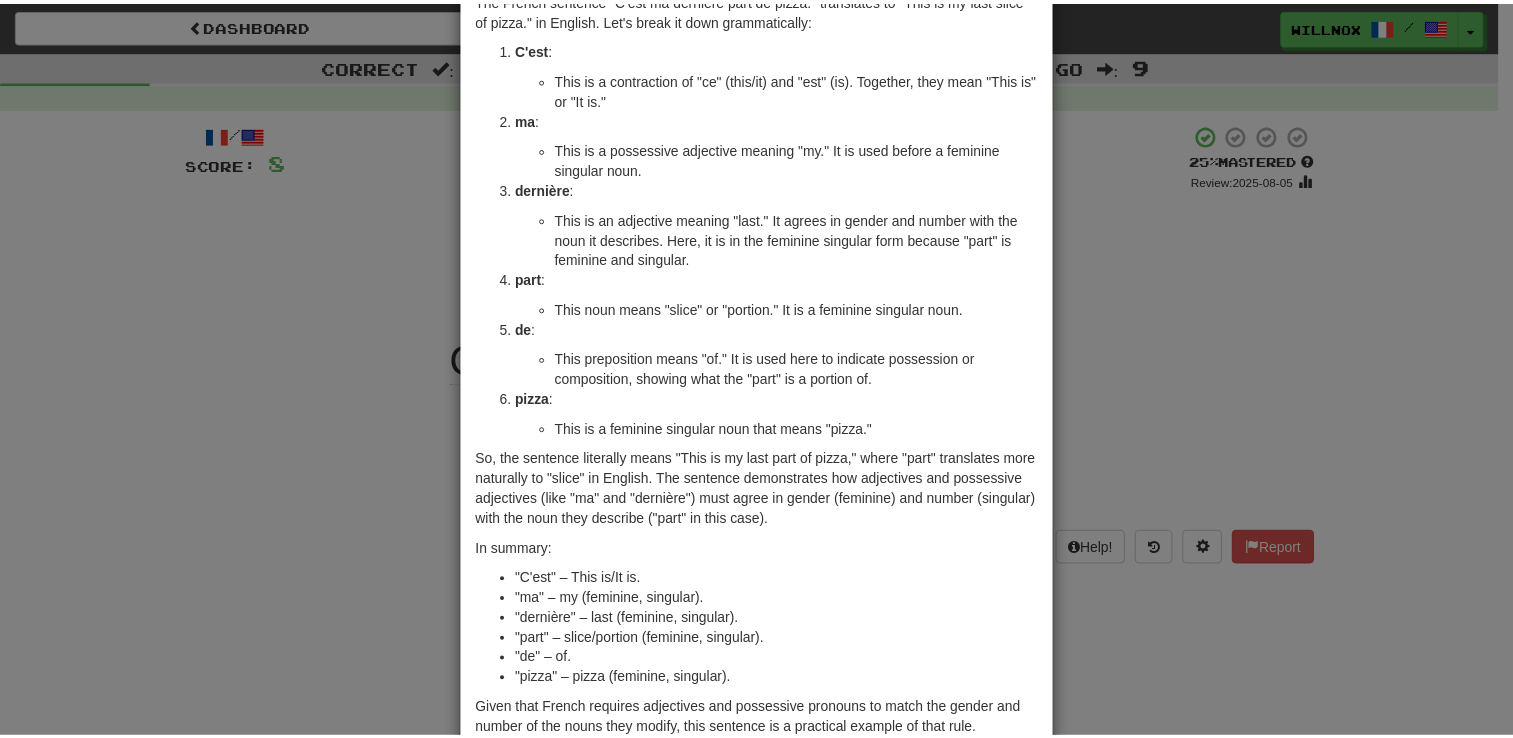 scroll, scrollTop: 0, scrollLeft: 0, axis: both 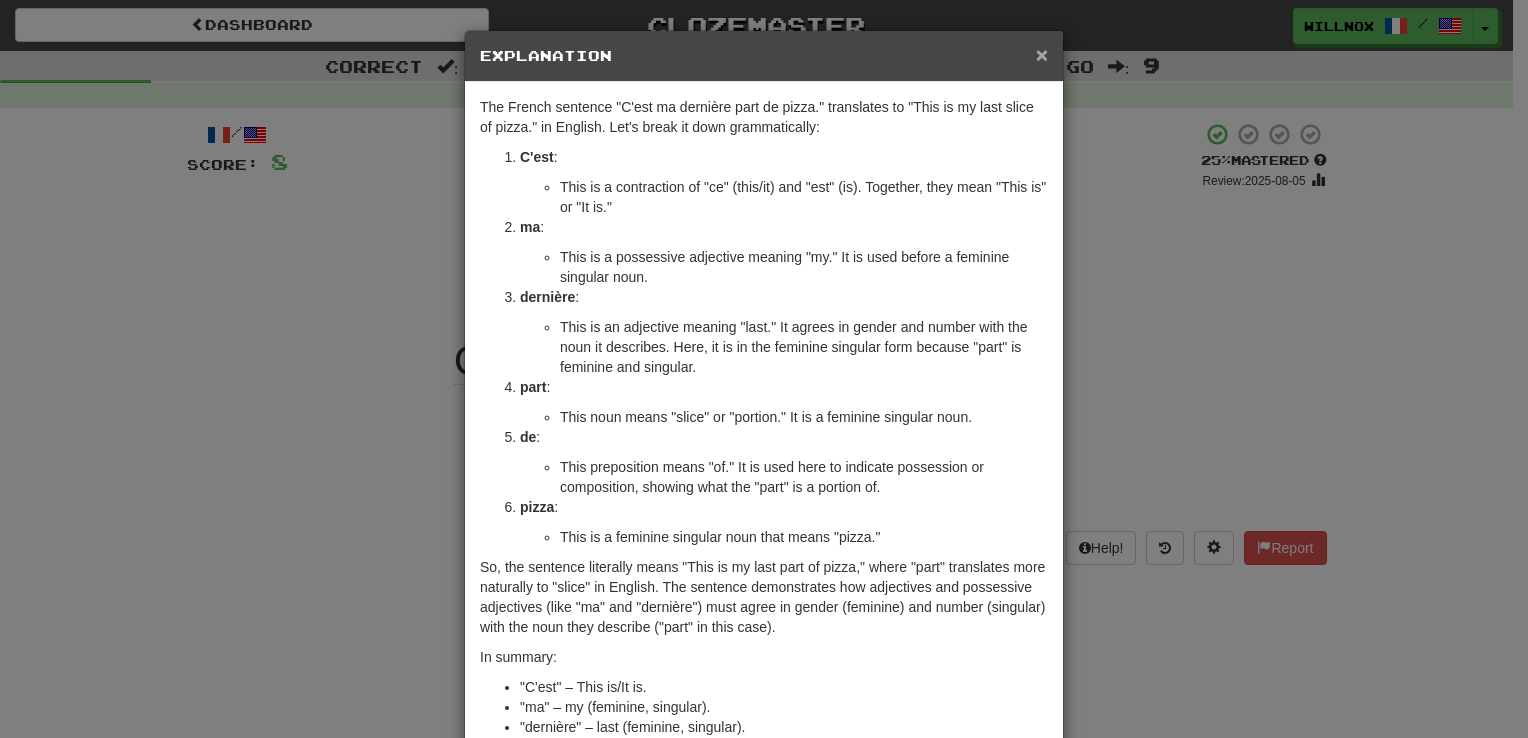 click on "×" at bounding box center (1042, 54) 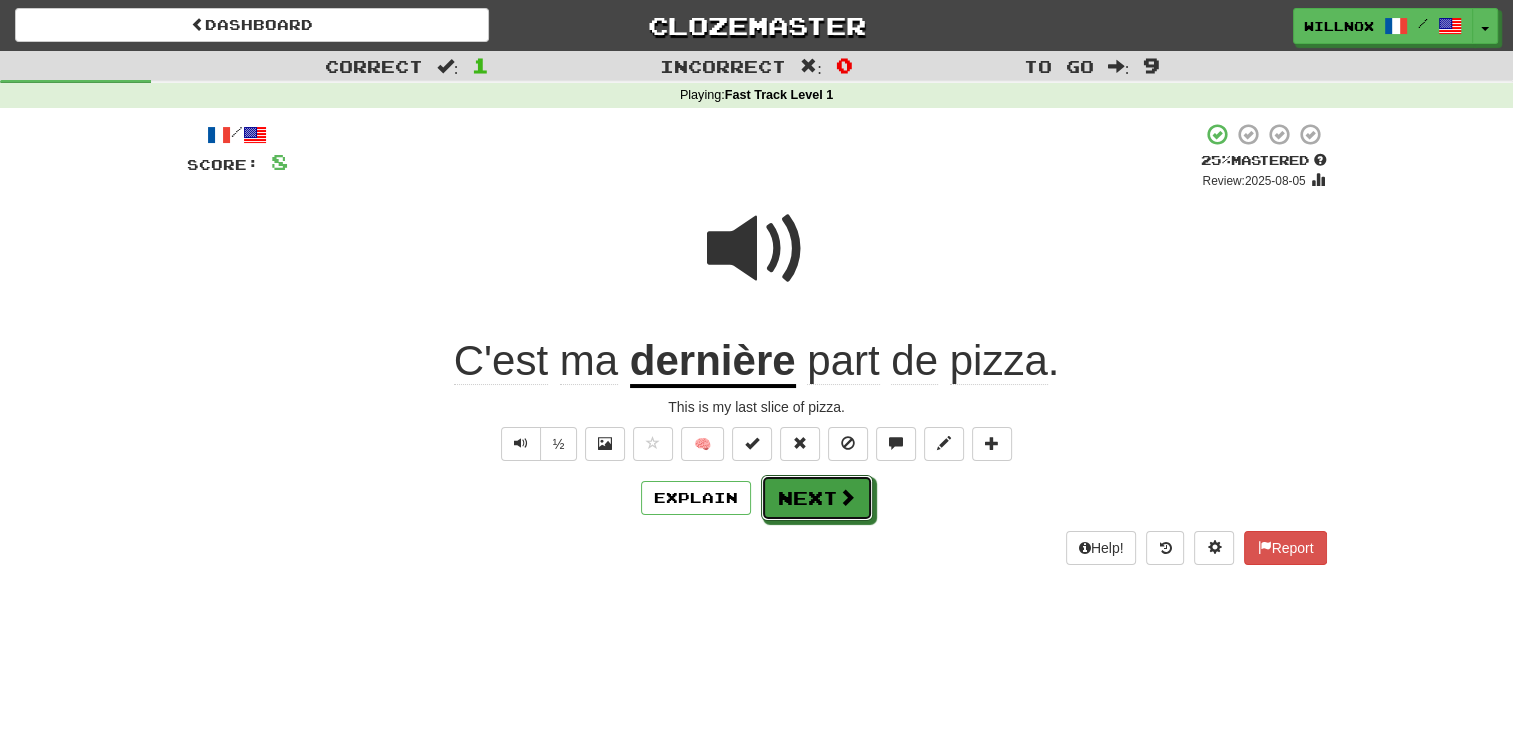 click at bounding box center (847, 497) 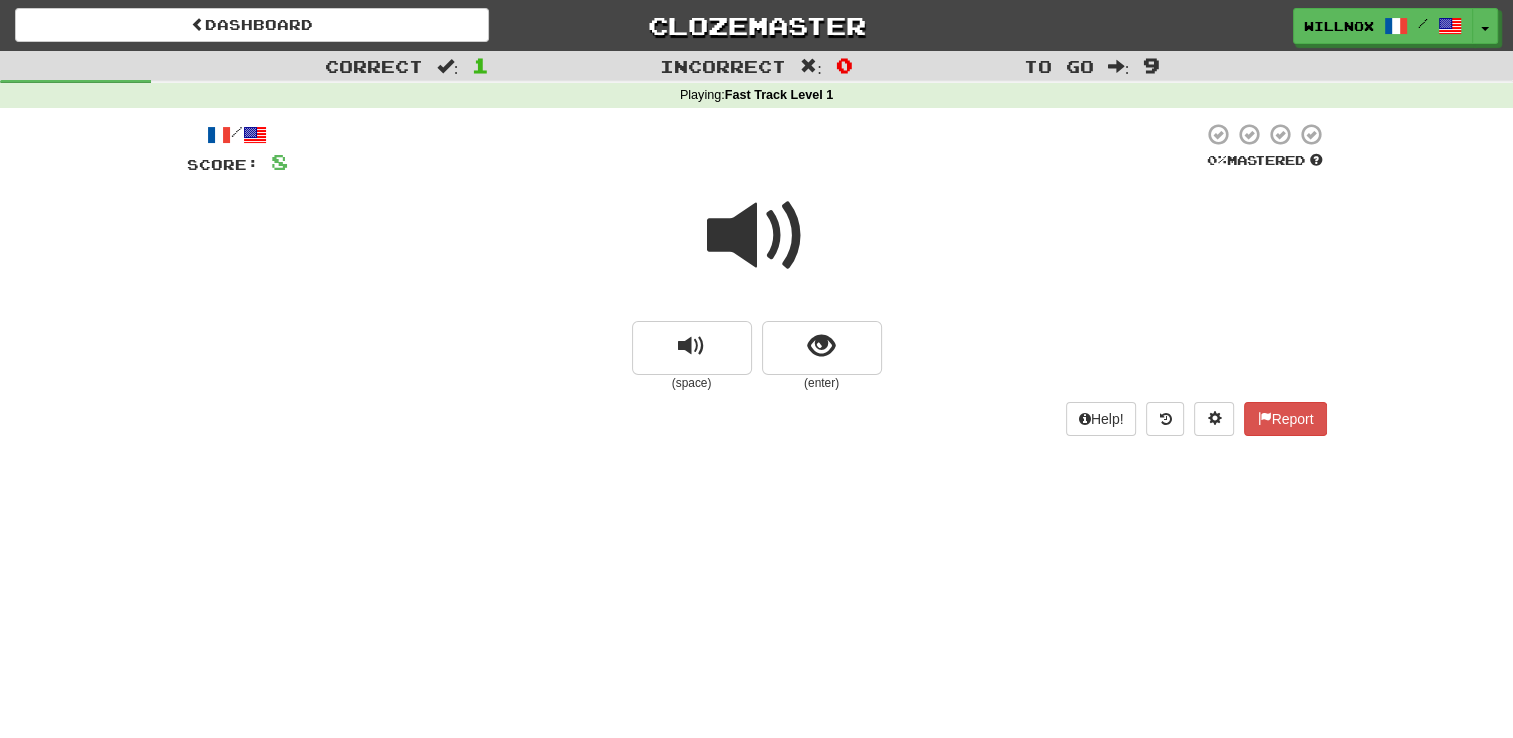 click at bounding box center [757, 236] 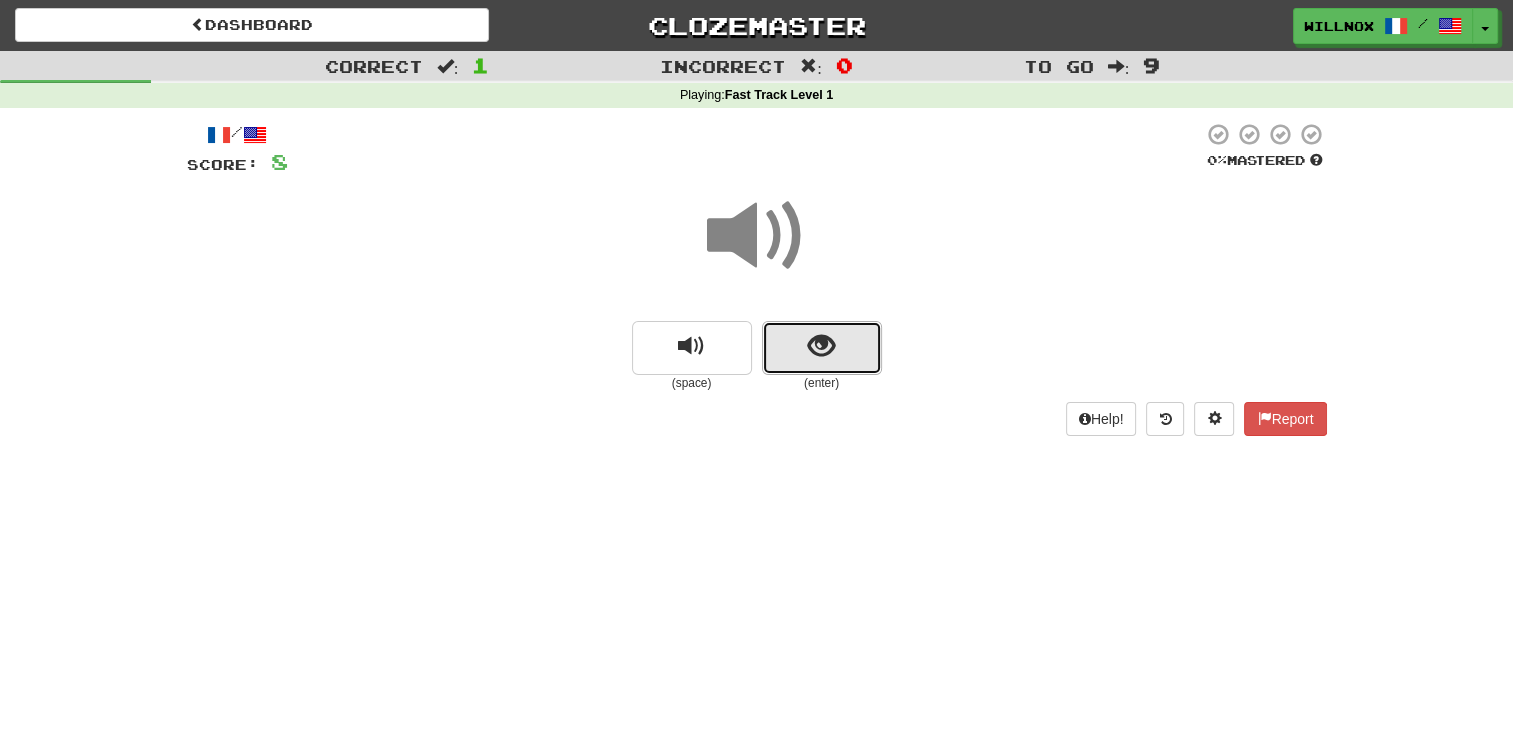 click at bounding box center (822, 348) 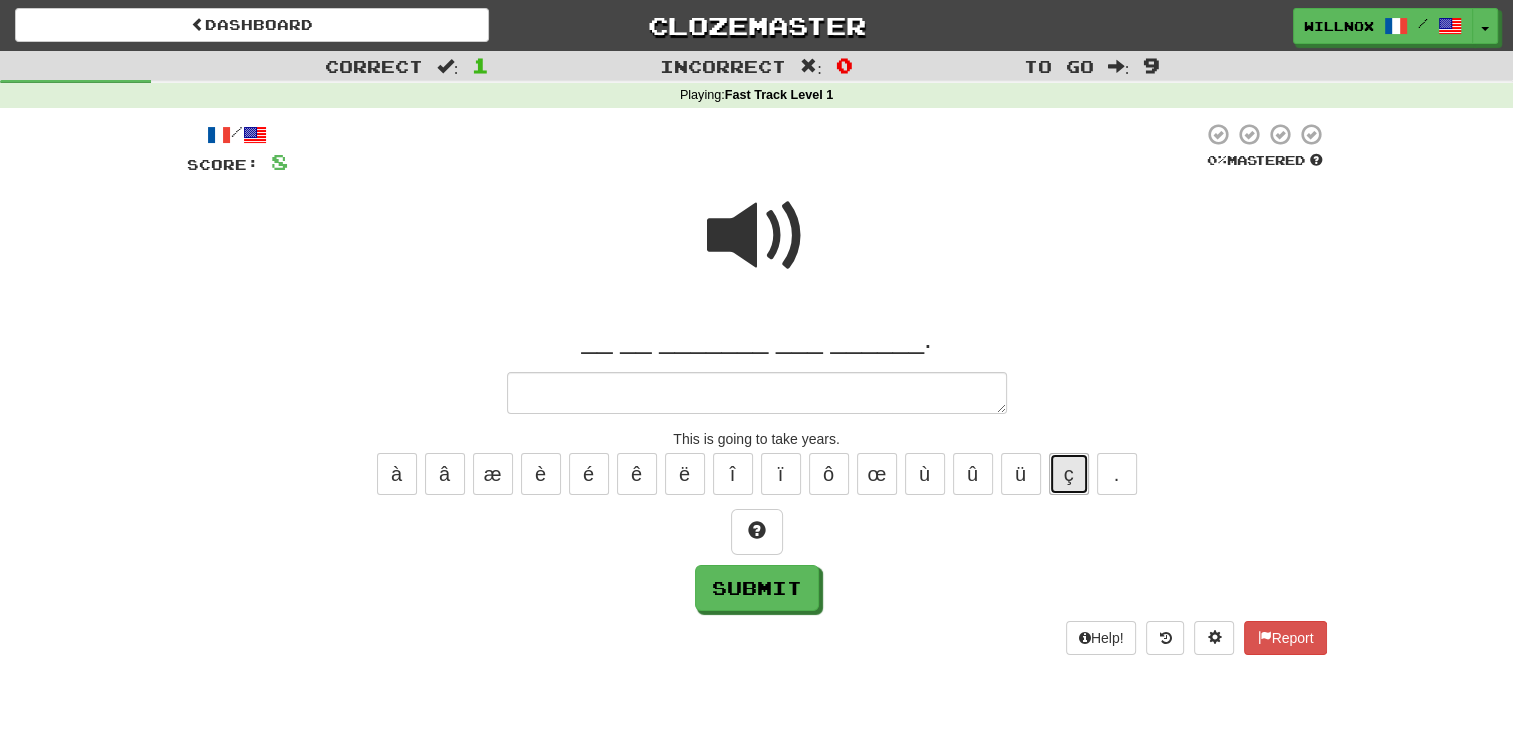 click on "ç" at bounding box center (1069, 474) 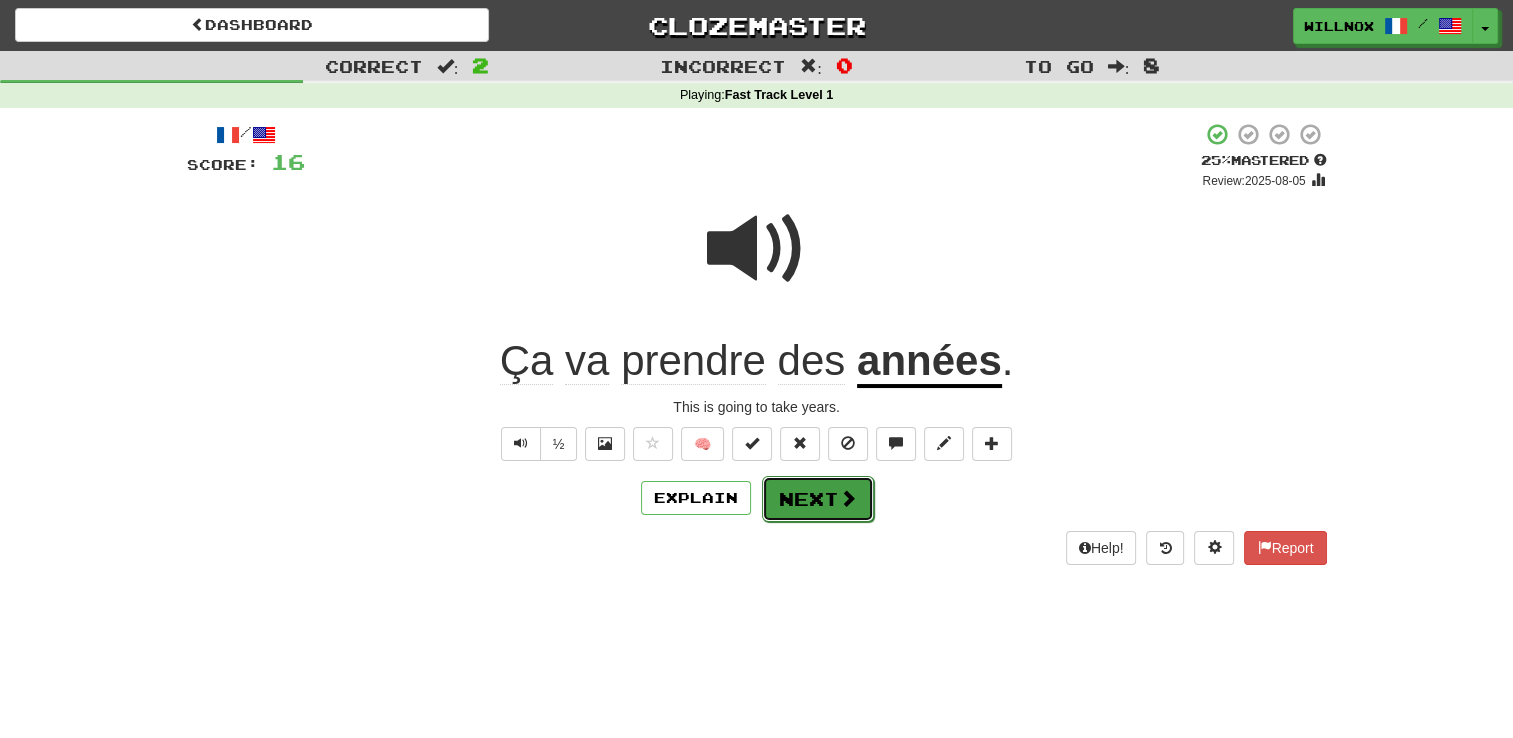 click on "Next" at bounding box center [818, 499] 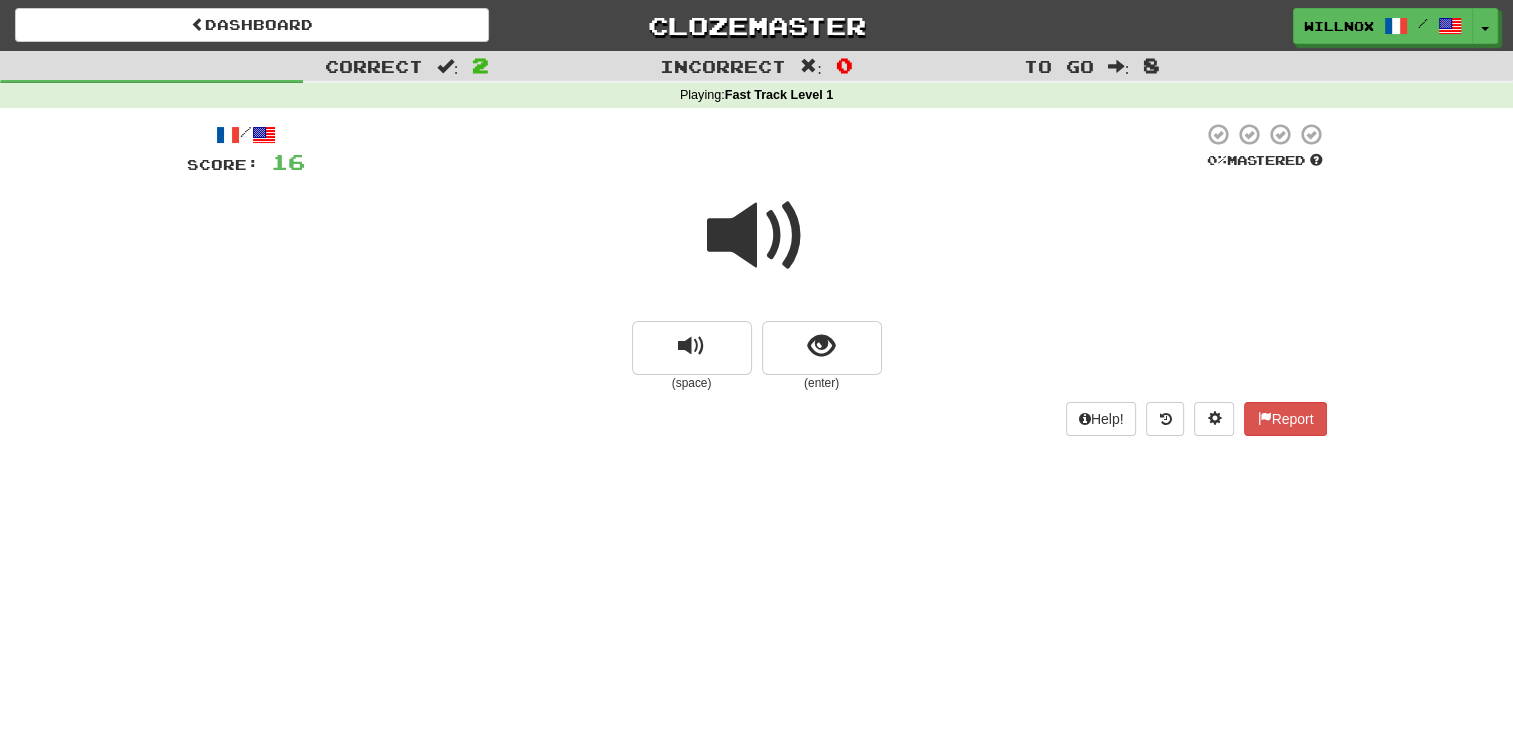 click at bounding box center (757, 236) 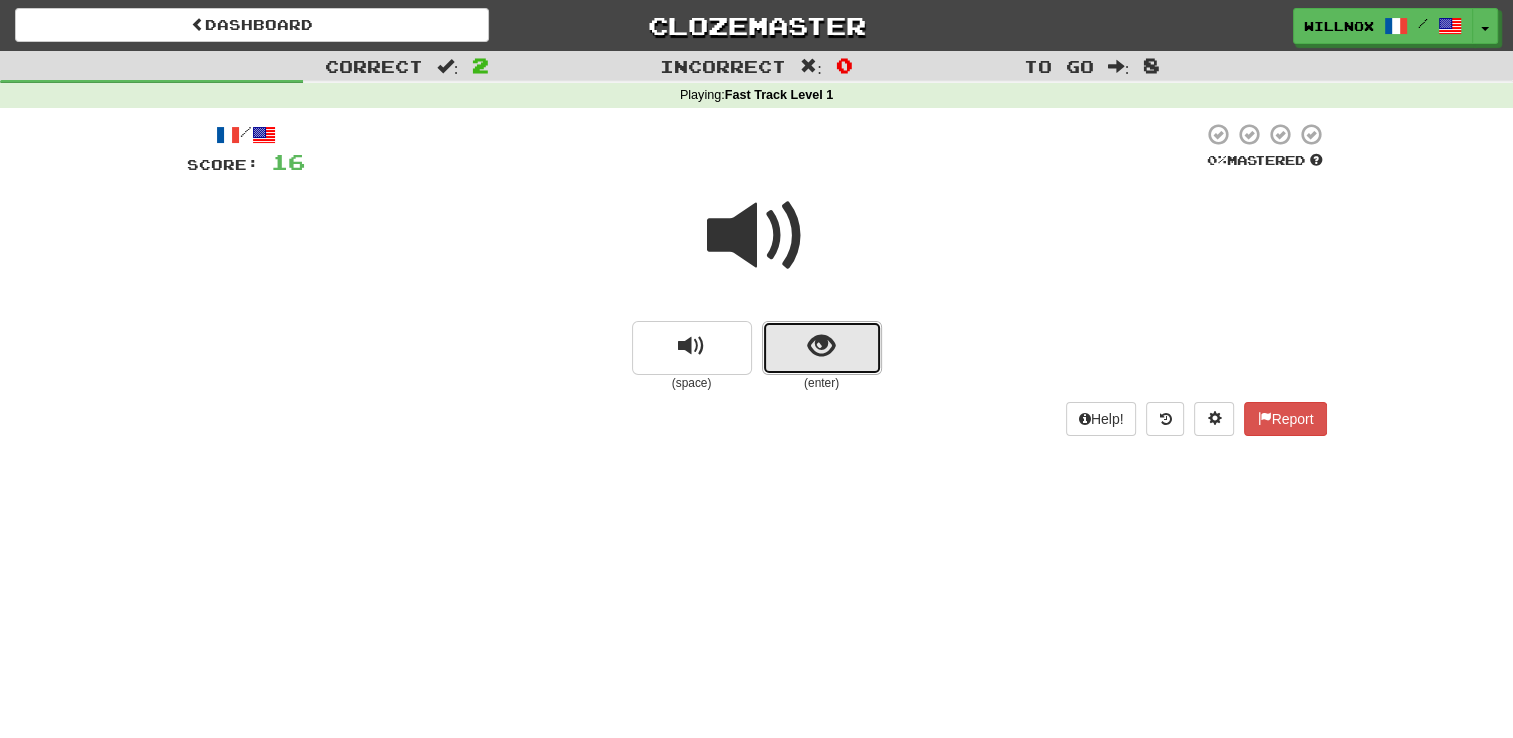 click at bounding box center [821, 346] 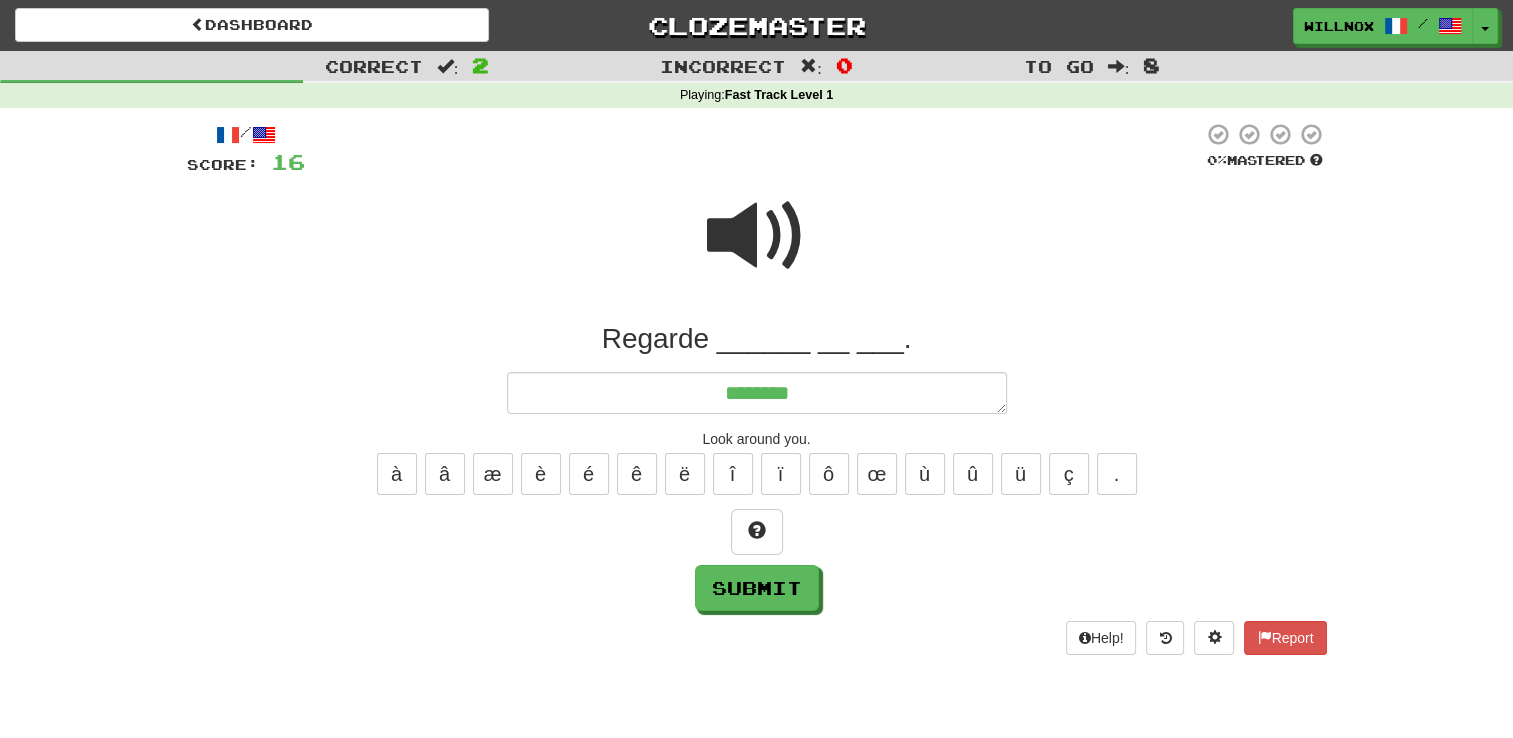 click at bounding box center (757, 236) 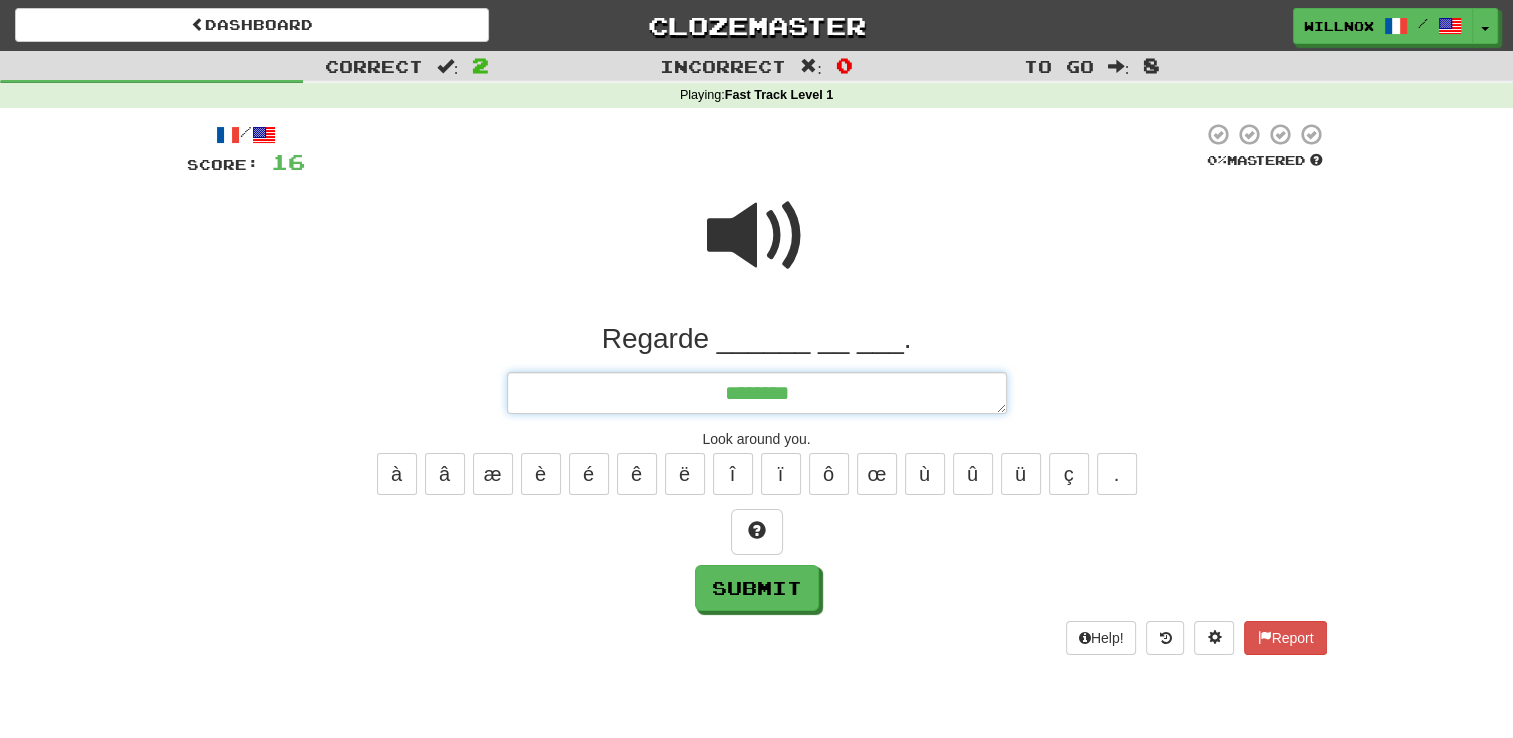 click on "*******" at bounding box center (757, 393) 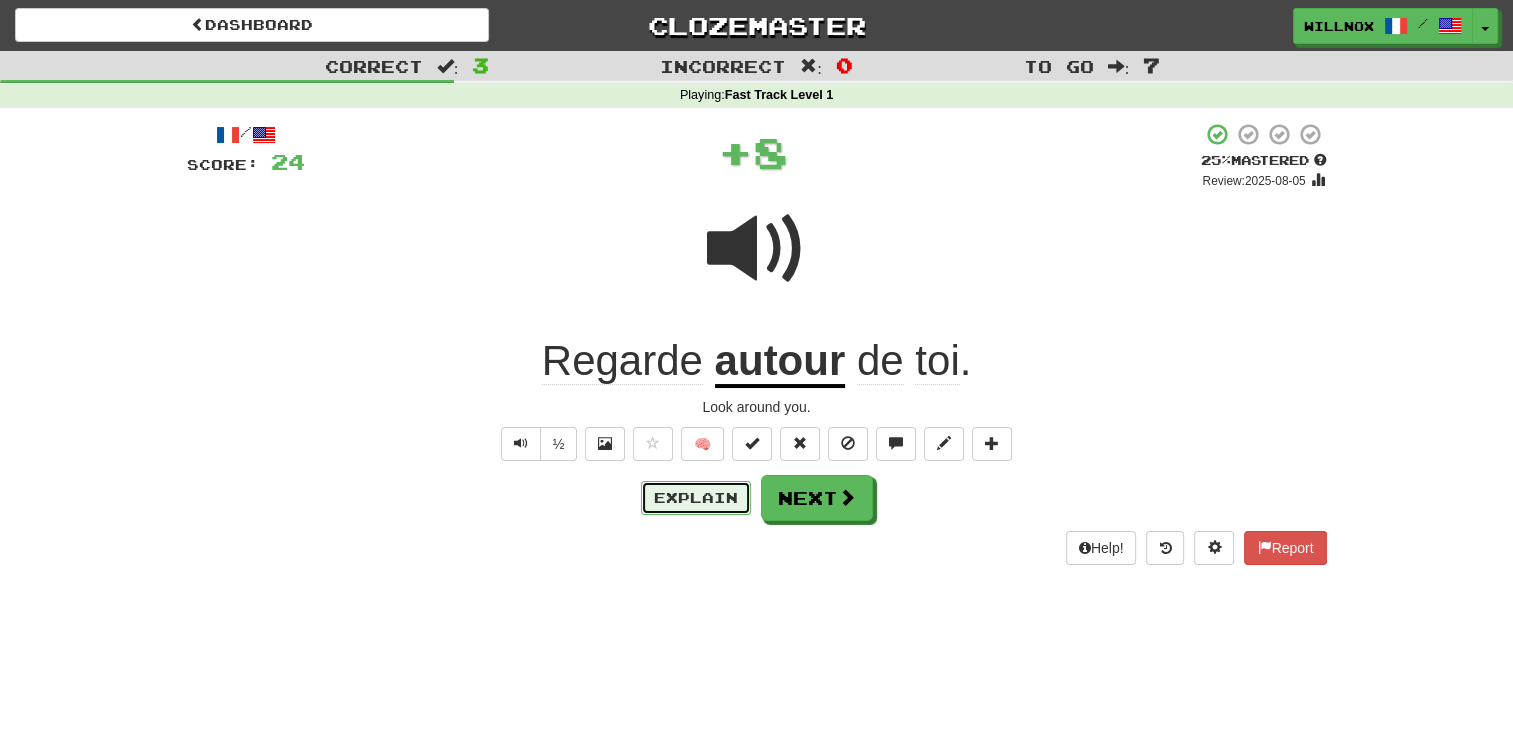 click on "Explain" at bounding box center [696, 498] 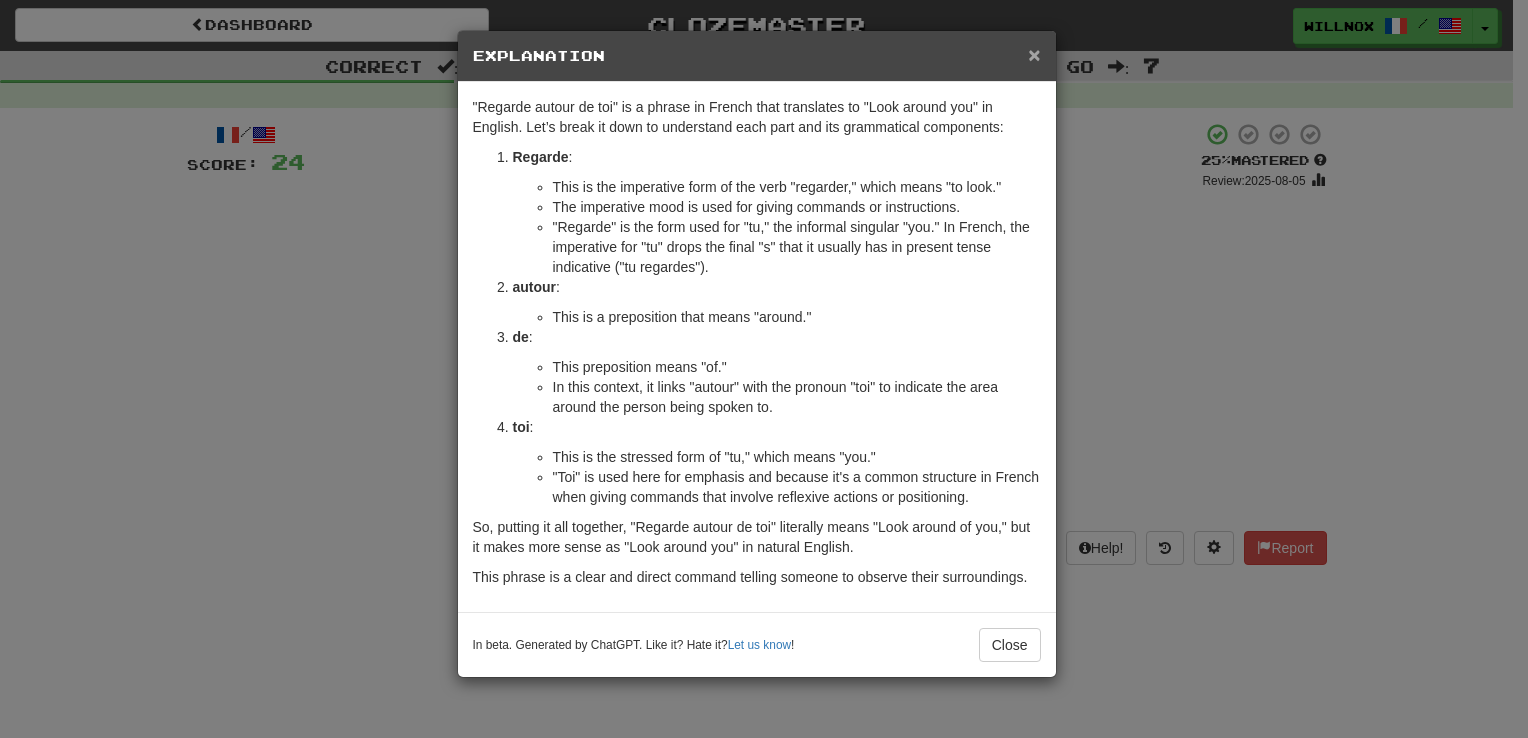 click on "×" at bounding box center [1034, 54] 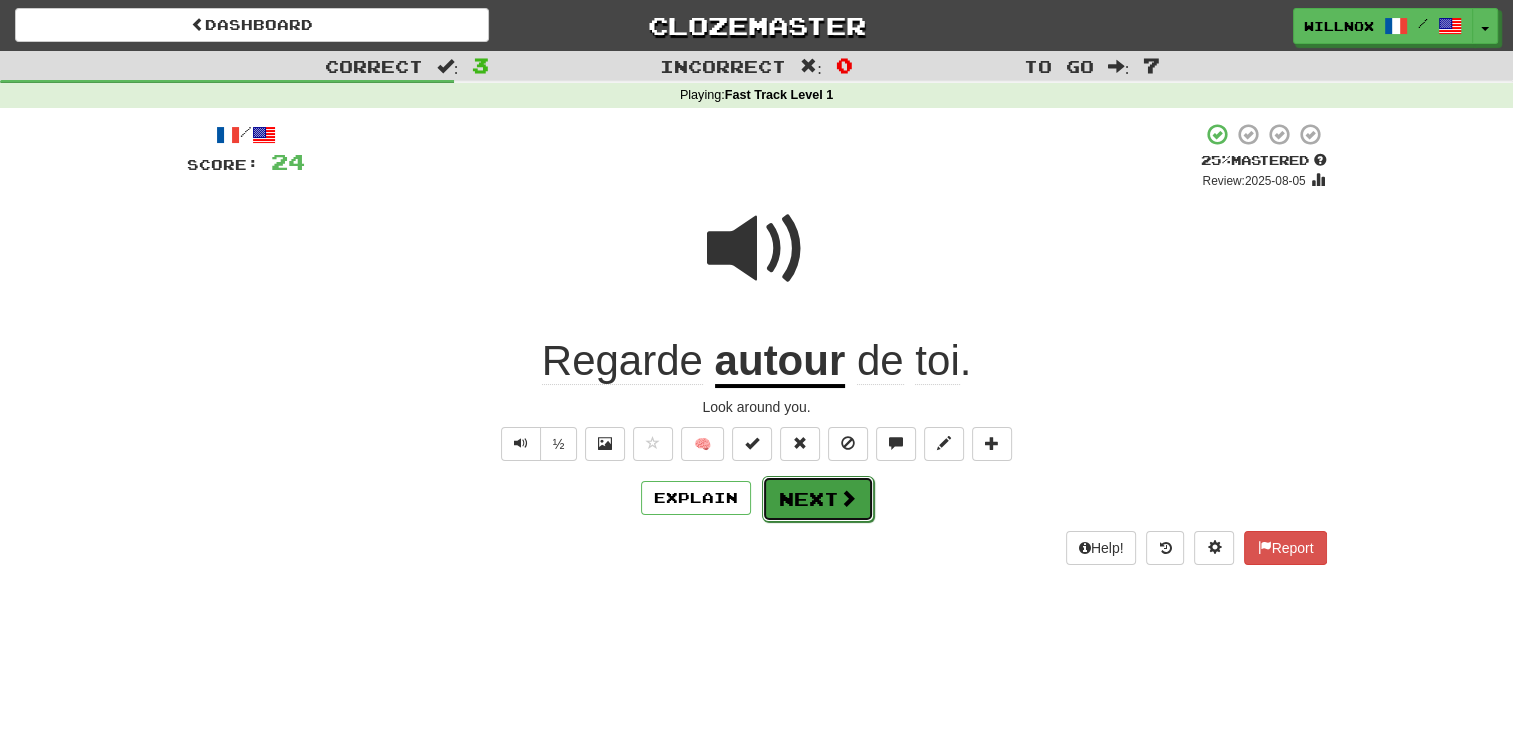 click on "Next" at bounding box center (818, 499) 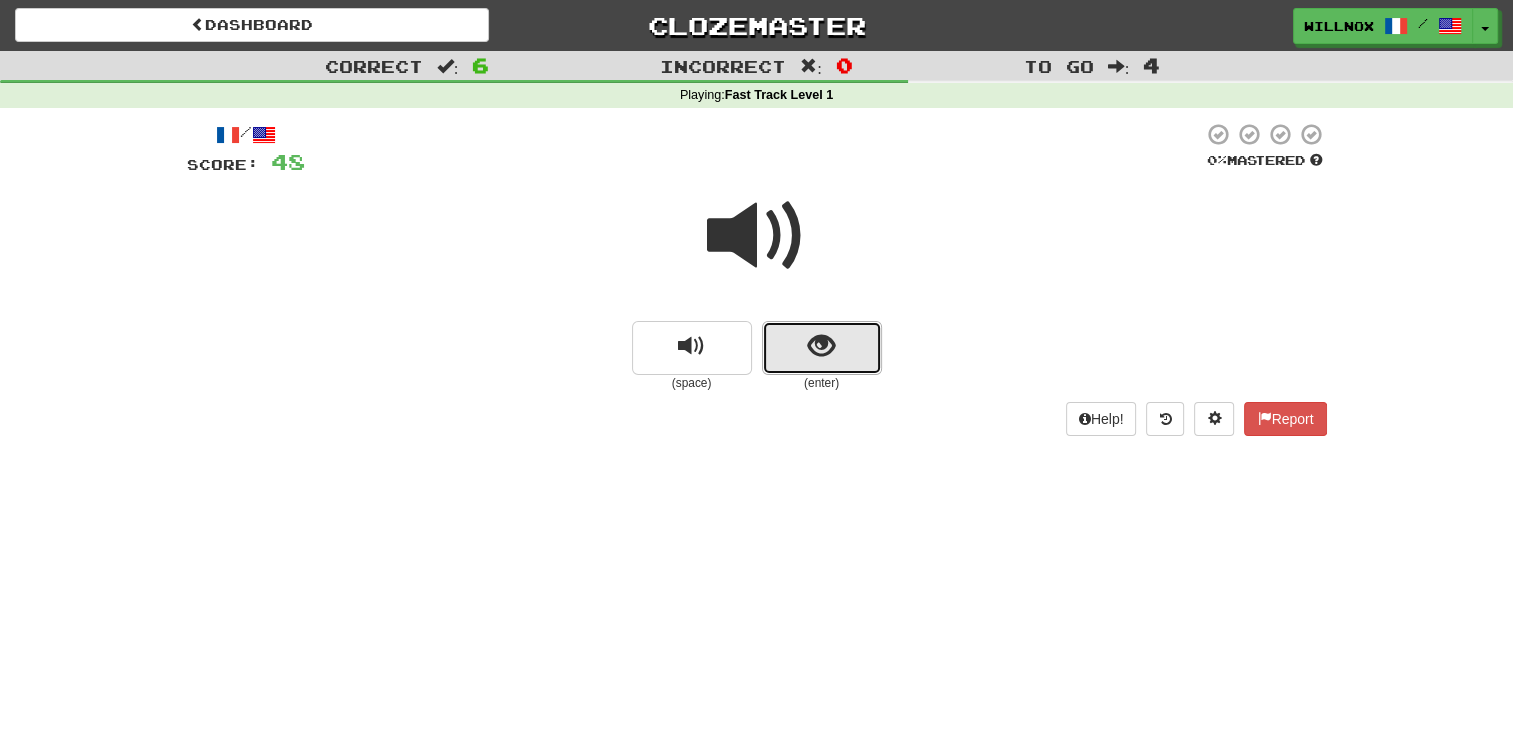 click at bounding box center (821, 346) 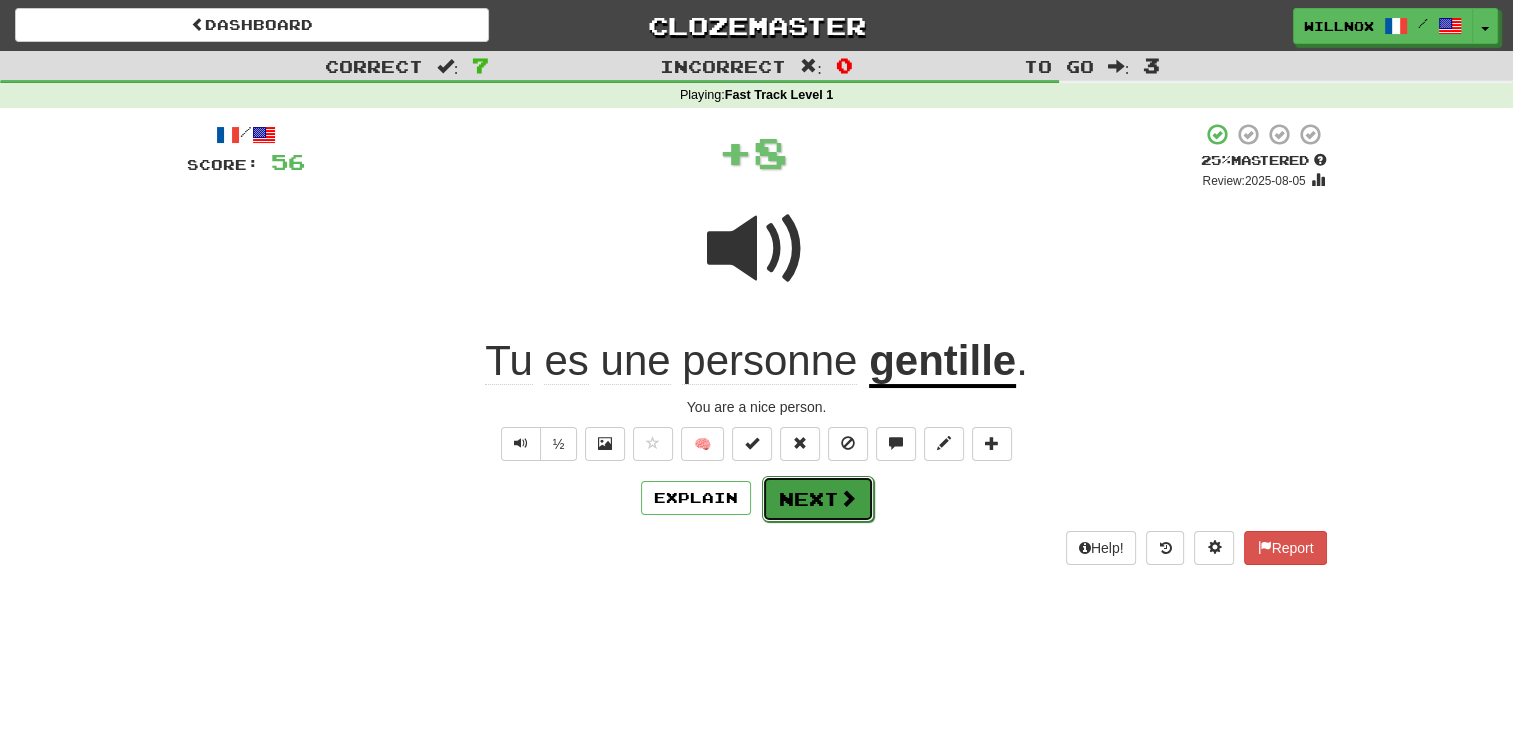 click on "Next" at bounding box center (818, 499) 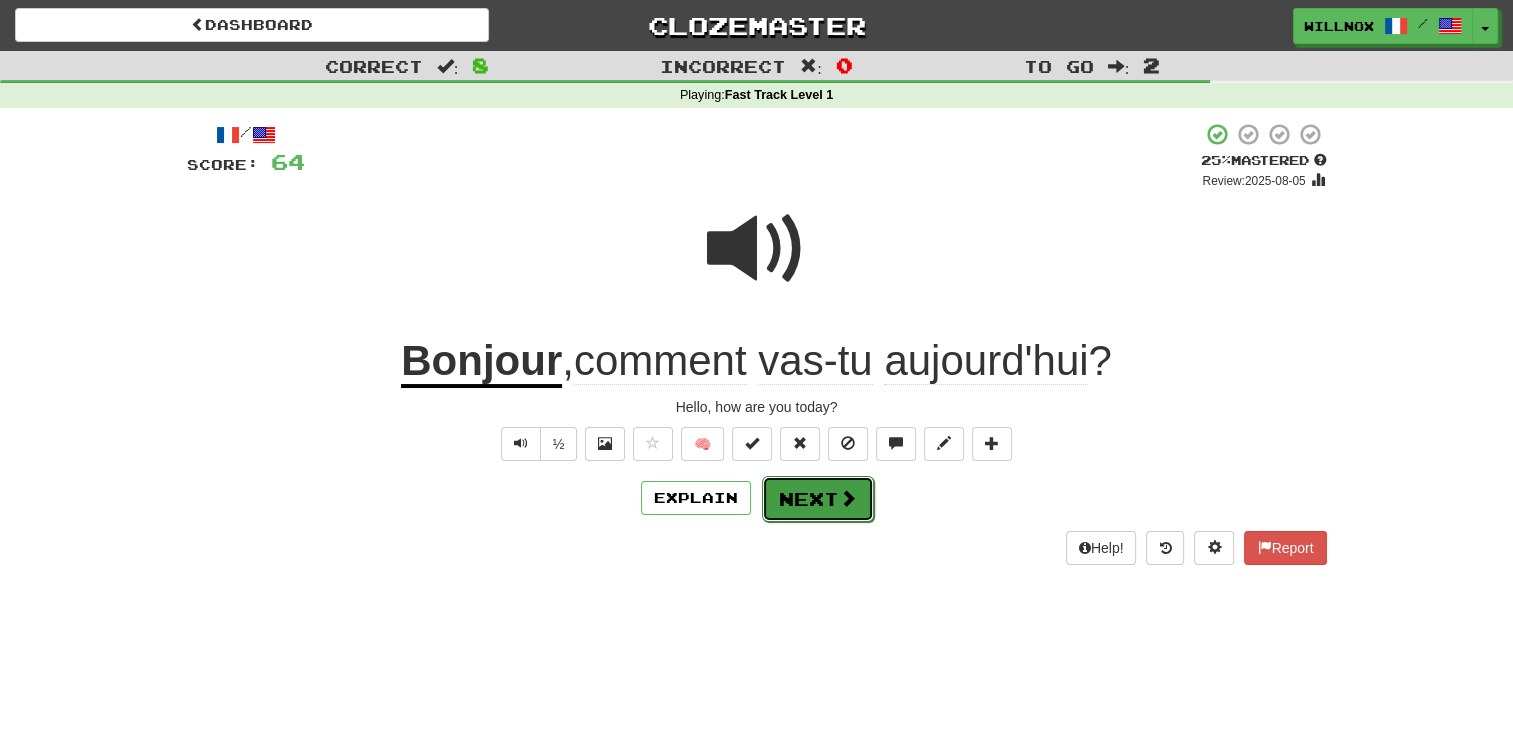 click on "Next" at bounding box center (818, 499) 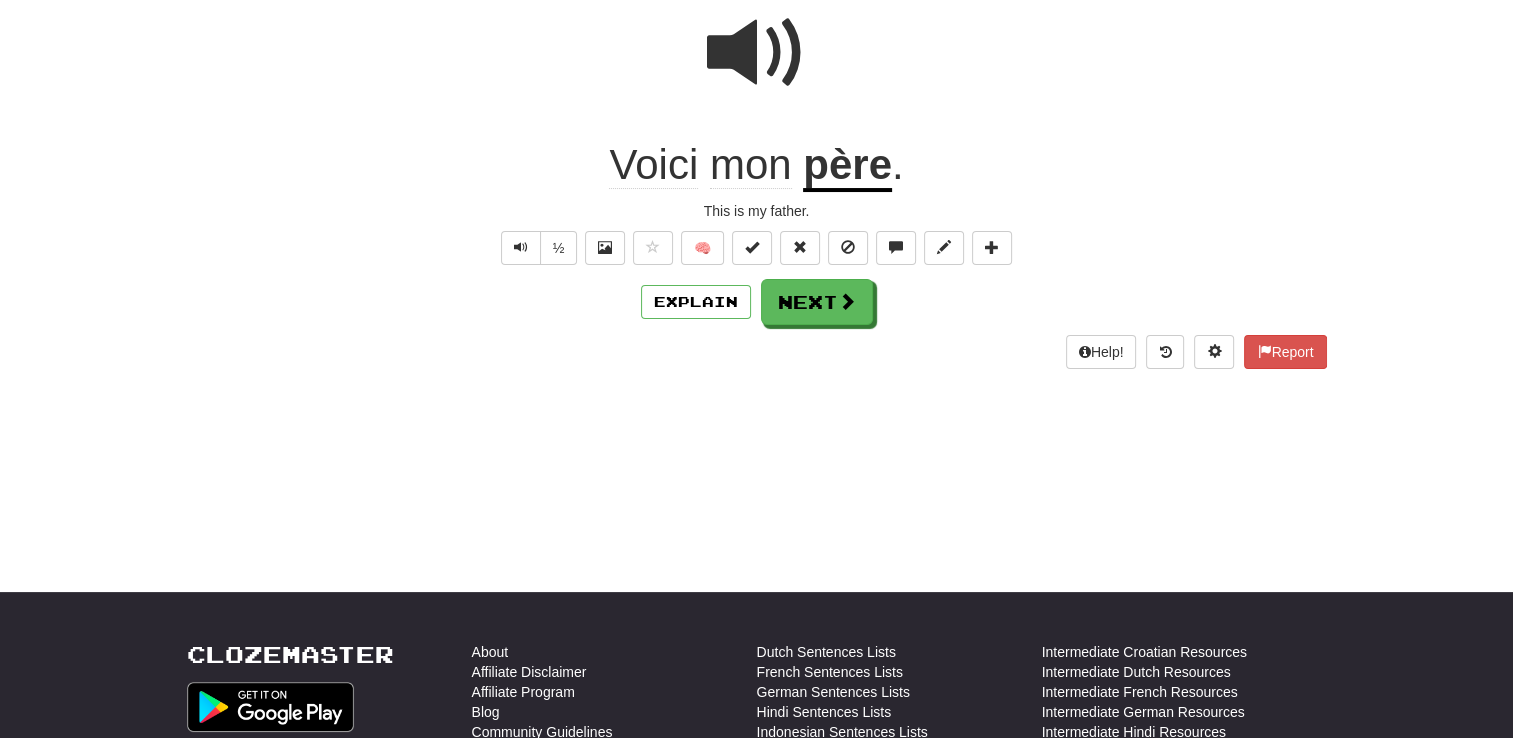 scroll, scrollTop: 0, scrollLeft: 0, axis: both 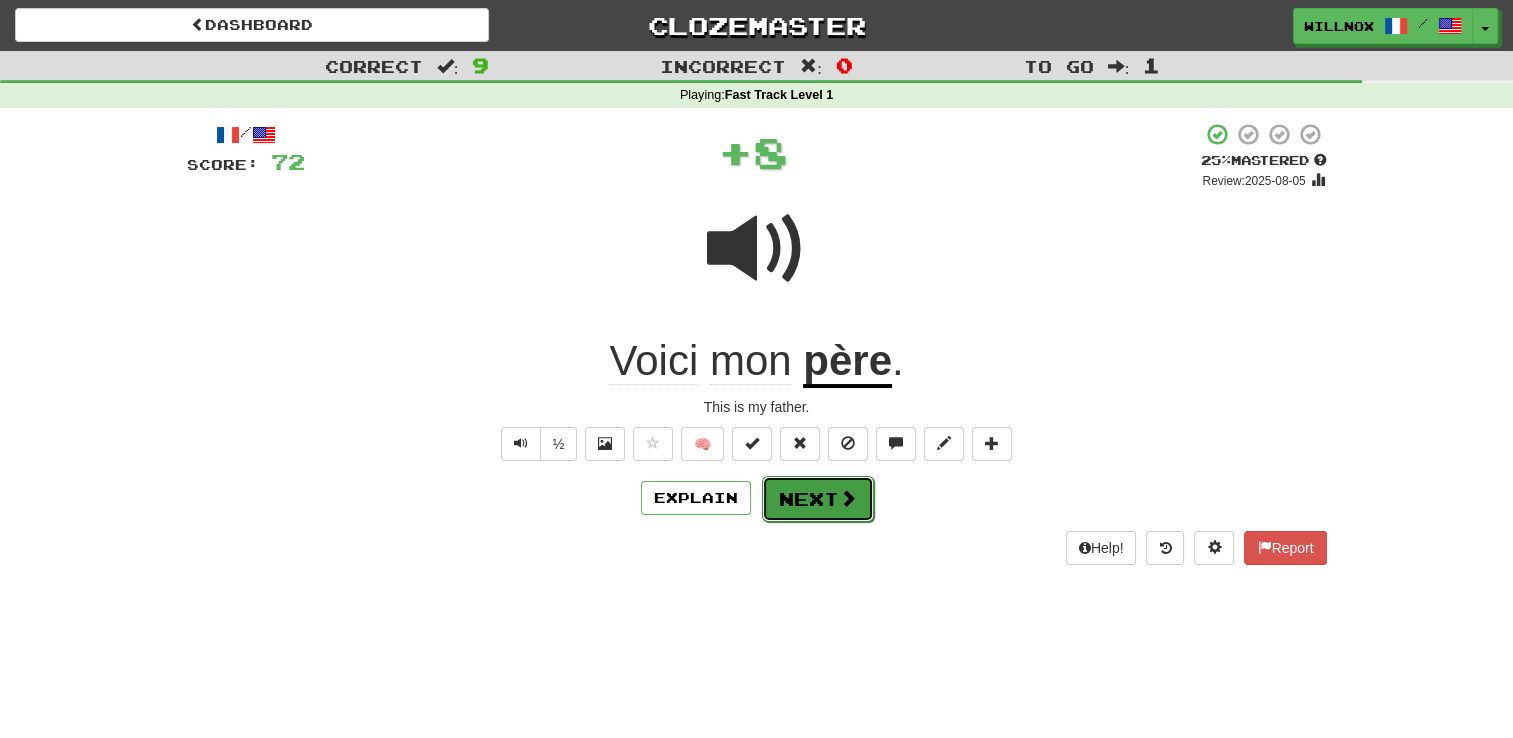 click on "Next" at bounding box center (818, 499) 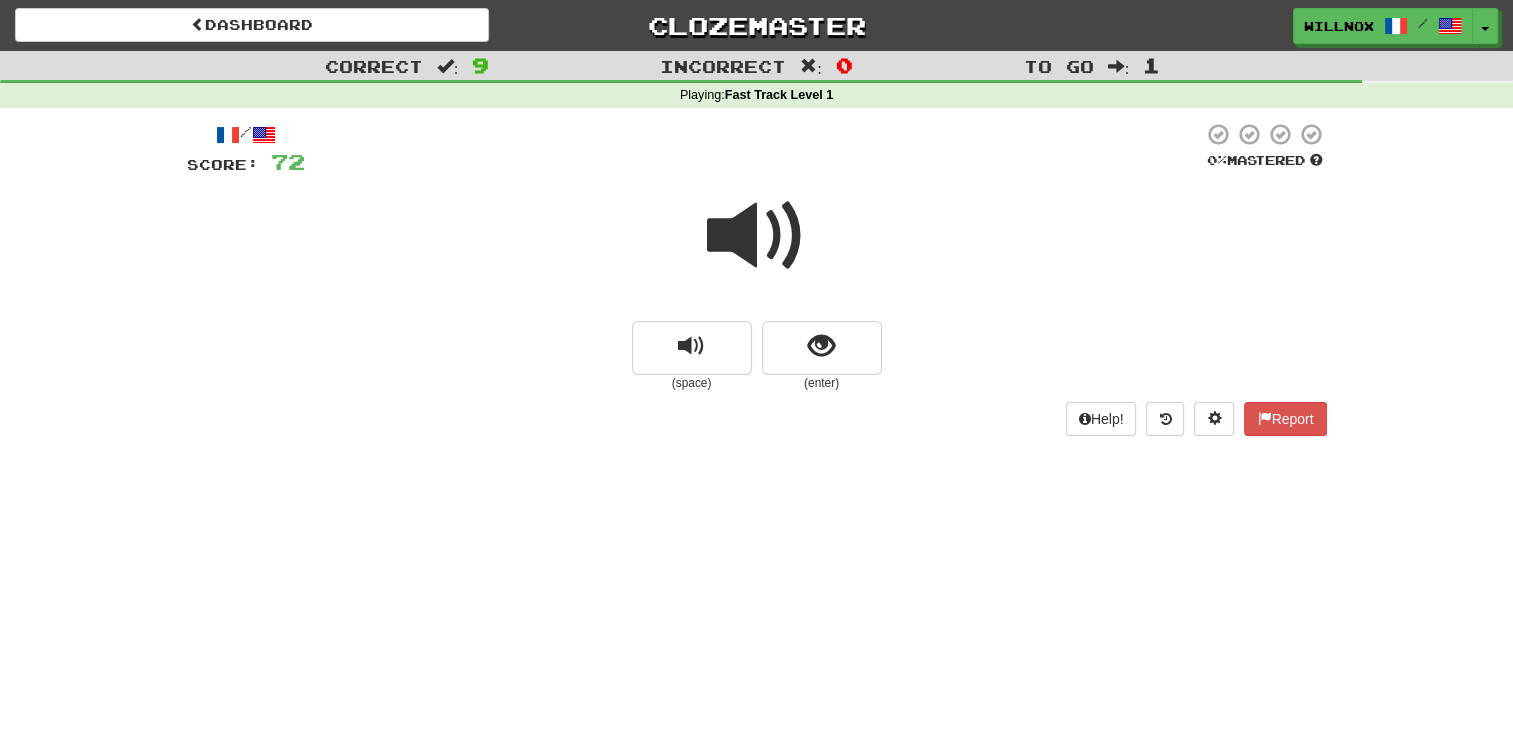 click at bounding box center [757, 236] 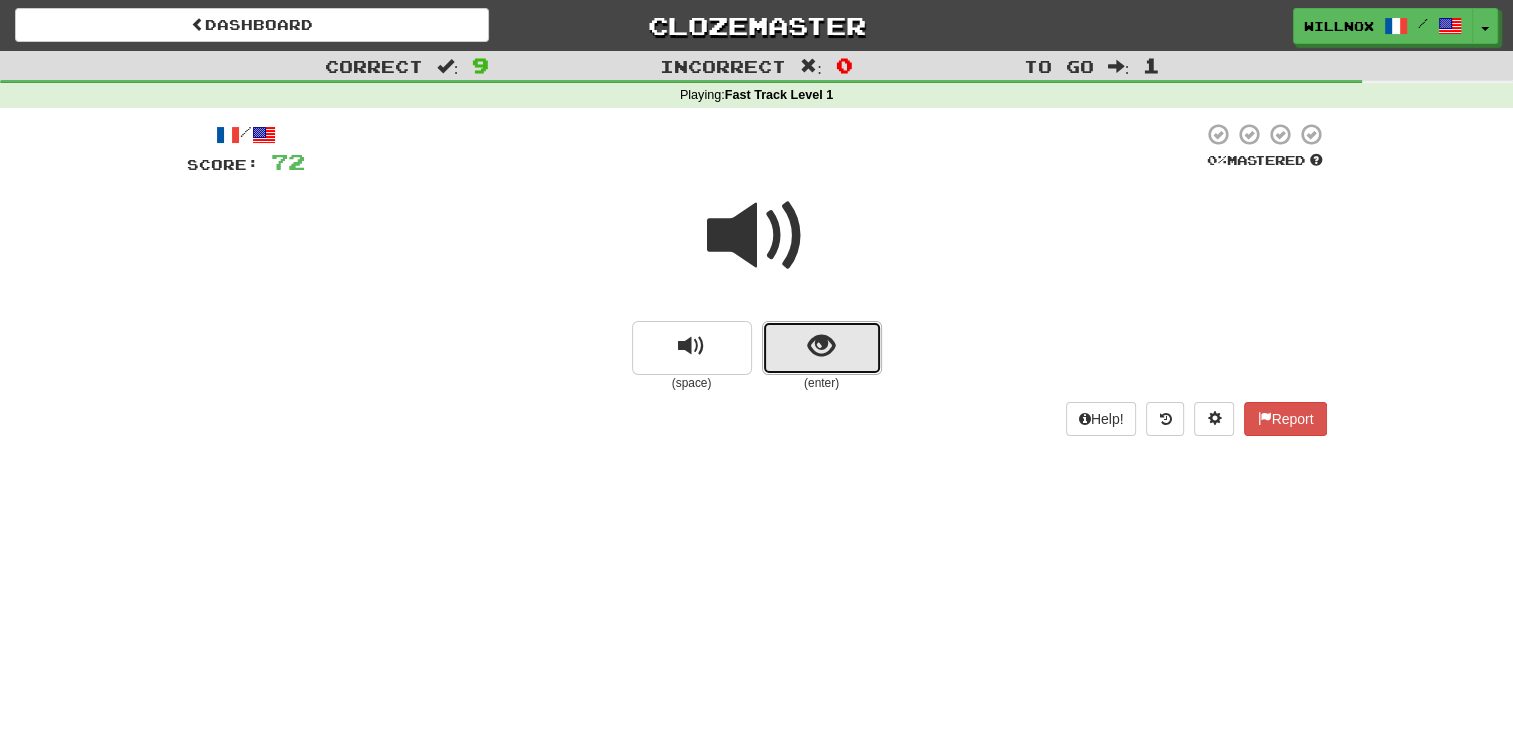 click at bounding box center [822, 348] 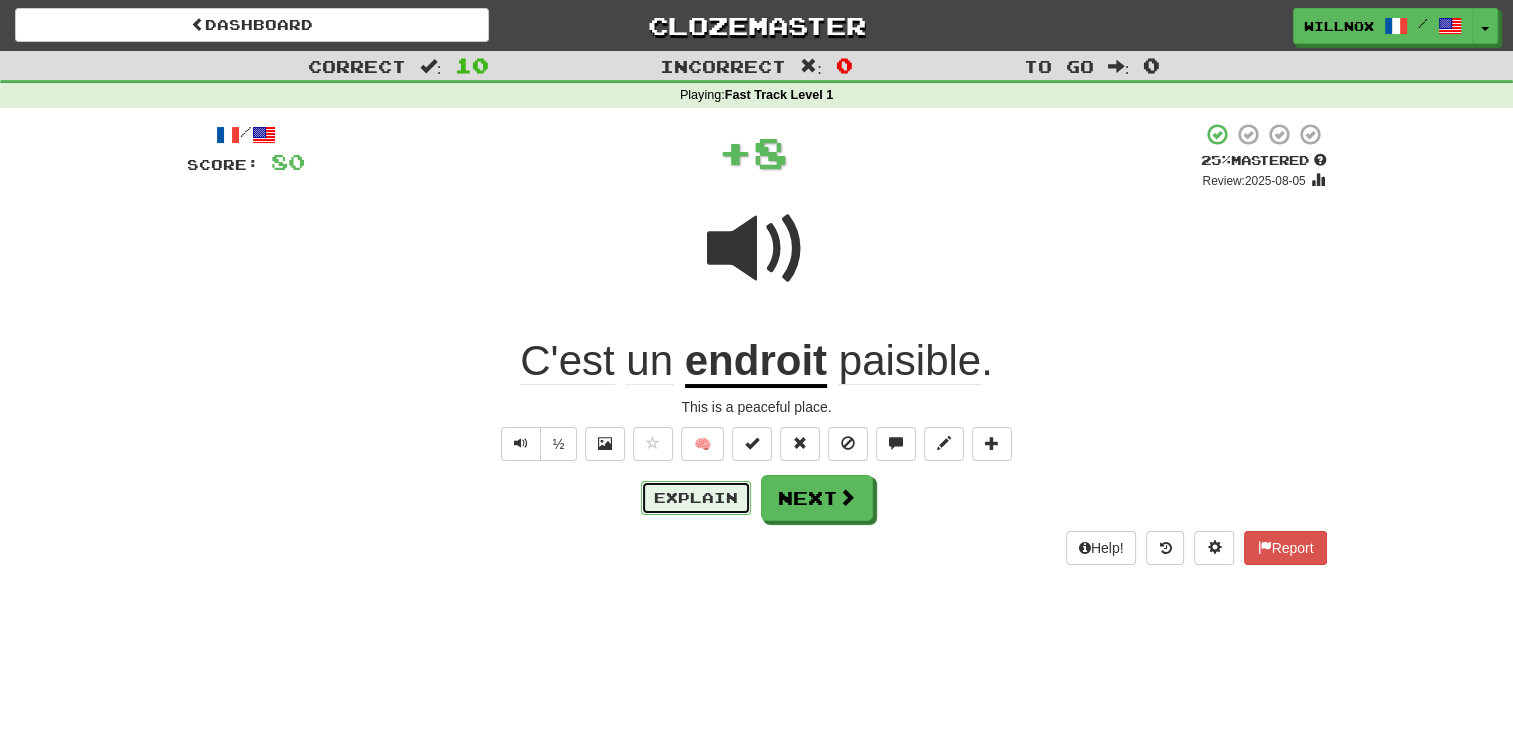 click on "Explain" at bounding box center (696, 498) 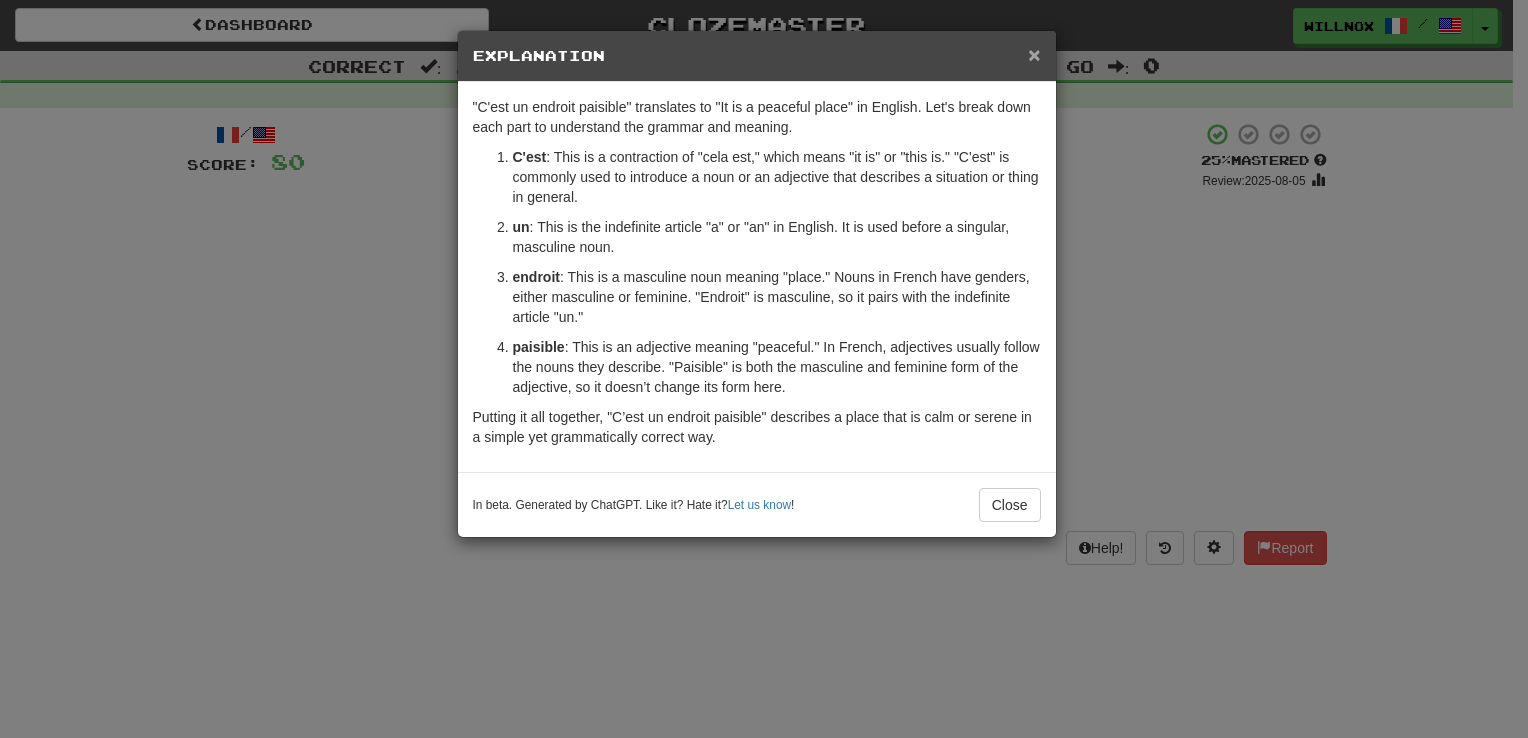 click on "×" at bounding box center [1034, 54] 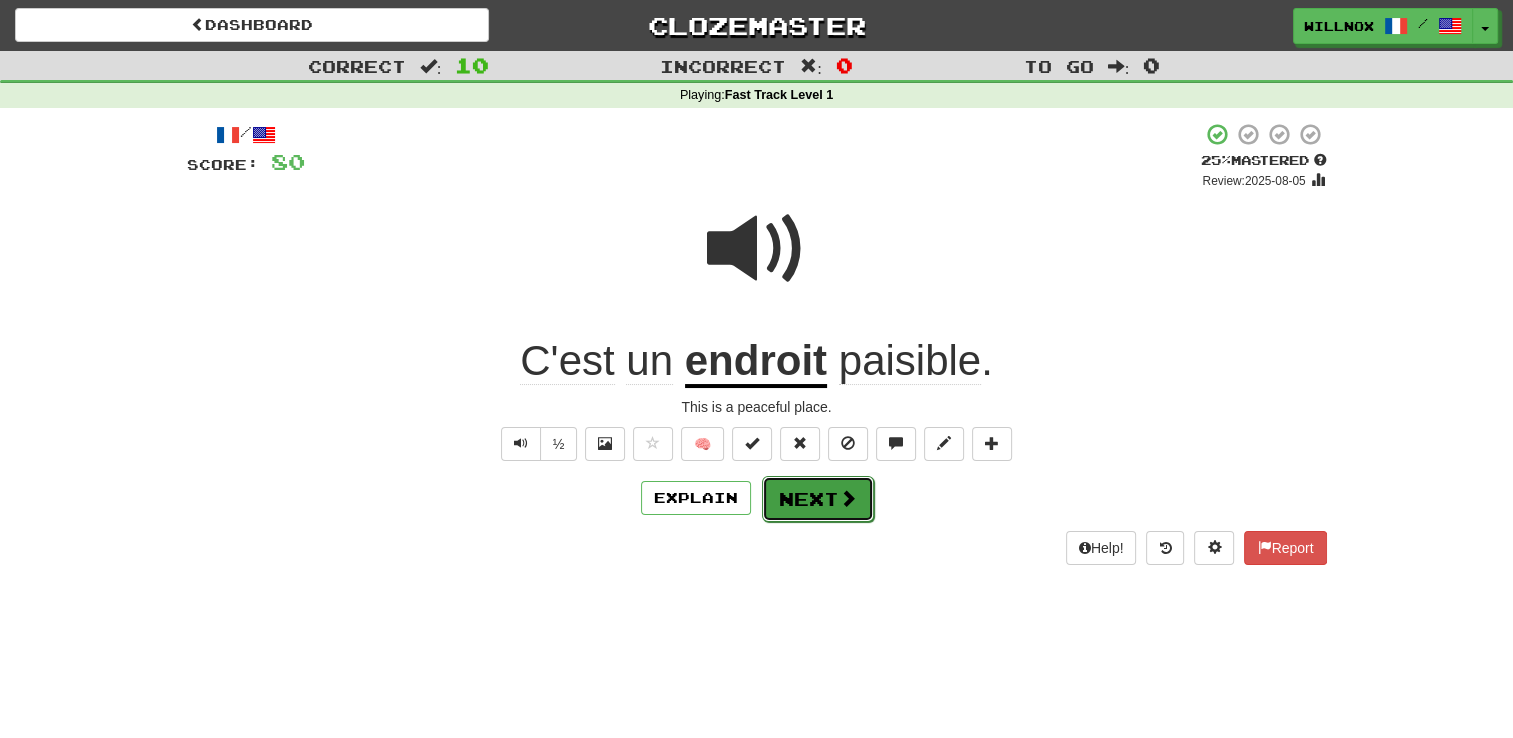 click on "Next" at bounding box center (818, 499) 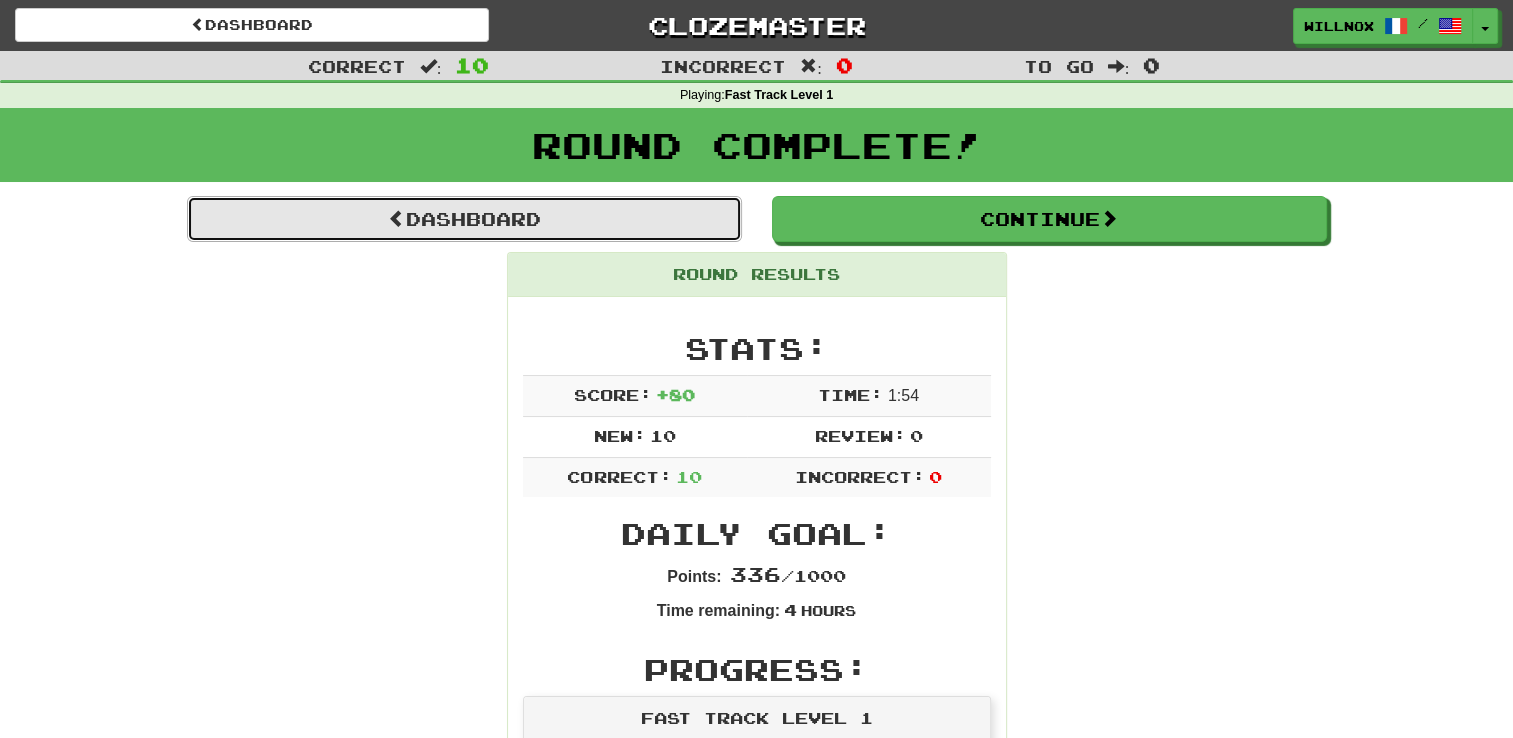 click on "Dashboard" at bounding box center (464, 219) 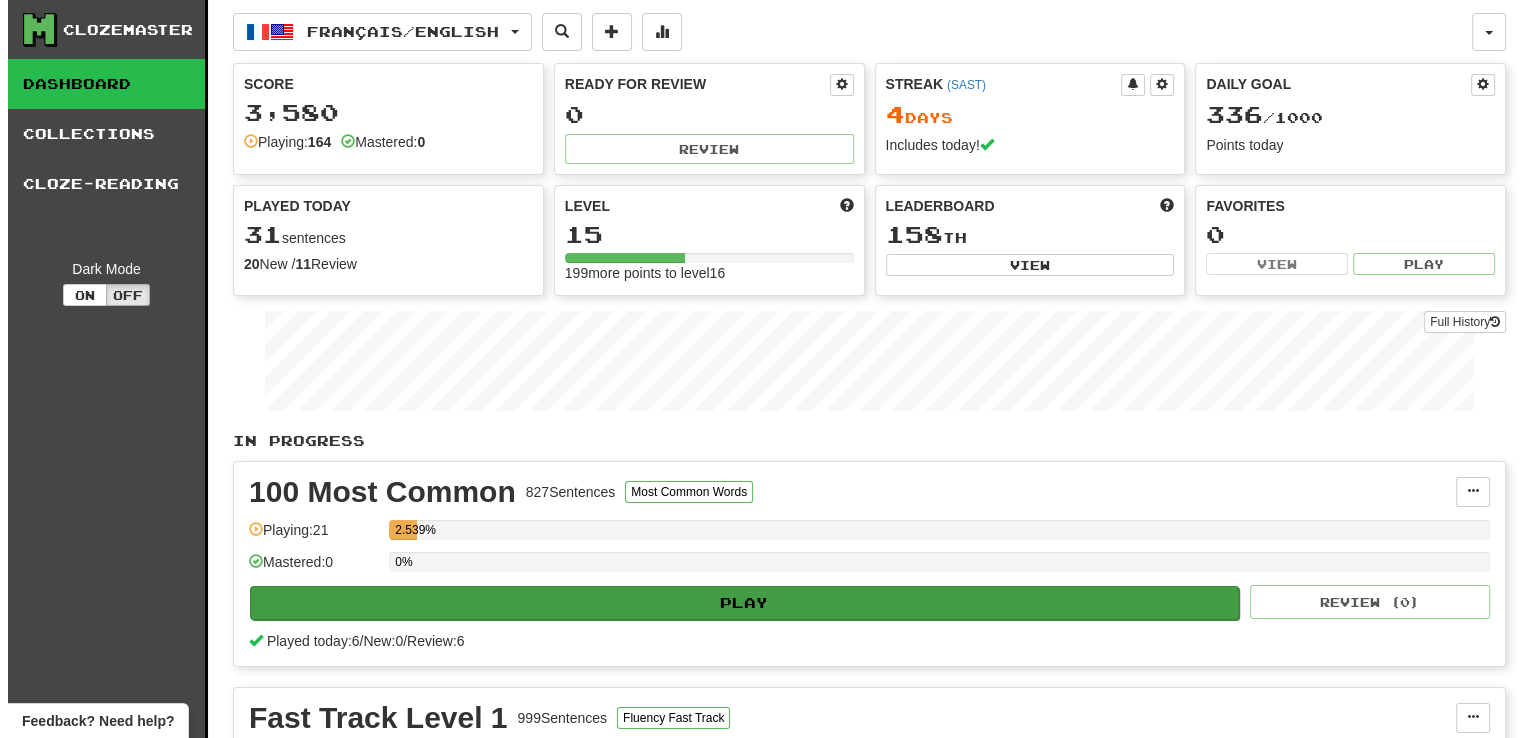 scroll, scrollTop: 280, scrollLeft: 0, axis: vertical 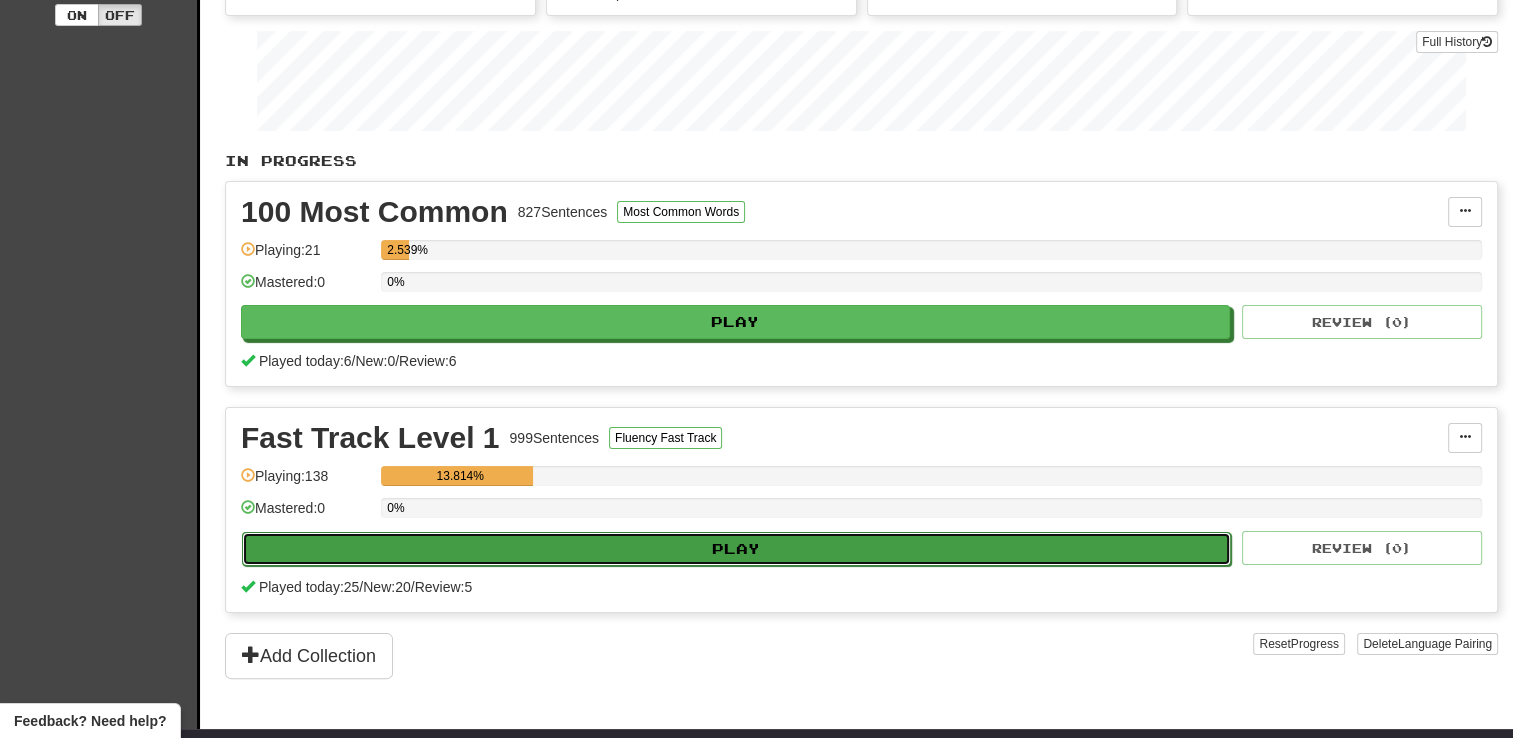 click on "Play" at bounding box center [736, 549] 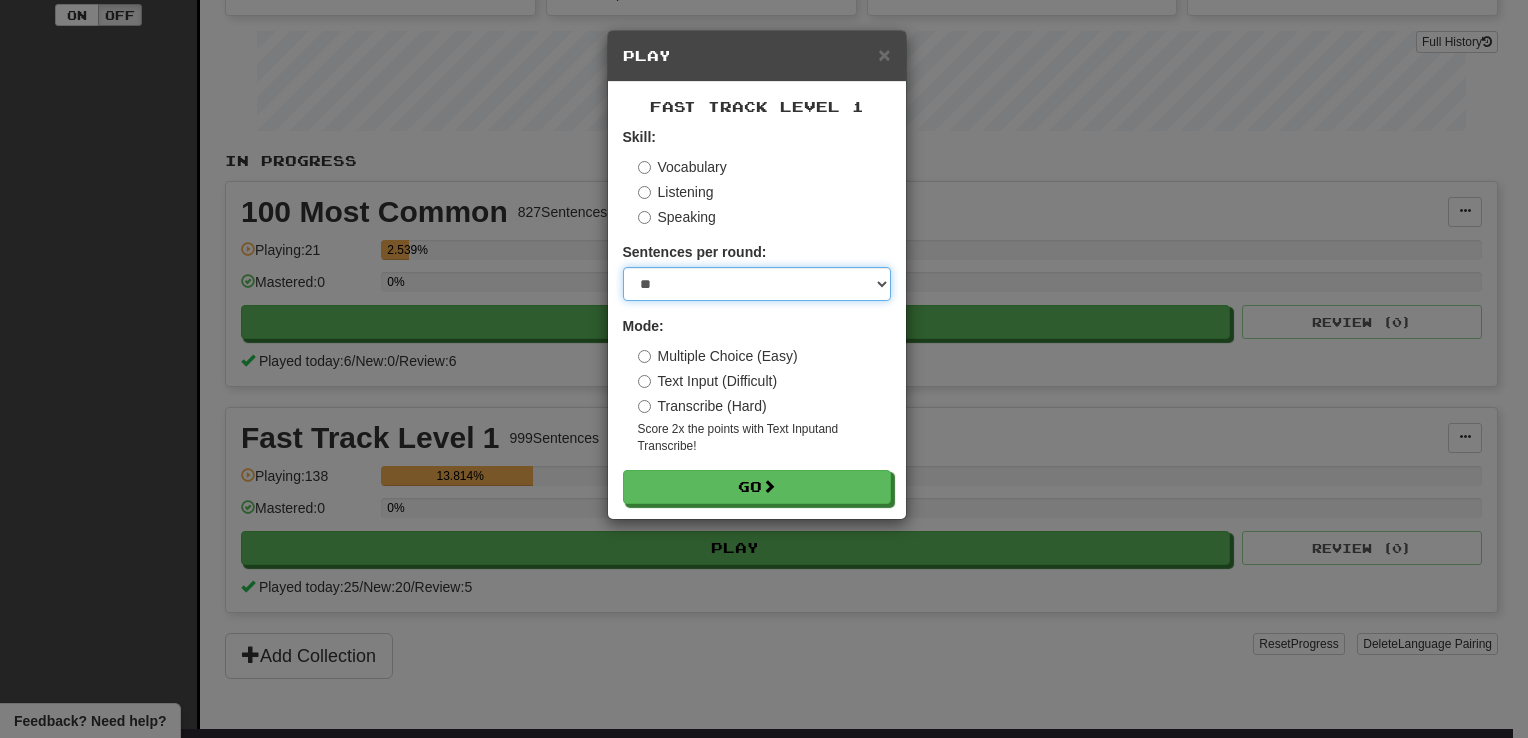 click on "* ** ** ** ** ** *** ********" at bounding box center [757, 284] 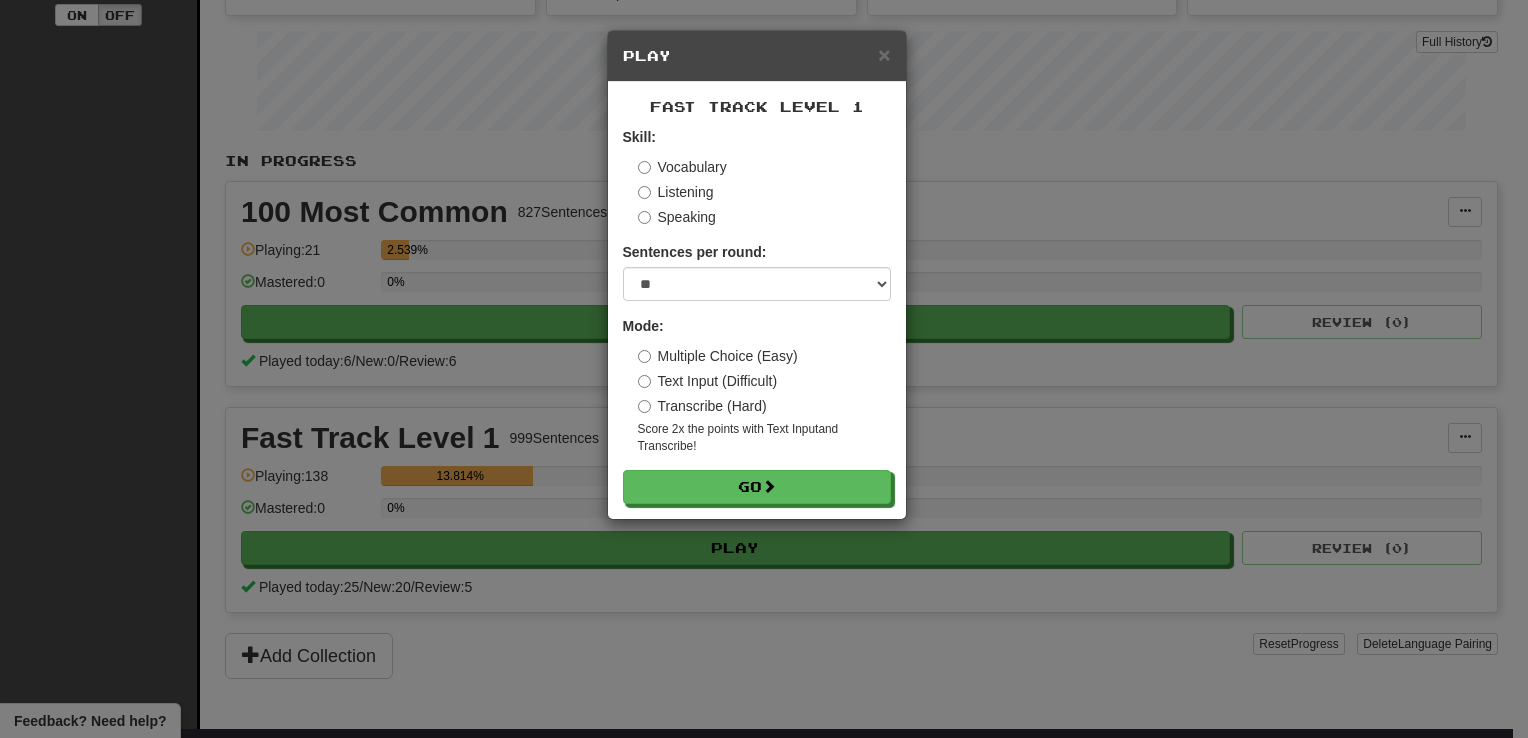 click on "Transcribe (Hard)" at bounding box center [702, 406] 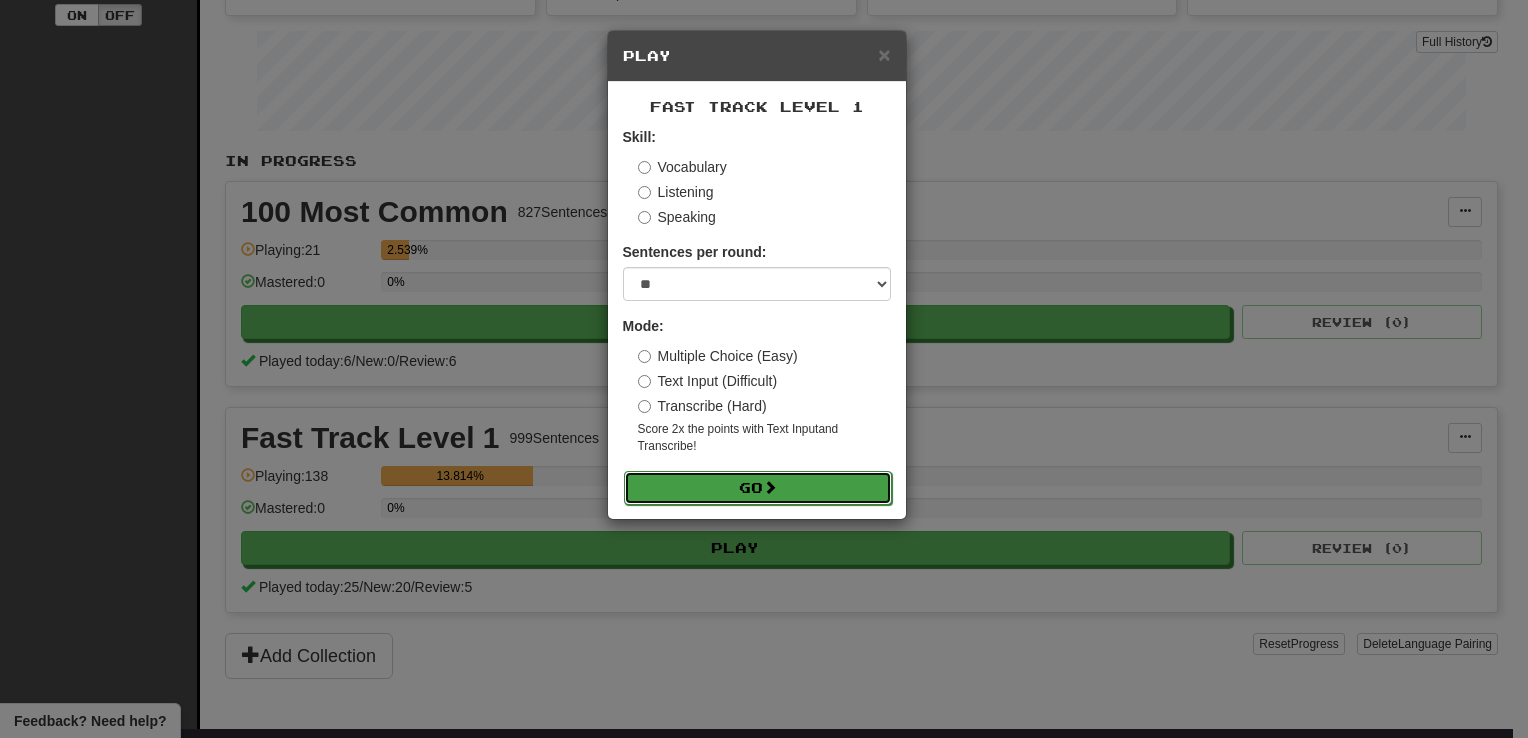 click on "Go" at bounding box center [758, 488] 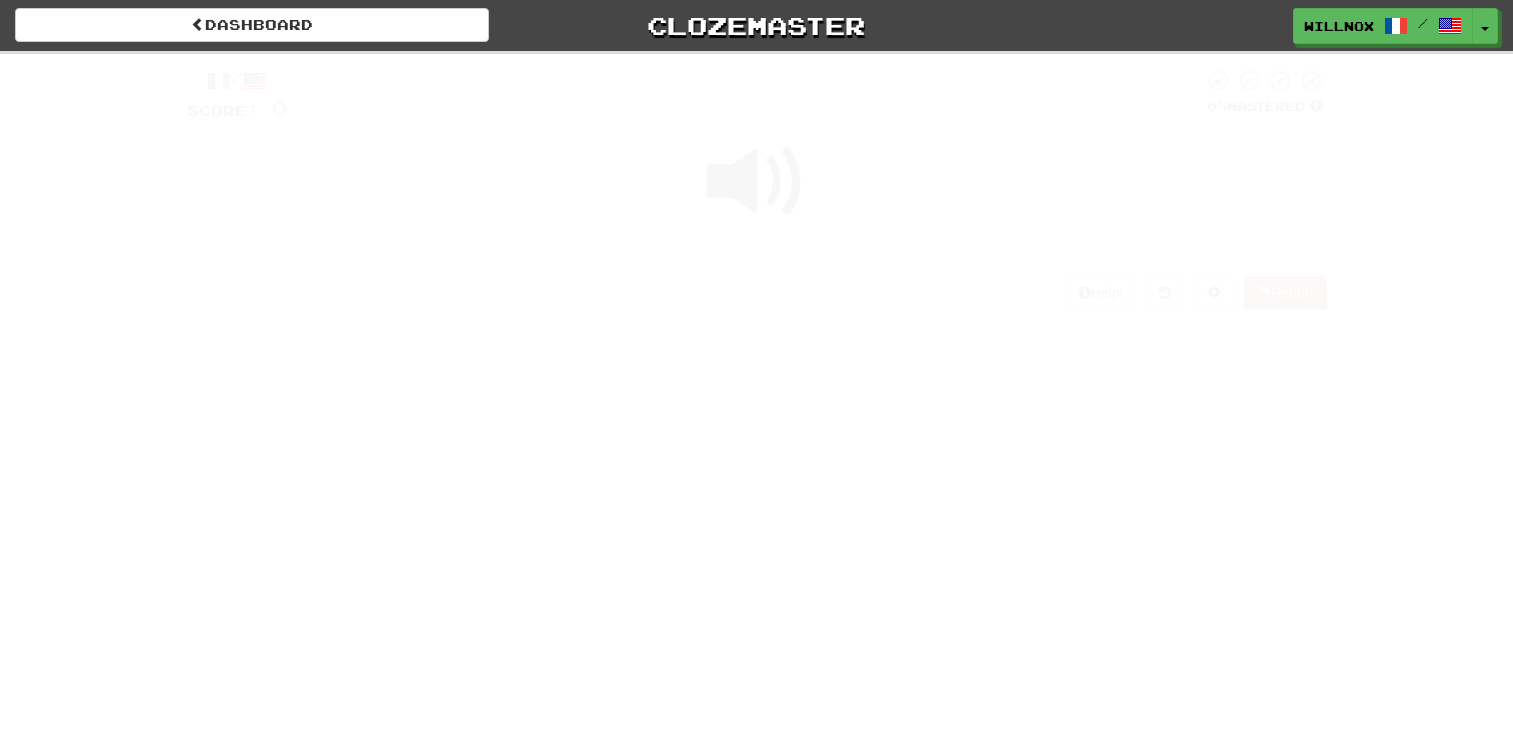 scroll, scrollTop: 0, scrollLeft: 0, axis: both 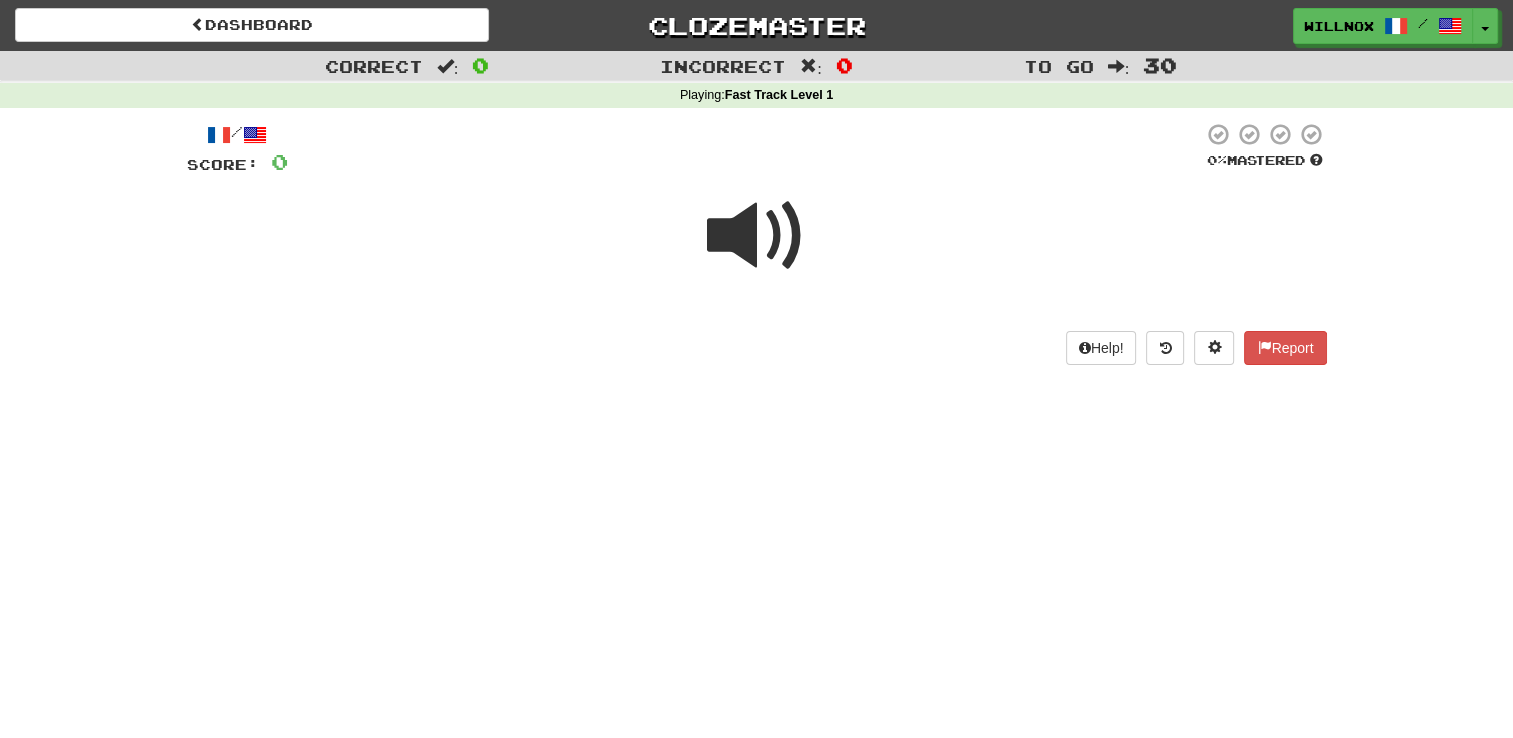 click at bounding box center [757, 236] 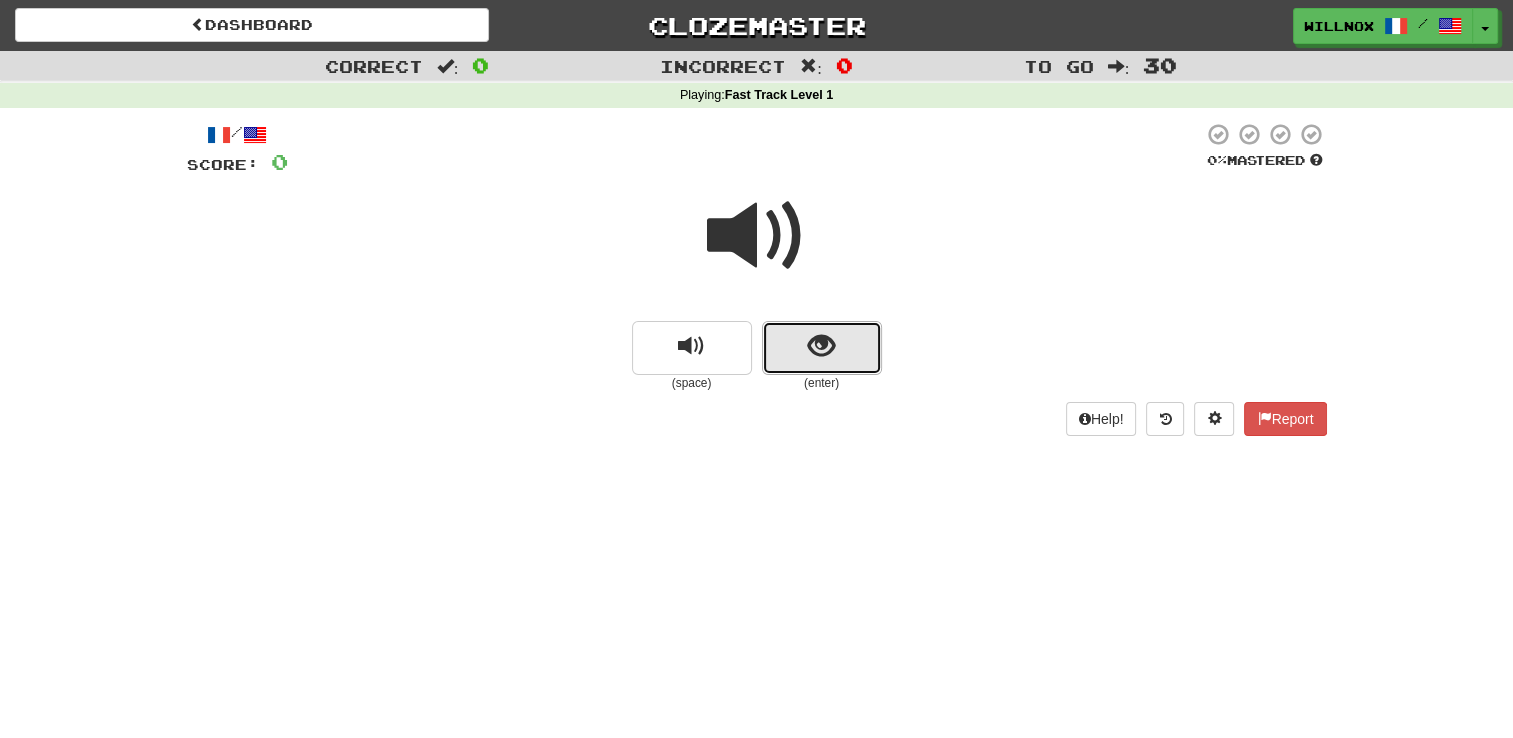 click at bounding box center (822, 348) 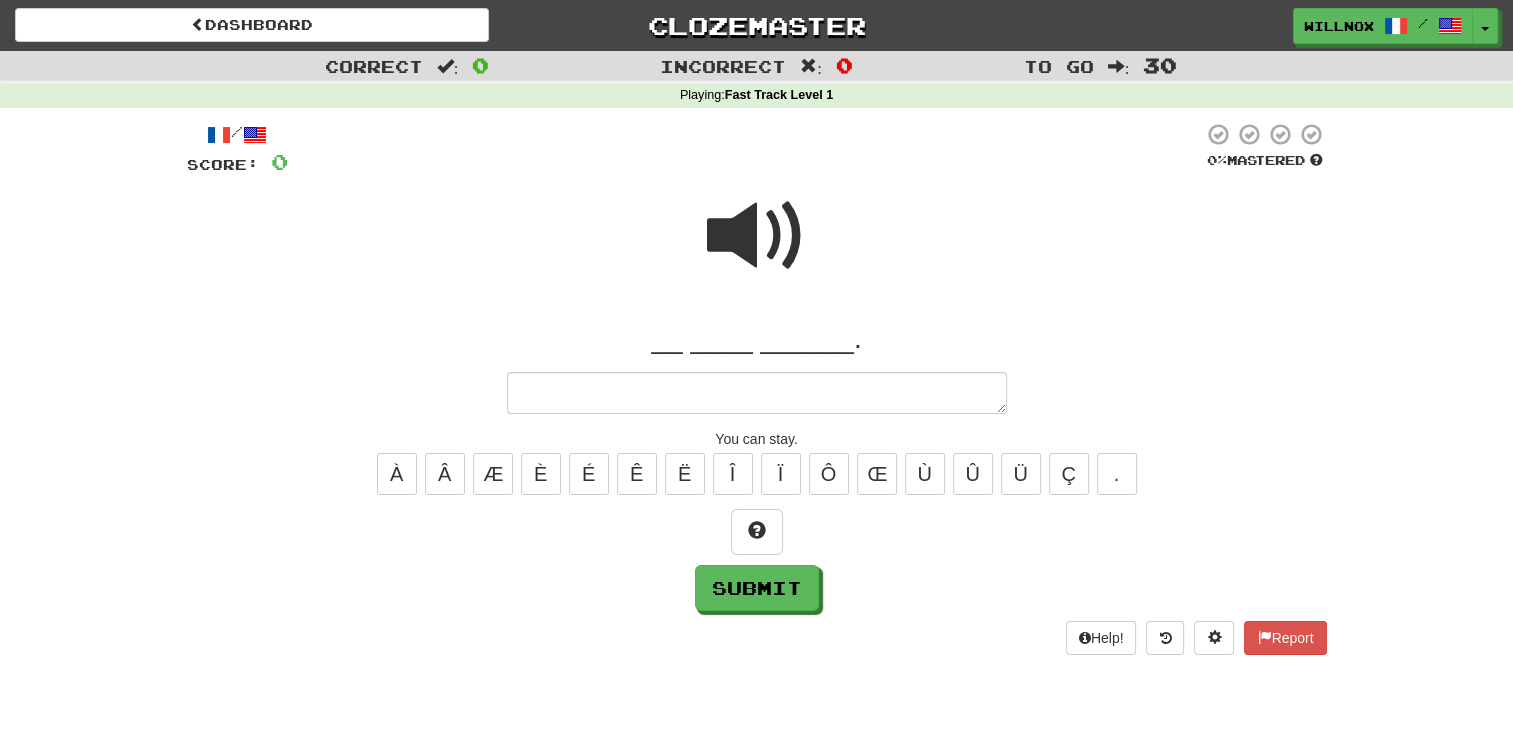 type on "*" 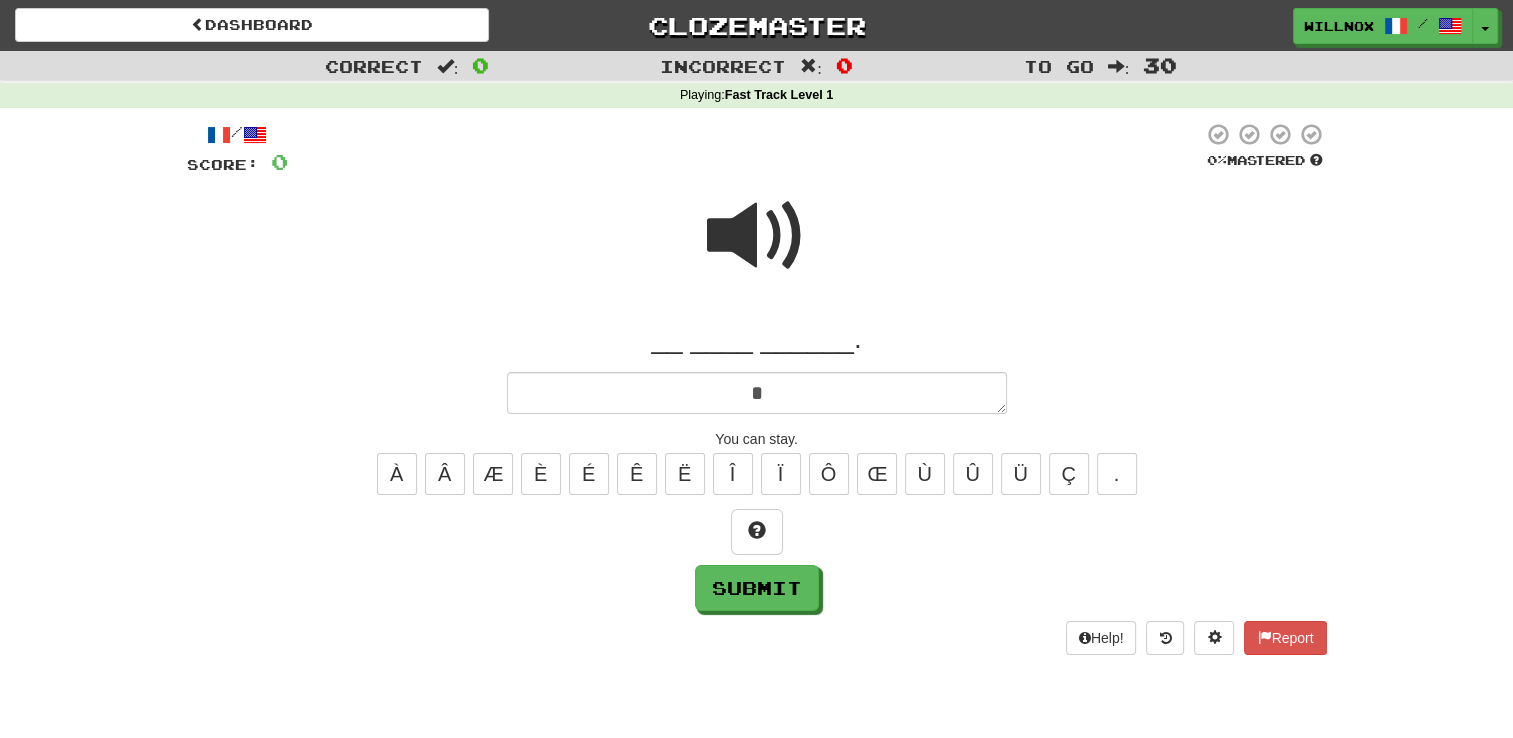 type on "**" 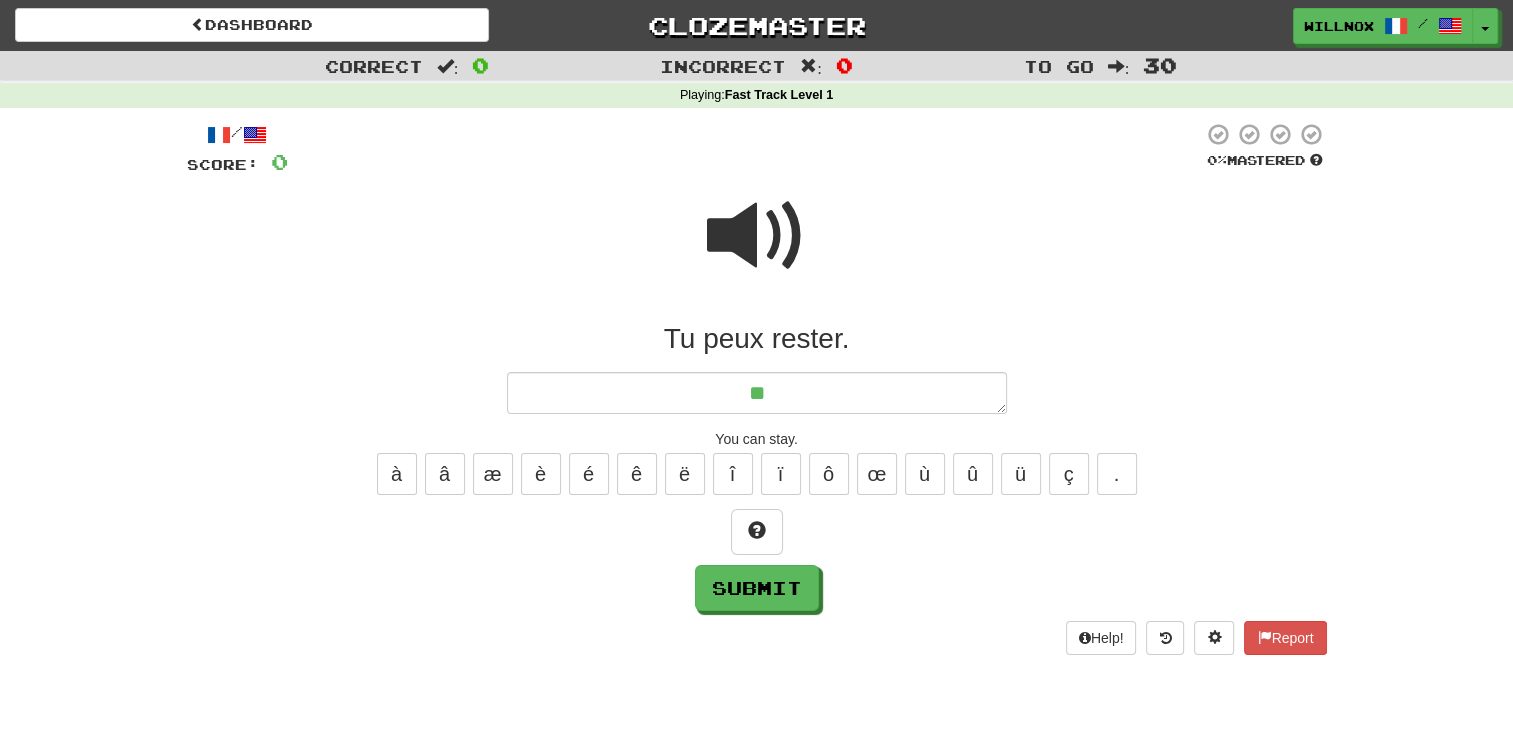 type on "*" 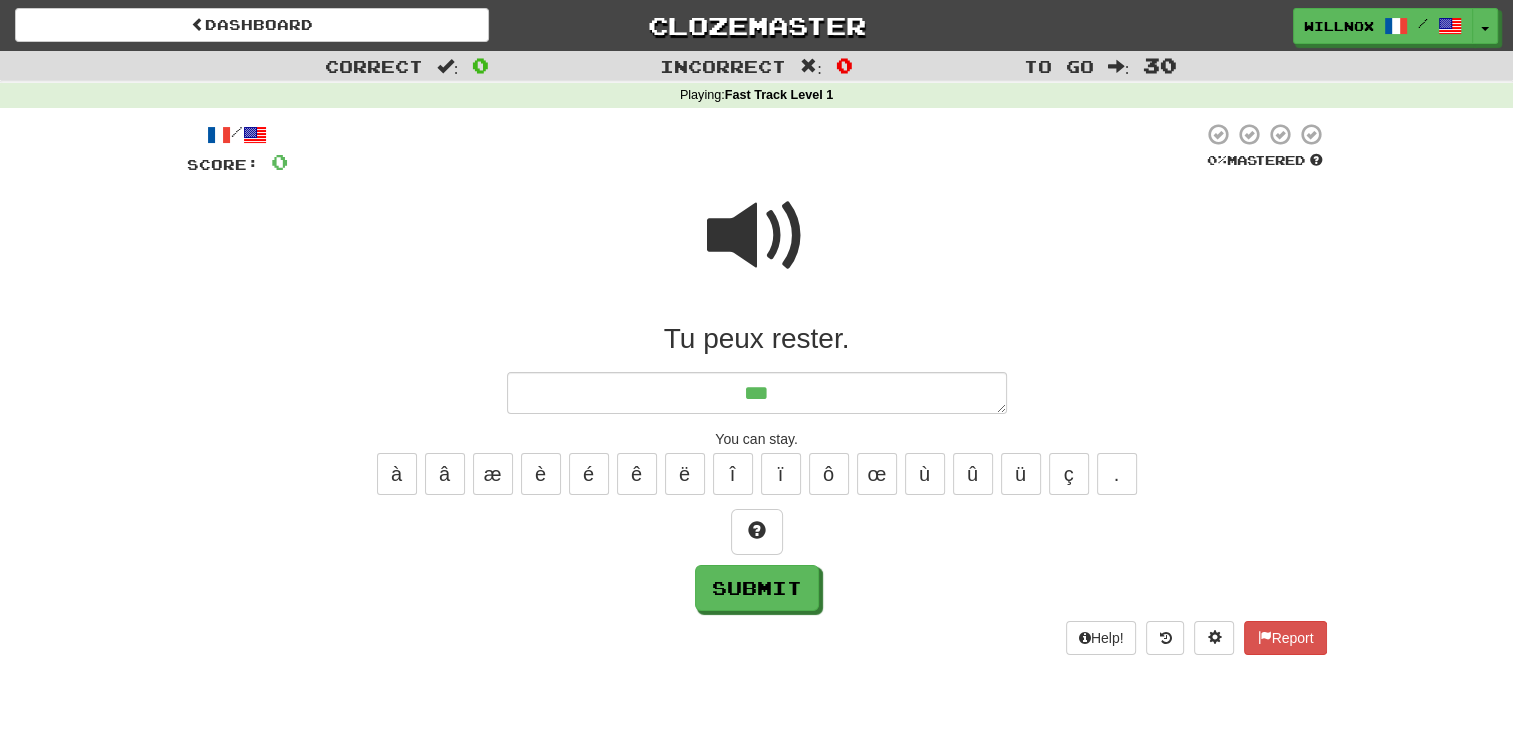 type on "*" 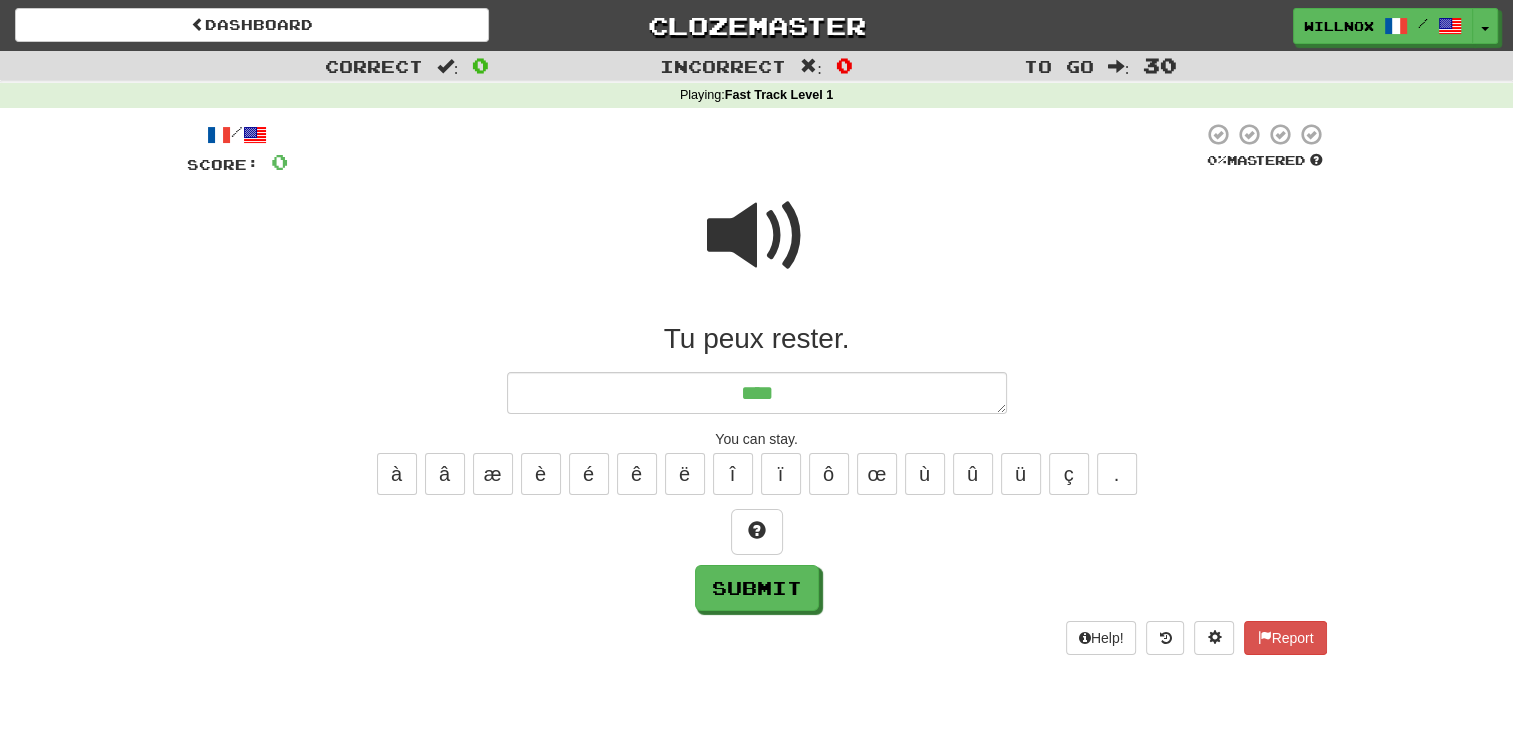 type on "*" 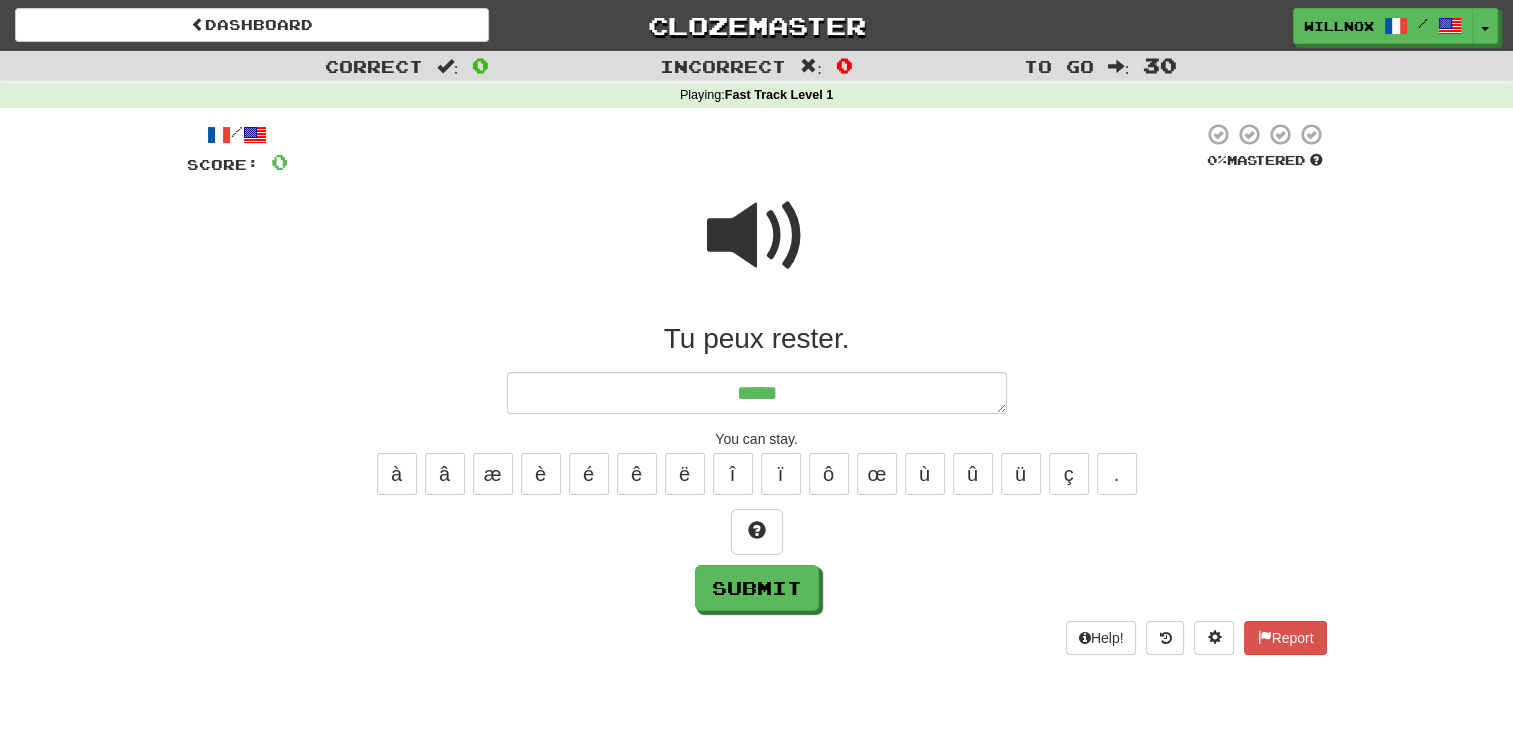 type on "*" 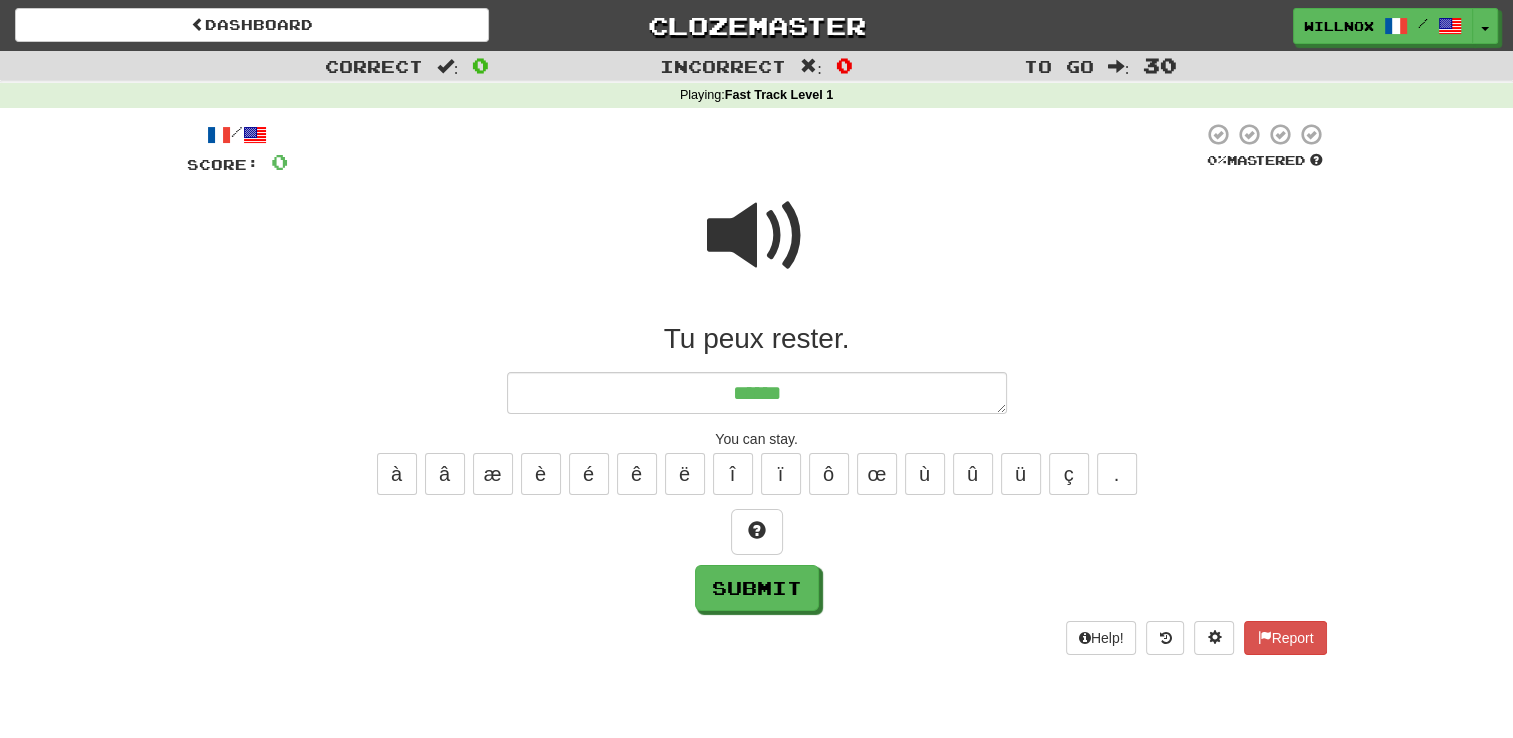 type on "*" 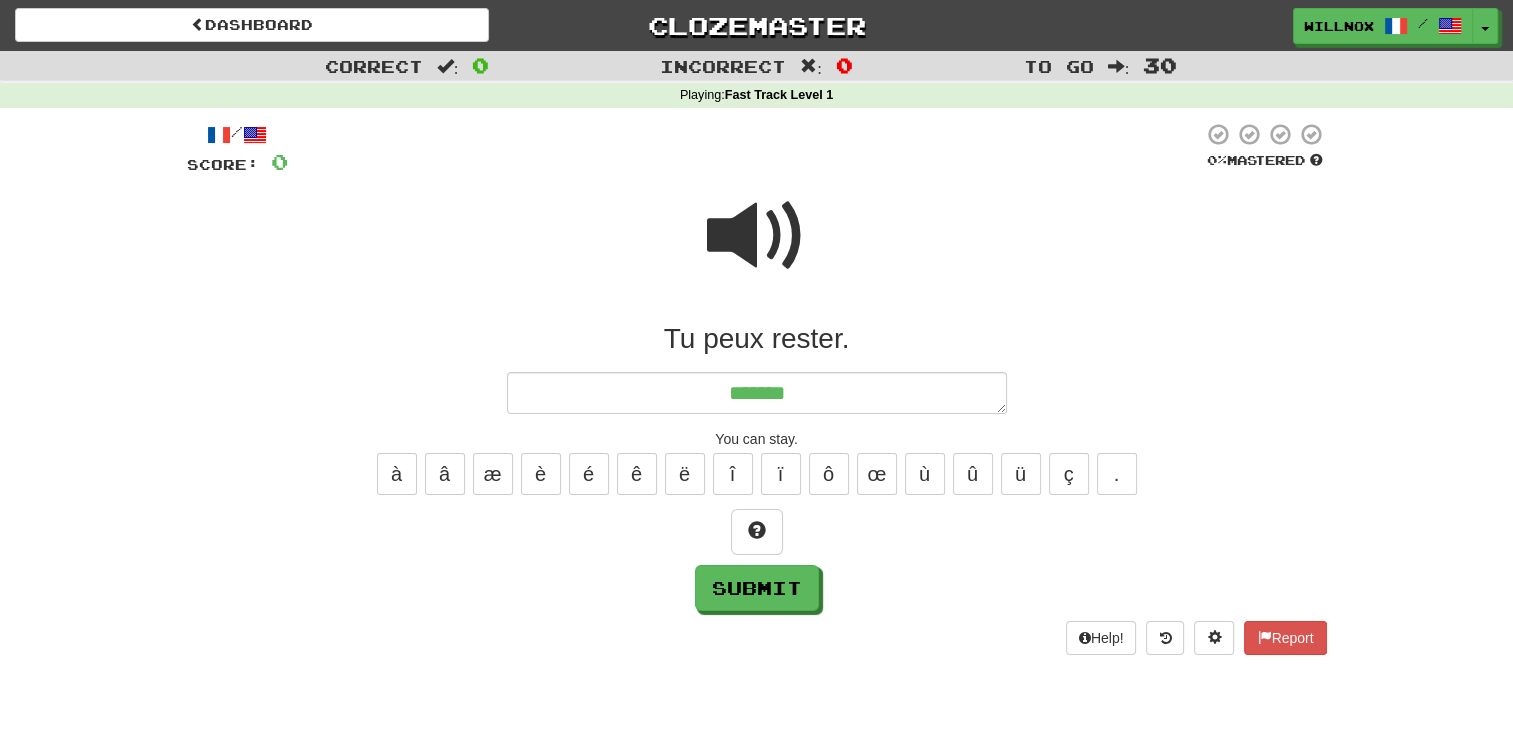 type on "*" 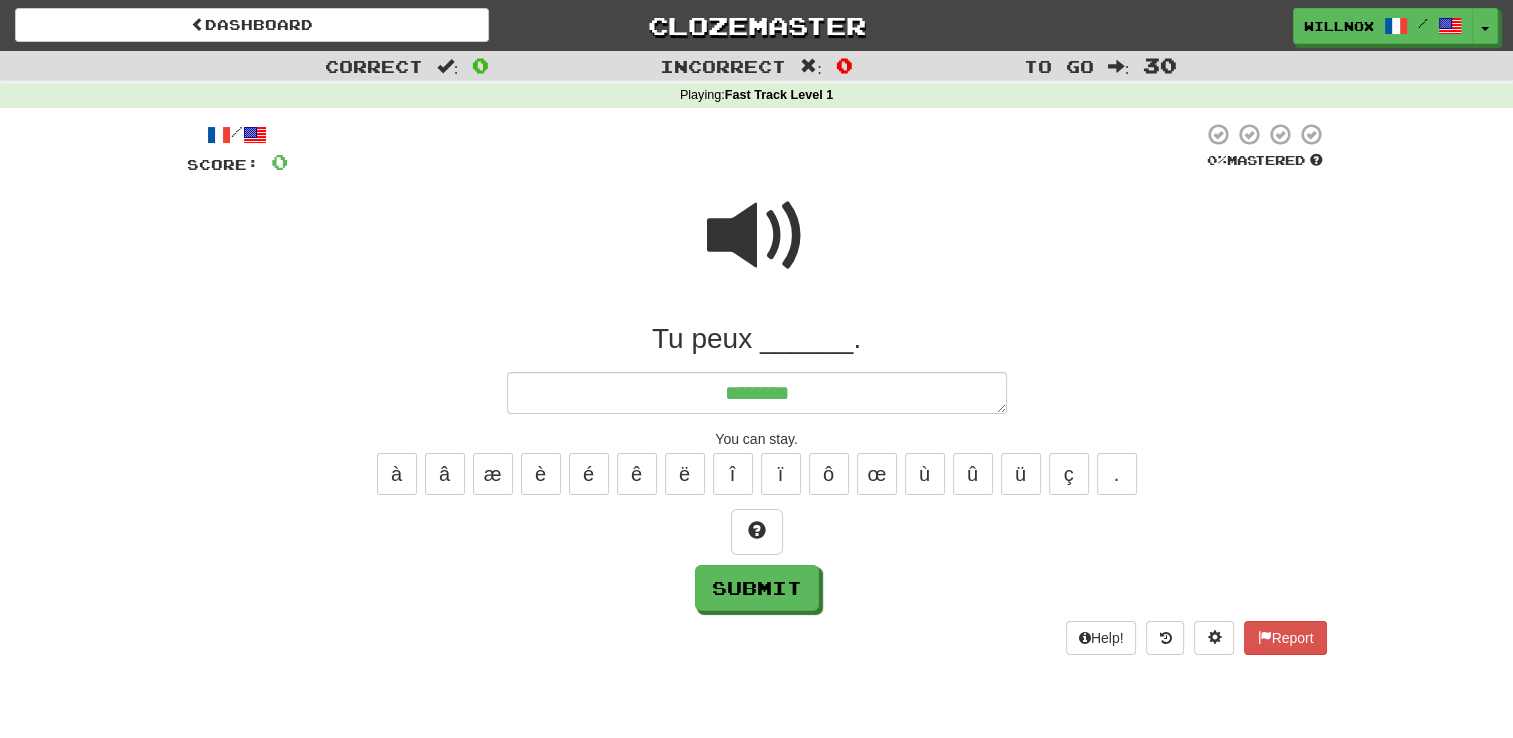 type on "*" 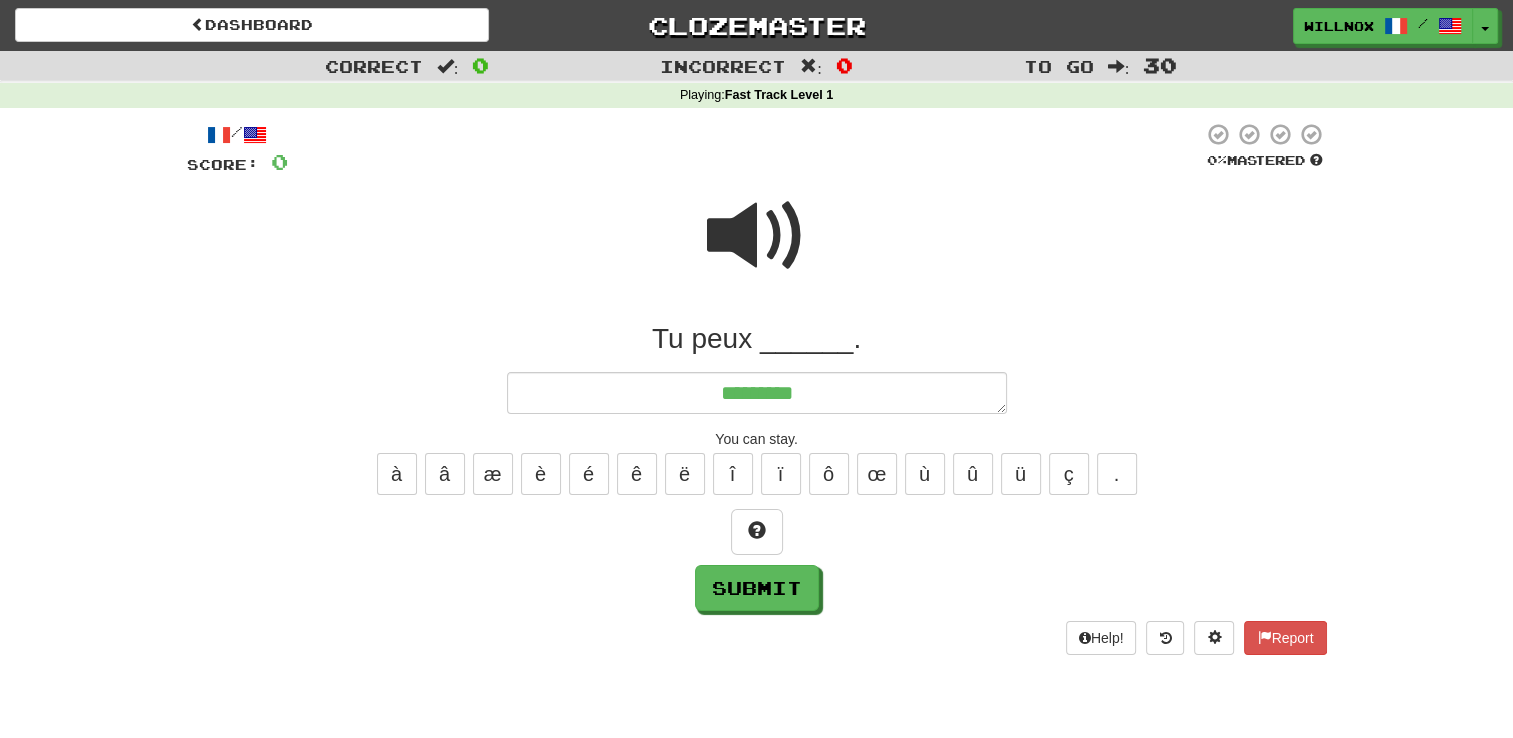 type on "*" 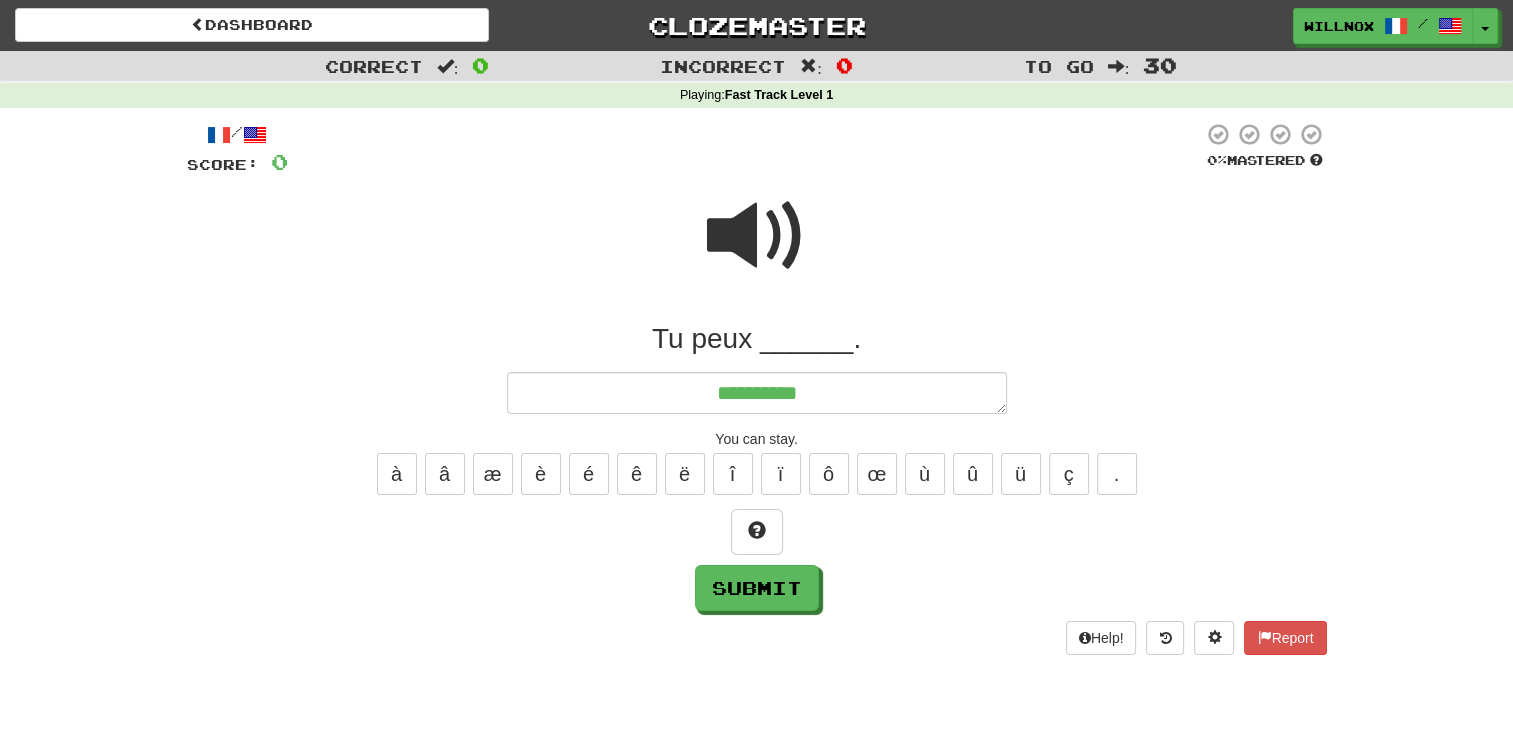 type on "*" 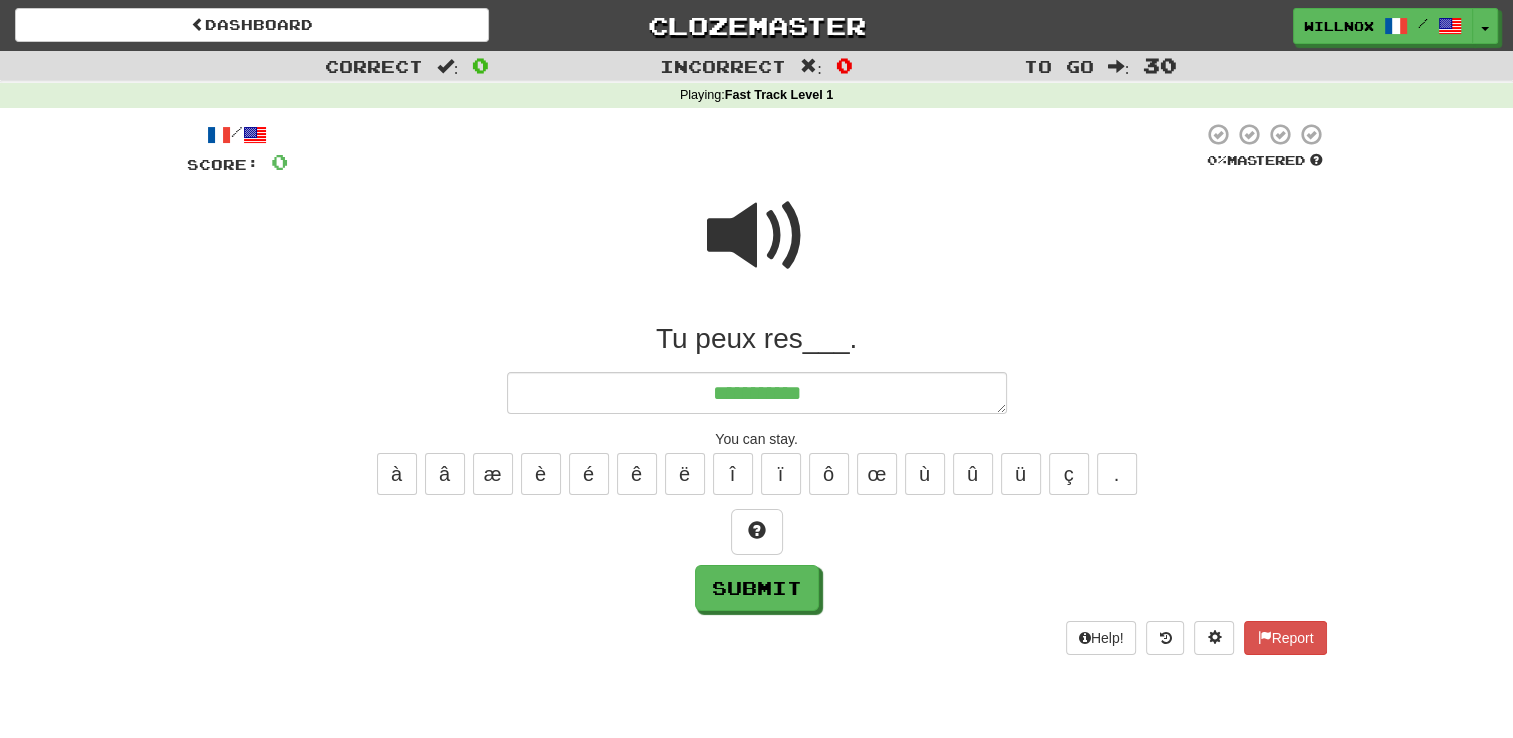 type on "*" 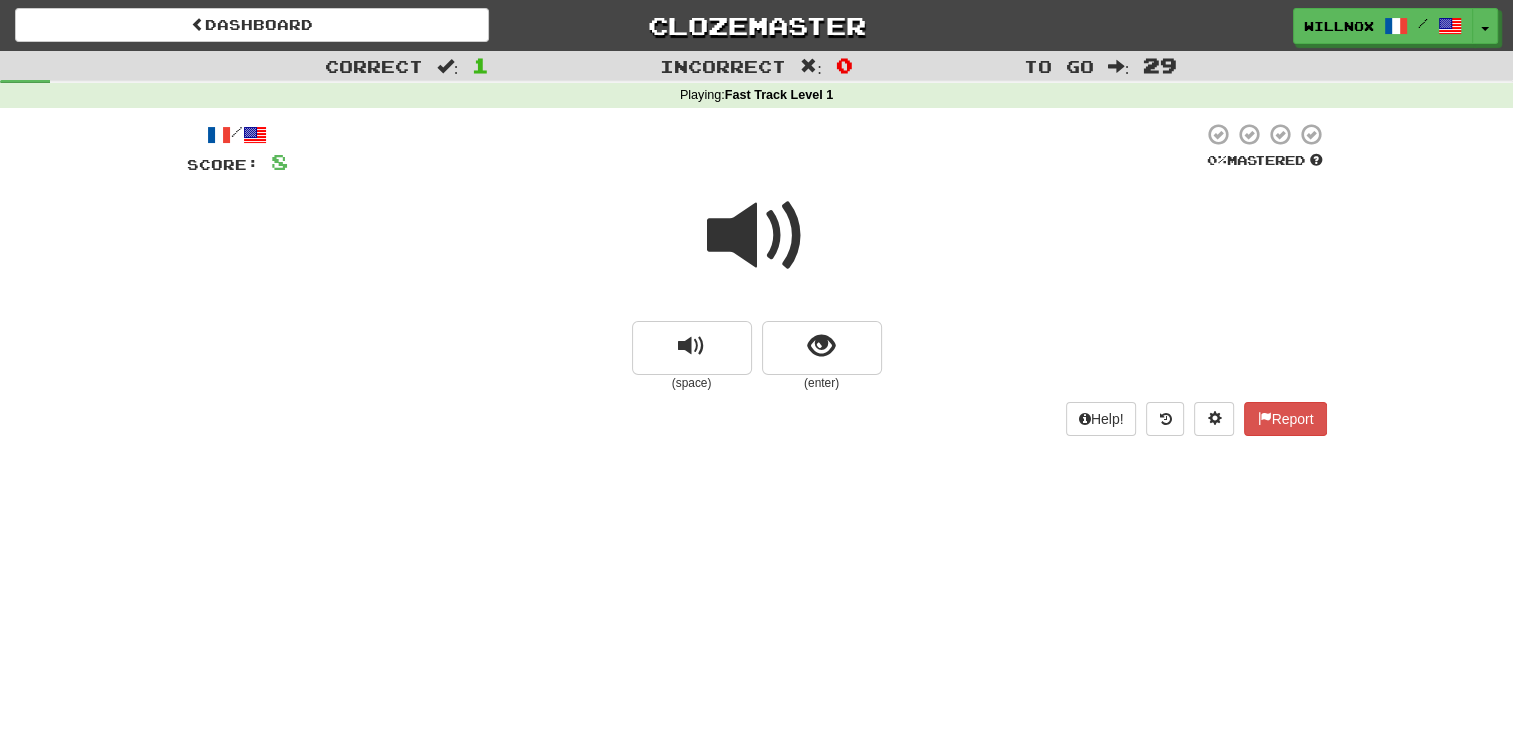 click at bounding box center (757, 236) 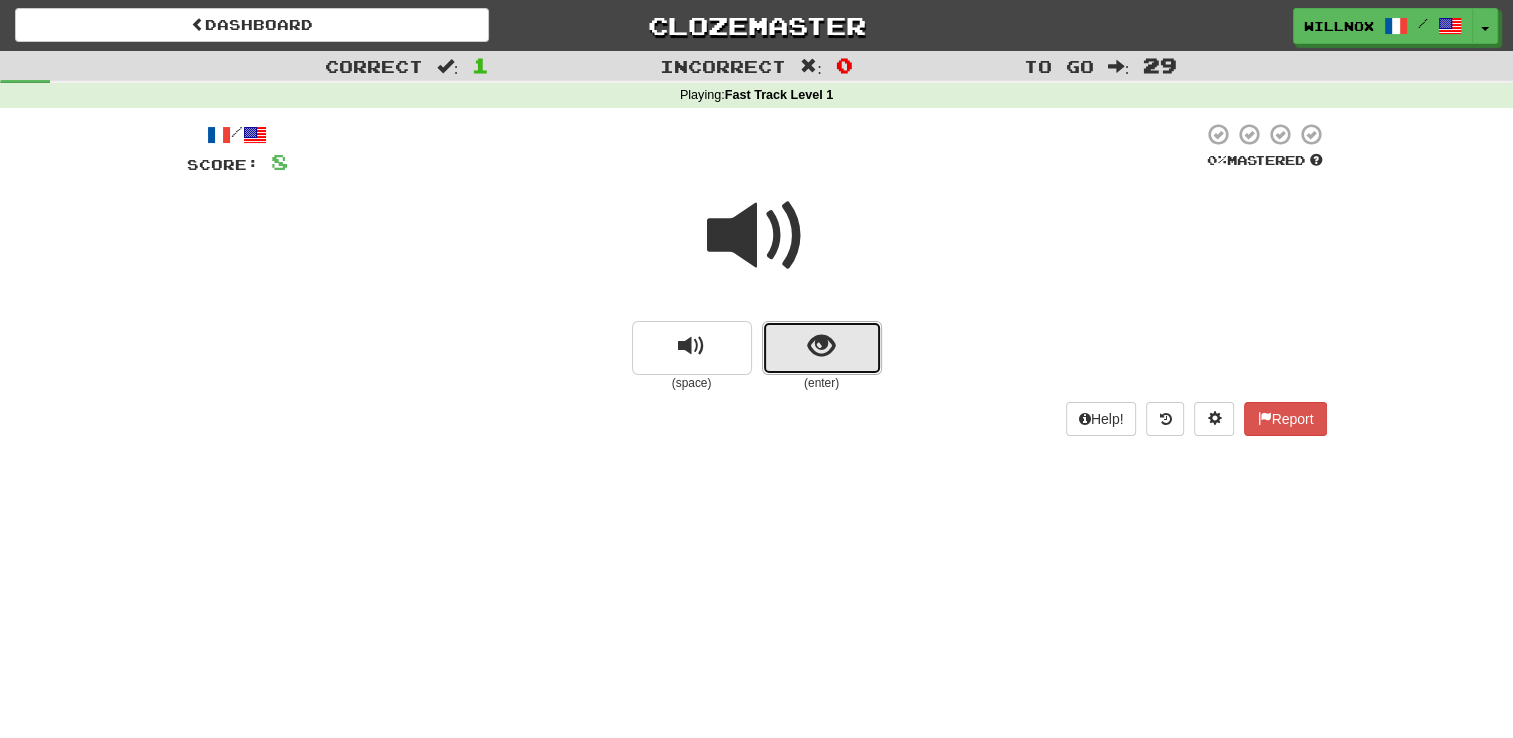 click at bounding box center (822, 348) 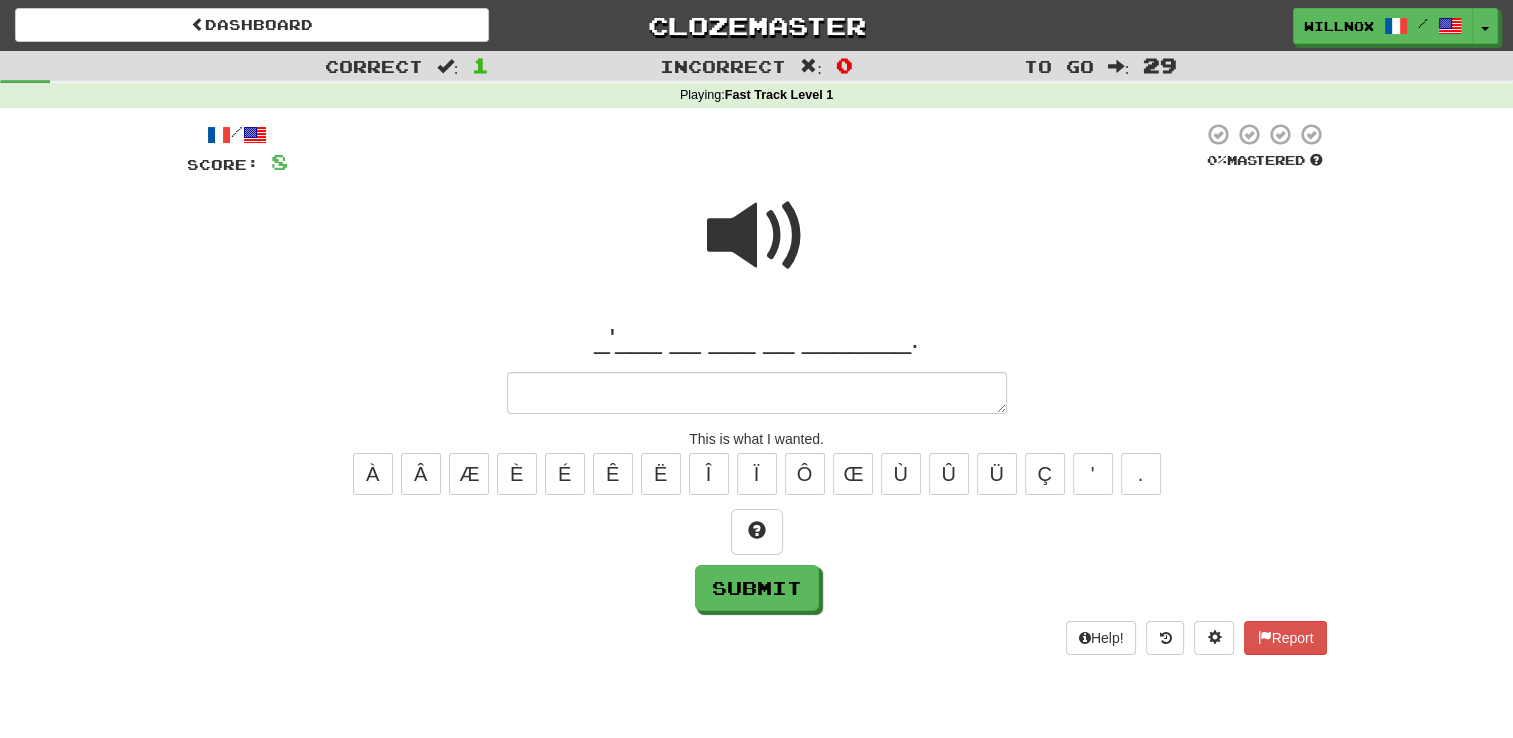 type on "*" 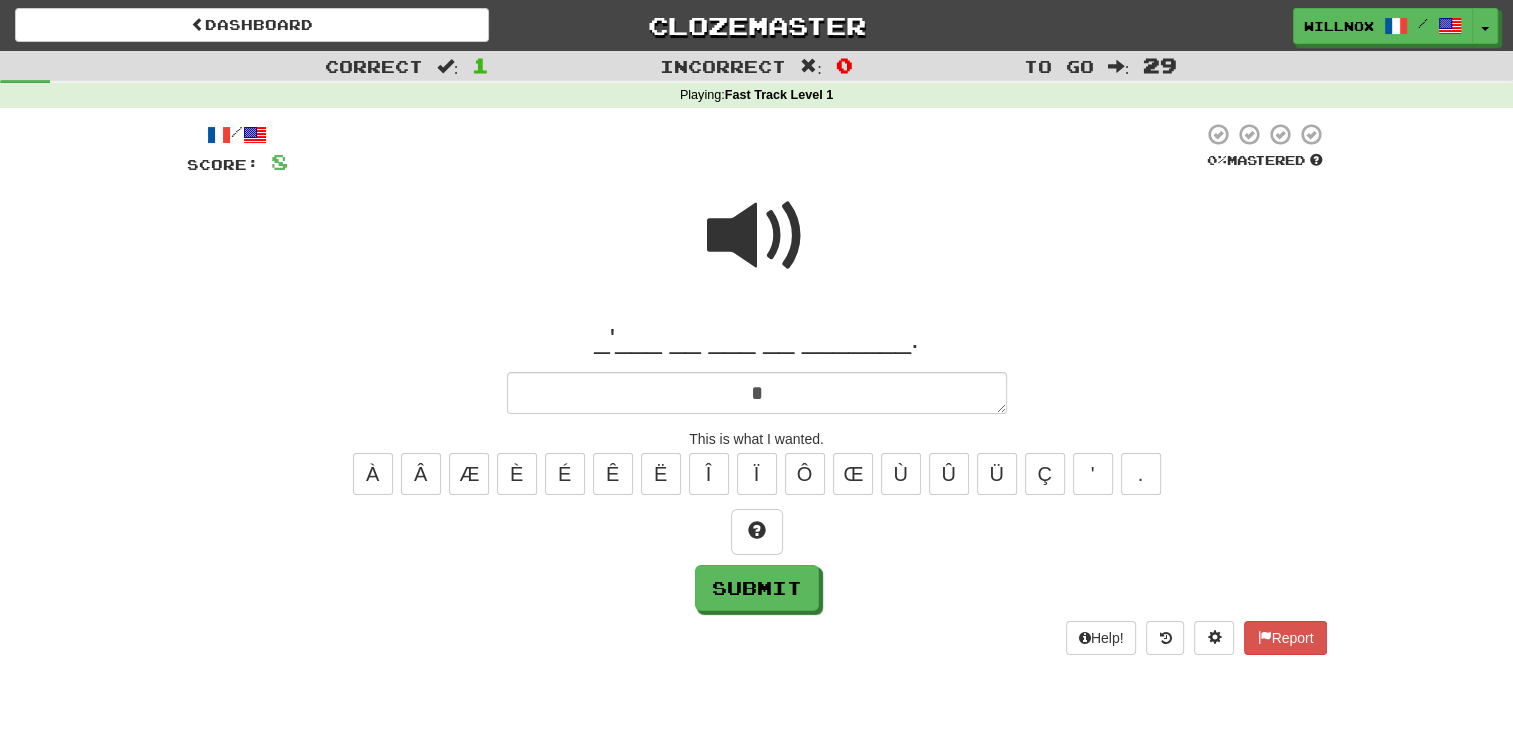 type on "*" 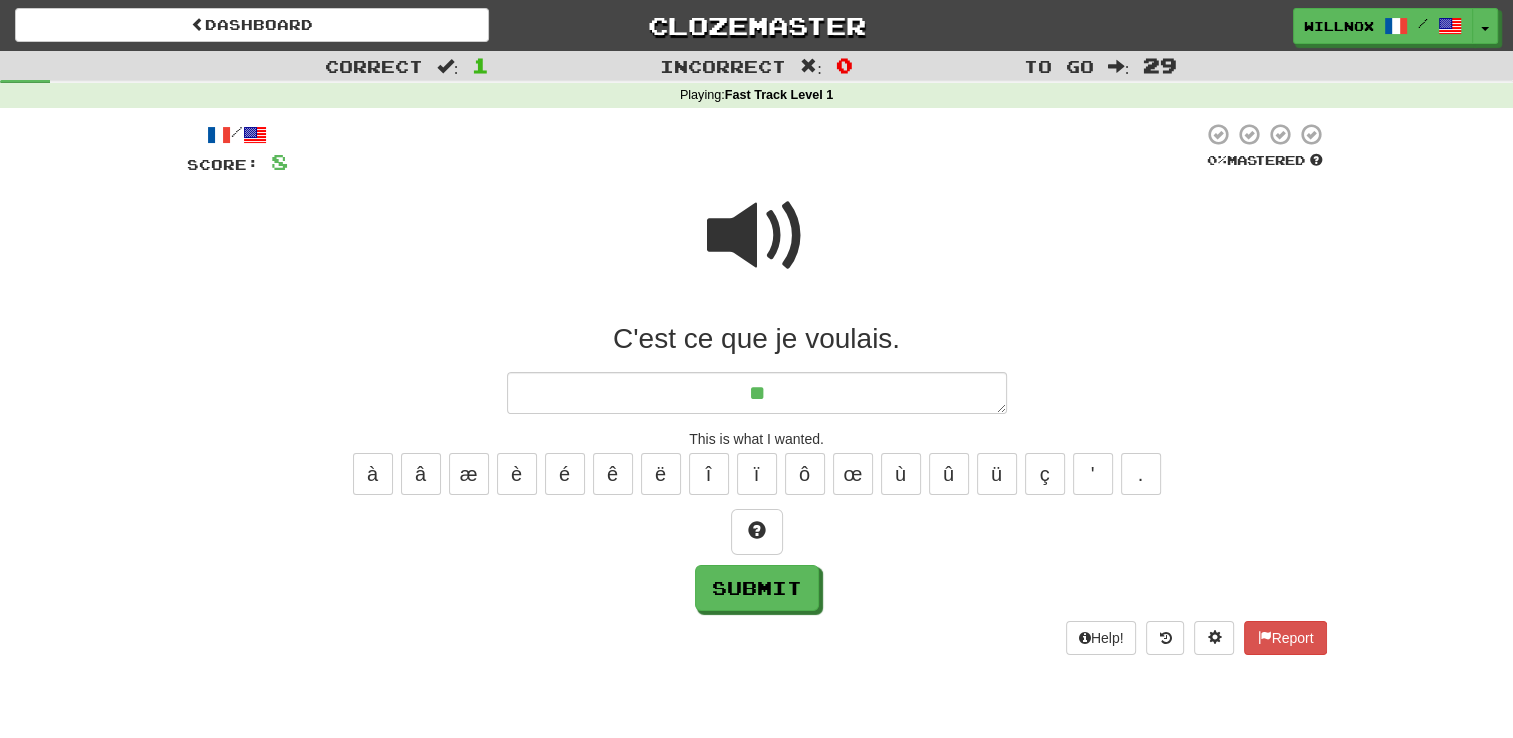 type on "*" 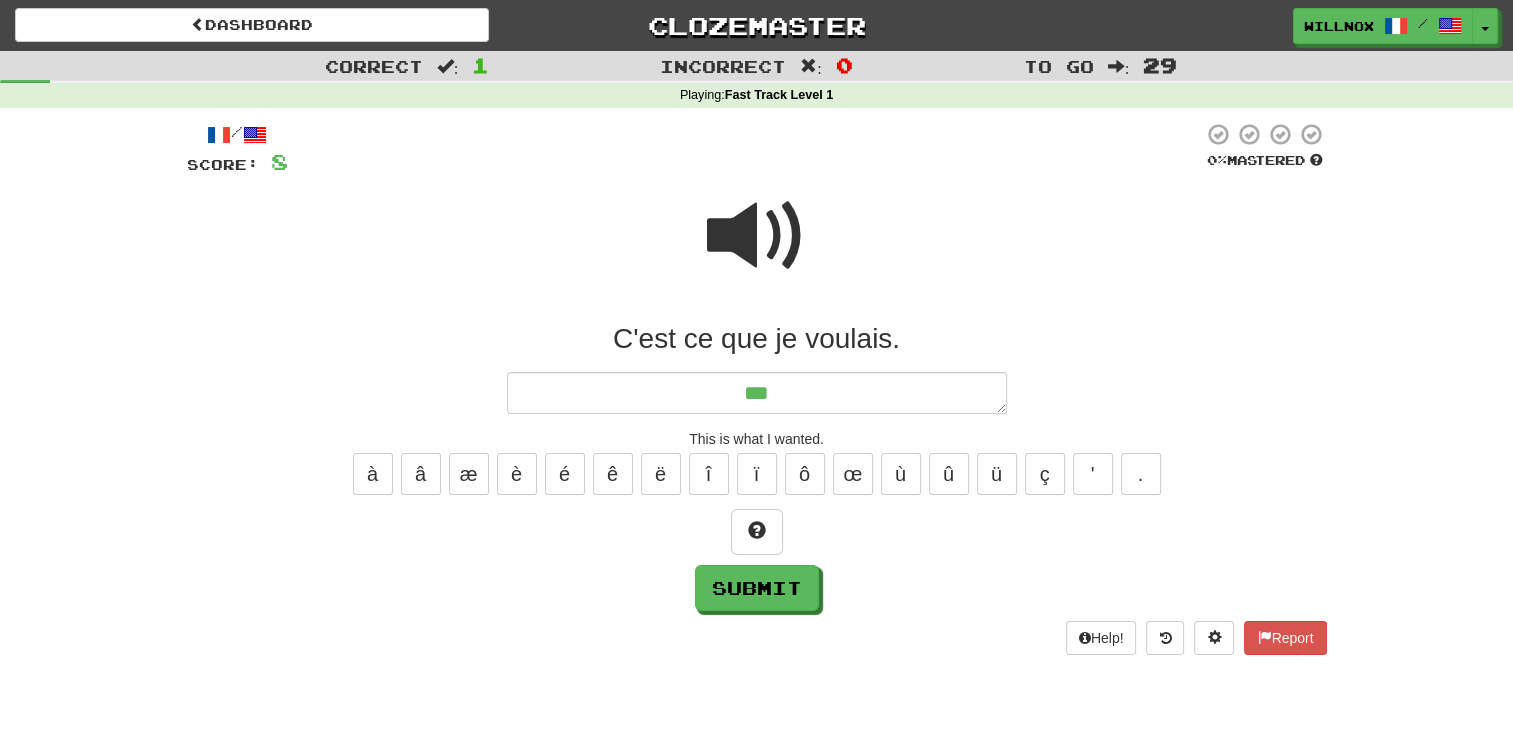 type on "*" 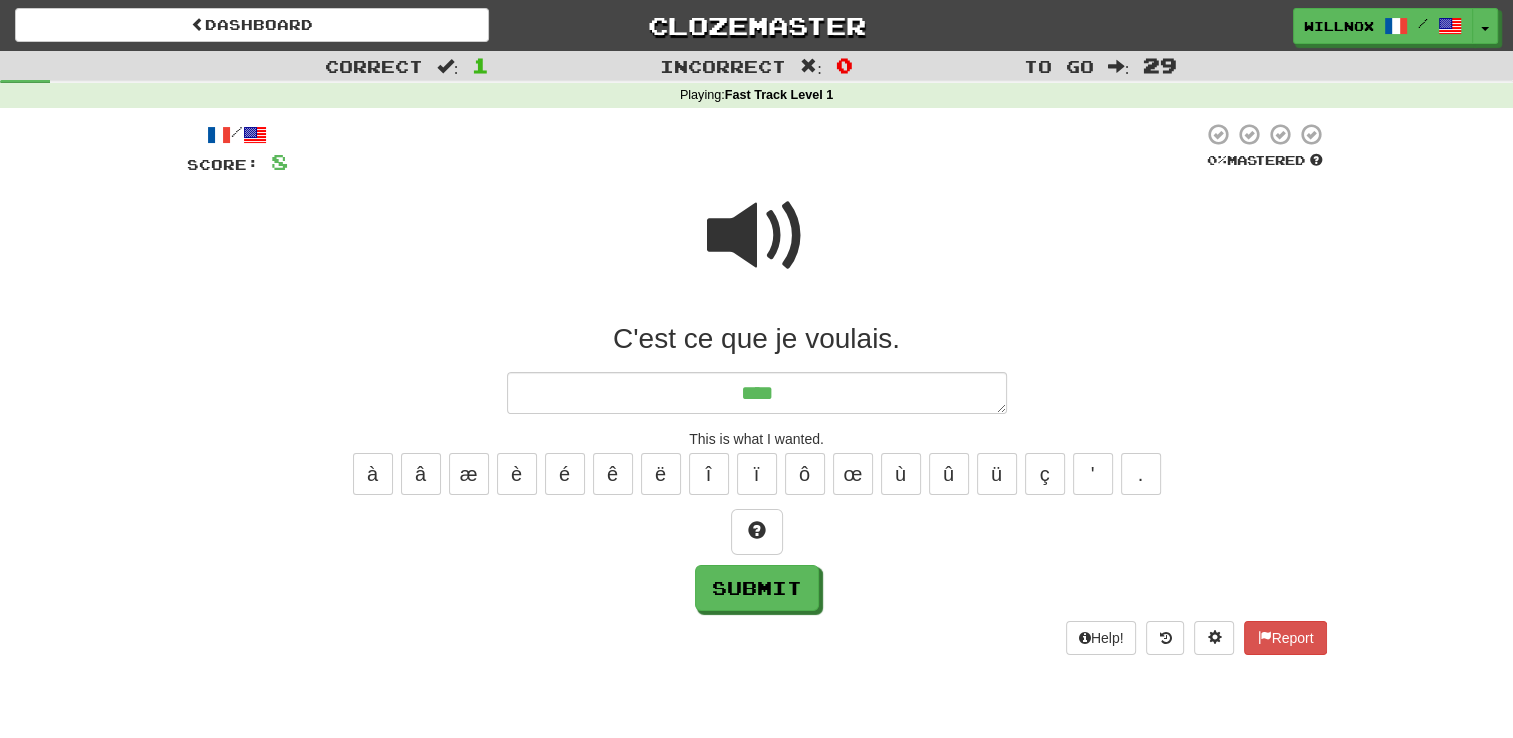 type on "*" 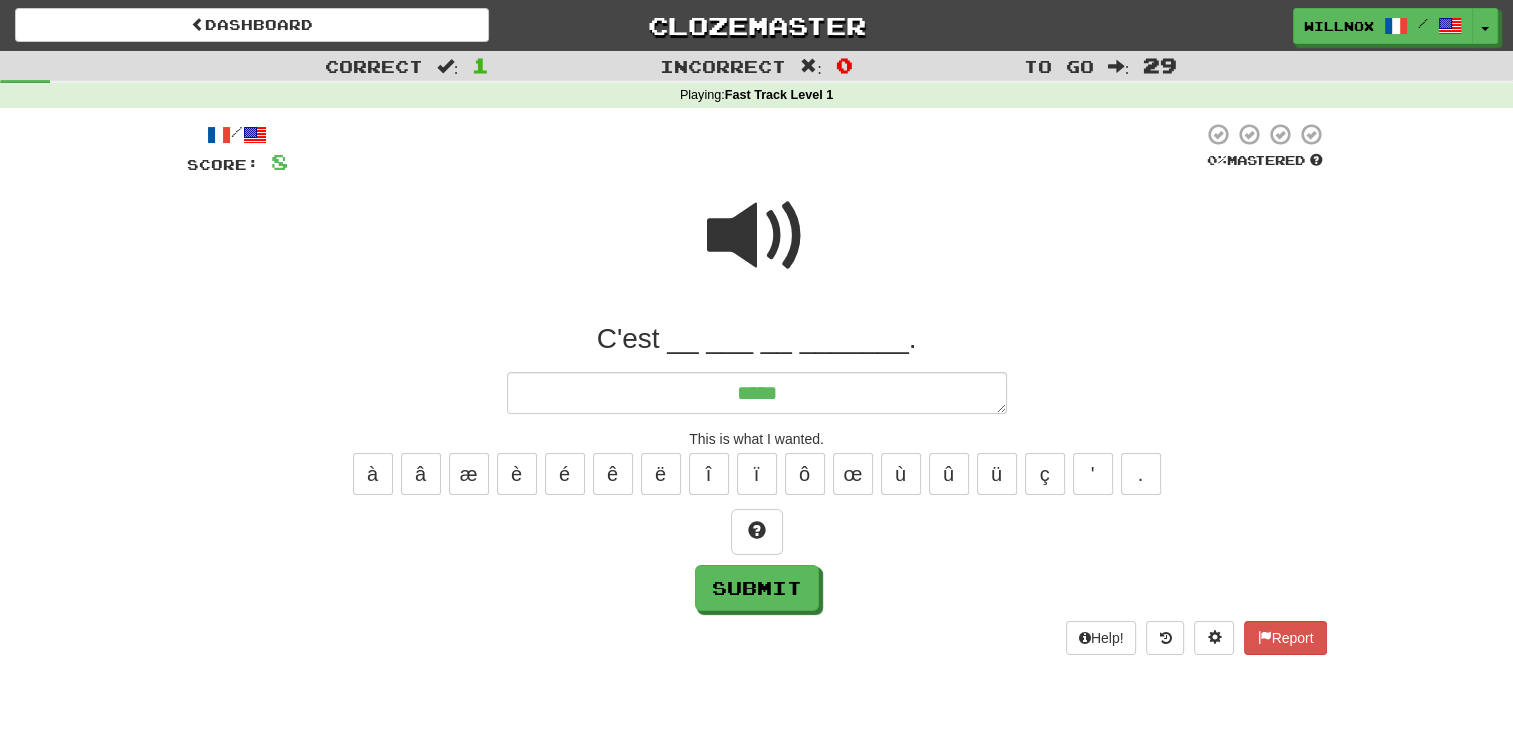 type on "*****" 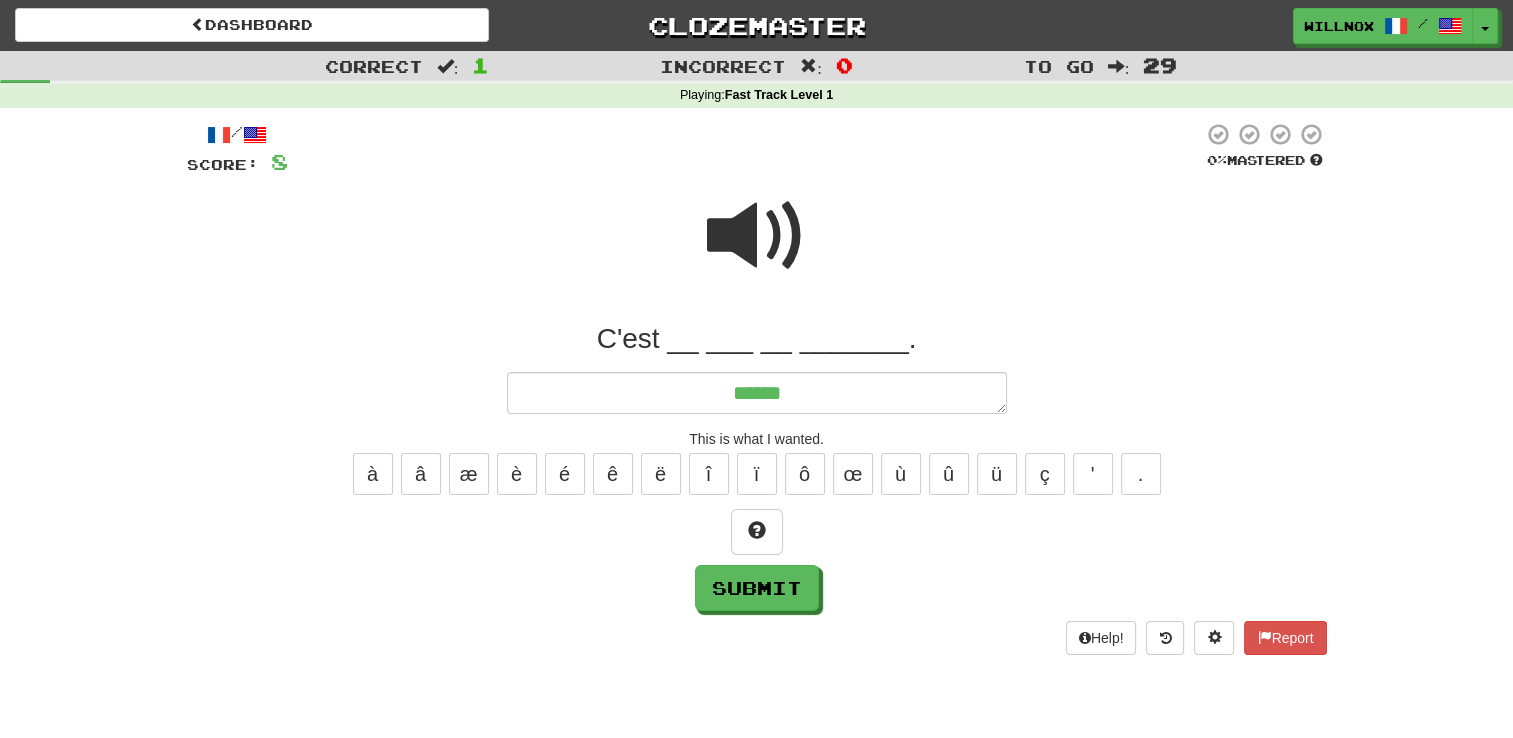 type on "*" 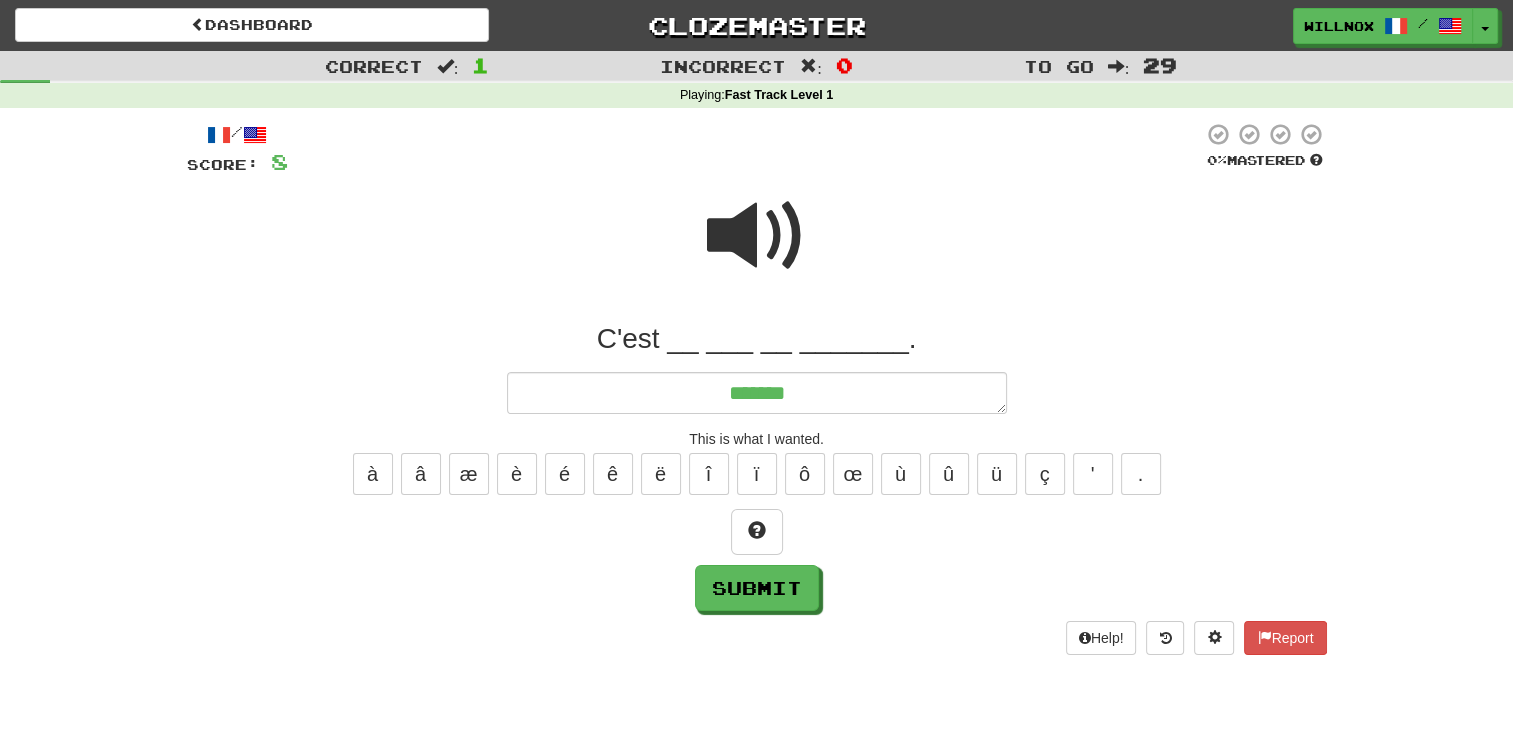 type on "*" 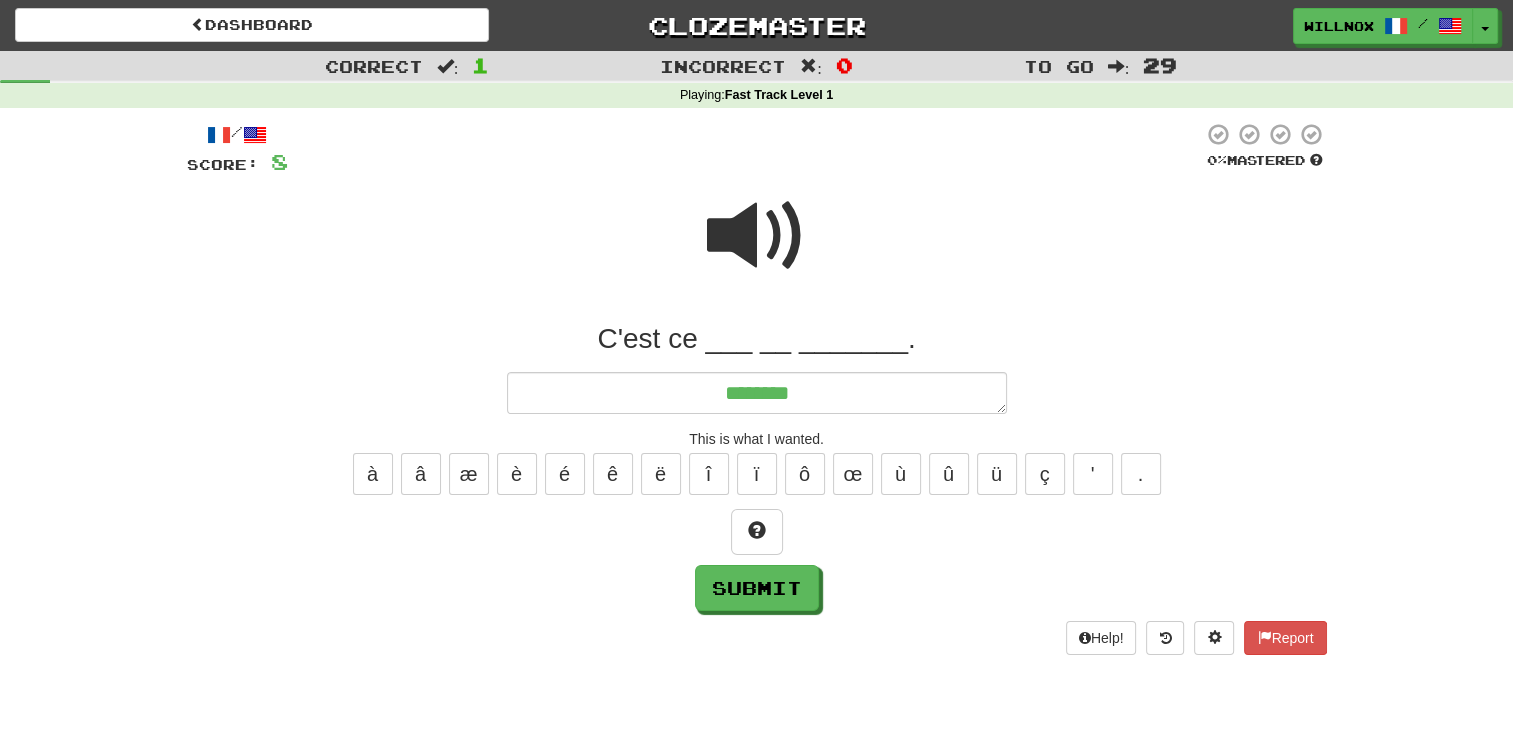 type on "********" 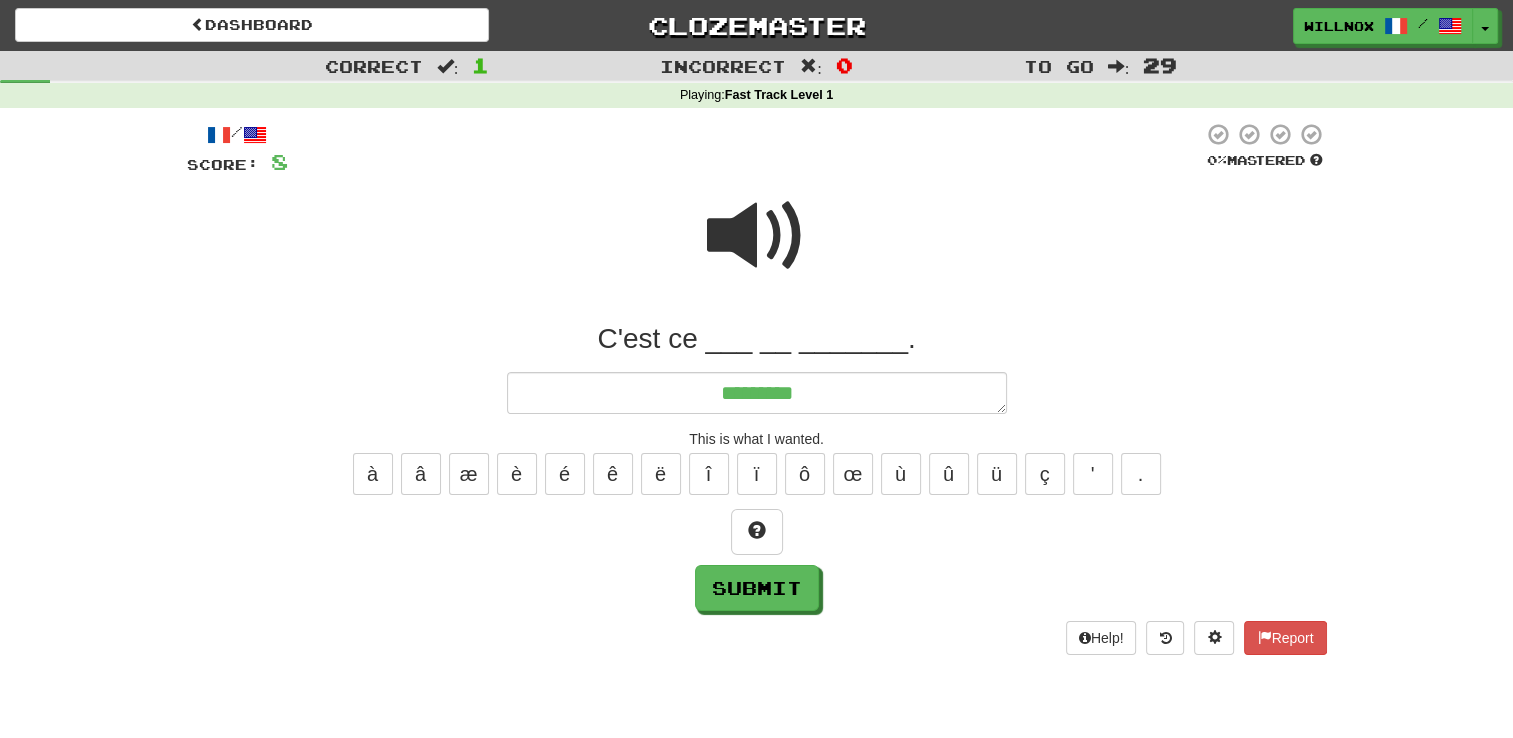 type on "*" 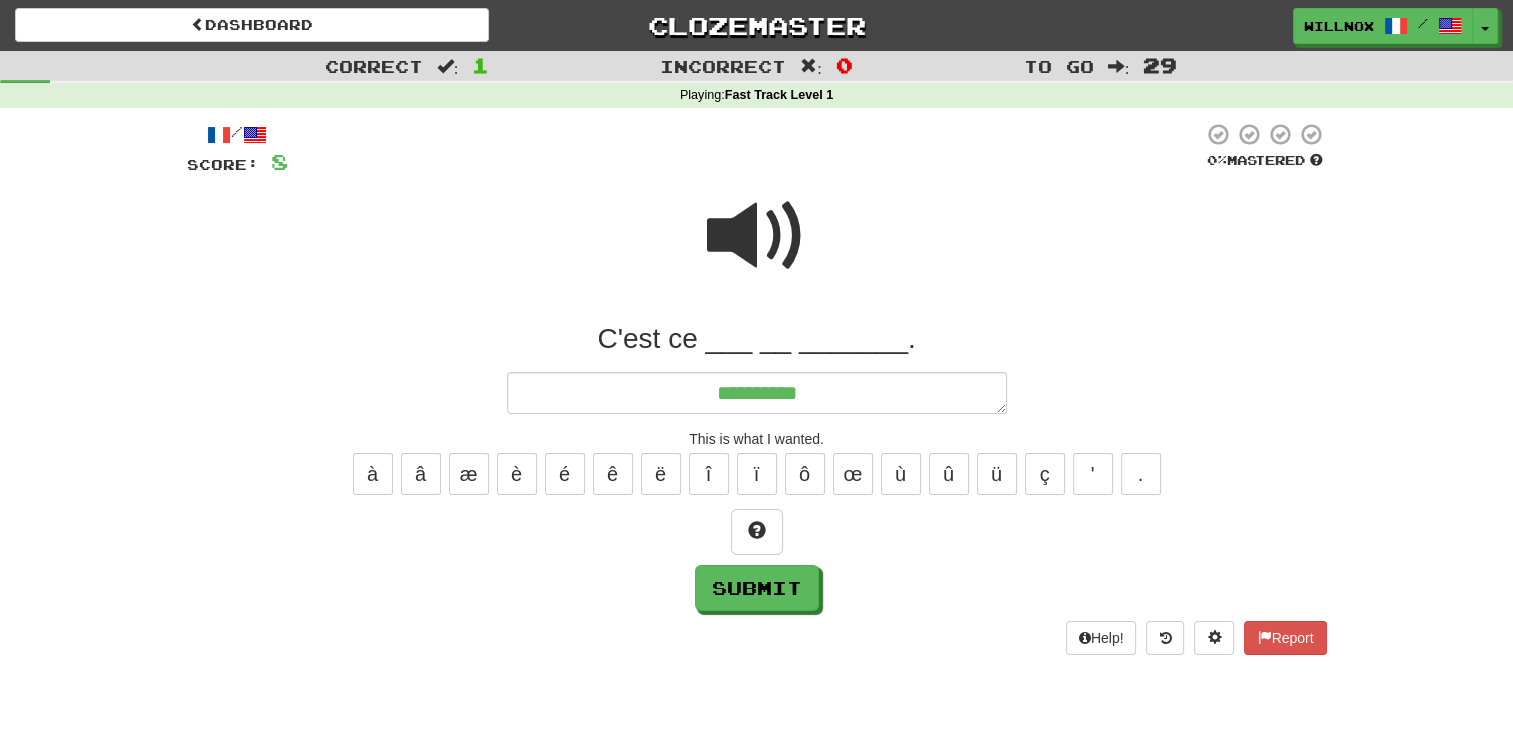 type on "**********" 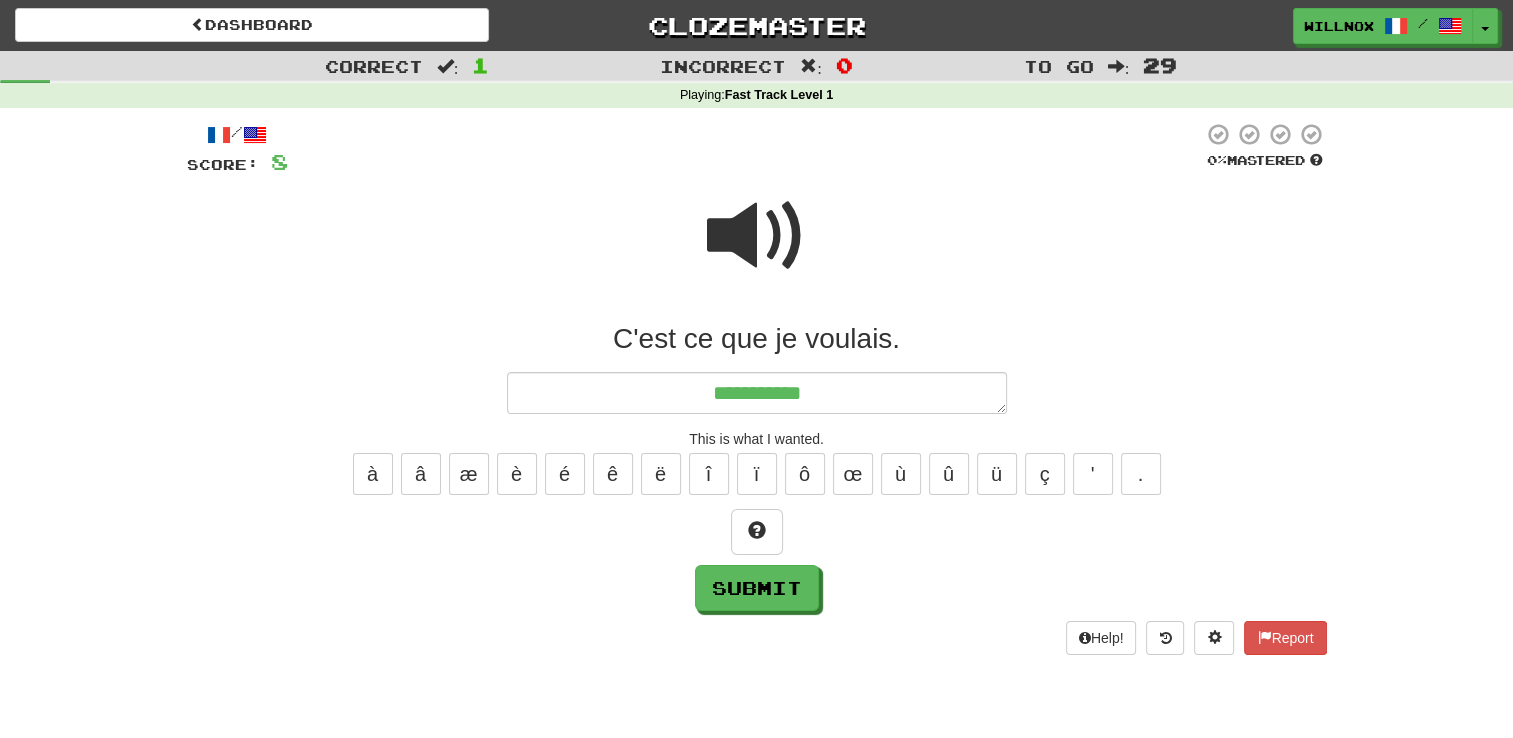 type on "*" 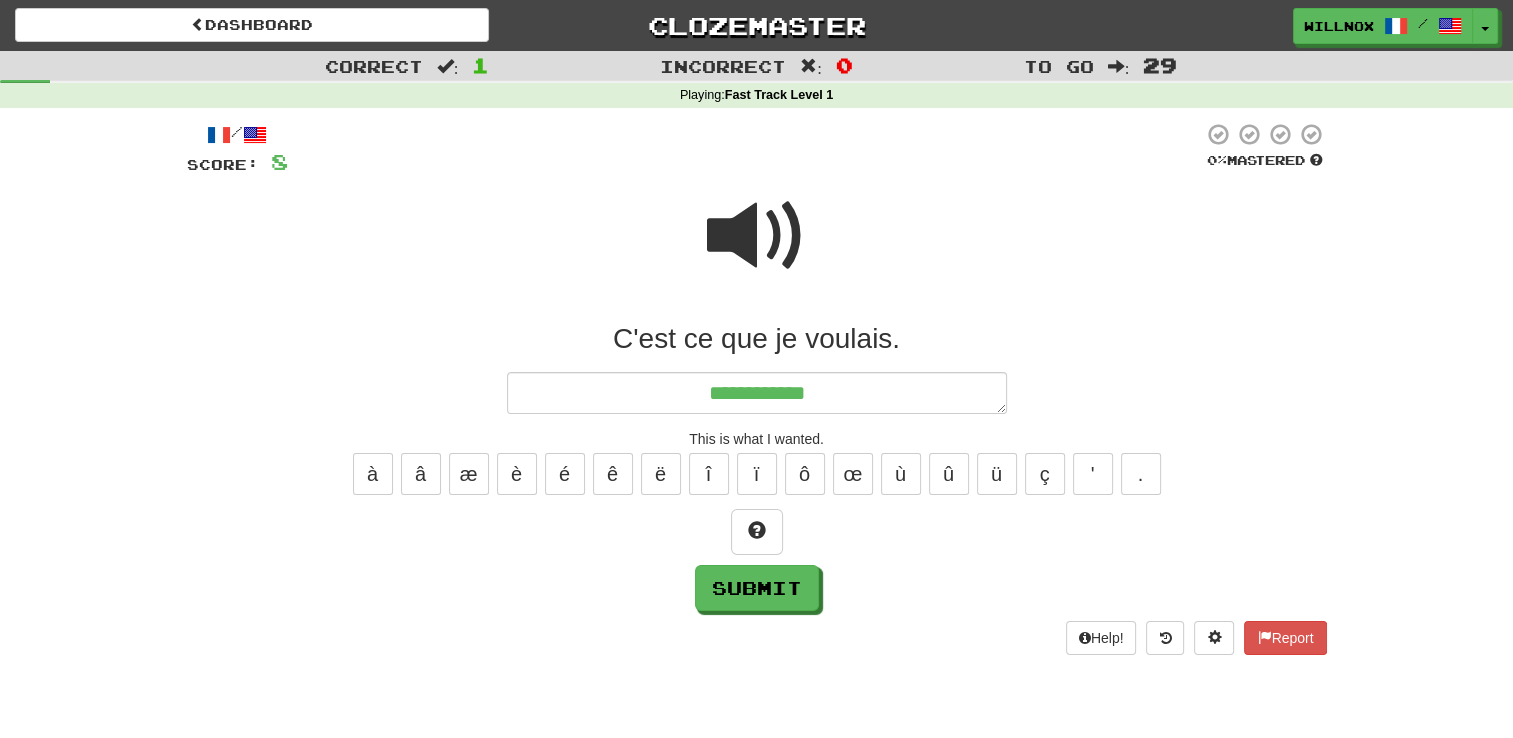 type on "**********" 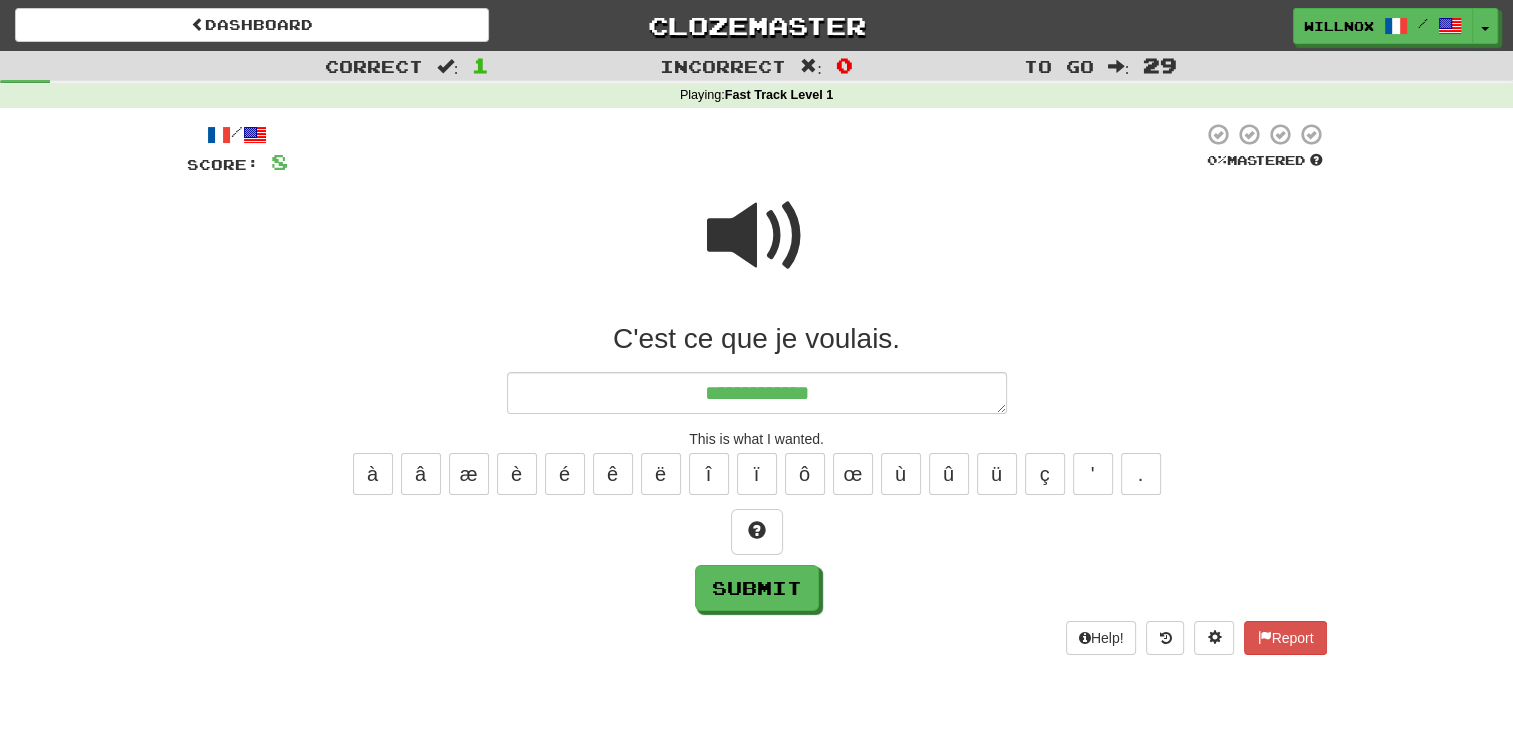 type on "*" 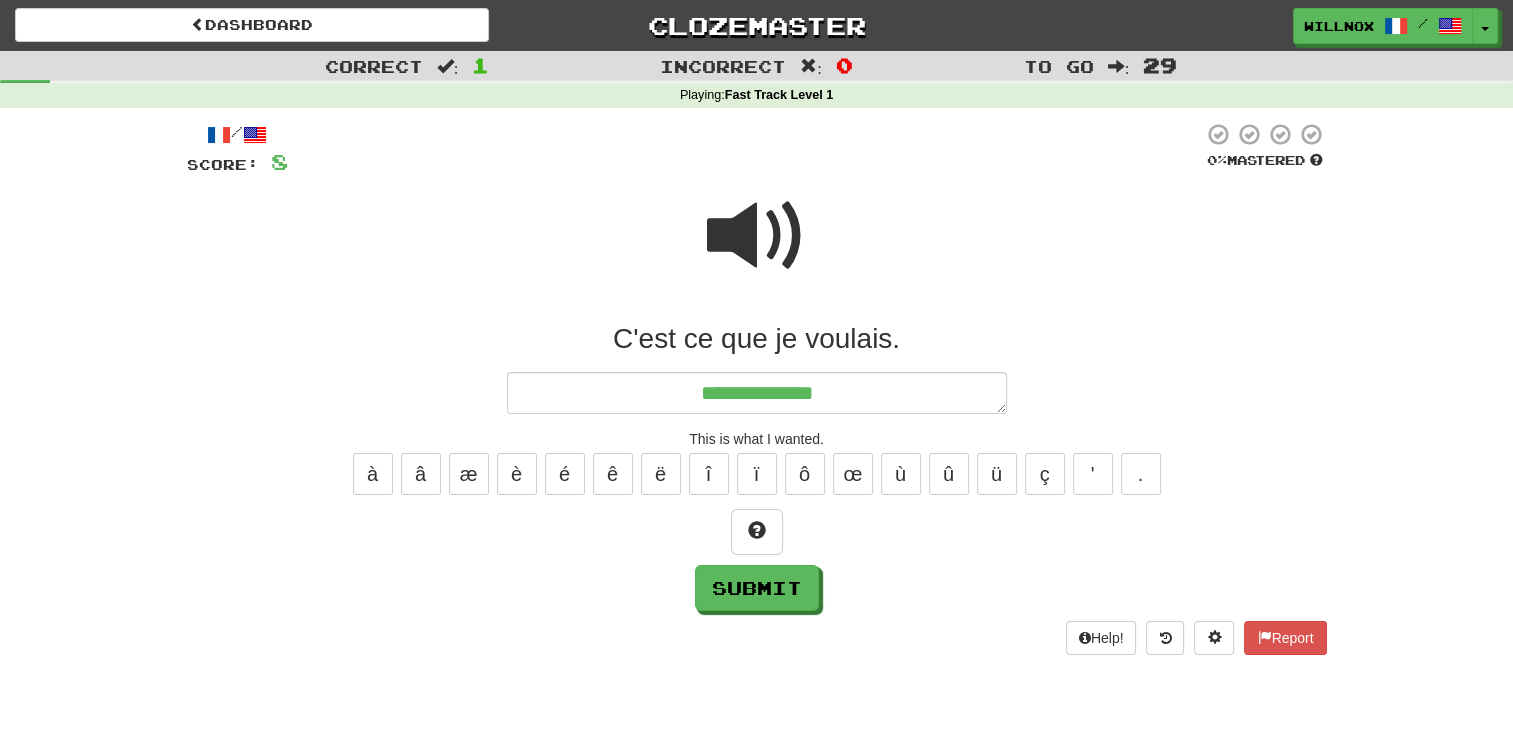 type on "**********" 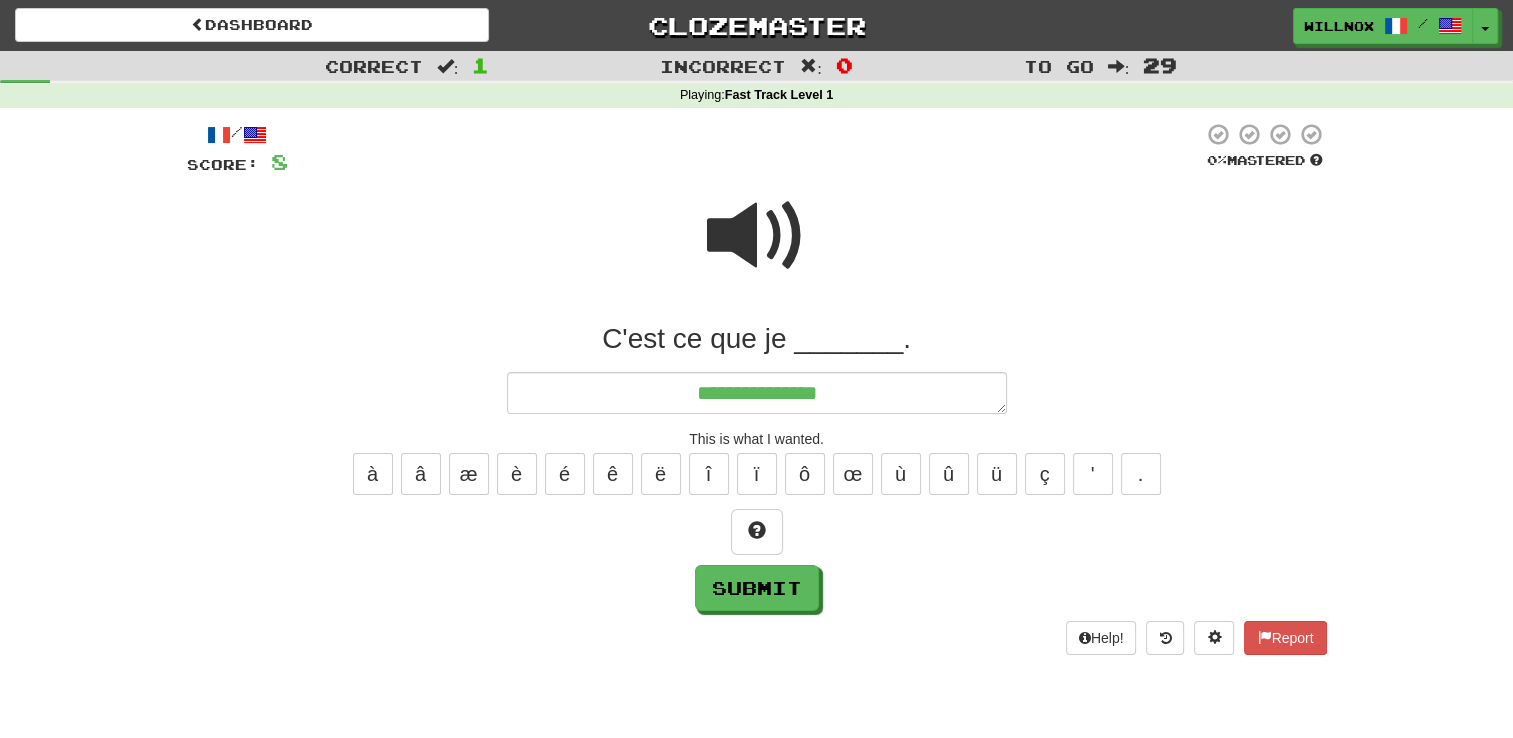 type on "*" 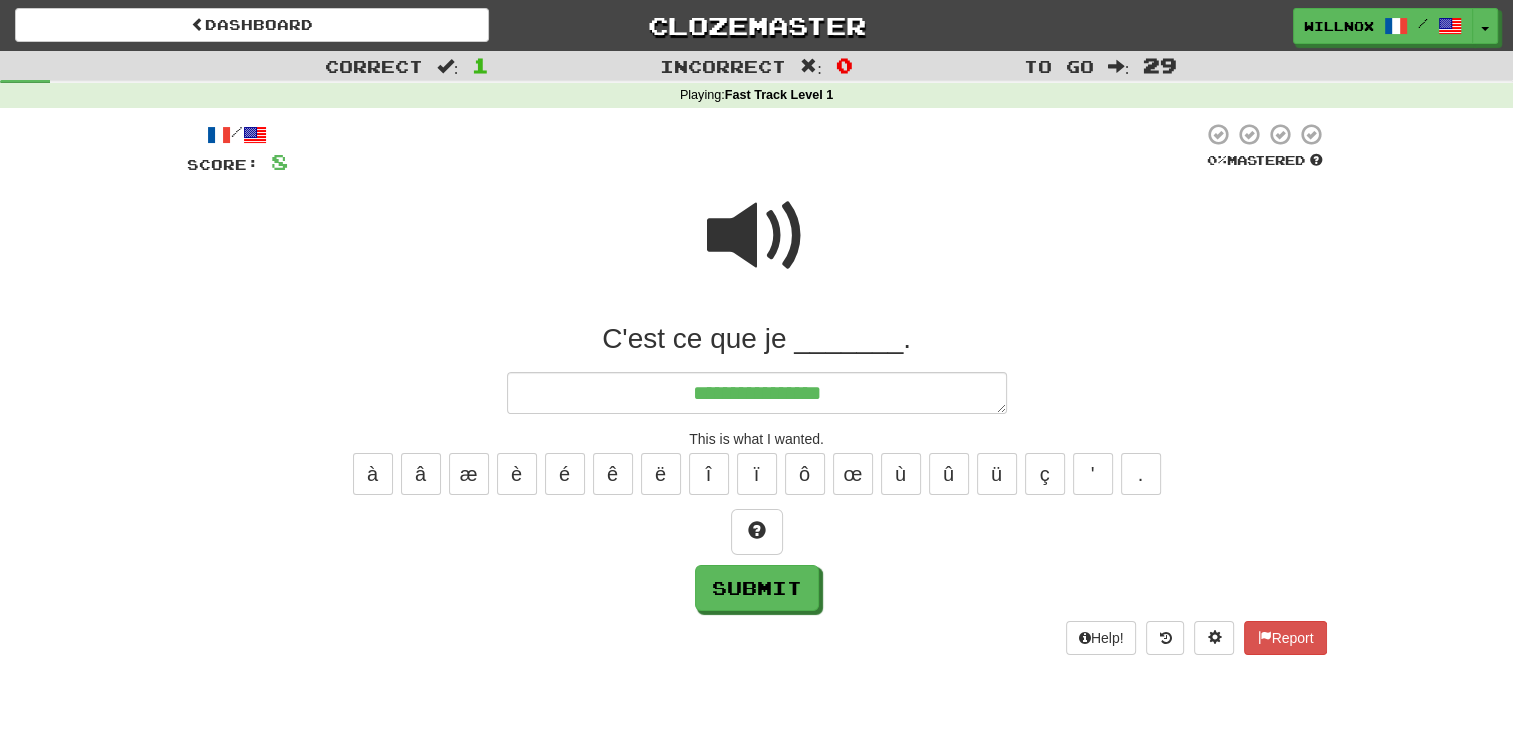 type on "*" 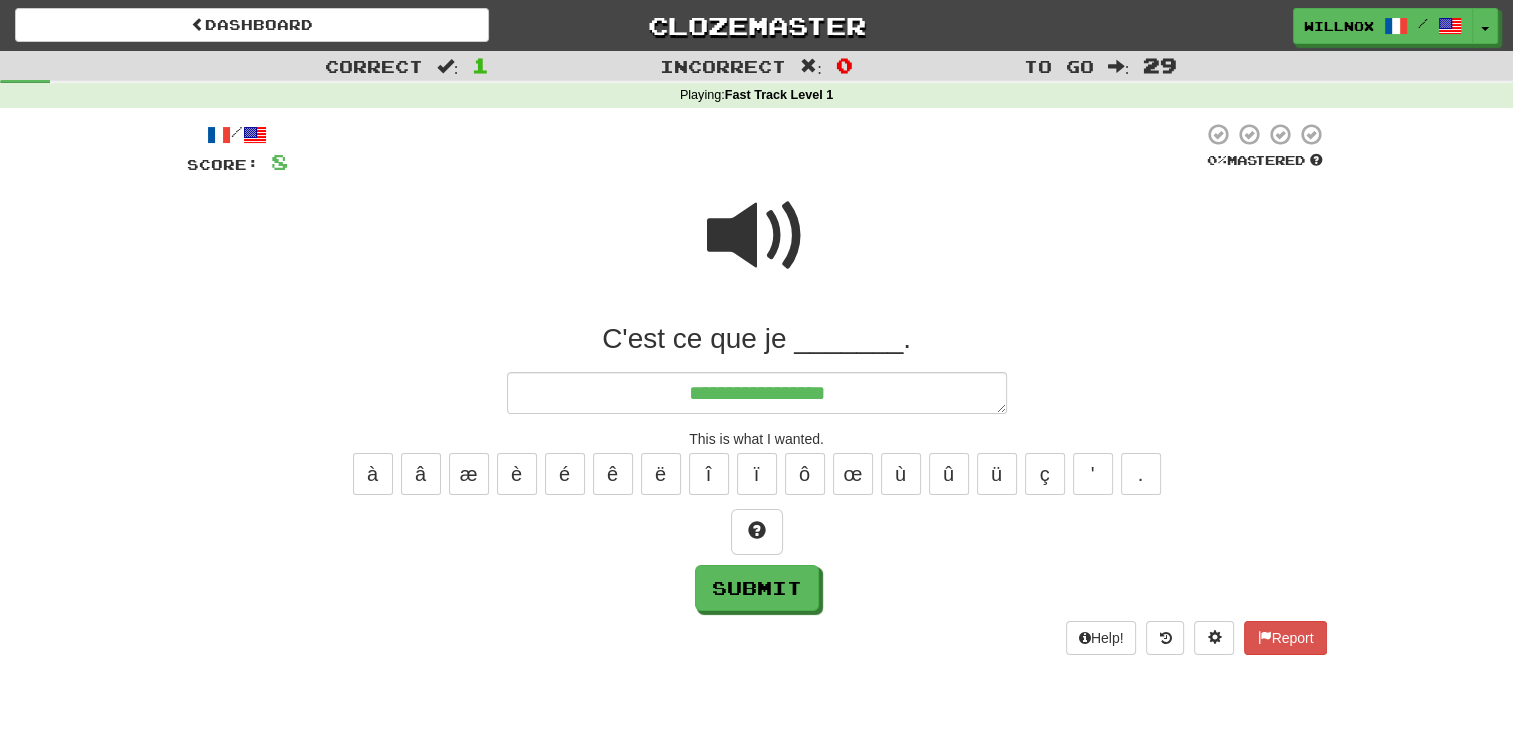 type on "**********" 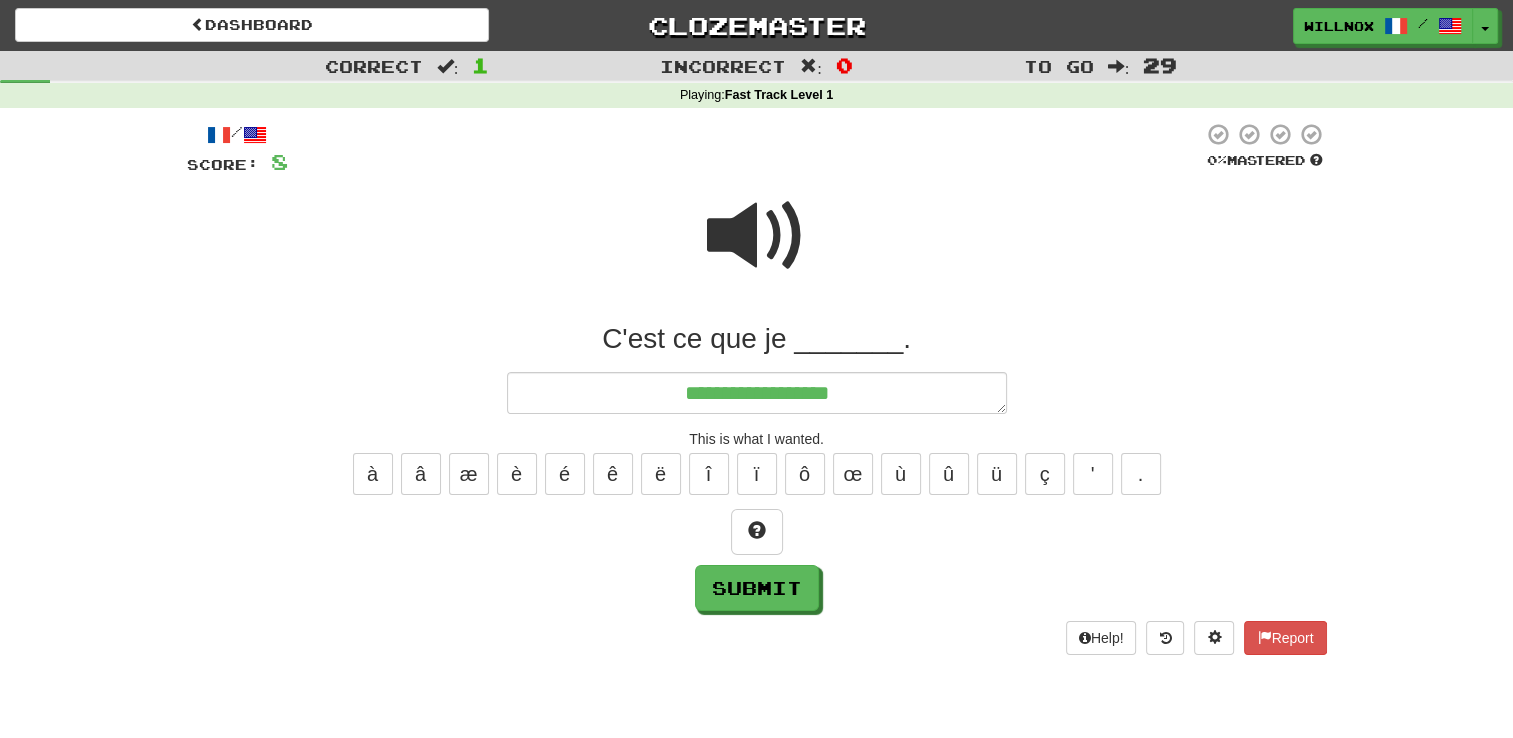 type on "*" 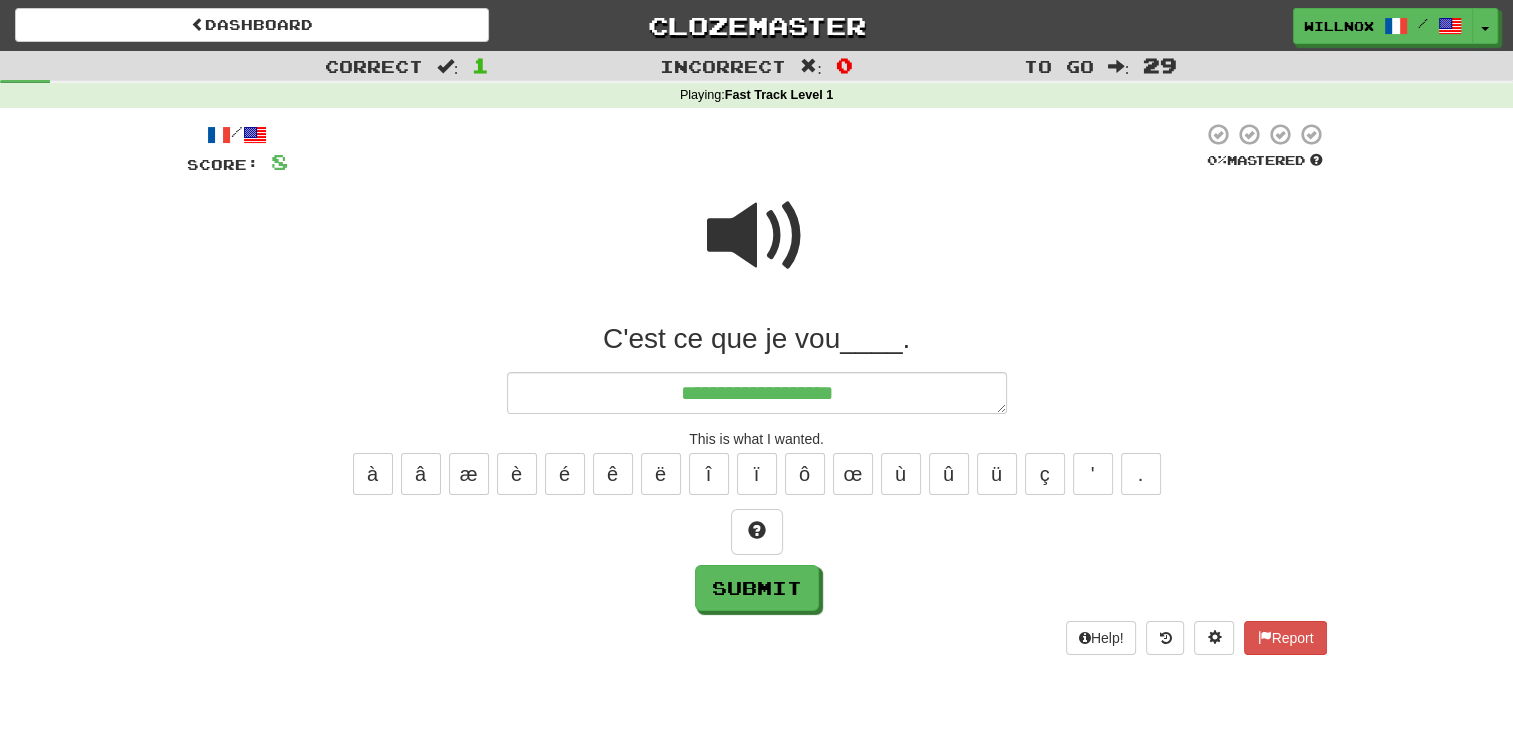 type on "*" 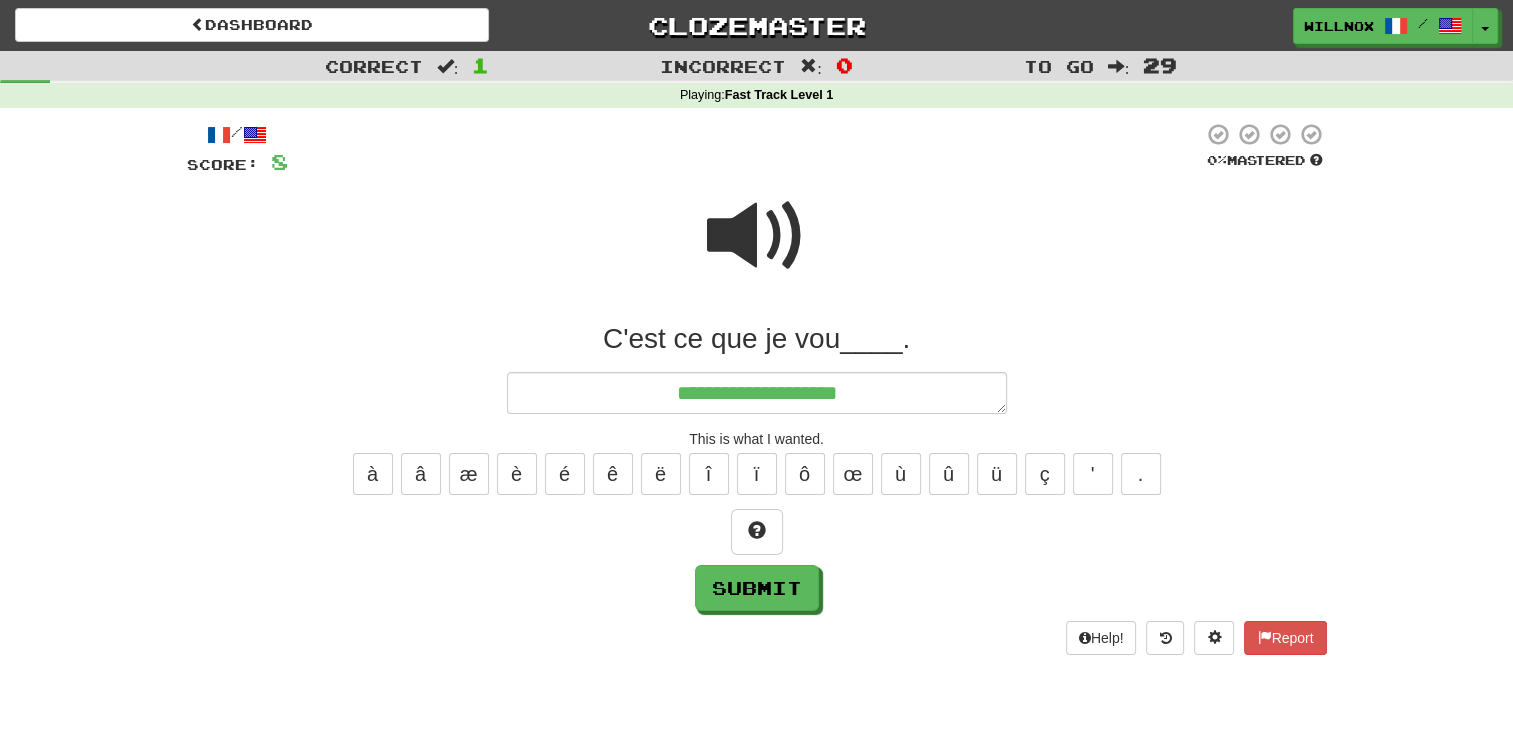 type on "*" 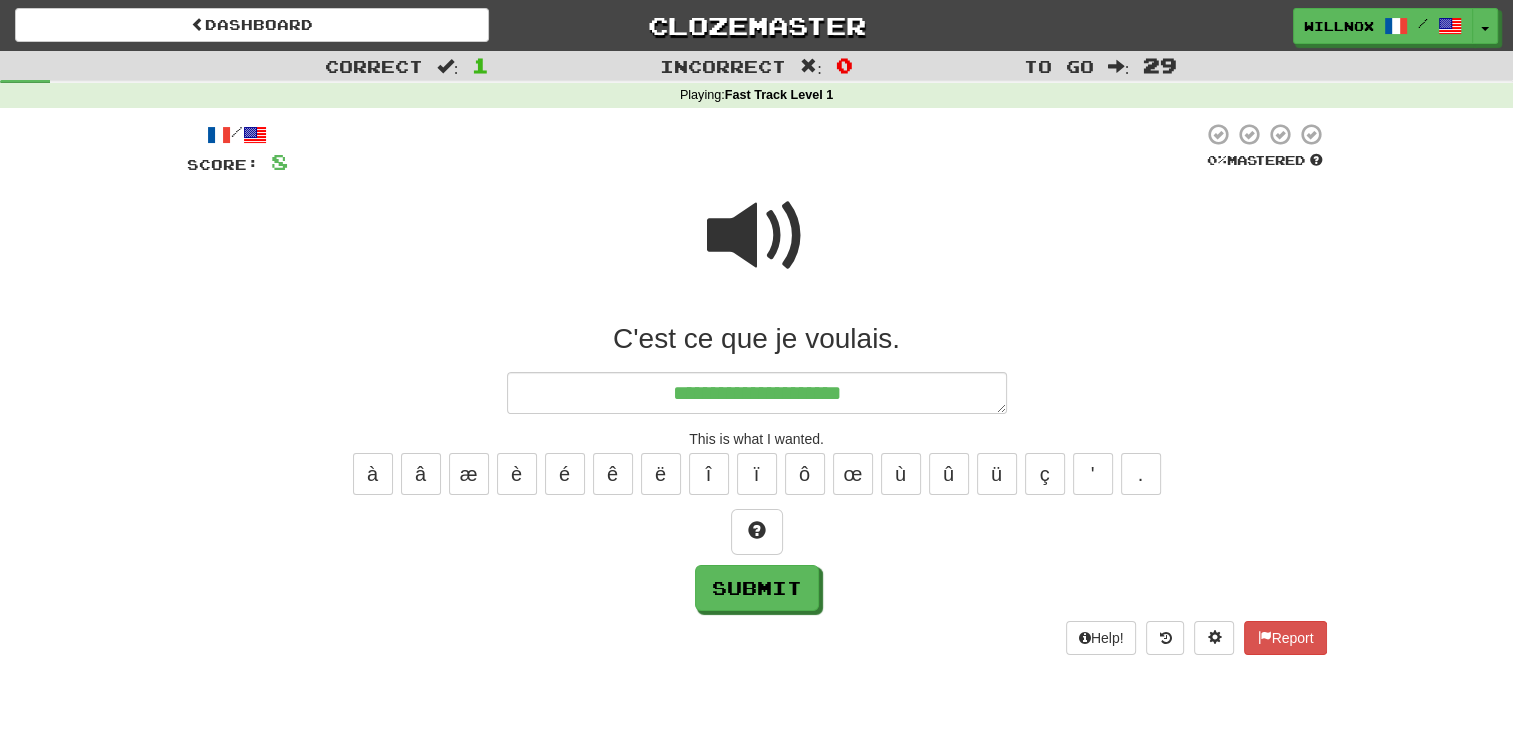 type on "*" 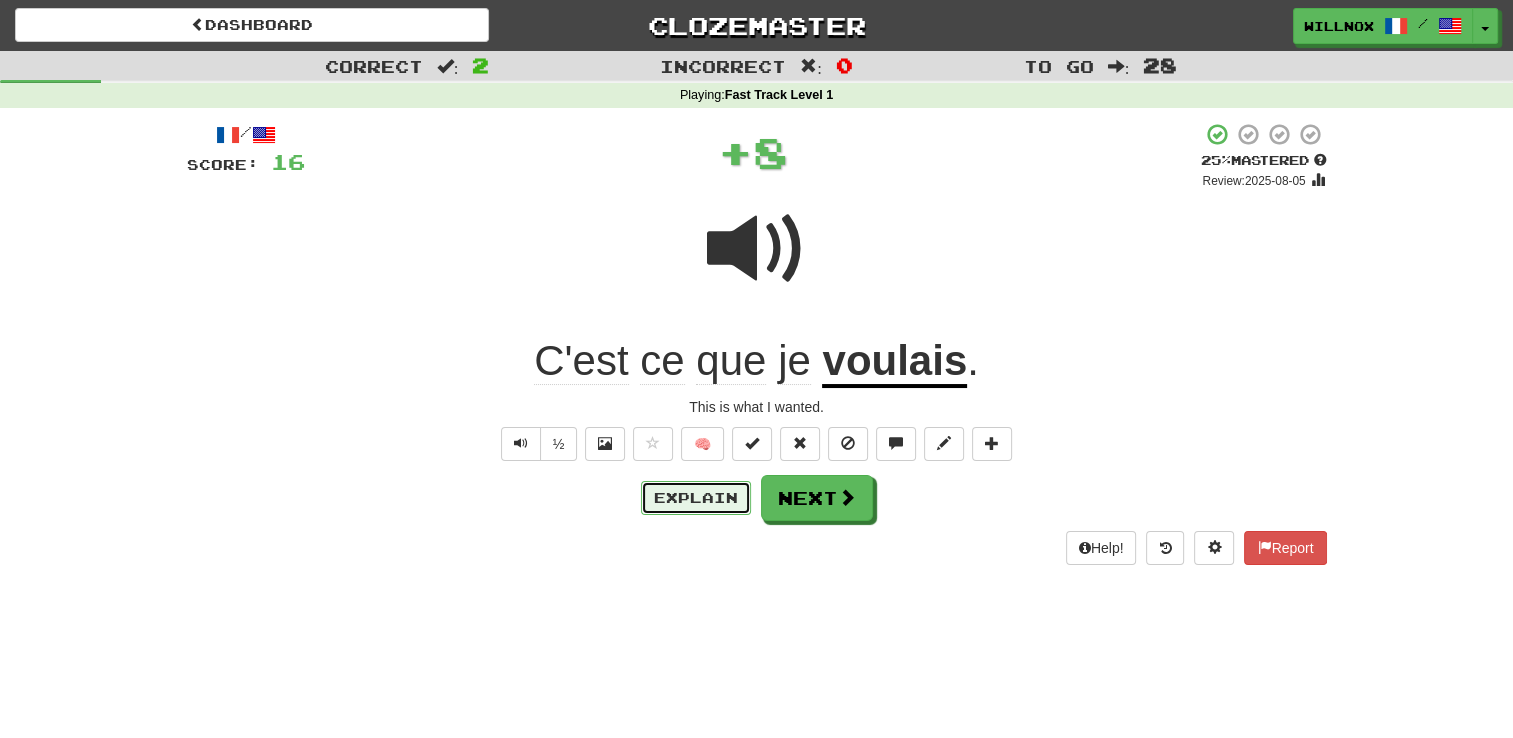 click on "Explain" at bounding box center [696, 498] 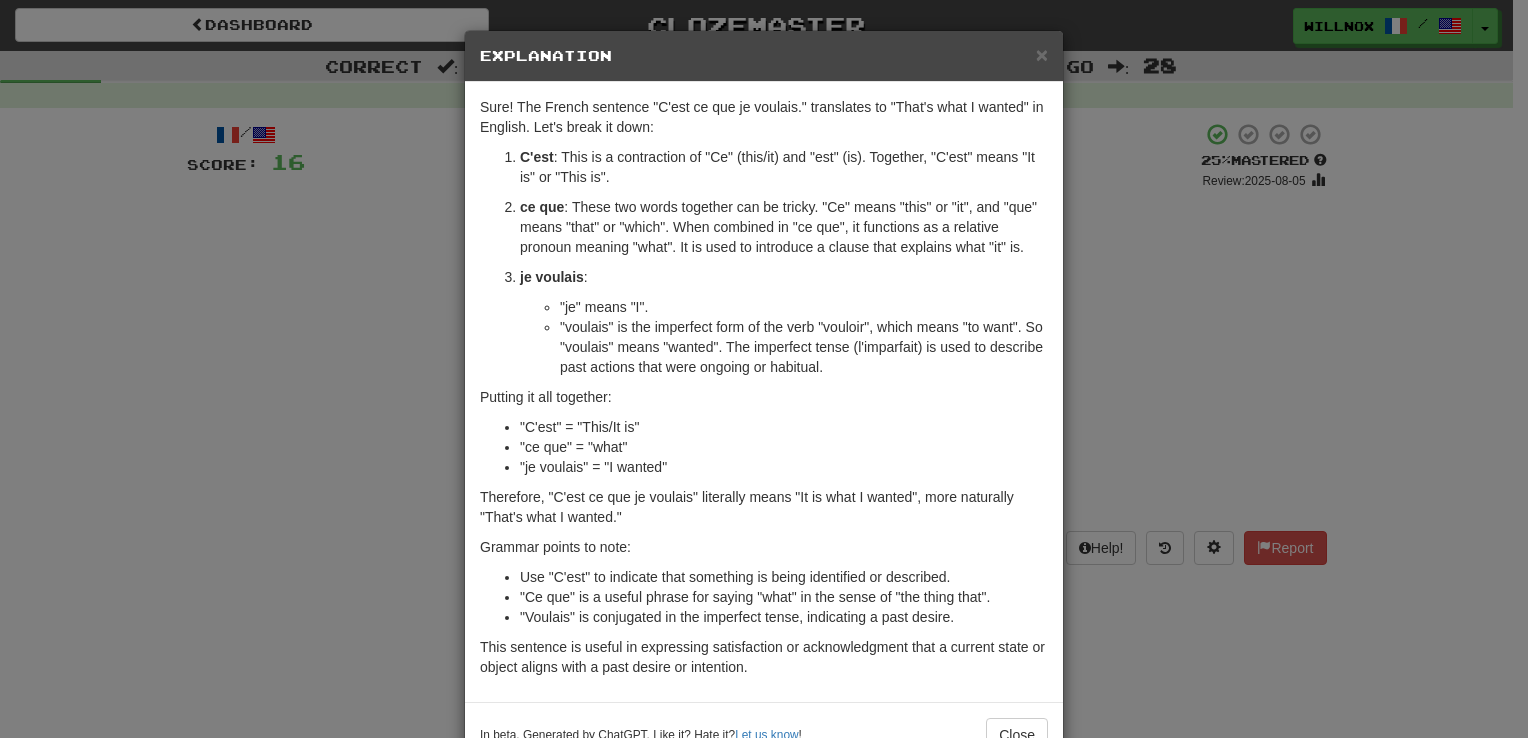 click on "Explanation" at bounding box center (764, 56) 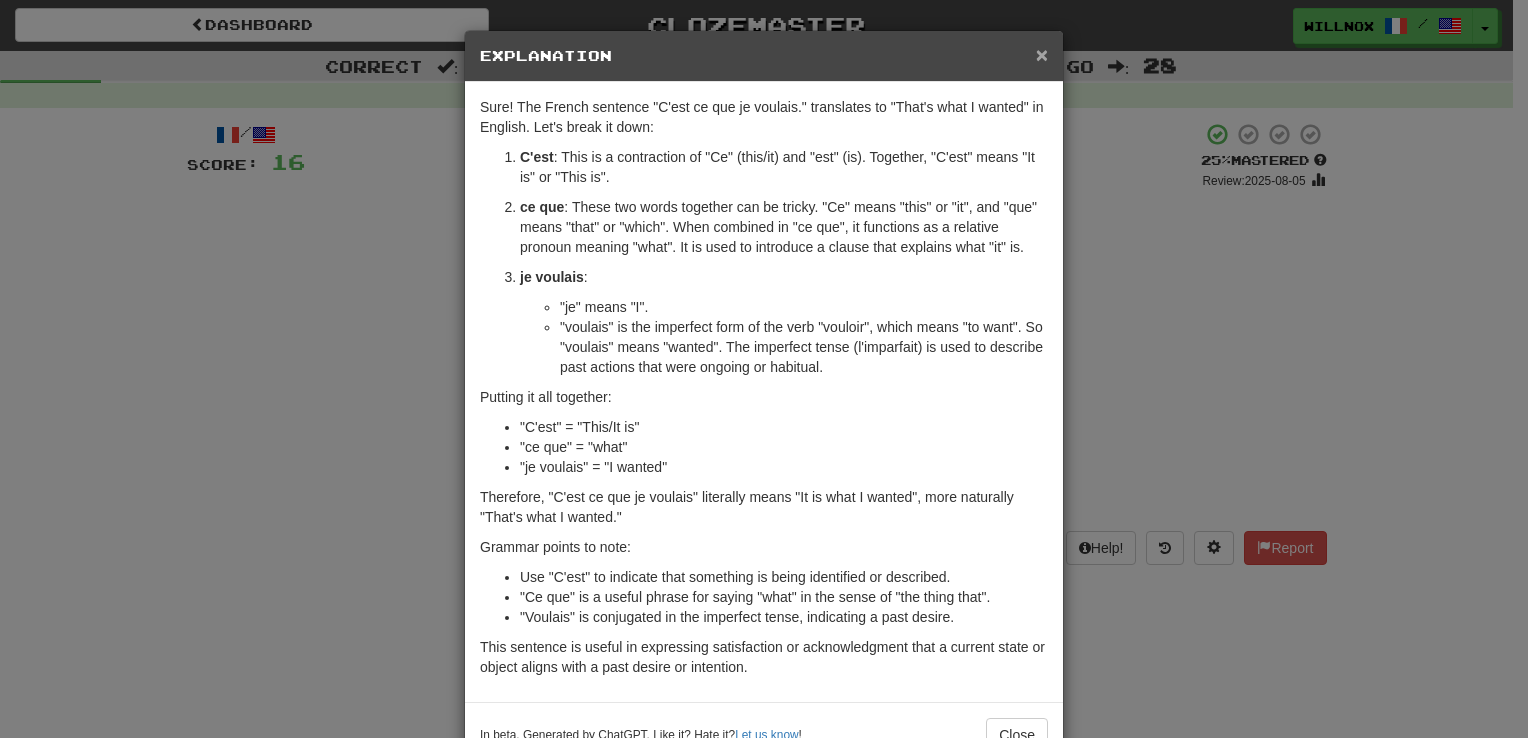 click on "×" at bounding box center (1042, 54) 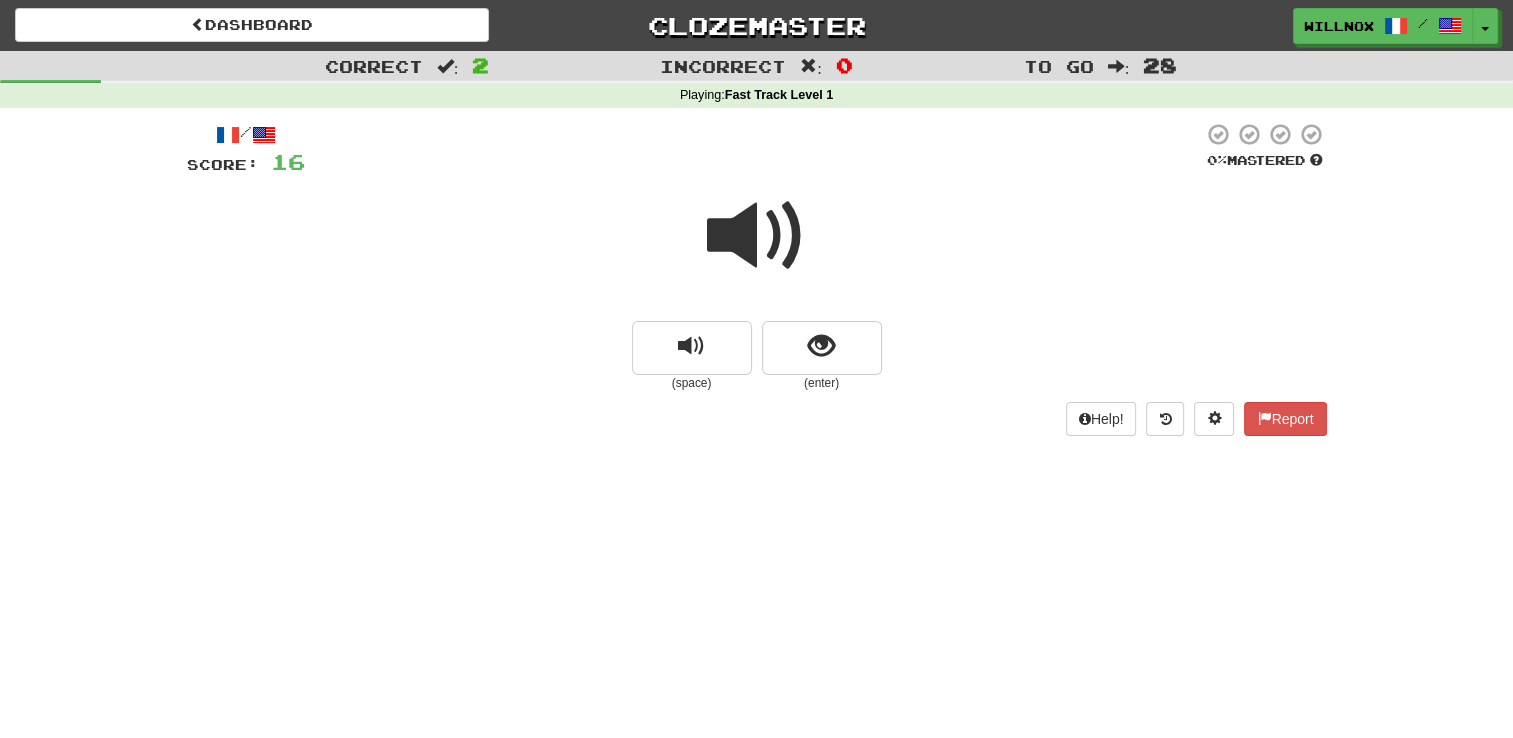 click at bounding box center [757, 236] 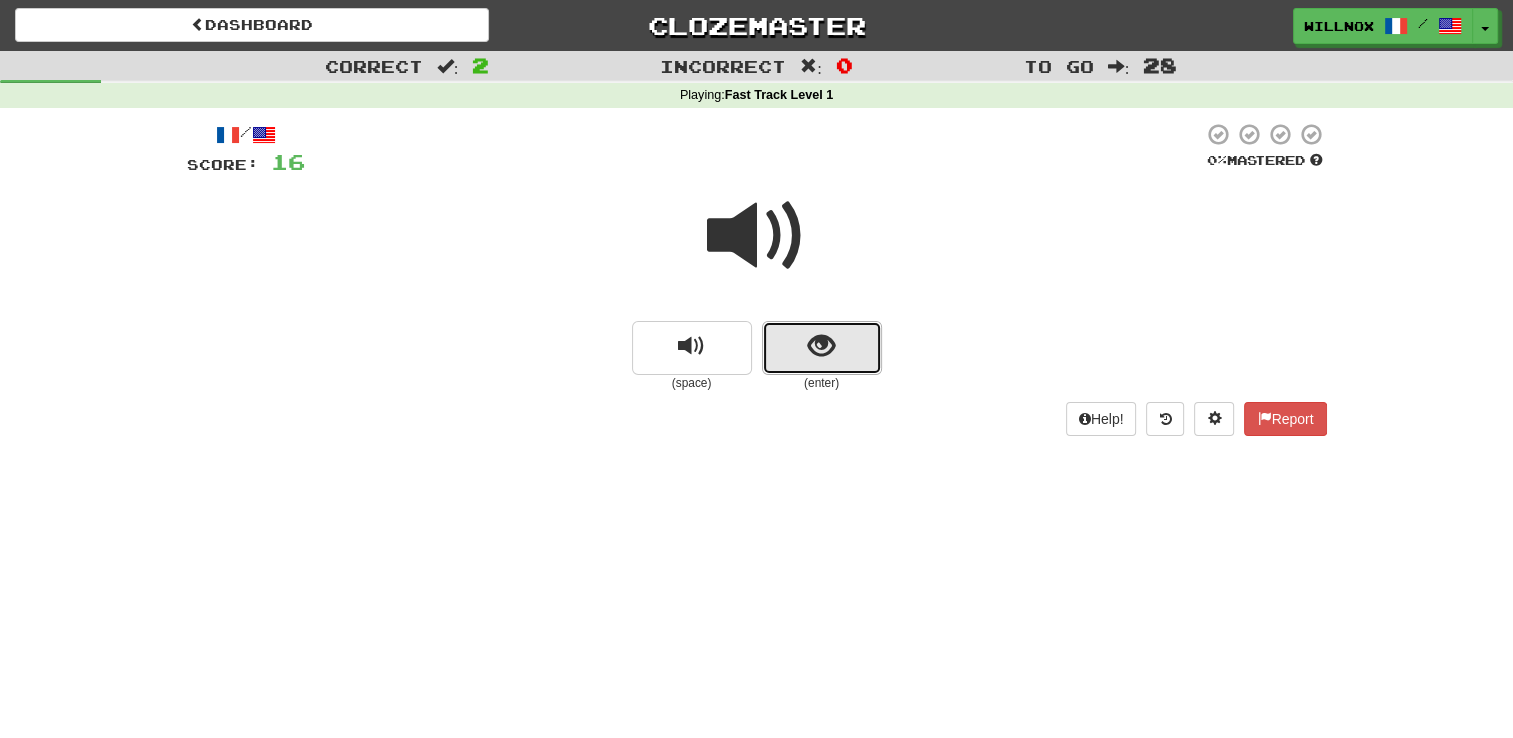 click at bounding box center [821, 346] 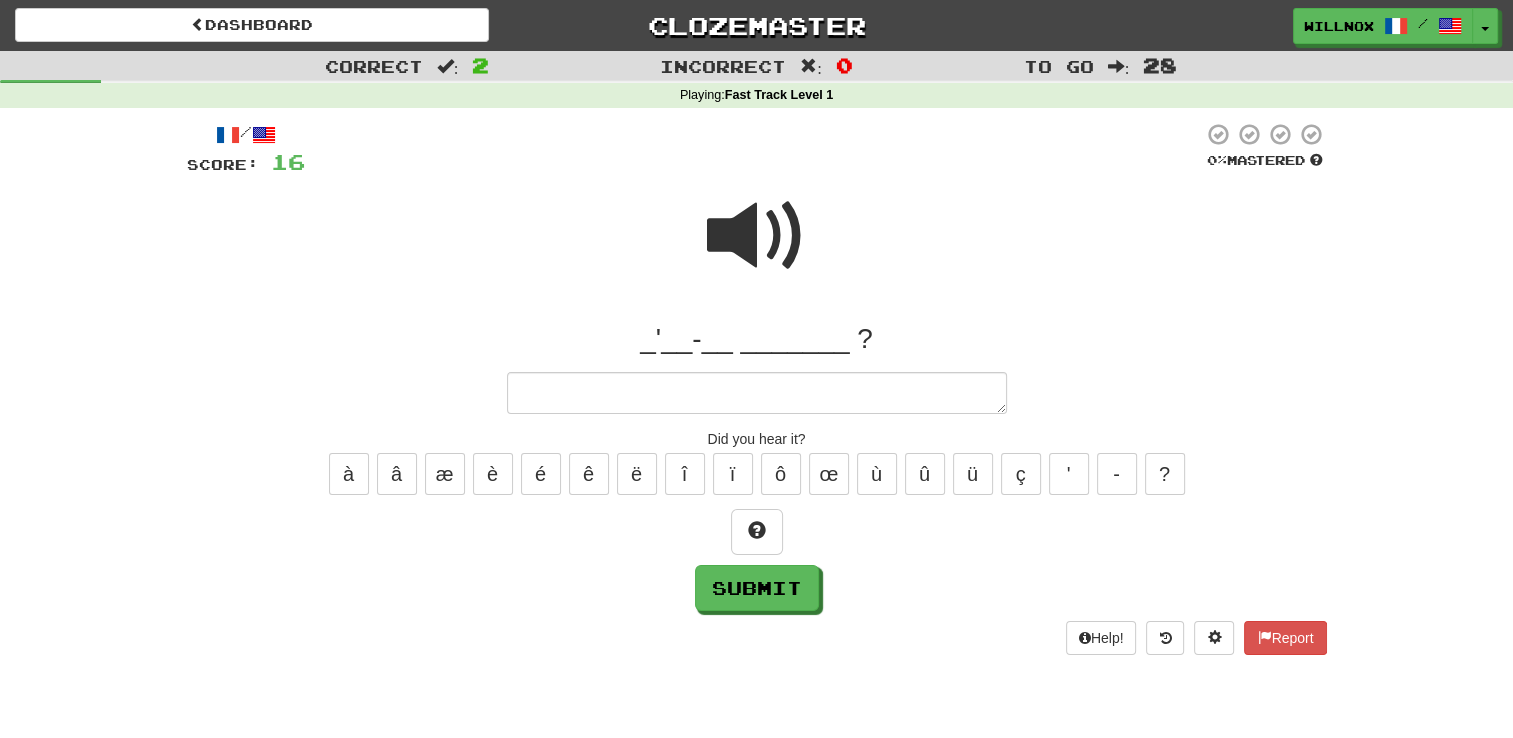 type on "*" 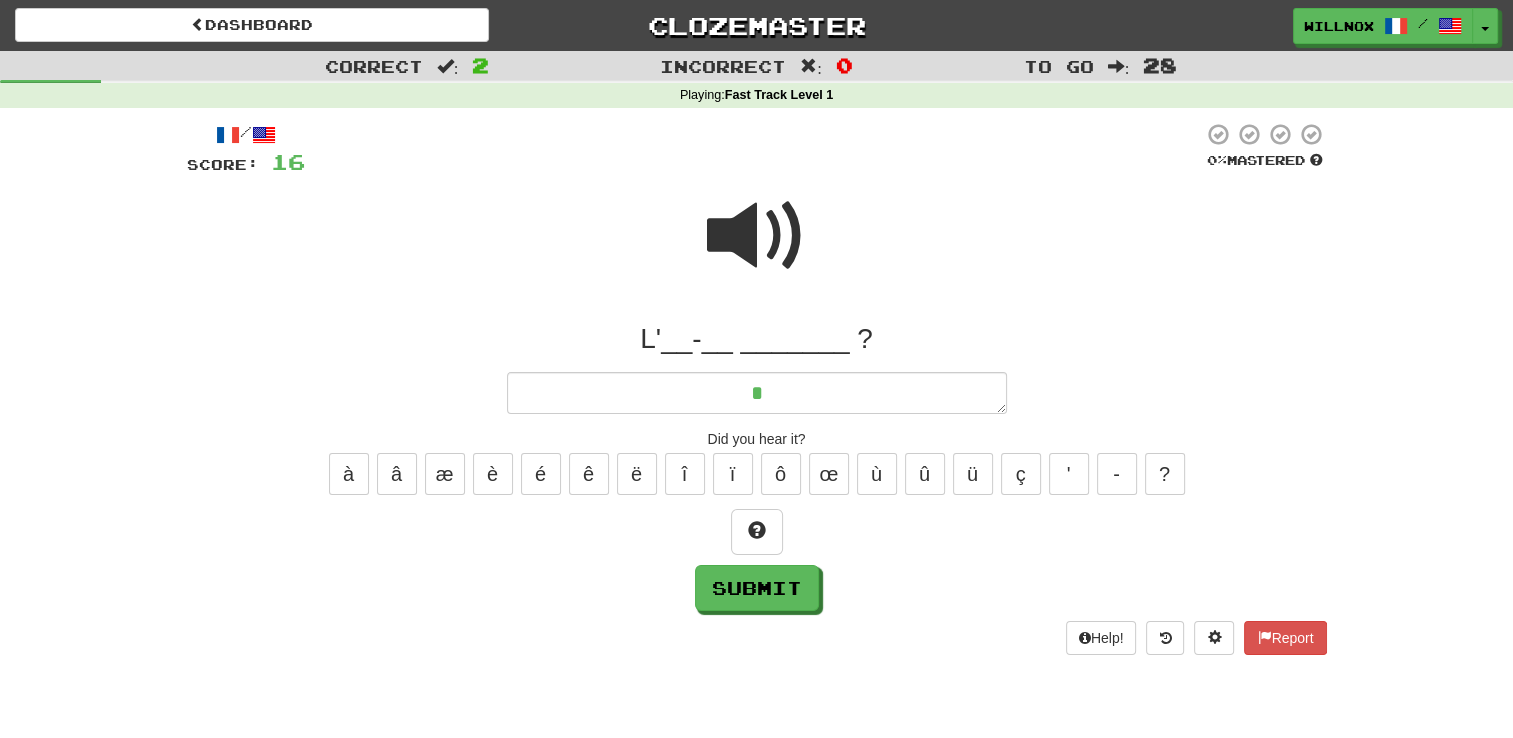type on "*" 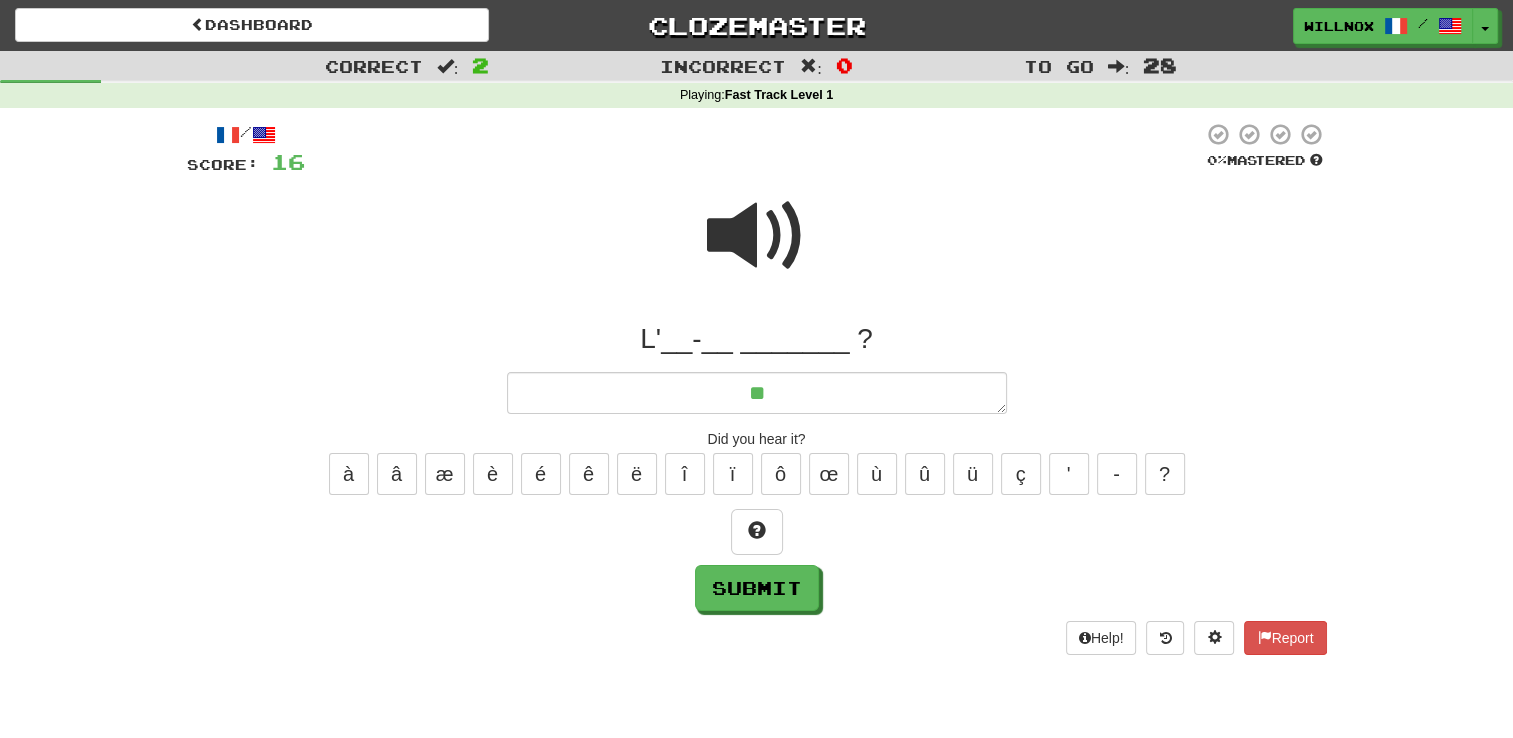 type on "*" 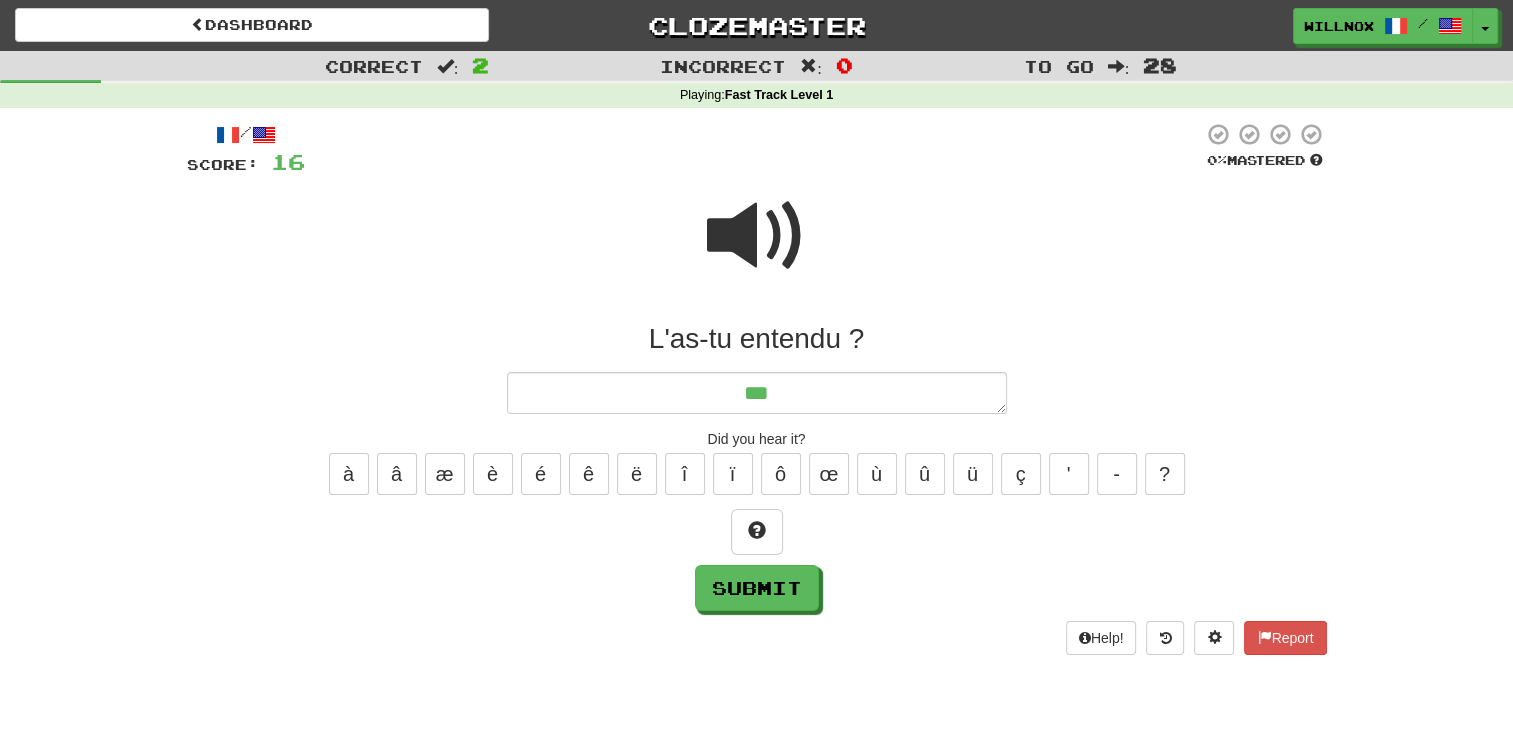 type on "*" 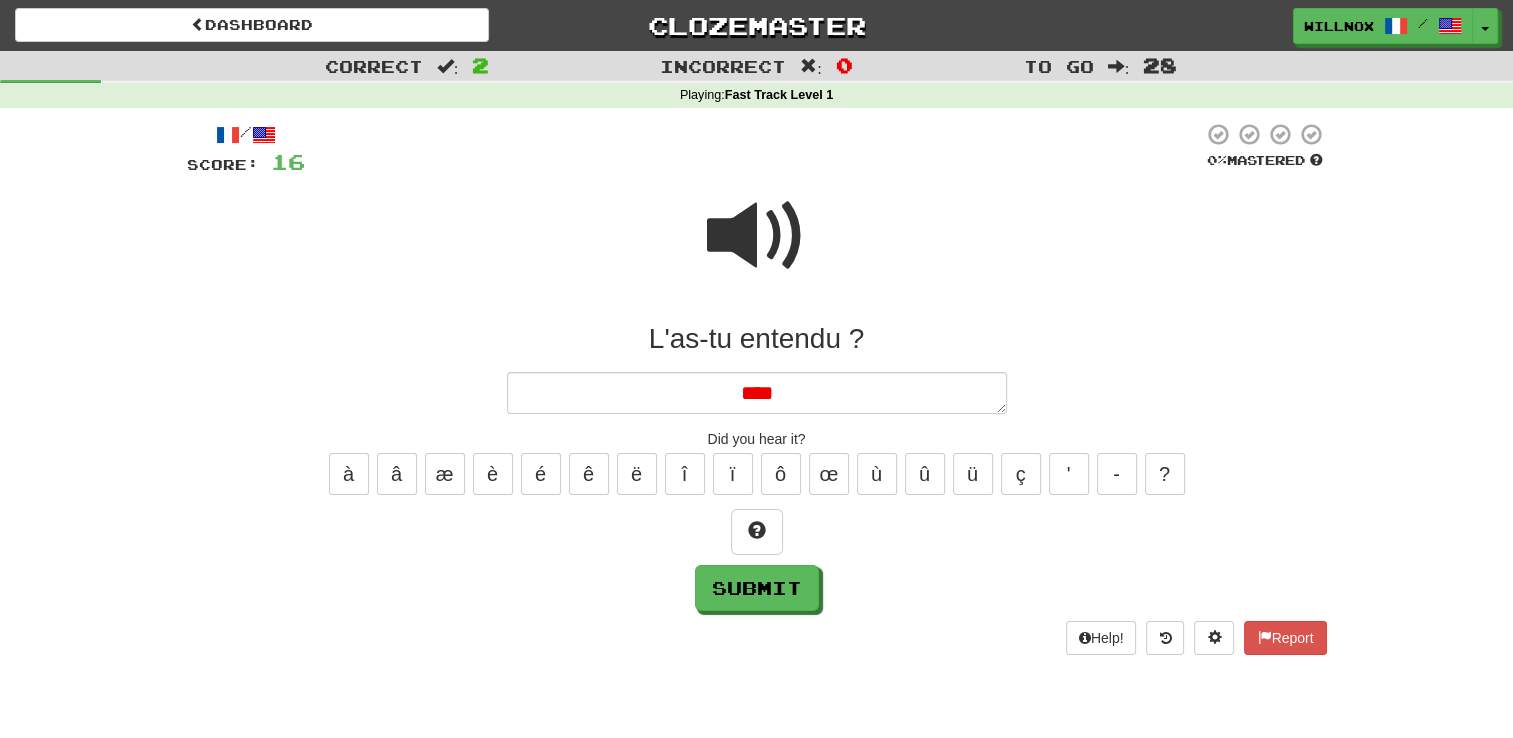 type on "*" 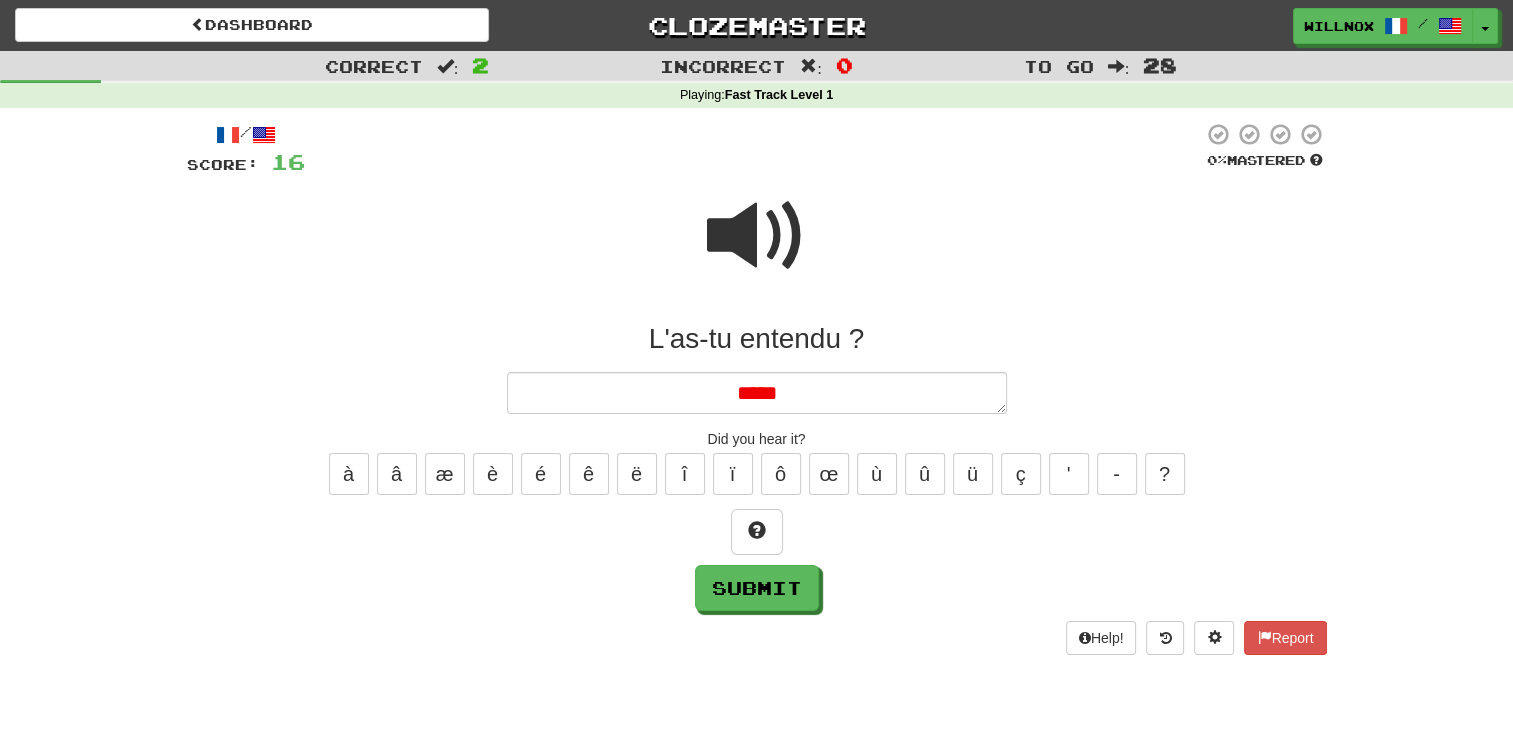 type on "******" 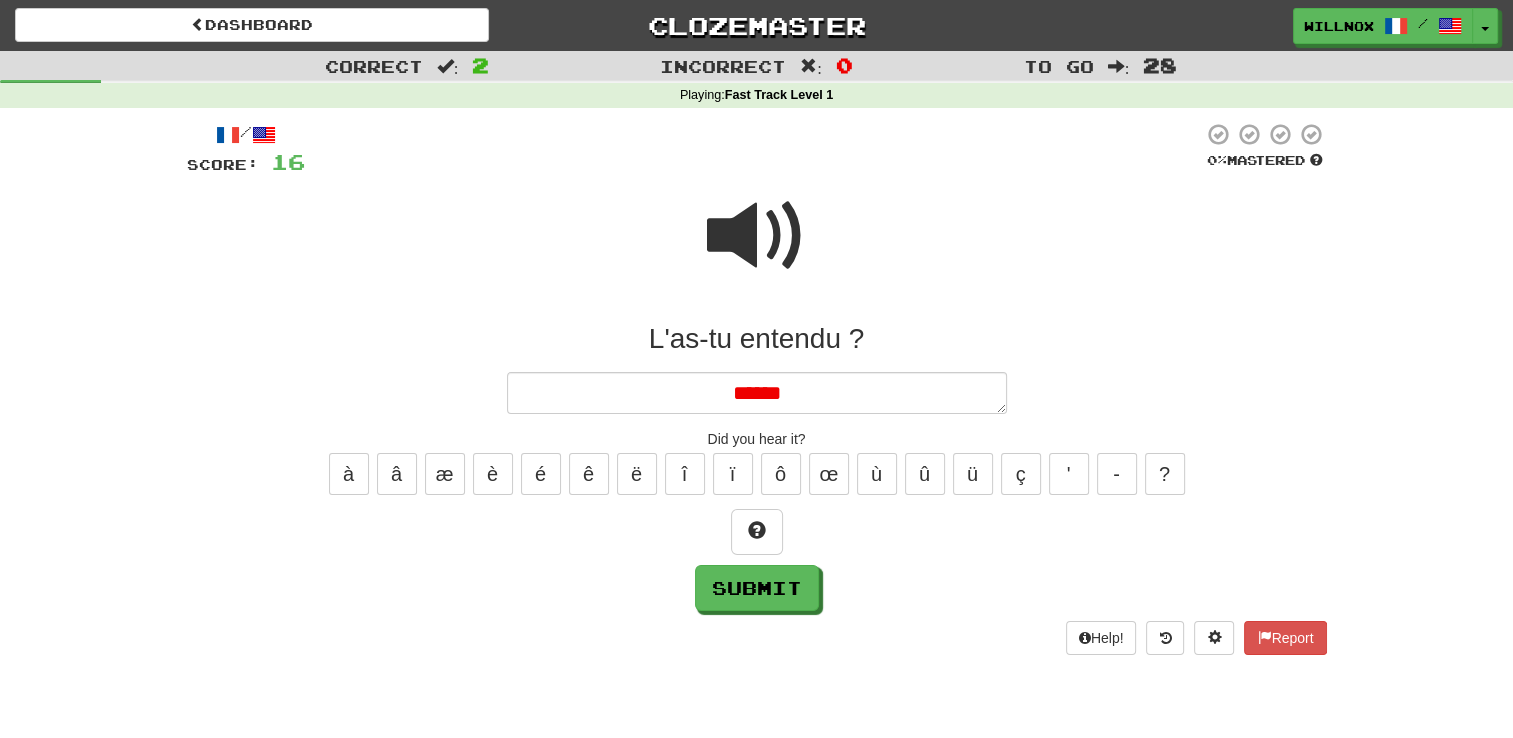 type on "*" 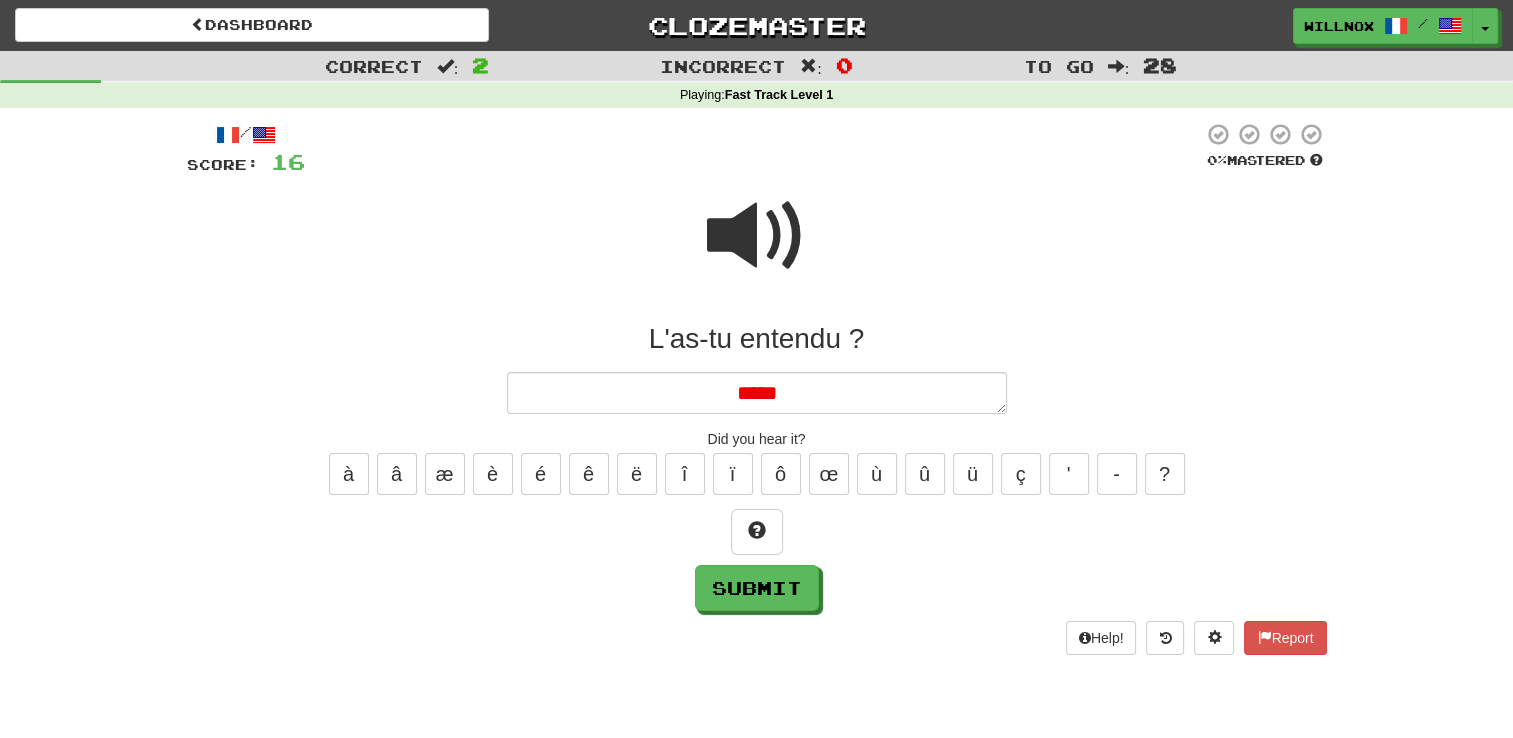 type on "*" 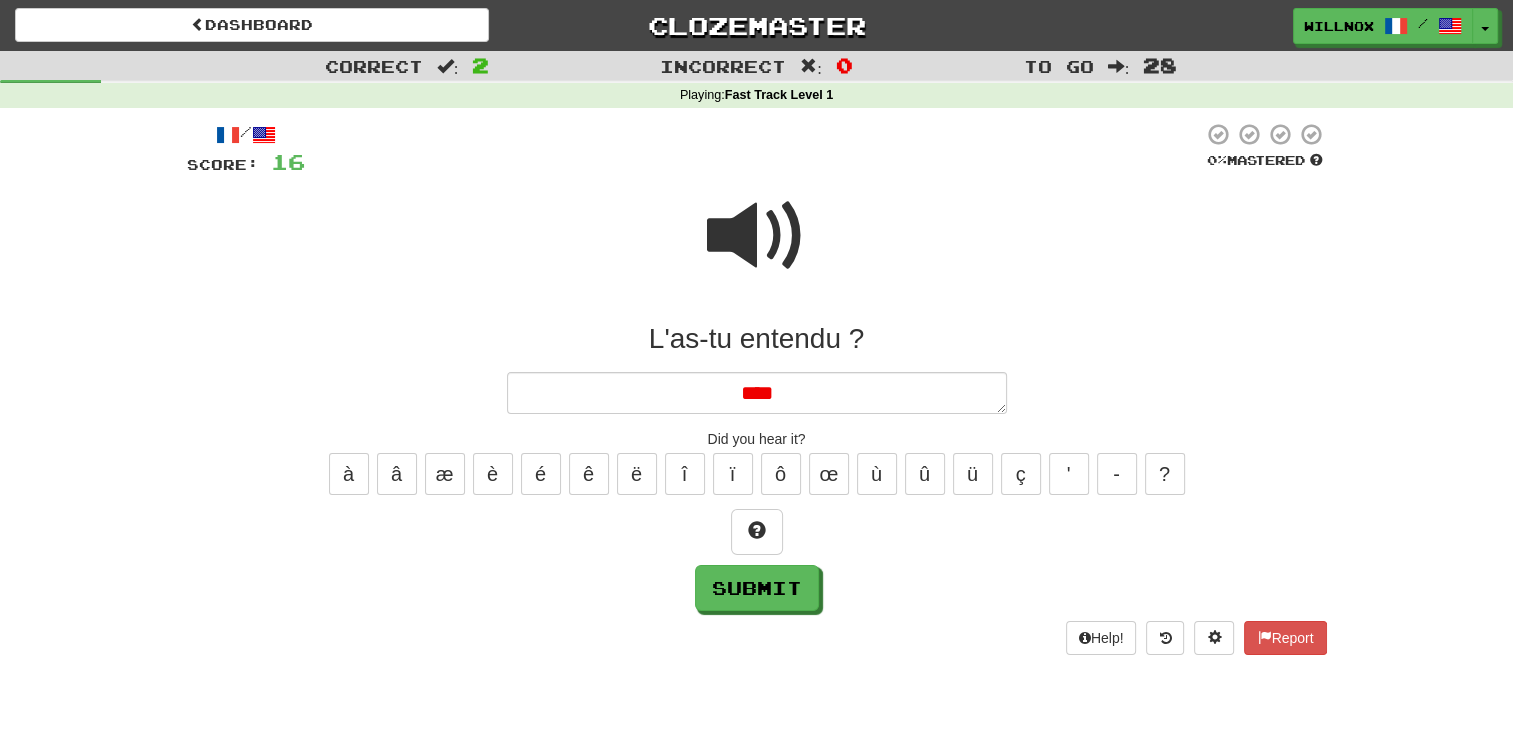 type on "*" 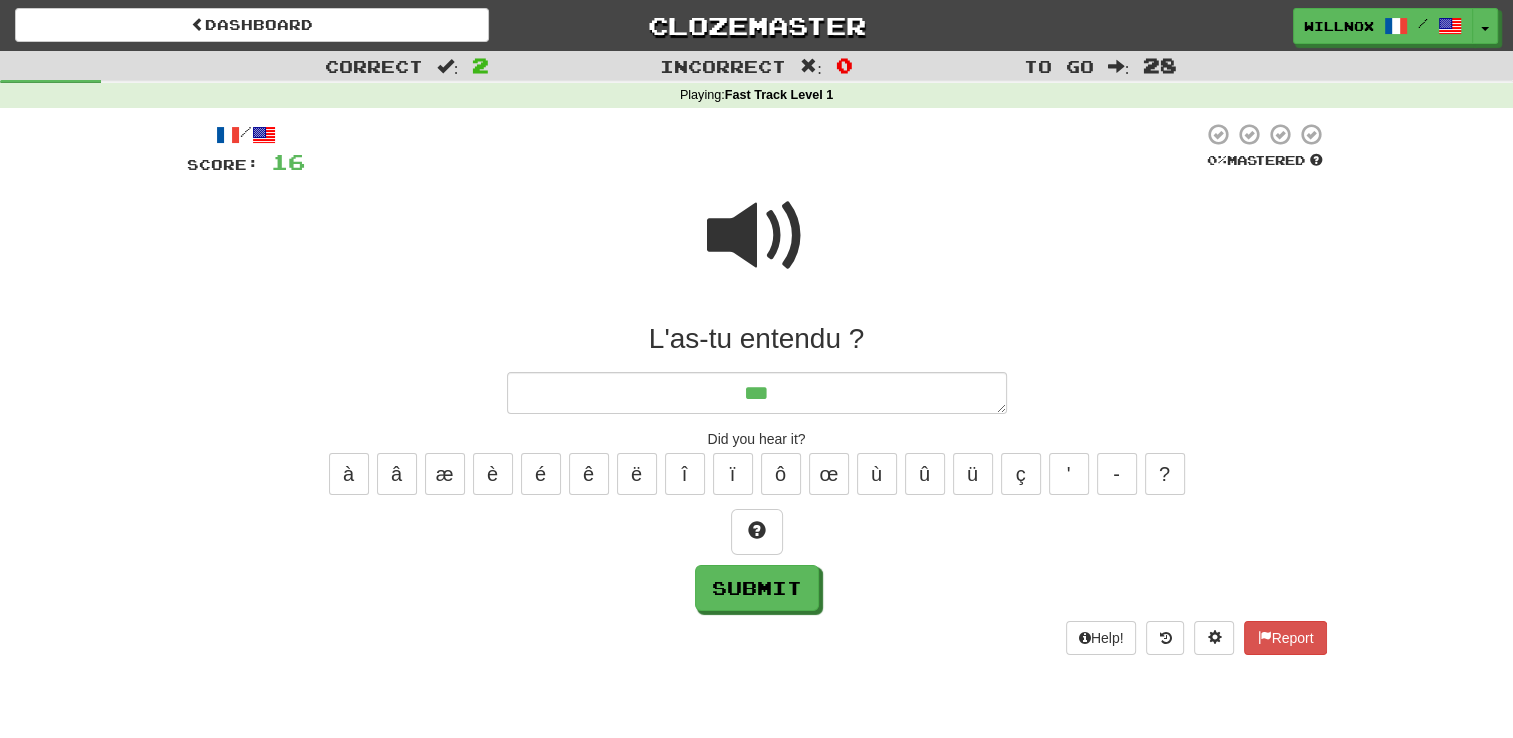 type on "*" 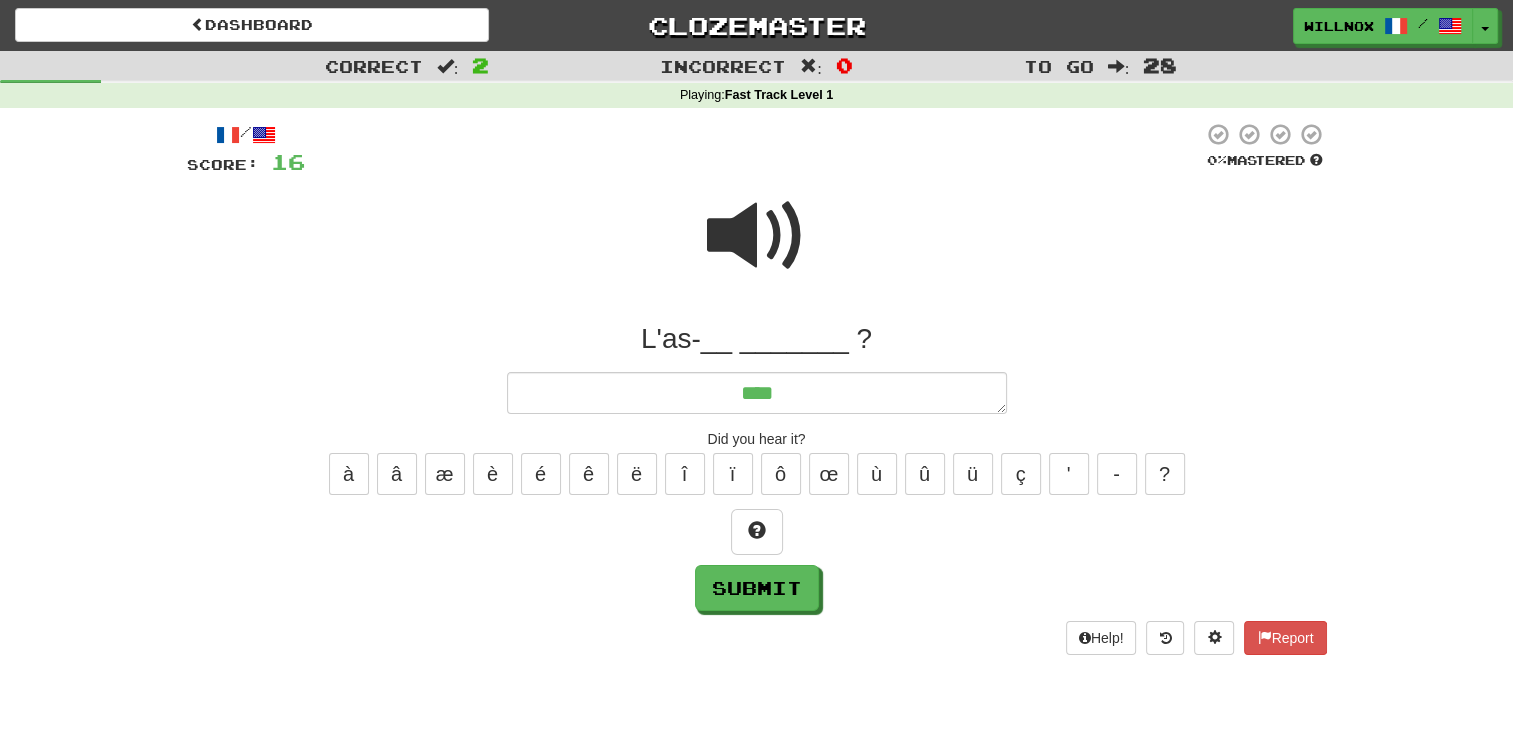 type on "*" 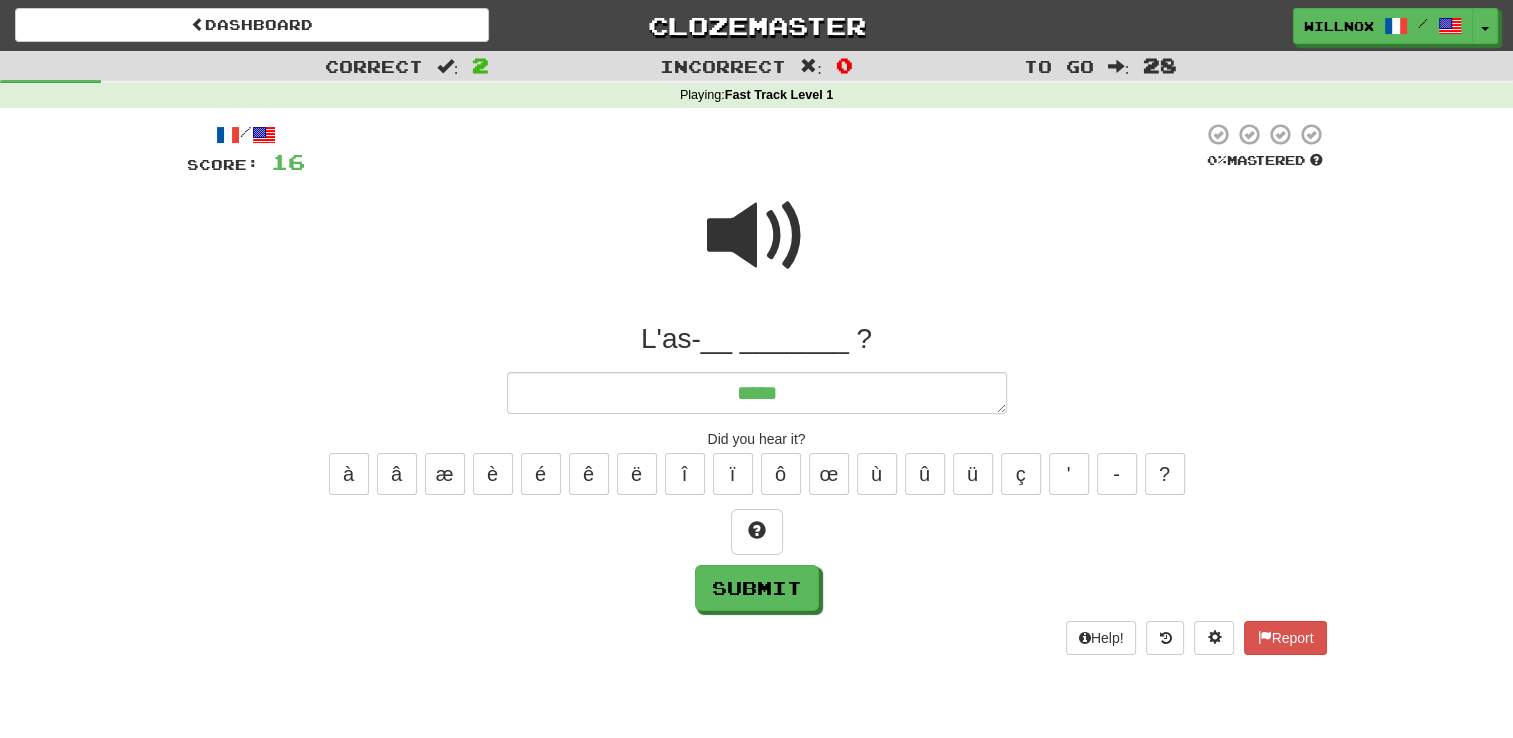 type on "*" 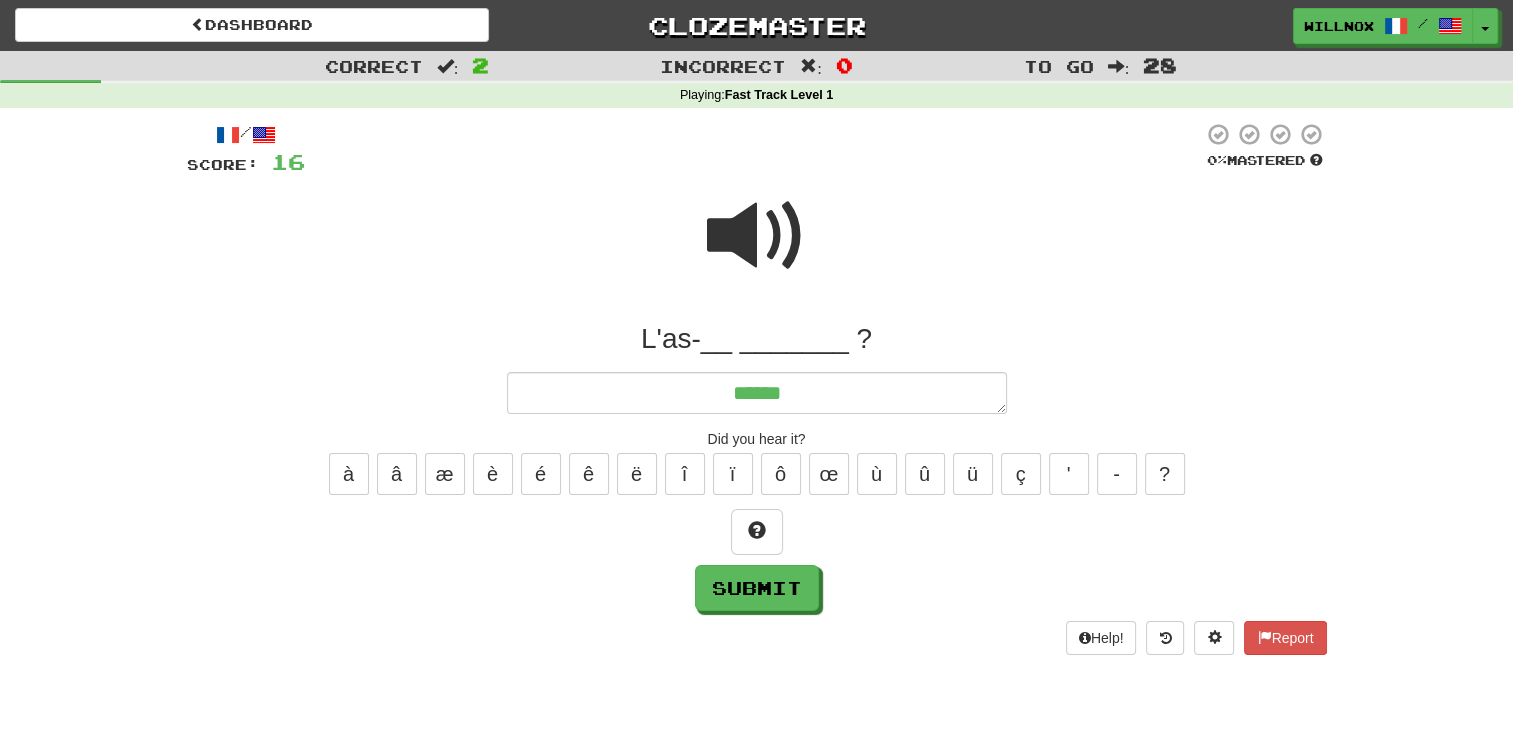 type on "*******" 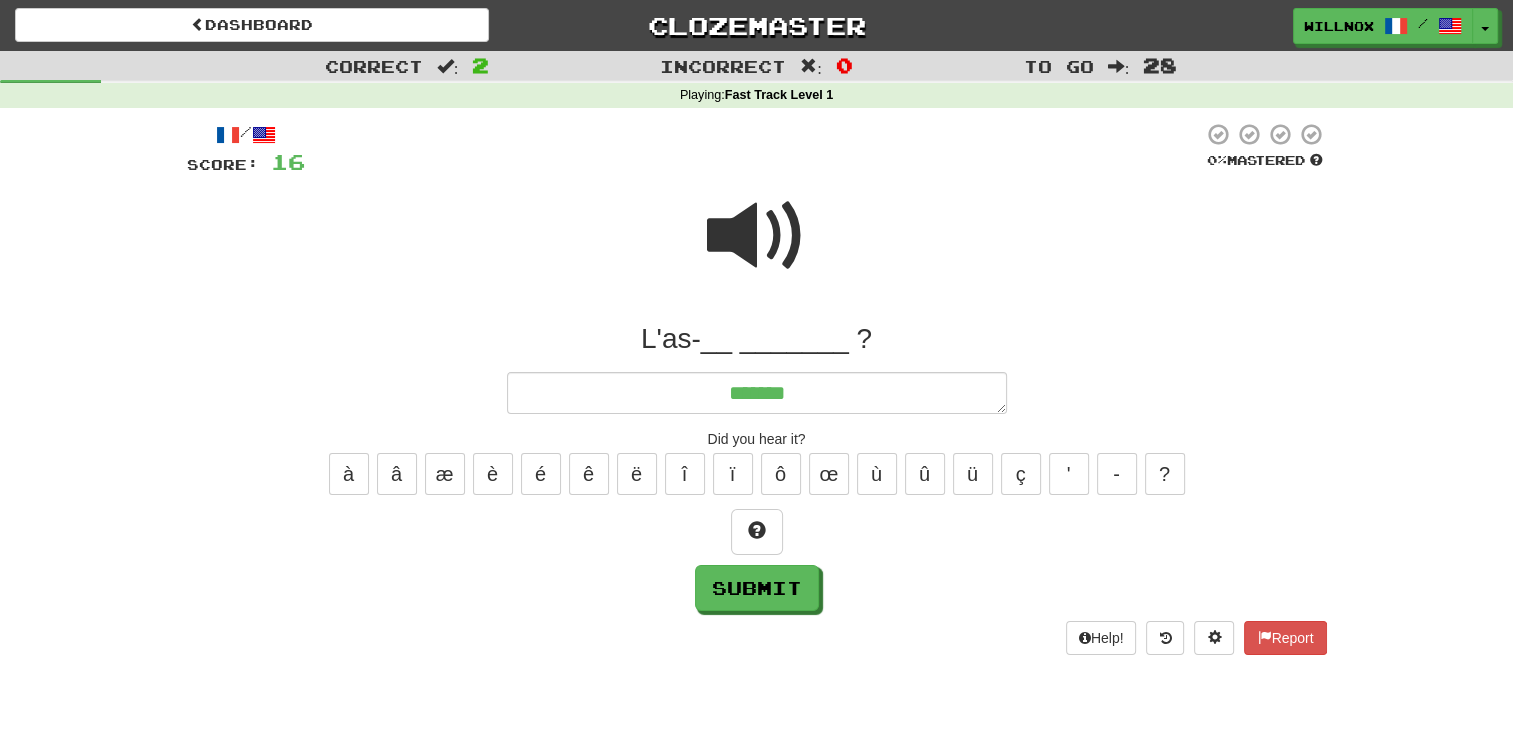 type on "*" 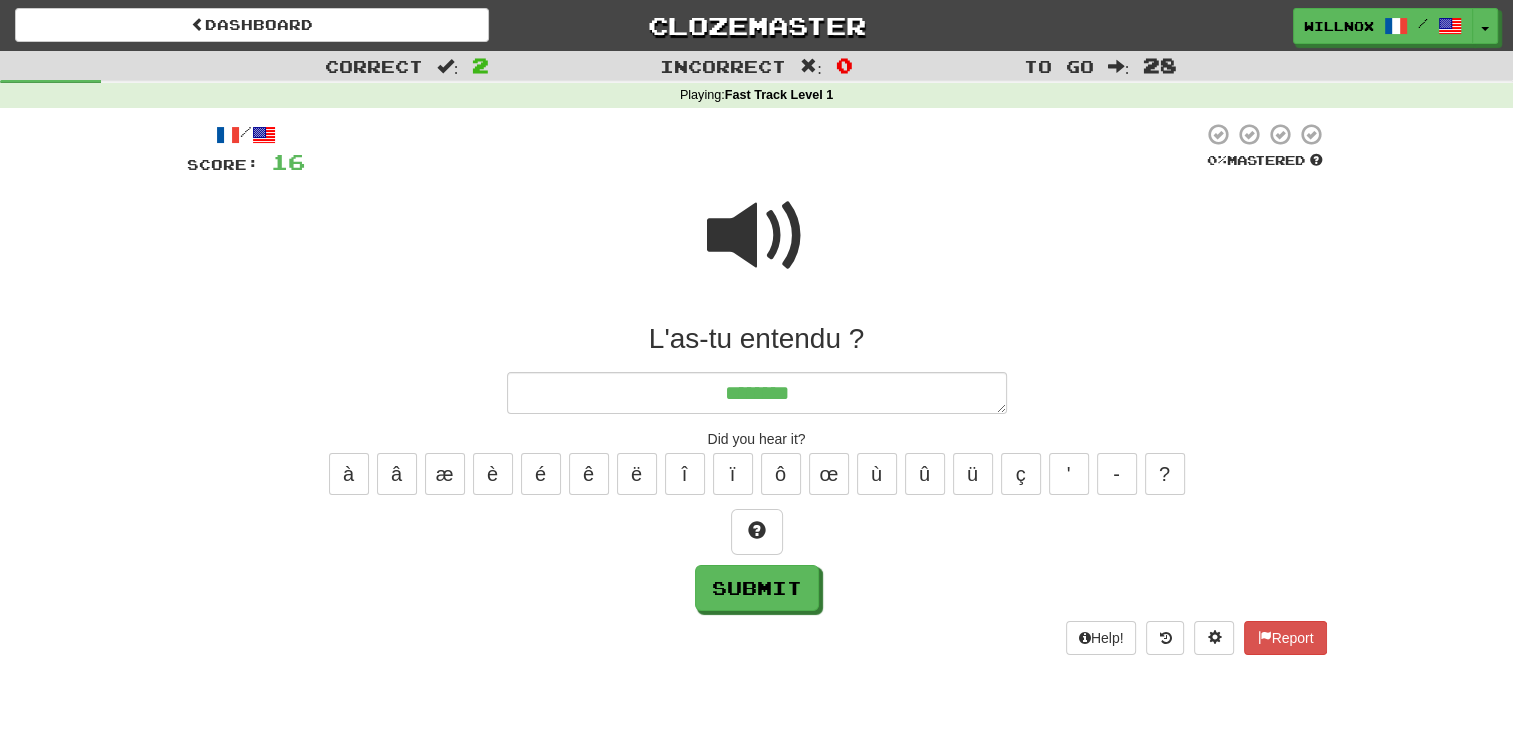 type on "*" 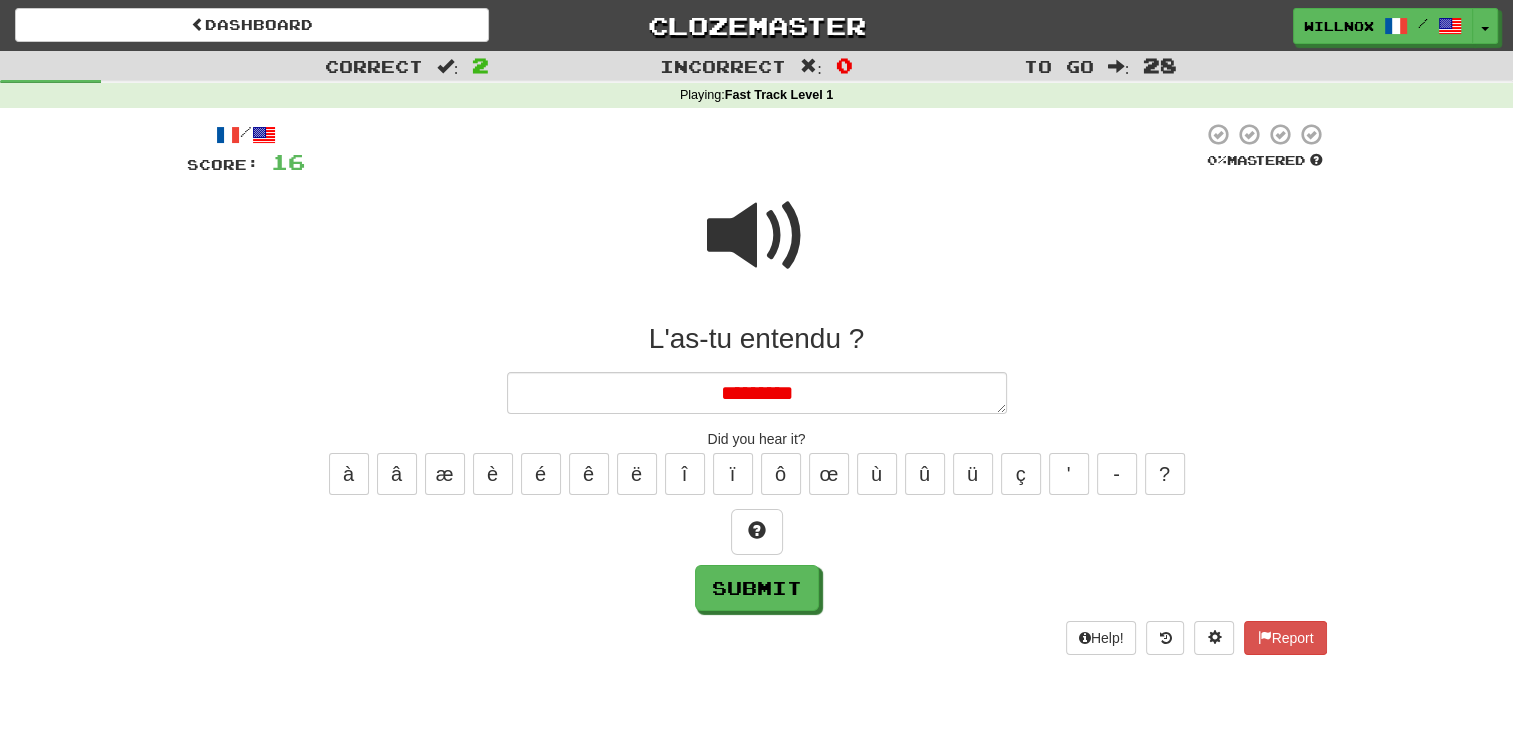 type on "*" 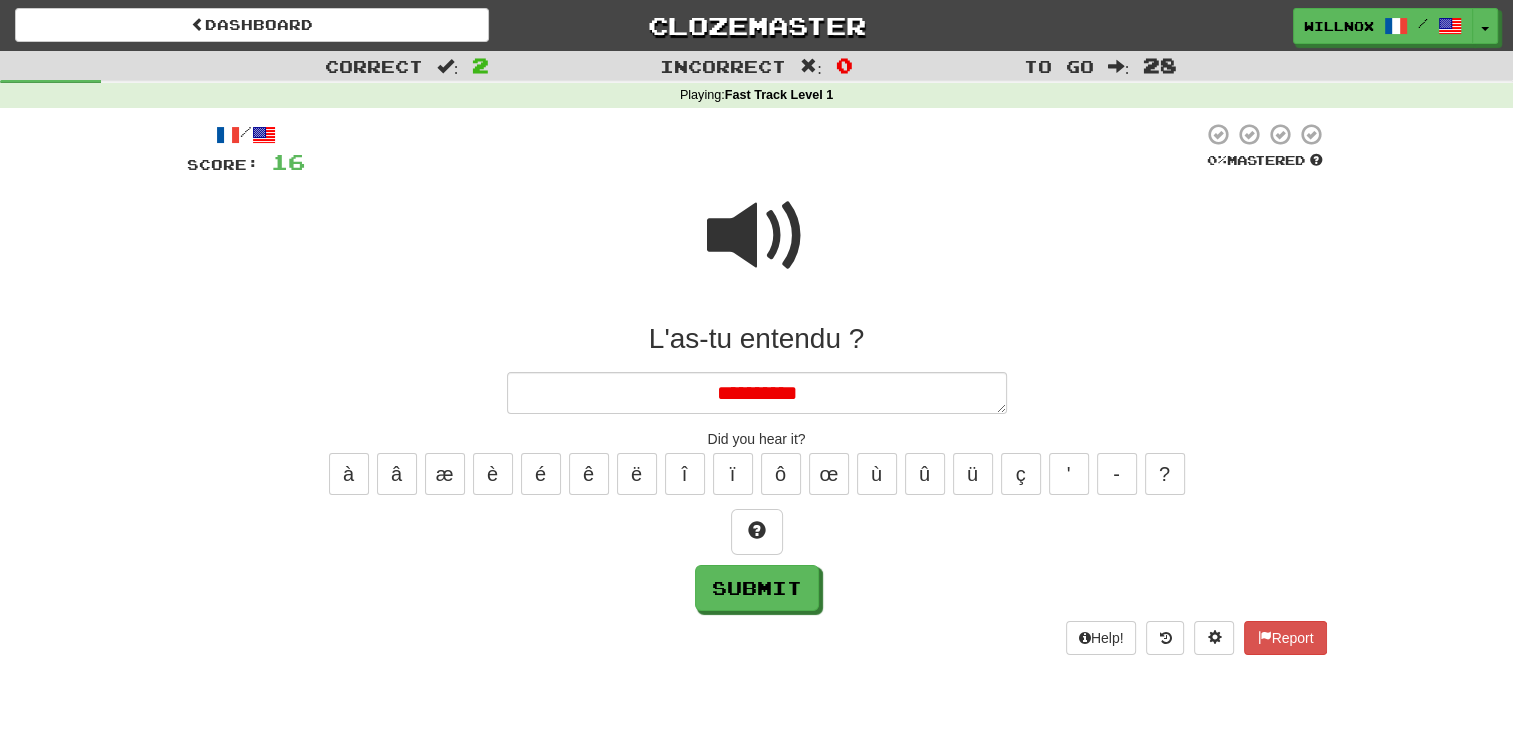 type on "*" 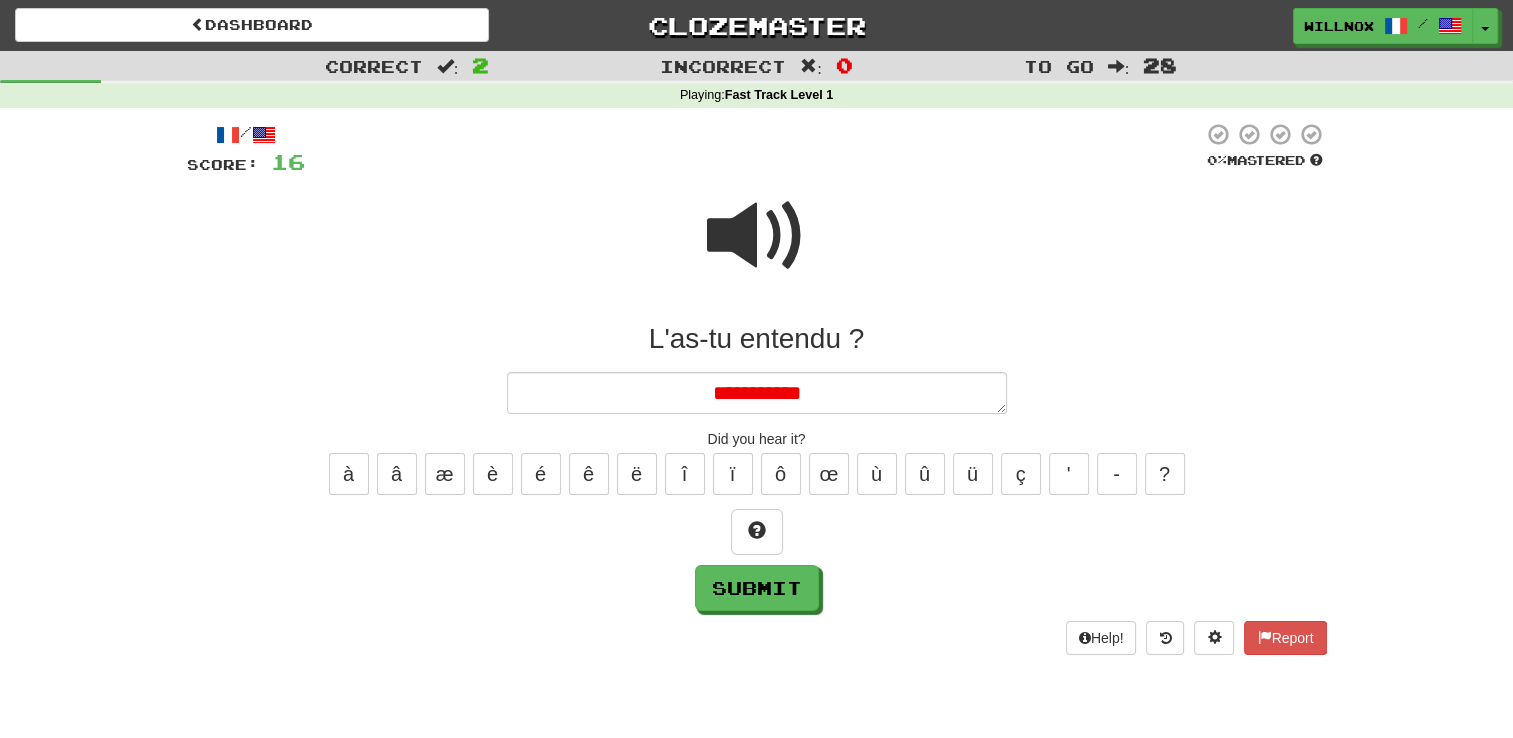 type on "**********" 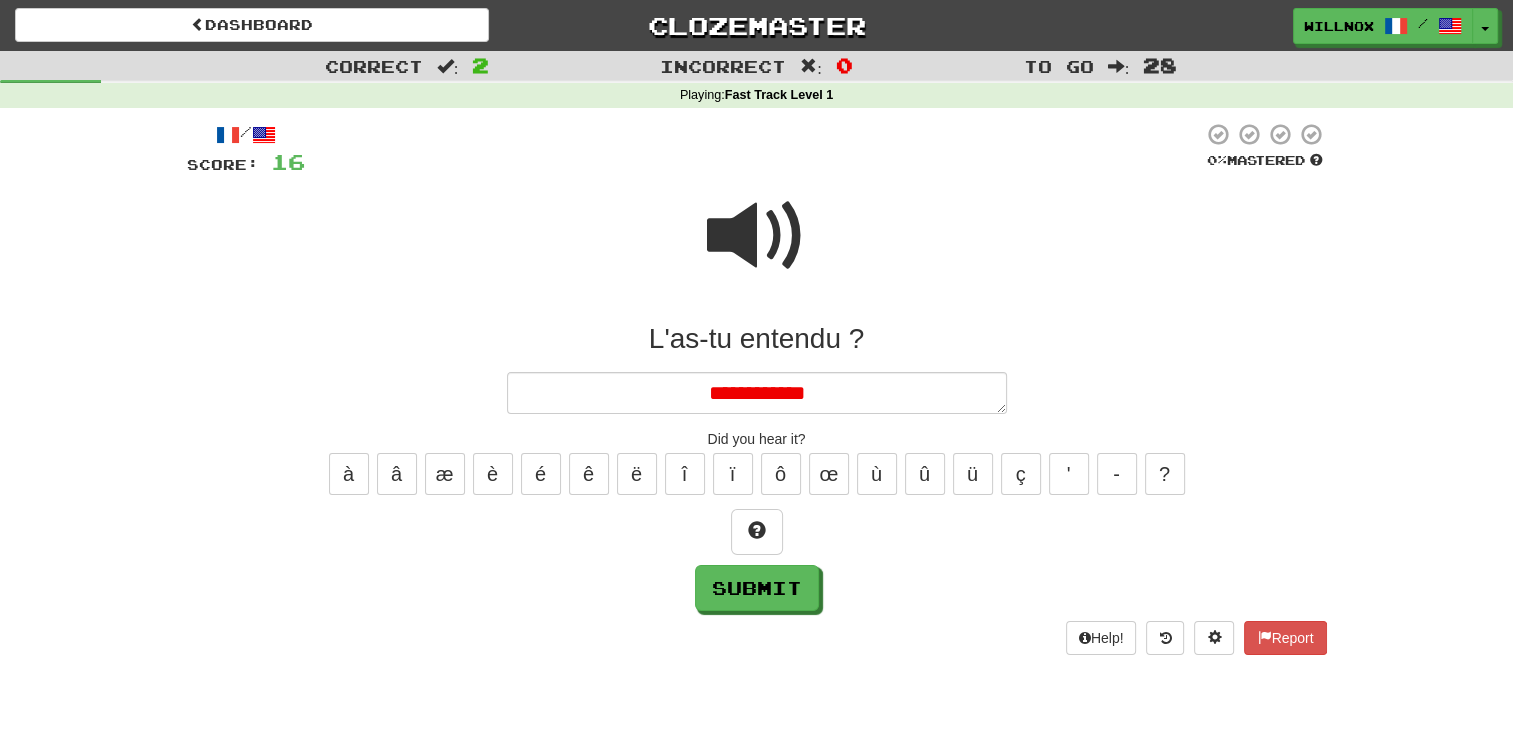type on "*" 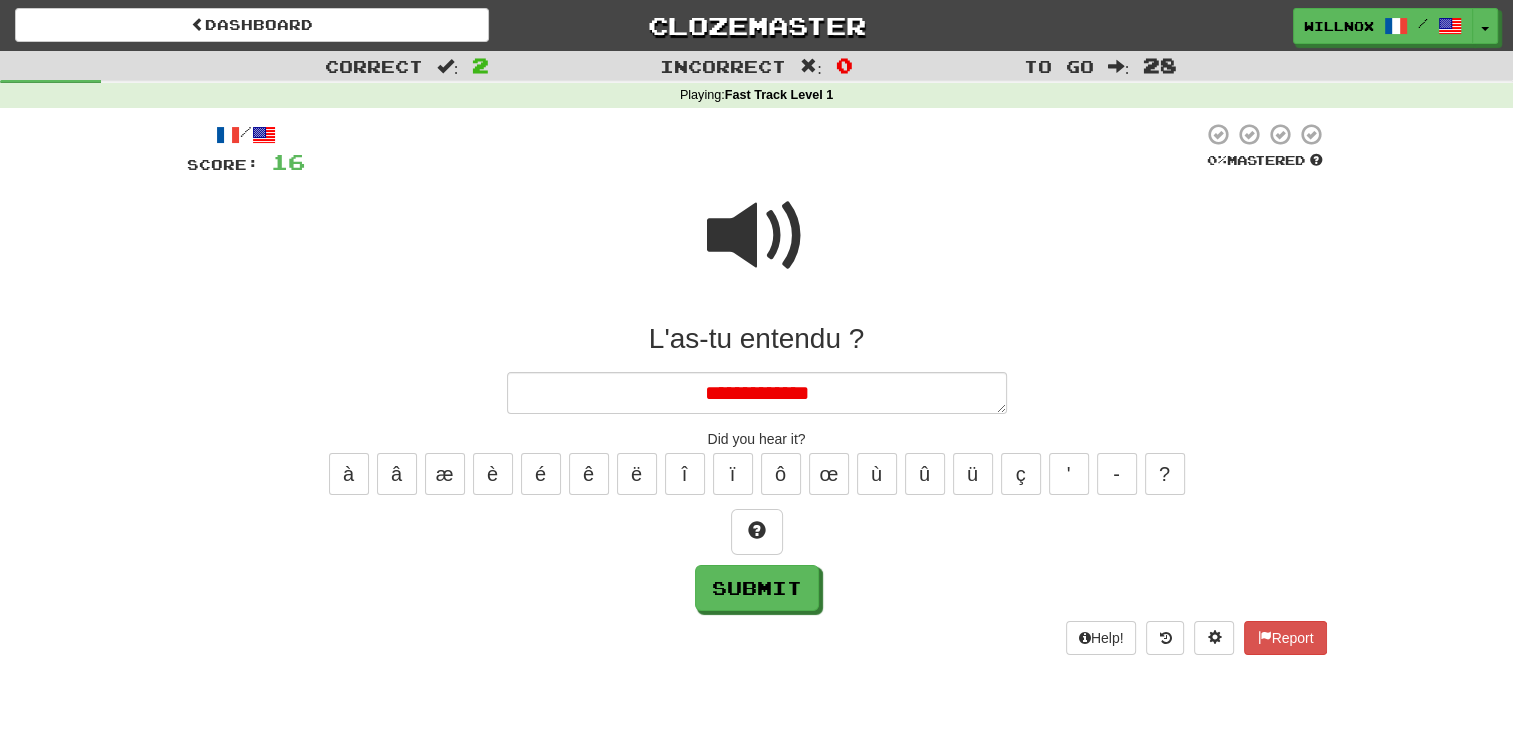 type on "*" 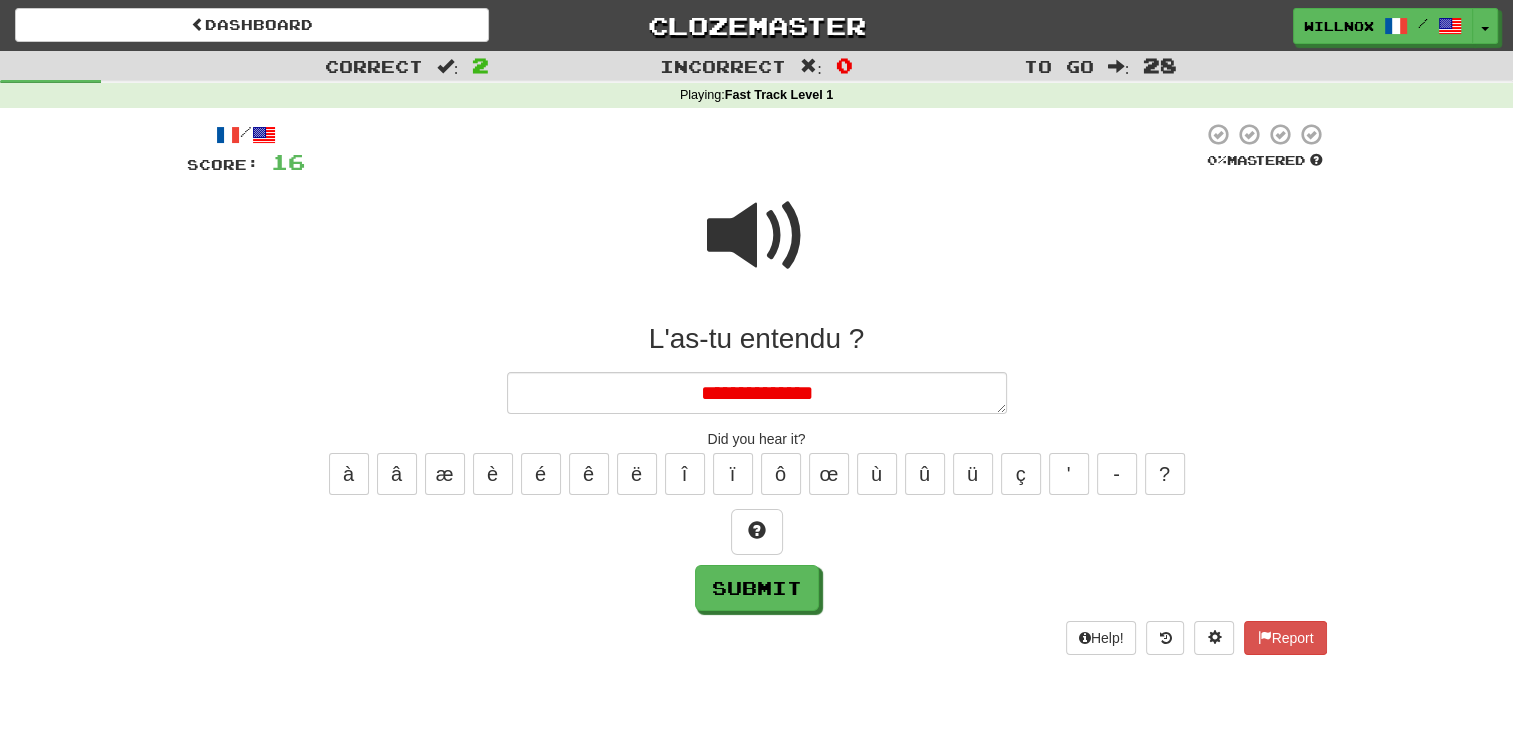 type on "*" 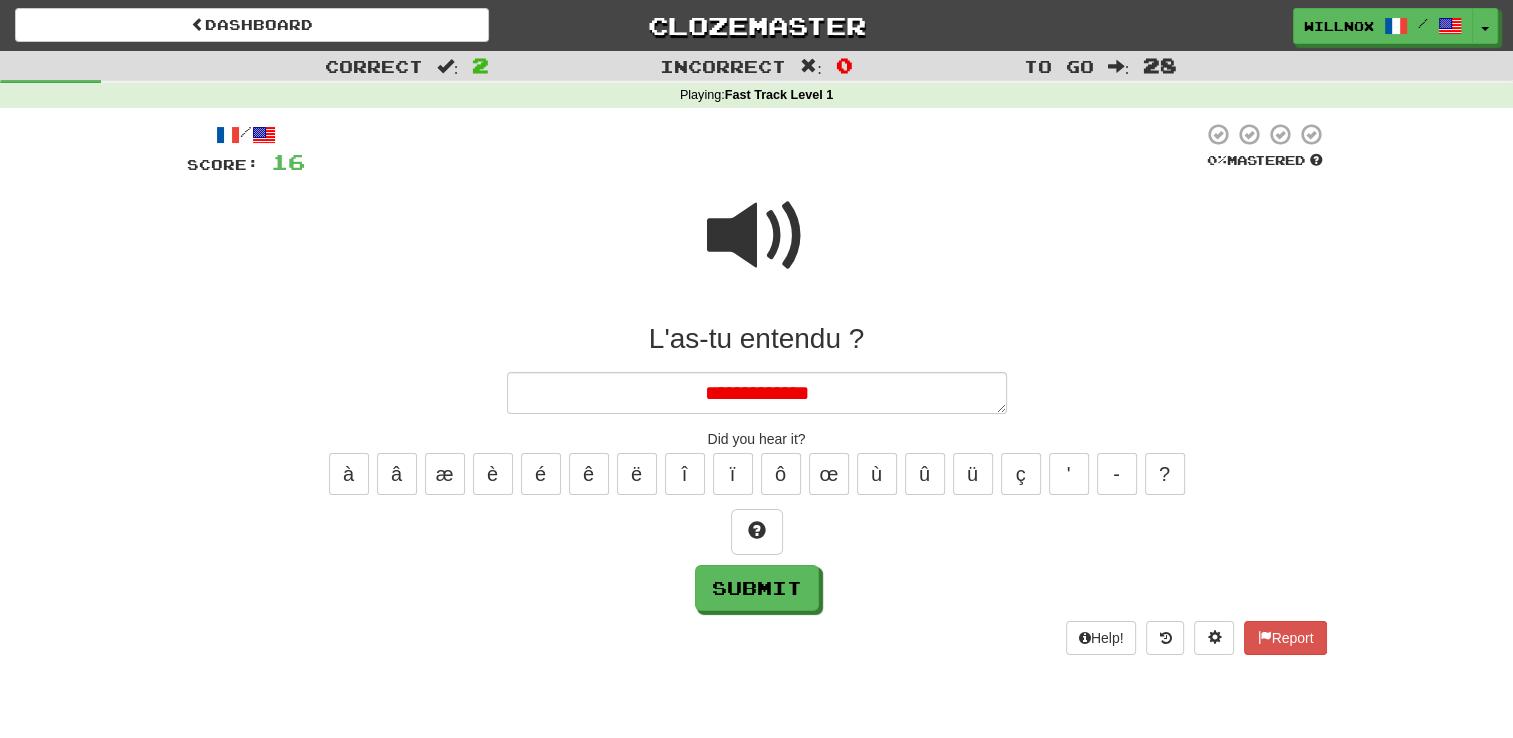 type on "*" 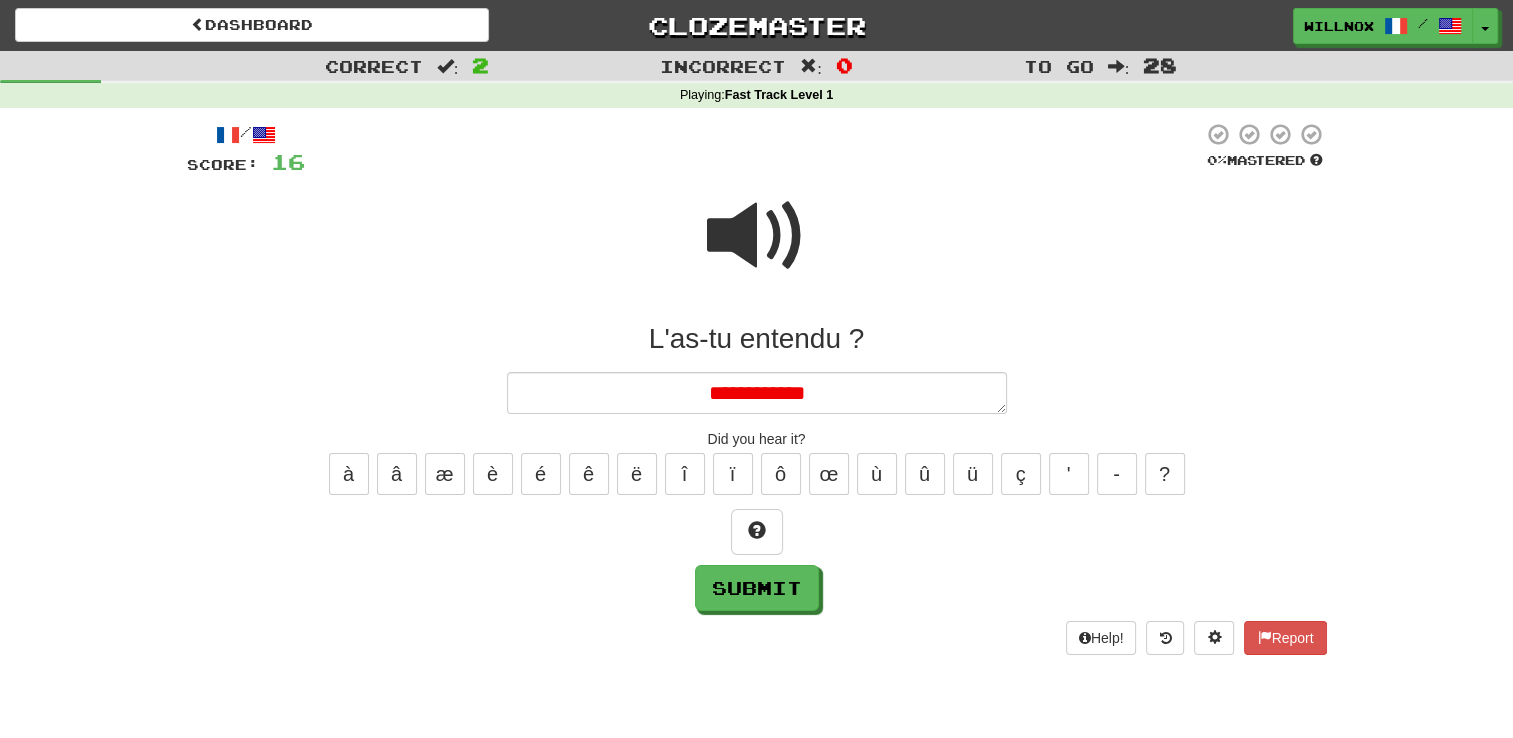 type on "*" 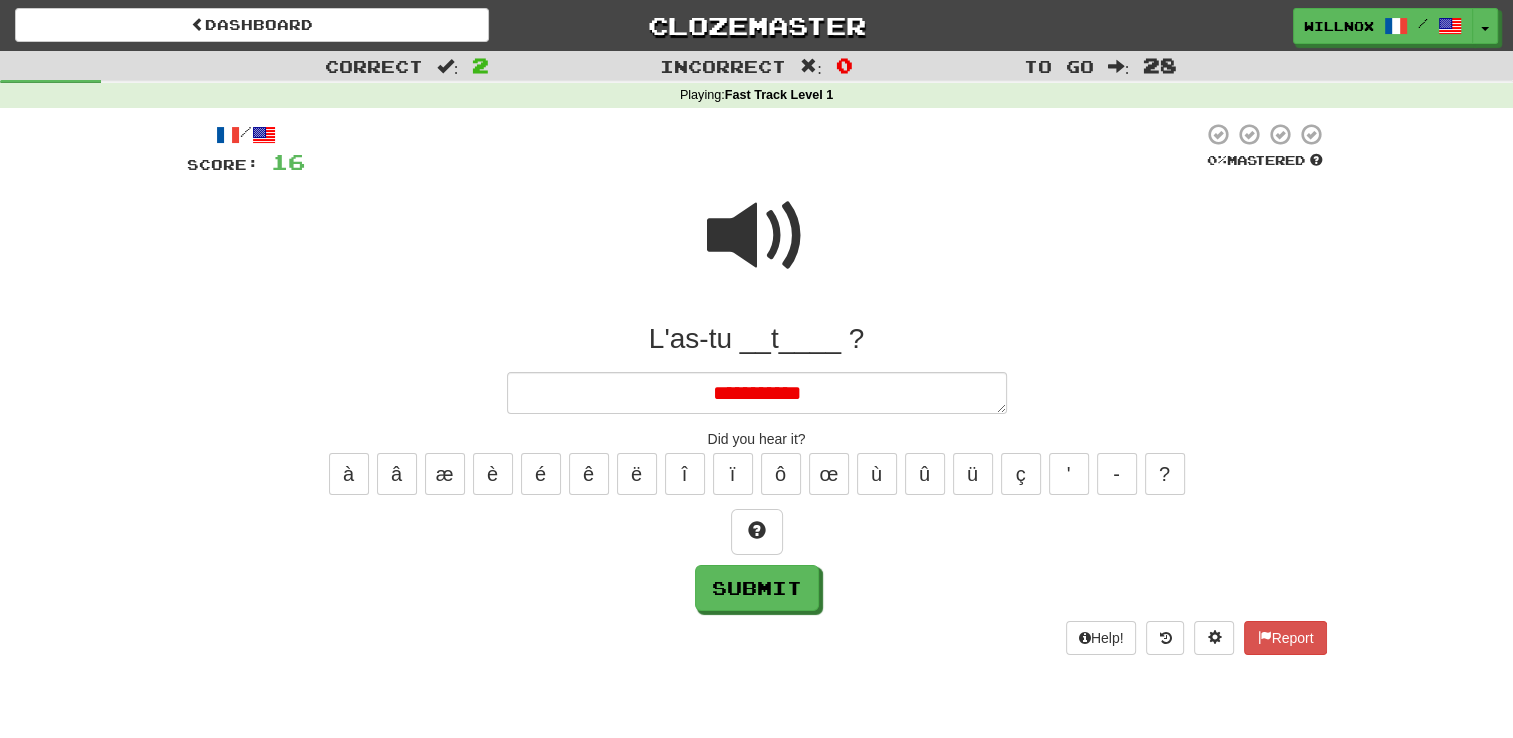 type on "*" 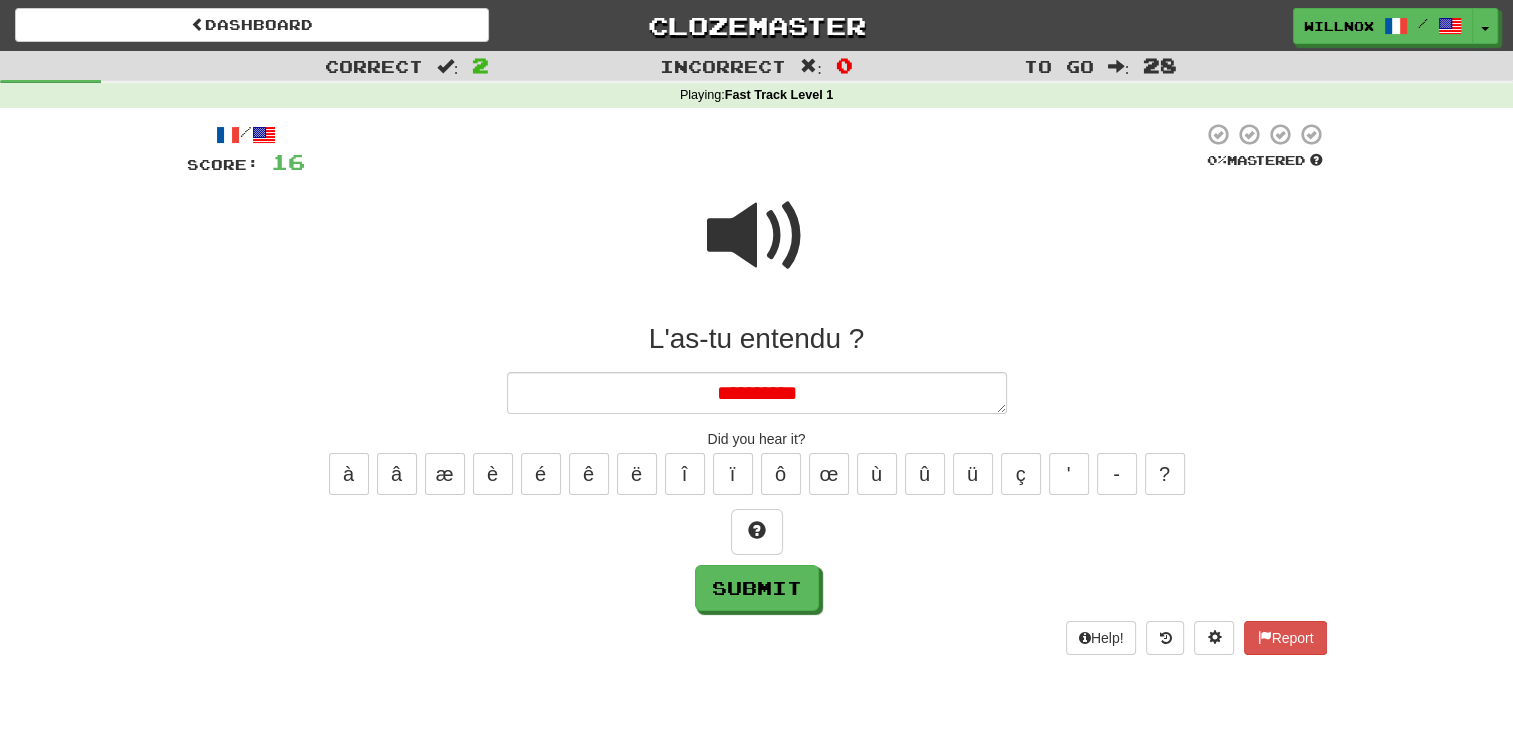 type on "*" 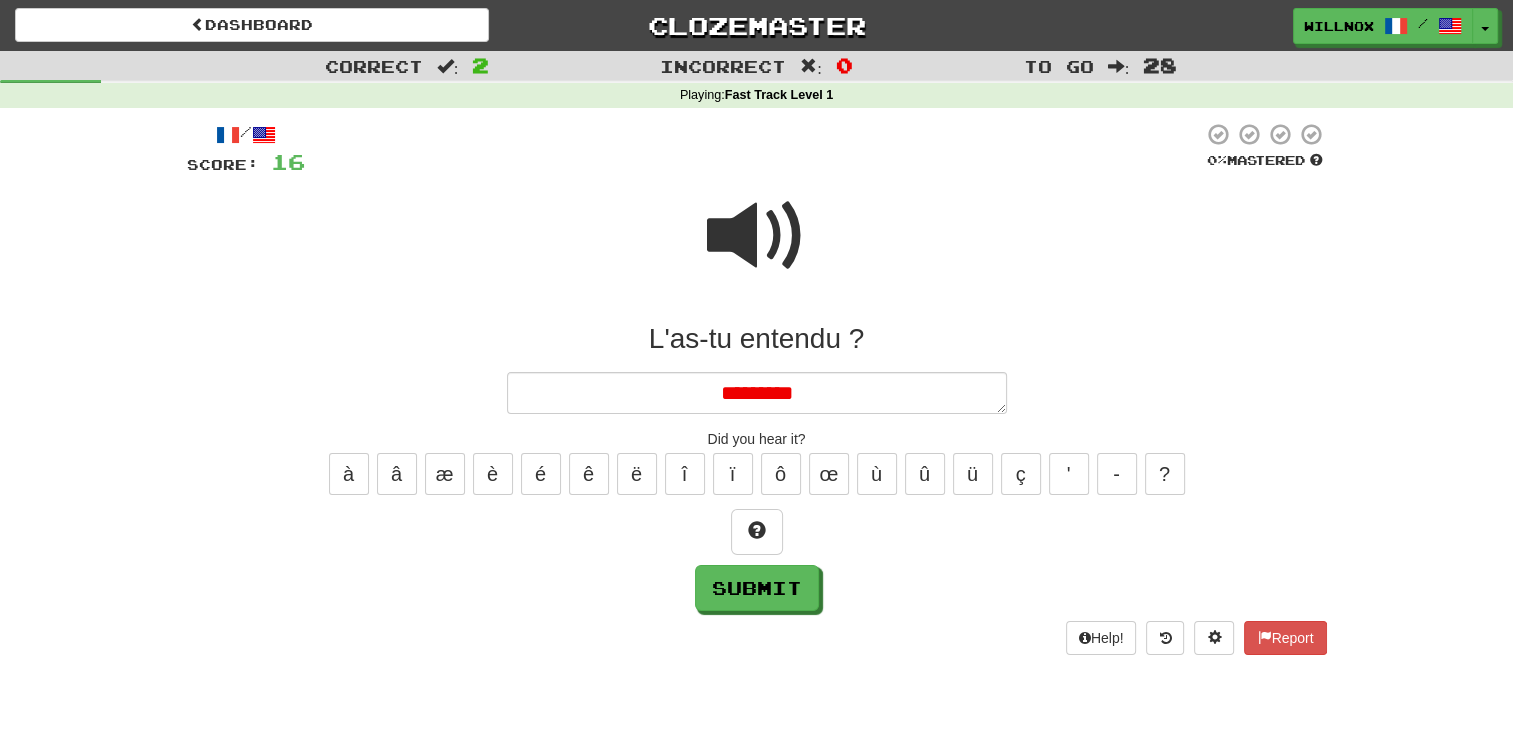 type on "*" 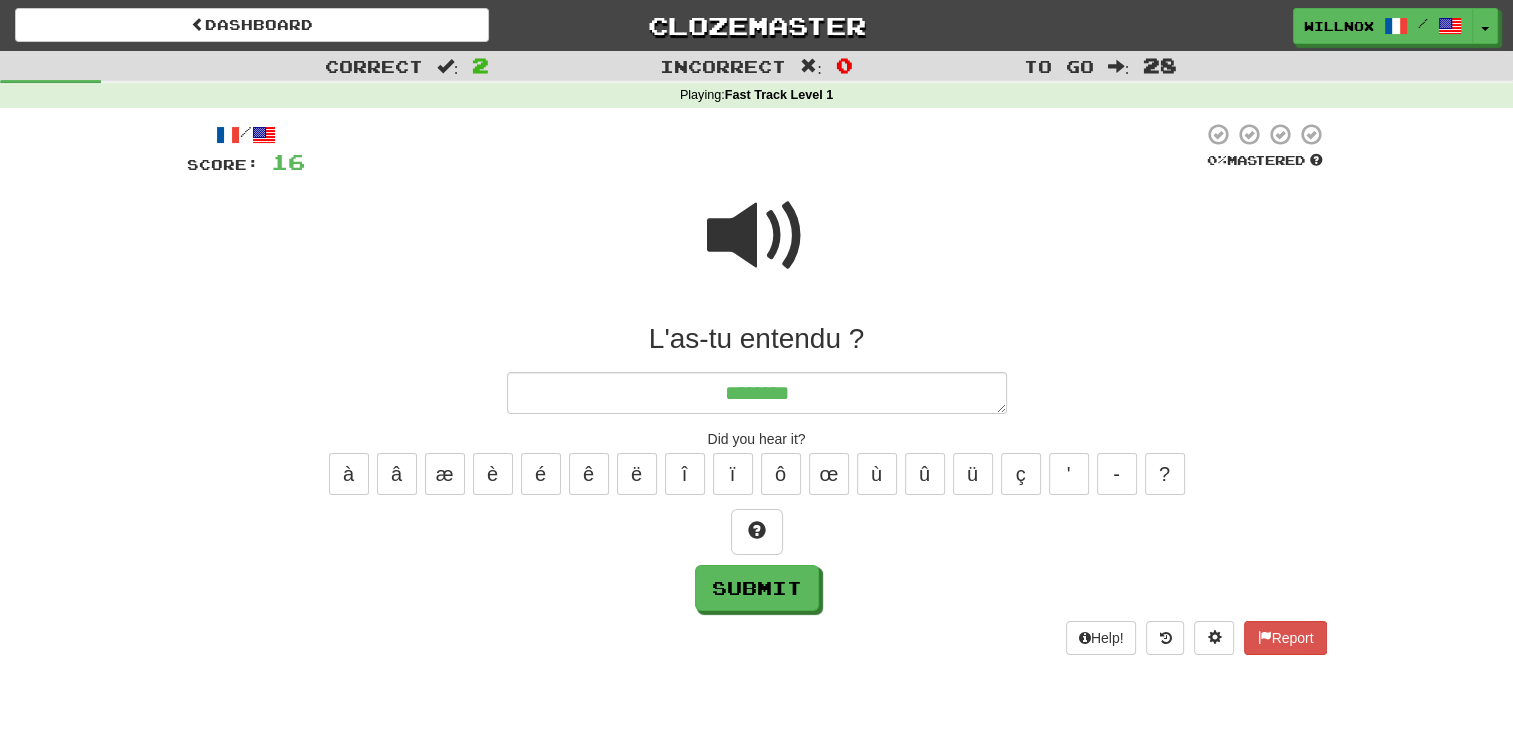 type on "*" 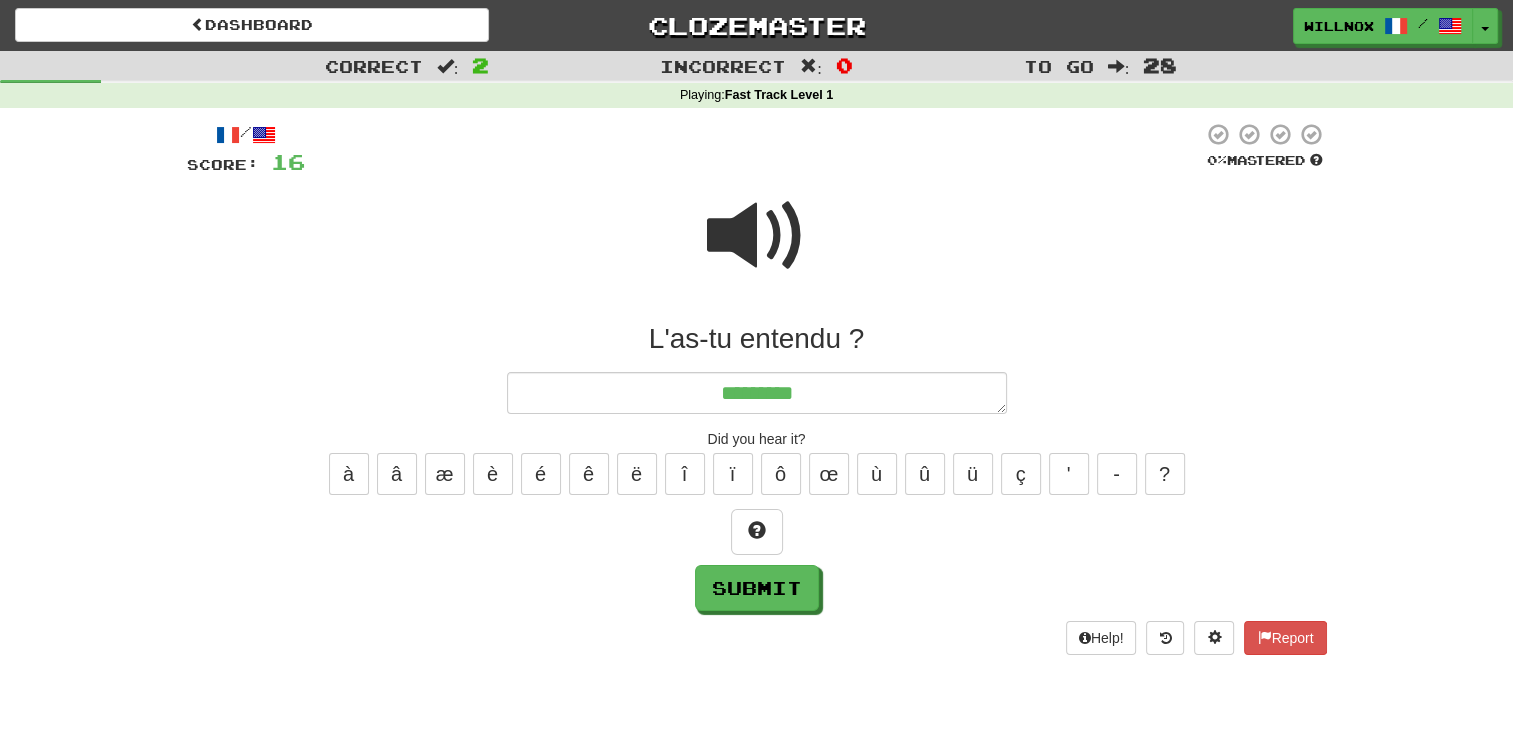 type on "**********" 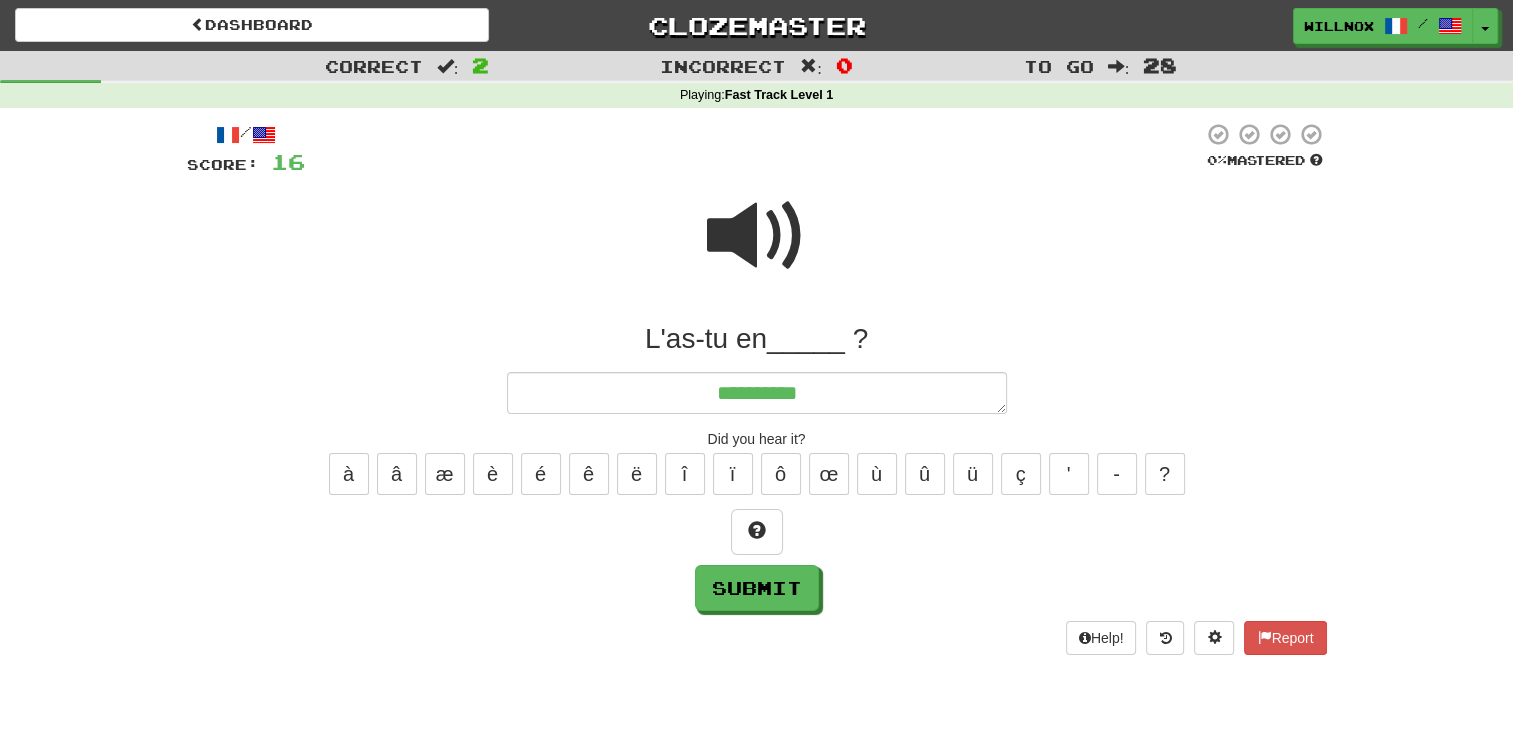 type on "*" 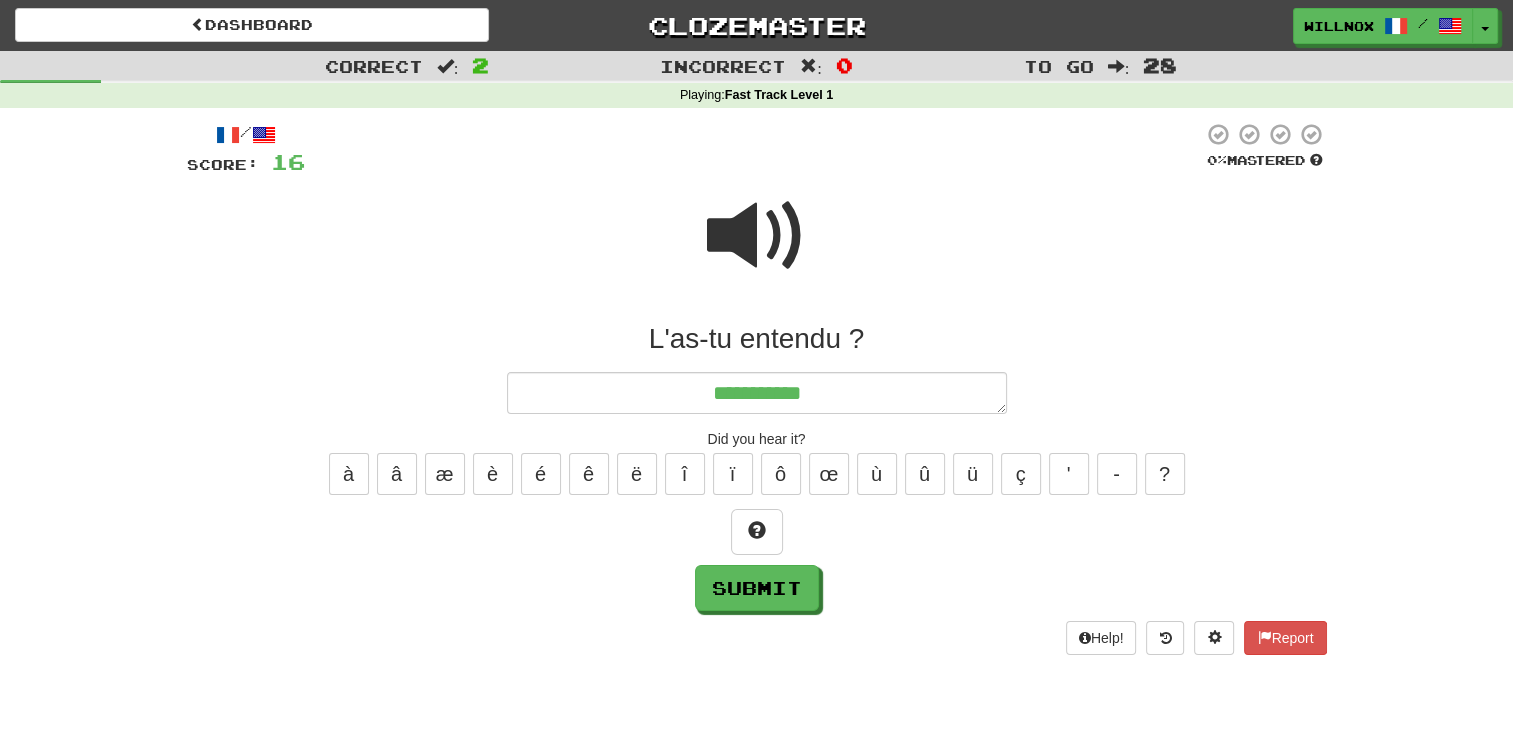 type on "*" 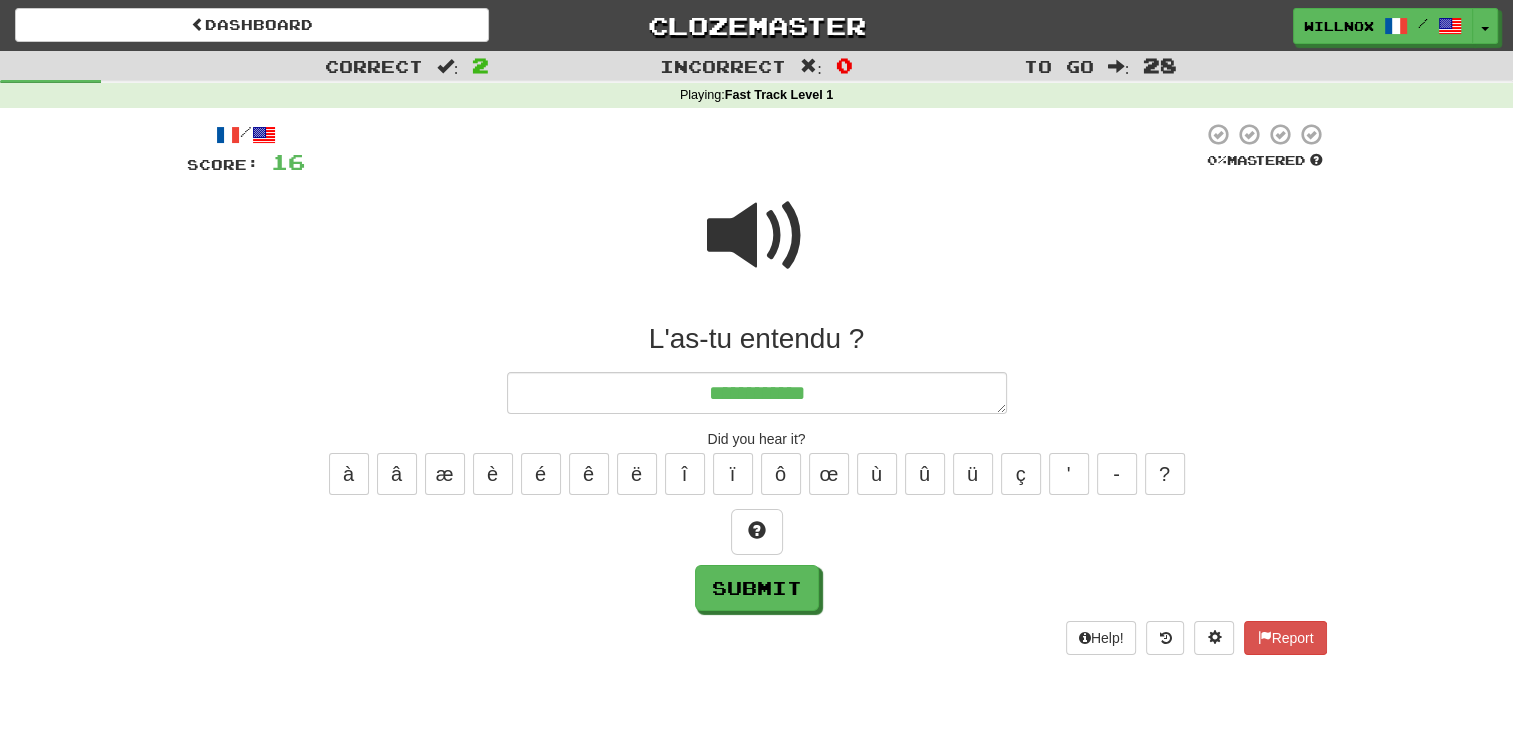 type on "*" 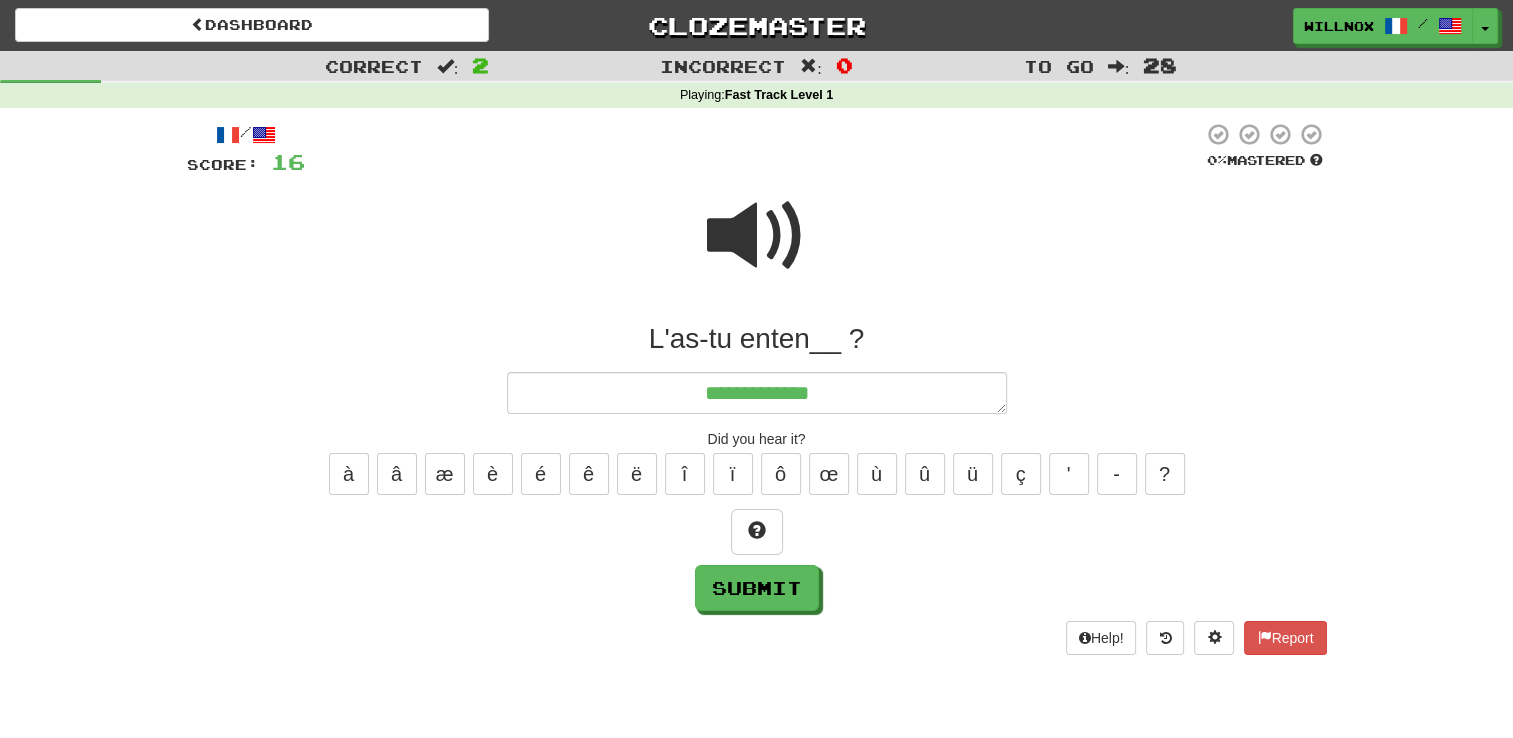 type on "*" 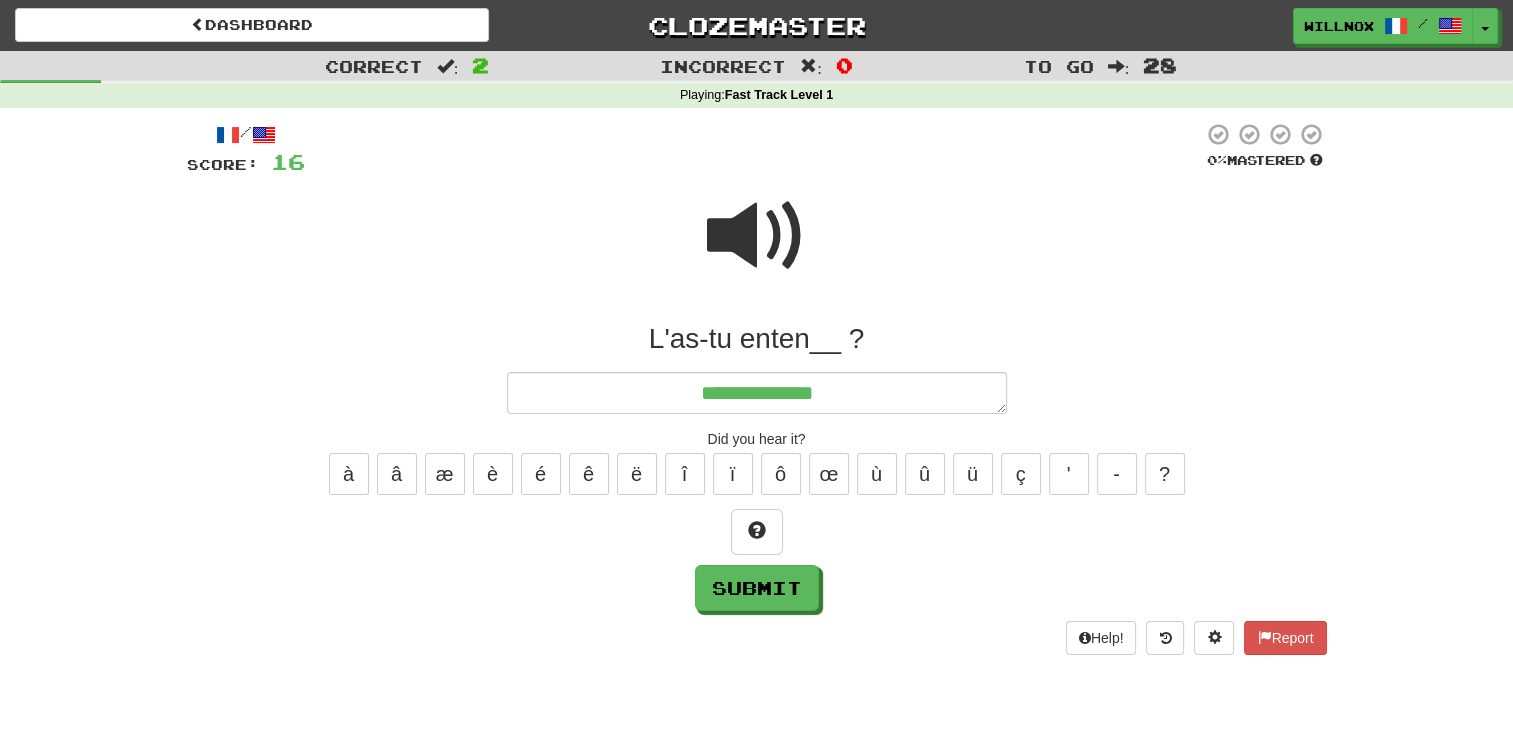 type on "**********" 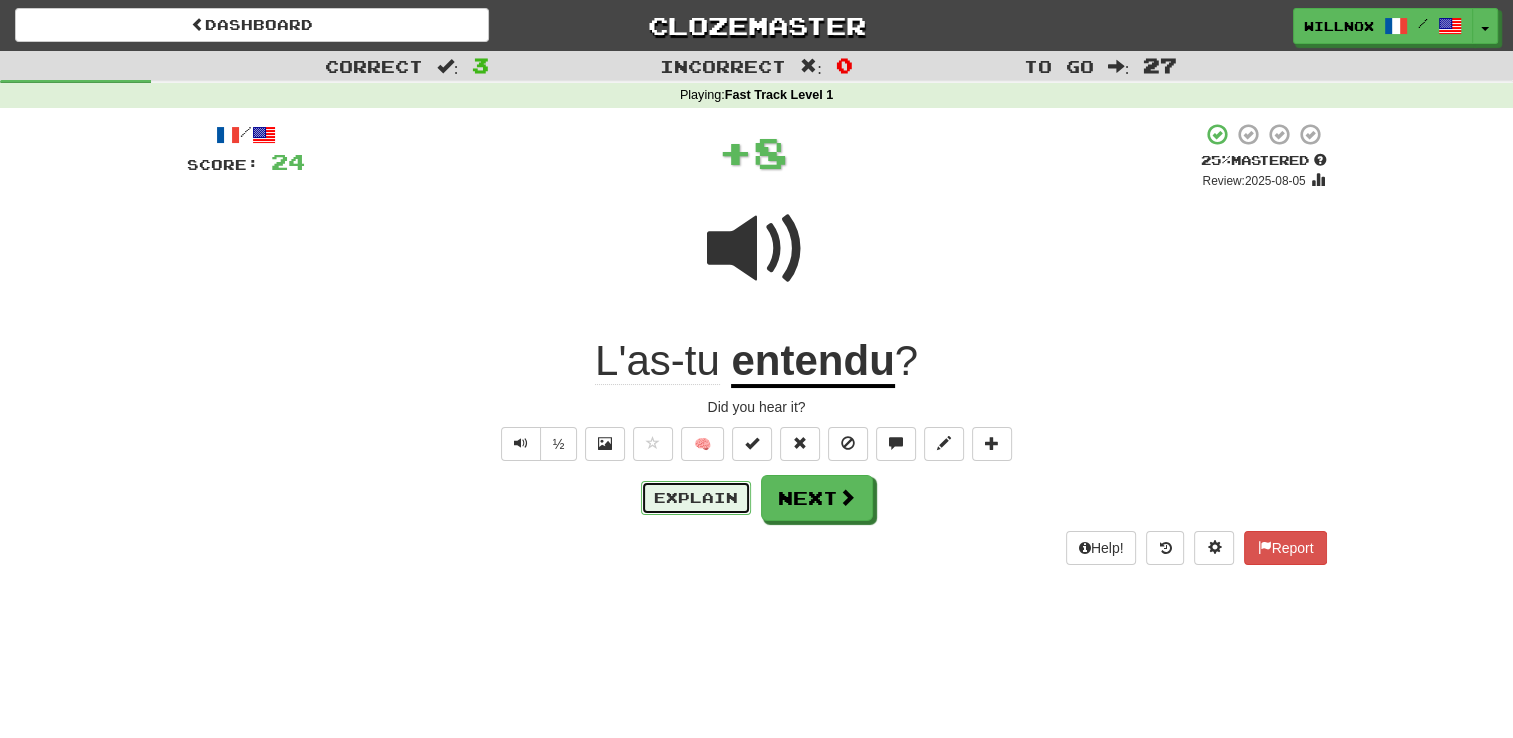 click on "Explain" at bounding box center (696, 498) 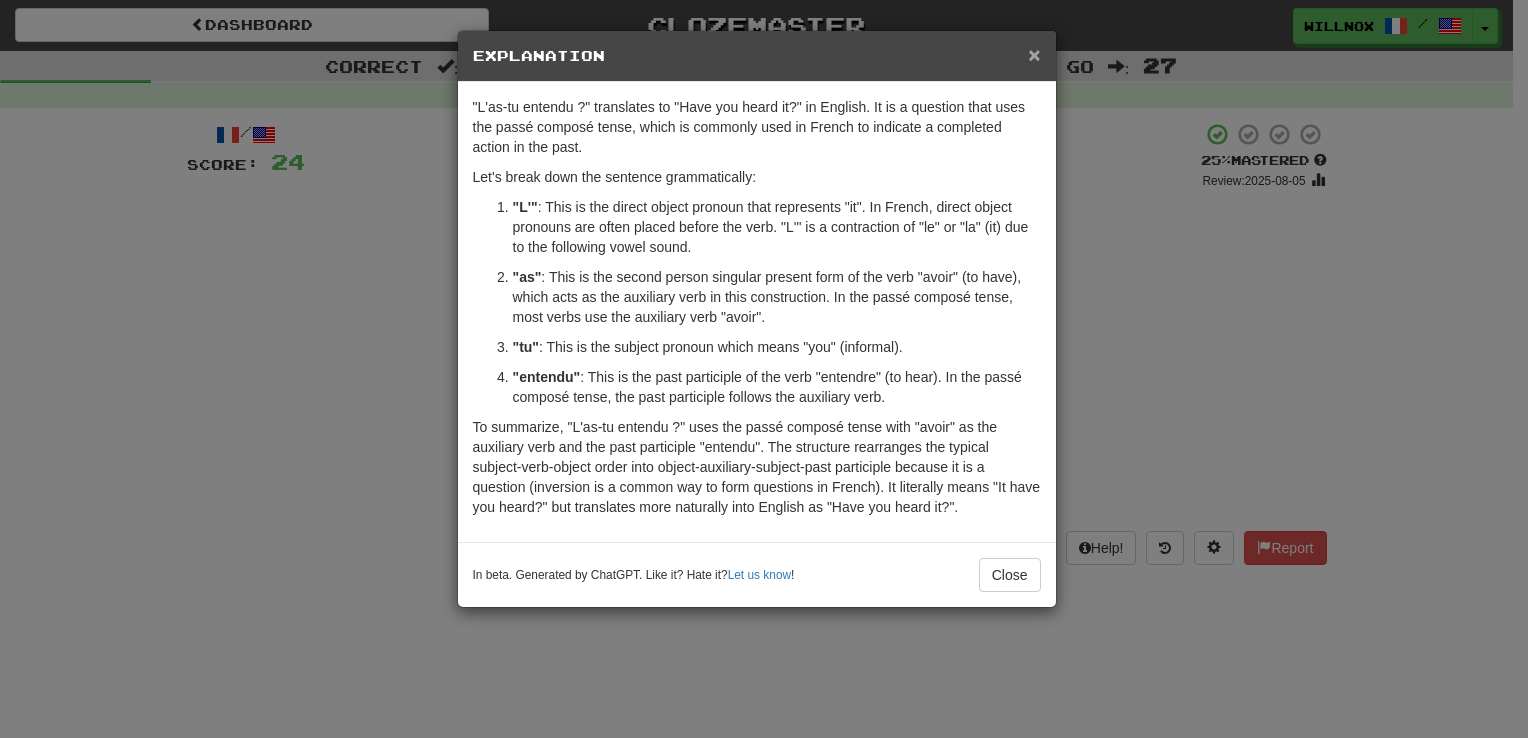 click on "×" at bounding box center [1034, 54] 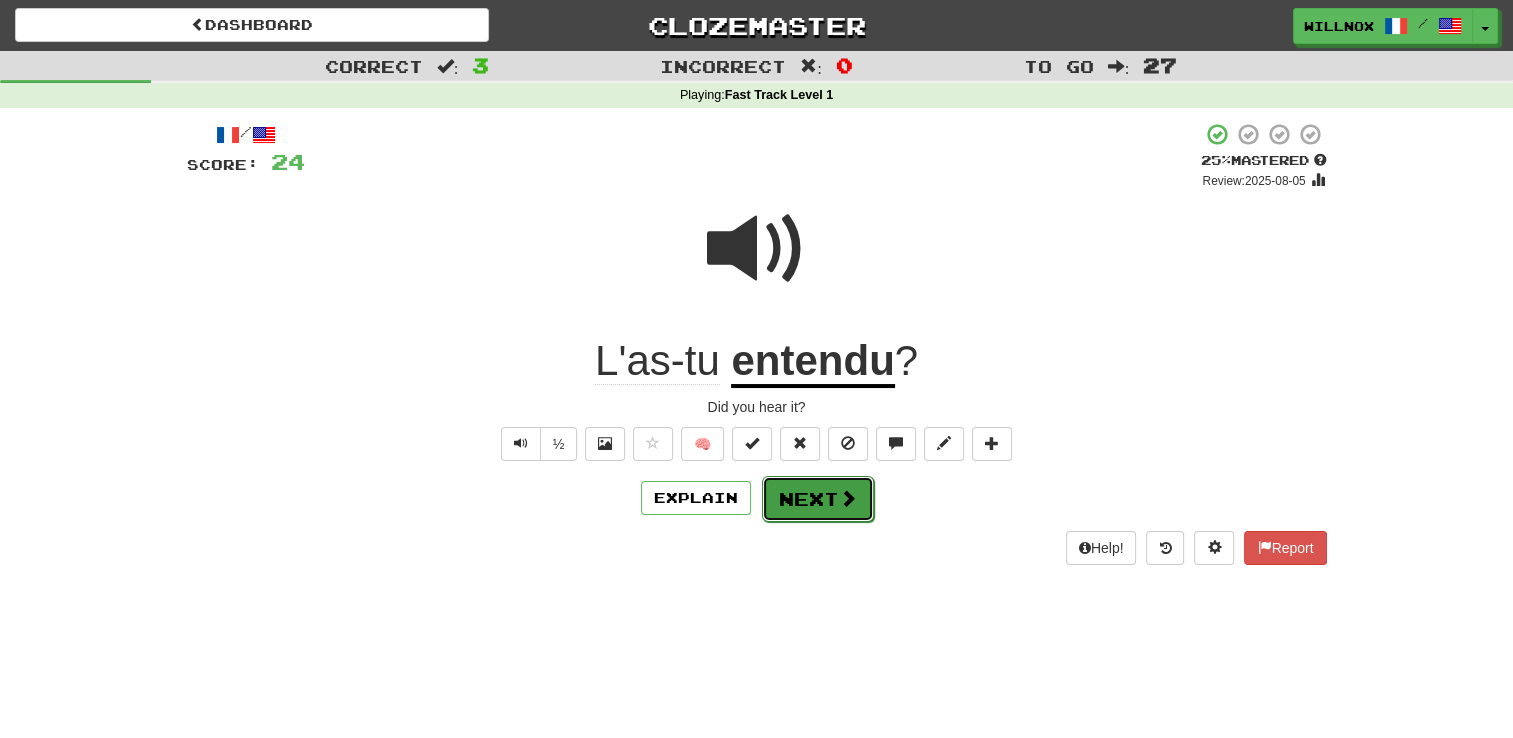 click at bounding box center (848, 498) 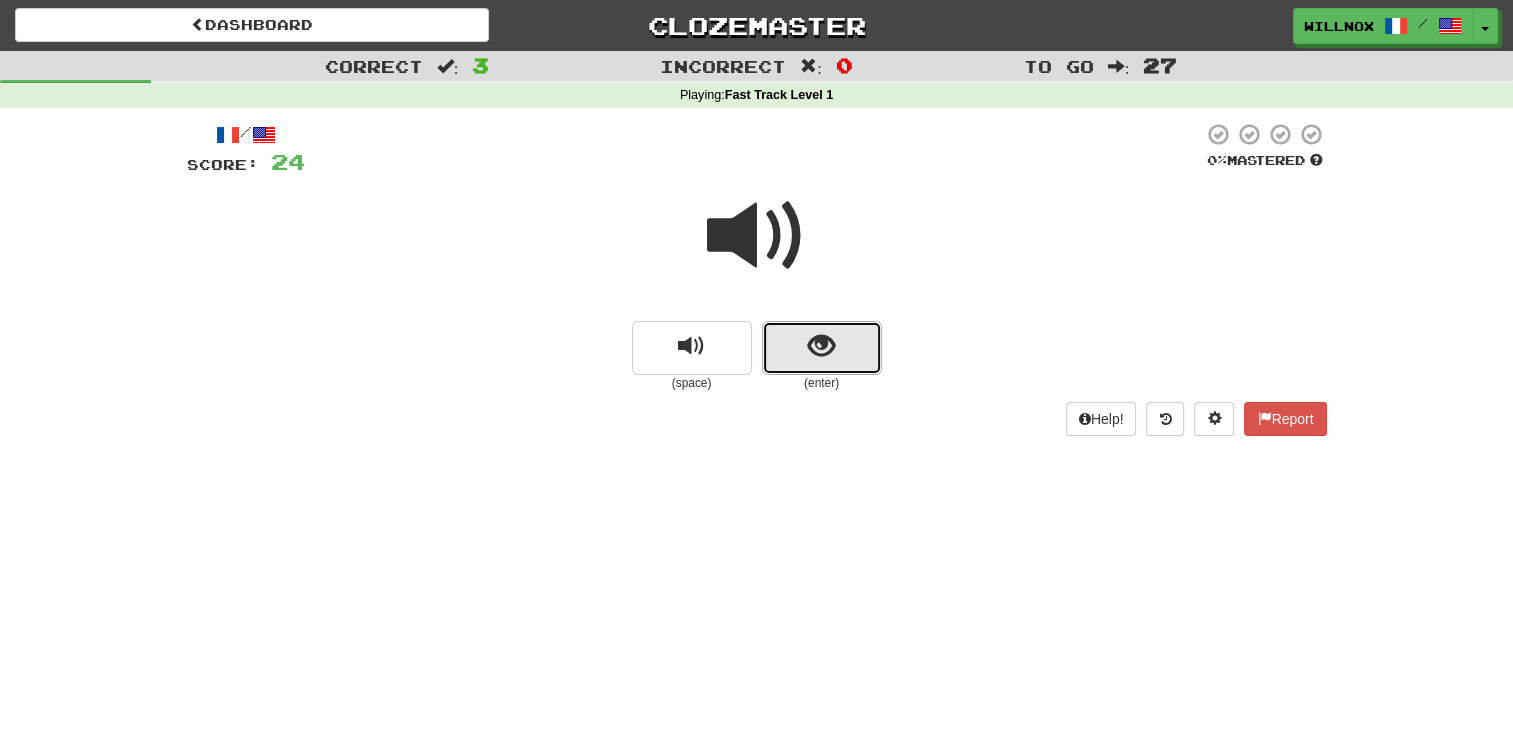 click at bounding box center (821, 346) 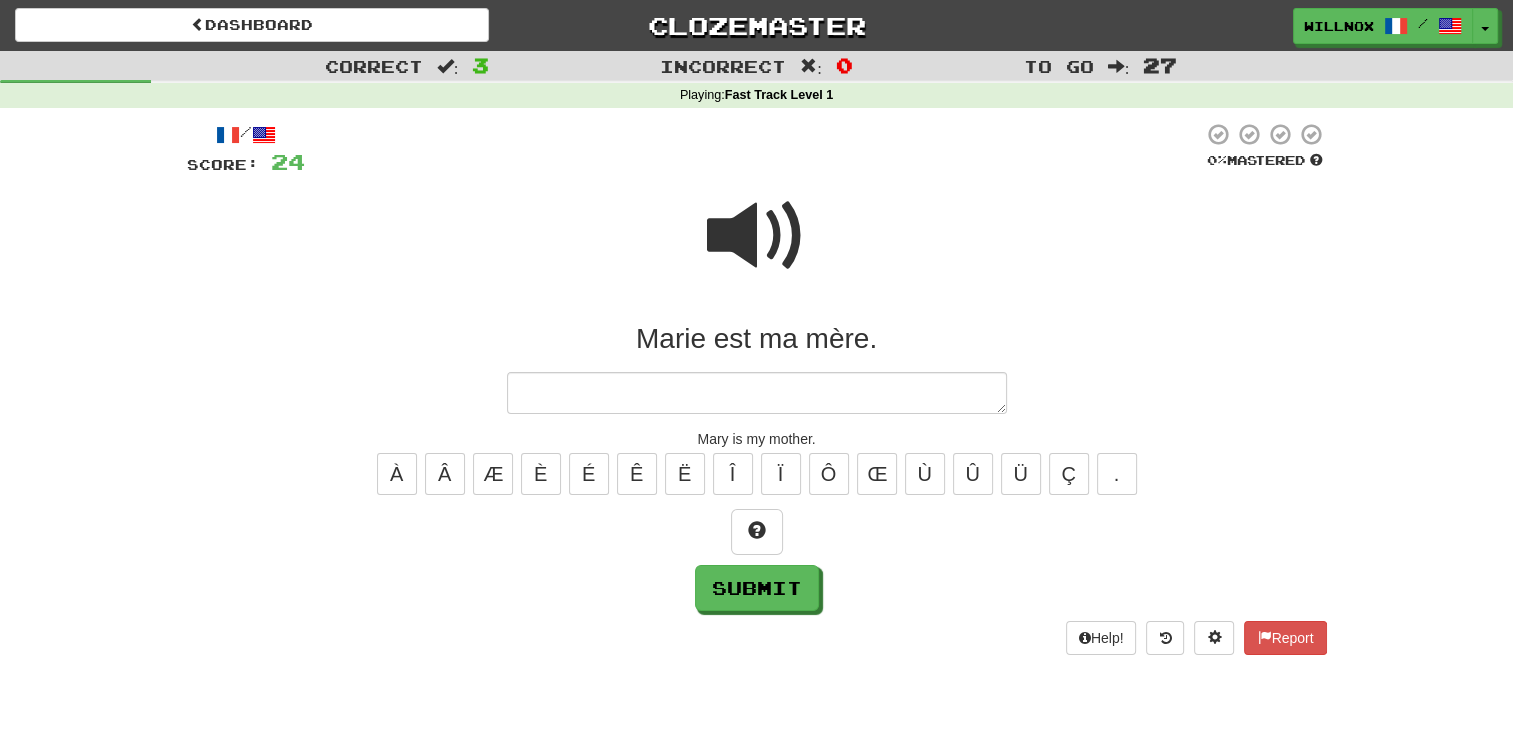 type on "*" 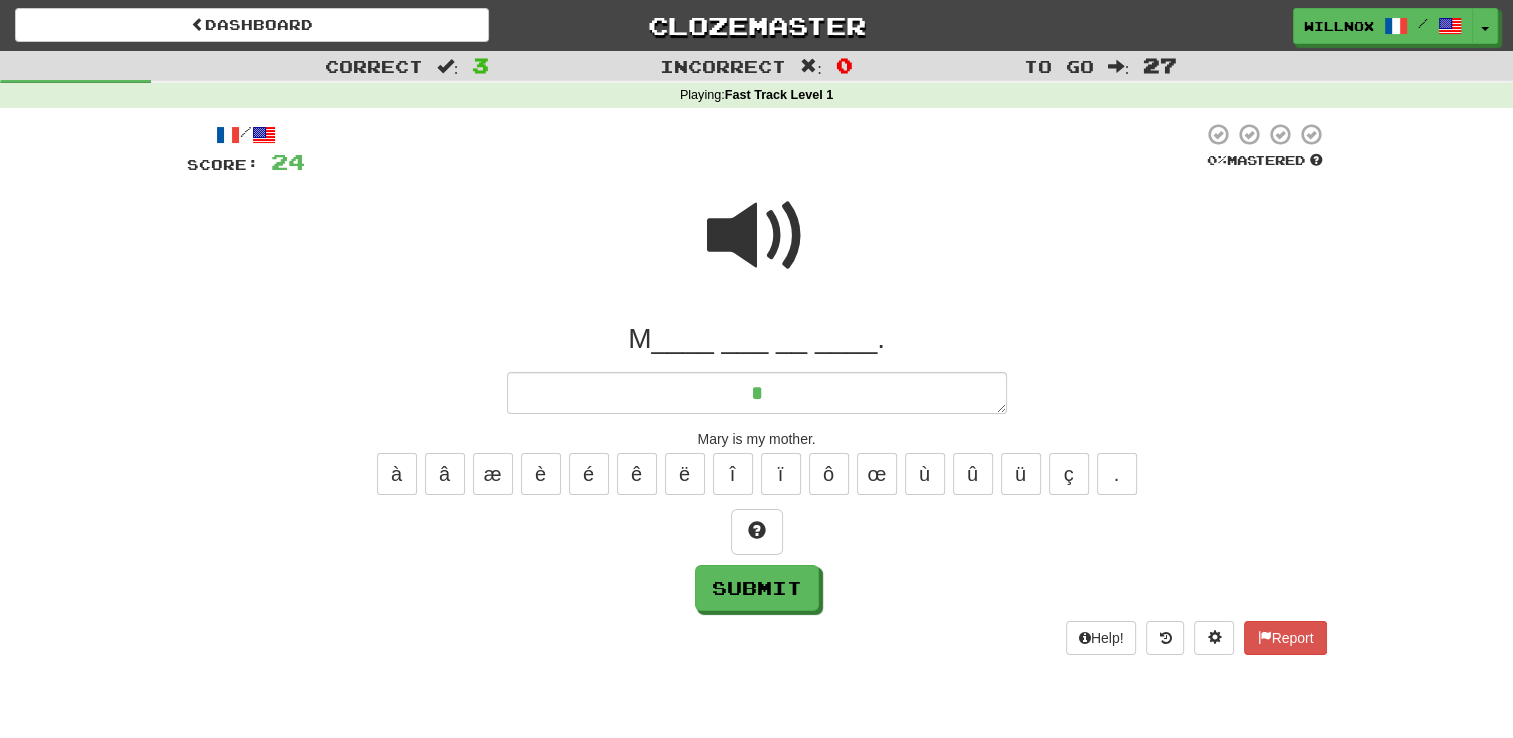 type on "*" 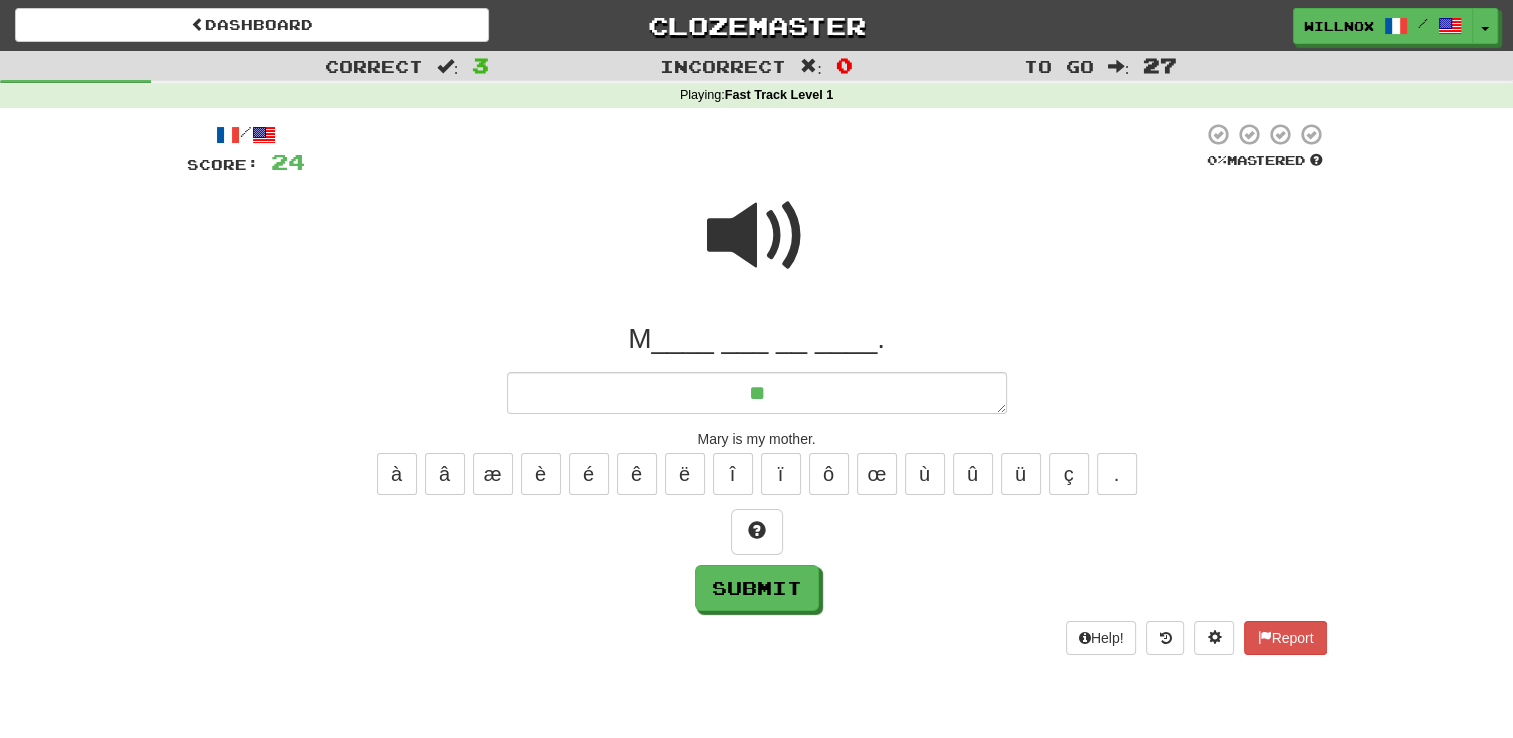 type on "*" 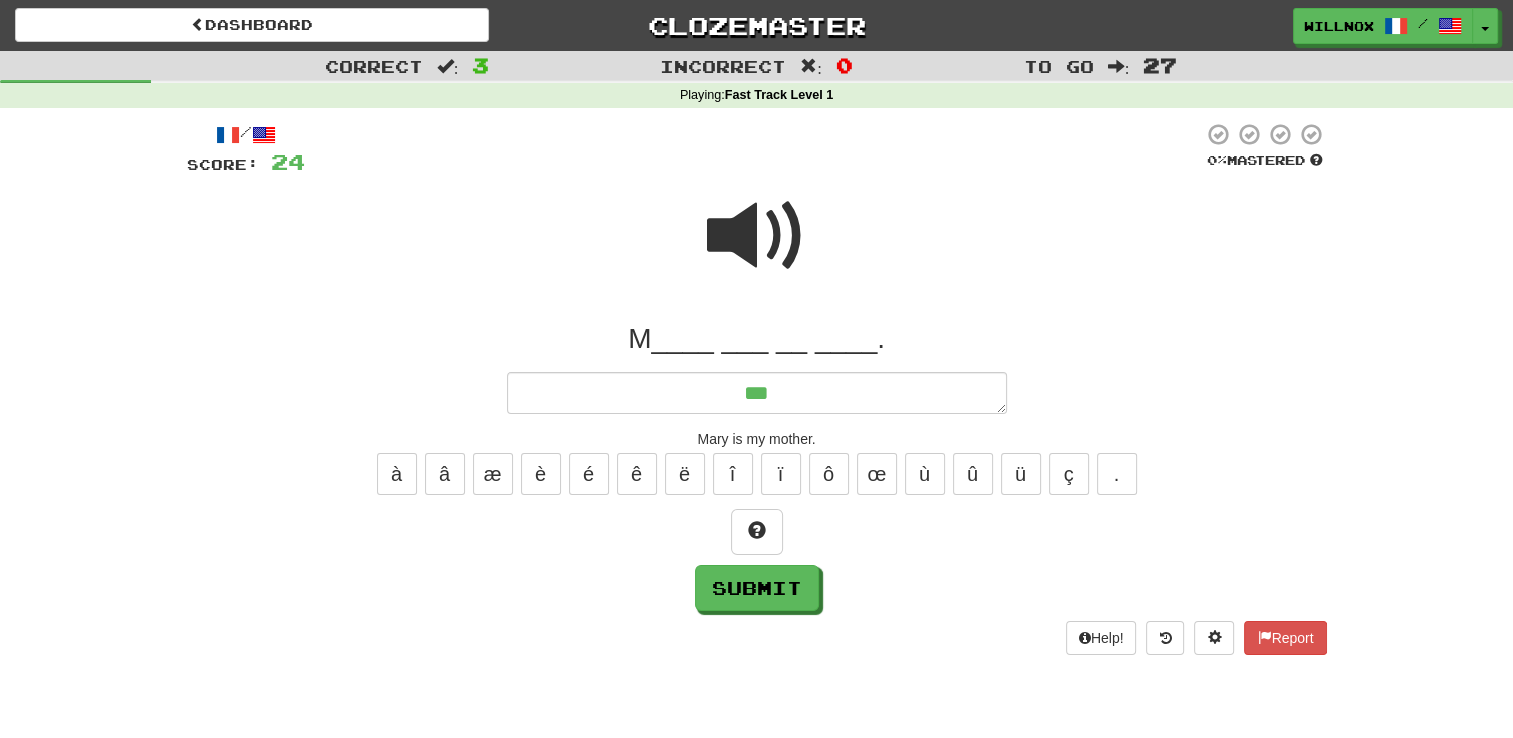 type on "****" 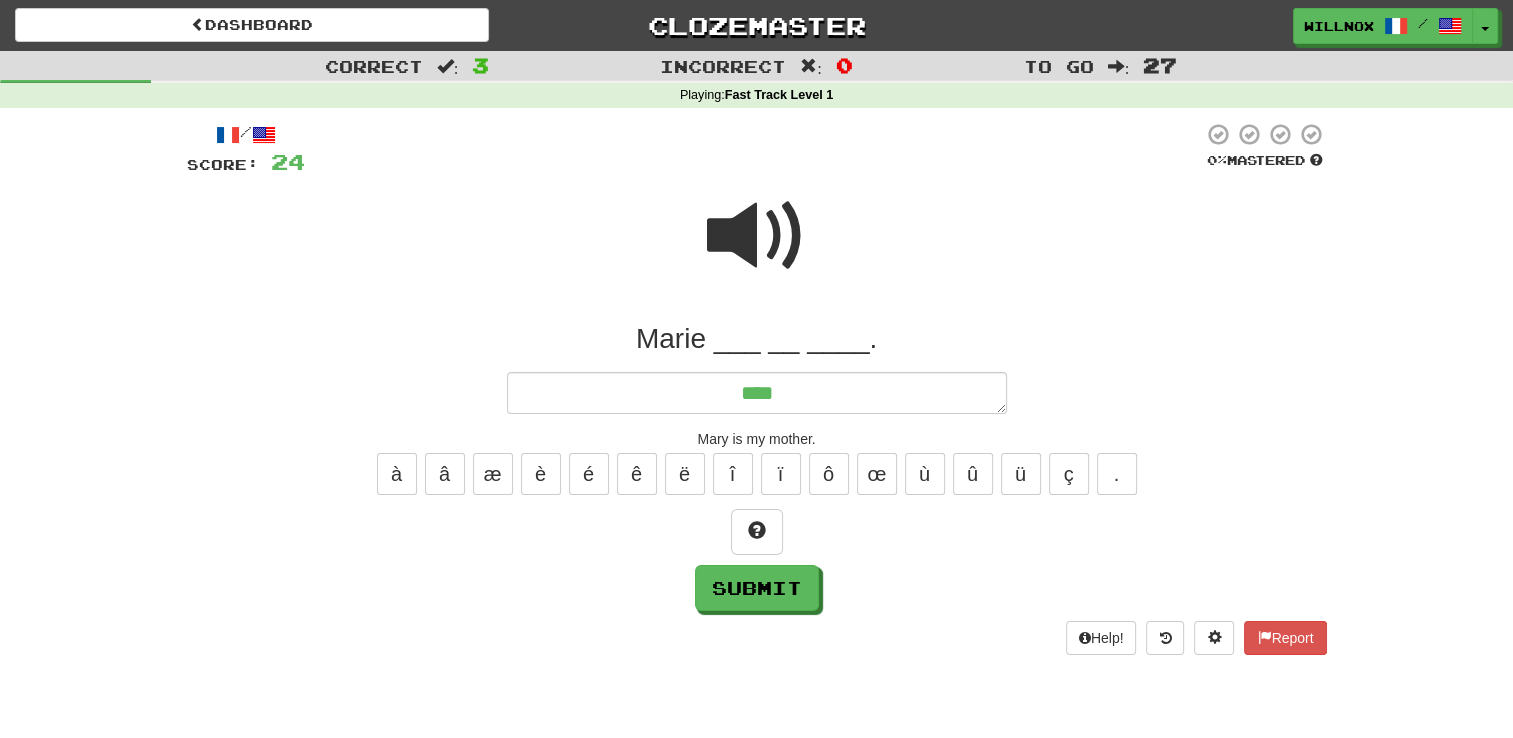 type on "*" 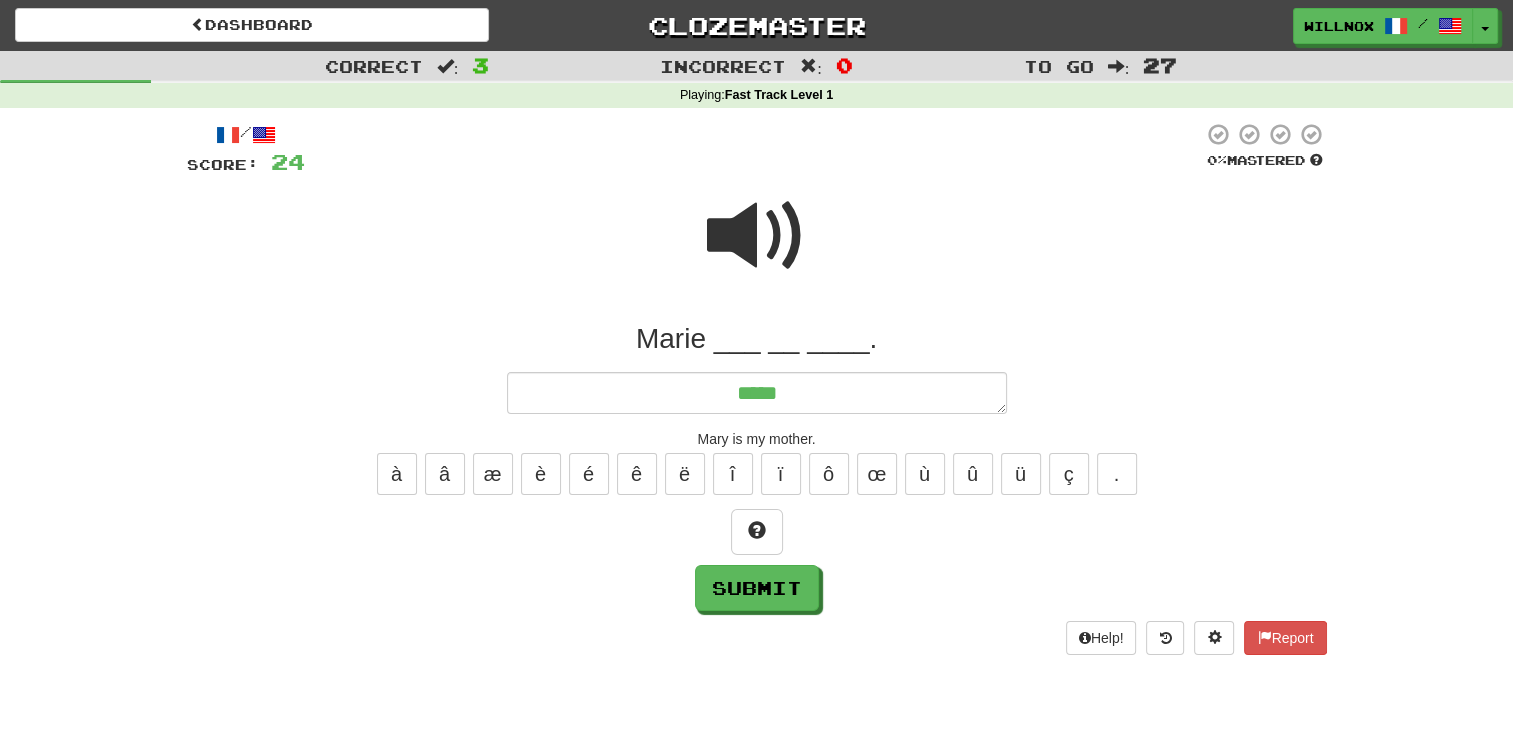 type on "*" 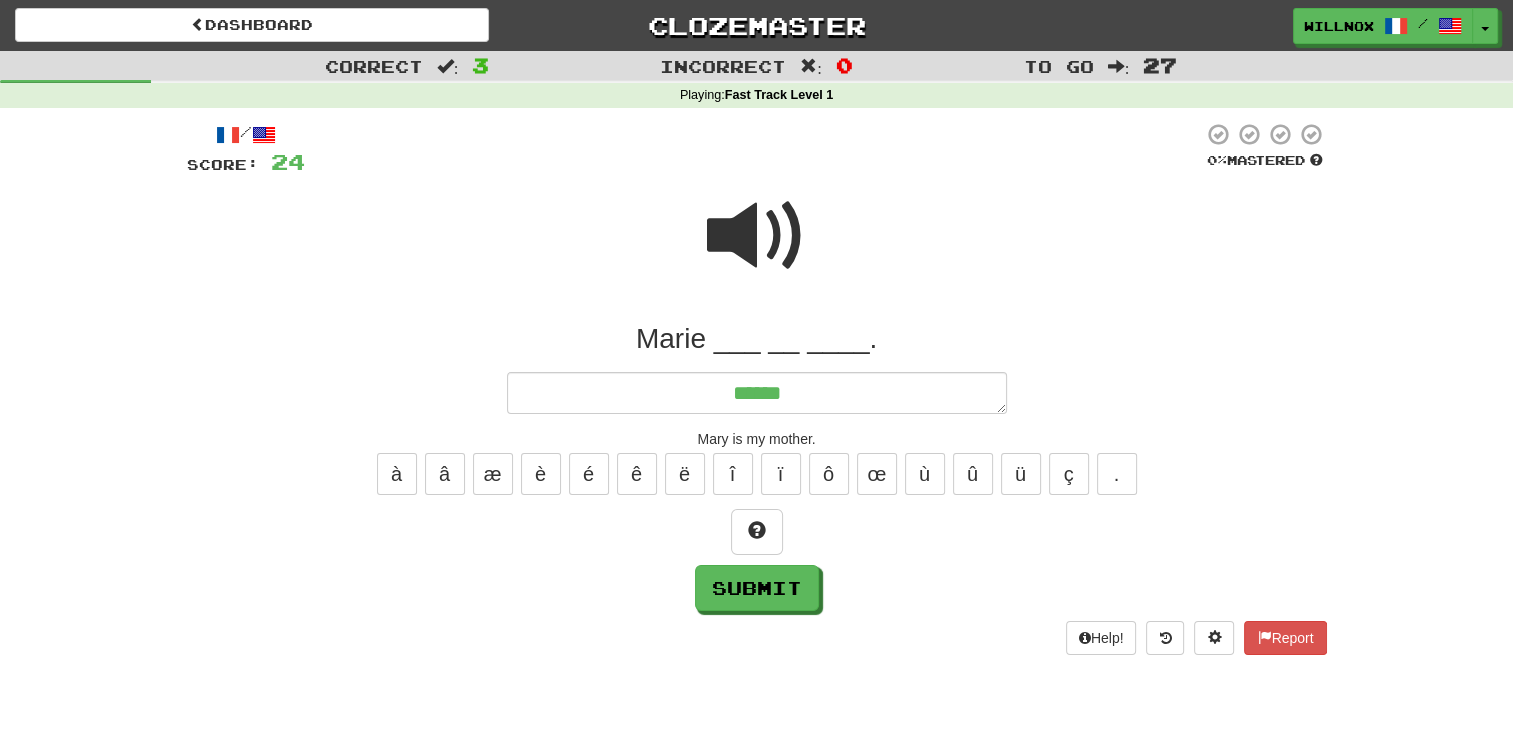 type on "*" 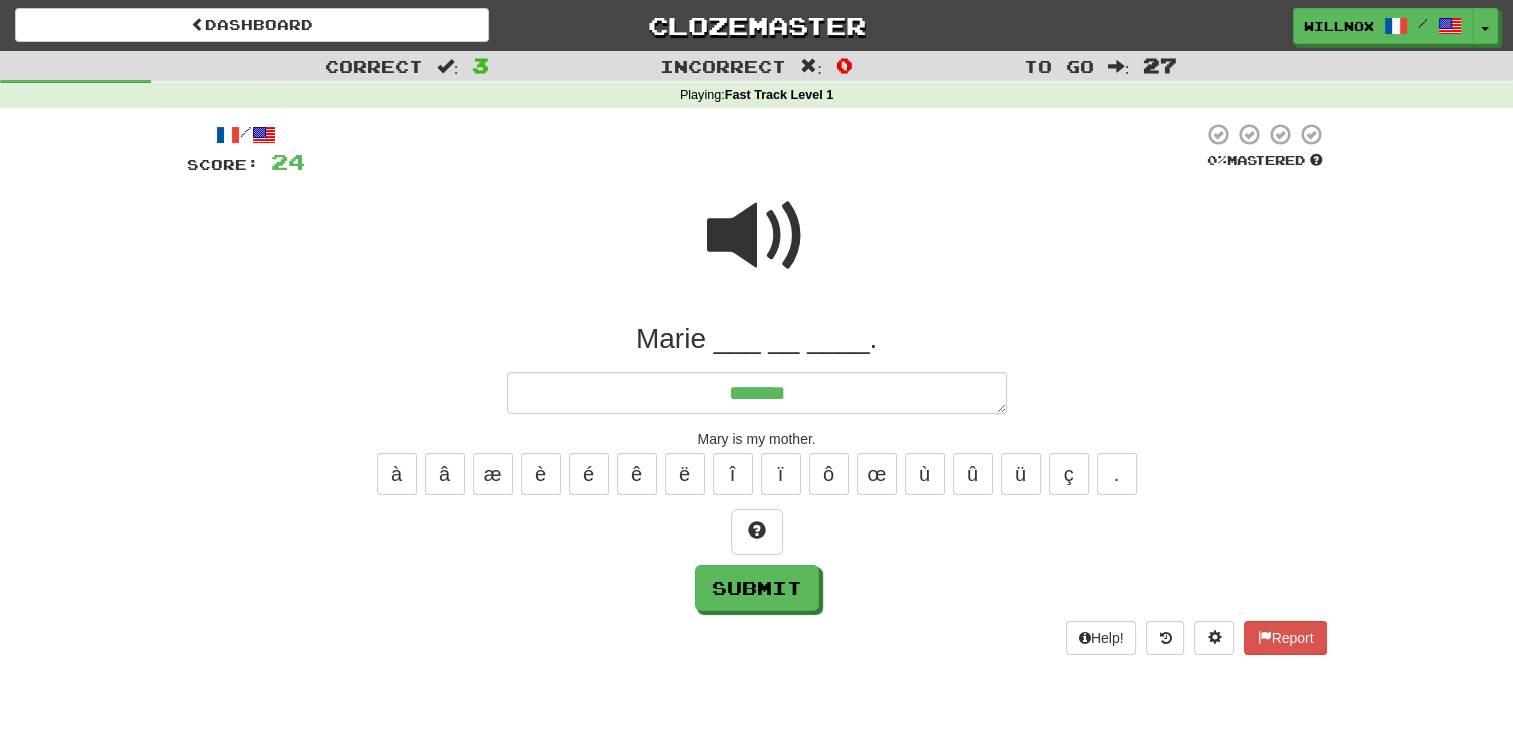type on "*" 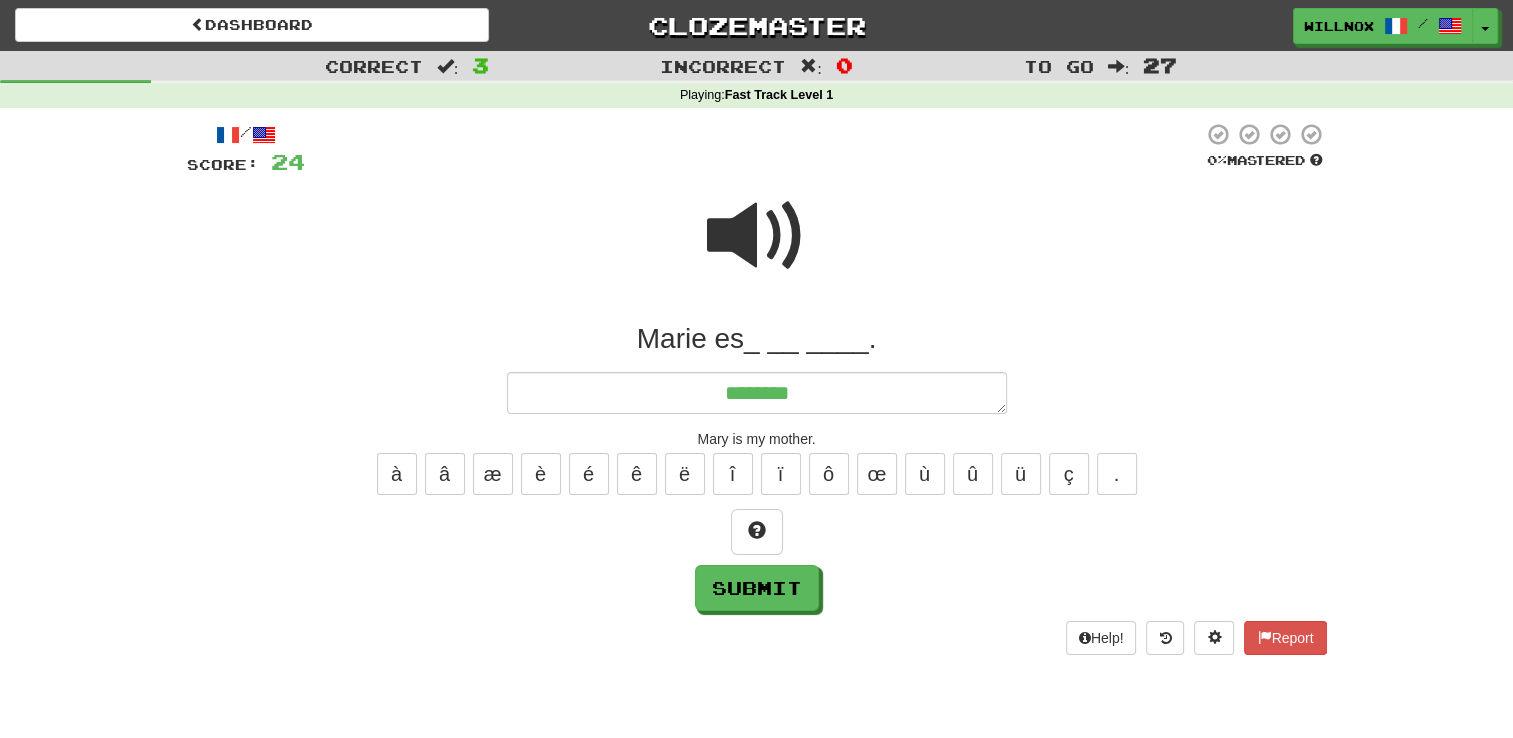 type on "*" 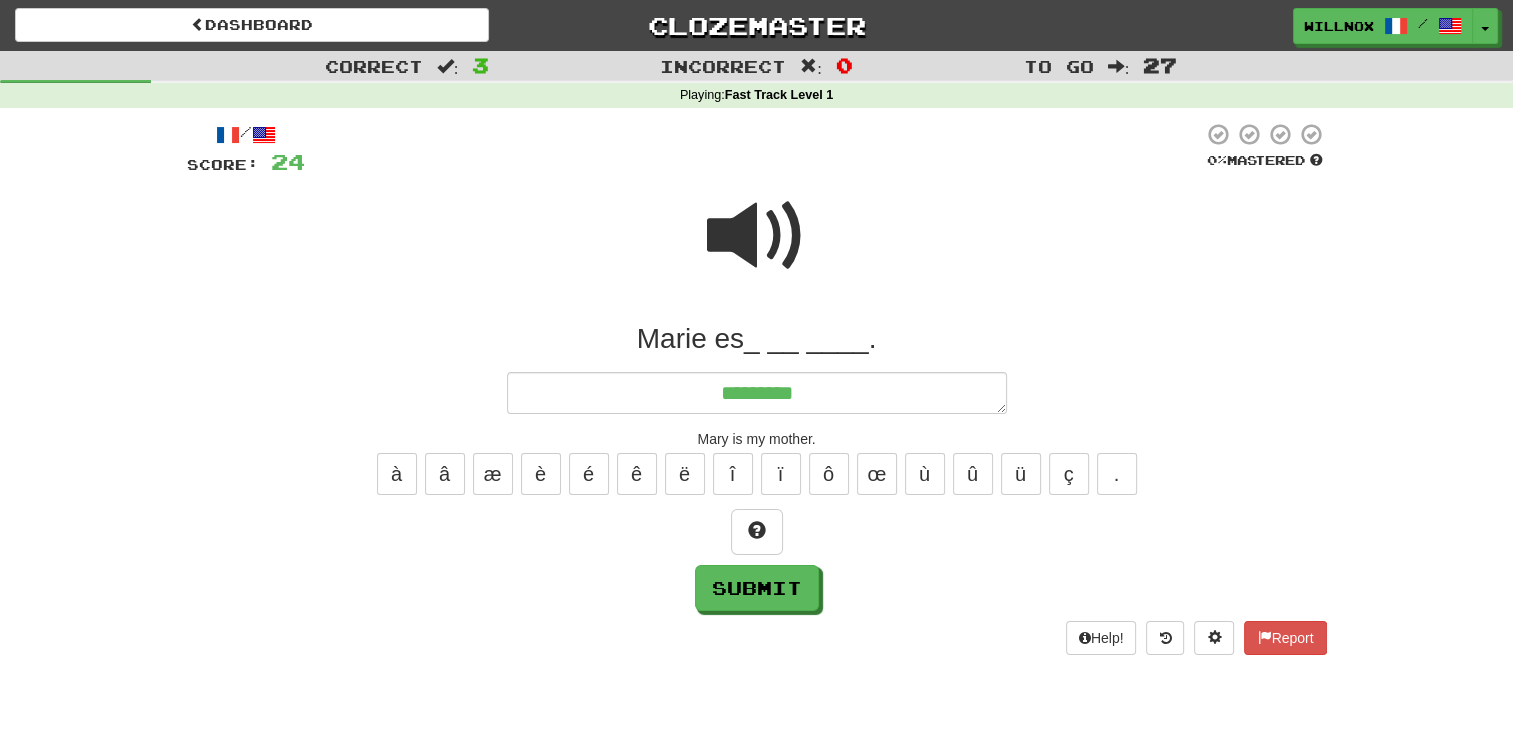 type on "*" 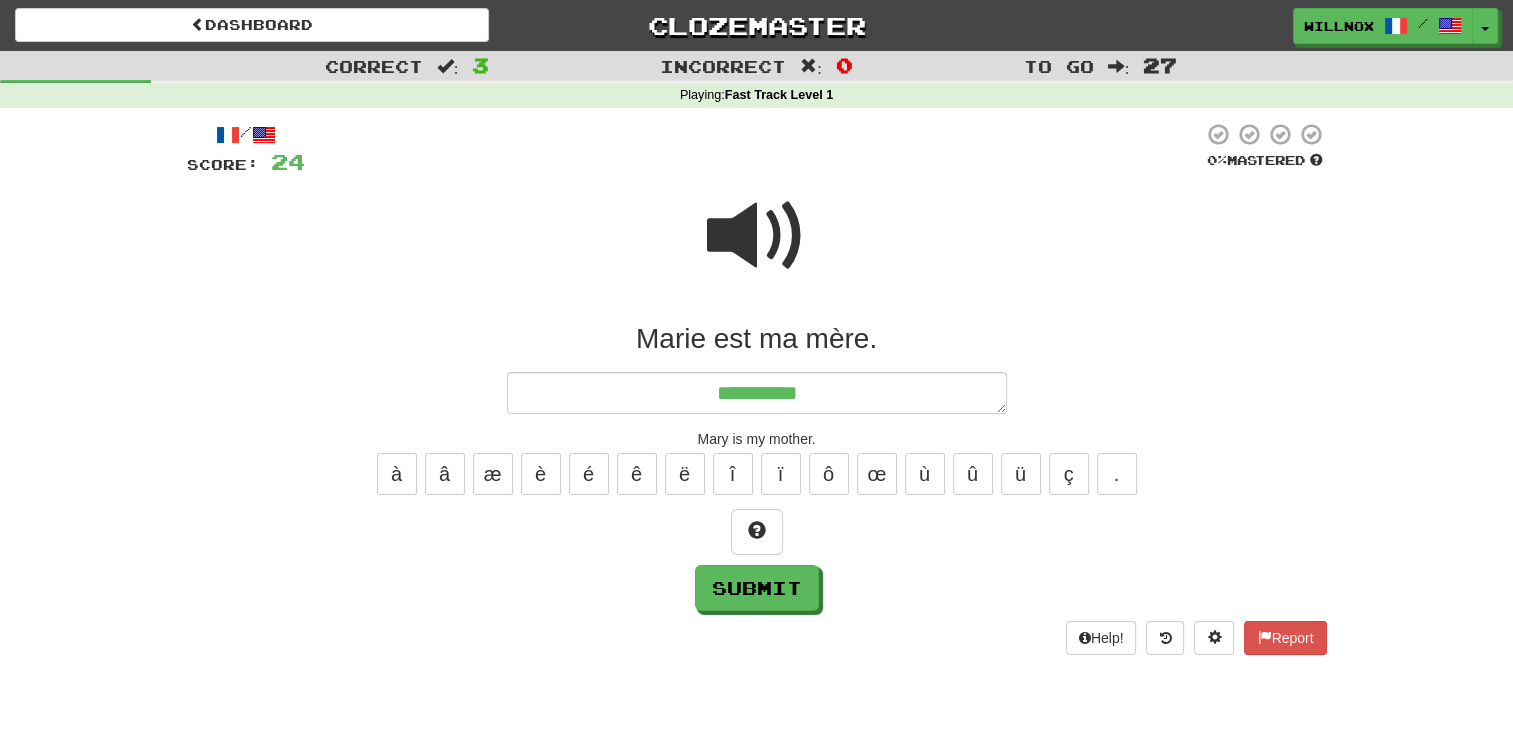 type on "*" 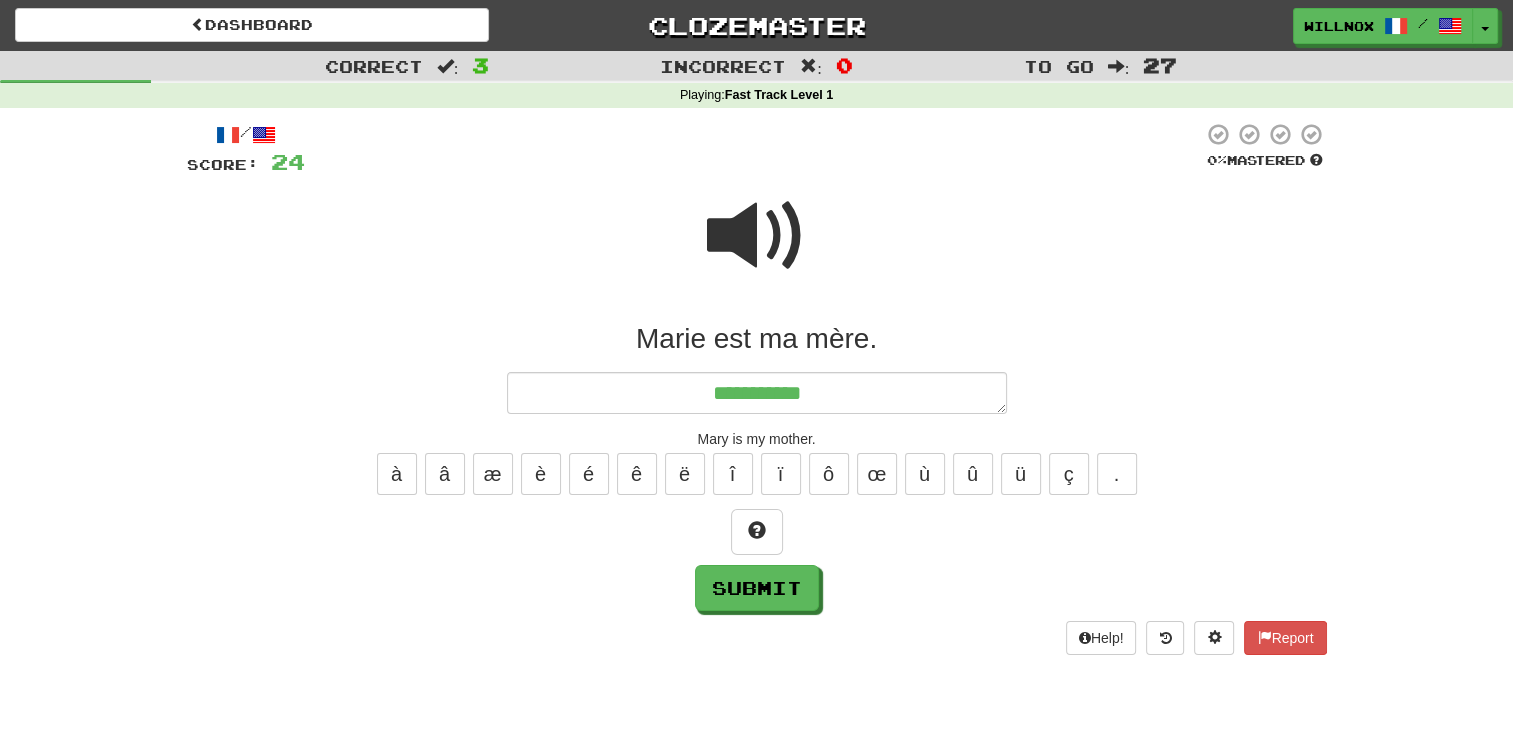 type on "*" 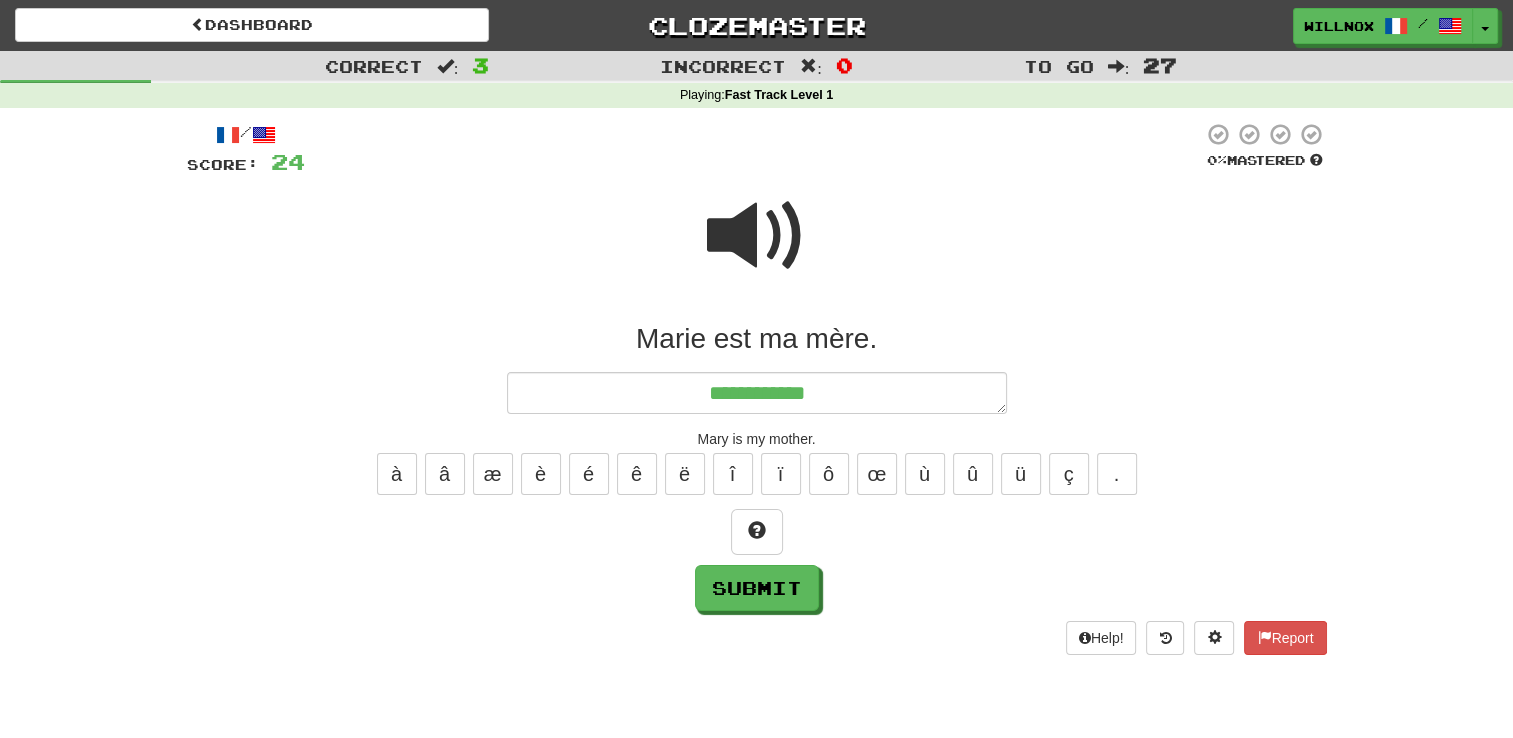 type on "*" 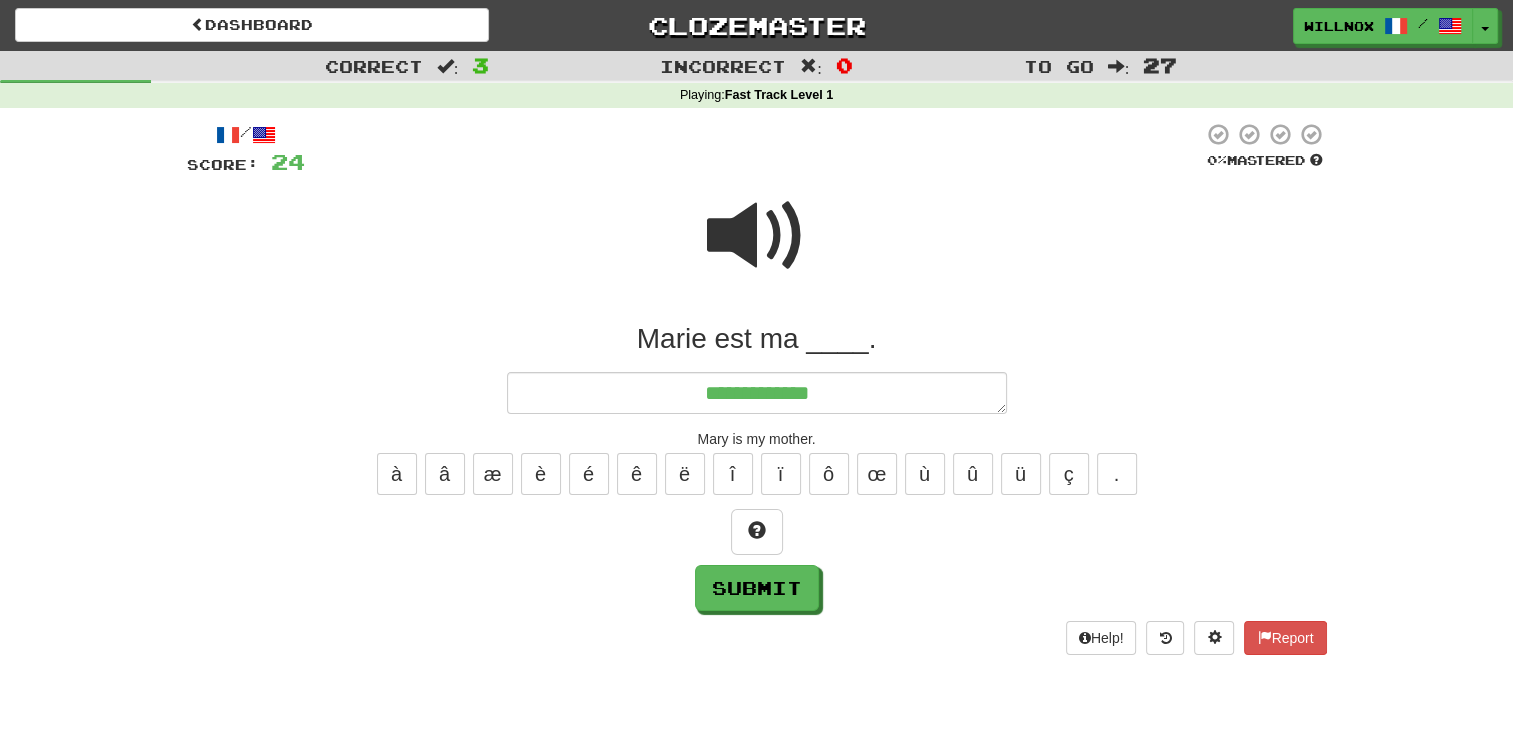 type on "*" 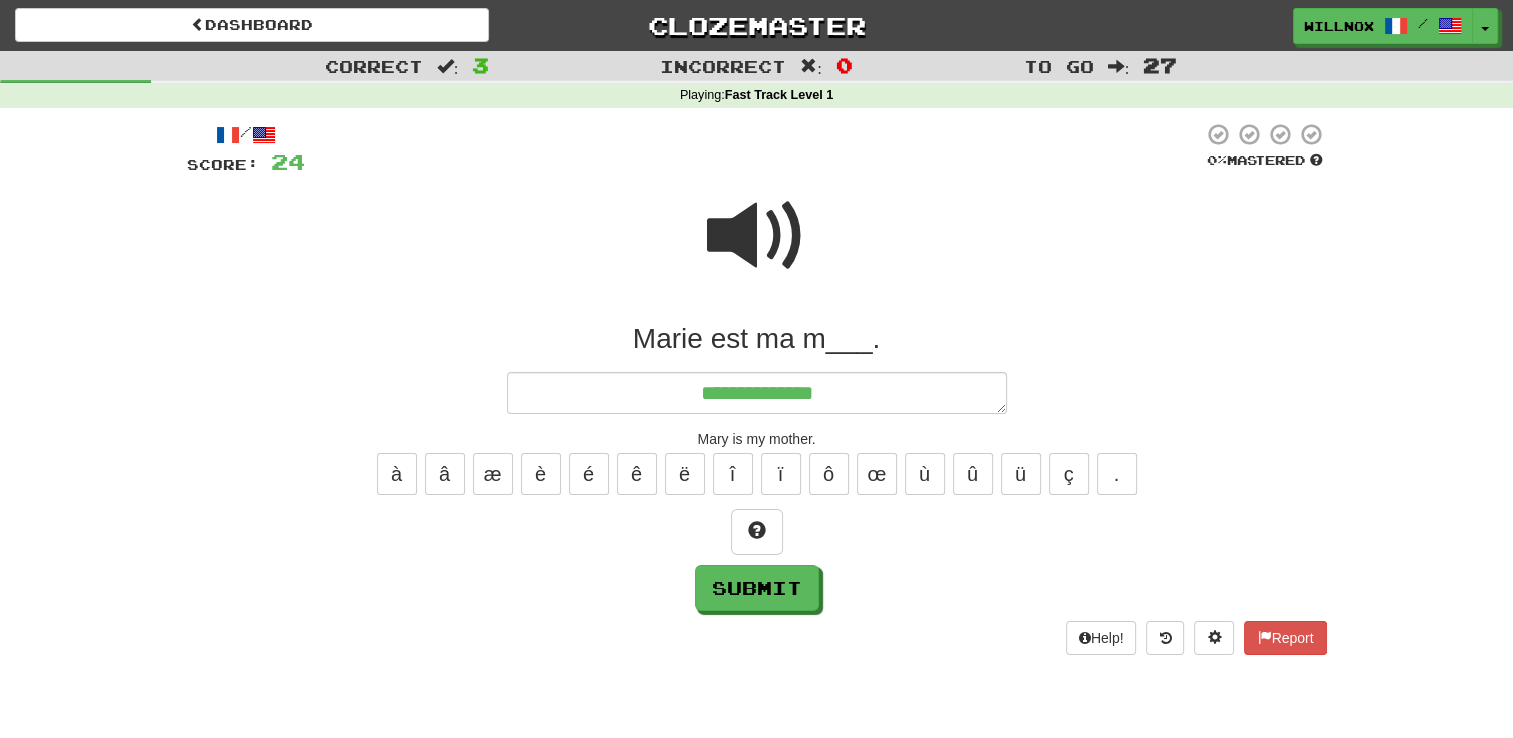 type on "*" 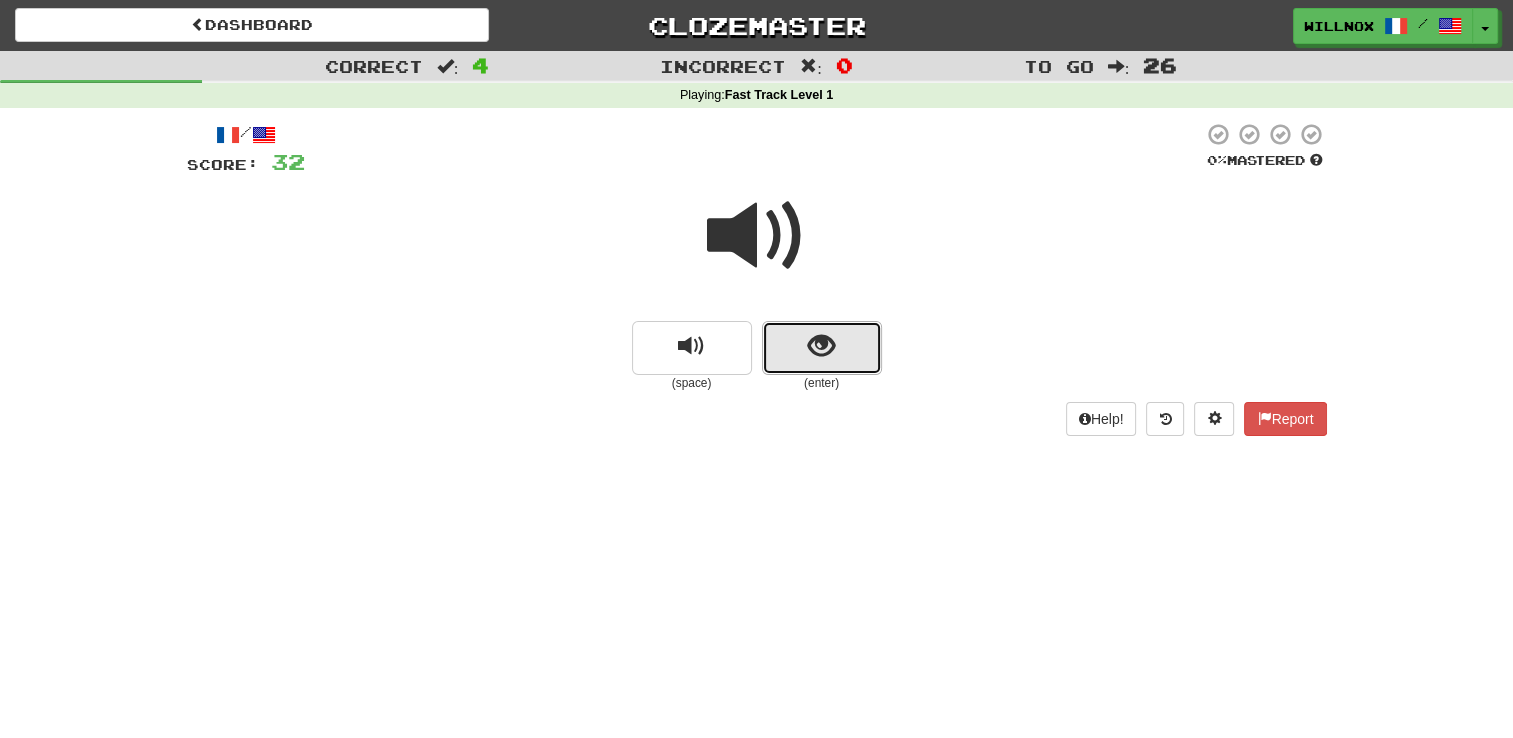 click at bounding box center (822, 348) 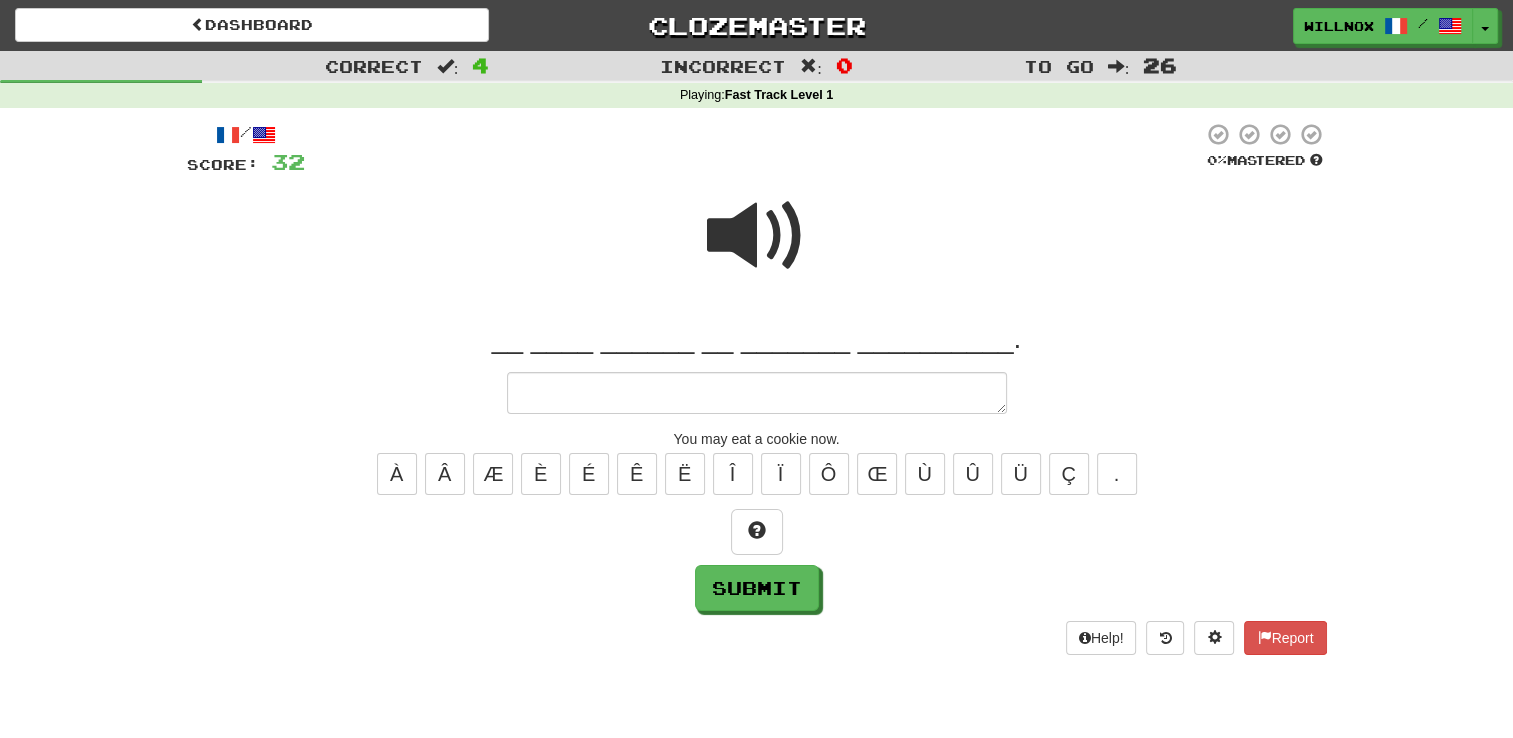 type on "*" 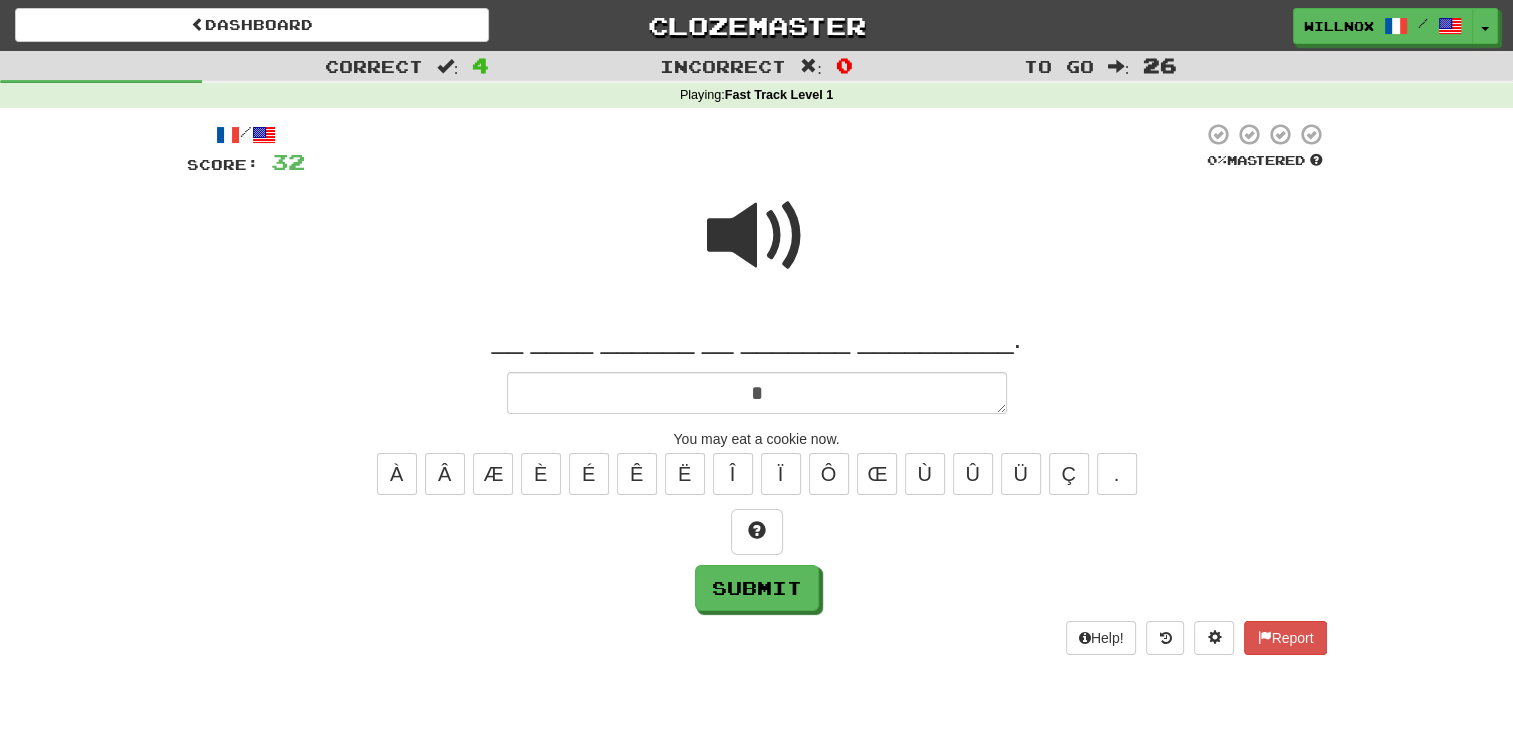 type on "**" 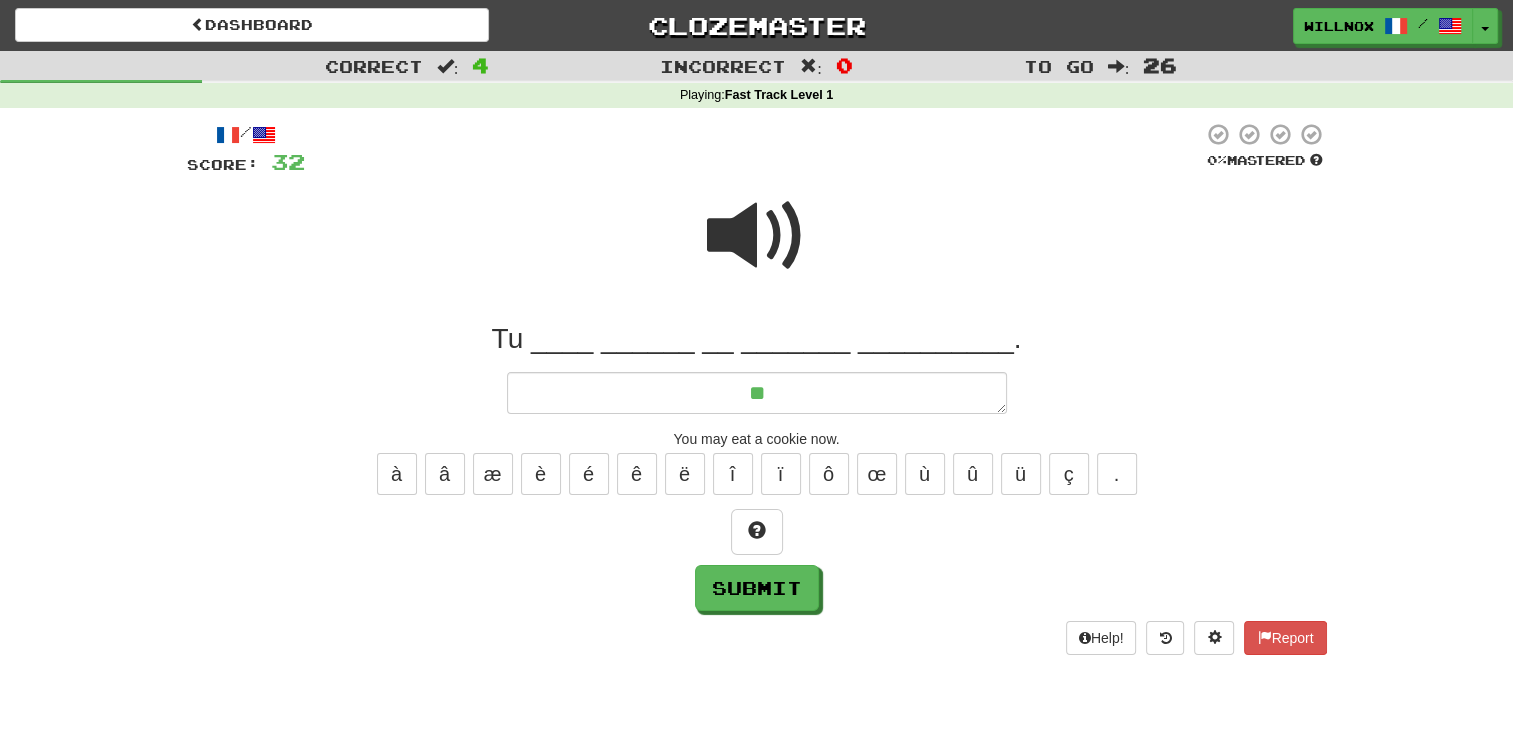 type on "*" 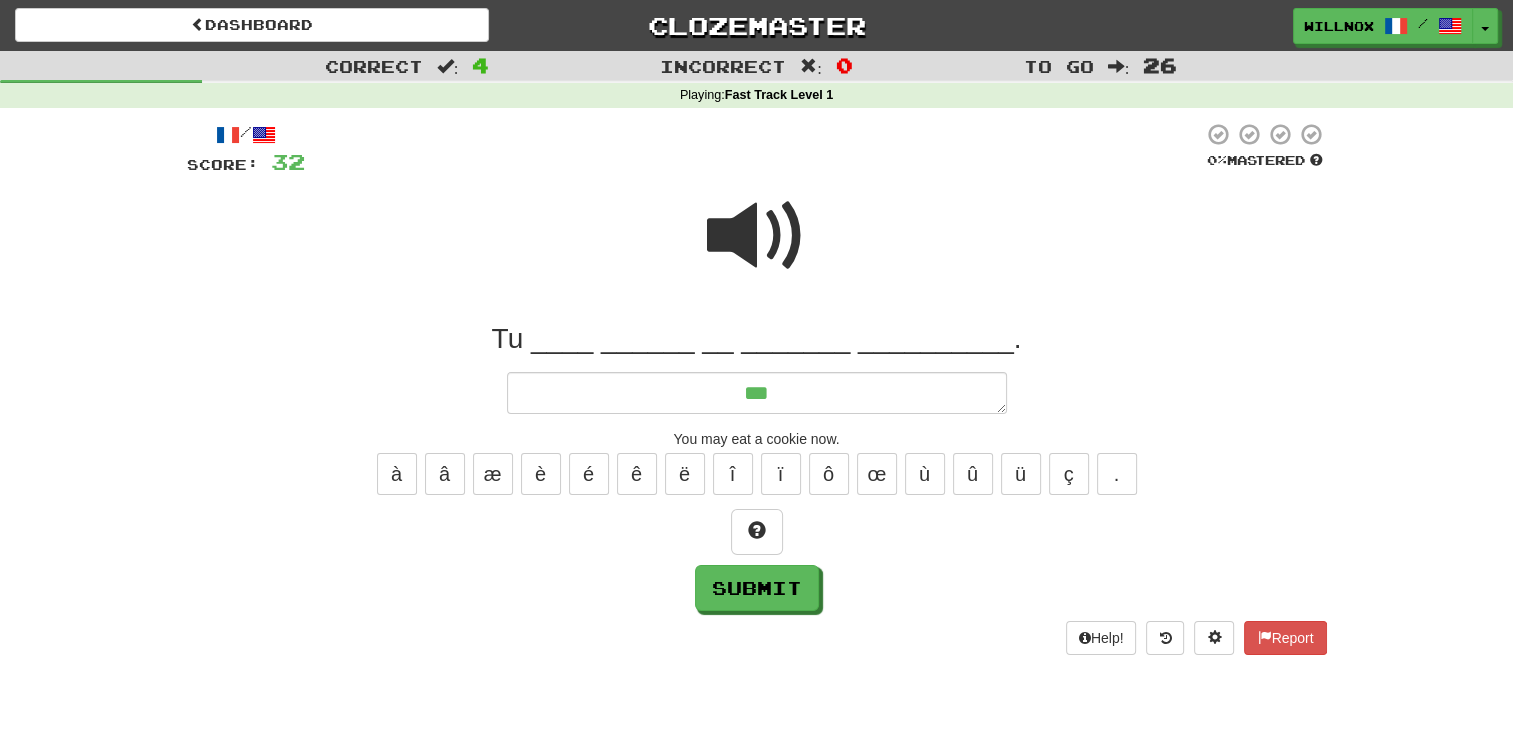 type on "*" 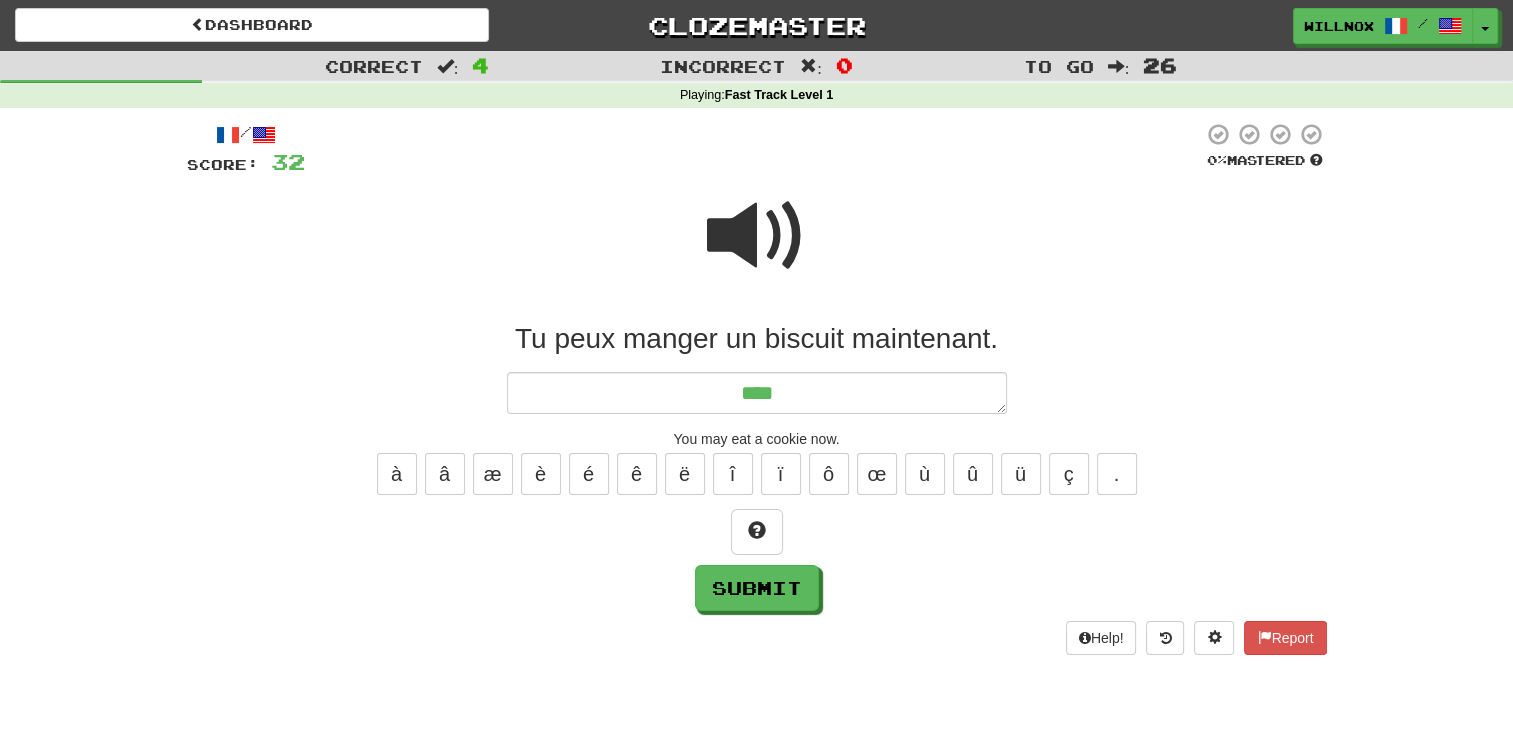 type on "*" 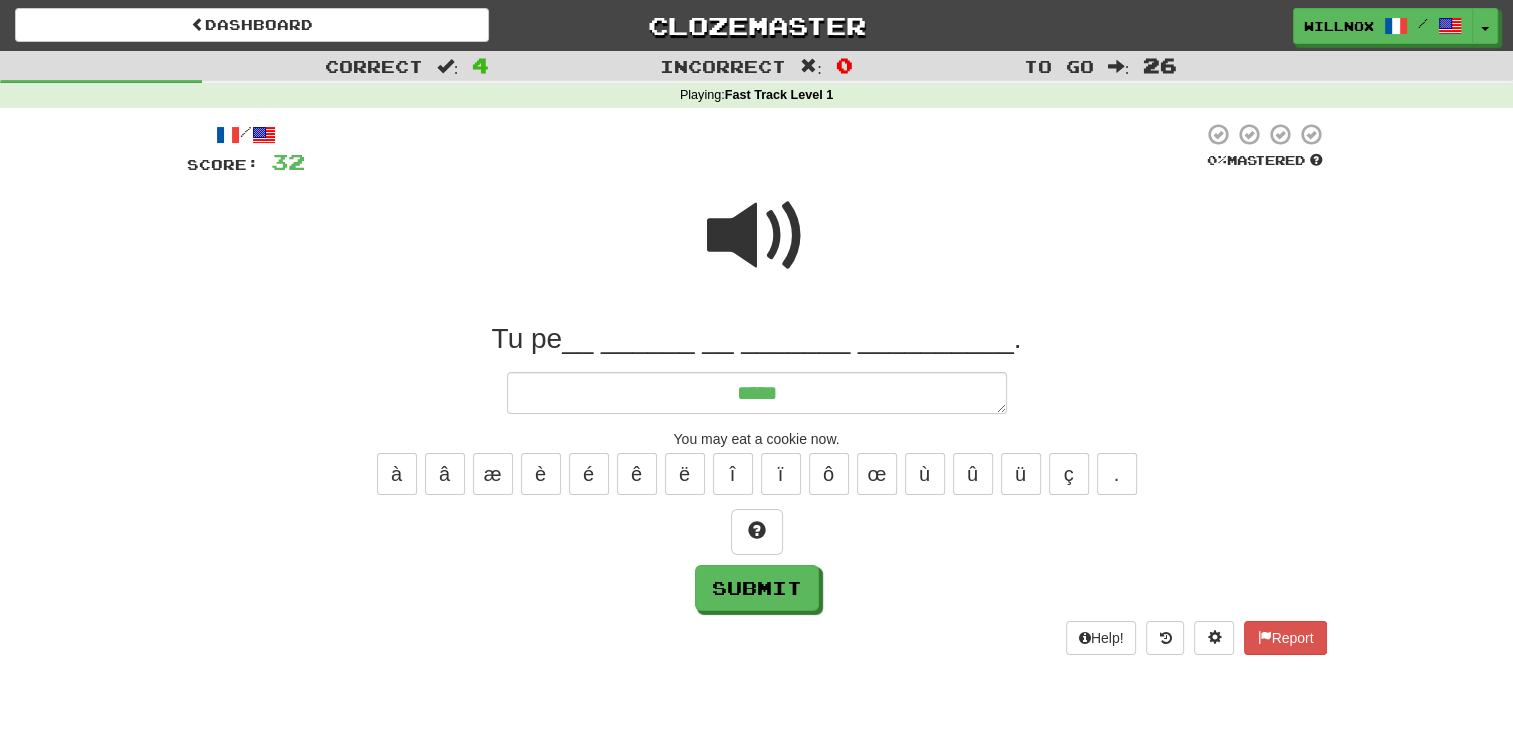 type on "*" 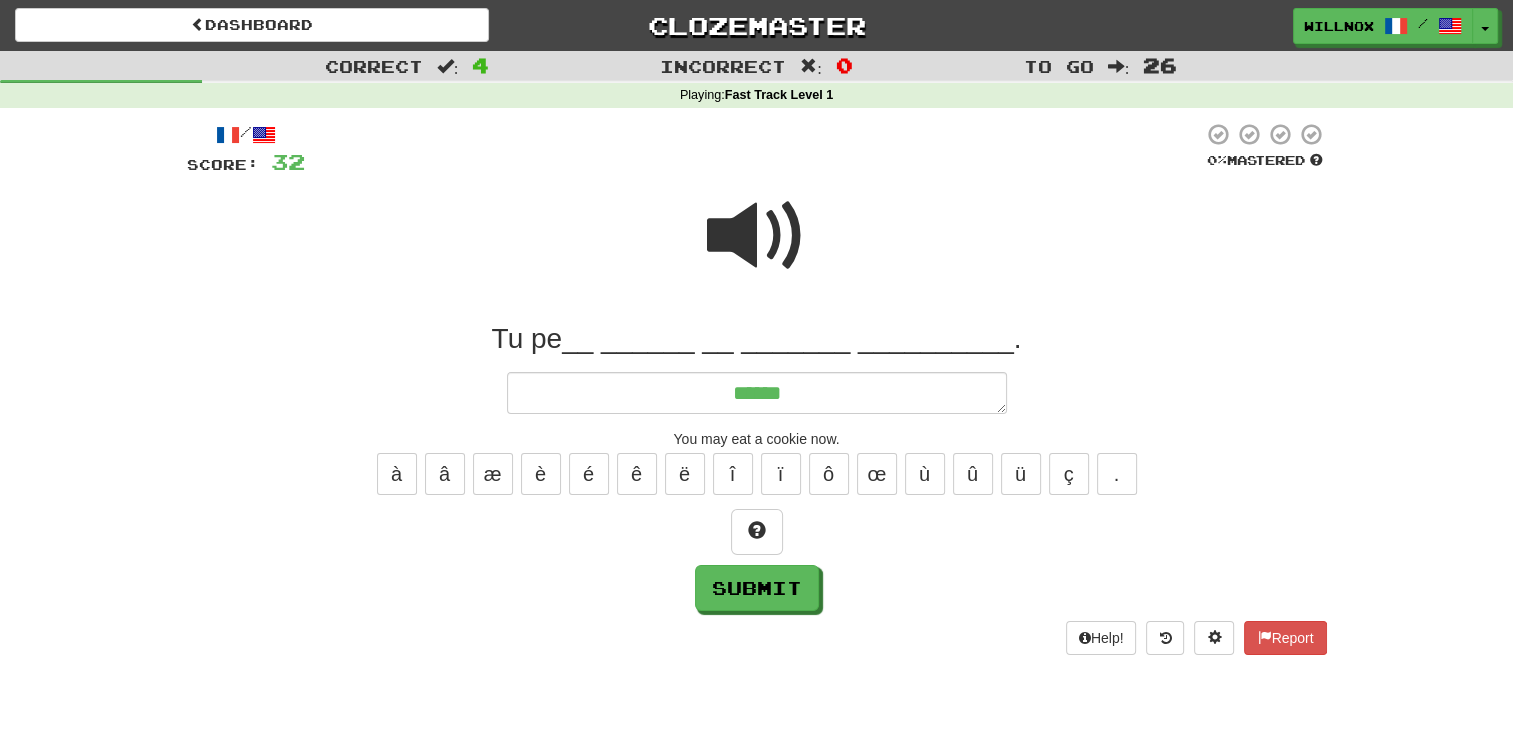 type on "*" 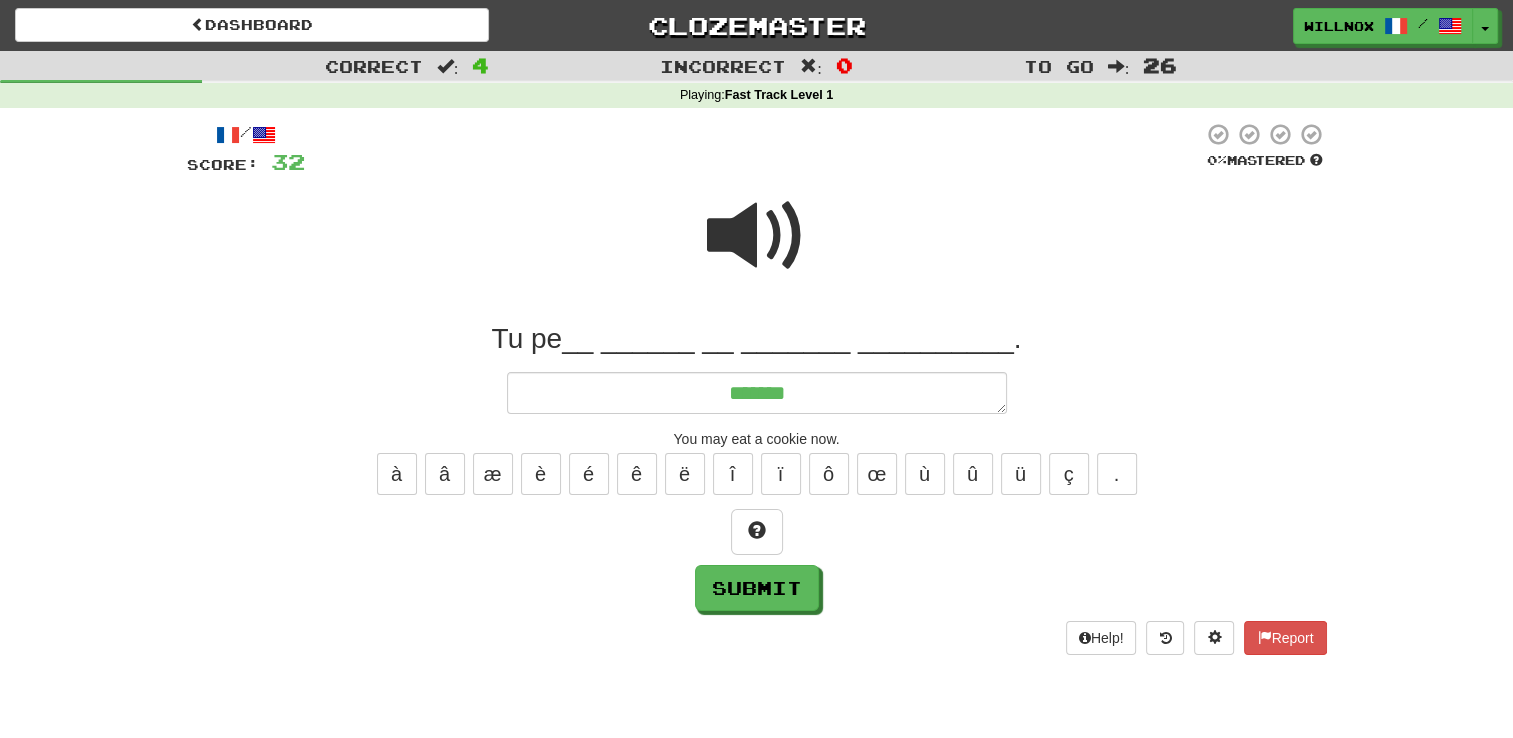 type on "*" 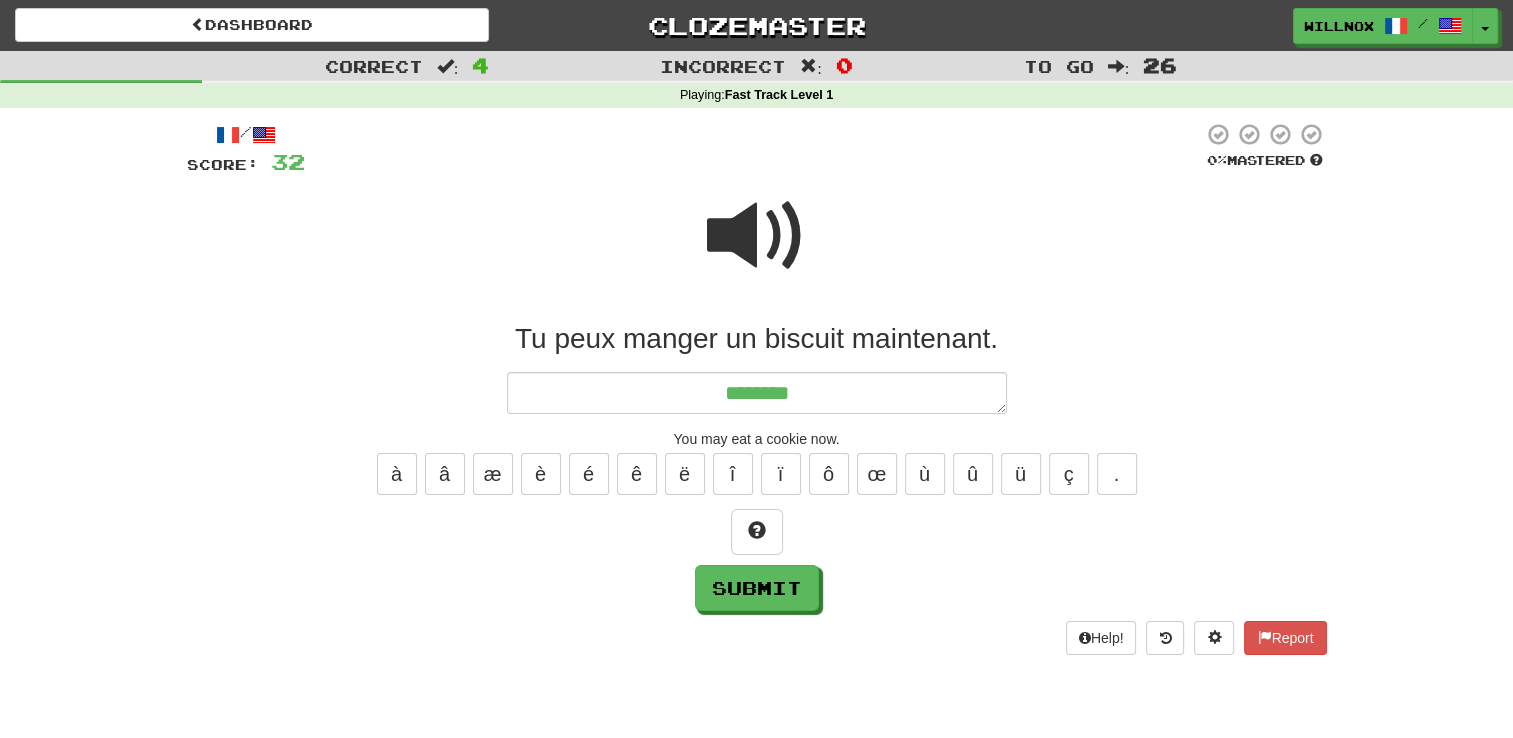 type on "*" 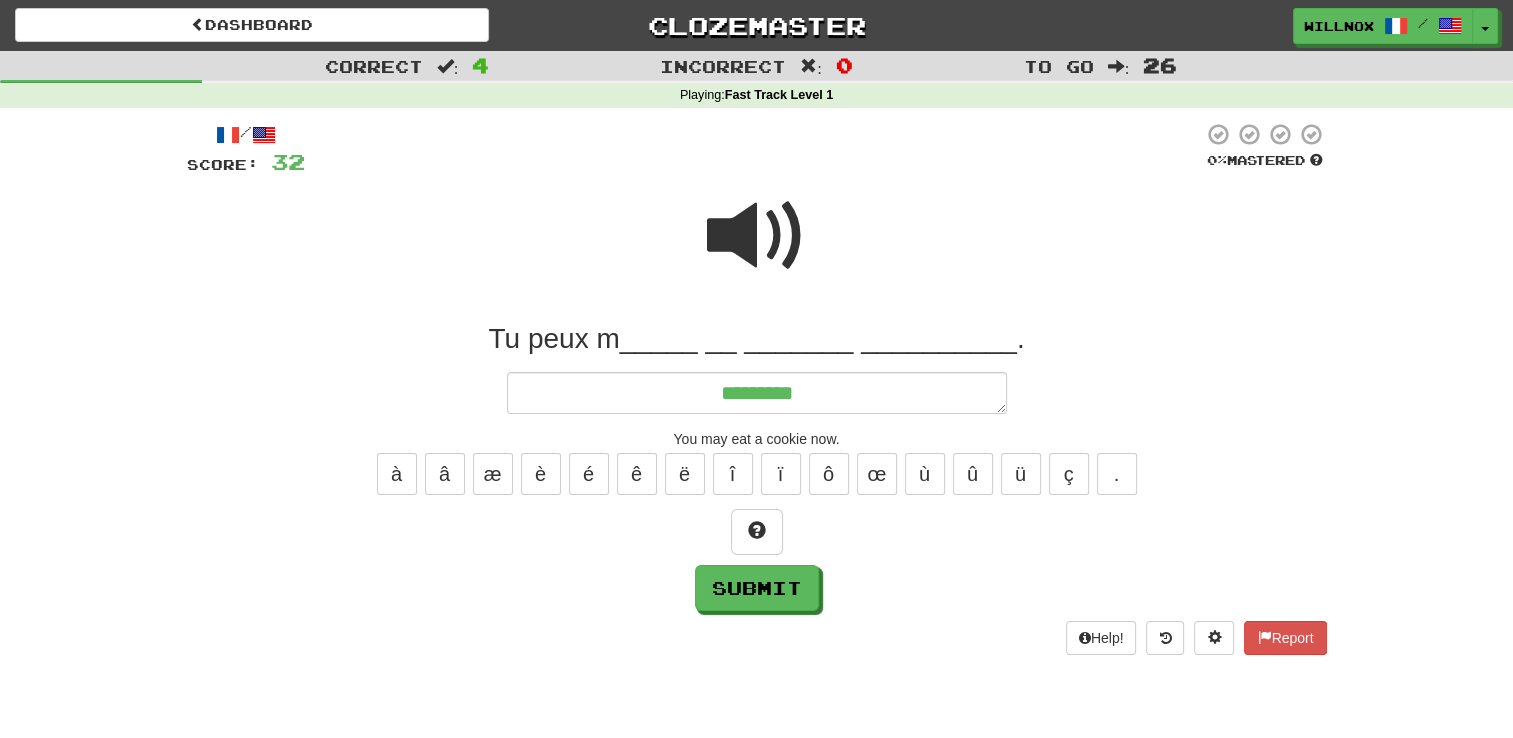 type on "*" 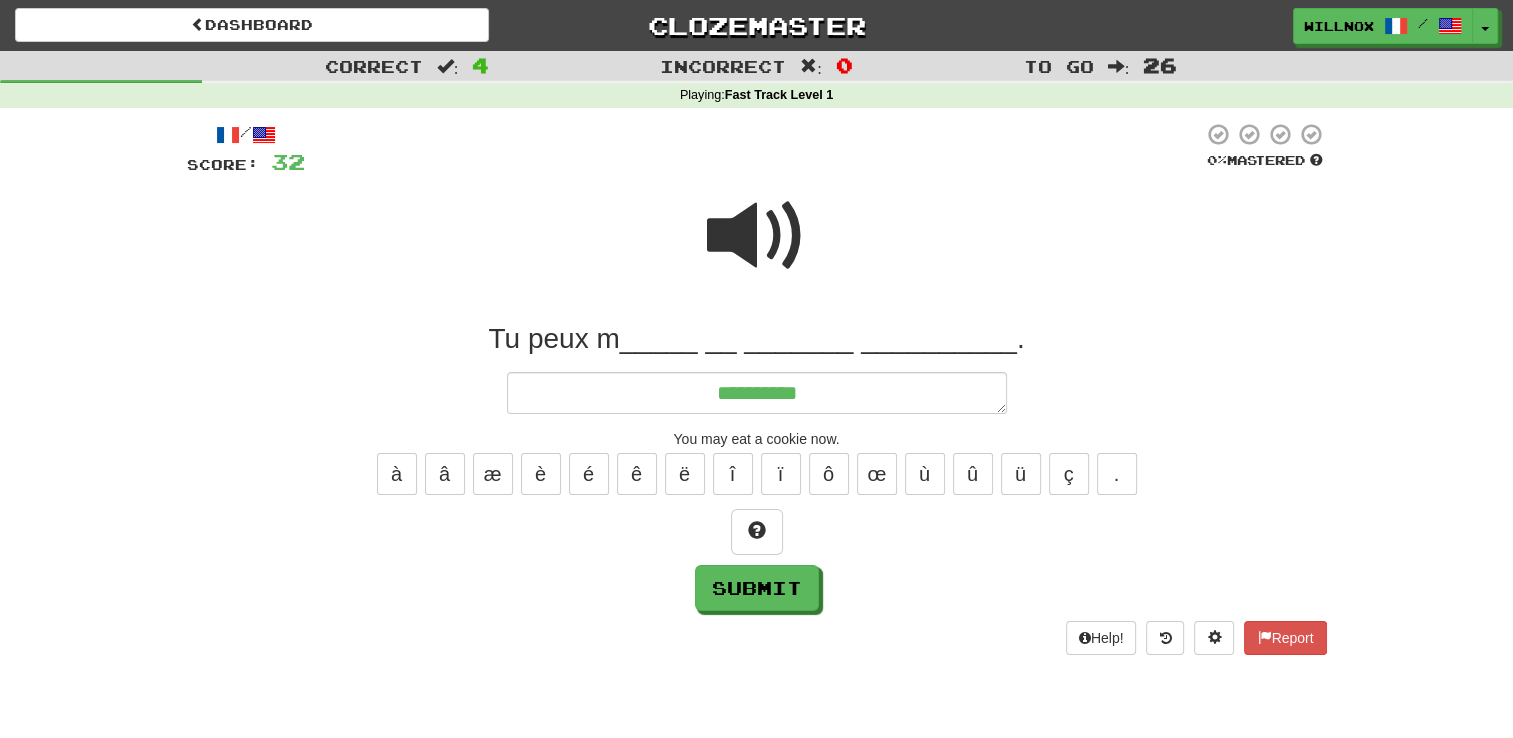 type on "**********" 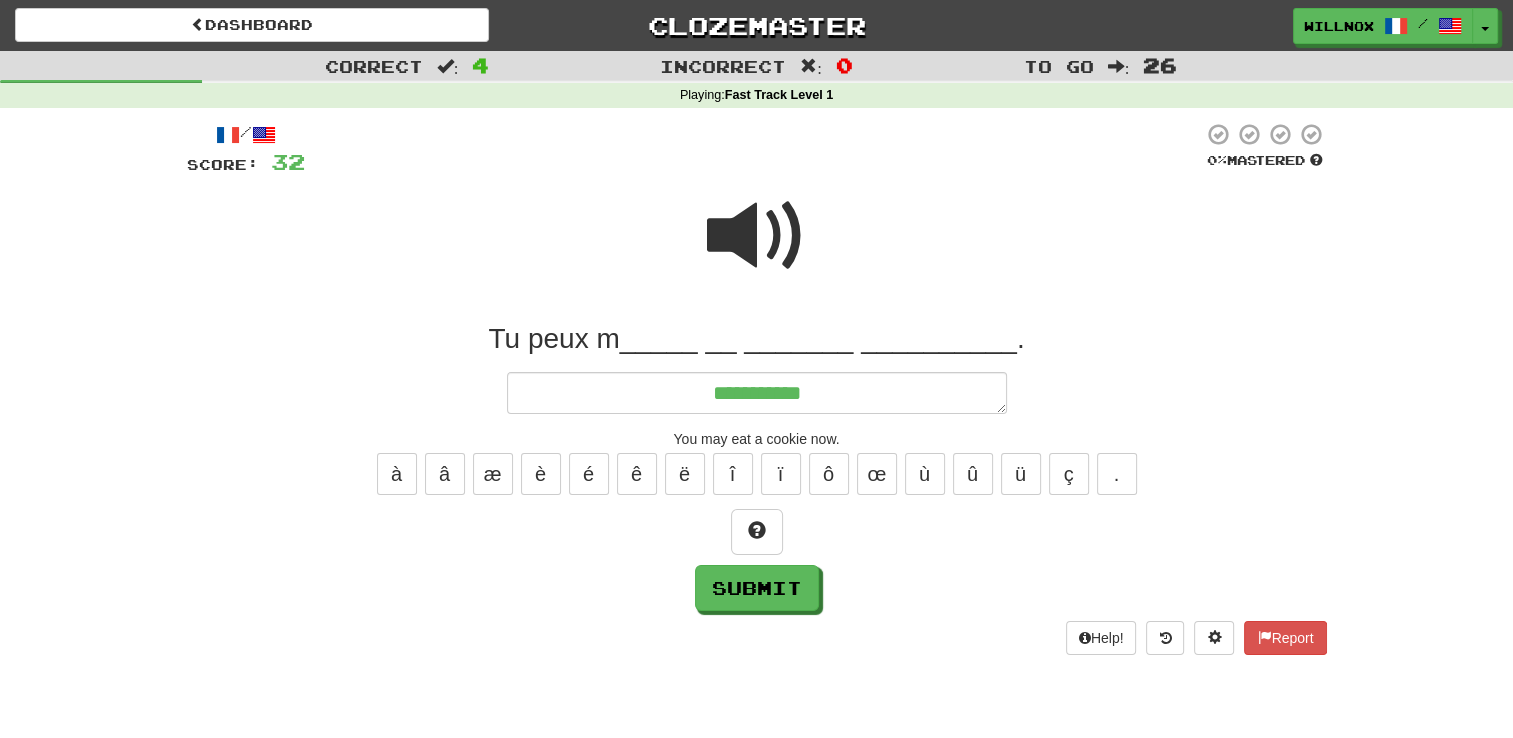 type on "*" 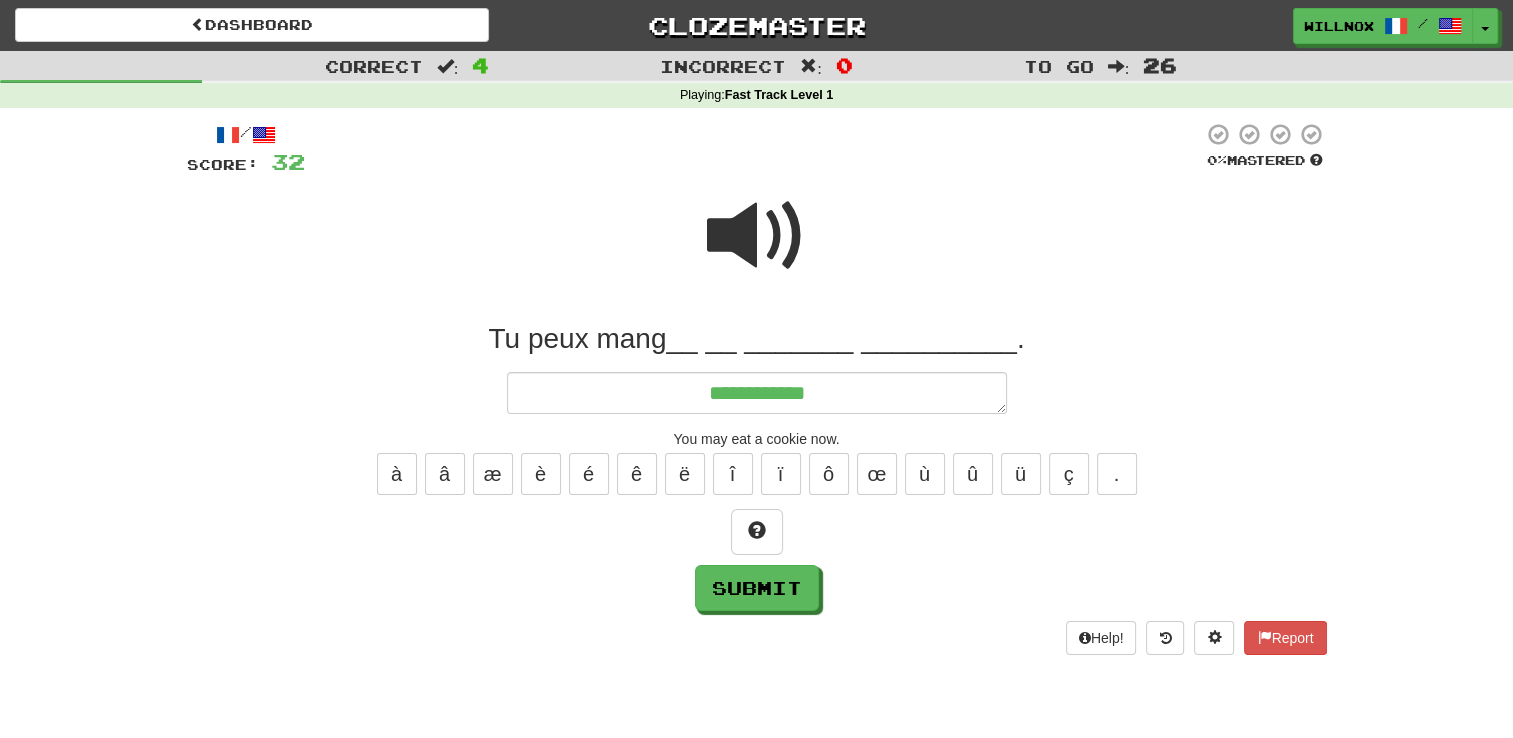 type on "*" 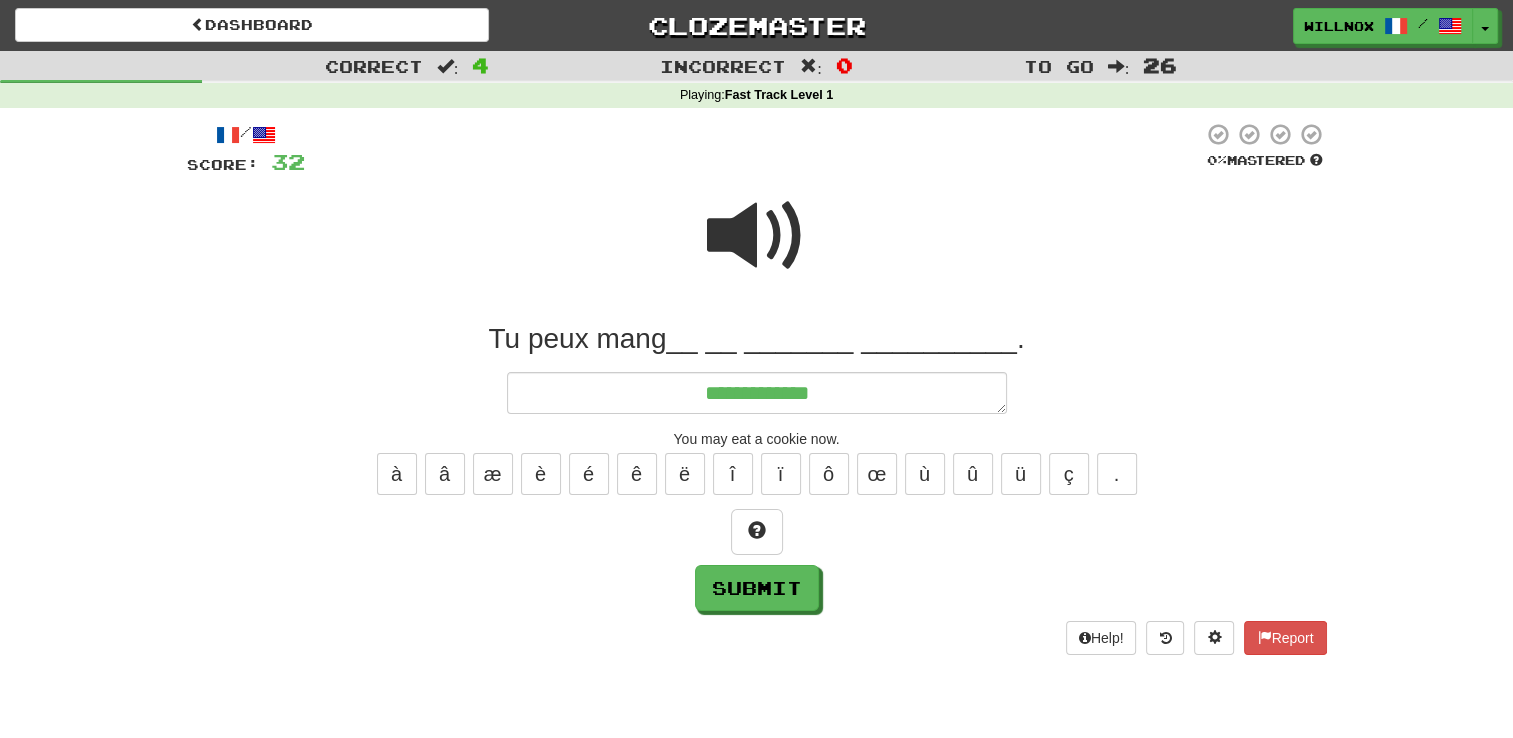 type on "*" 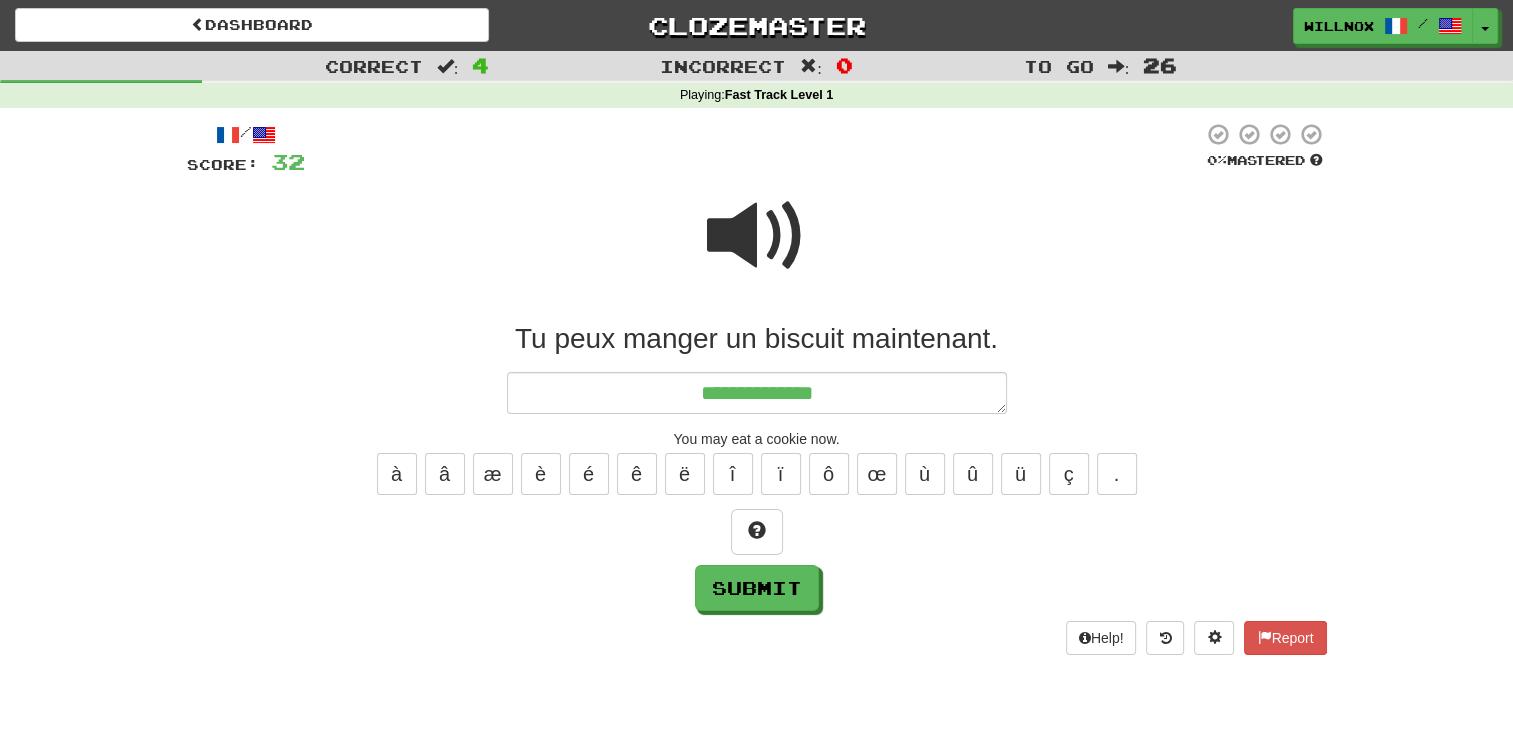 type on "**********" 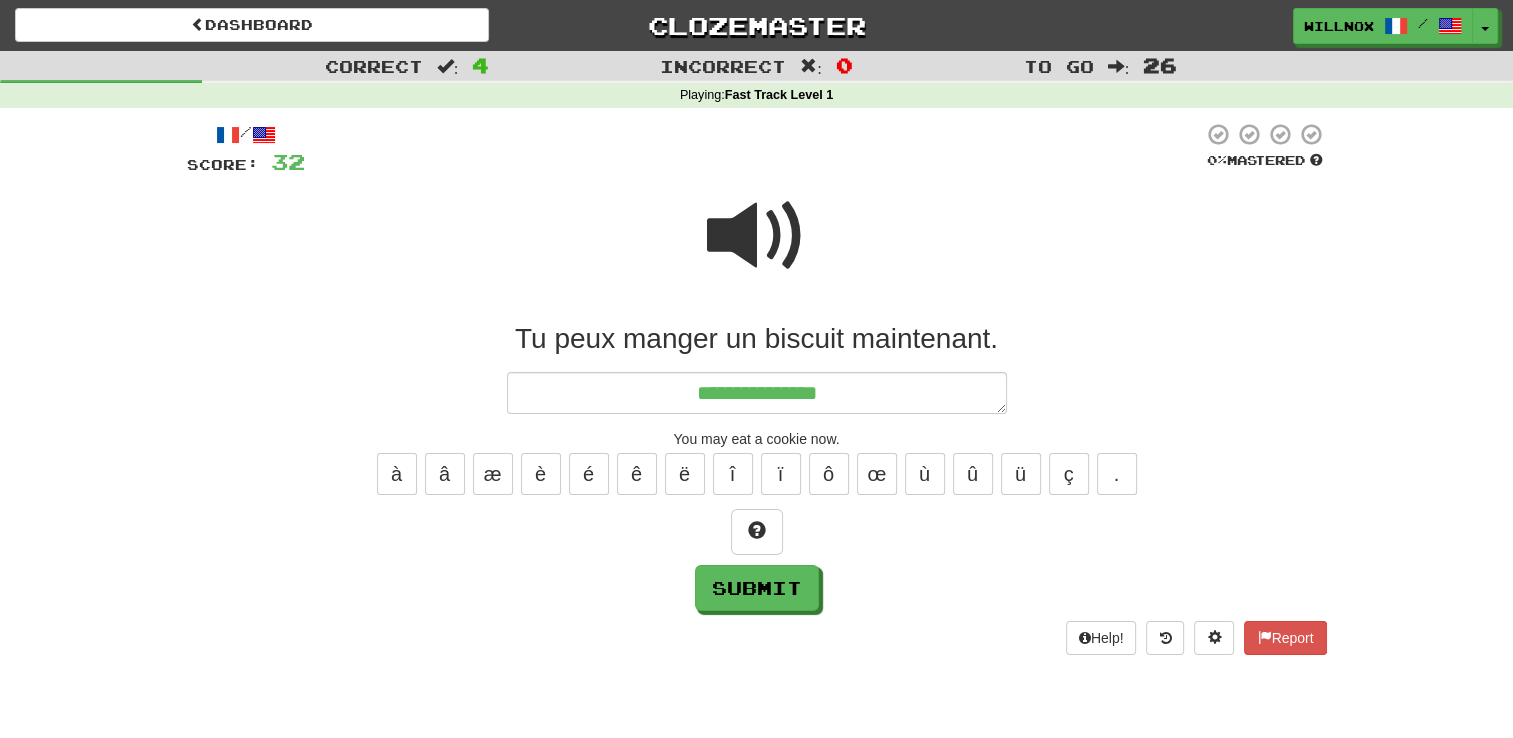 type on "*" 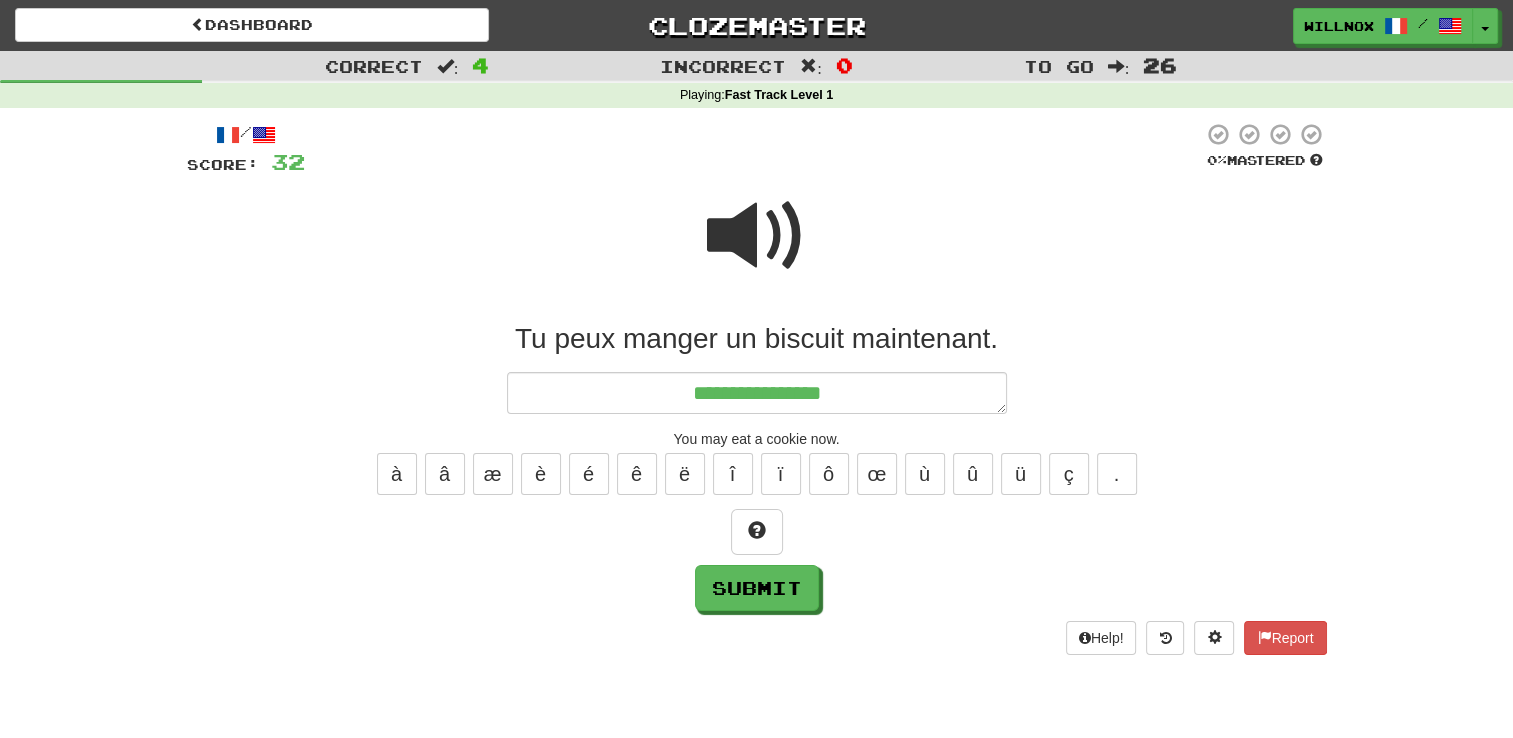 type on "*" 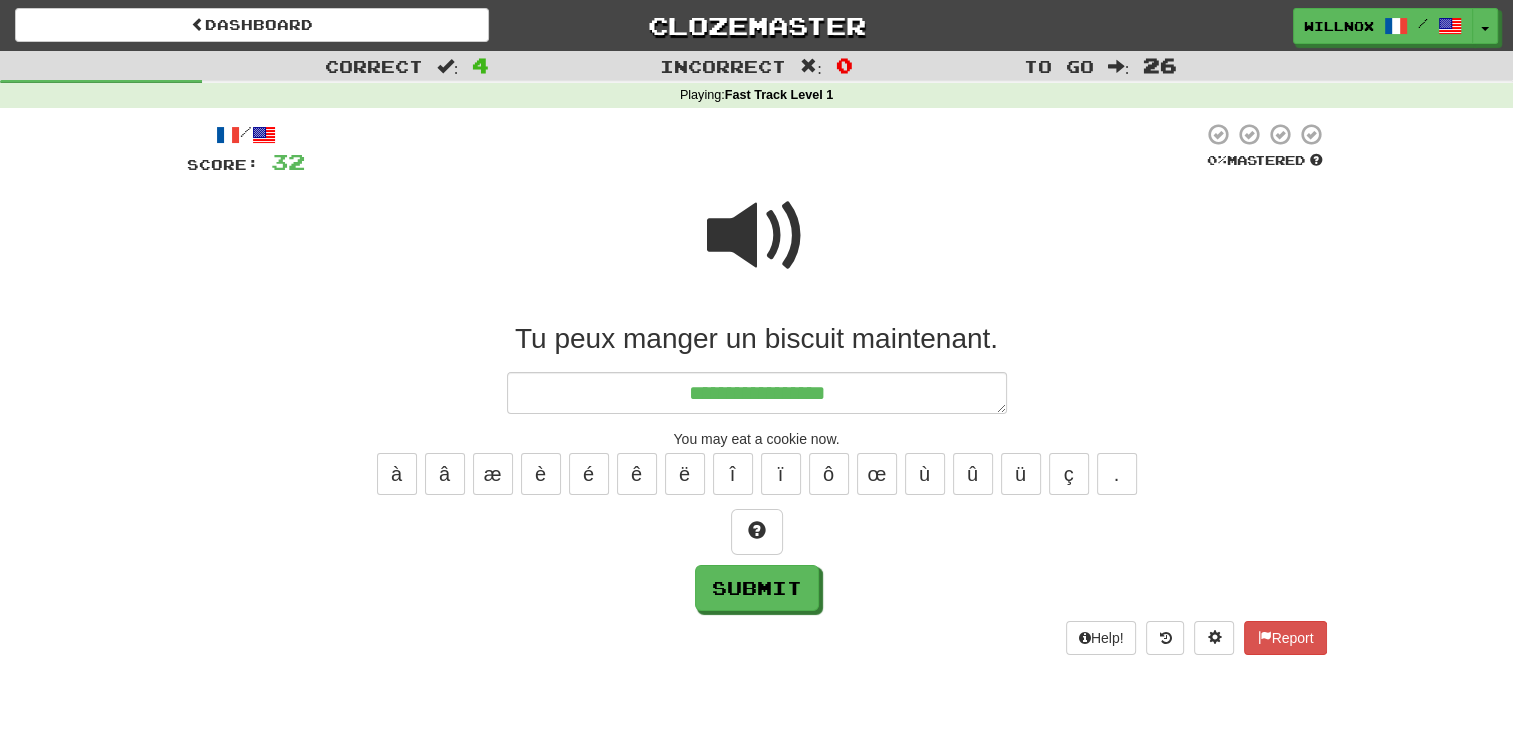 type on "**********" 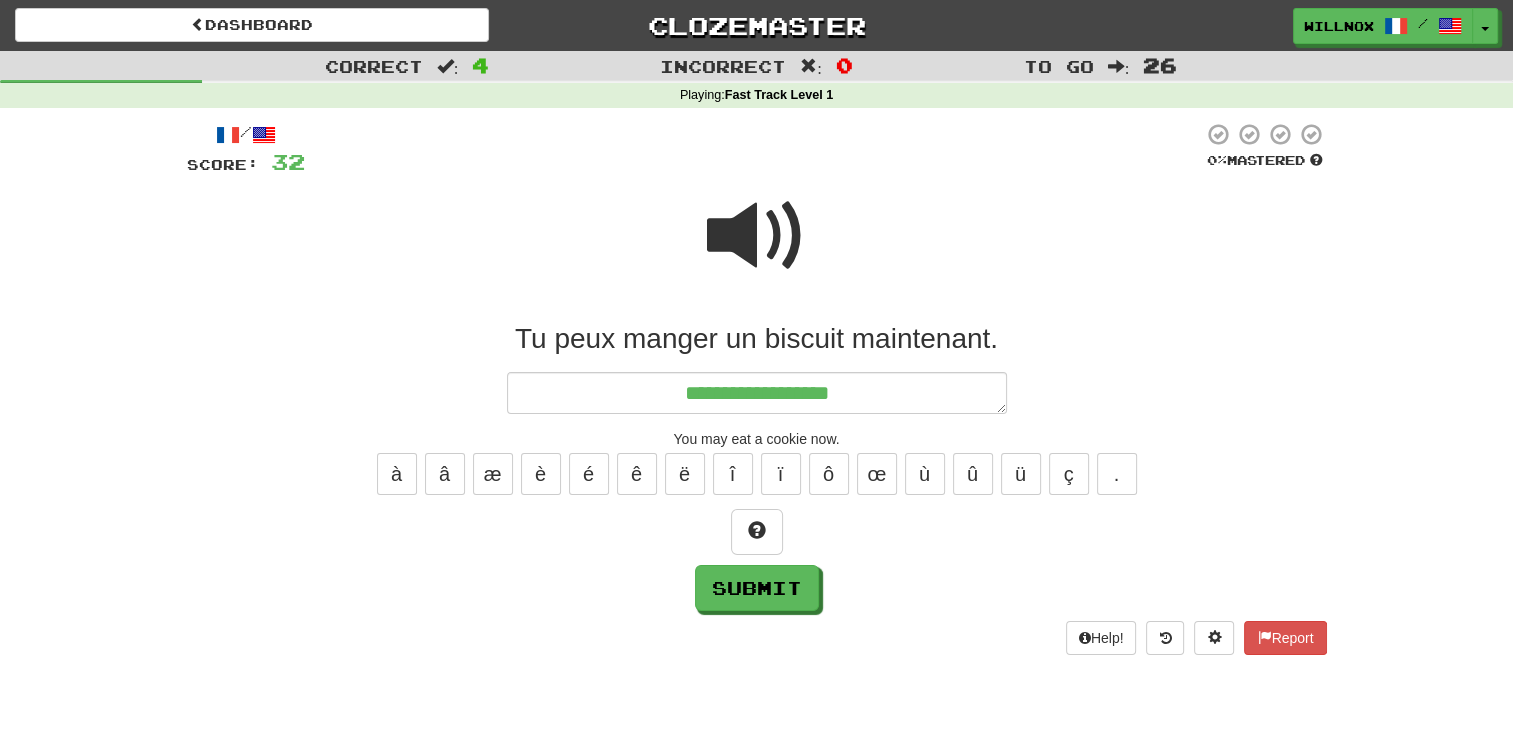 type on "*" 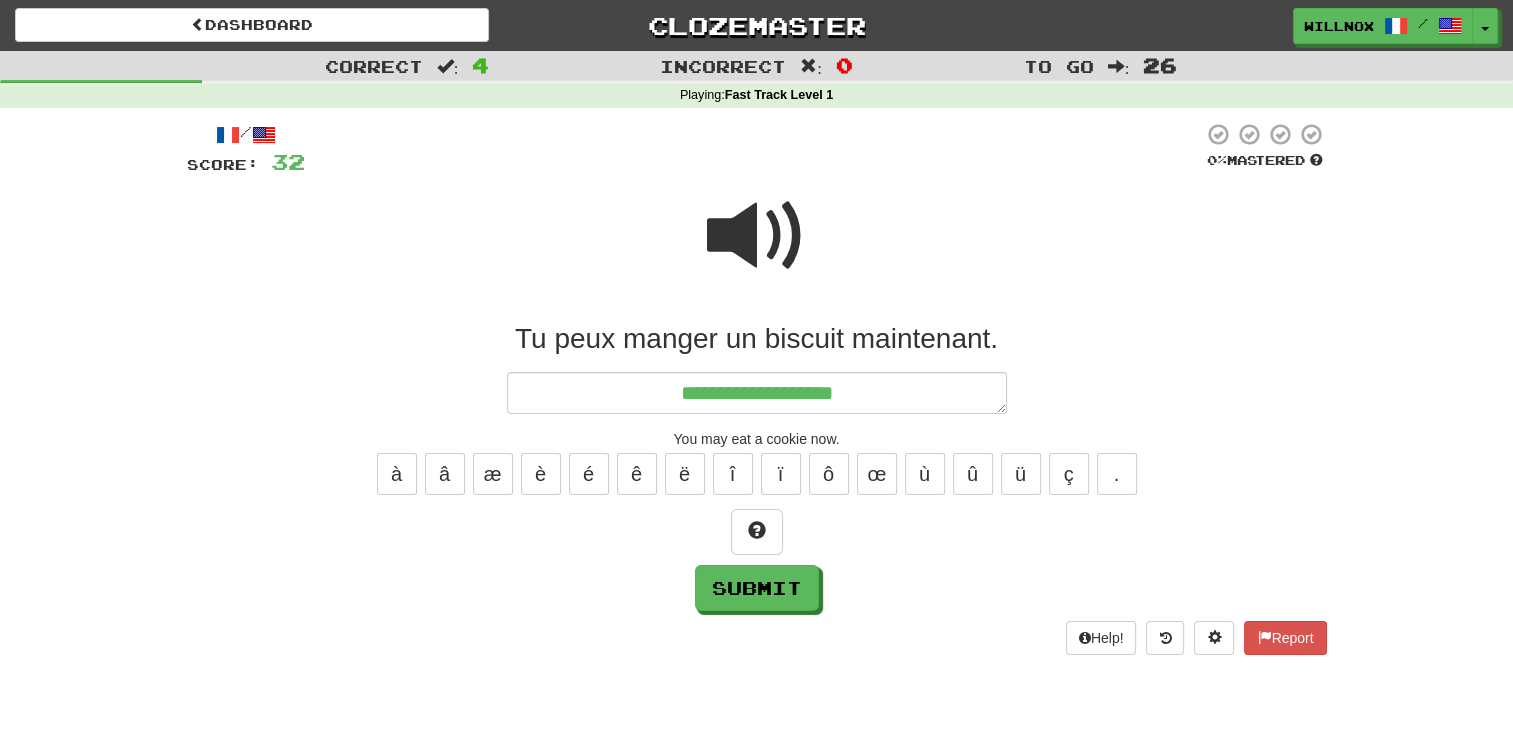 type on "*" 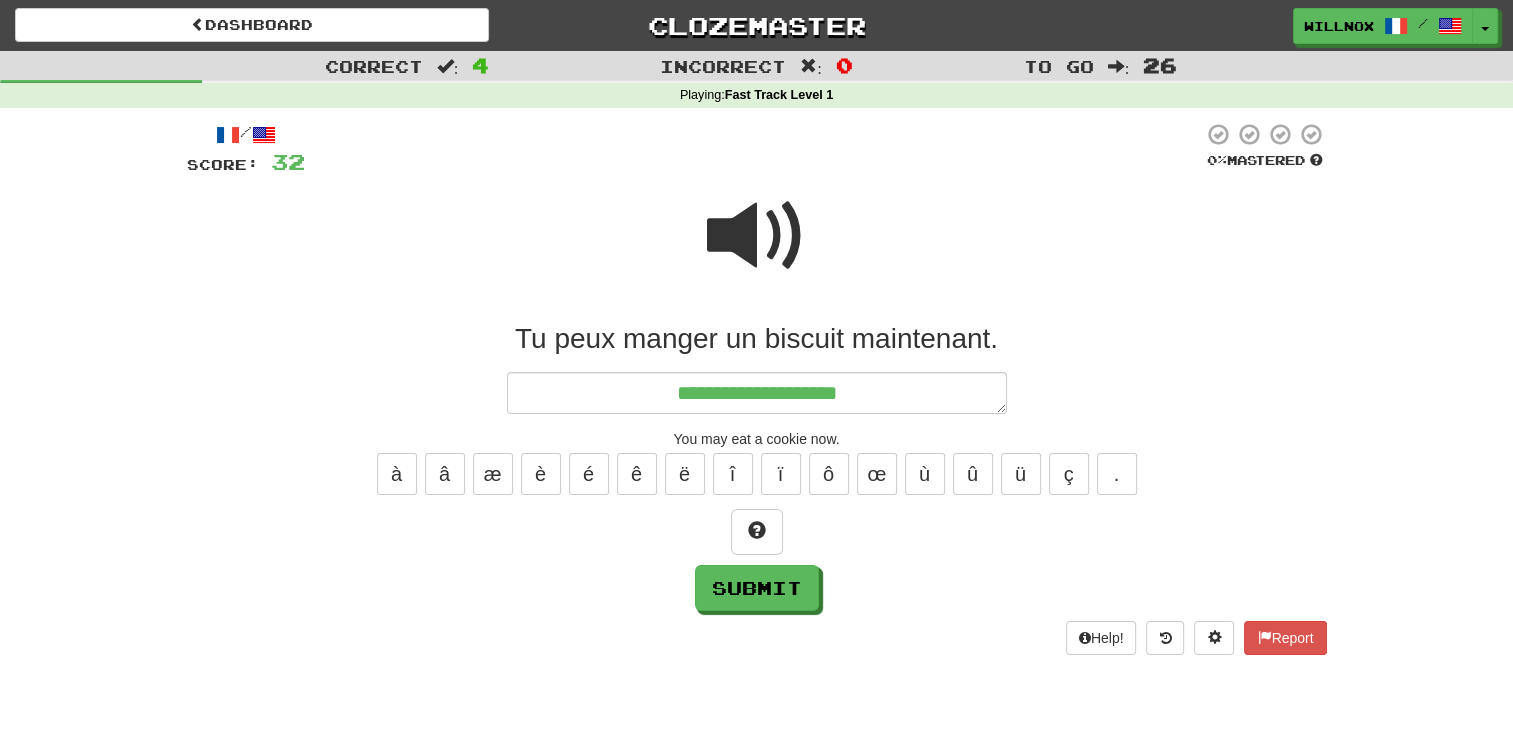 type on "**********" 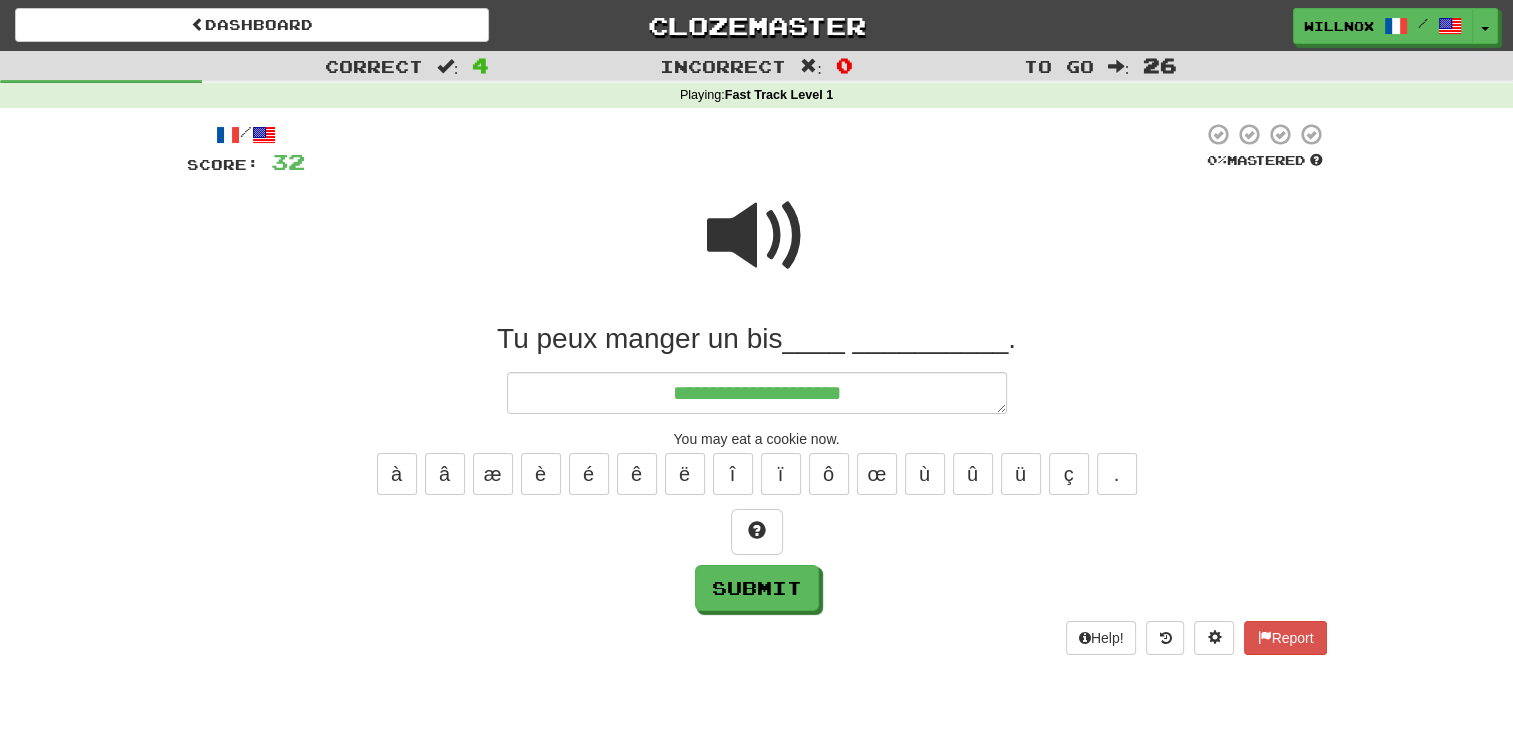 type on "*" 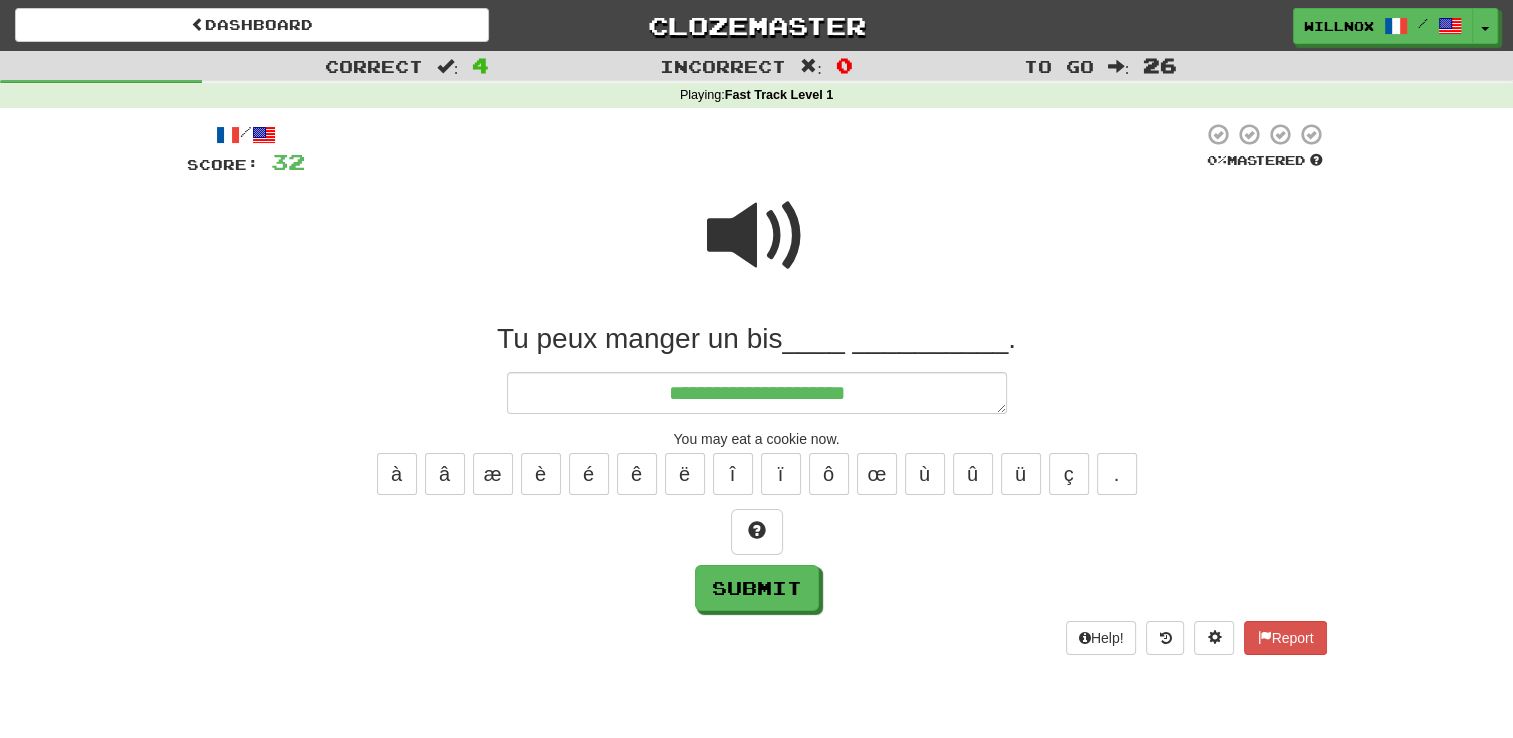 type on "*" 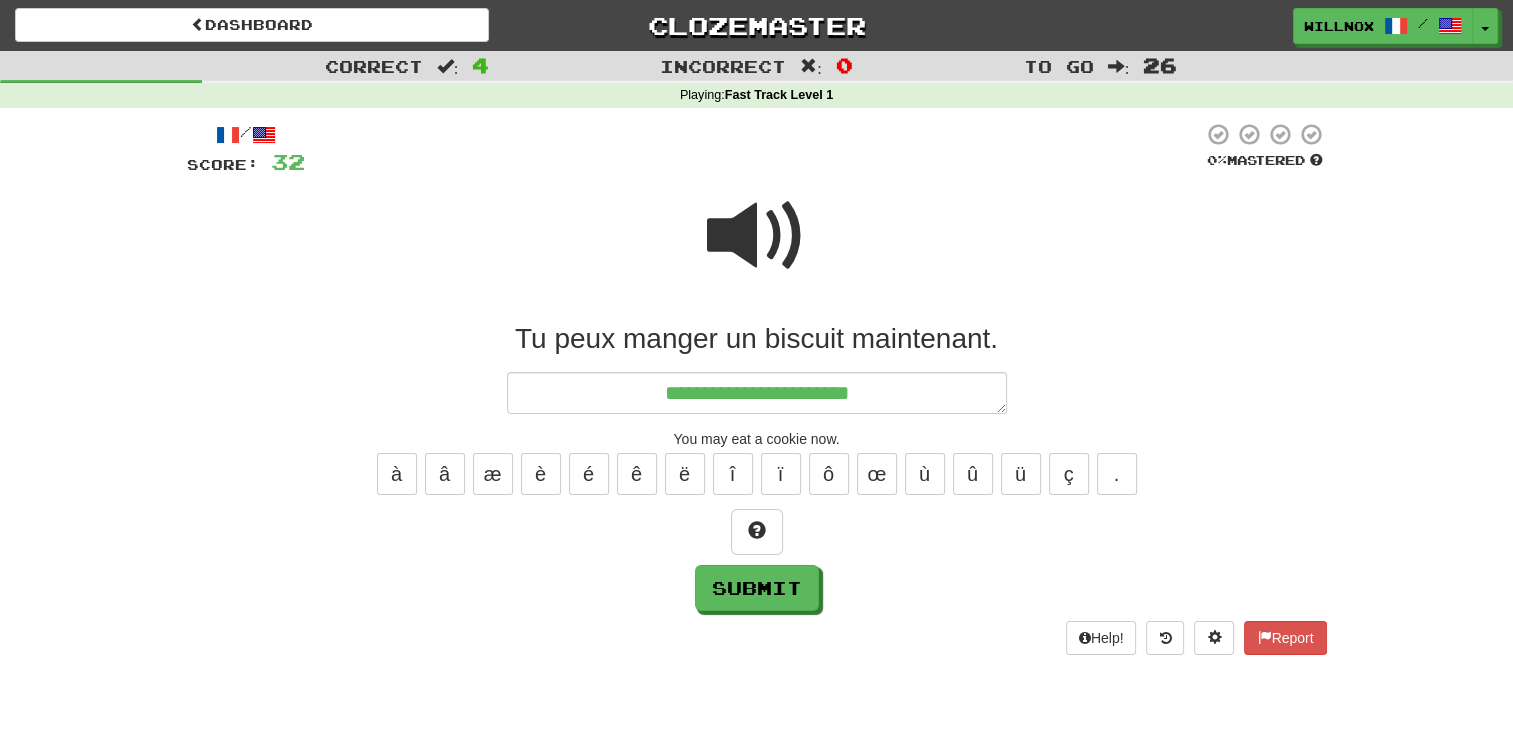 type on "*" 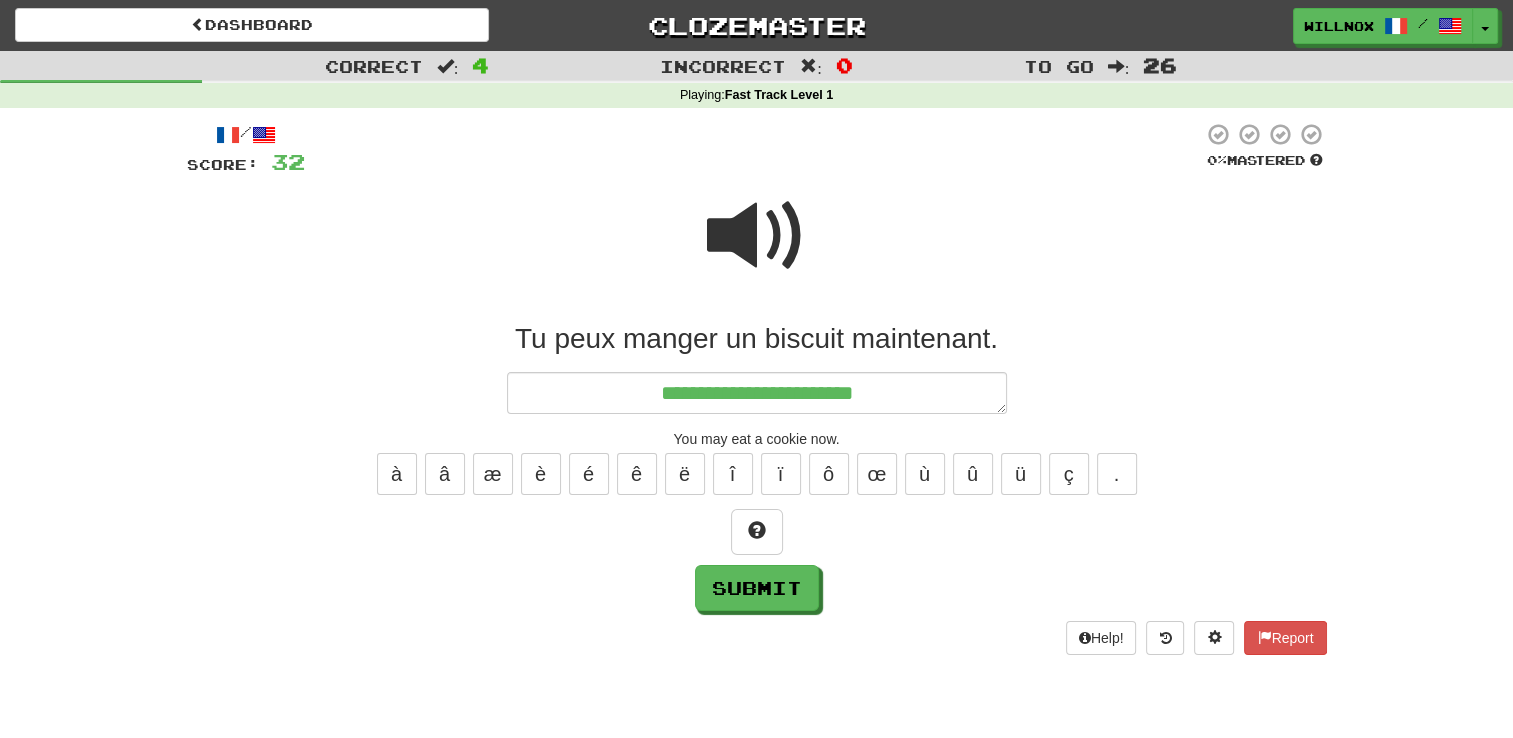 type on "**********" 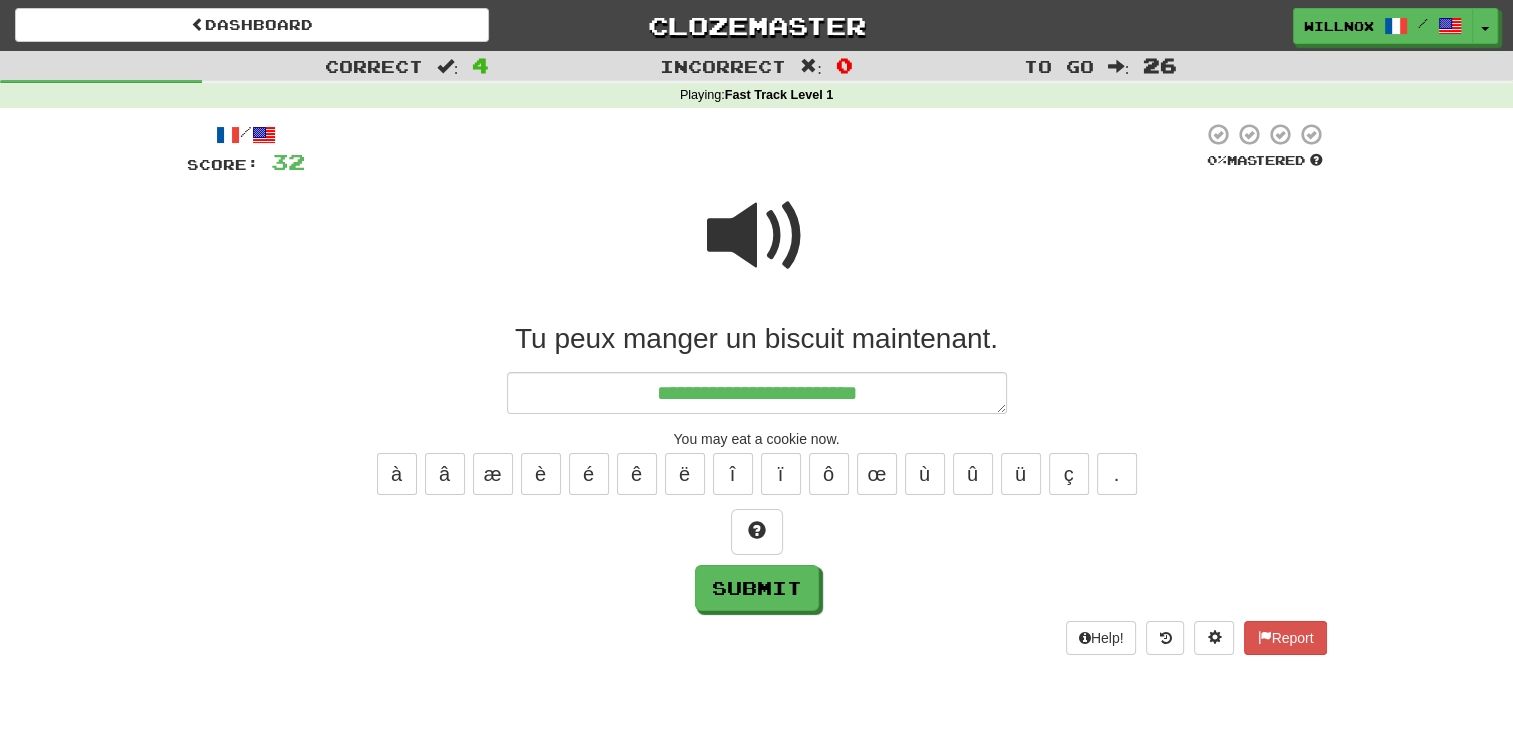 type on "*" 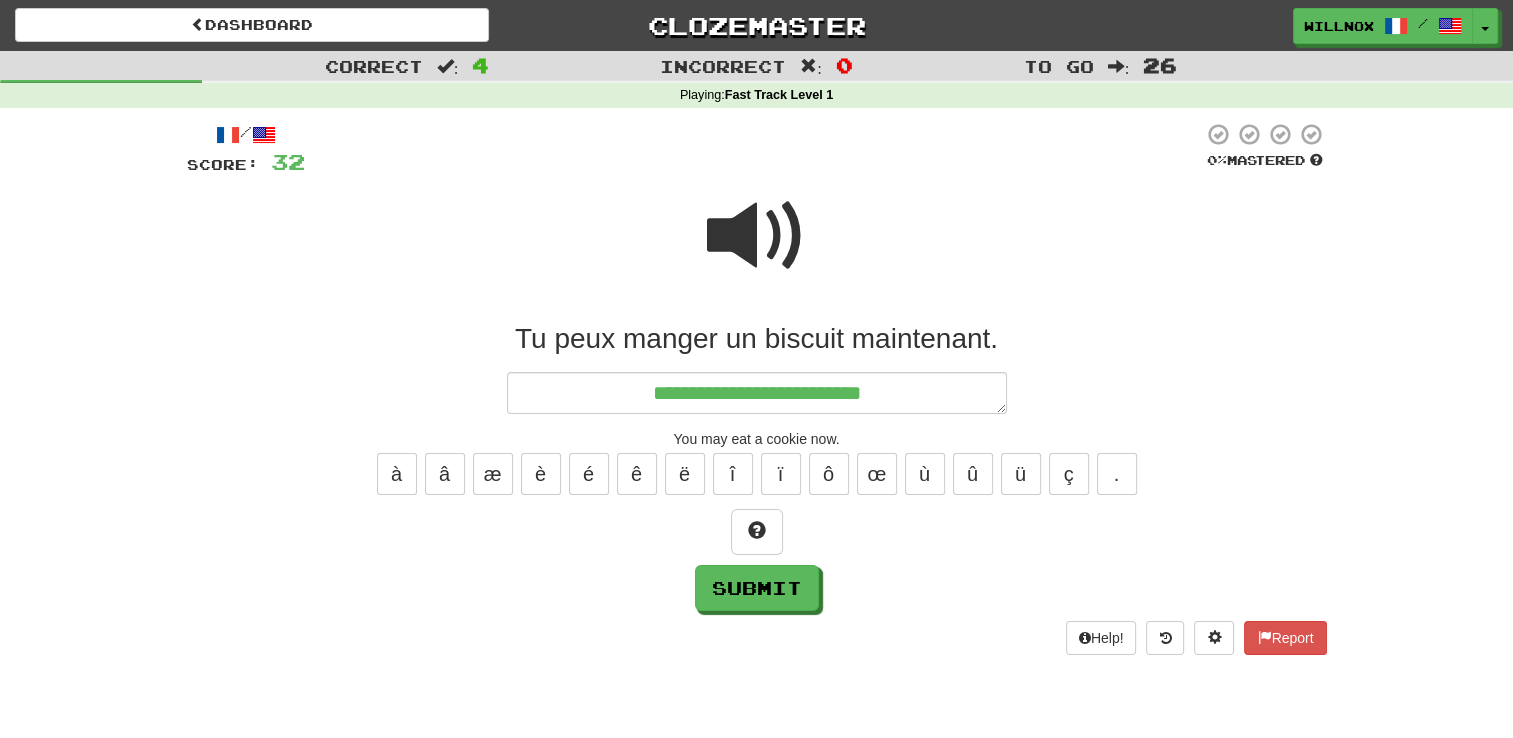 type on "*" 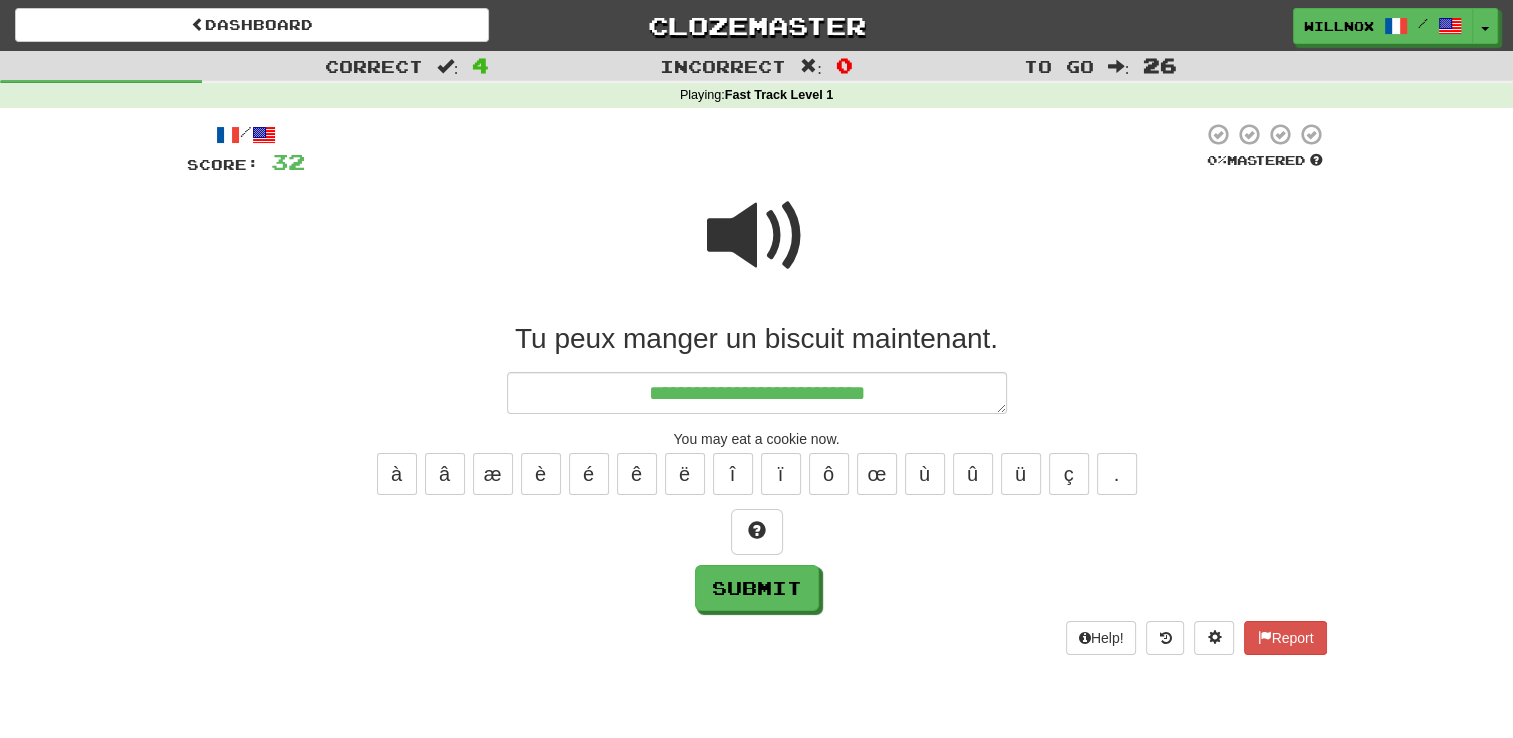type on "*" 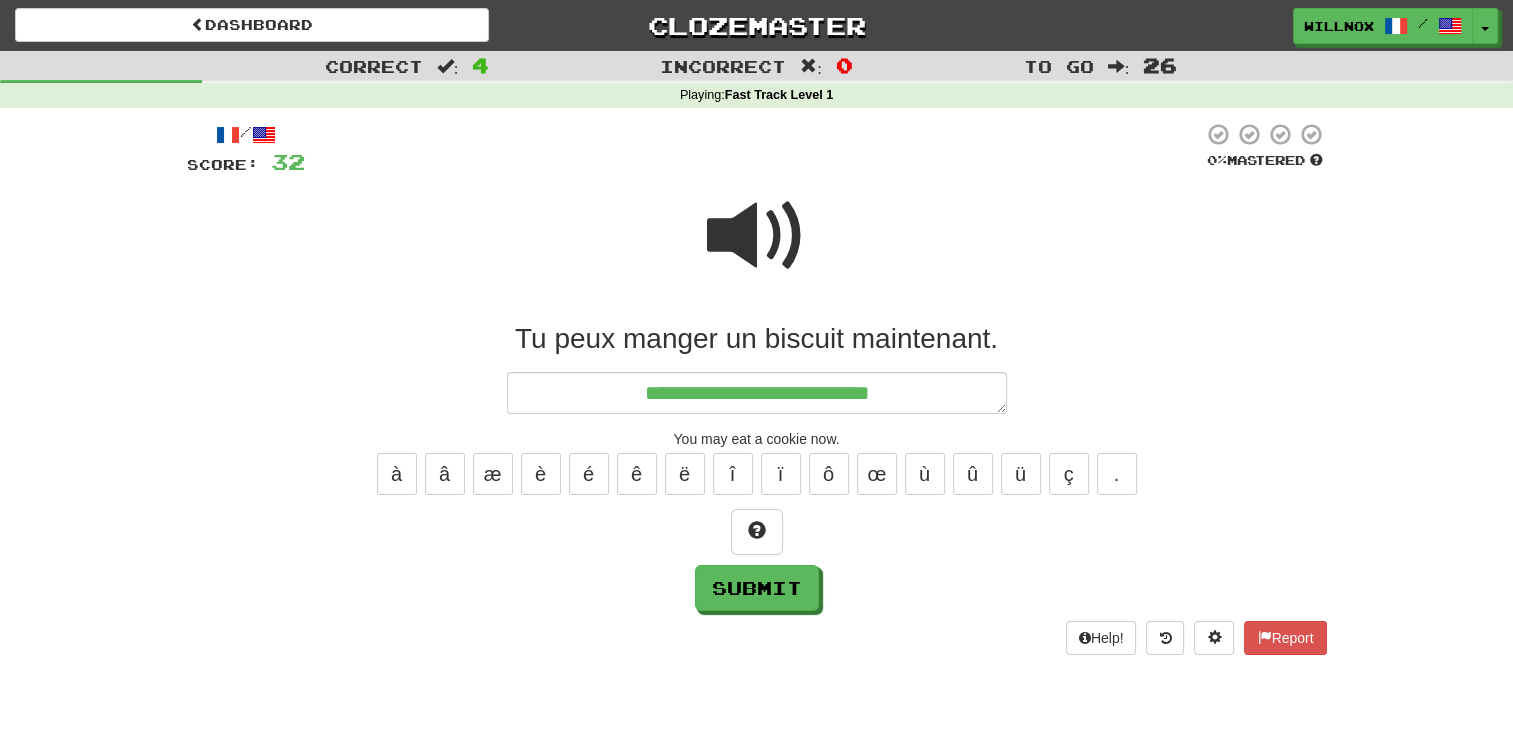 type on "*" 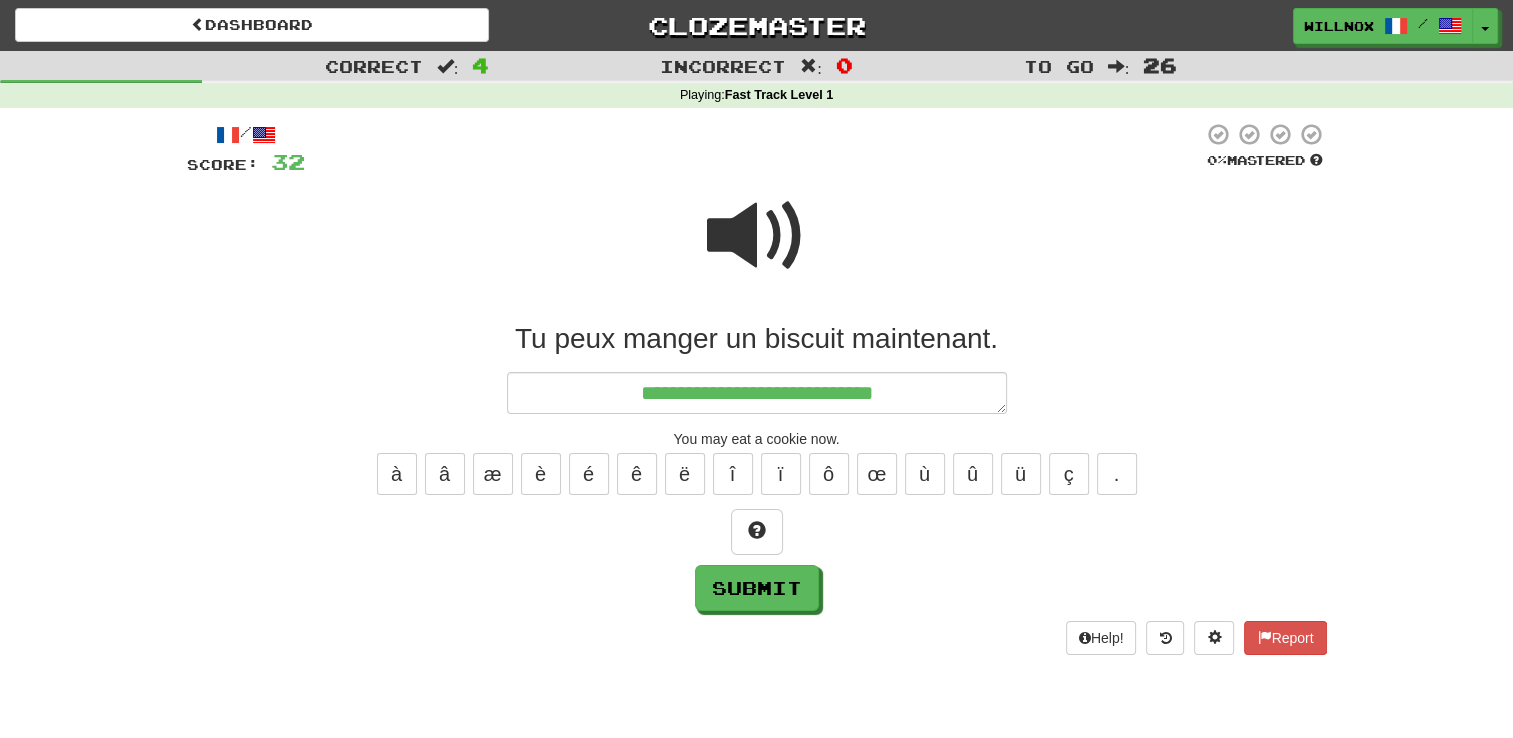 type on "*" 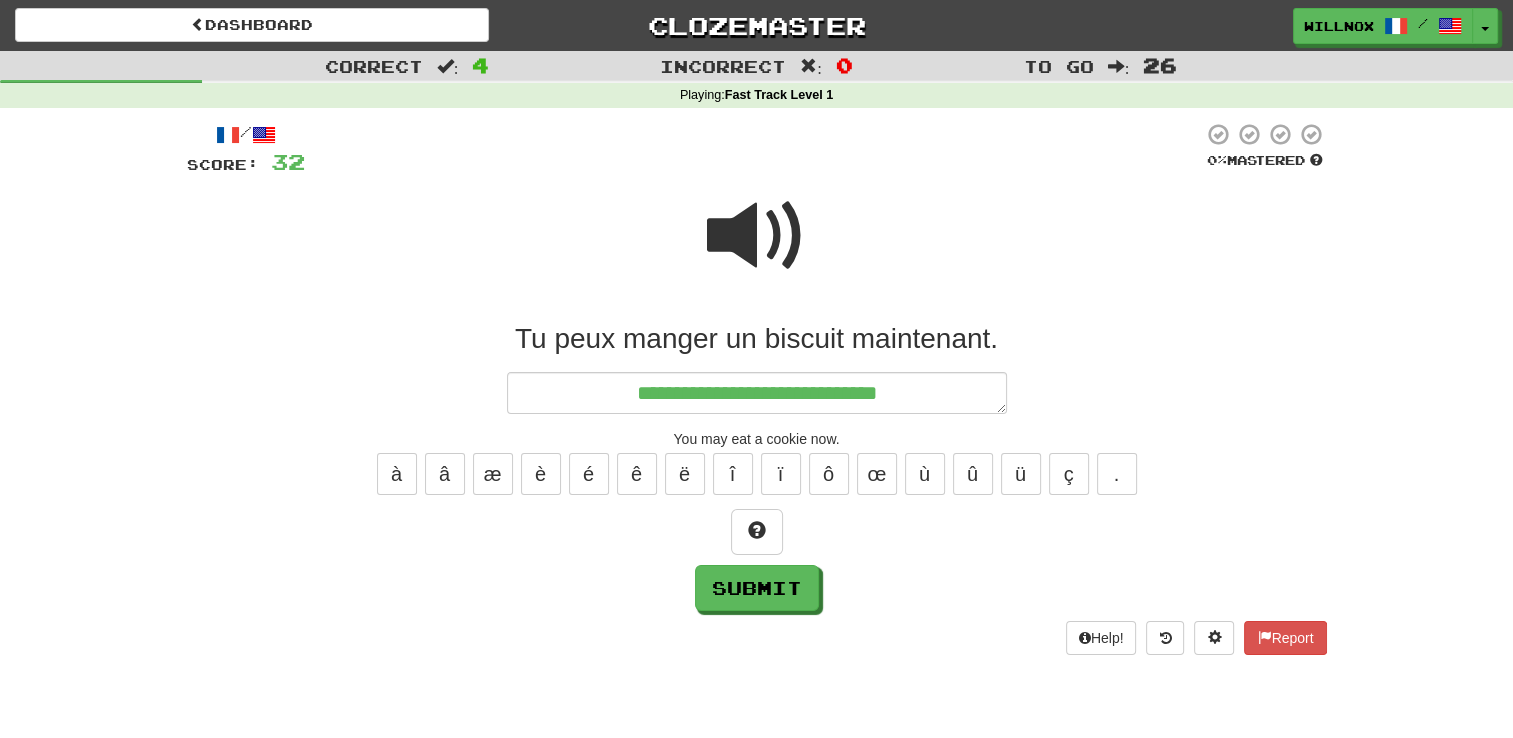 type on "*" 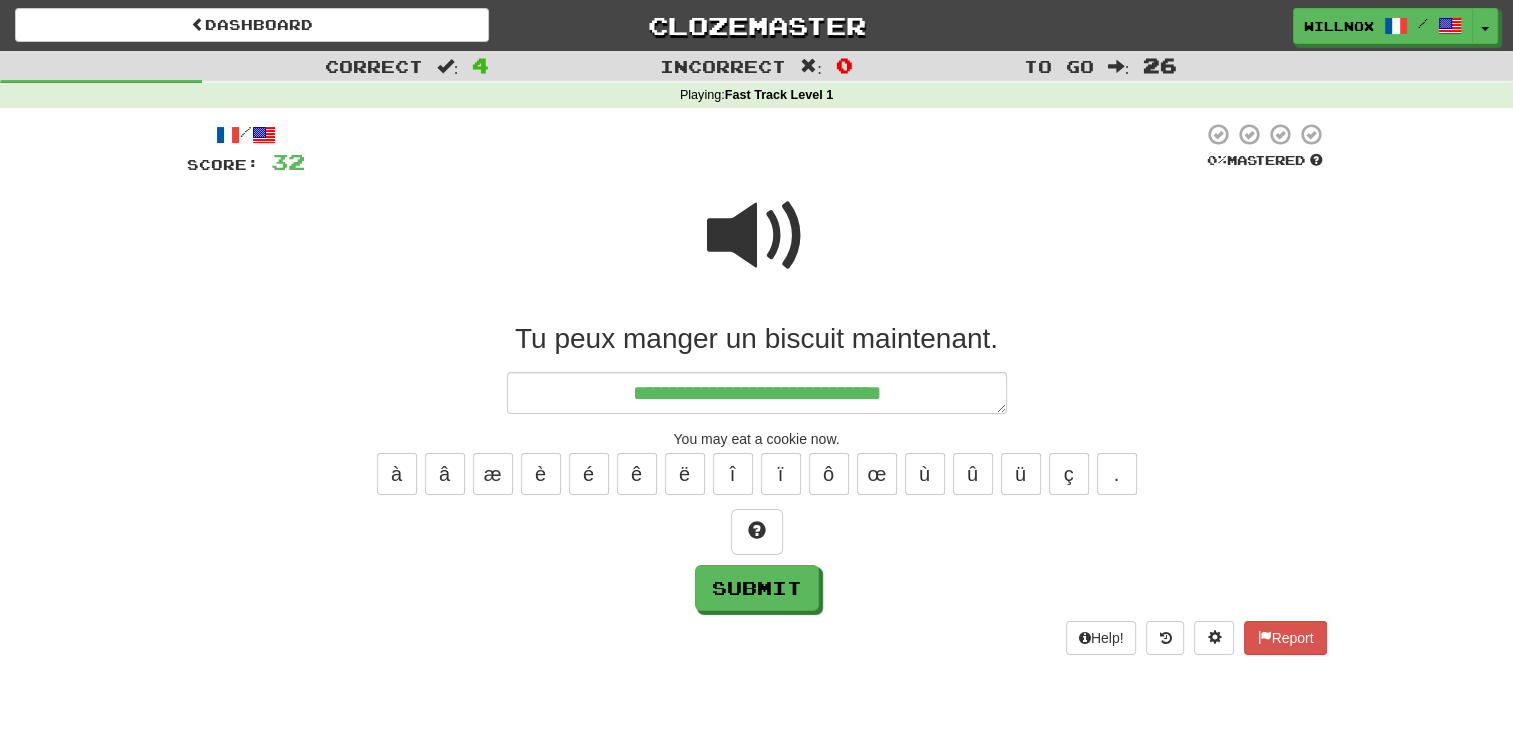 type on "**********" 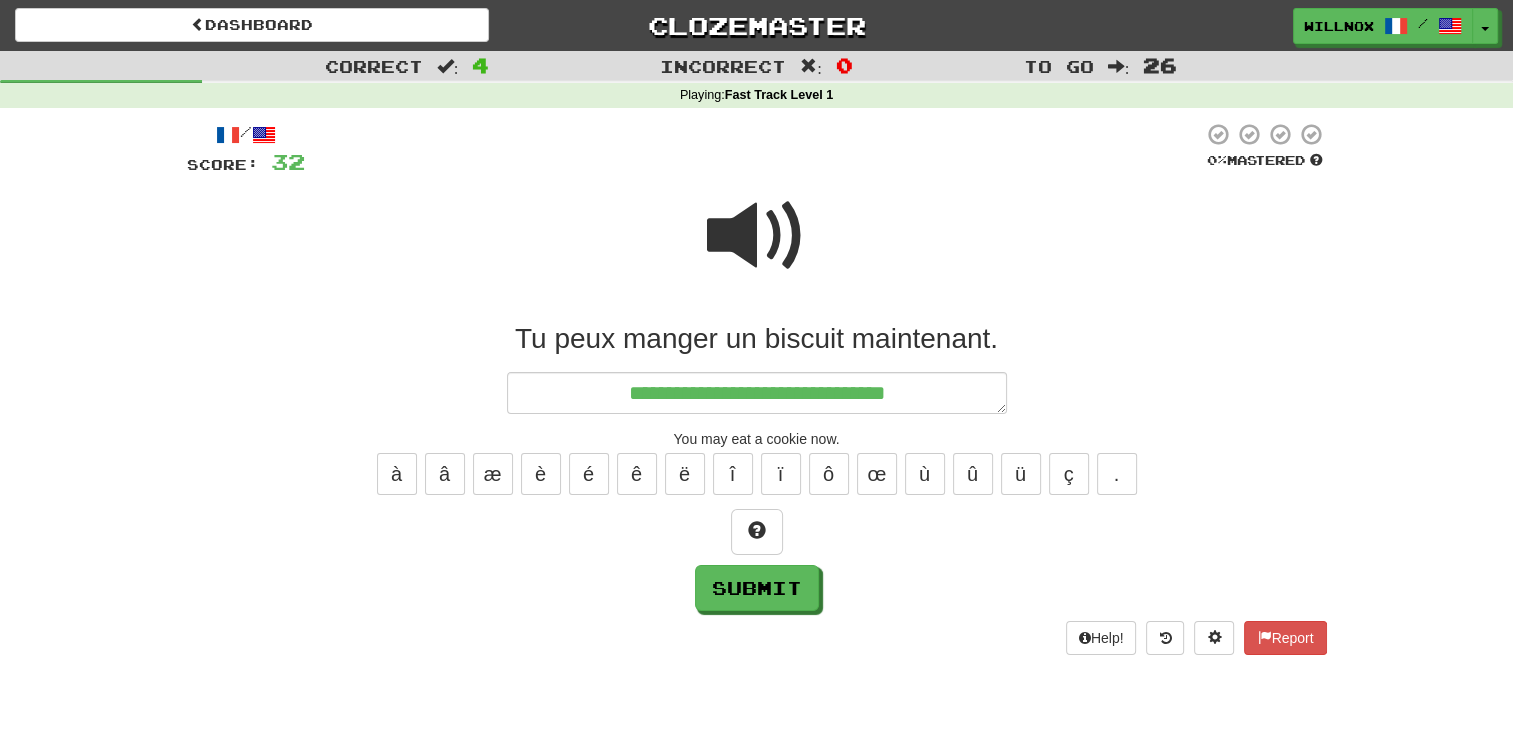 type on "*" 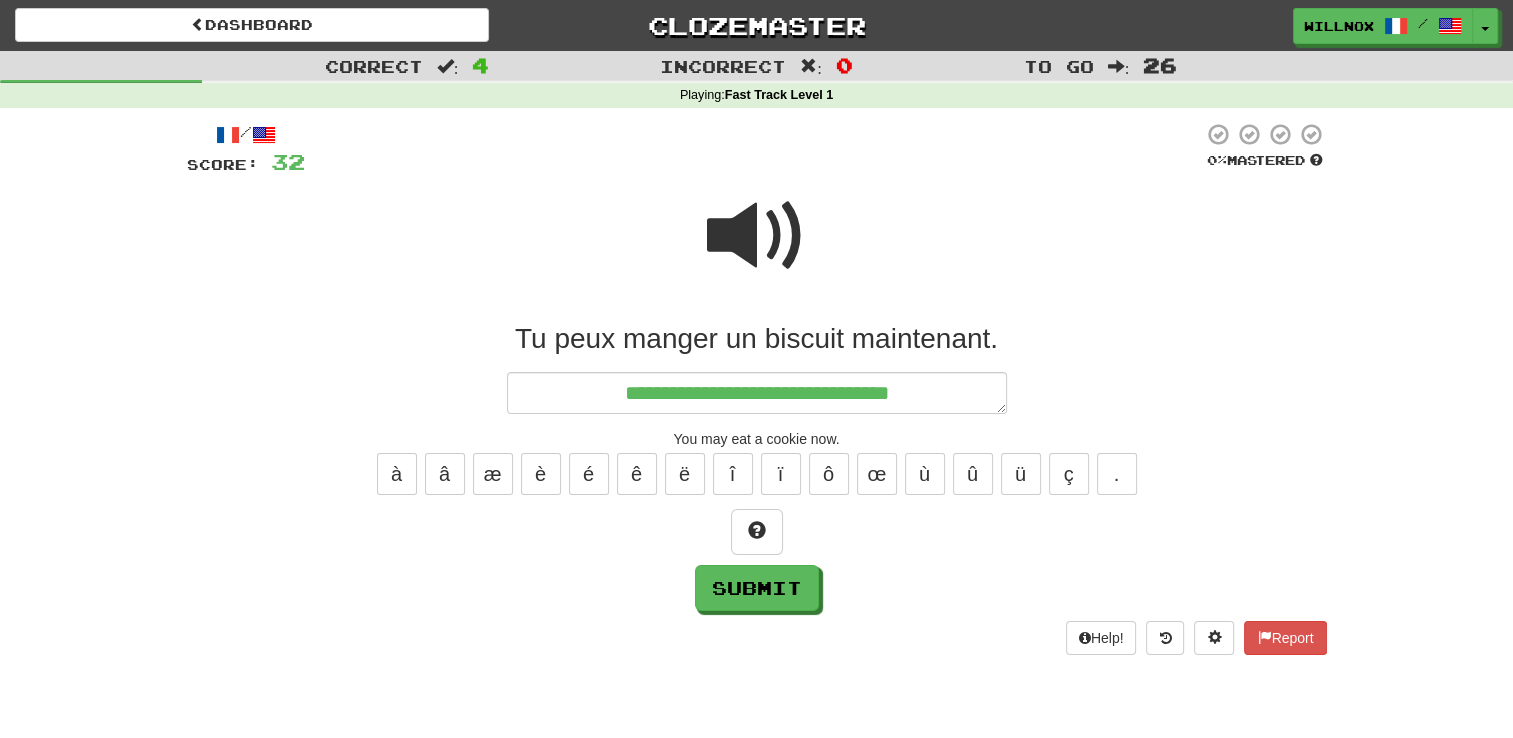 type on "*" 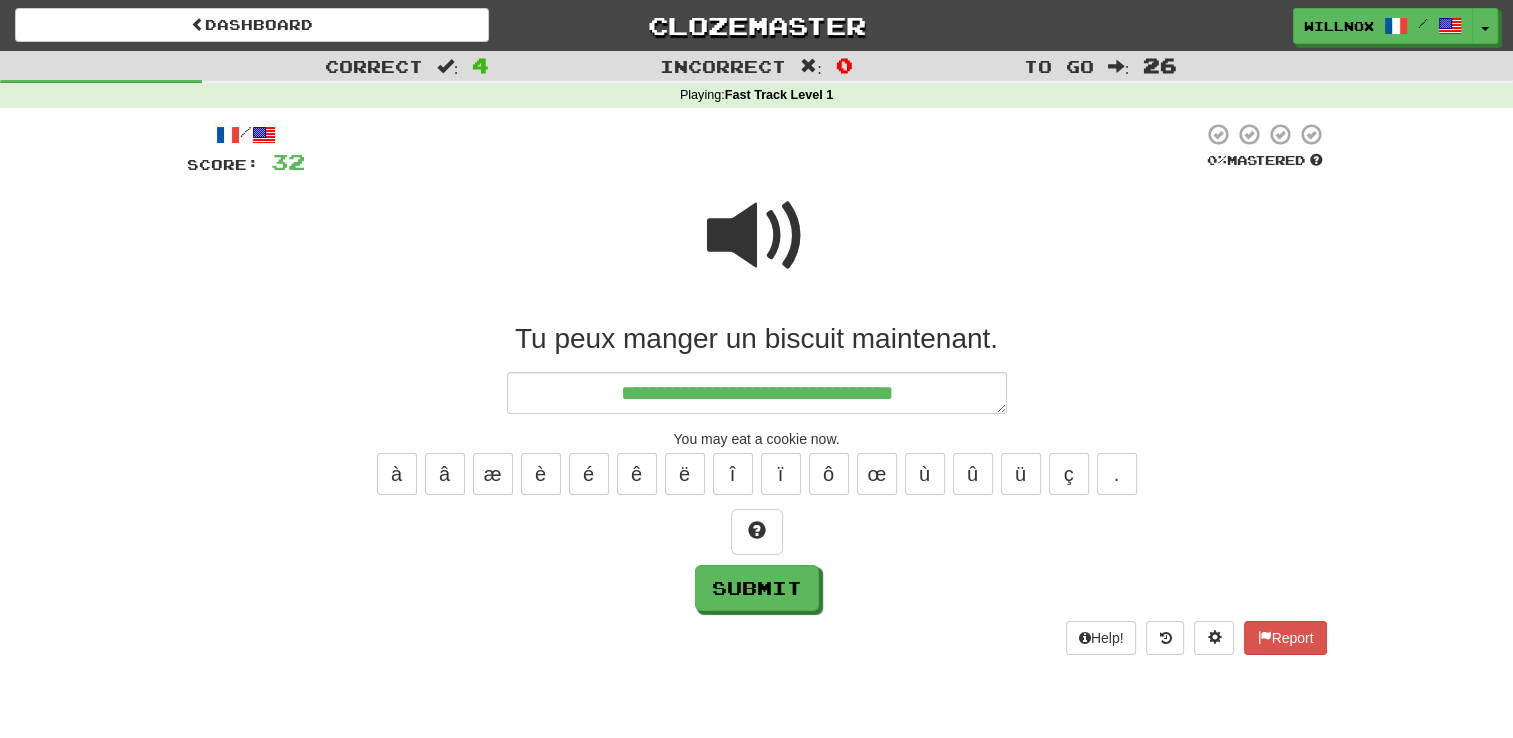 type on "*" 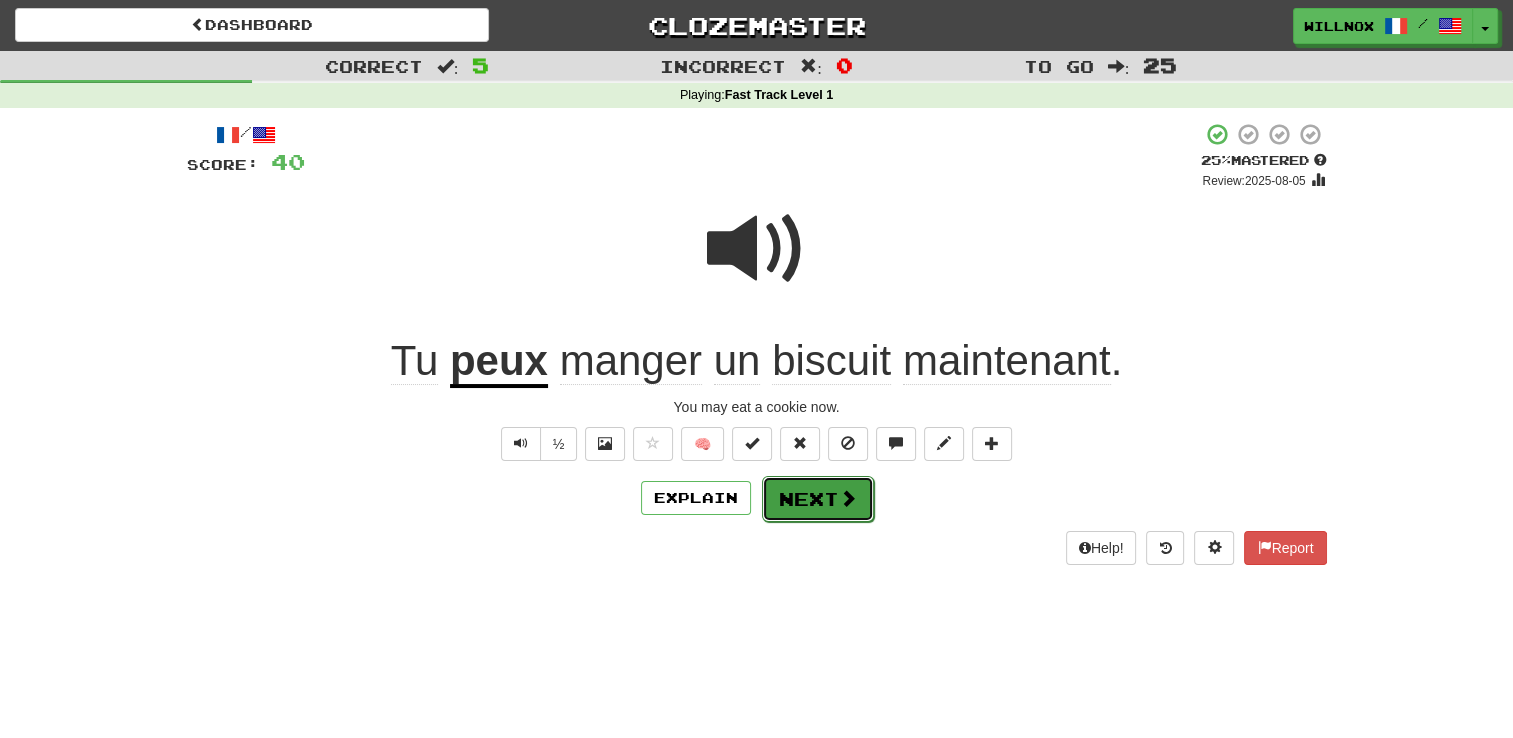 click on "Next" at bounding box center [818, 499] 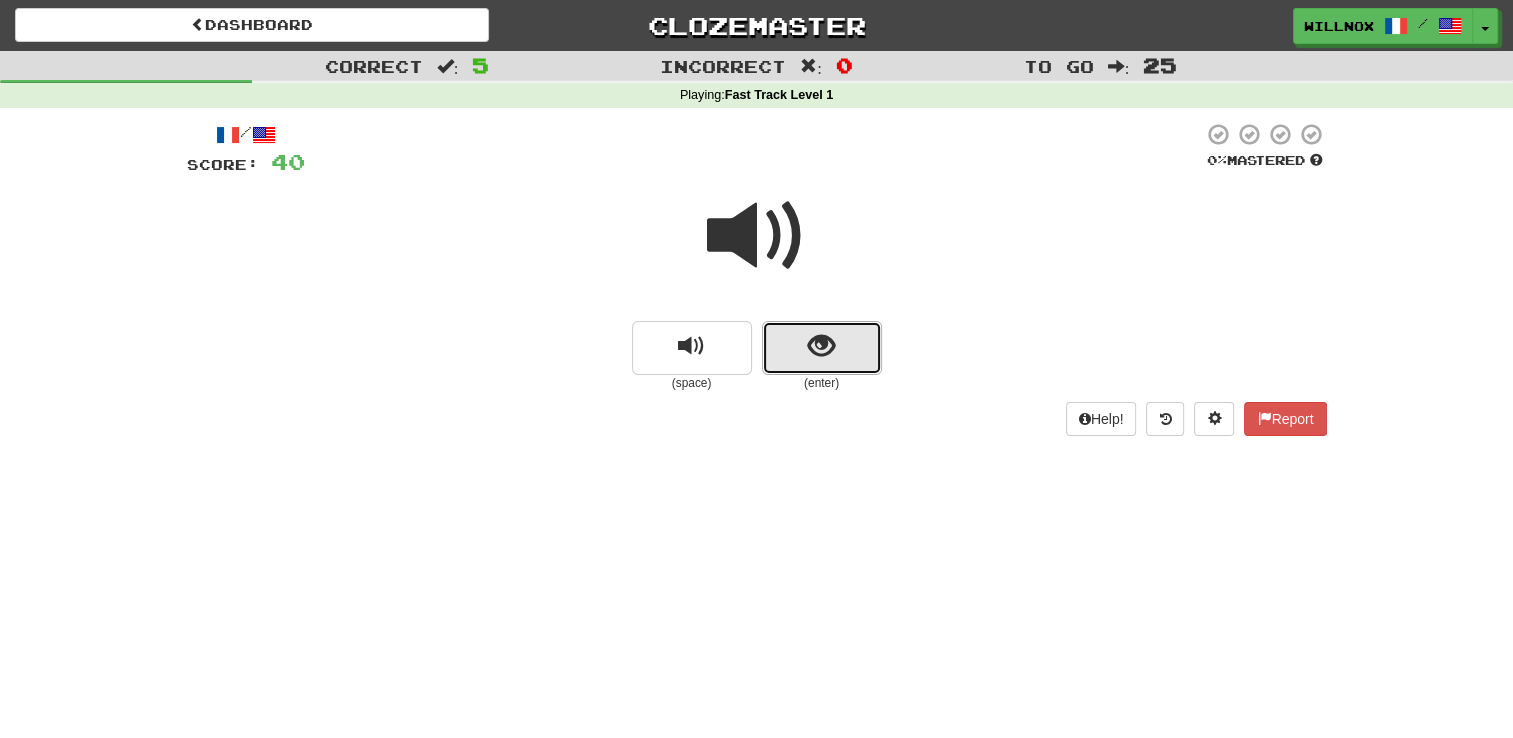 click at bounding box center [821, 346] 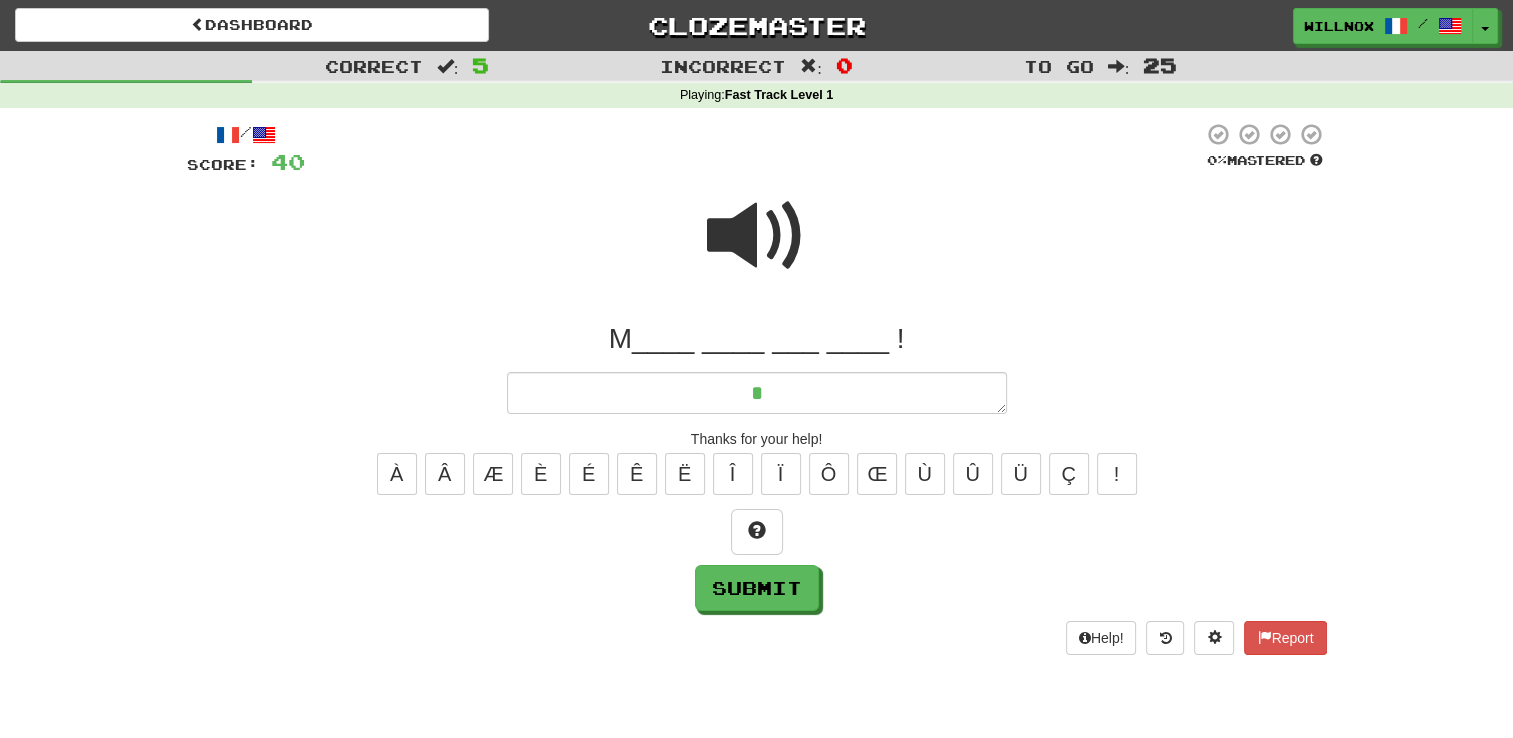 type on "*" 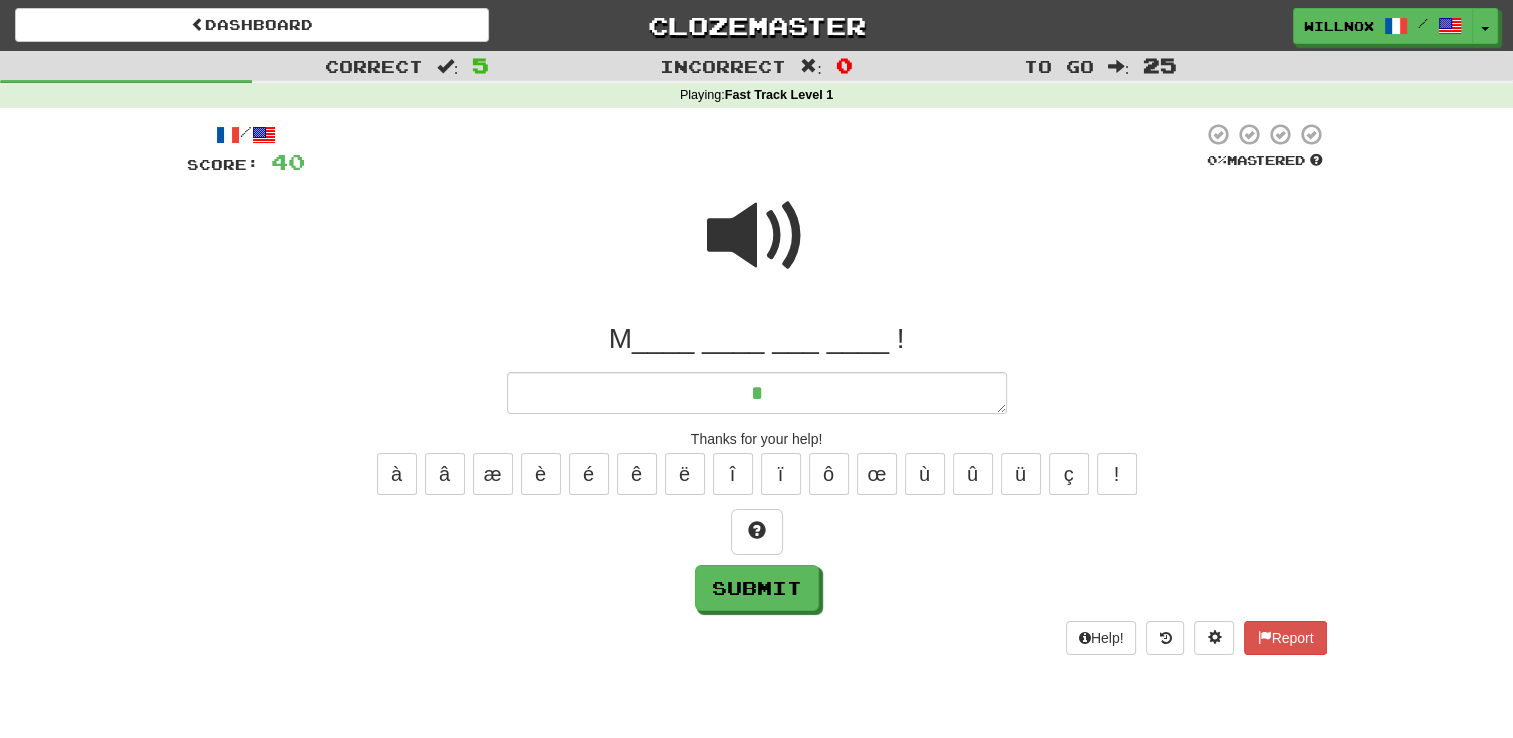 type on "*" 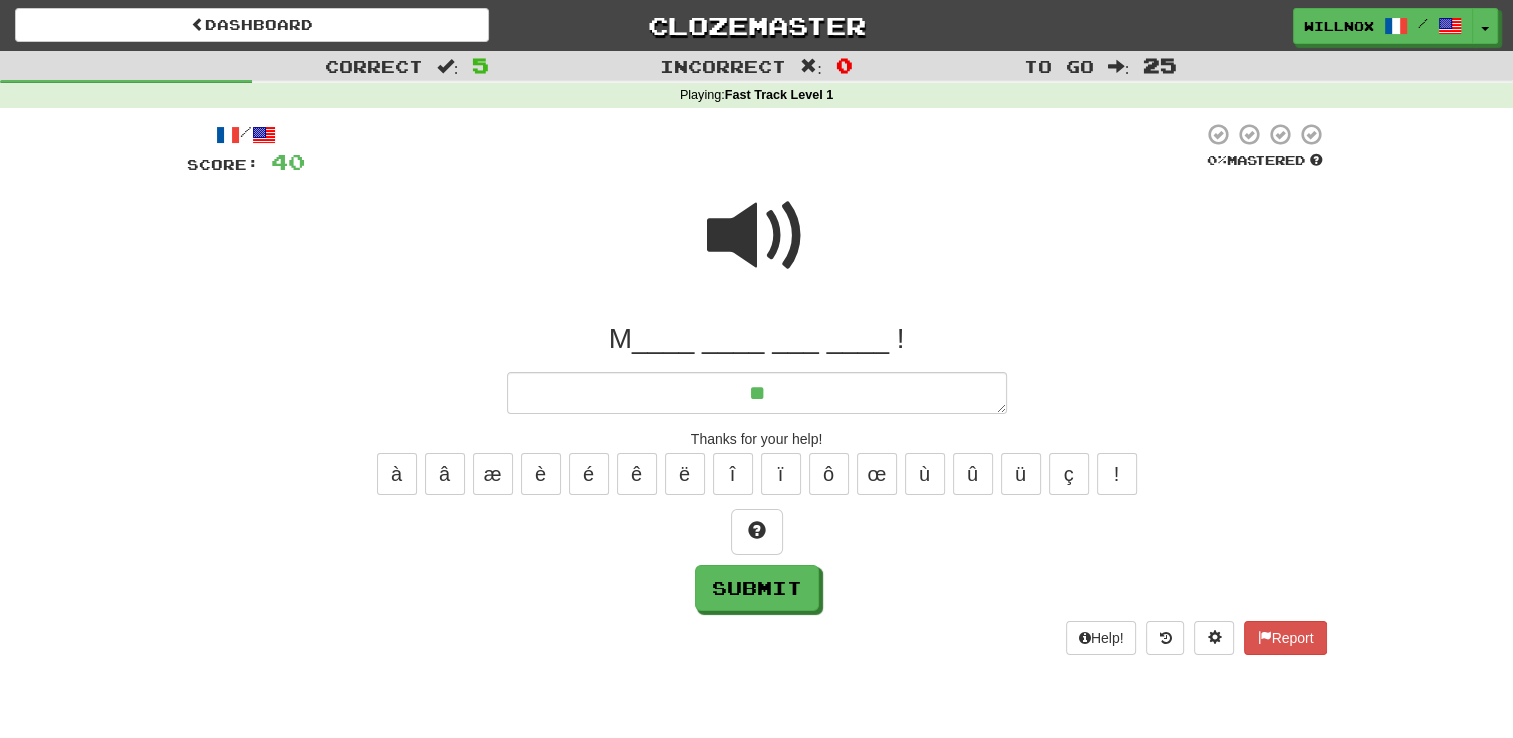type on "*" 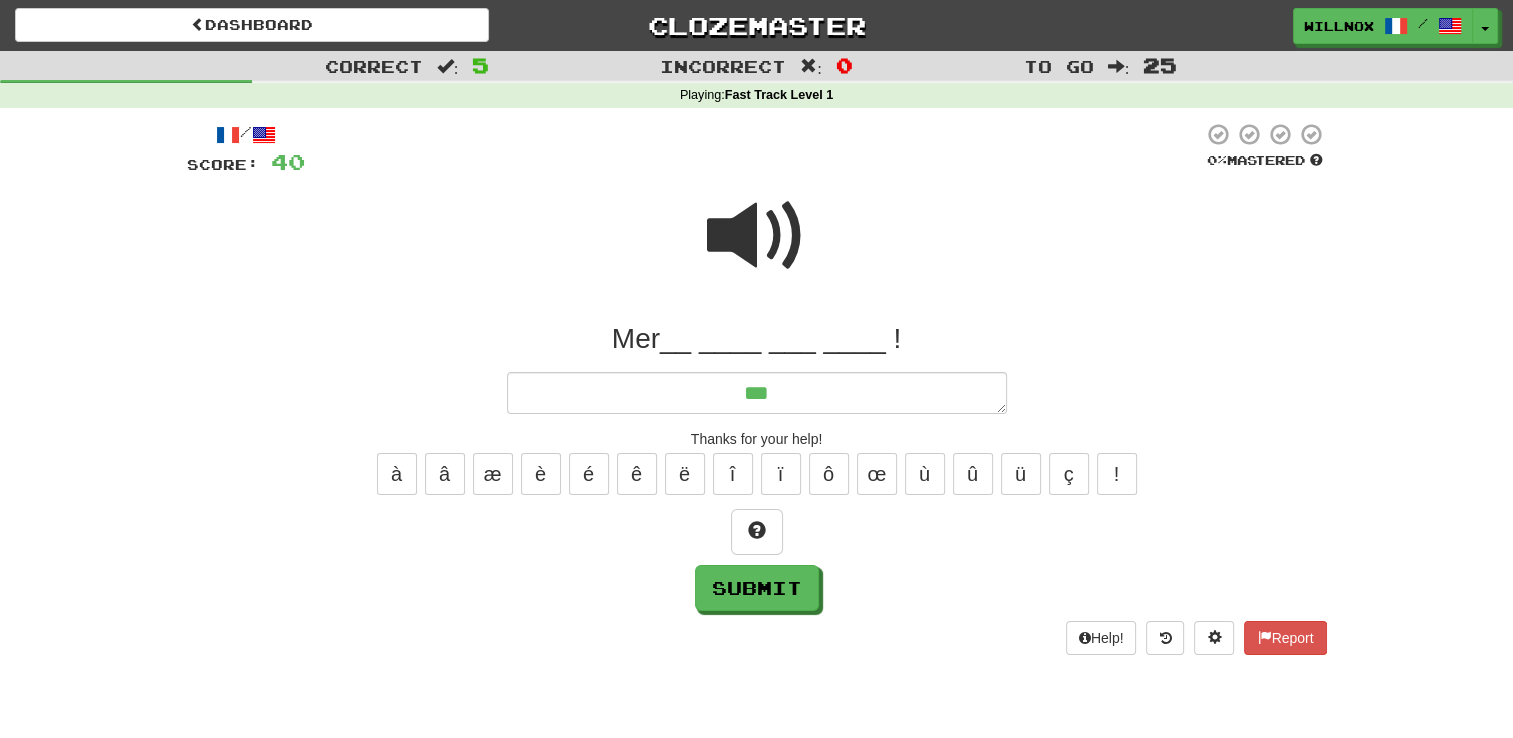 type 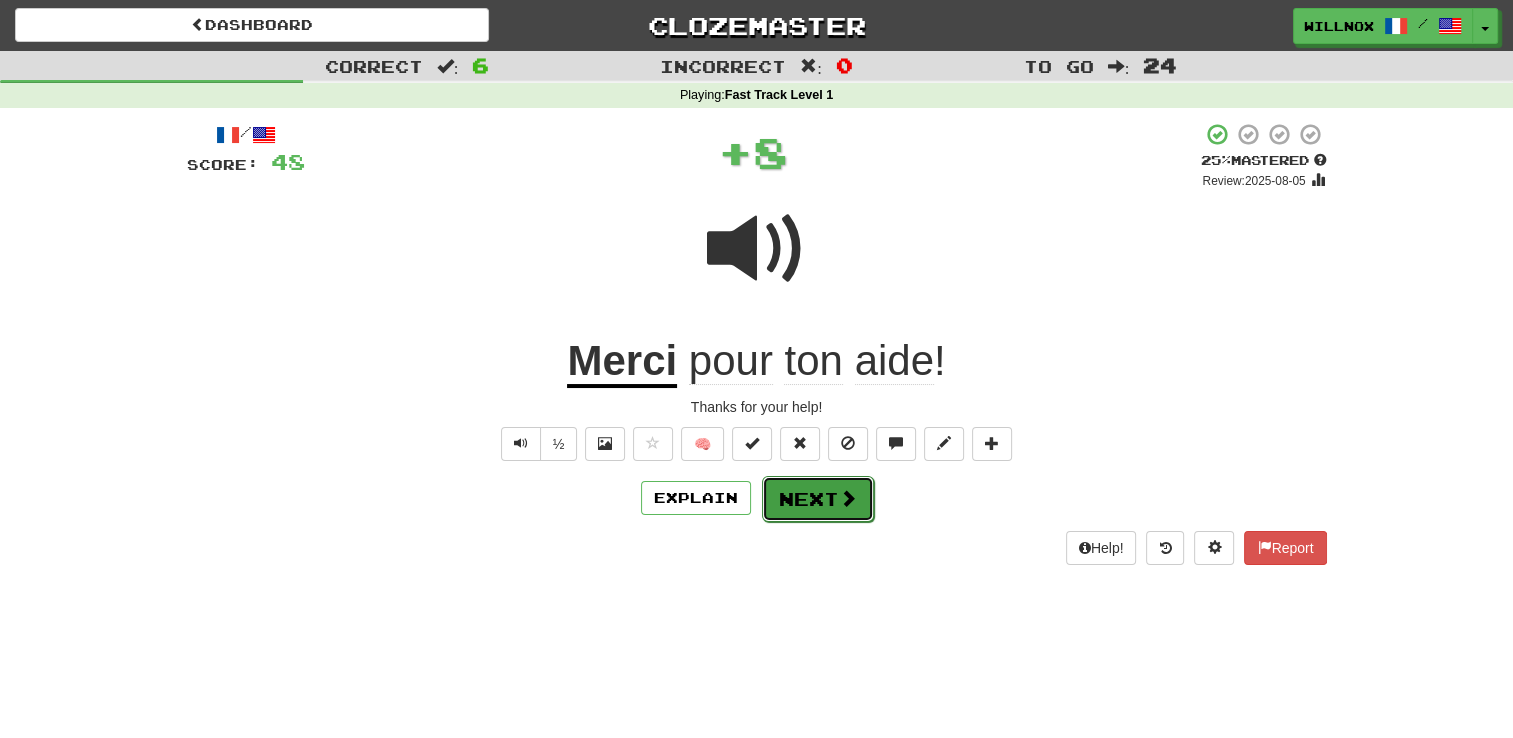 click on "Next" at bounding box center (818, 499) 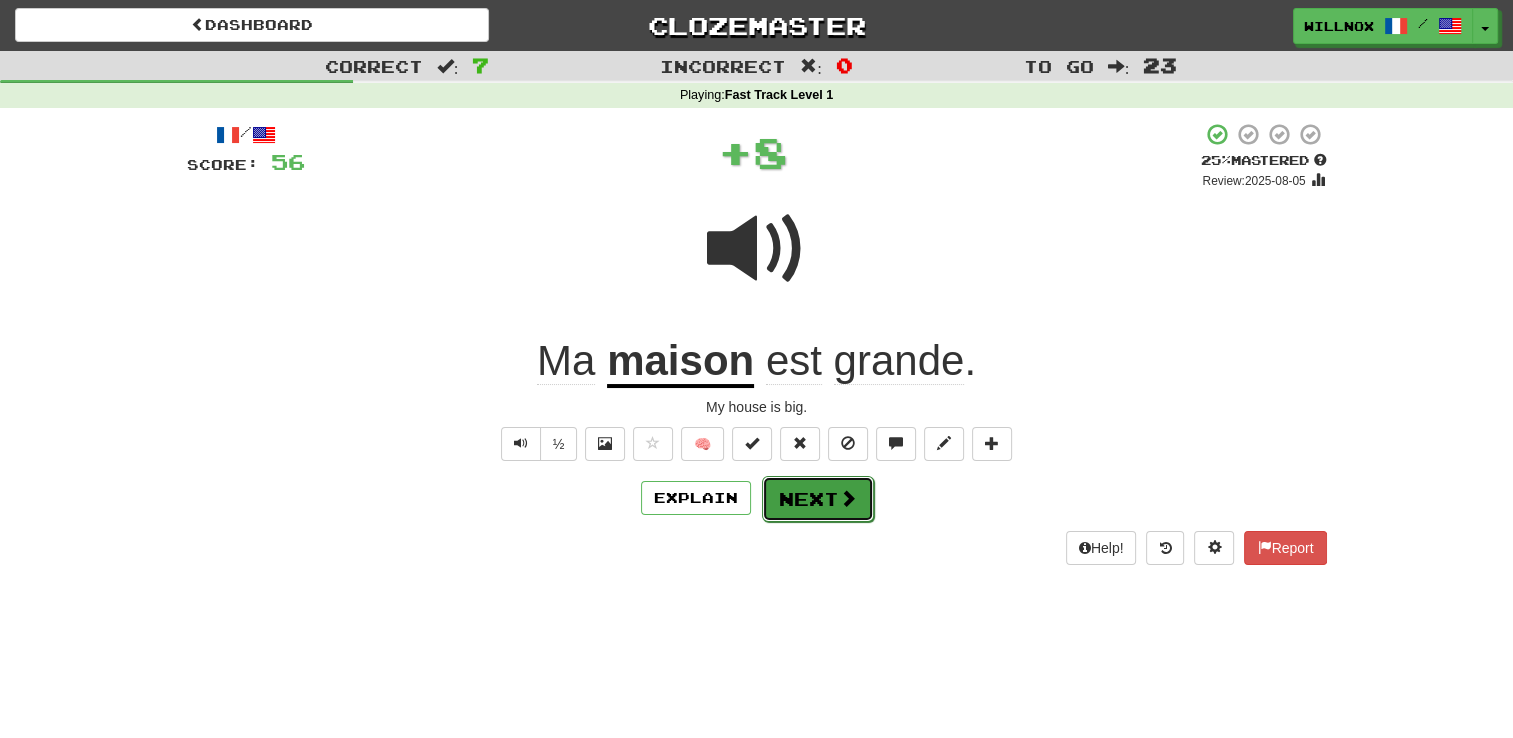 click on "Next" at bounding box center (818, 499) 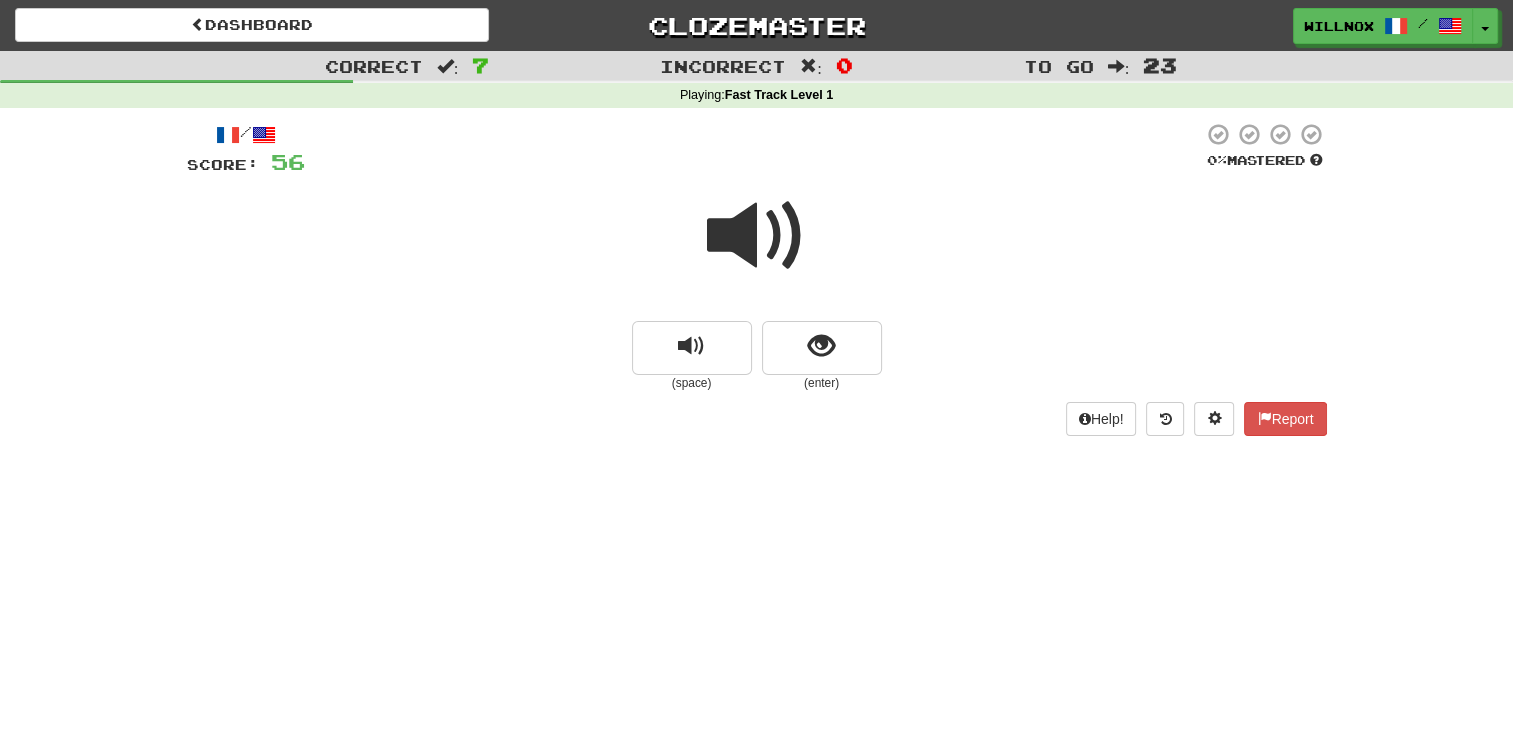 click at bounding box center [757, 236] 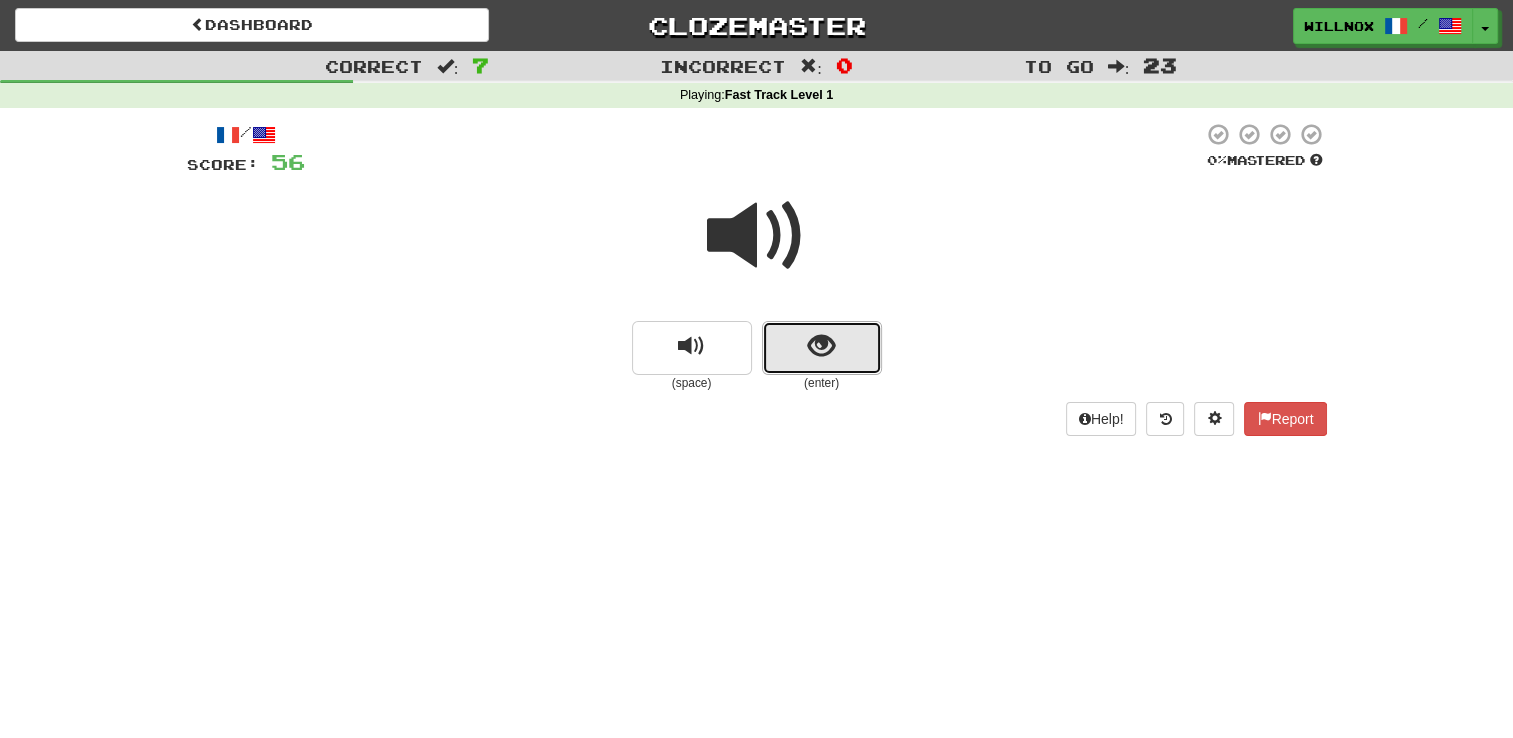 click at bounding box center [822, 348] 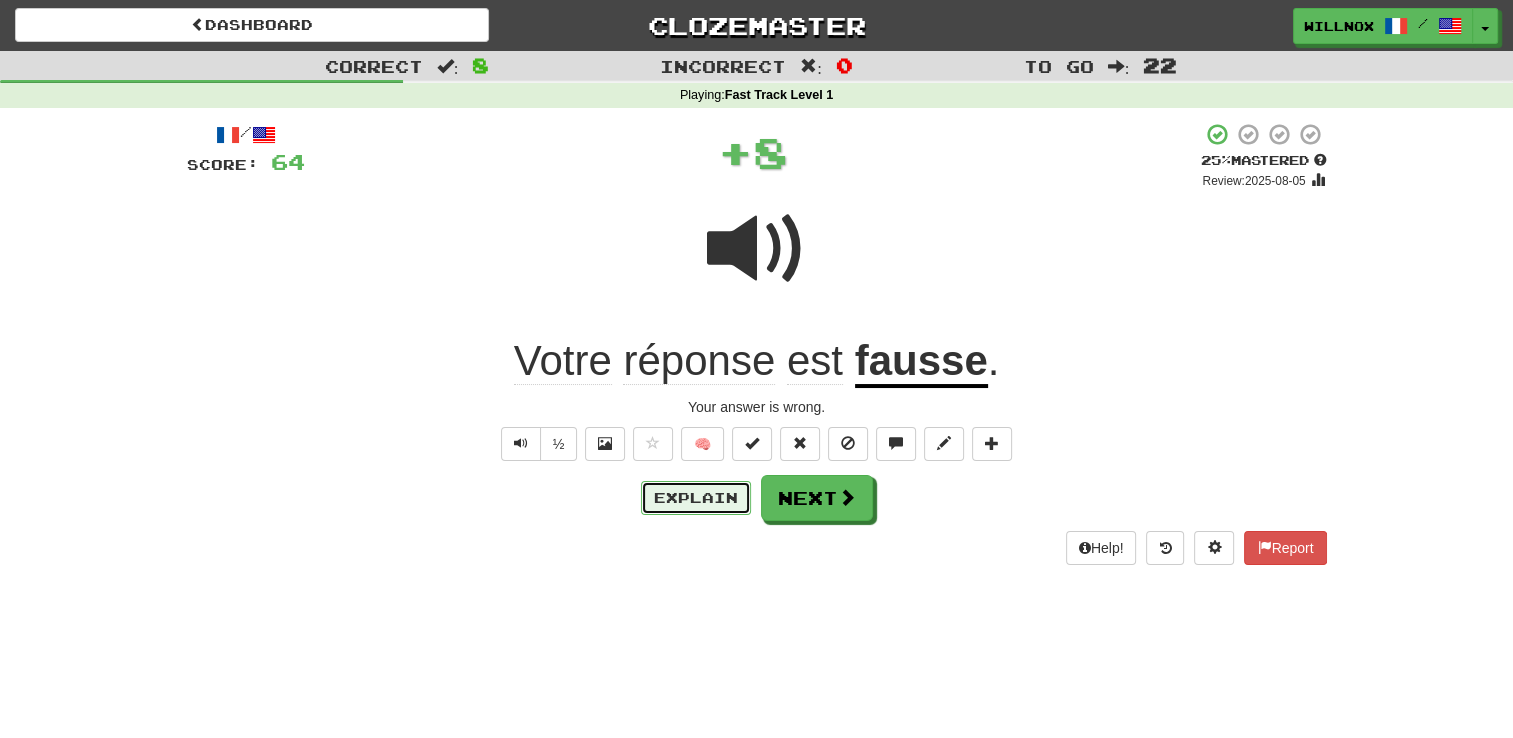 click on "Explain" at bounding box center [696, 498] 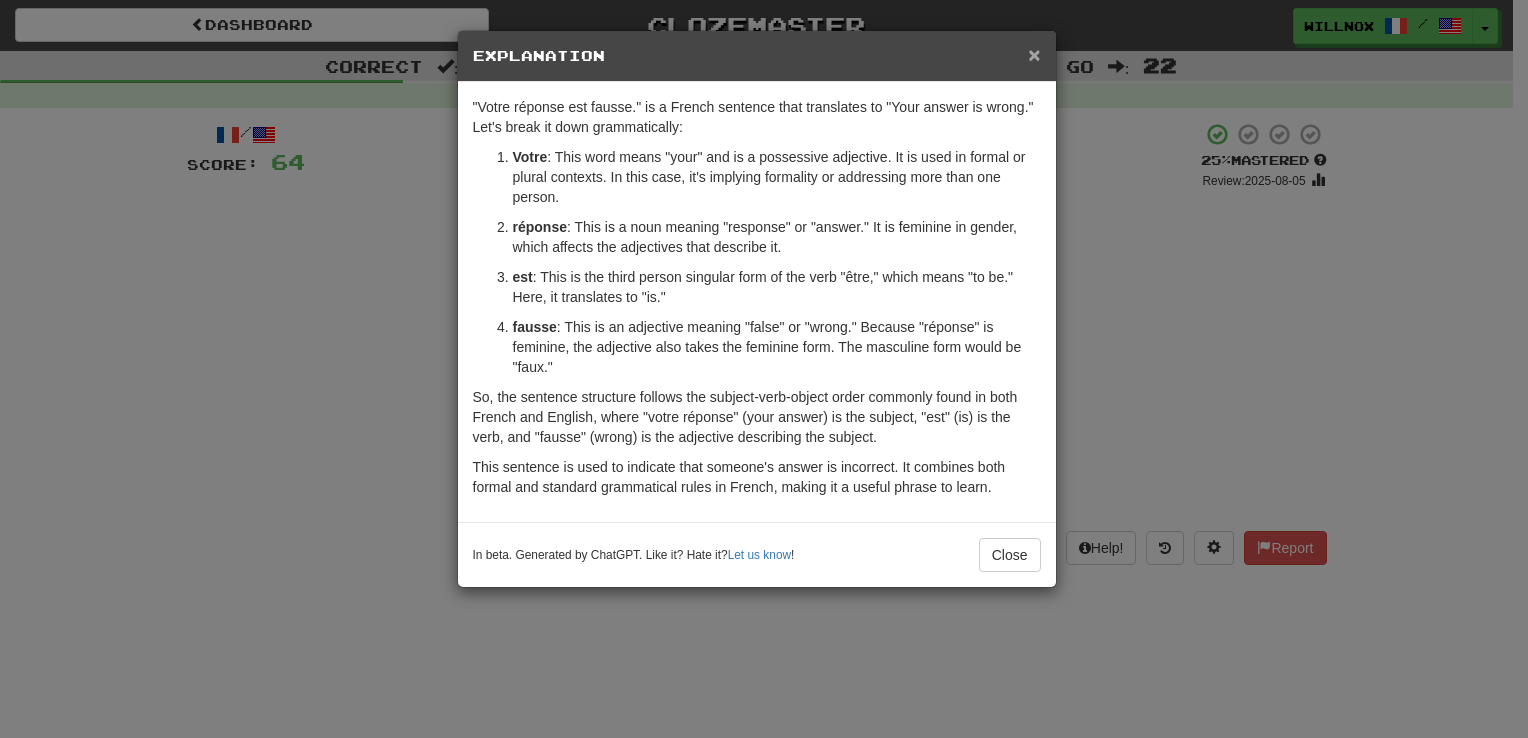click on "×" at bounding box center [1034, 54] 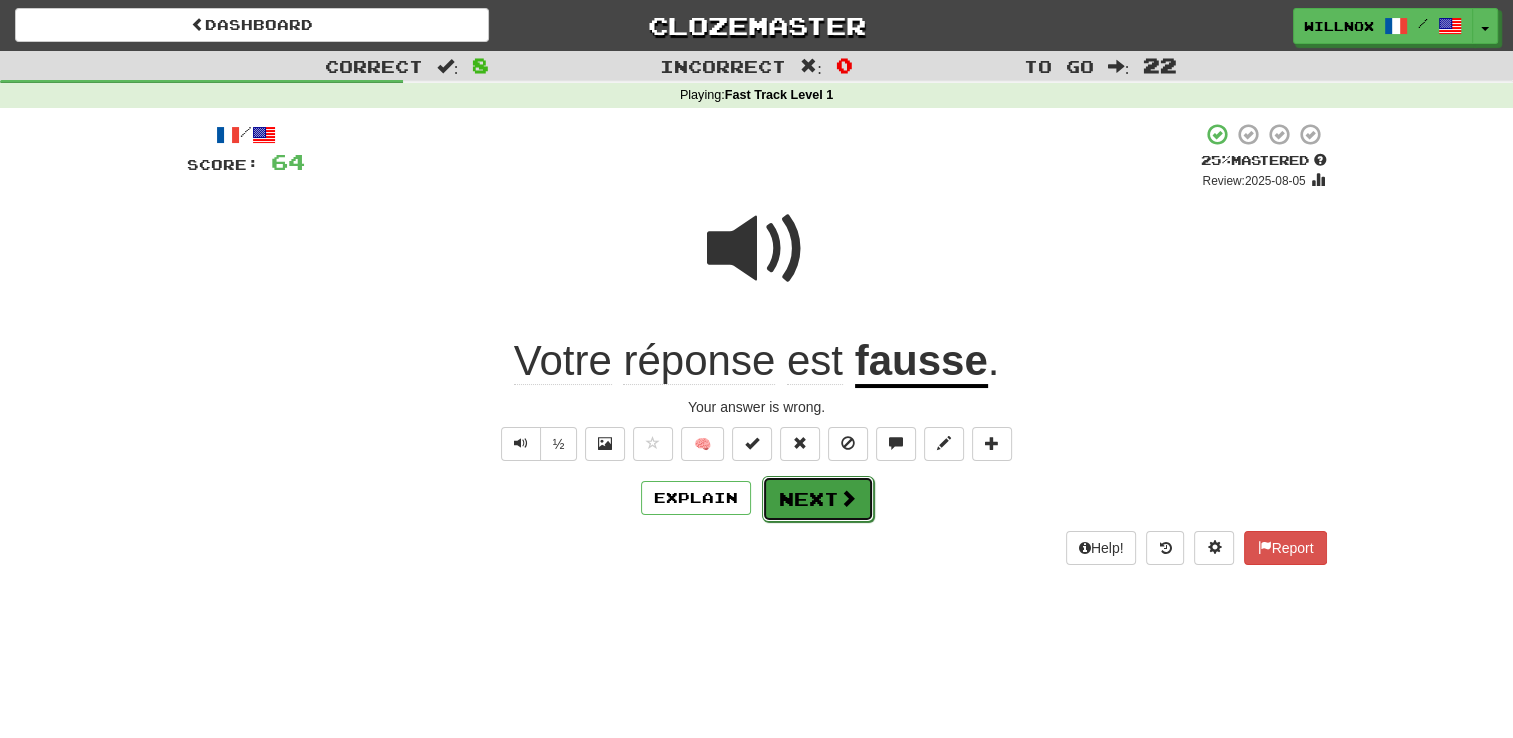 click at bounding box center (848, 498) 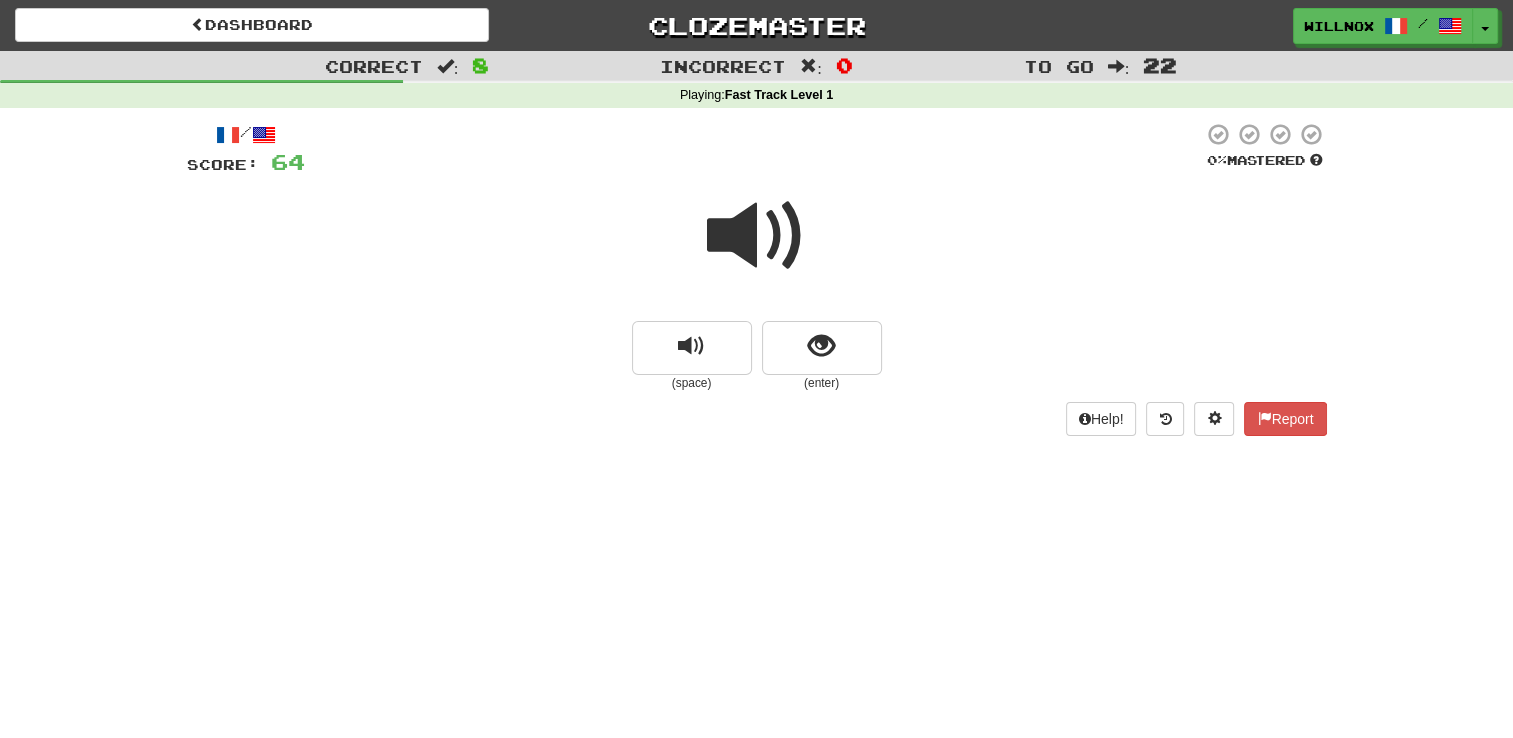 click at bounding box center (757, 236) 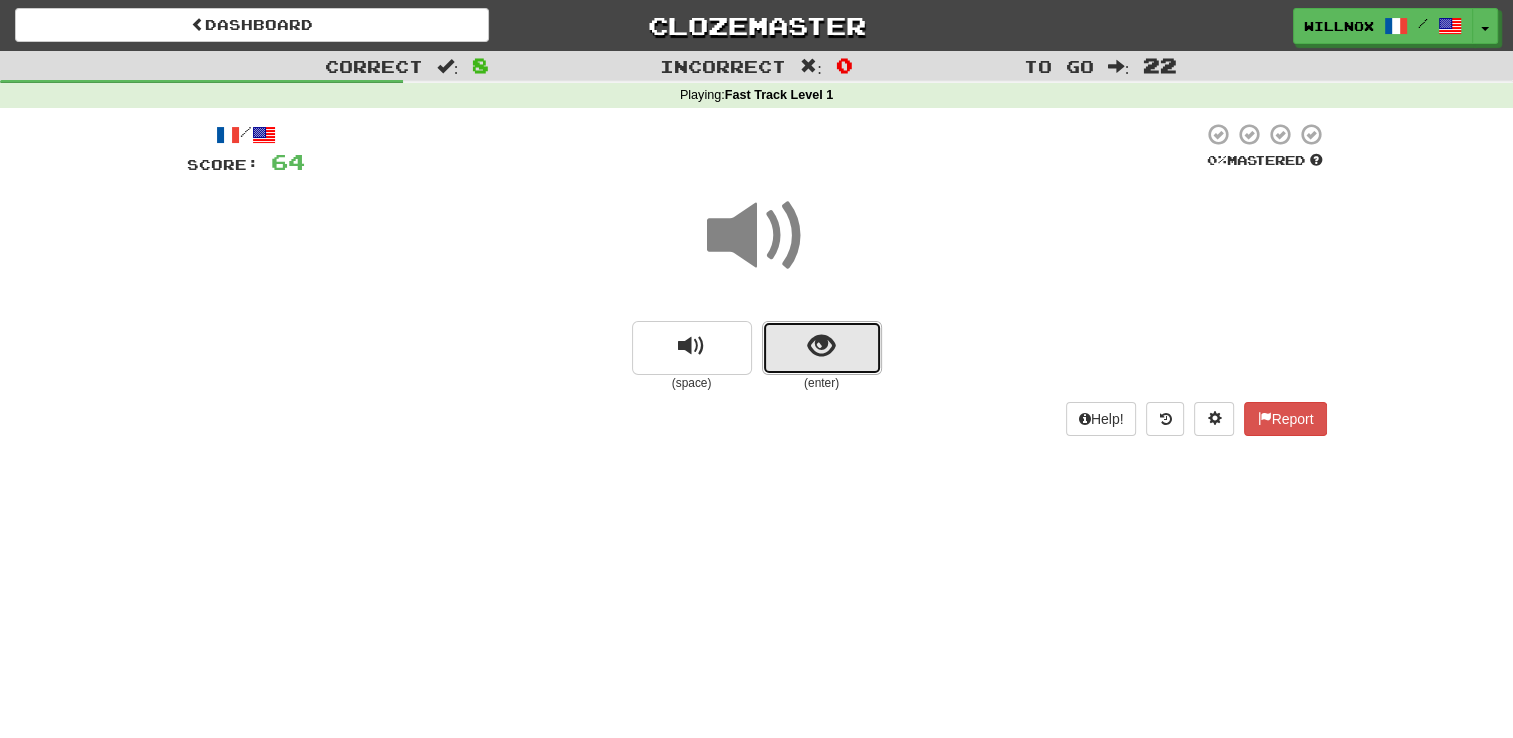 click at bounding box center [821, 346] 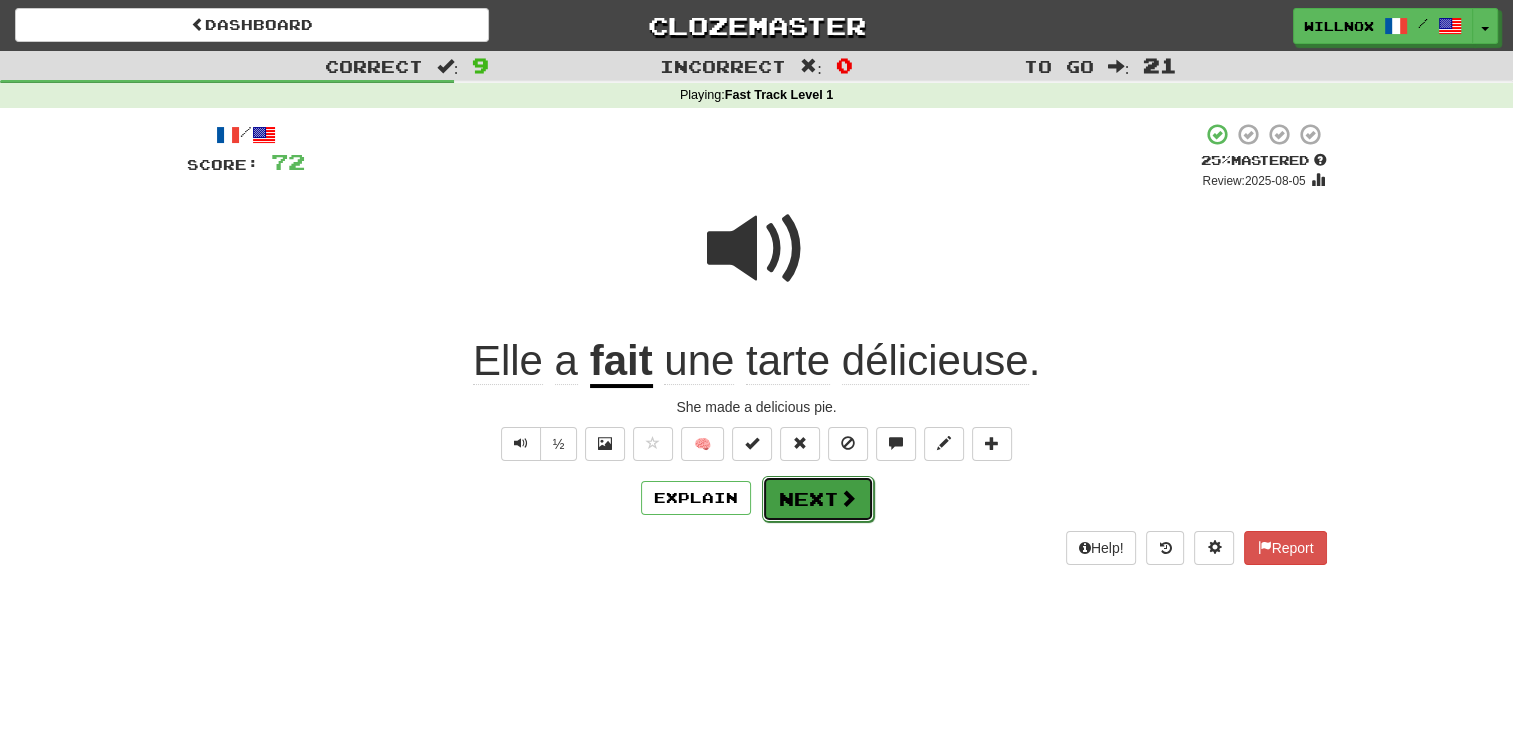click at bounding box center (848, 498) 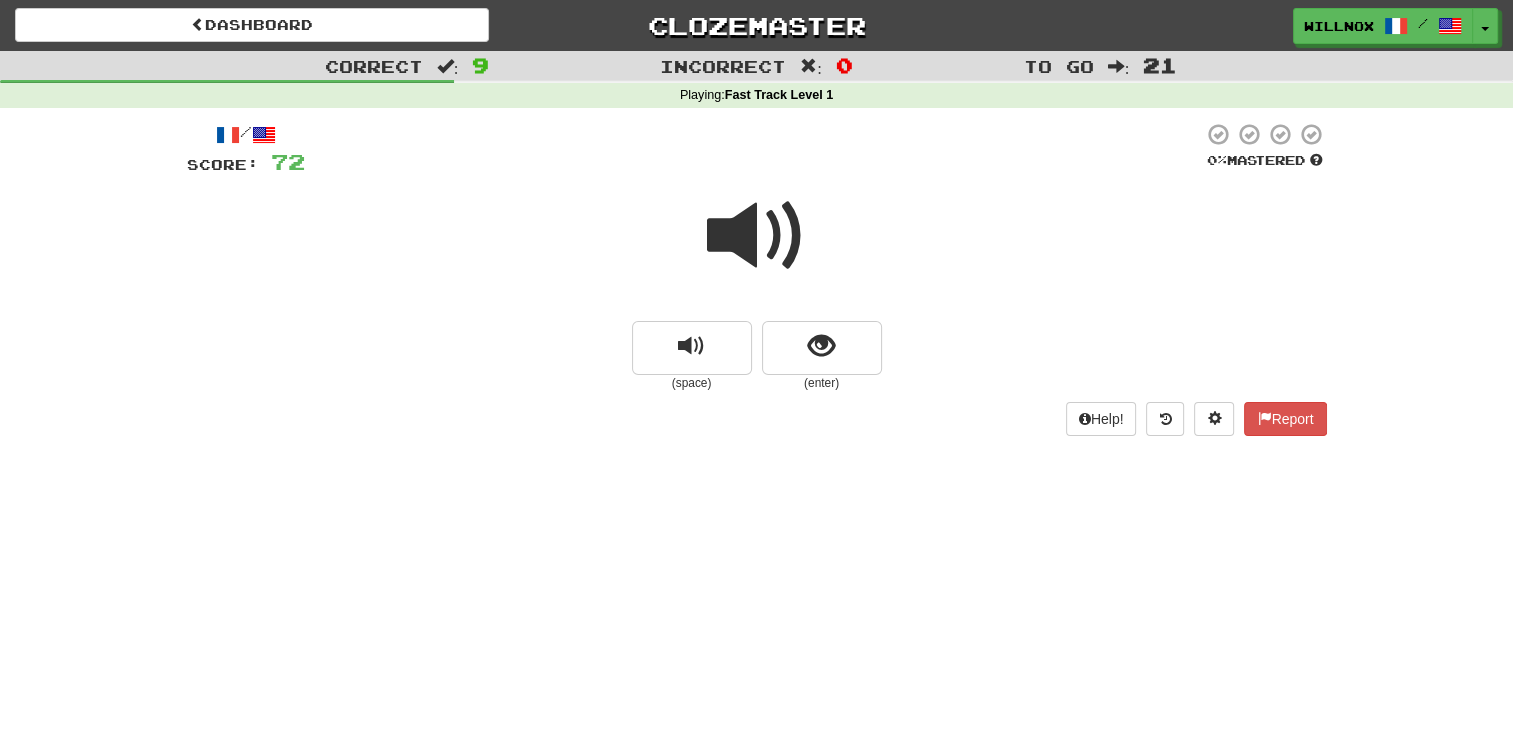 click at bounding box center [757, 236] 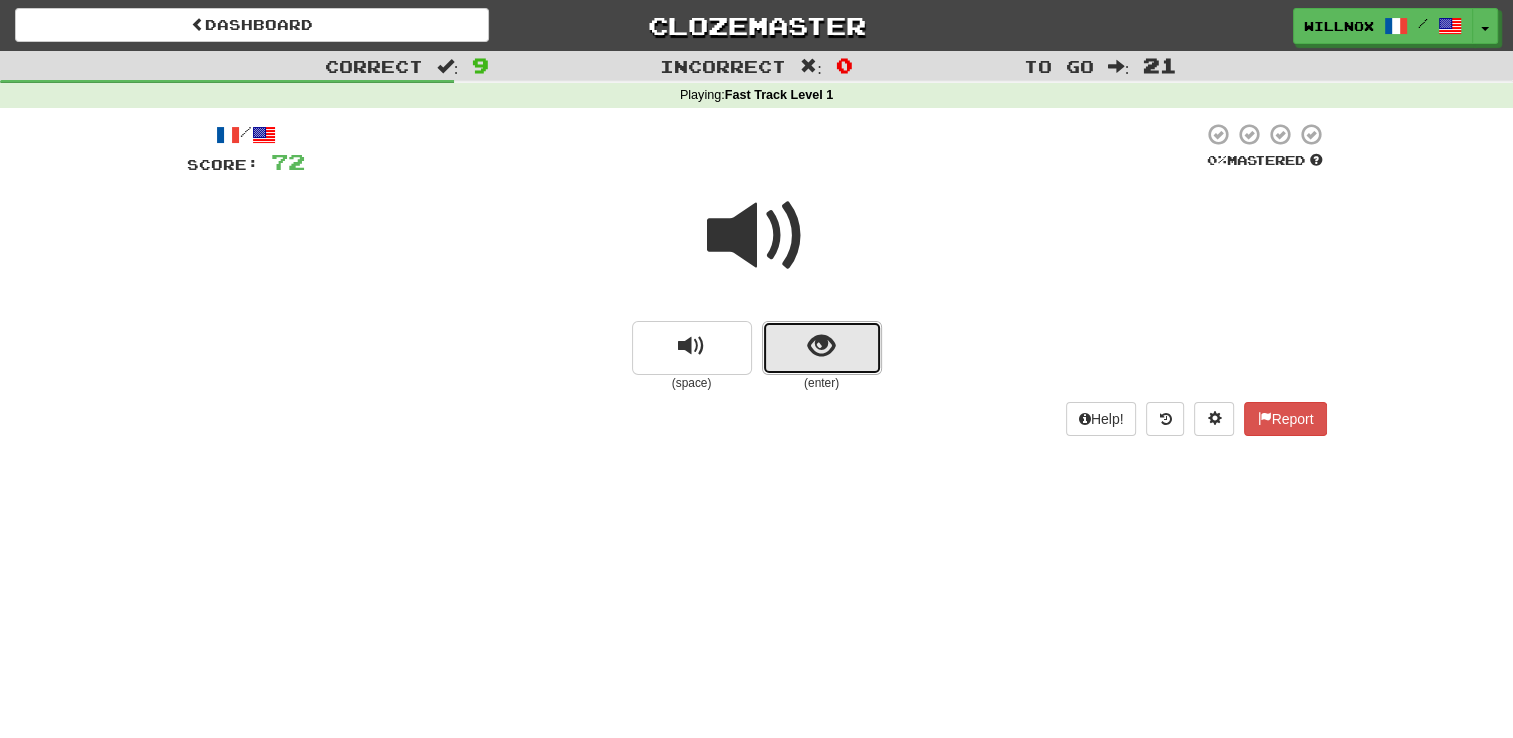 click at bounding box center (821, 346) 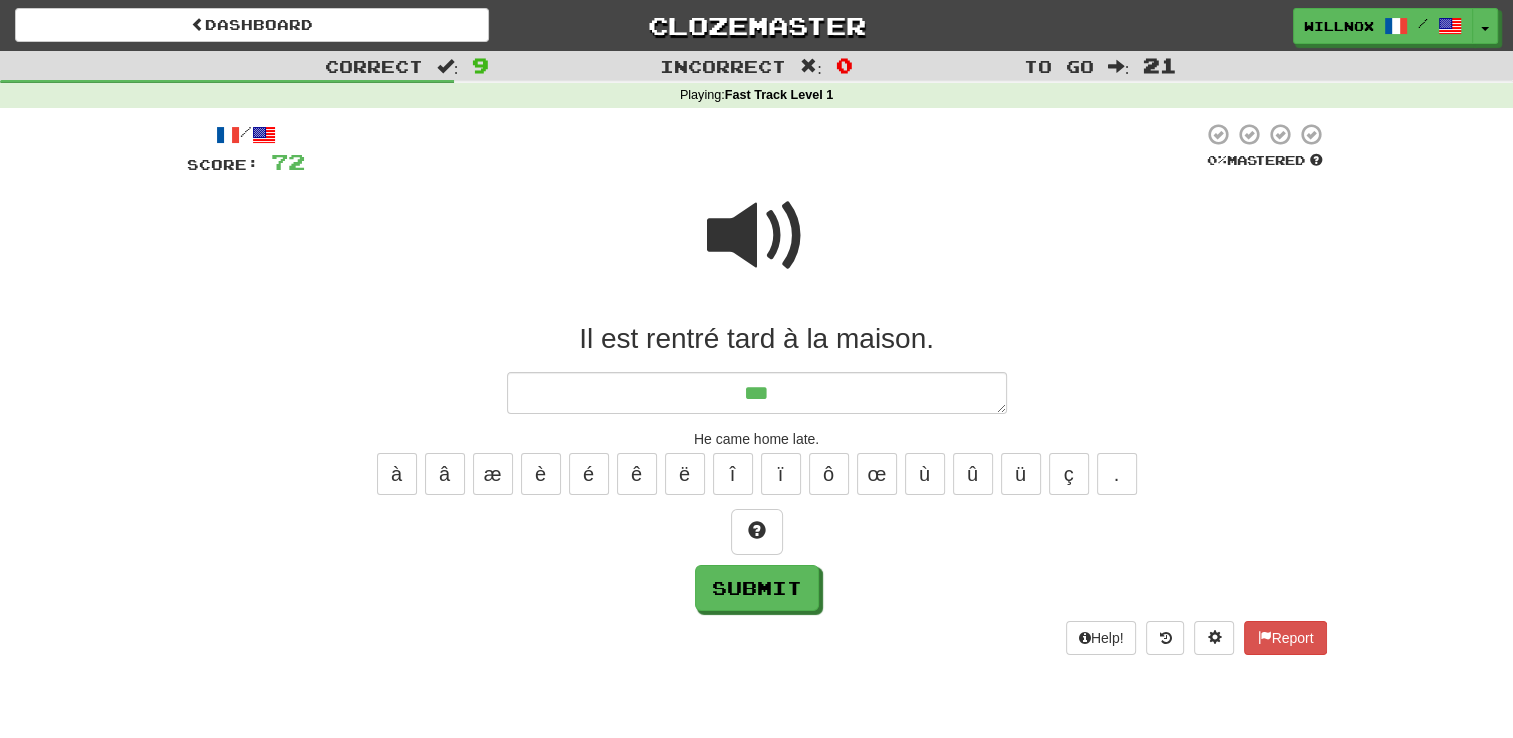 click at bounding box center (757, 236) 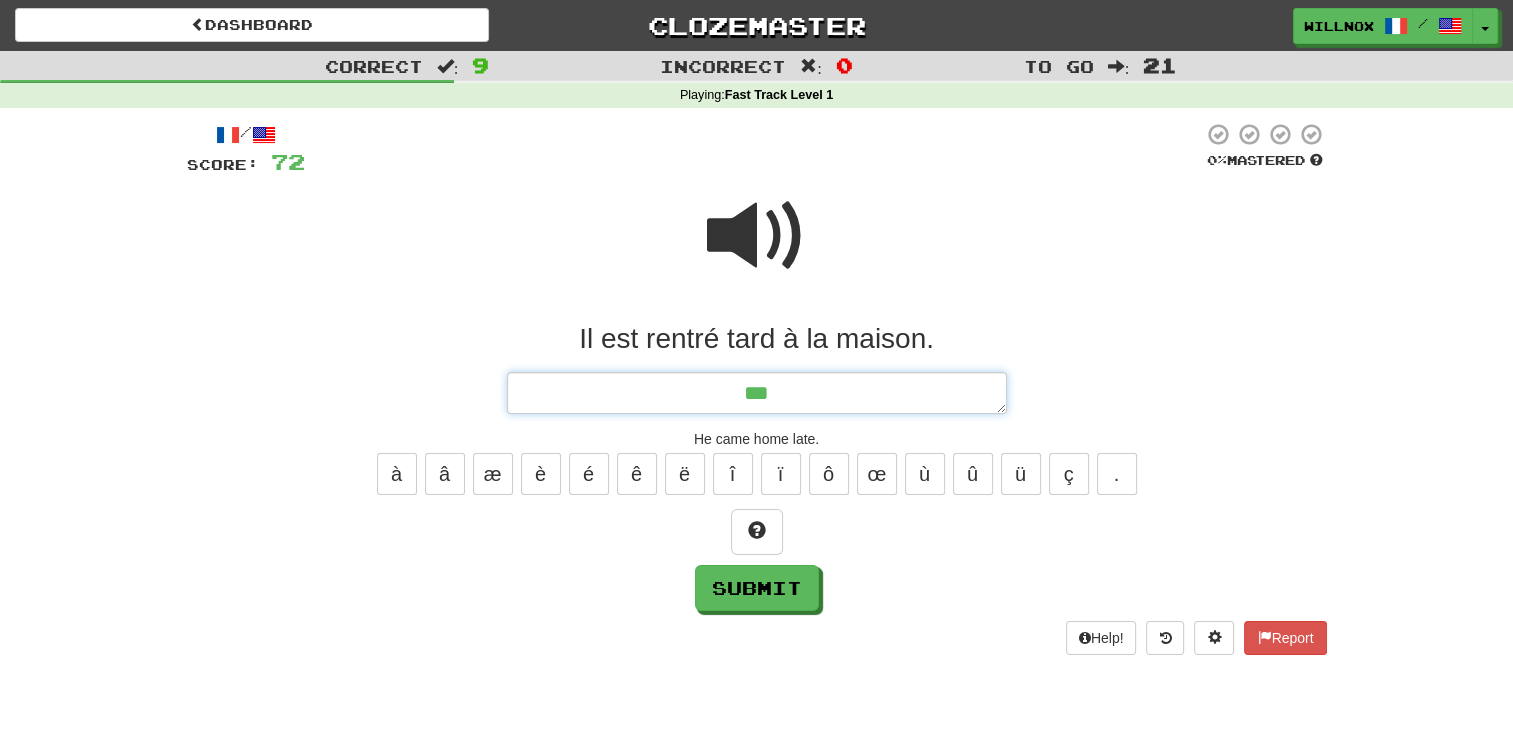 click on "**" at bounding box center [757, 393] 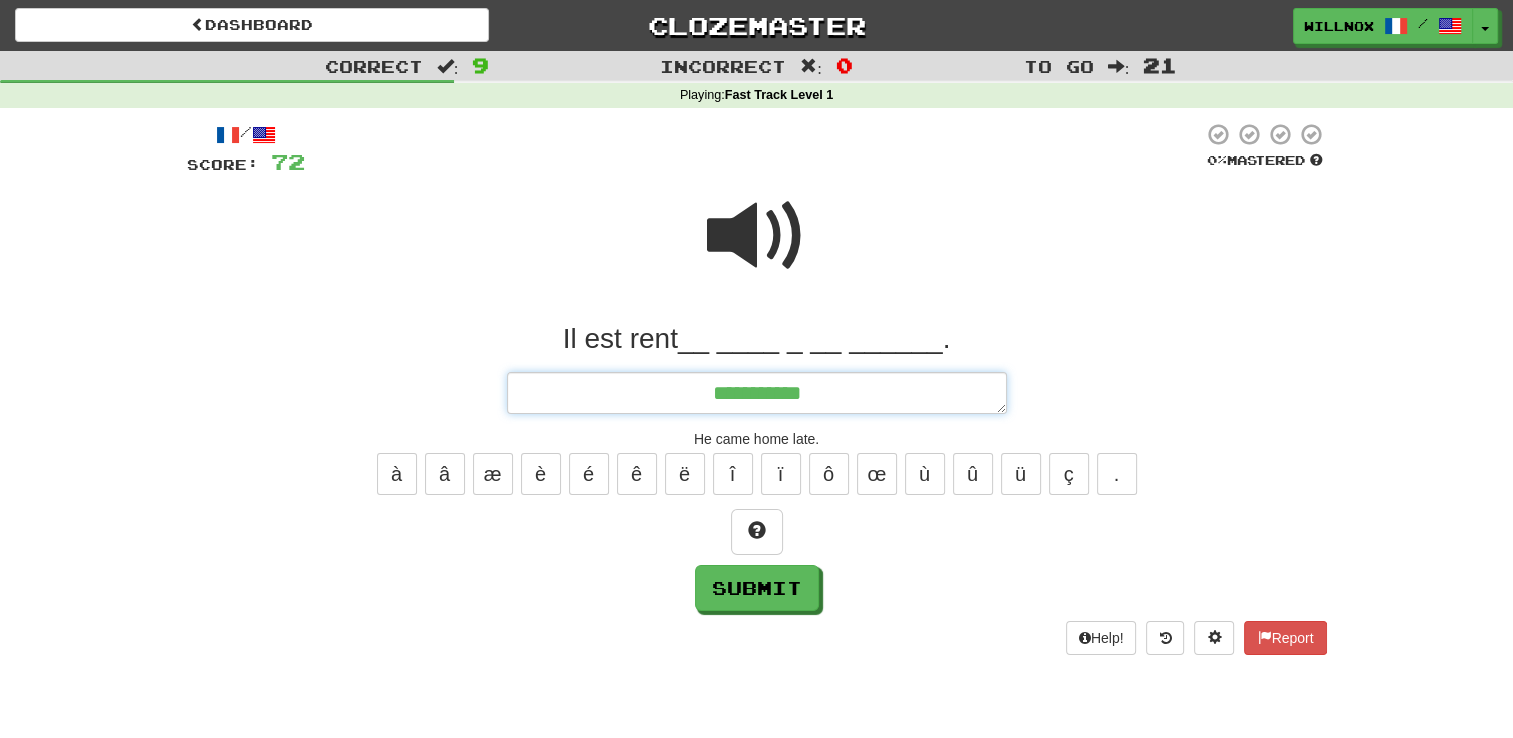 click on "**********" at bounding box center [757, 393] 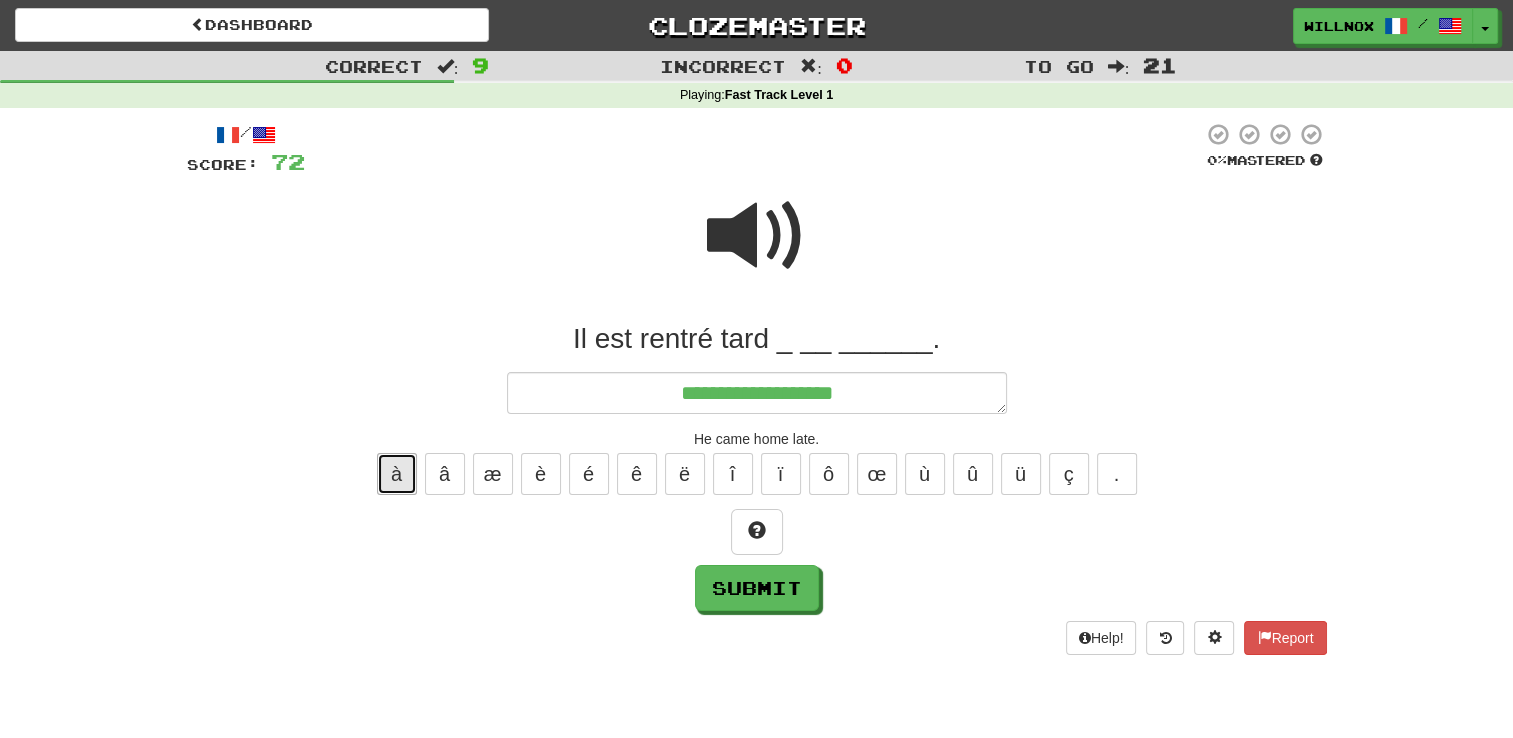 click on "à" at bounding box center (397, 474) 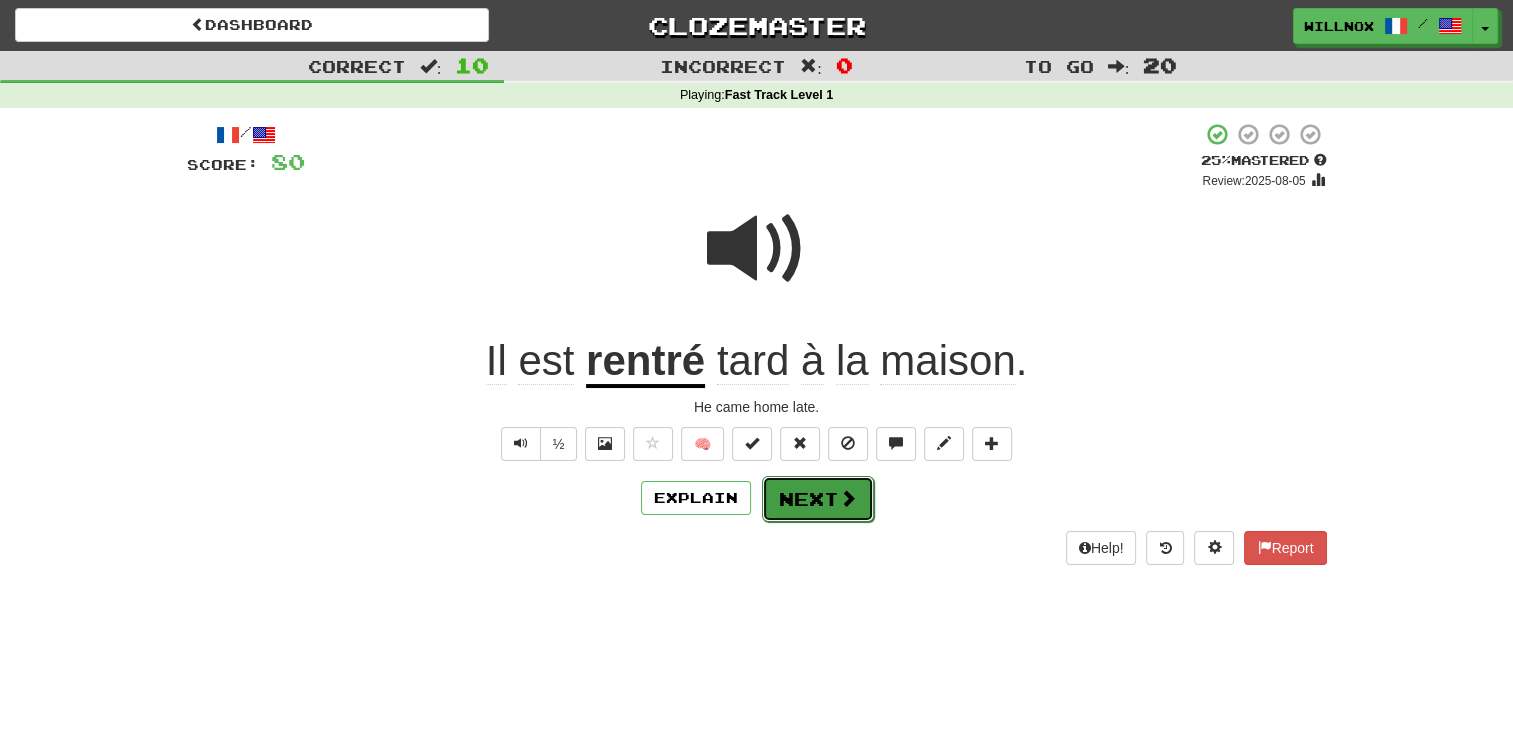 click on "Next" at bounding box center [818, 499] 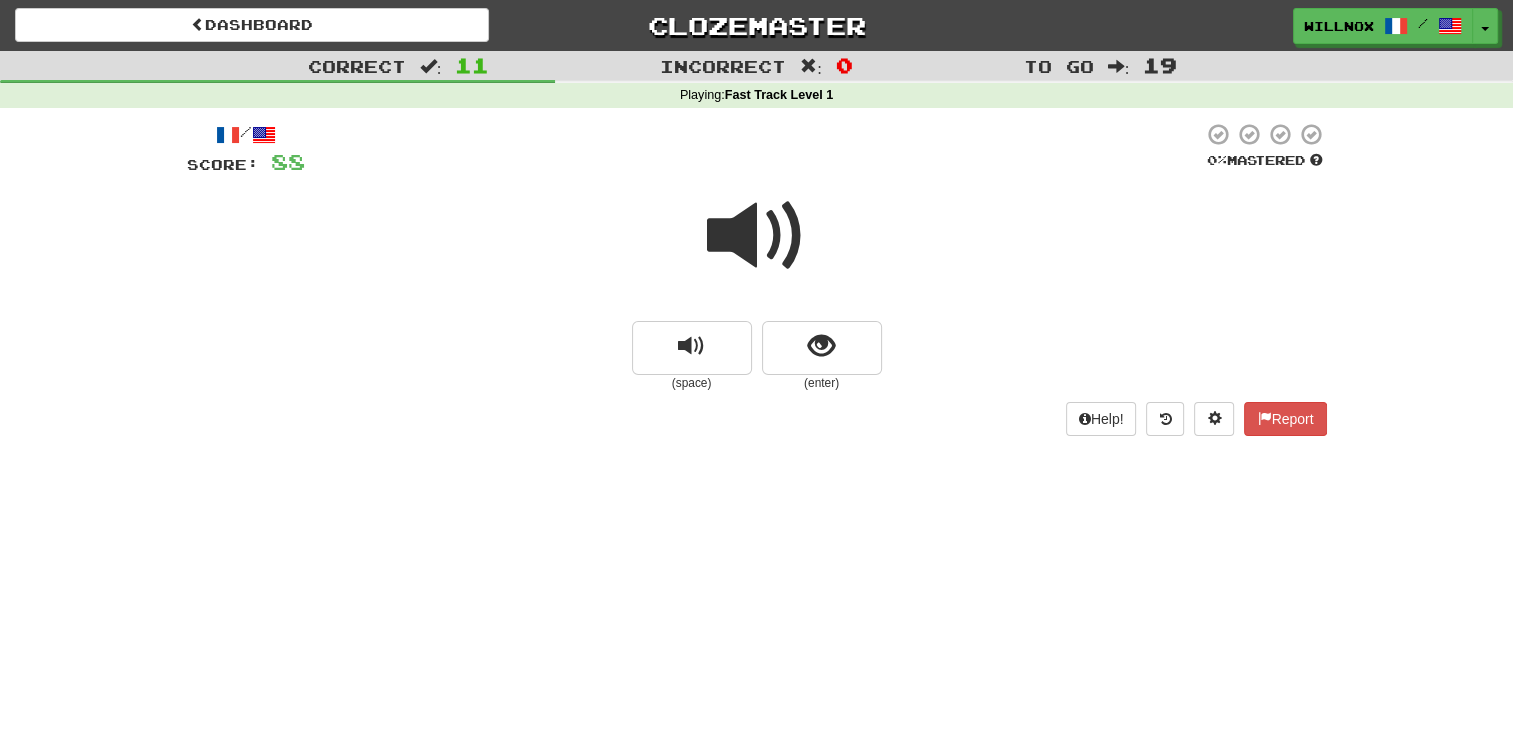 click at bounding box center (757, 236) 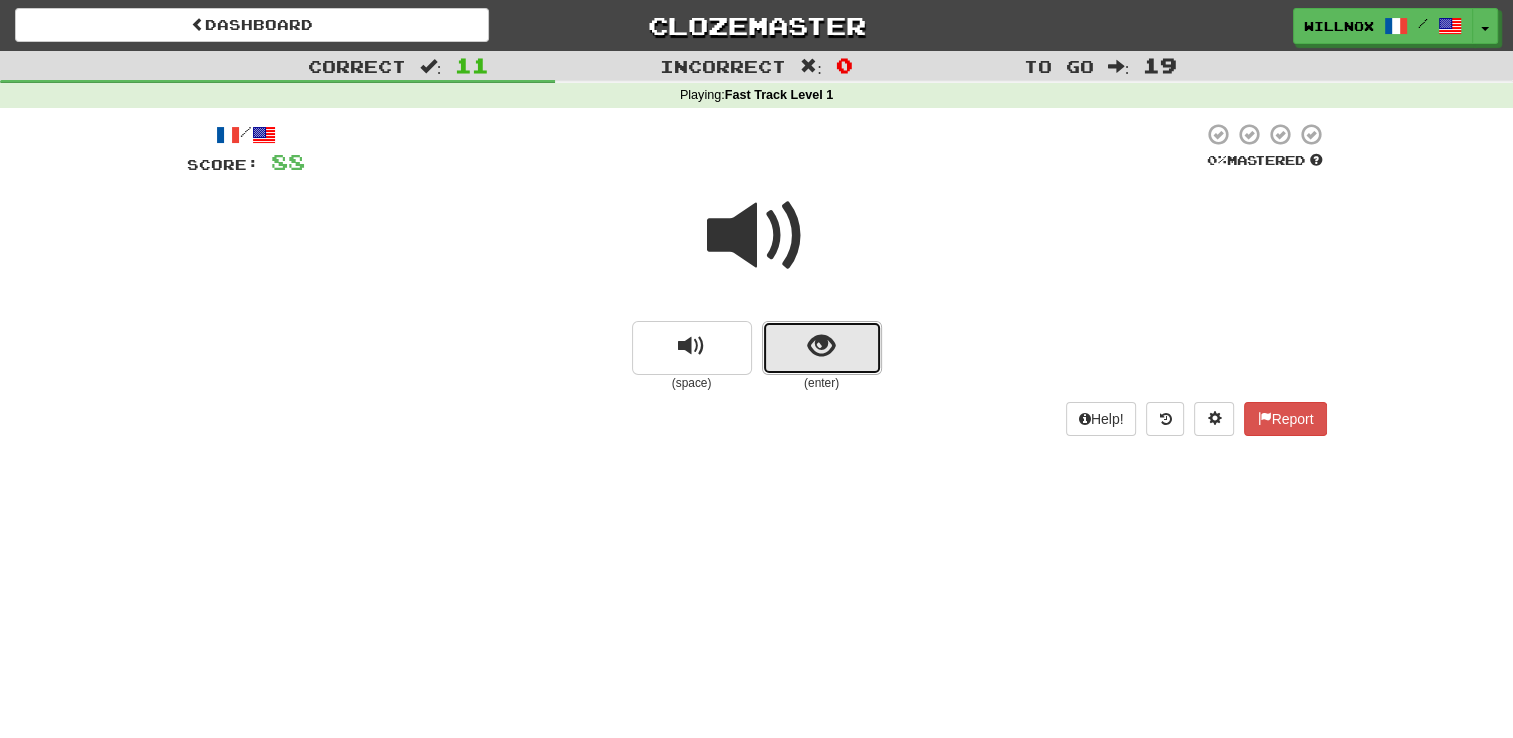 click at bounding box center [822, 348] 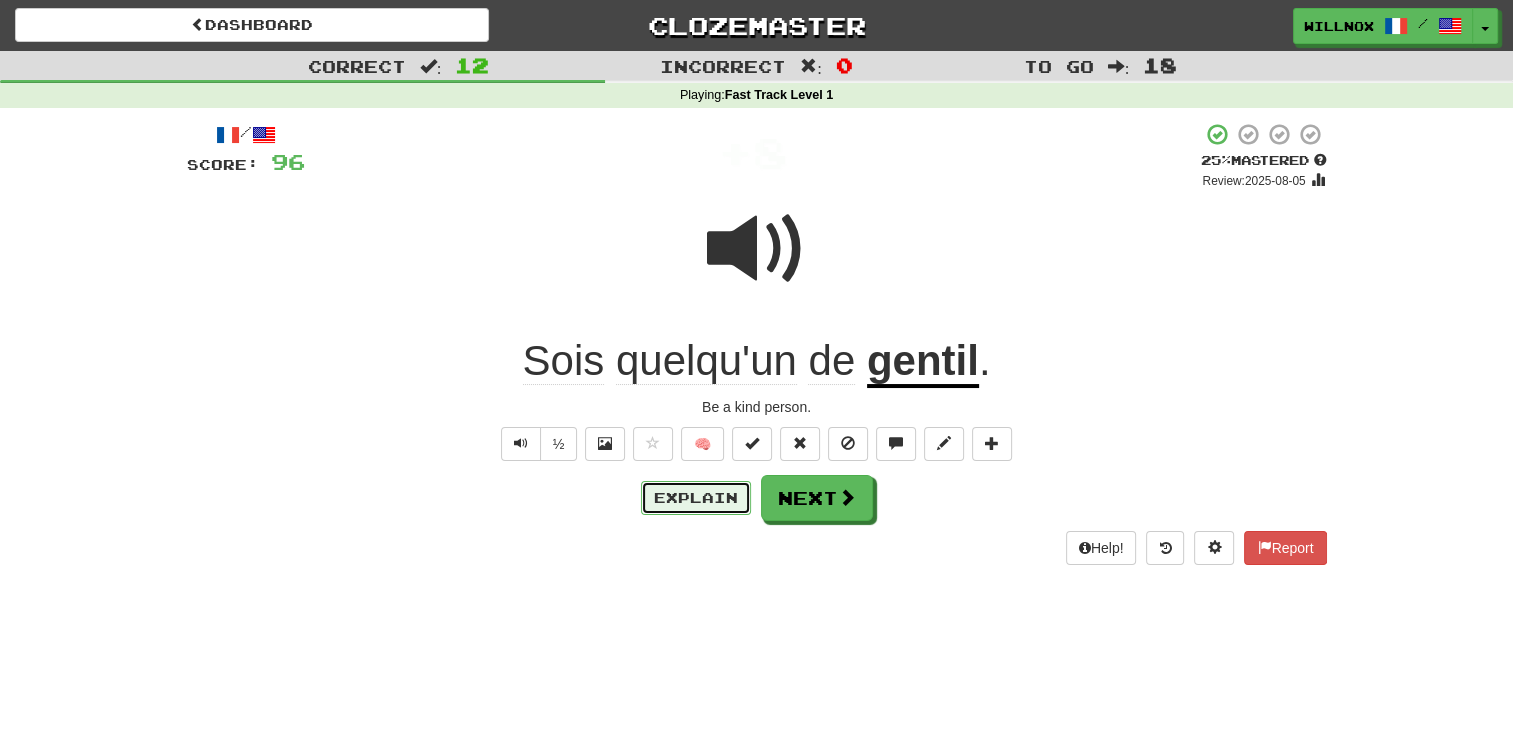 click on "Explain" at bounding box center [696, 498] 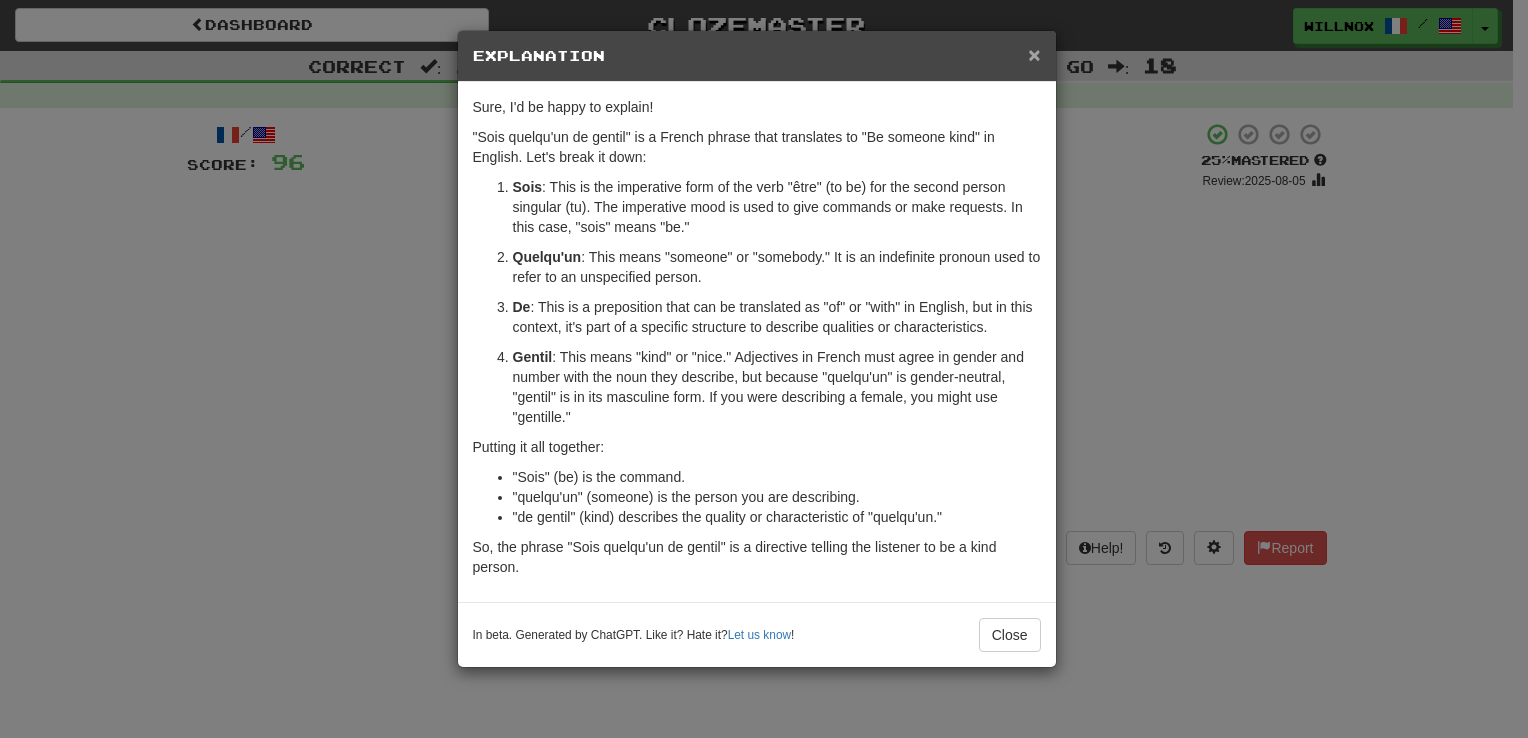 click on "×" at bounding box center (1034, 54) 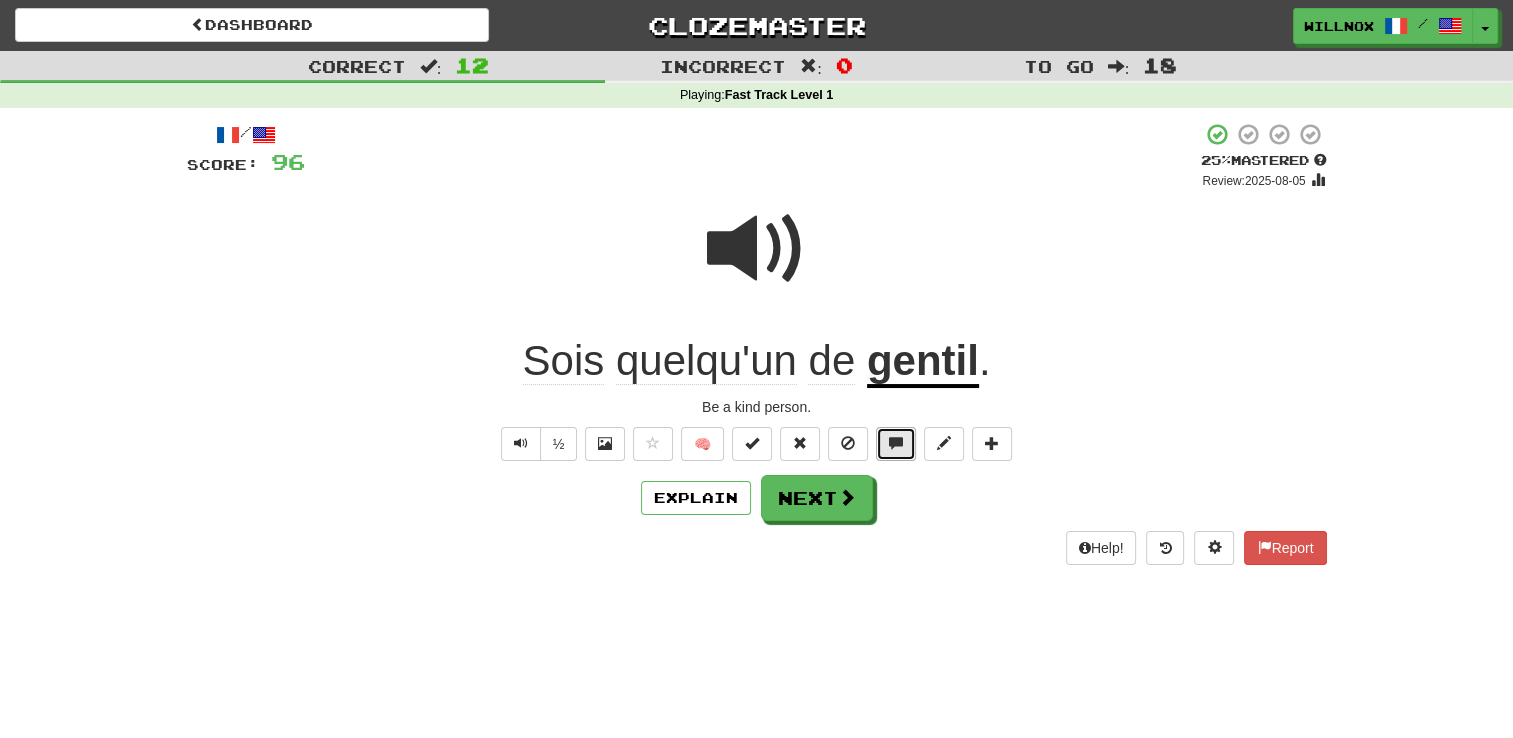 click at bounding box center [896, 444] 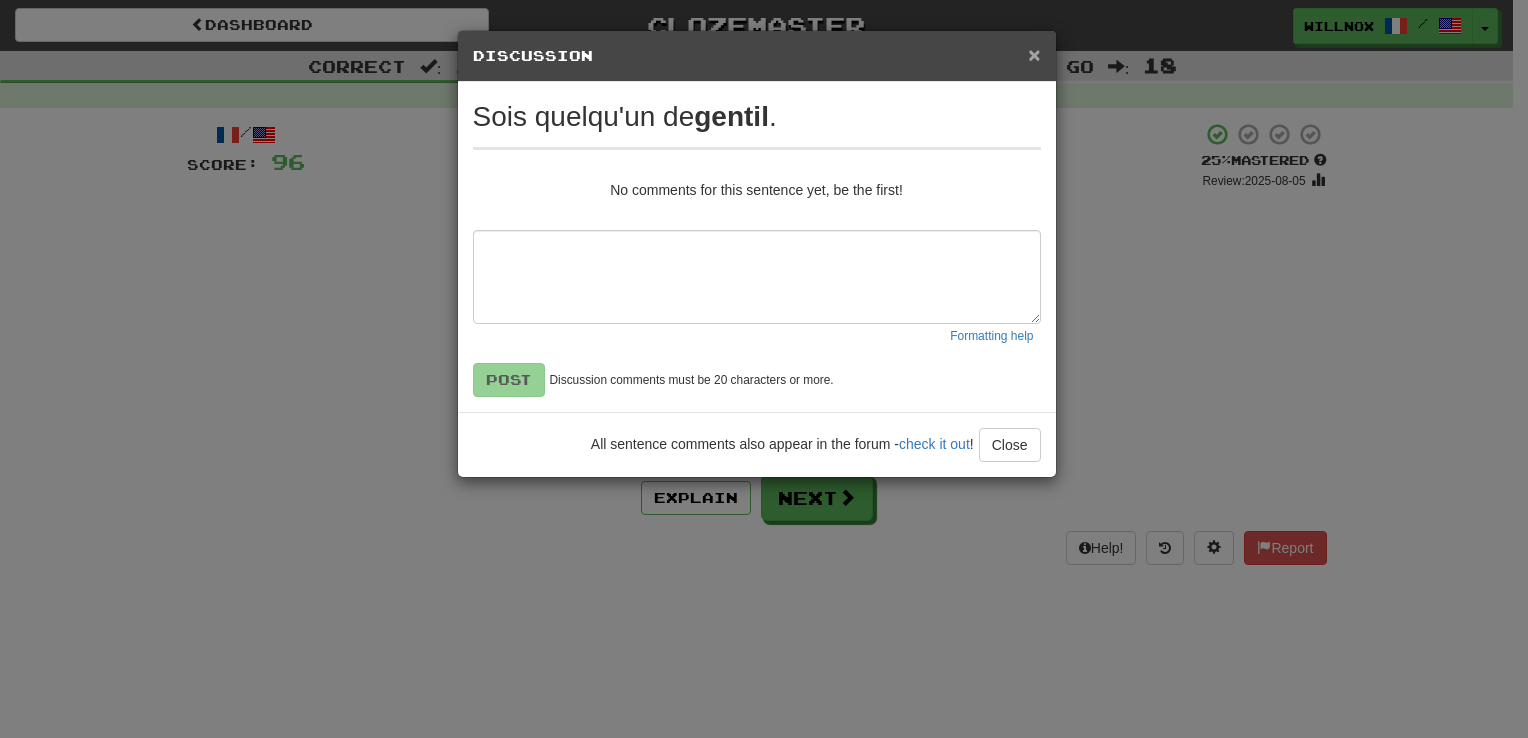 click on "×" at bounding box center [1034, 54] 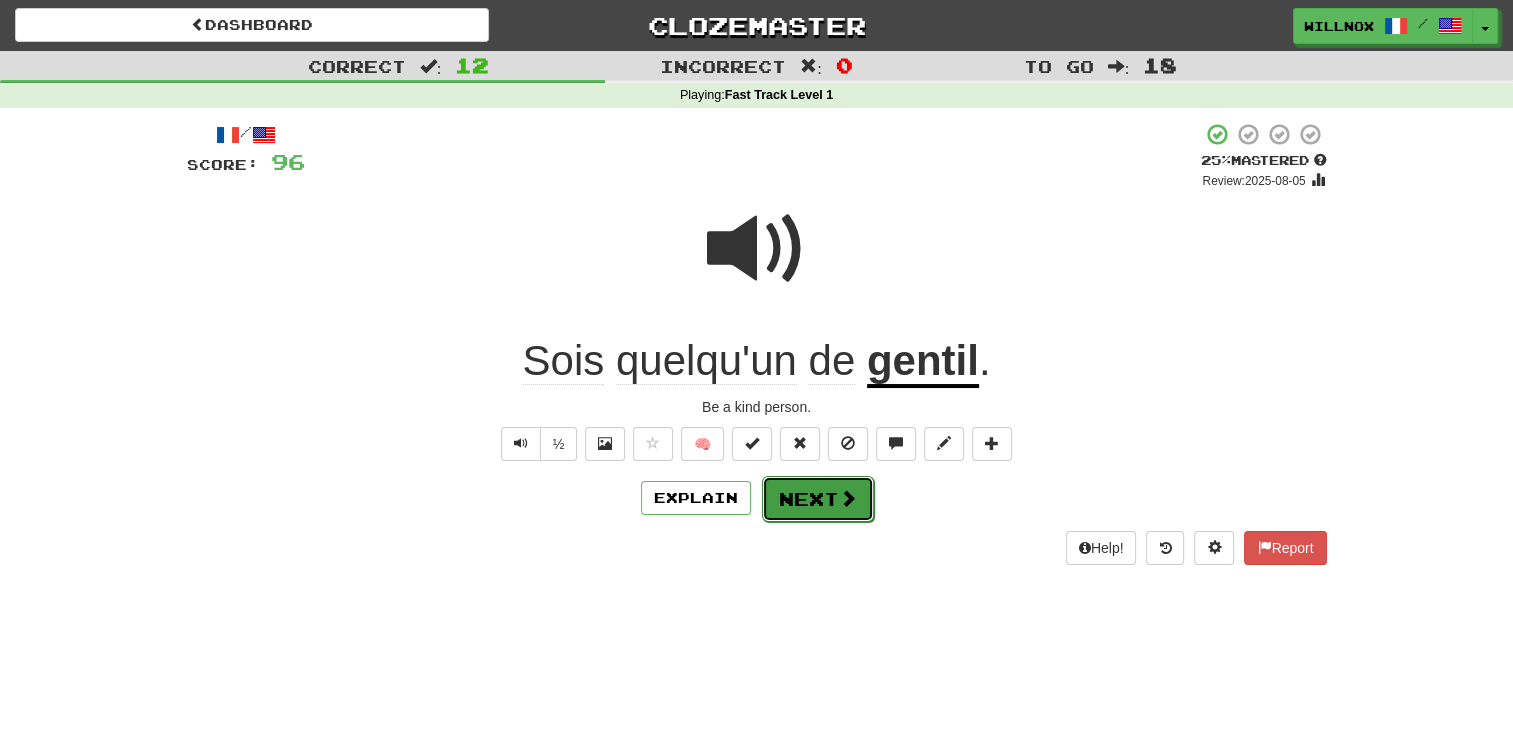 click on "Next" at bounding box center [818, 499] 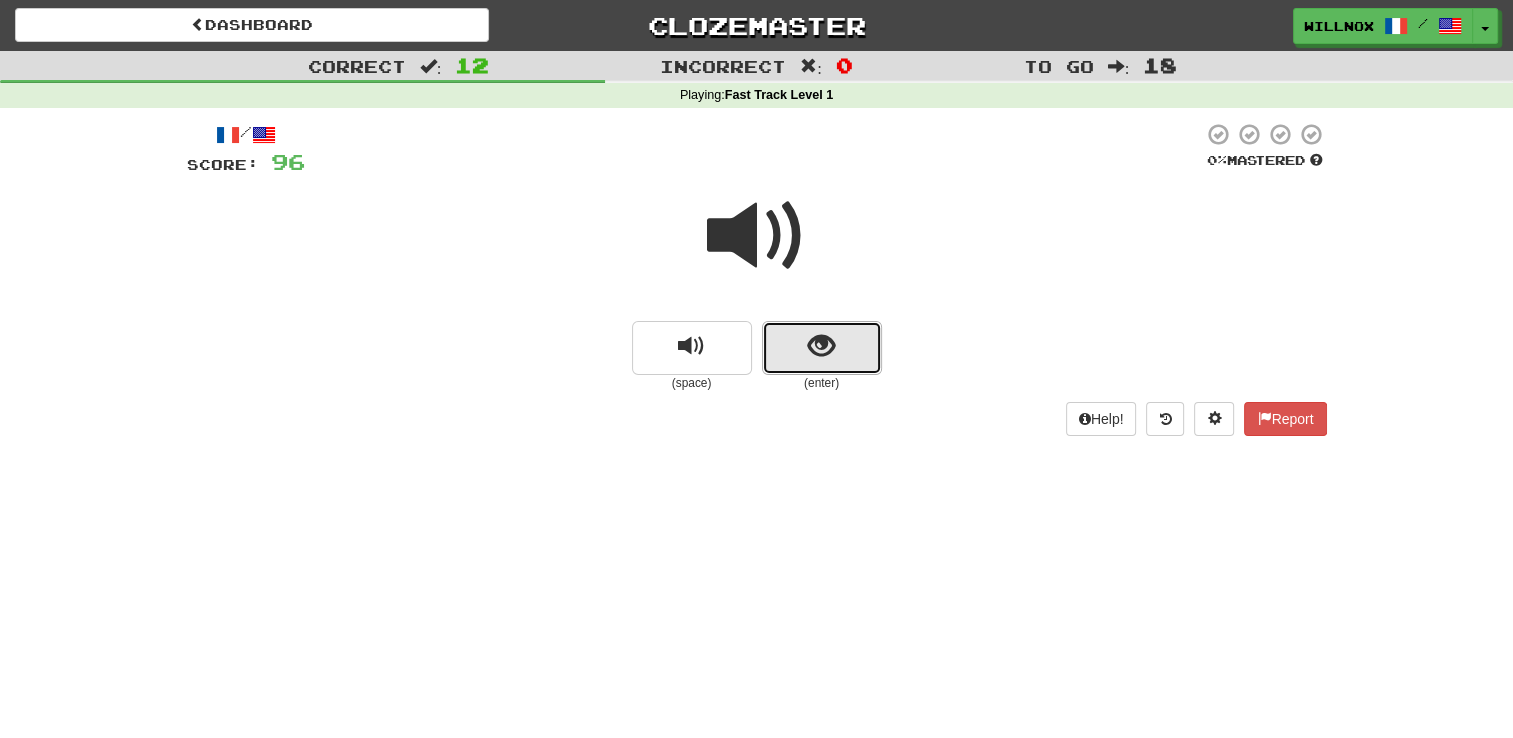 click at bounding box center (821, 346) 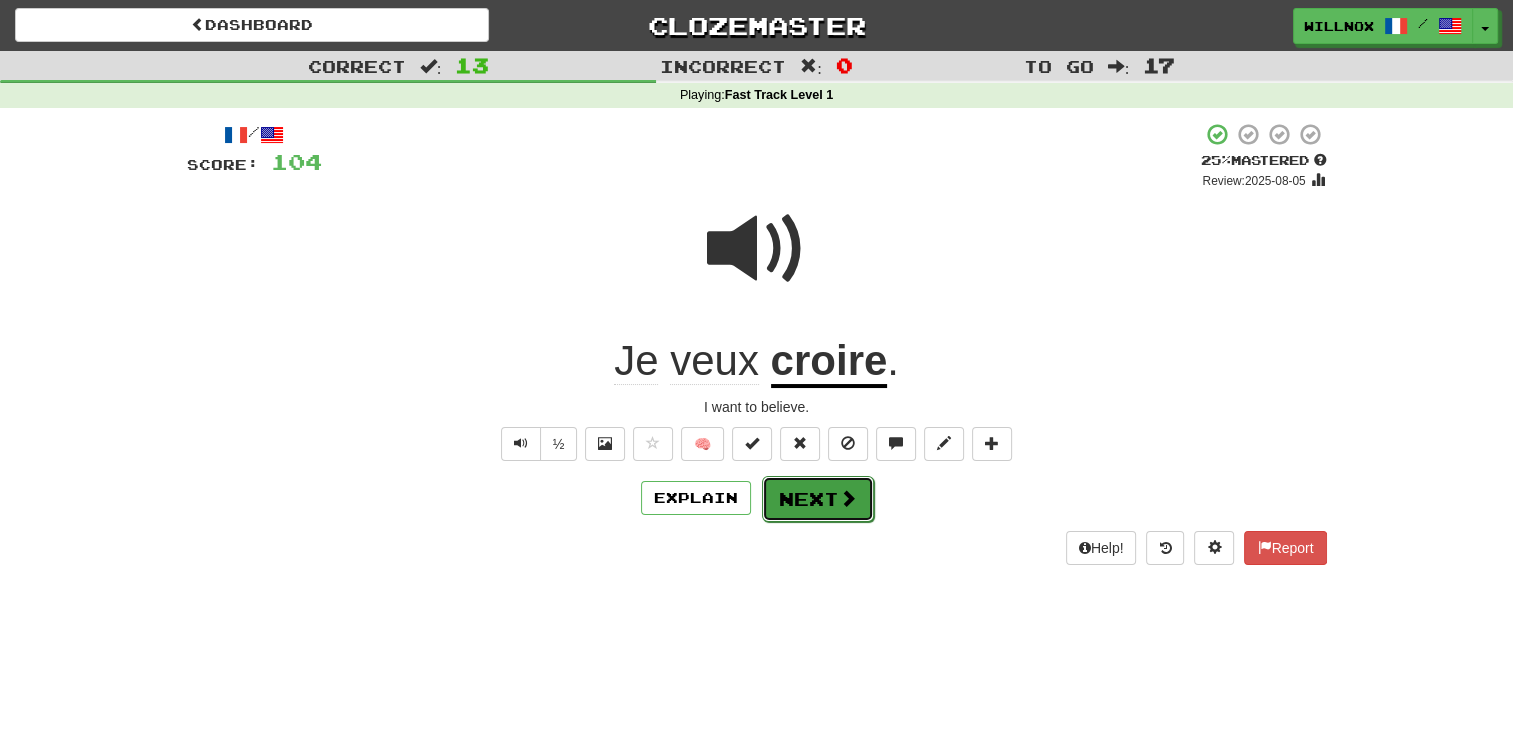 click on "Next" at bounding box center [818, 499] 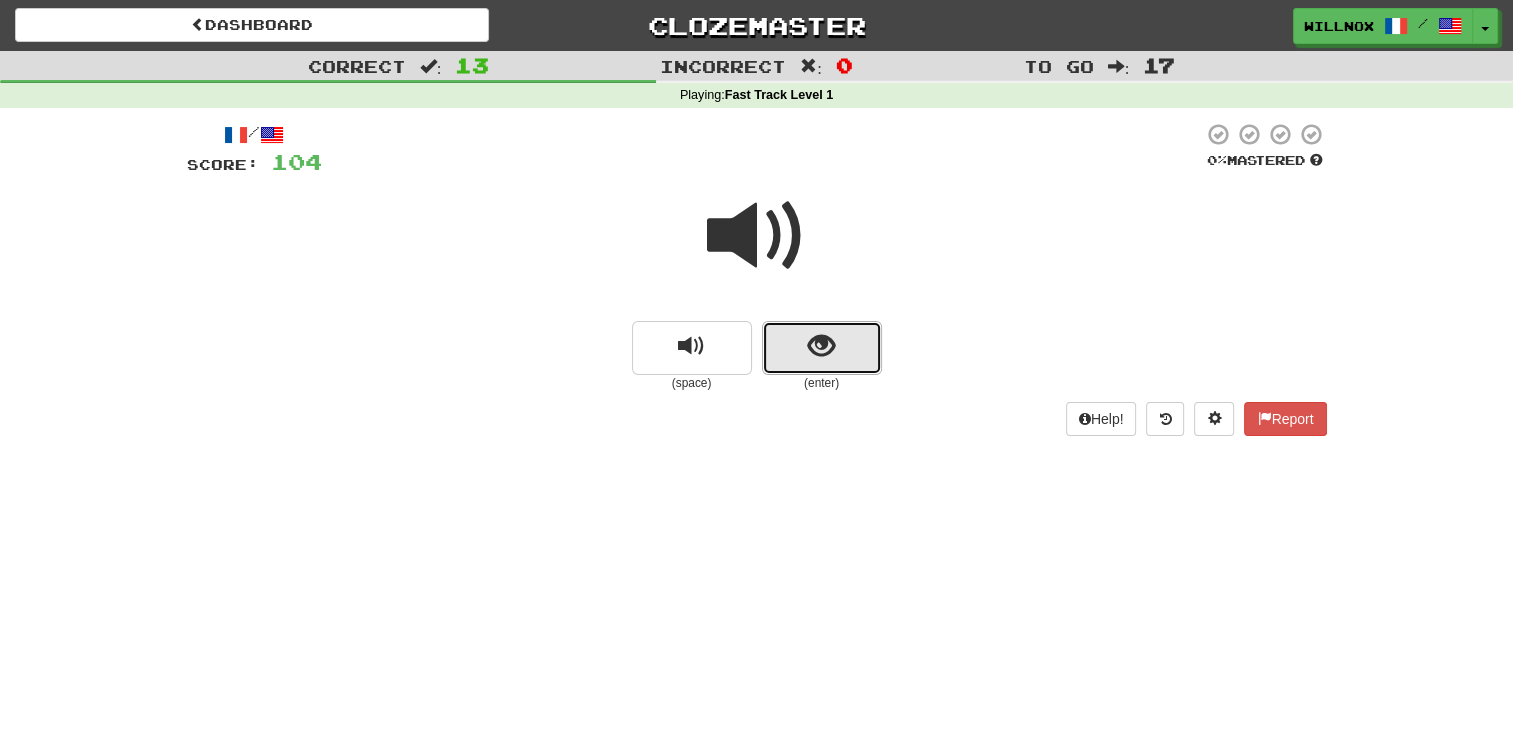 click at bounding box center (821, 346) 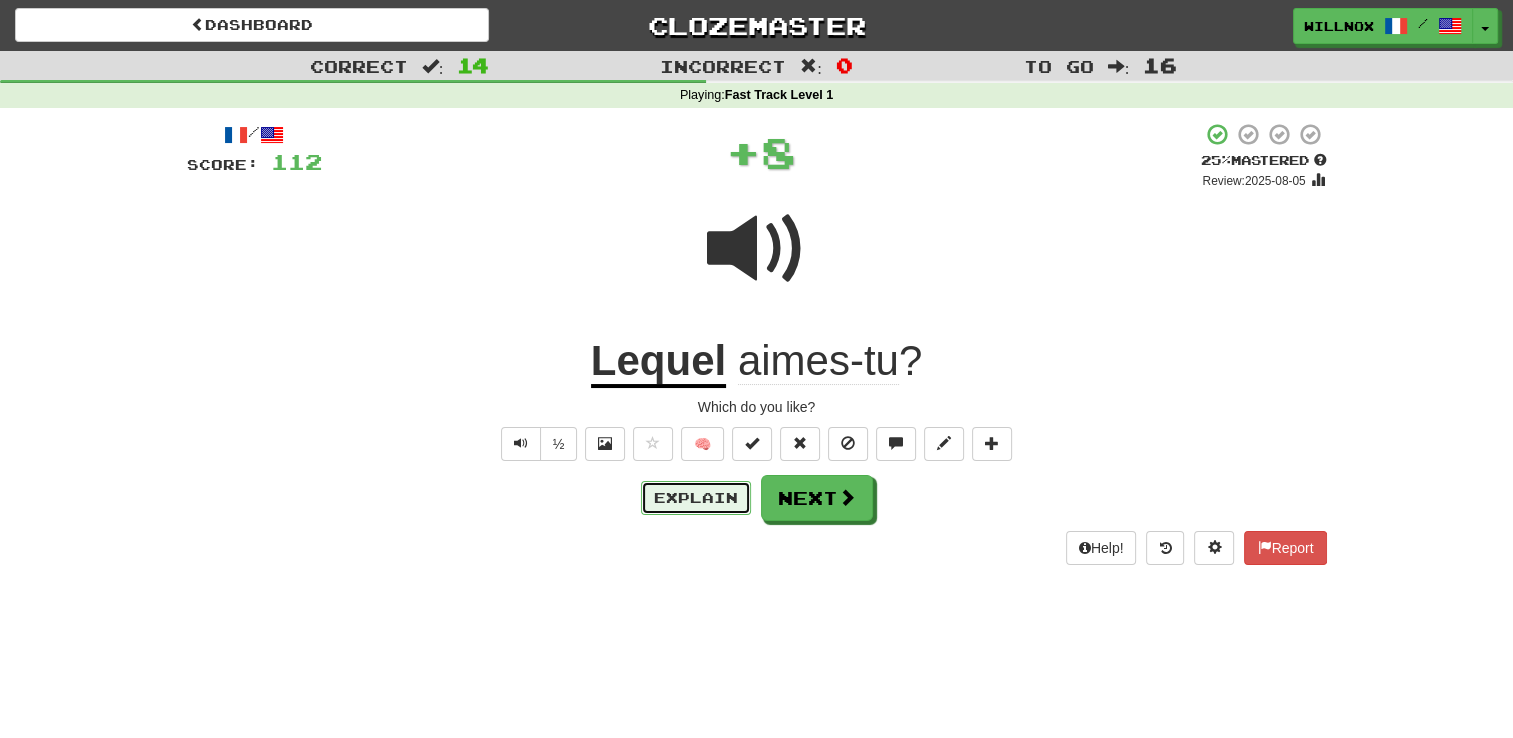 click on "Explain" at bounding box center [696, 498] 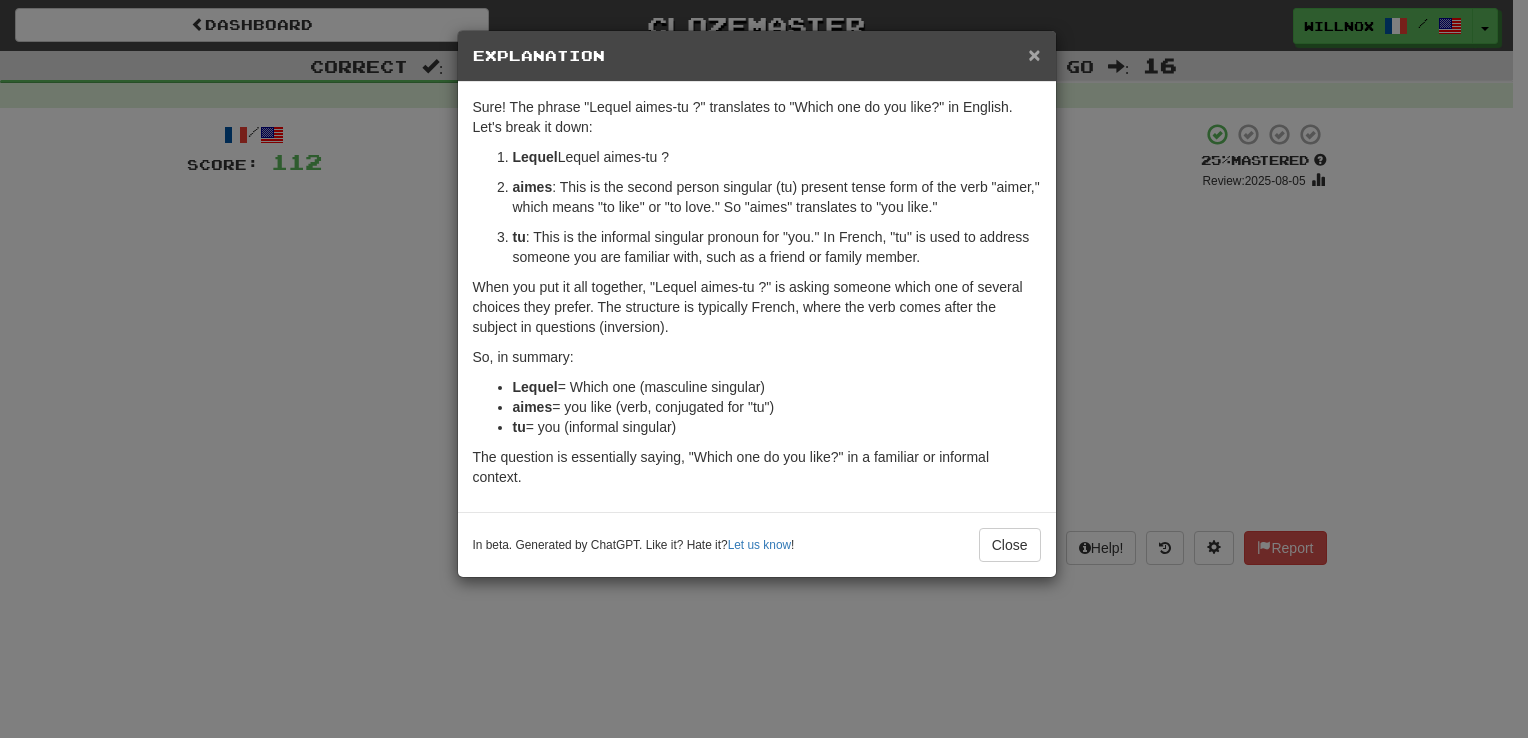 click on "×" at bounding box center (1034, 54) 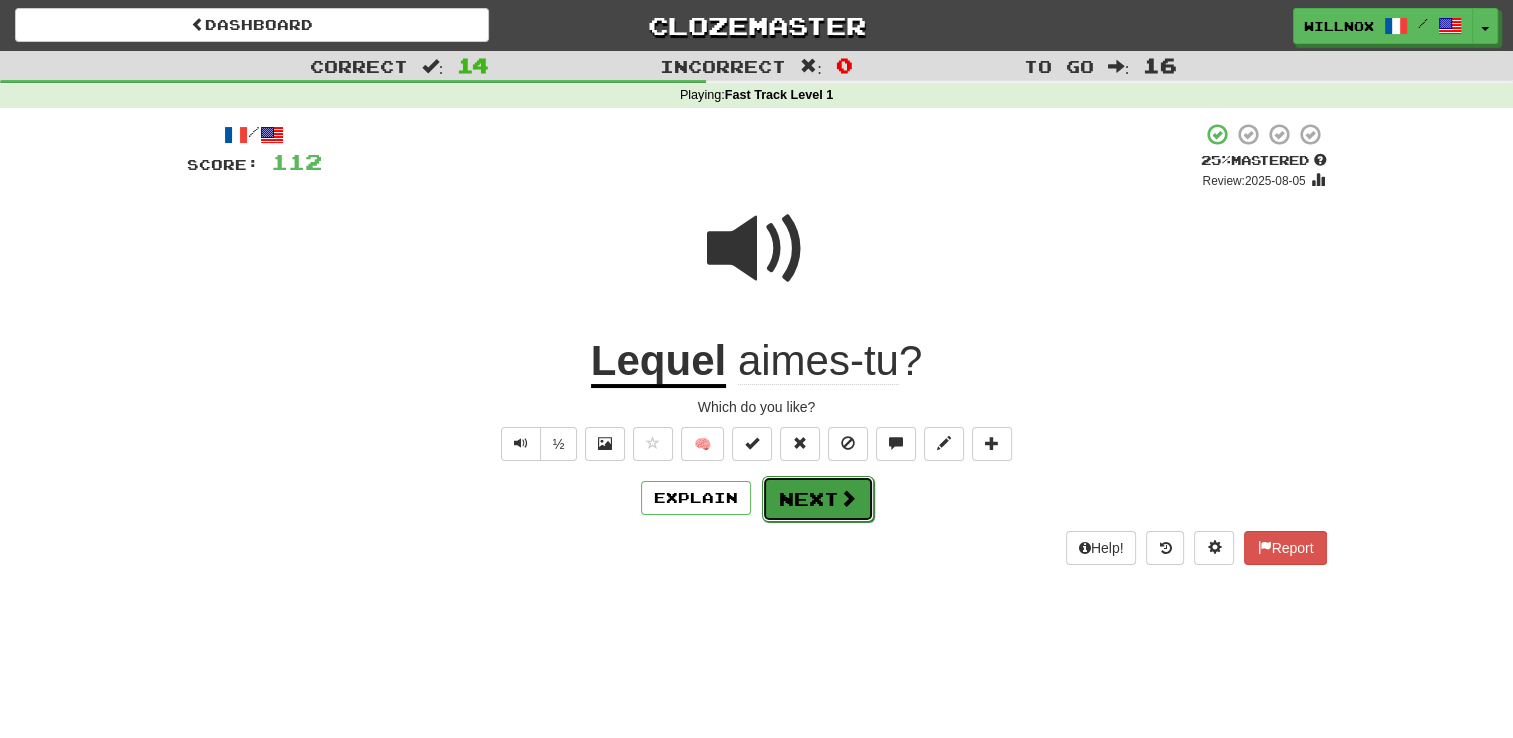 click on "Next" at bounding box center (818, 499) 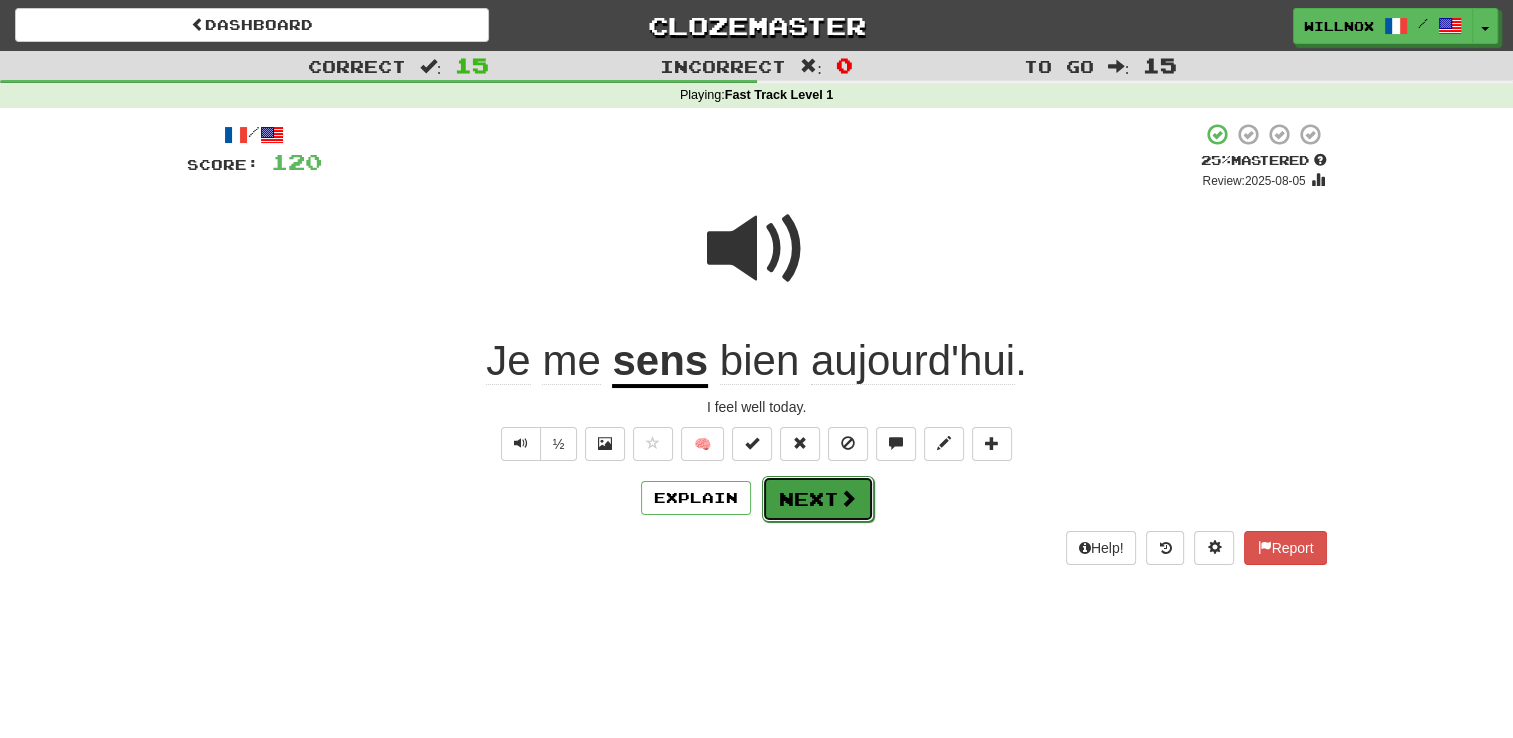 click on "Next" at bounding box center (818, 499) 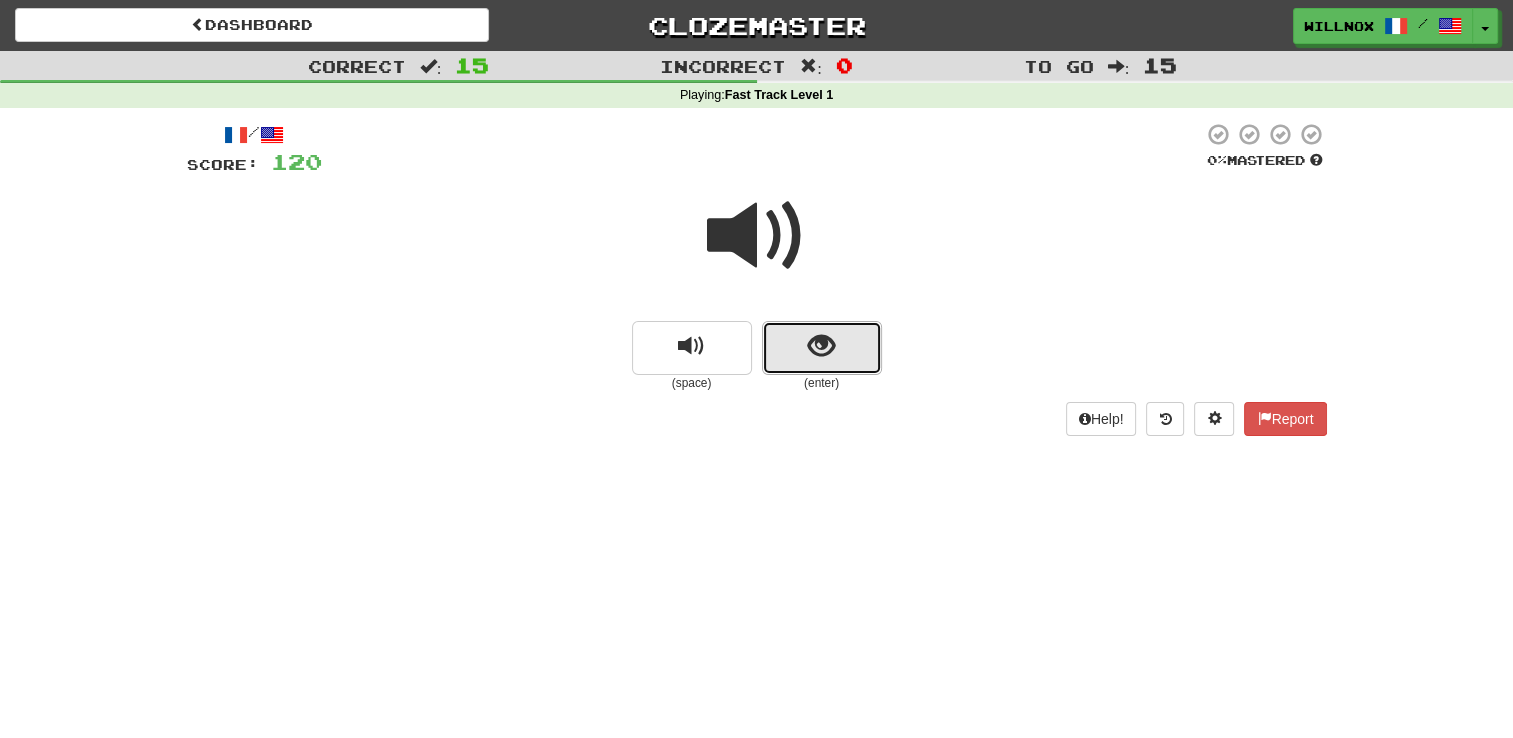 click at bounding box center (822, 348) 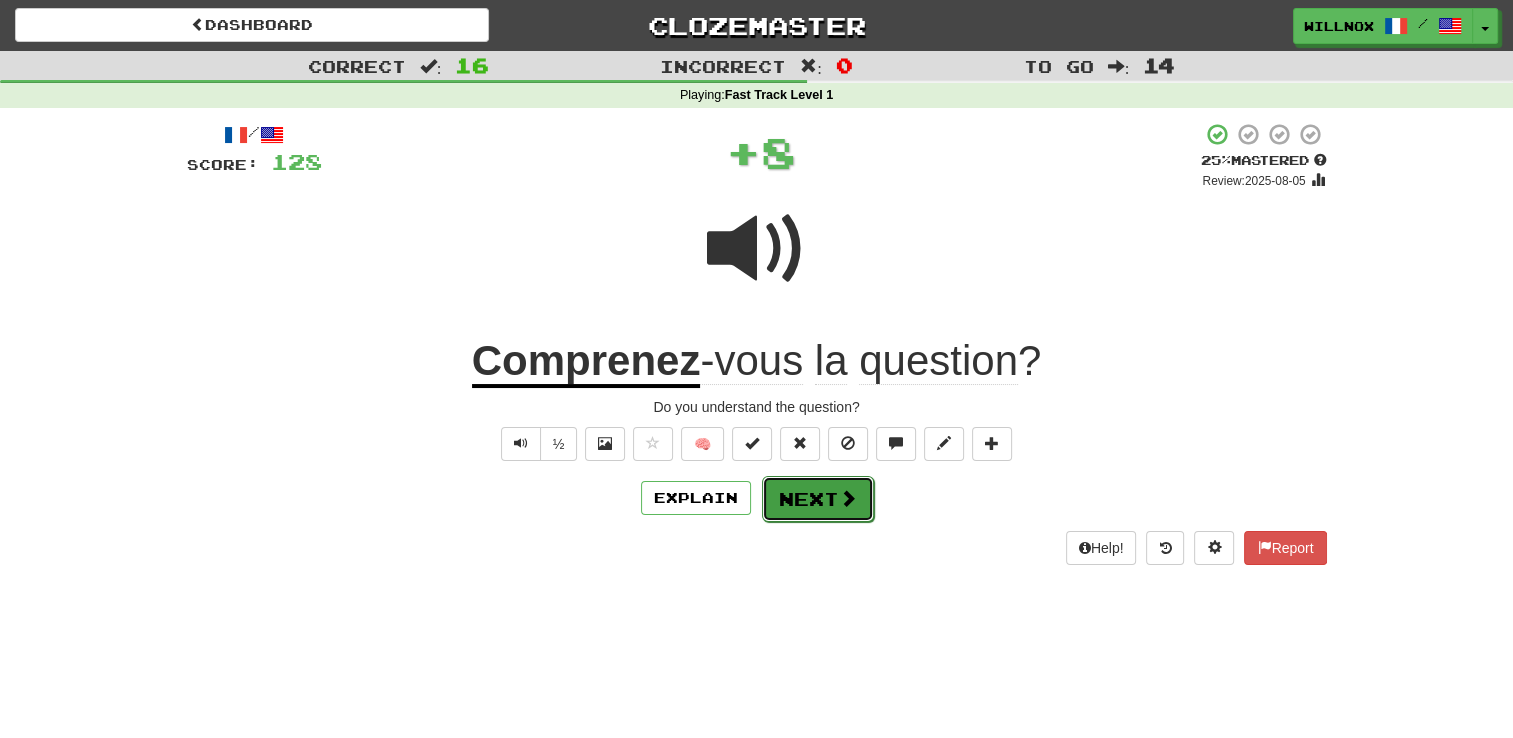 click on "Next" at bounding box center [818, 499] 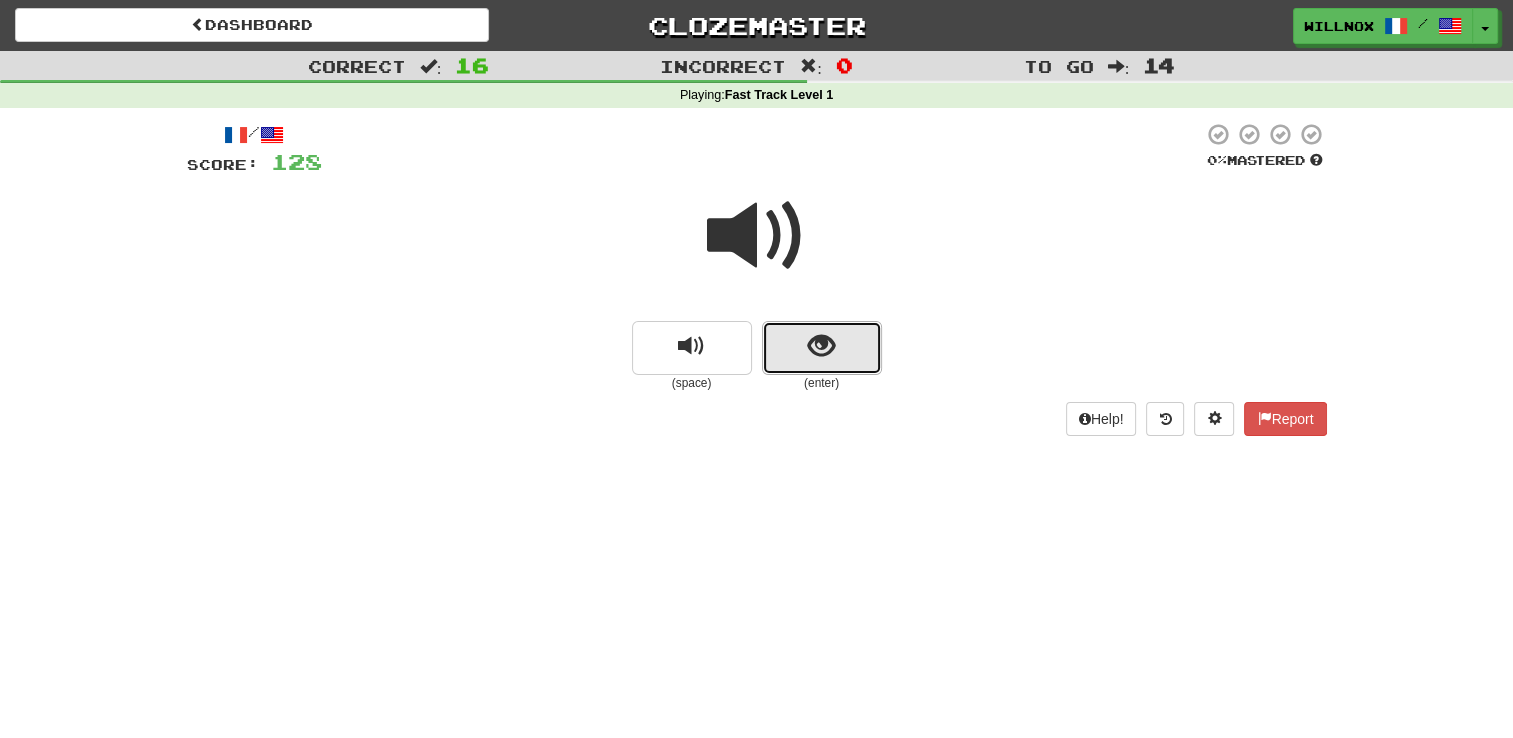 click at bounding box center (821, 346) 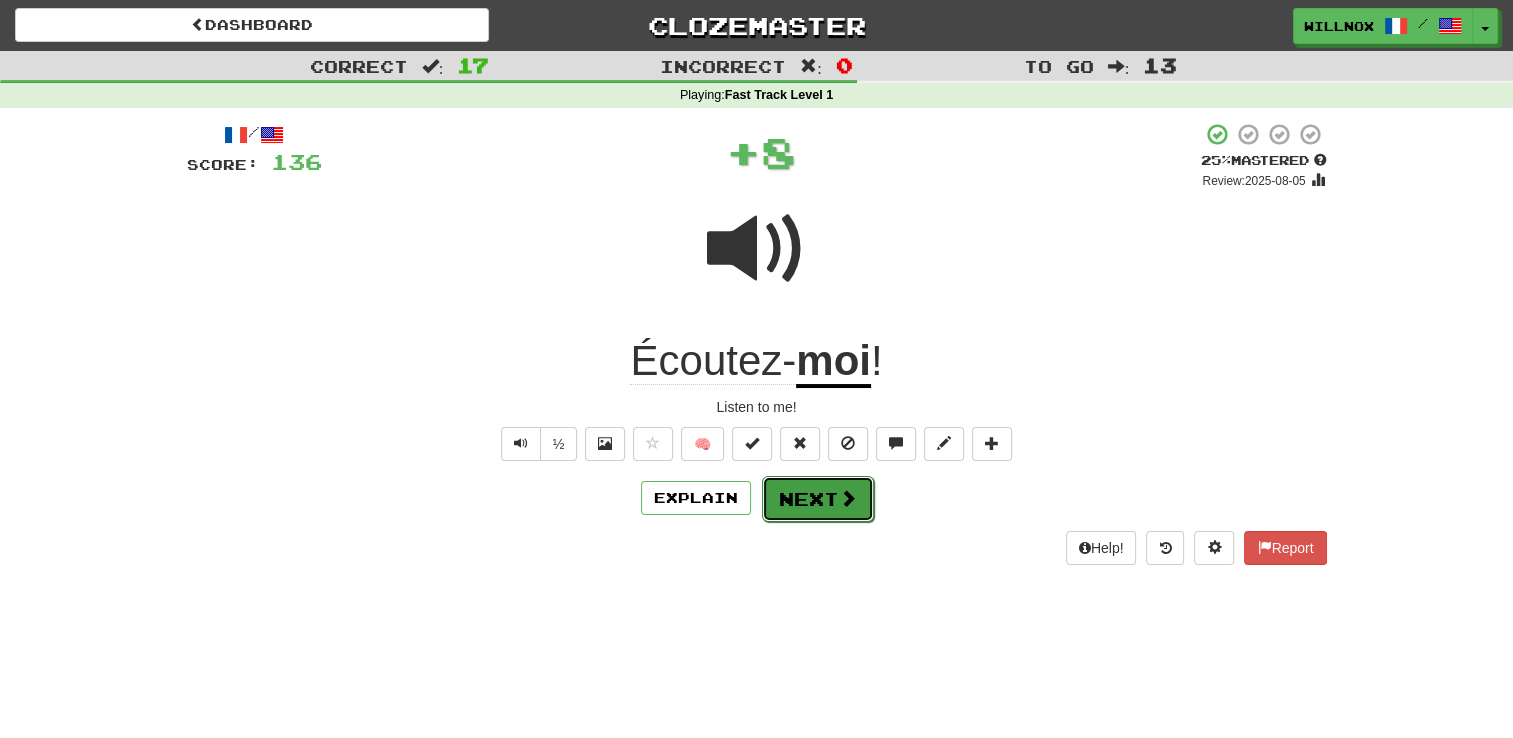 click on "Next" at bounding box center [818, 499] 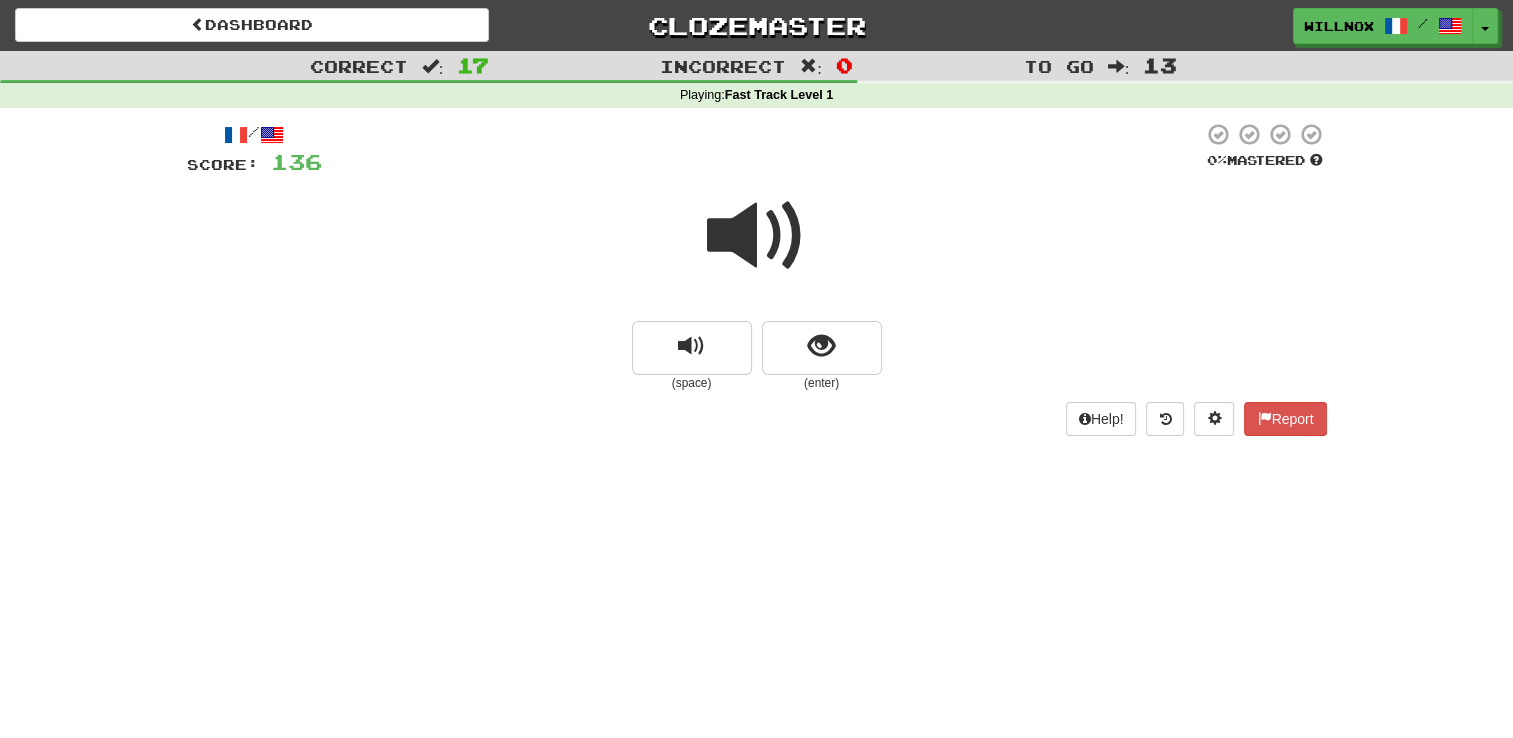click at bounding box center (757, 236) 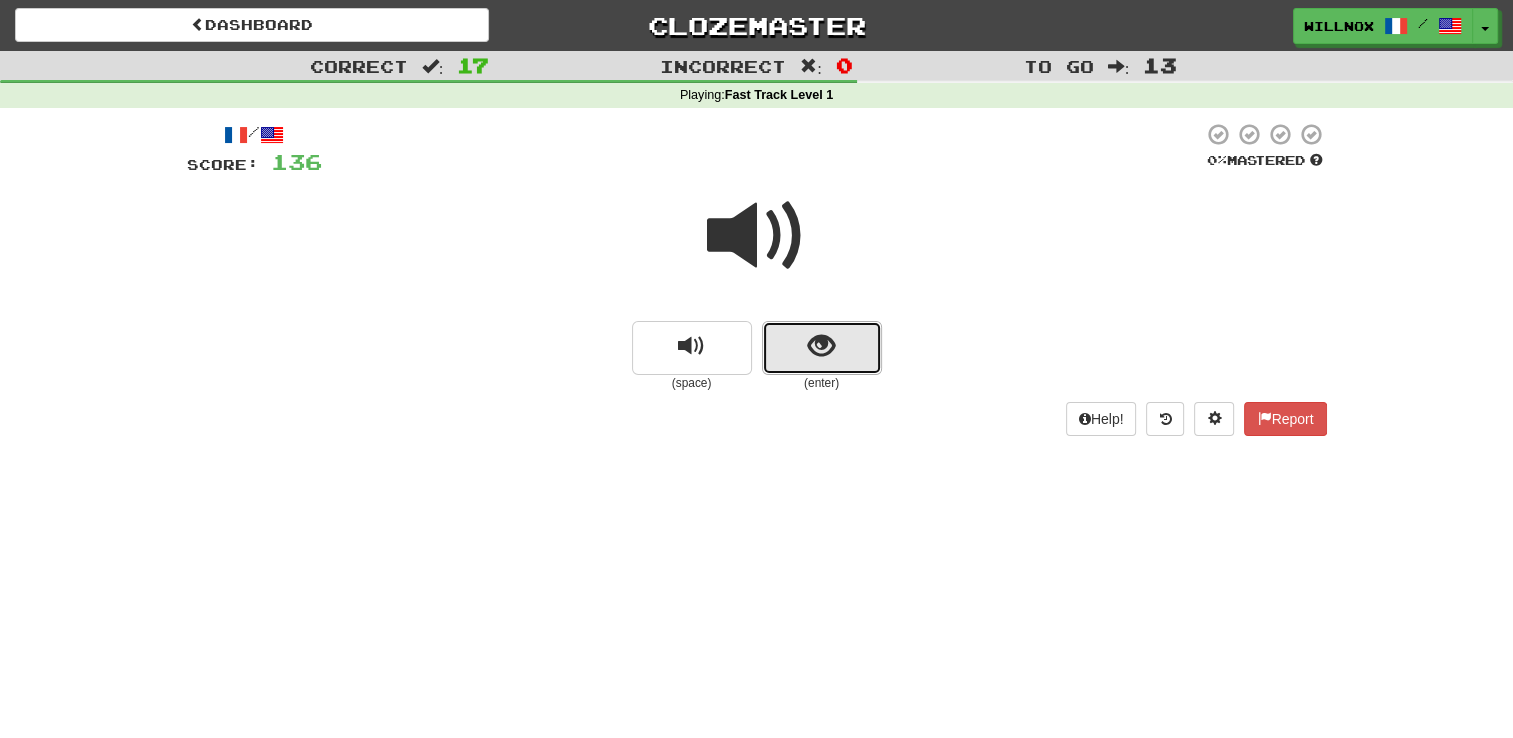 click at bounding box center (822, 348) 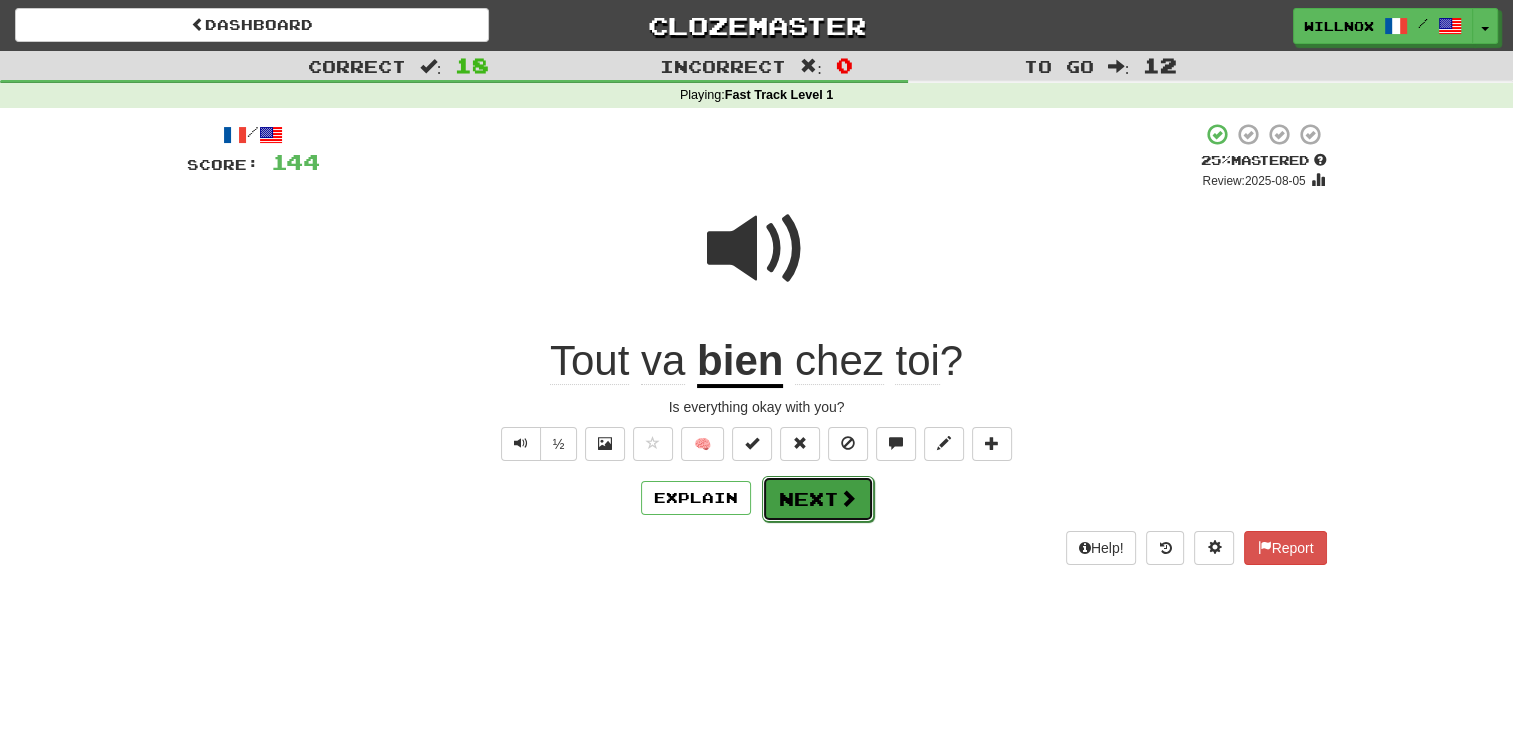 click on "Next" at bounding box center (818, 499) 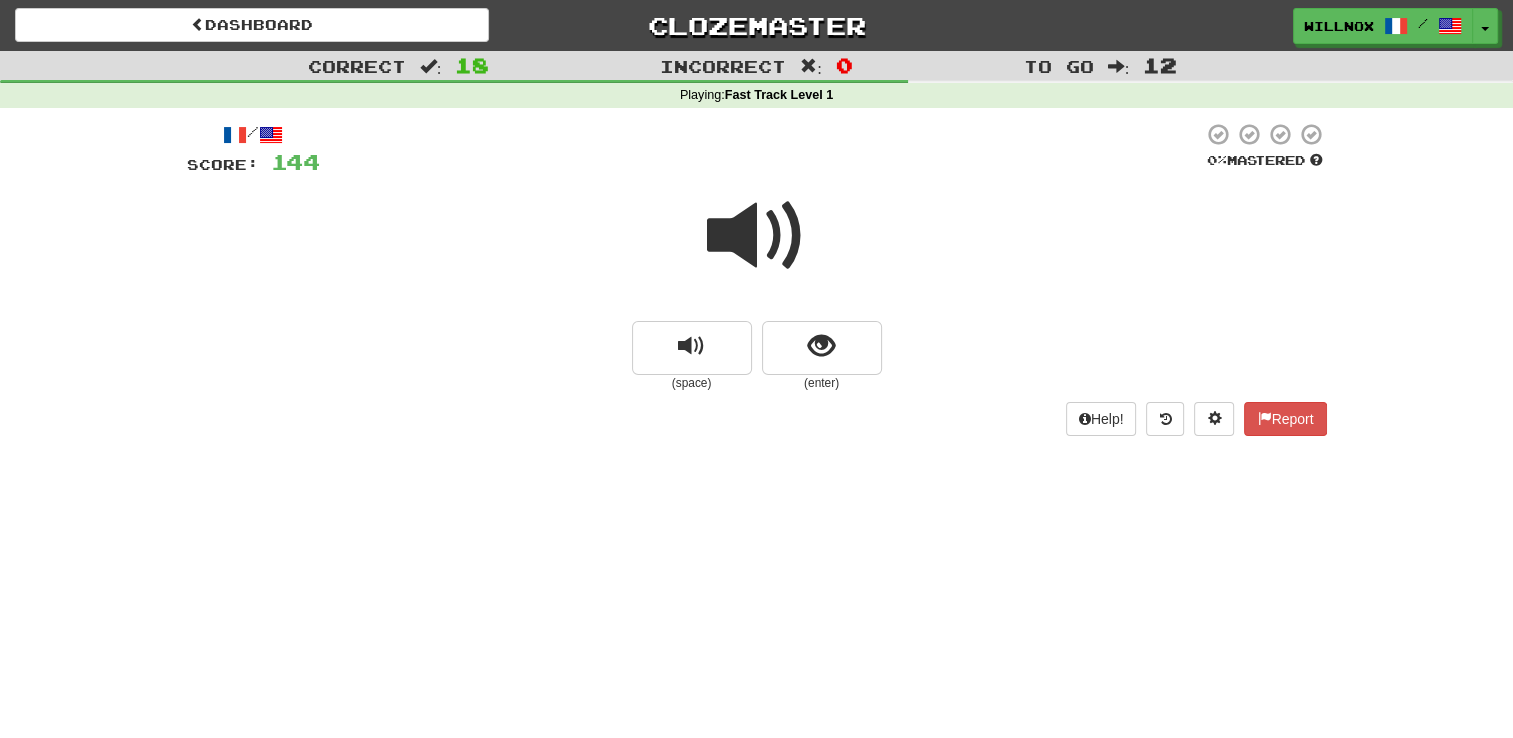 click at bounding box center (757, 236) 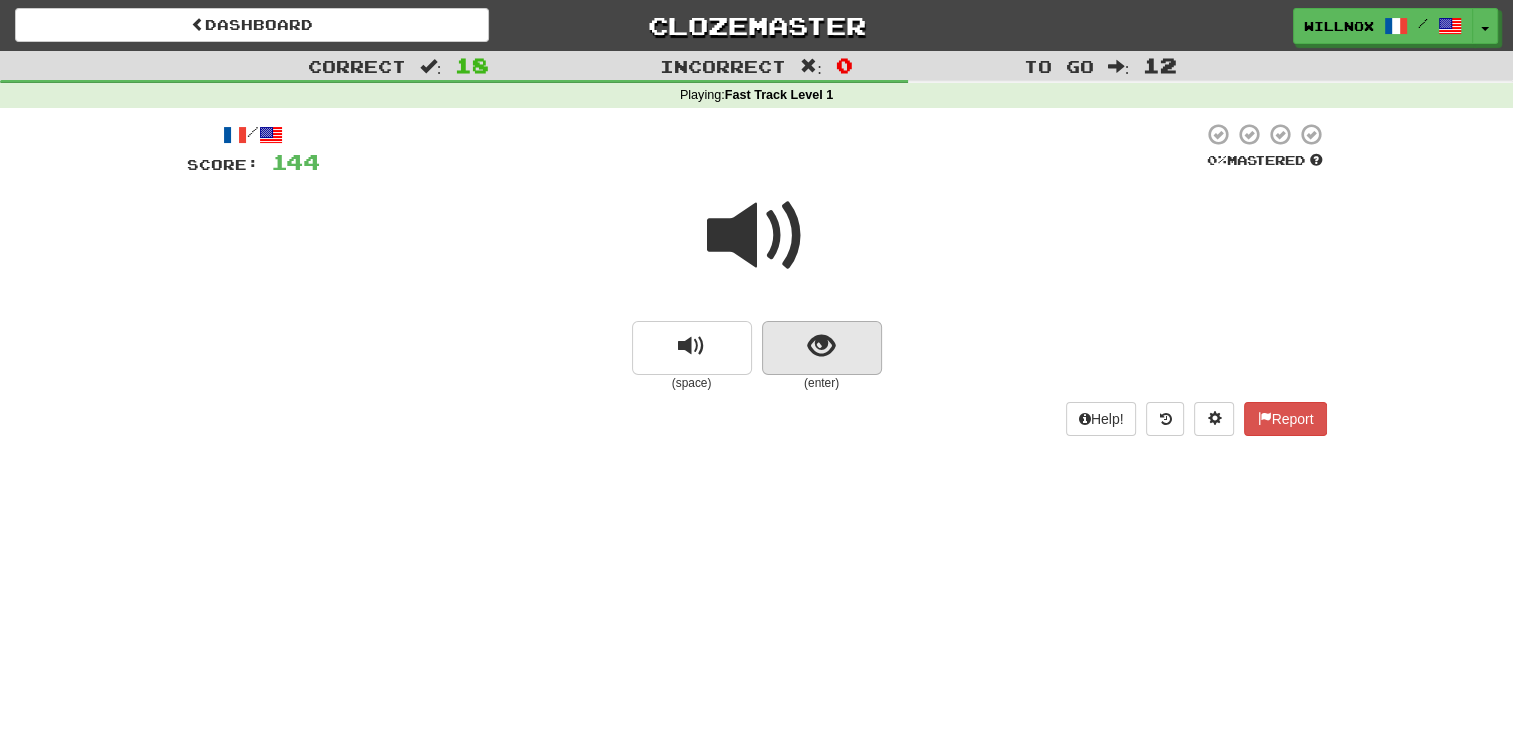 drag, startPoint x: 800, startPoint y: 375, endPoint x: 835, endPoint y: 343, distance: 47.423622 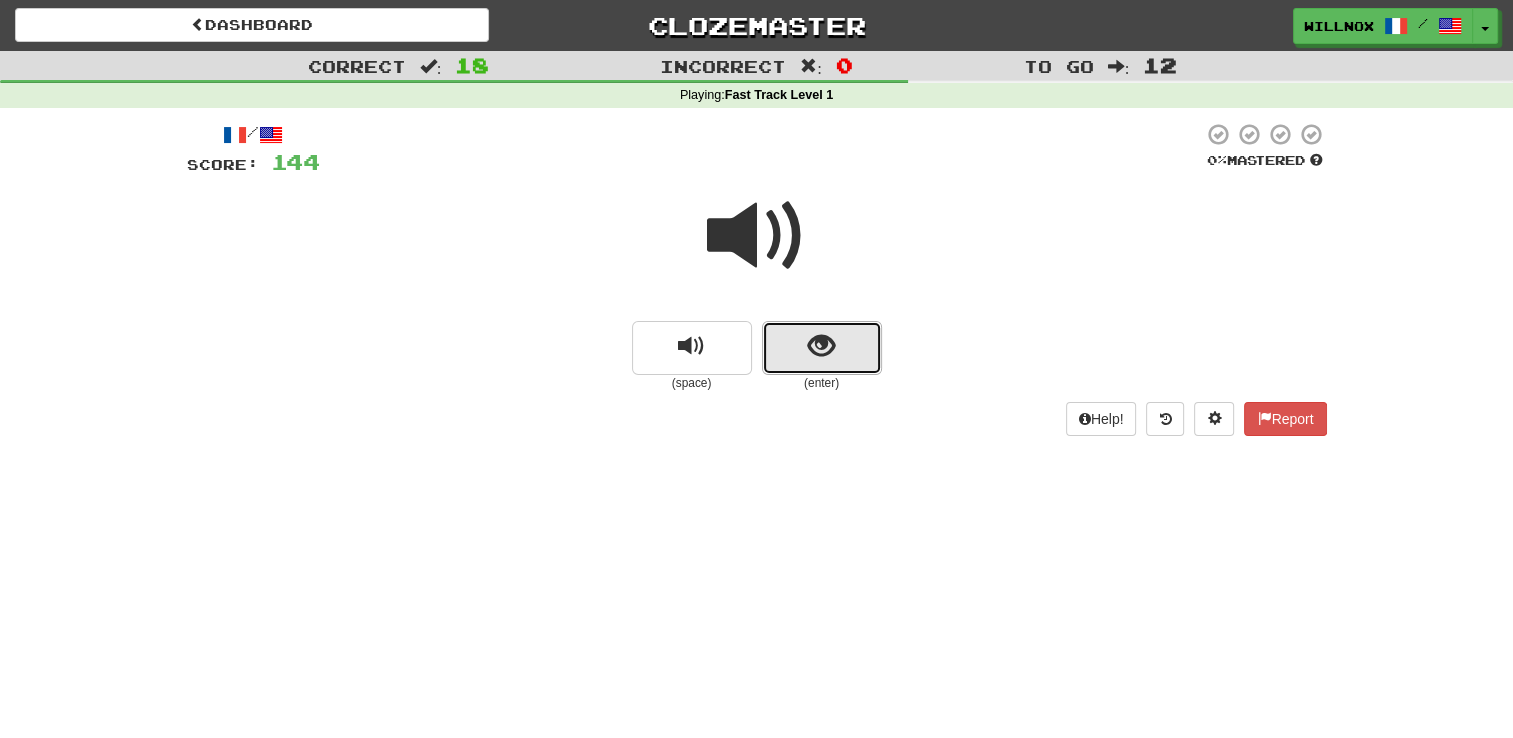 click at bounding box center [822, 348] 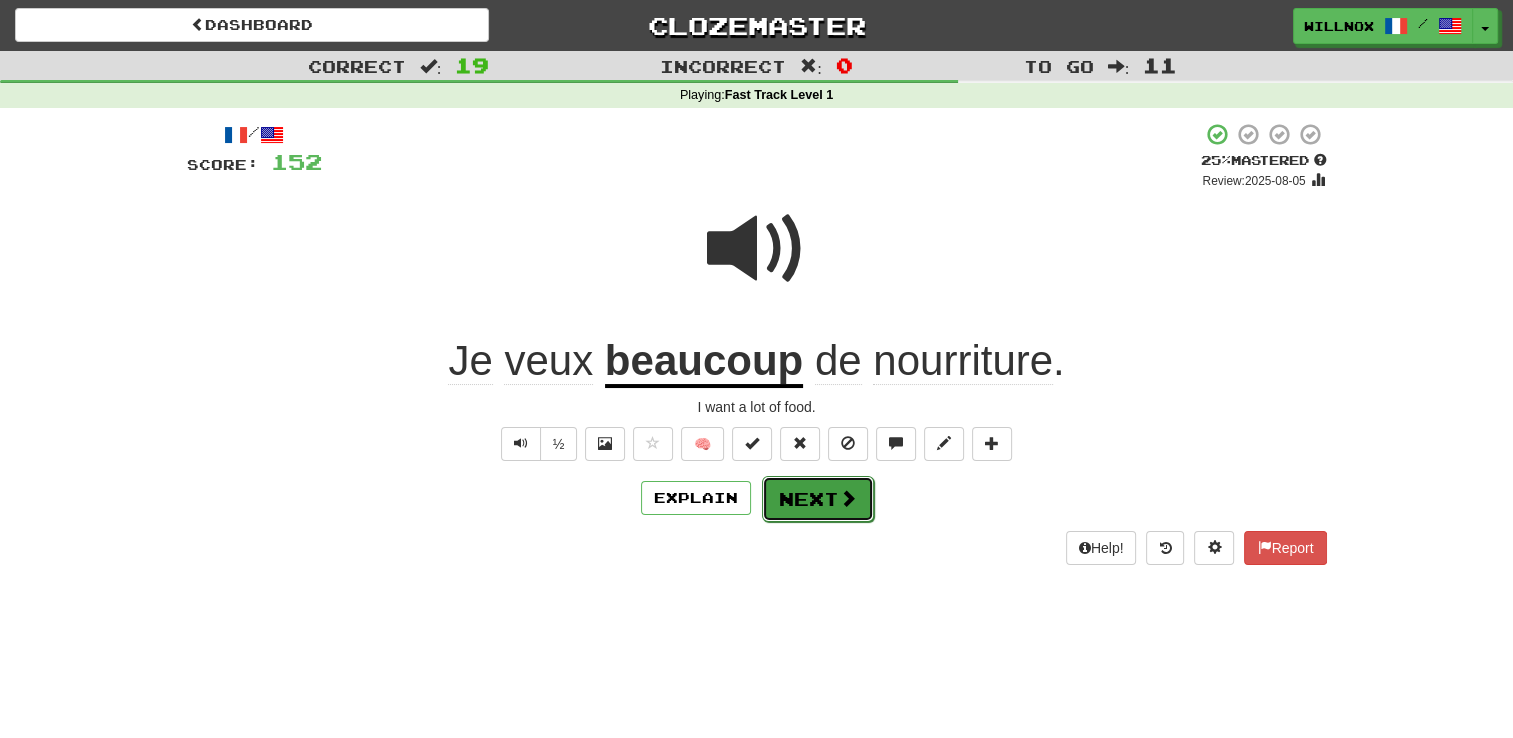 click on "Next" at bounding box center (818, 499) 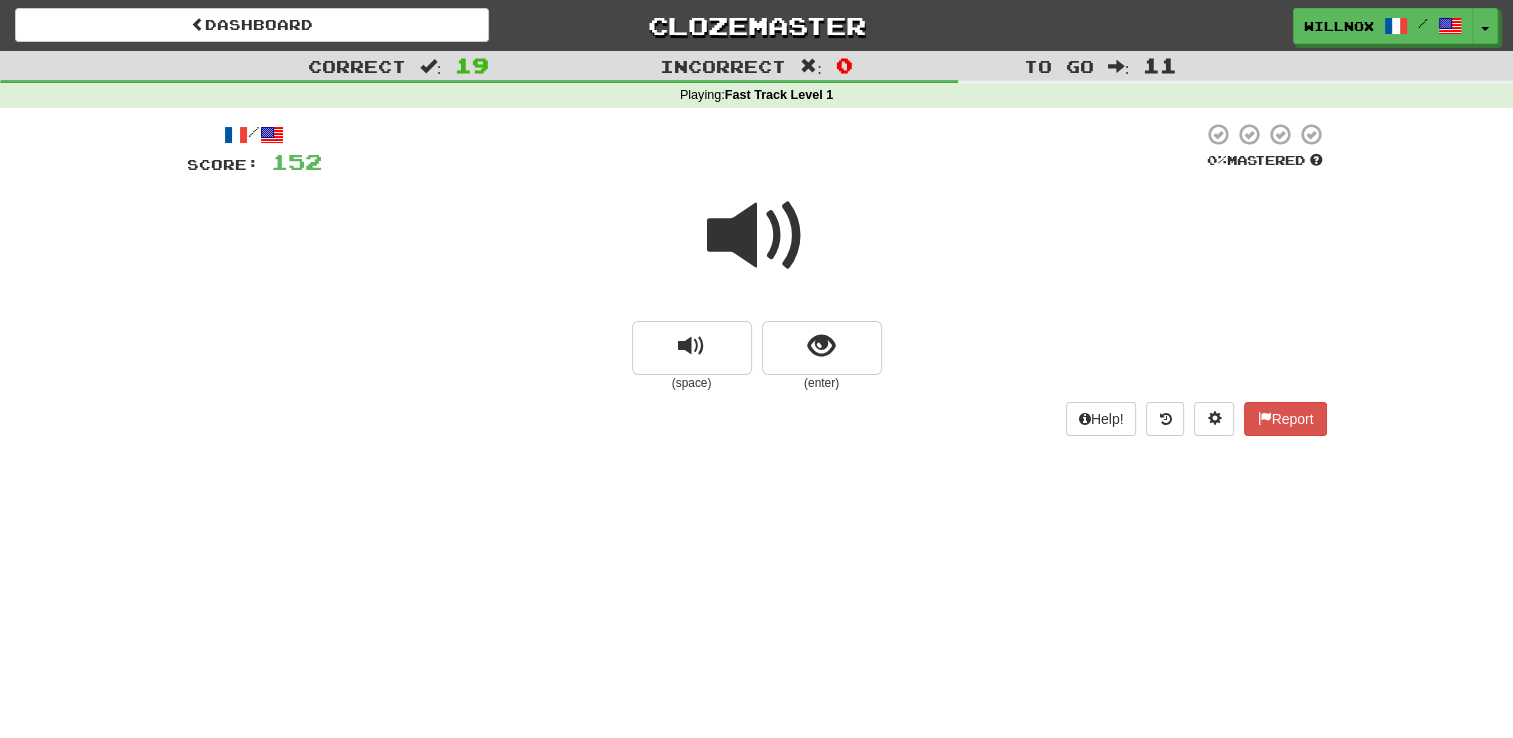 click at bounding box center [757, 236] 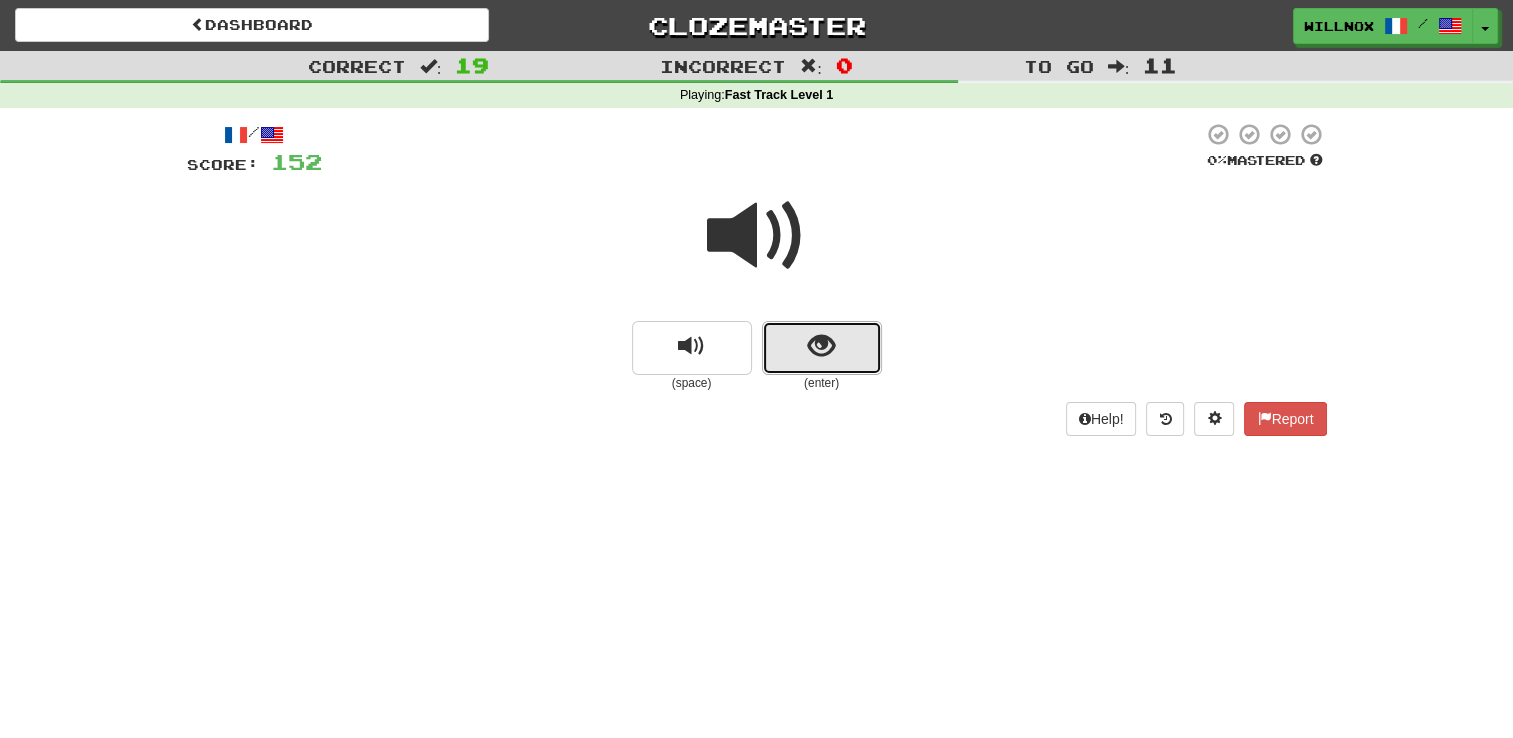 click at bounding box center [822, 348] 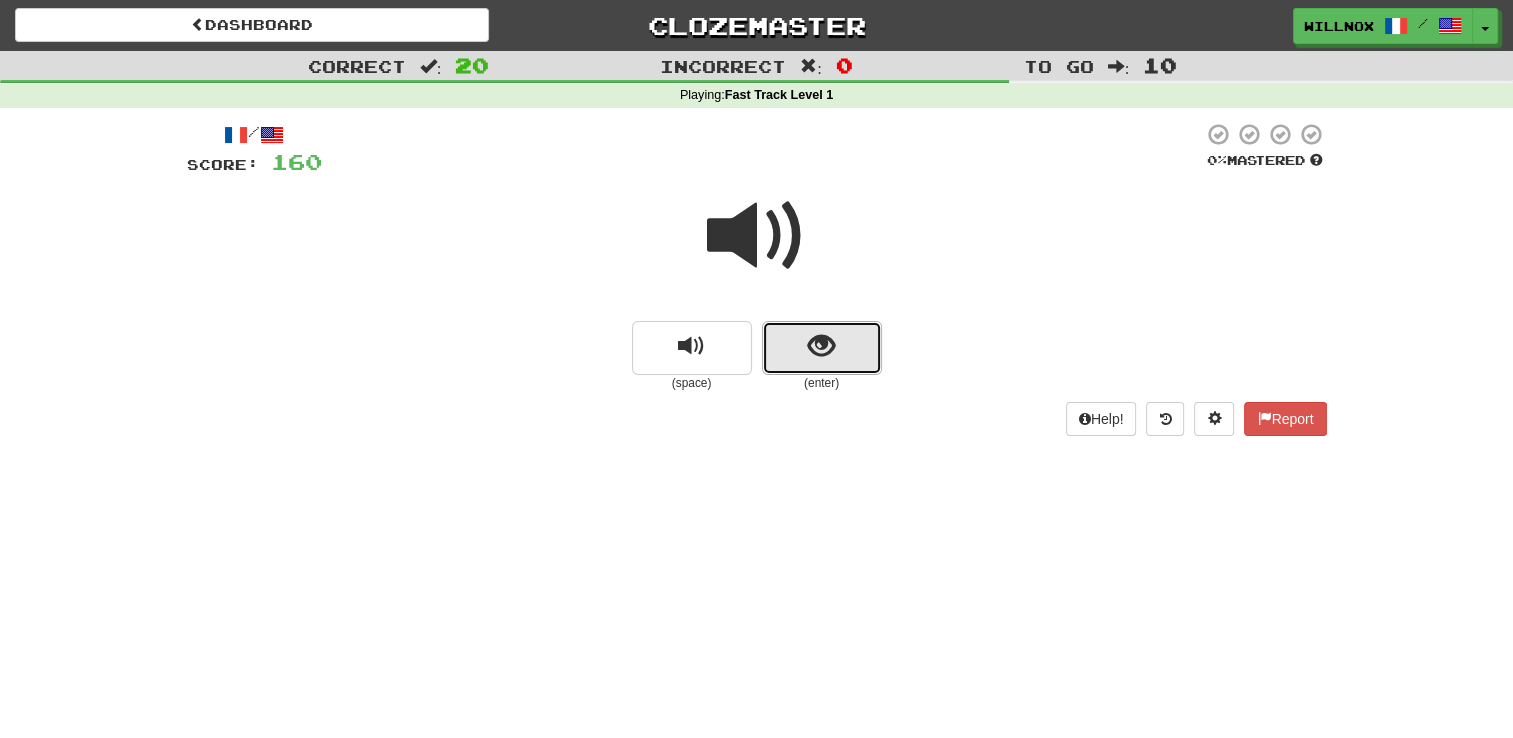 click at bounding box center [821, 346] 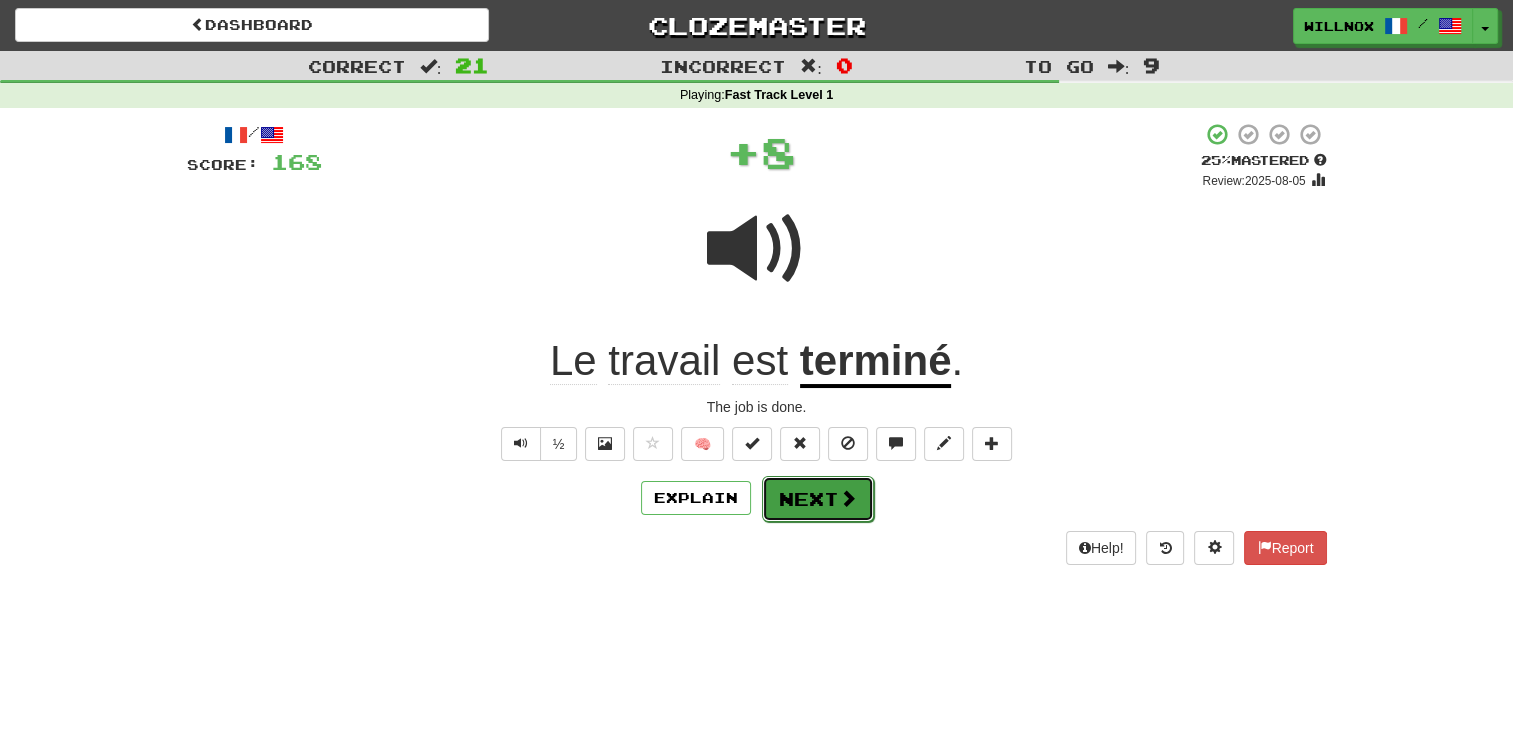 click on "Next" at bounding box center [818, 499] 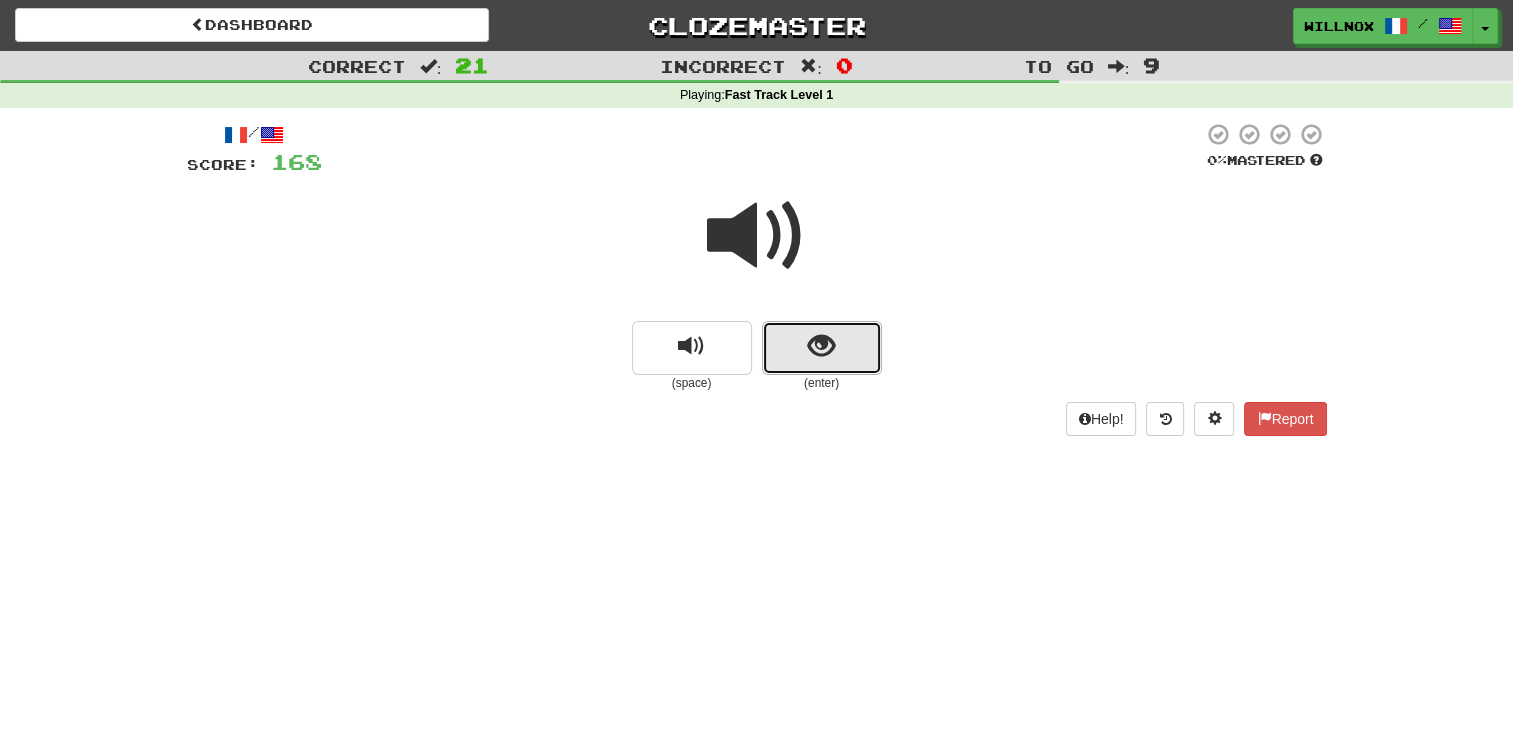 click at bounding box center (821, 346) 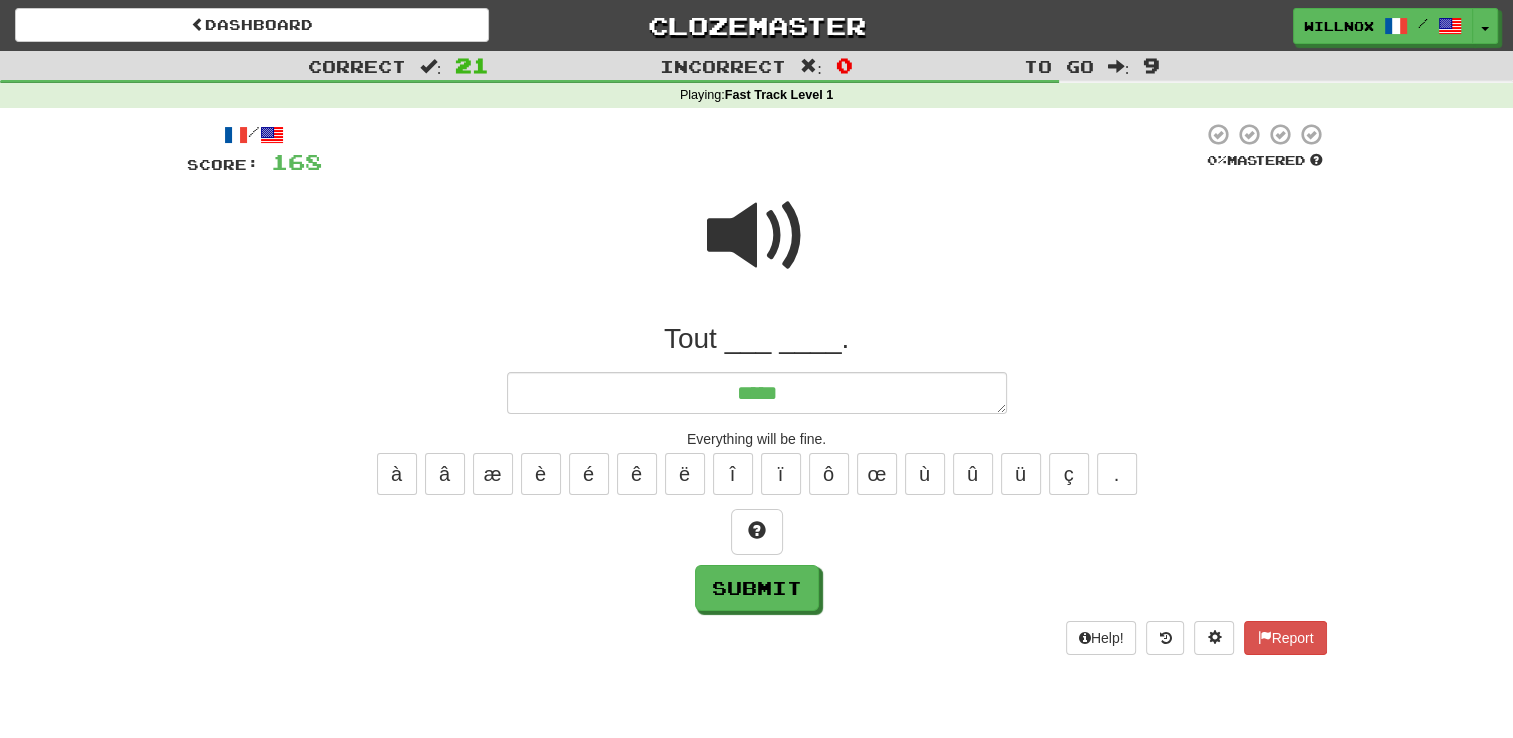 click at bounding box center (757, 236) 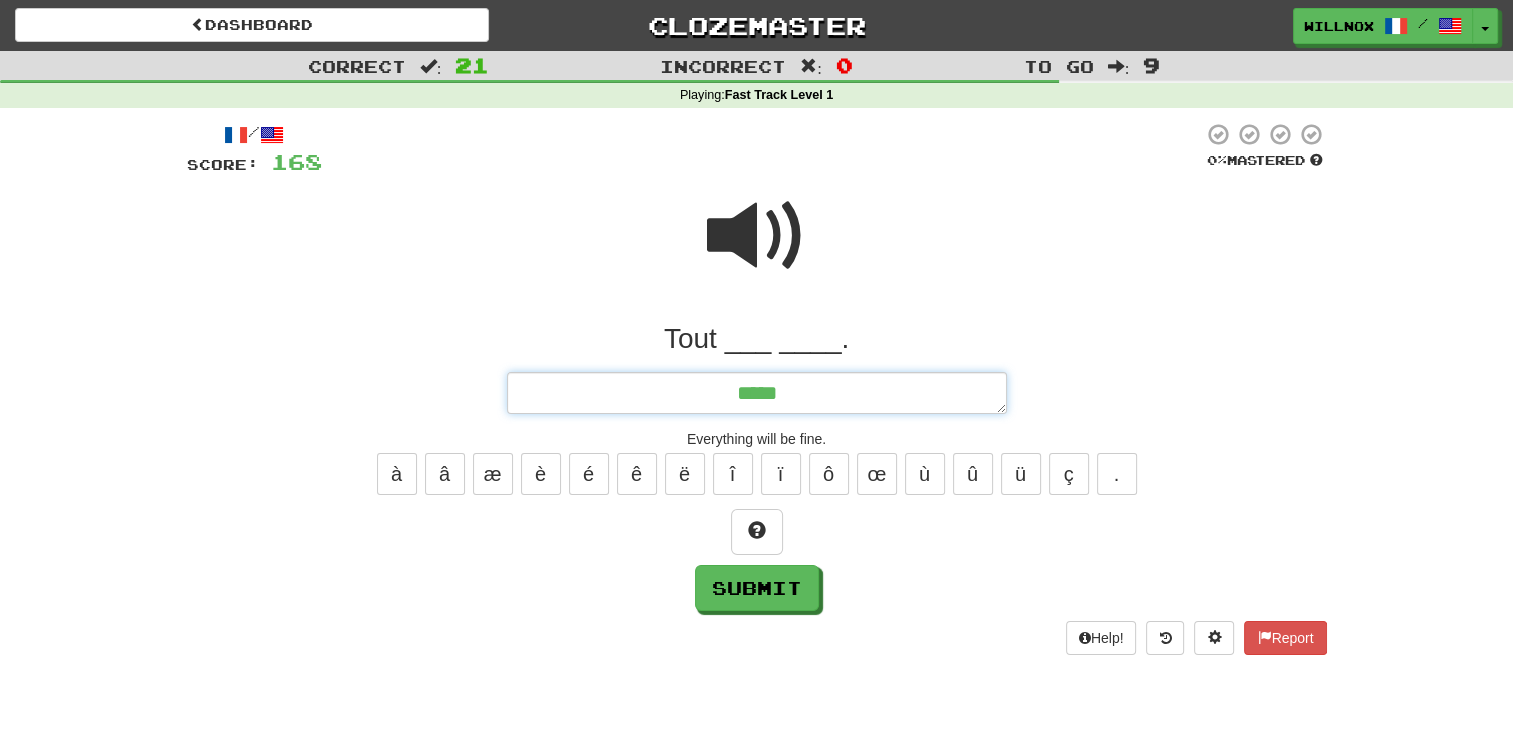 click on "****" at bounding box center (757, 393) 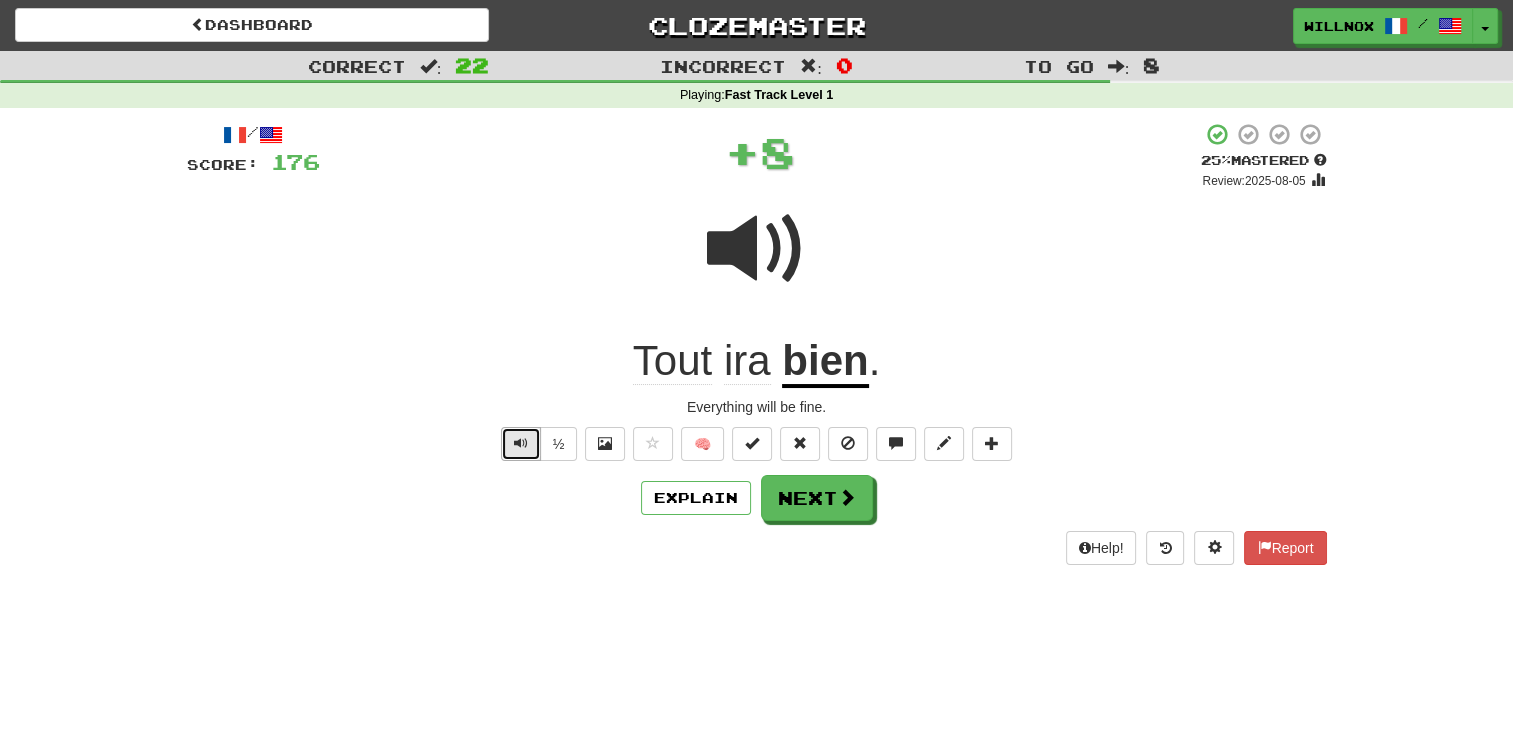 click at bounding box center (521, 444) 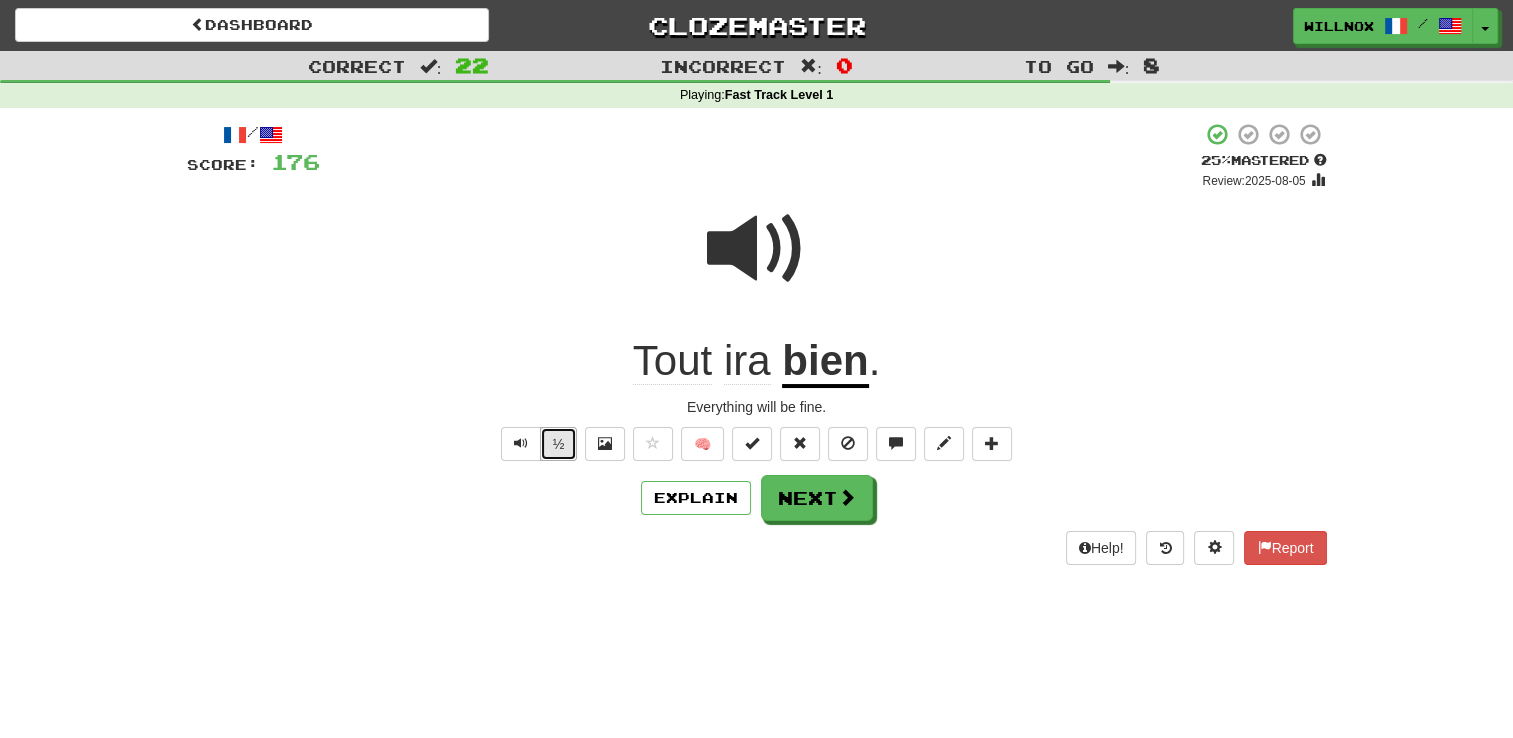 click on "½" at bounding box center (559, 444) 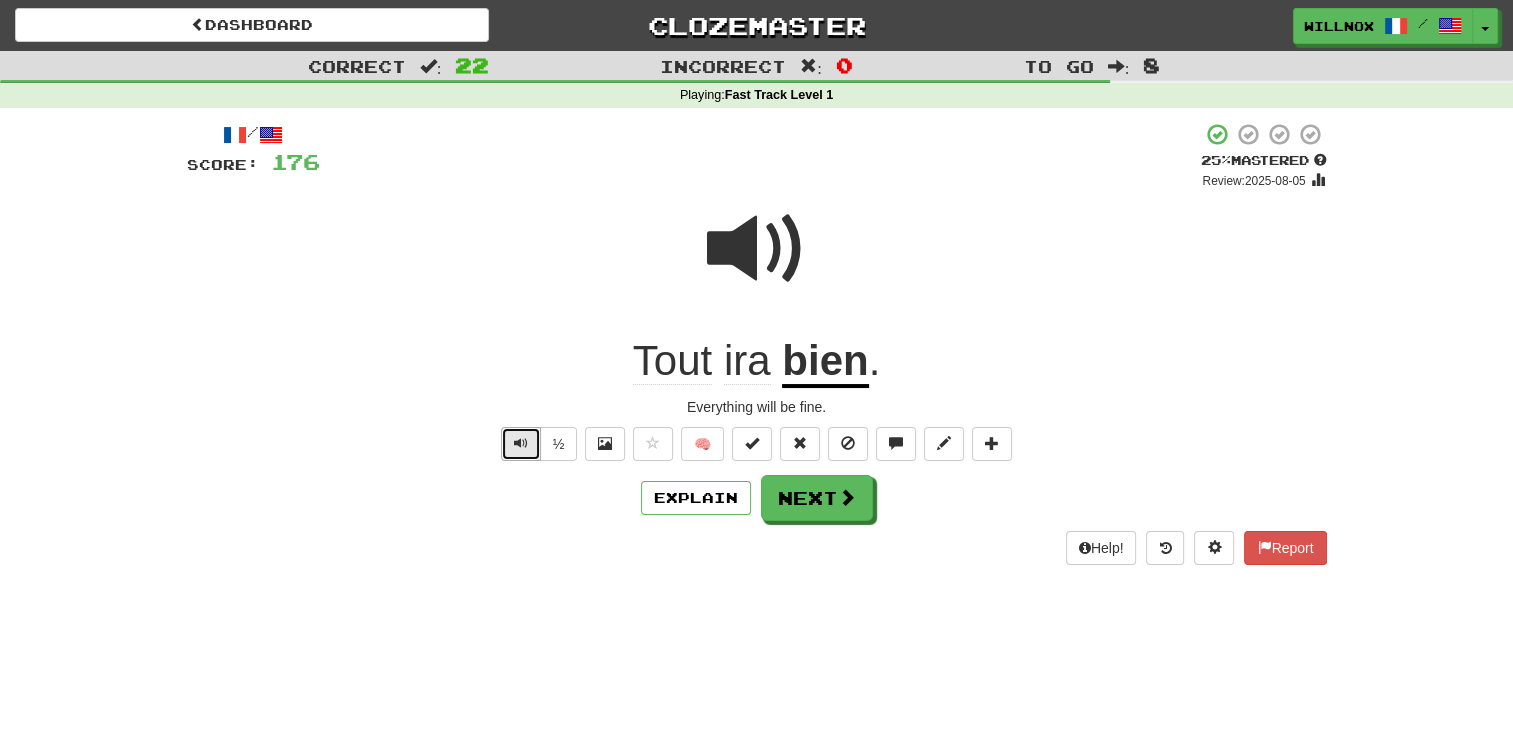click at bounding box center (521, 444) 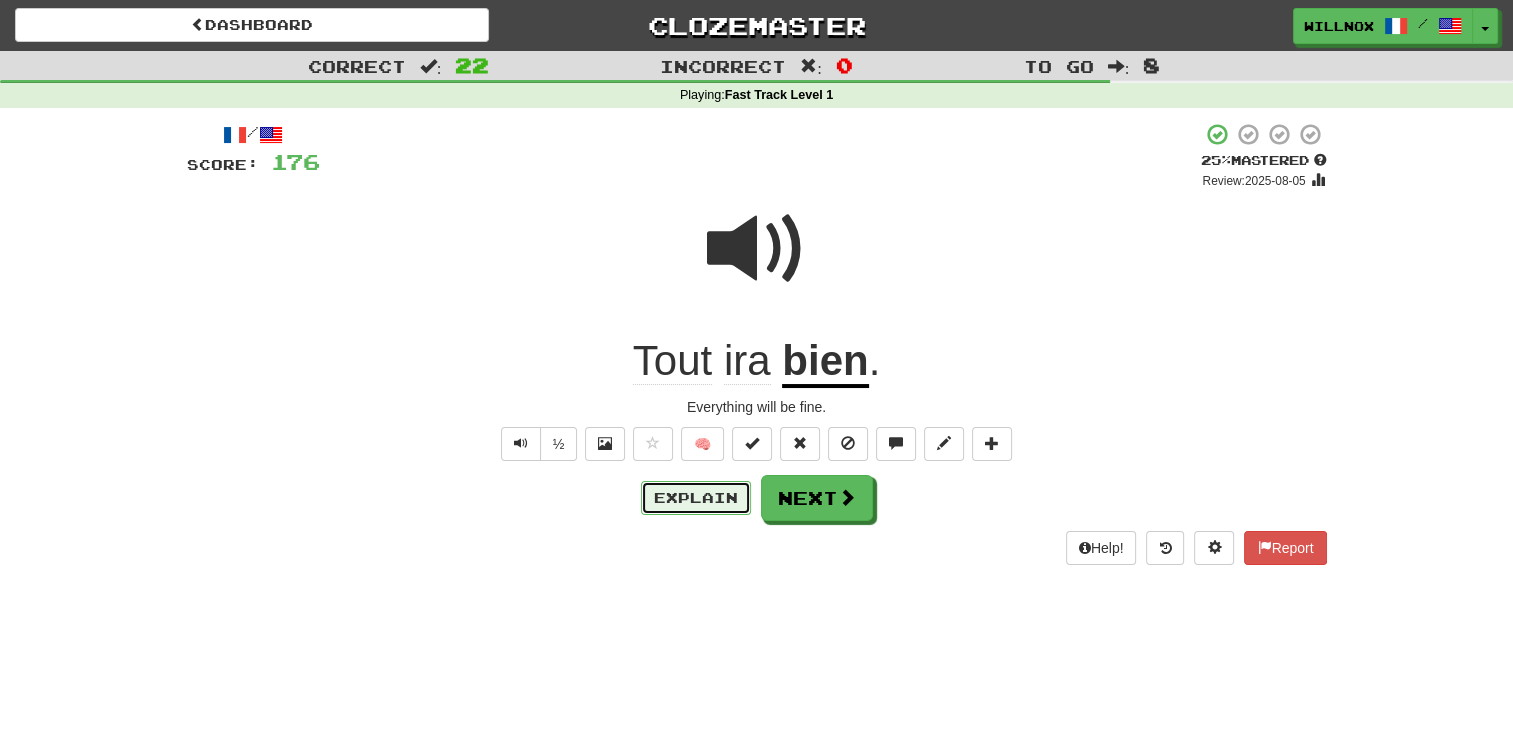 click on "Explain" at bounding box center (696, 498) 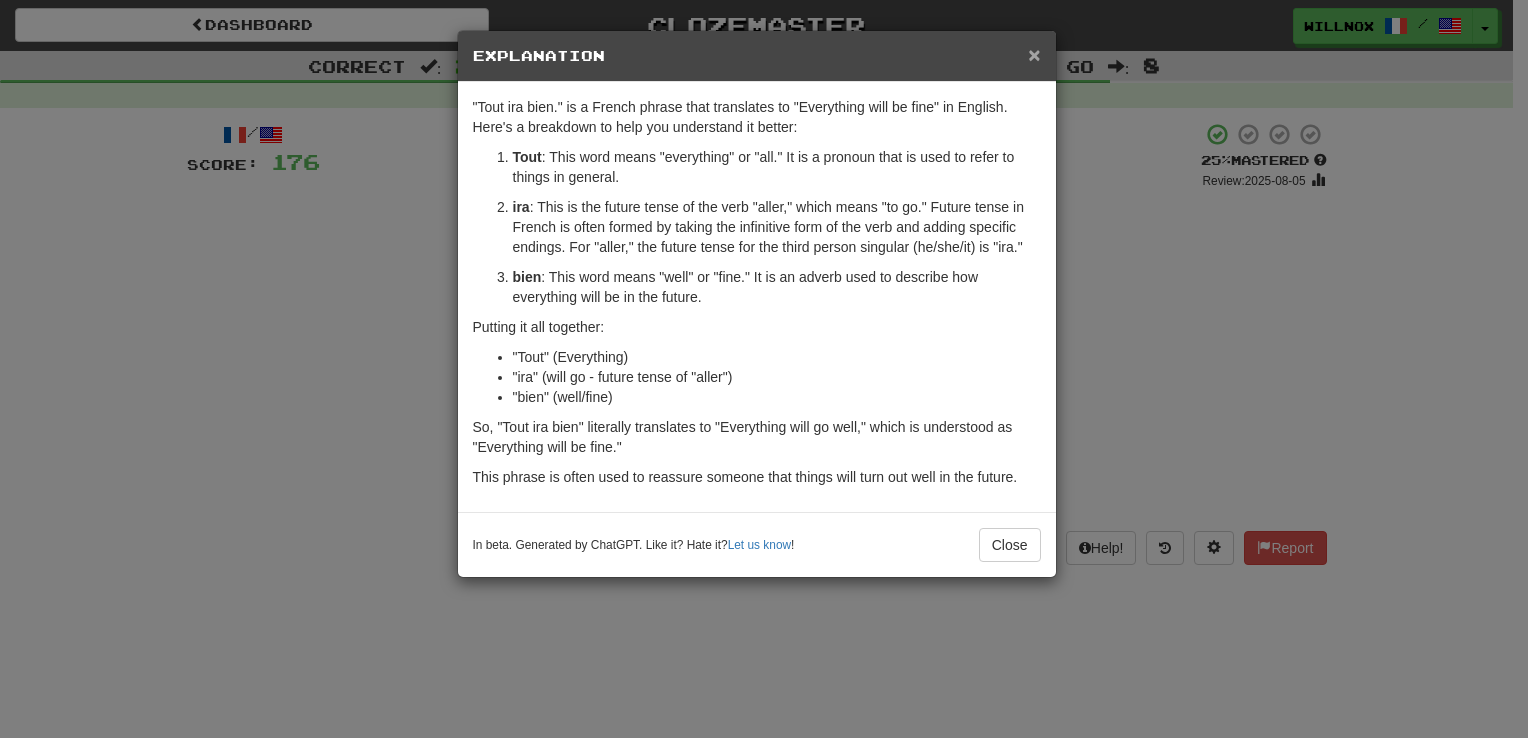 click on "×" at bounding box center (1034, 54) 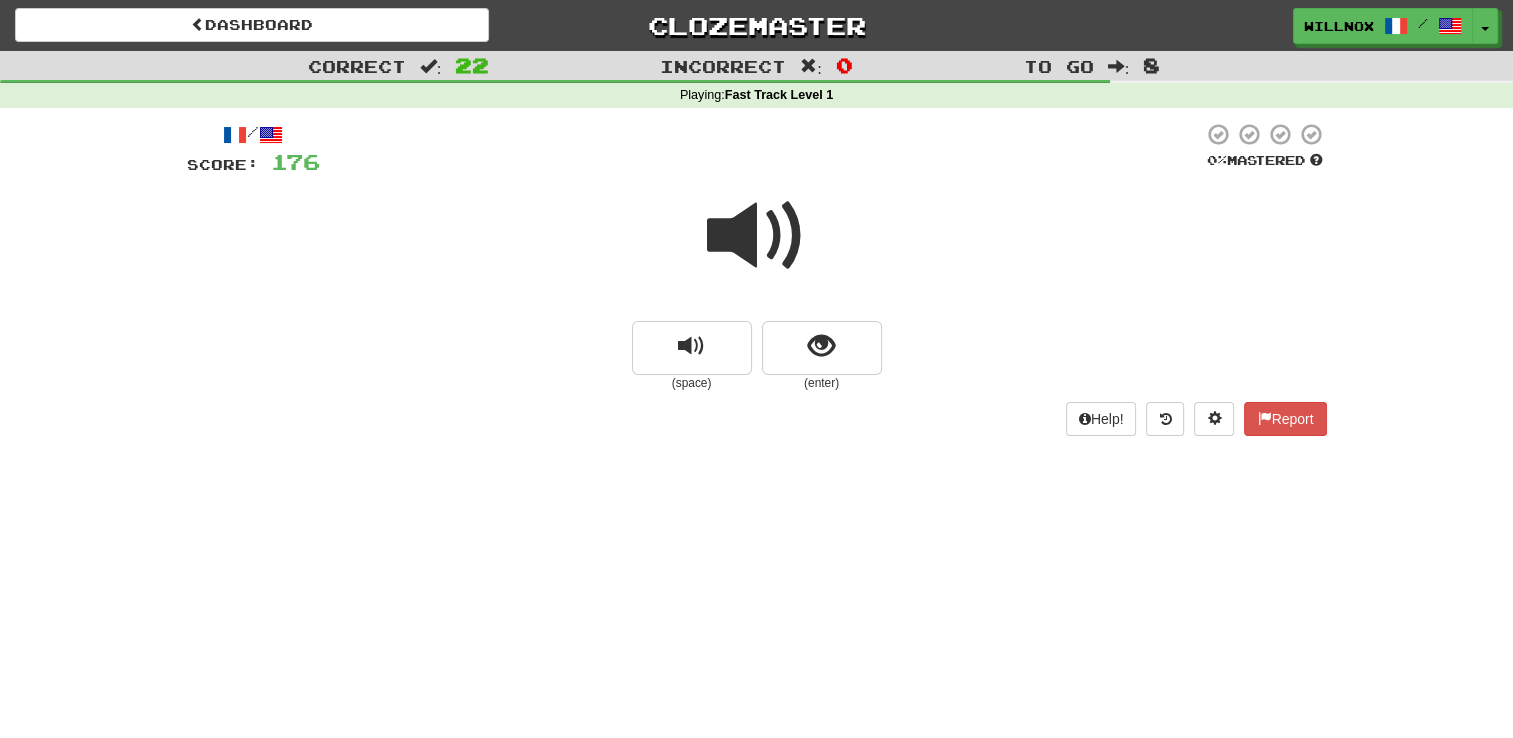 click at bounding box center (757, 236) 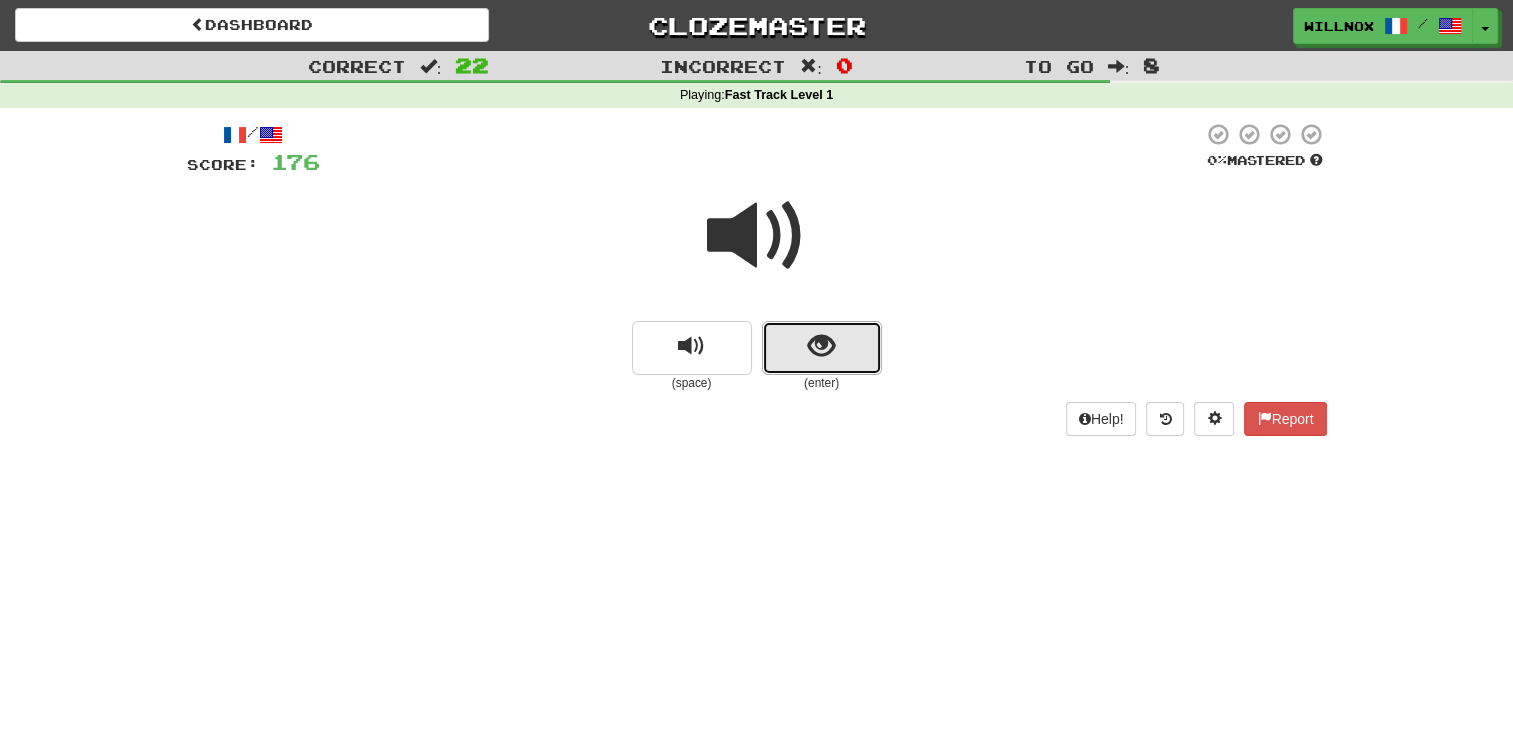 click at bounding box center [822, 348] 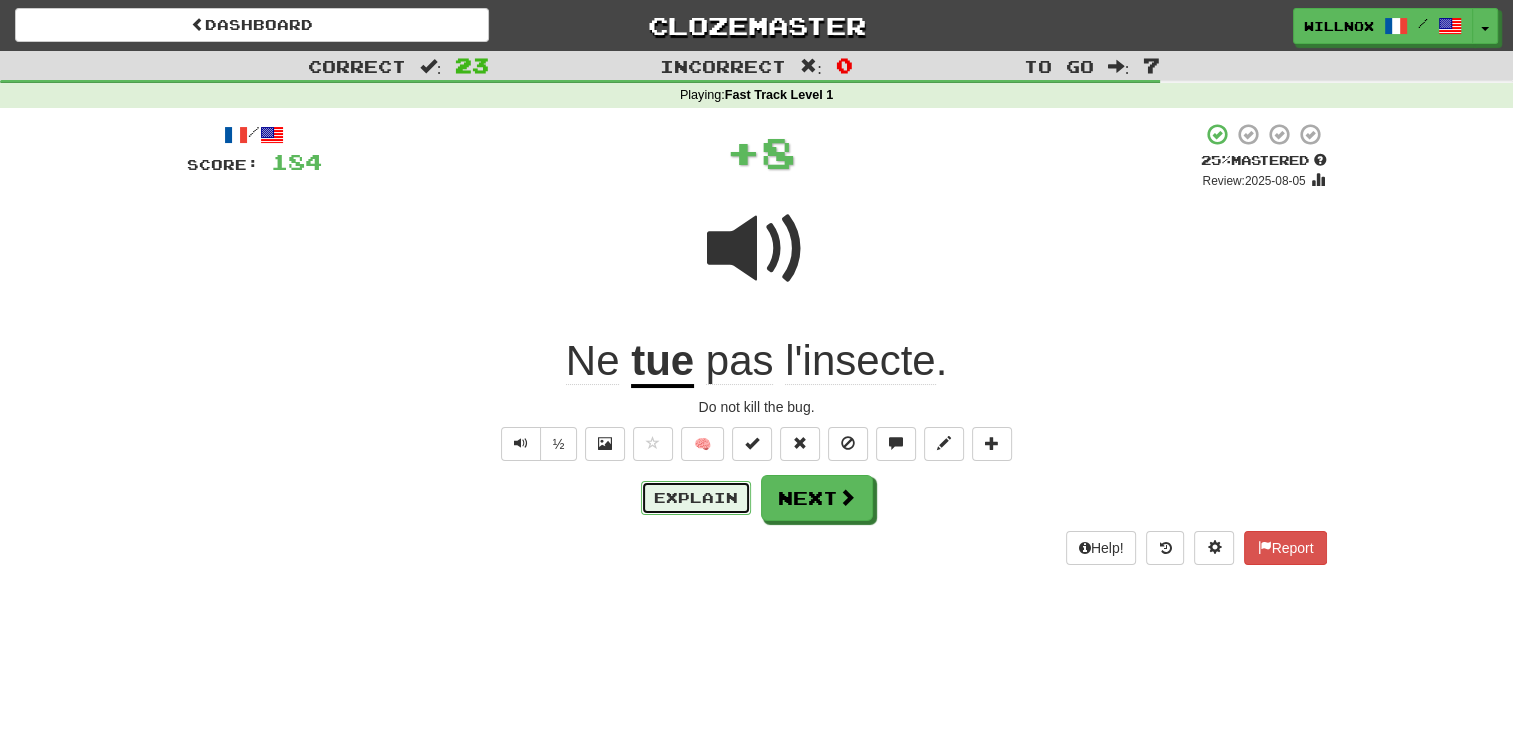 click on "Explain" at bounding box center [696, 498] 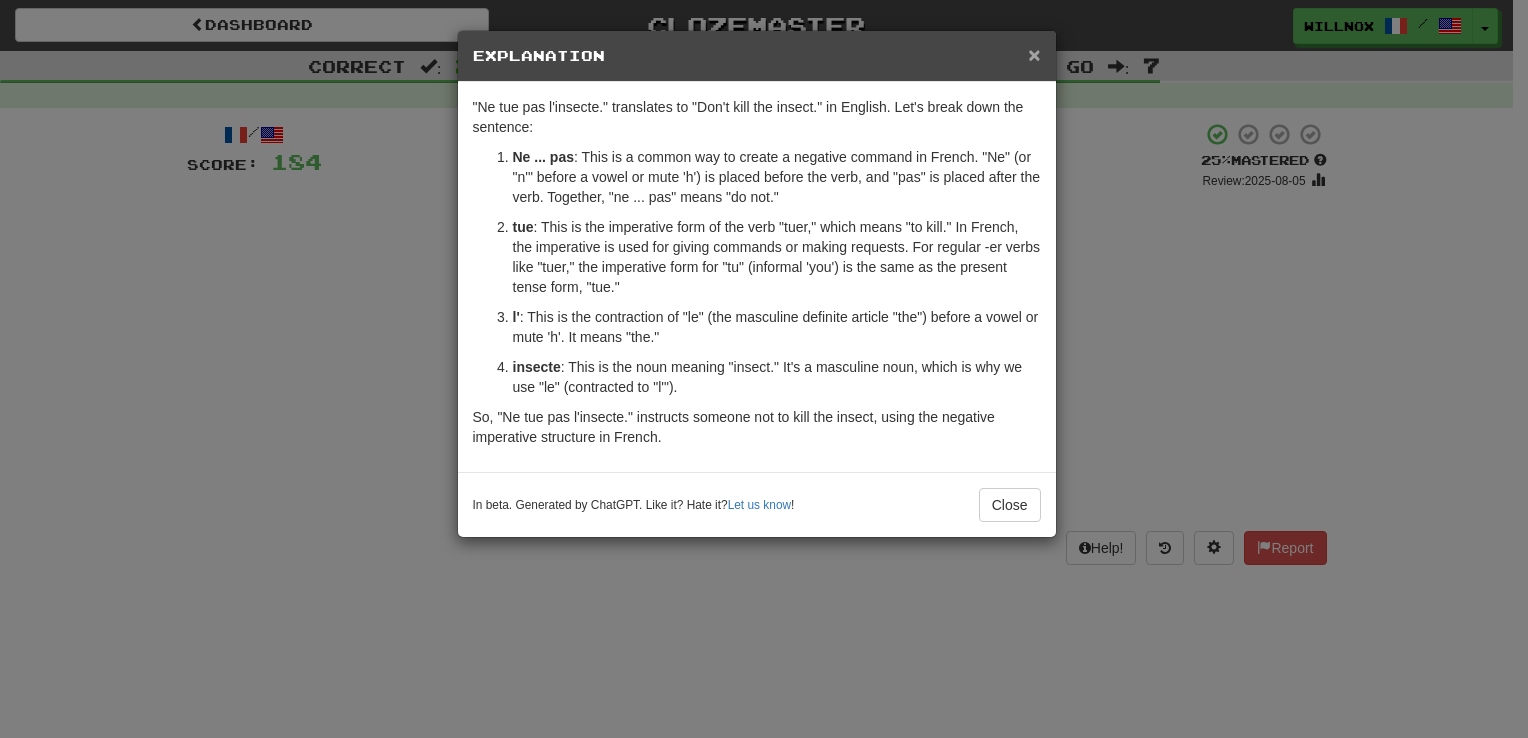 click on "×" at bounding box center [1034, 54] 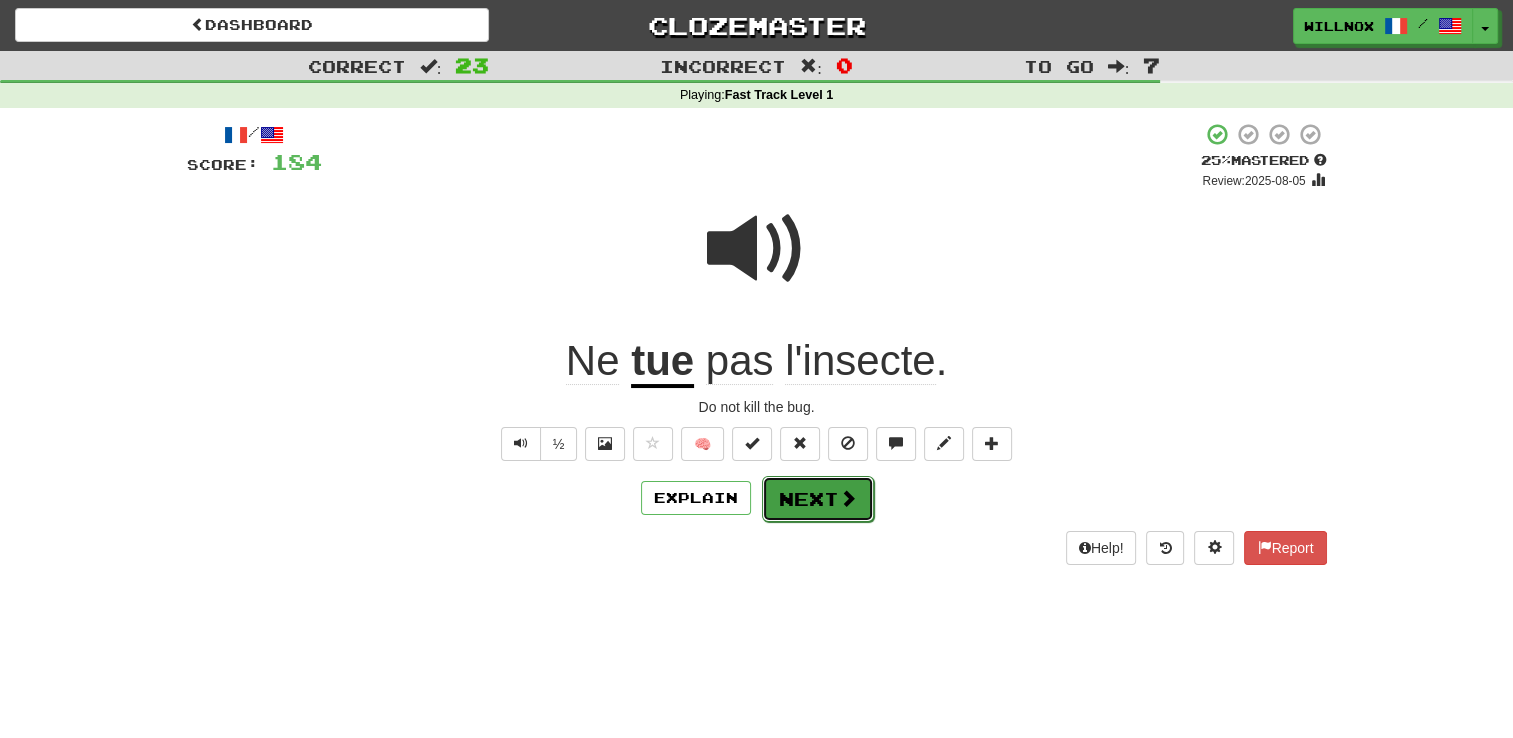 click on "Next" at bounding box center (818, 499) 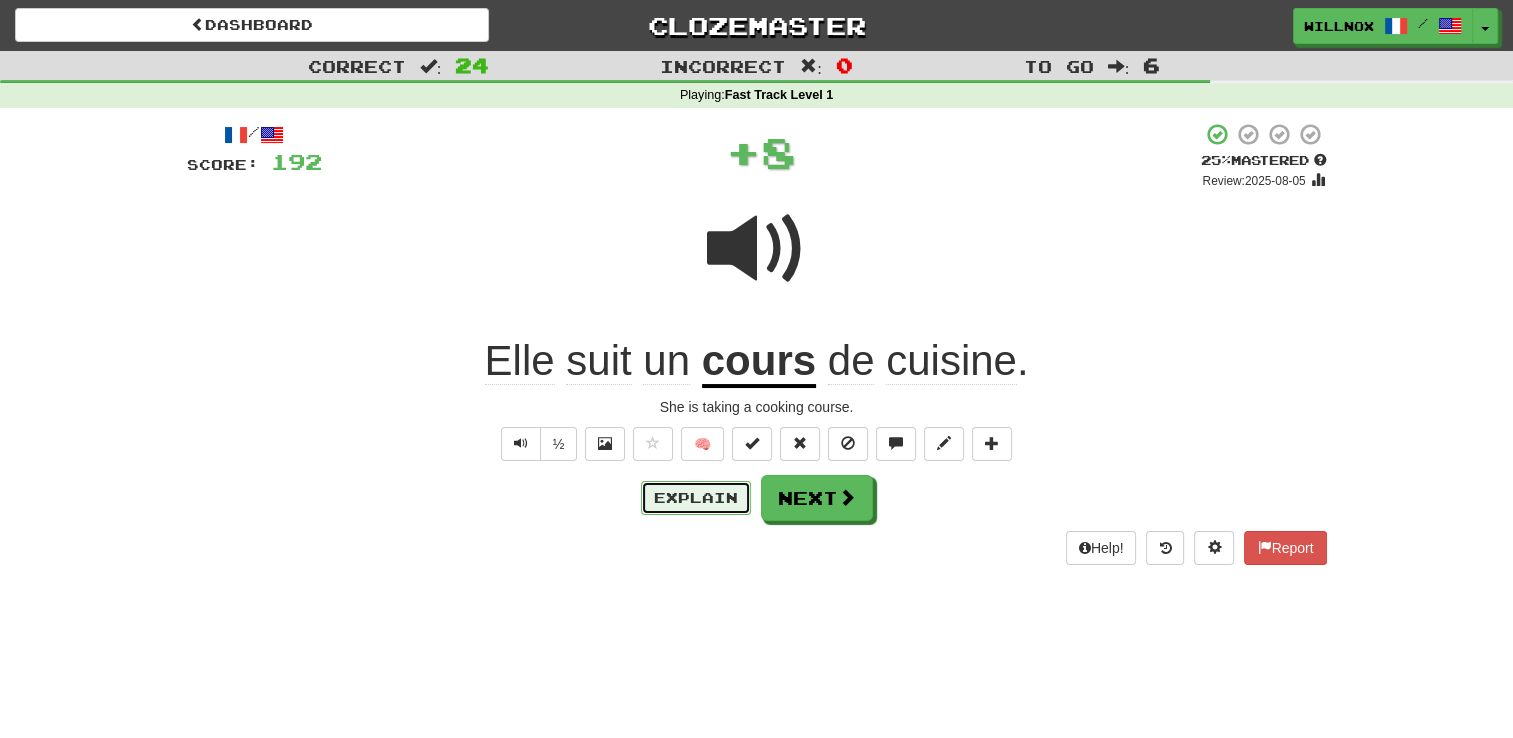 click on "Explain" at bounding box center (696, 498) 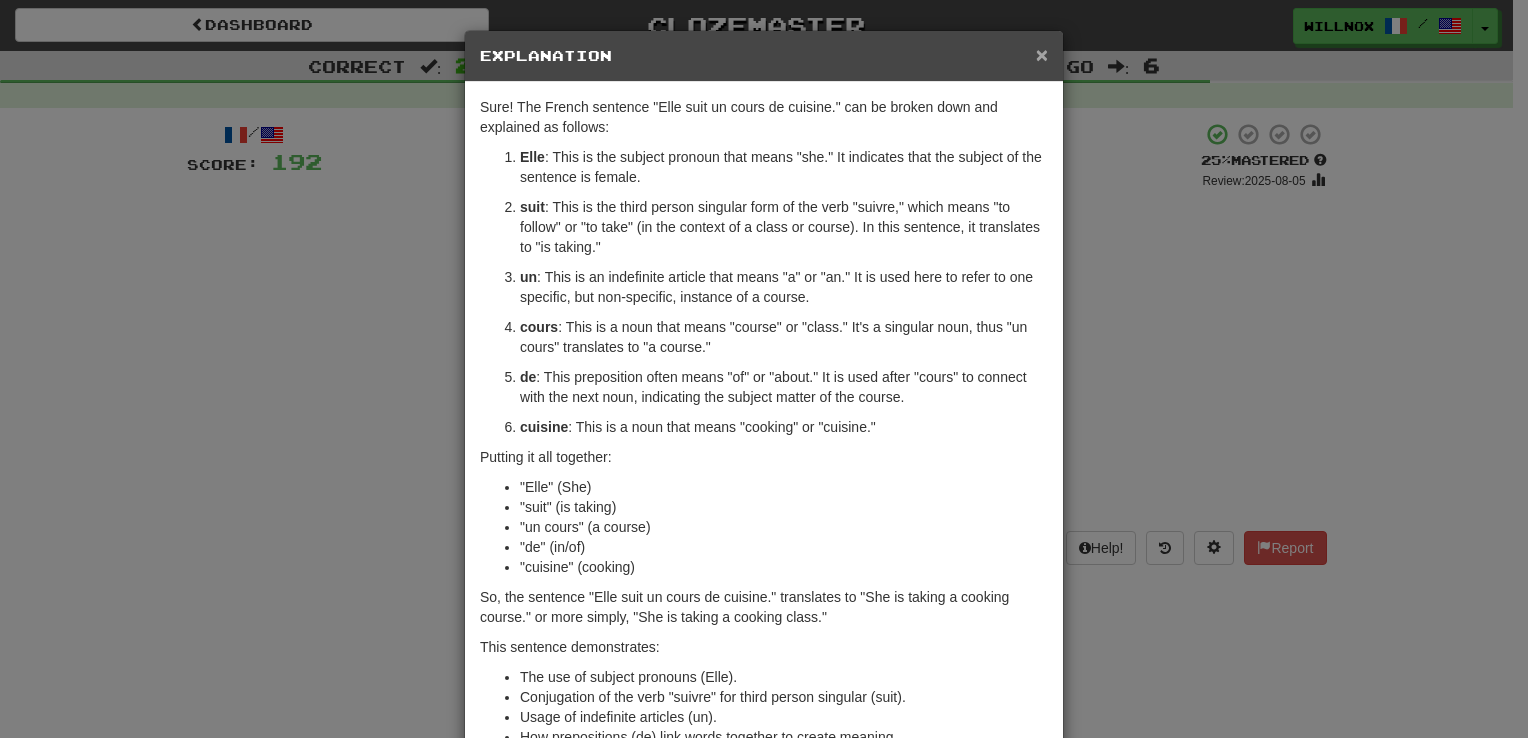 click on "×" at bounding box center (1042, 54) 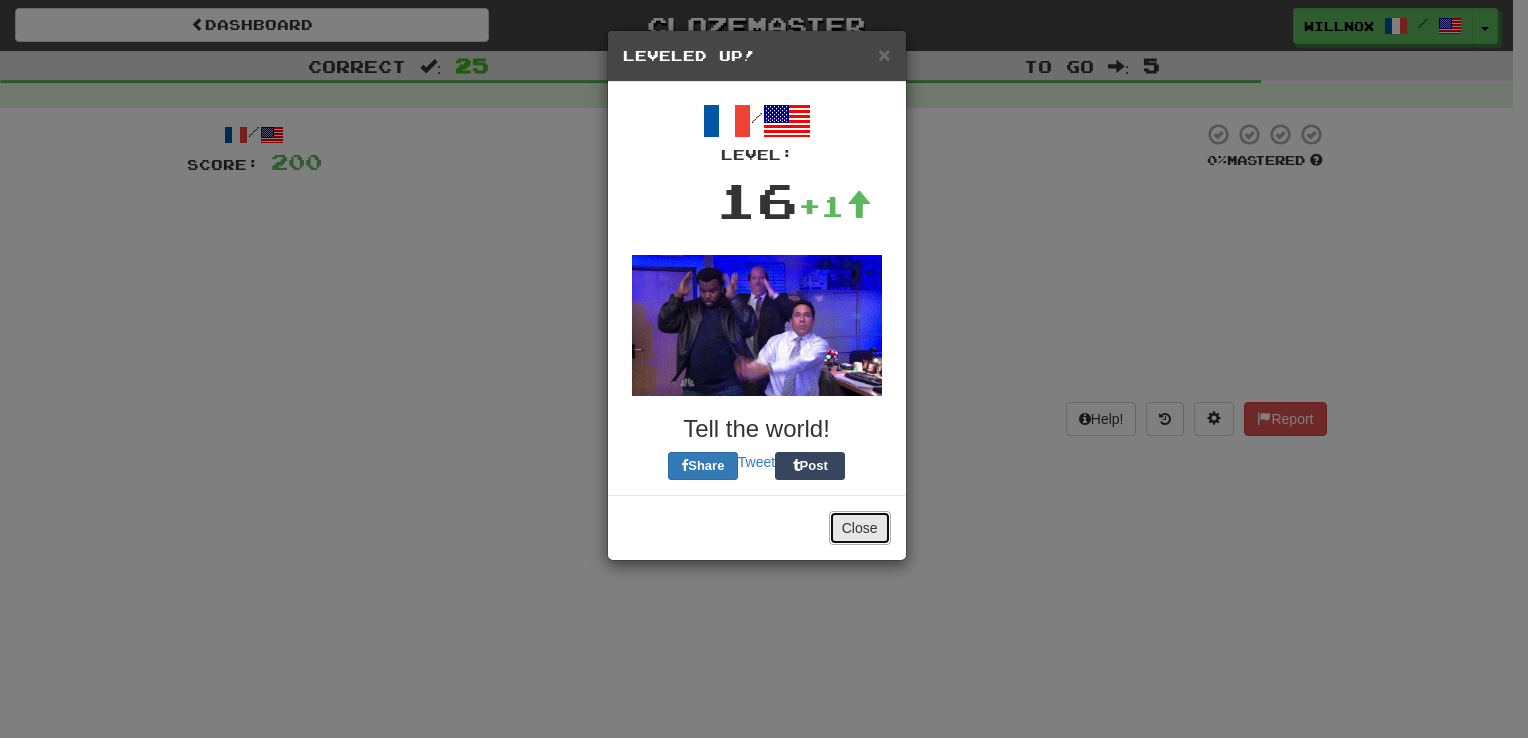 click on "Close" at bounding box center [860, 528] 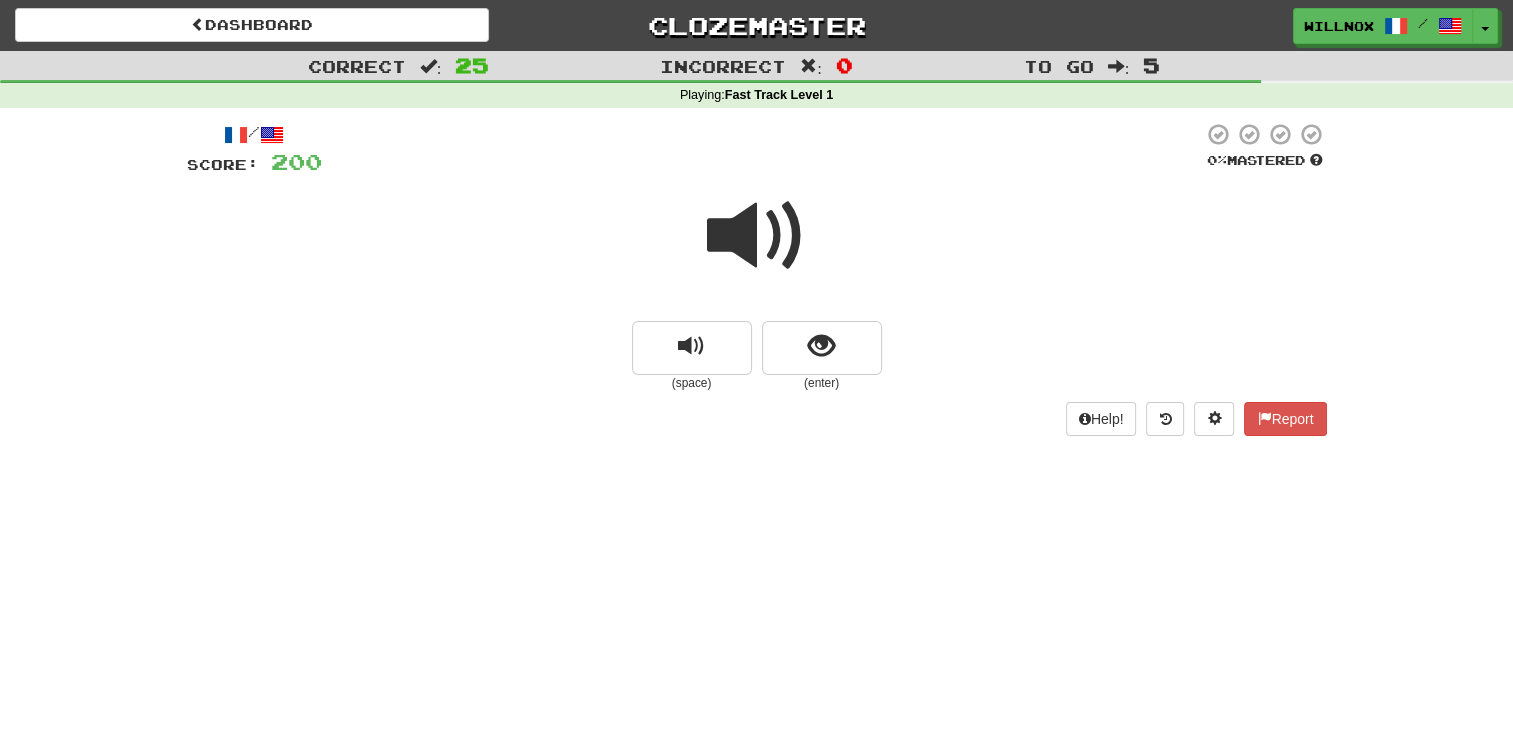 click at bounding box center [757, 236] 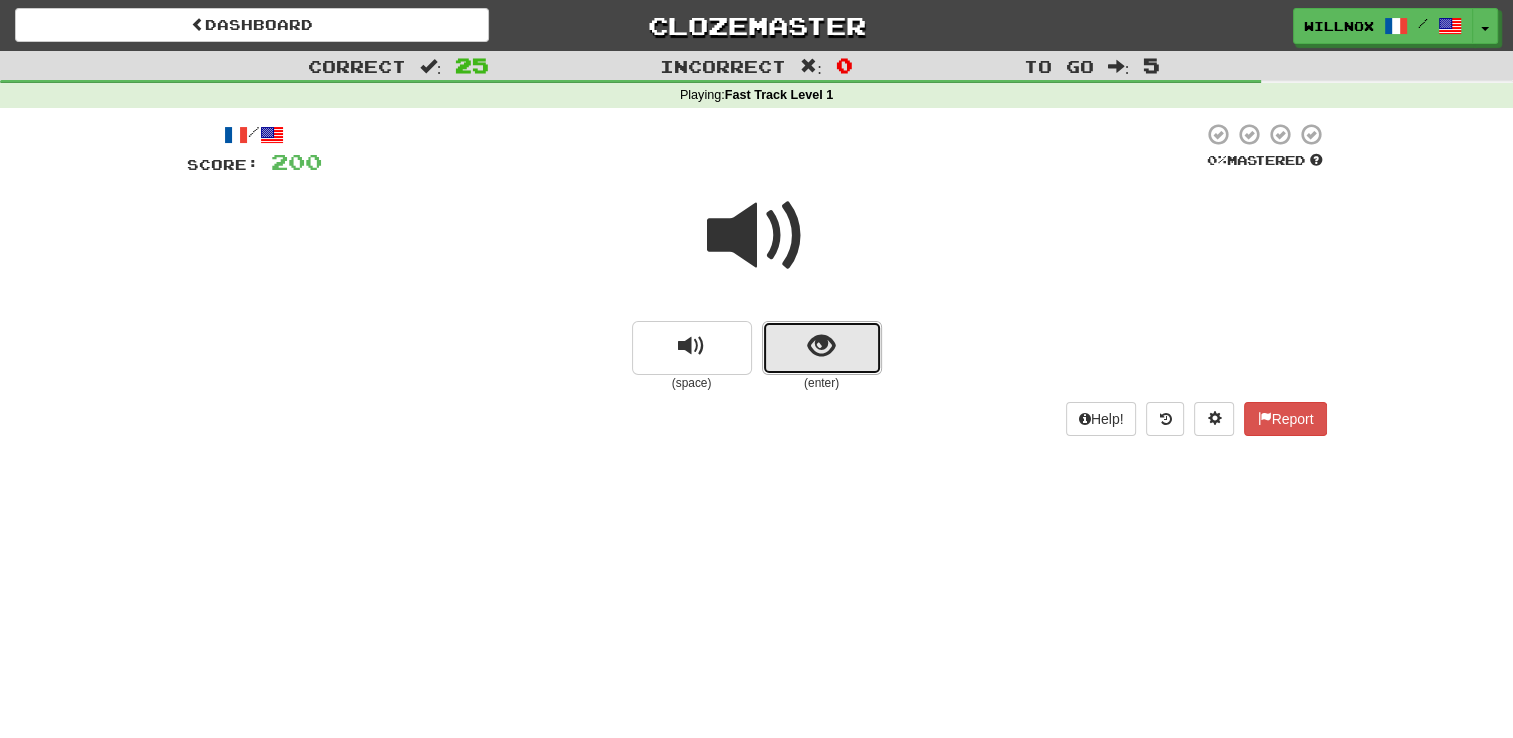 click at bounding box center [822, 348] 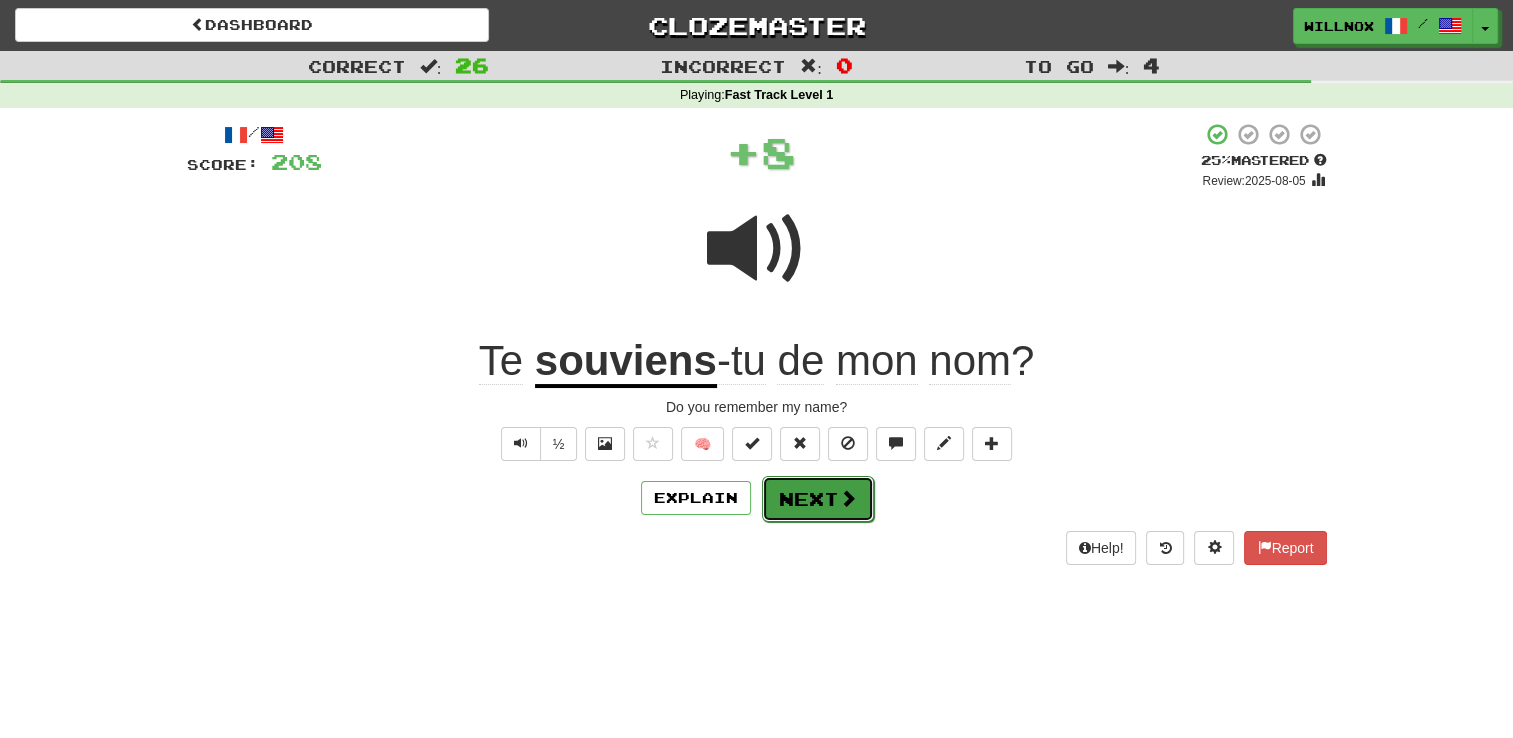 click on "Next" at bounding box center [818, 499] 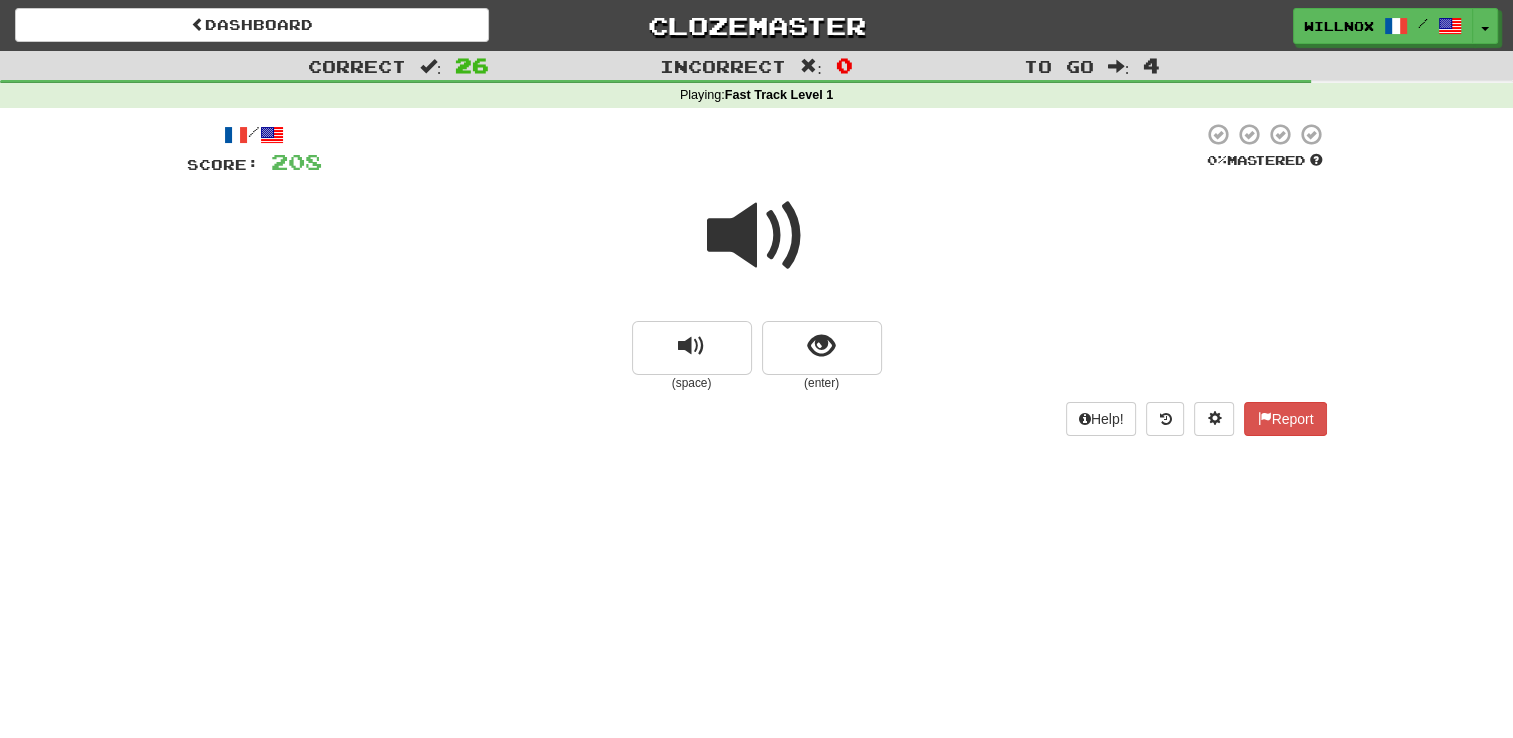 click at bounding box center [757, 236] 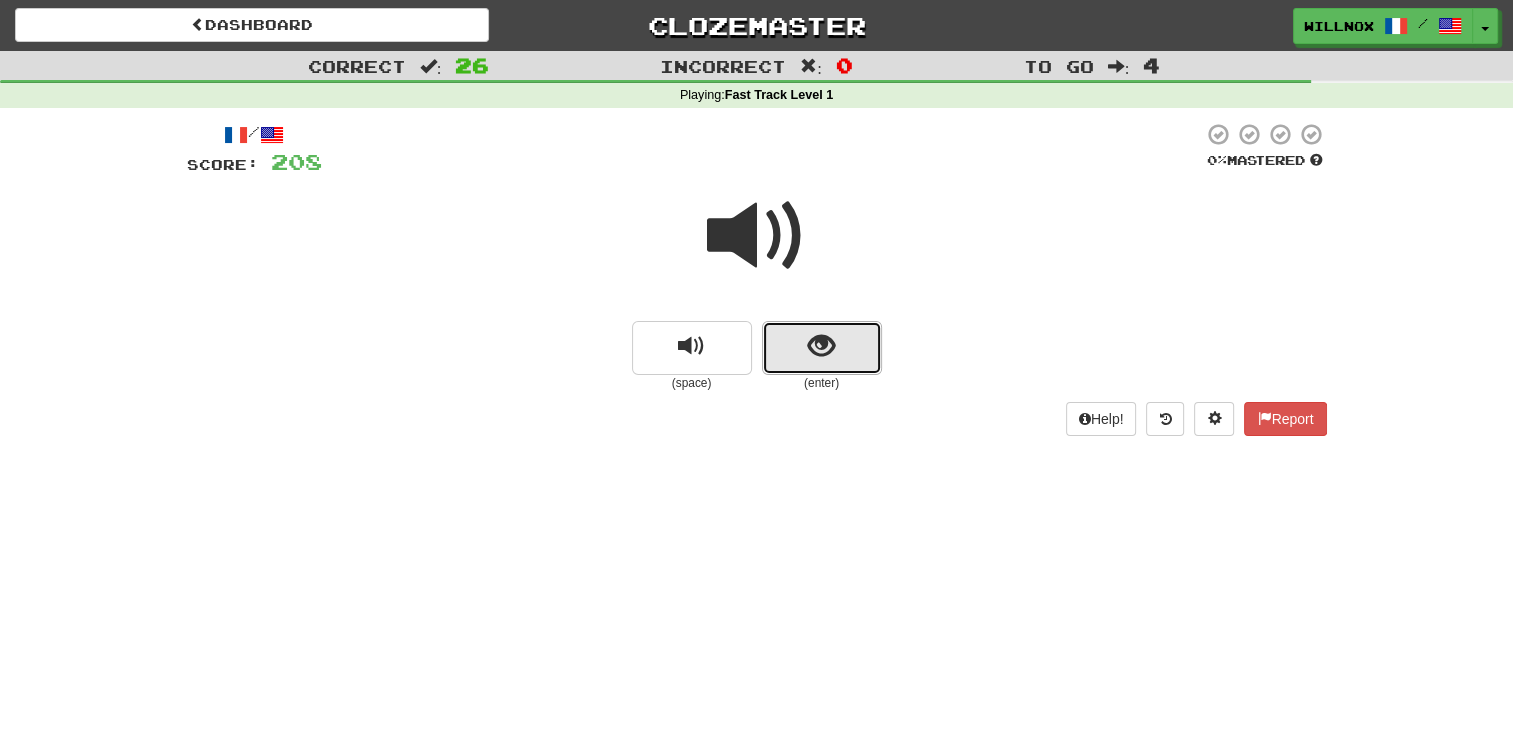 click at bounding box center [821, 346] 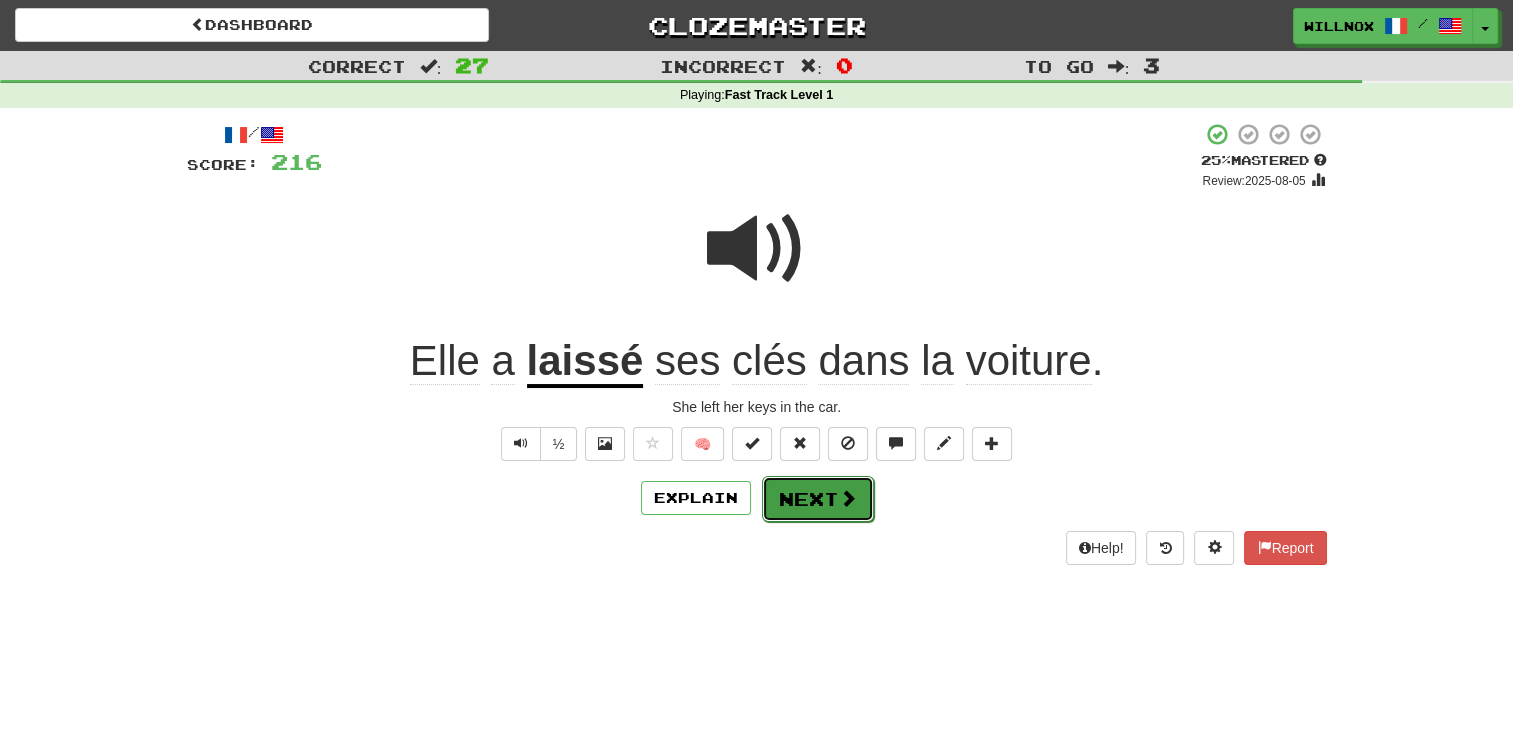 click on "Next" at bounding box center (818, 499) 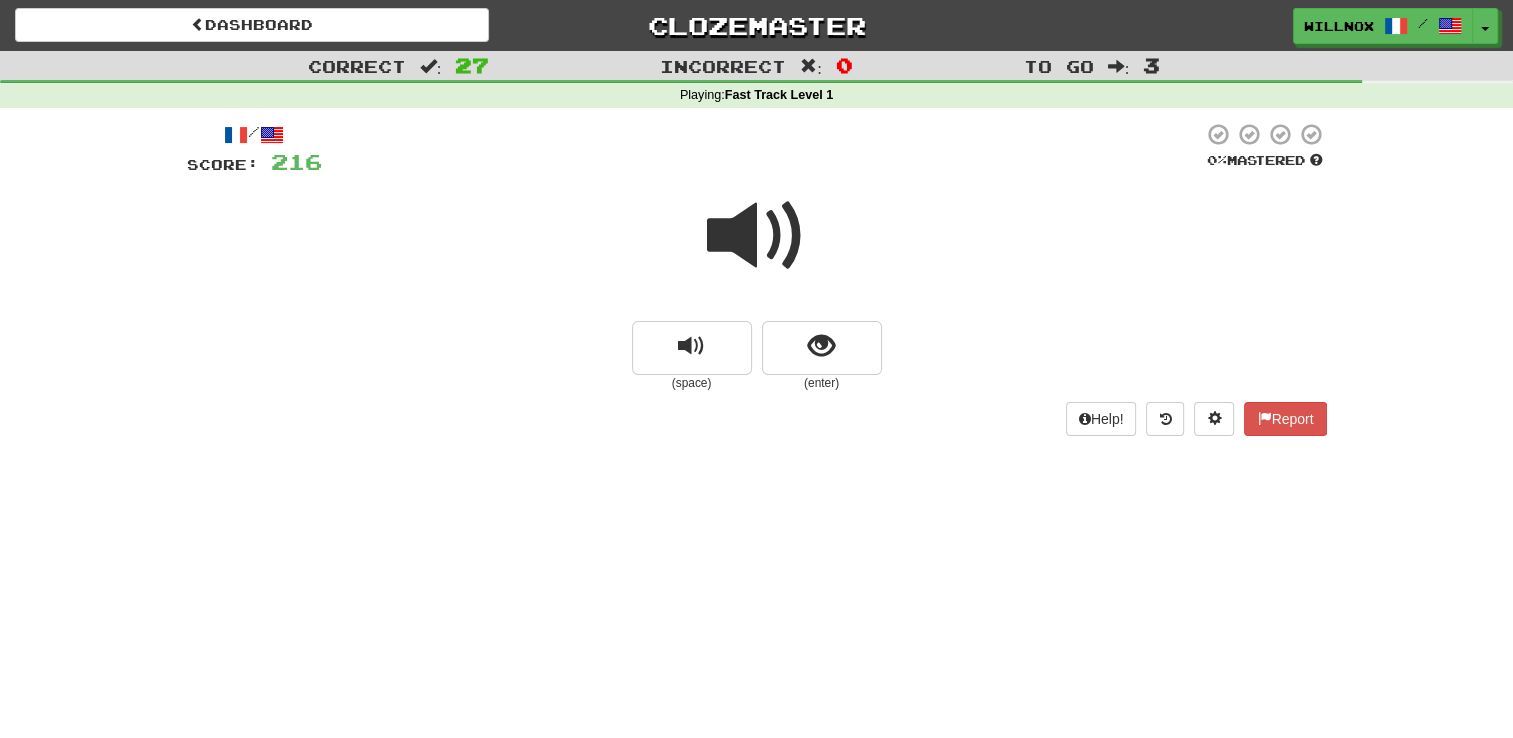click at bounding box center [757, 236] 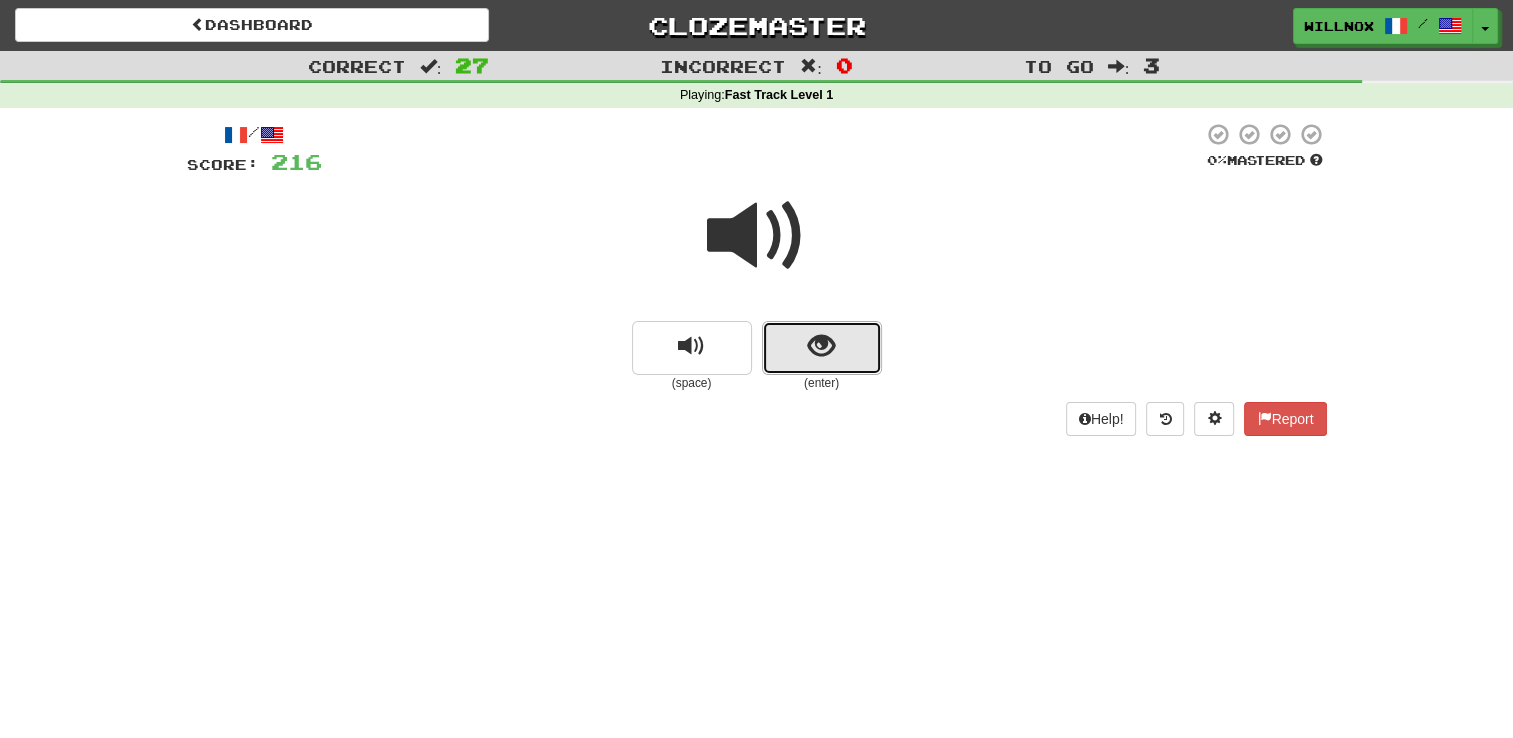 click at bounding box center [822, 348] 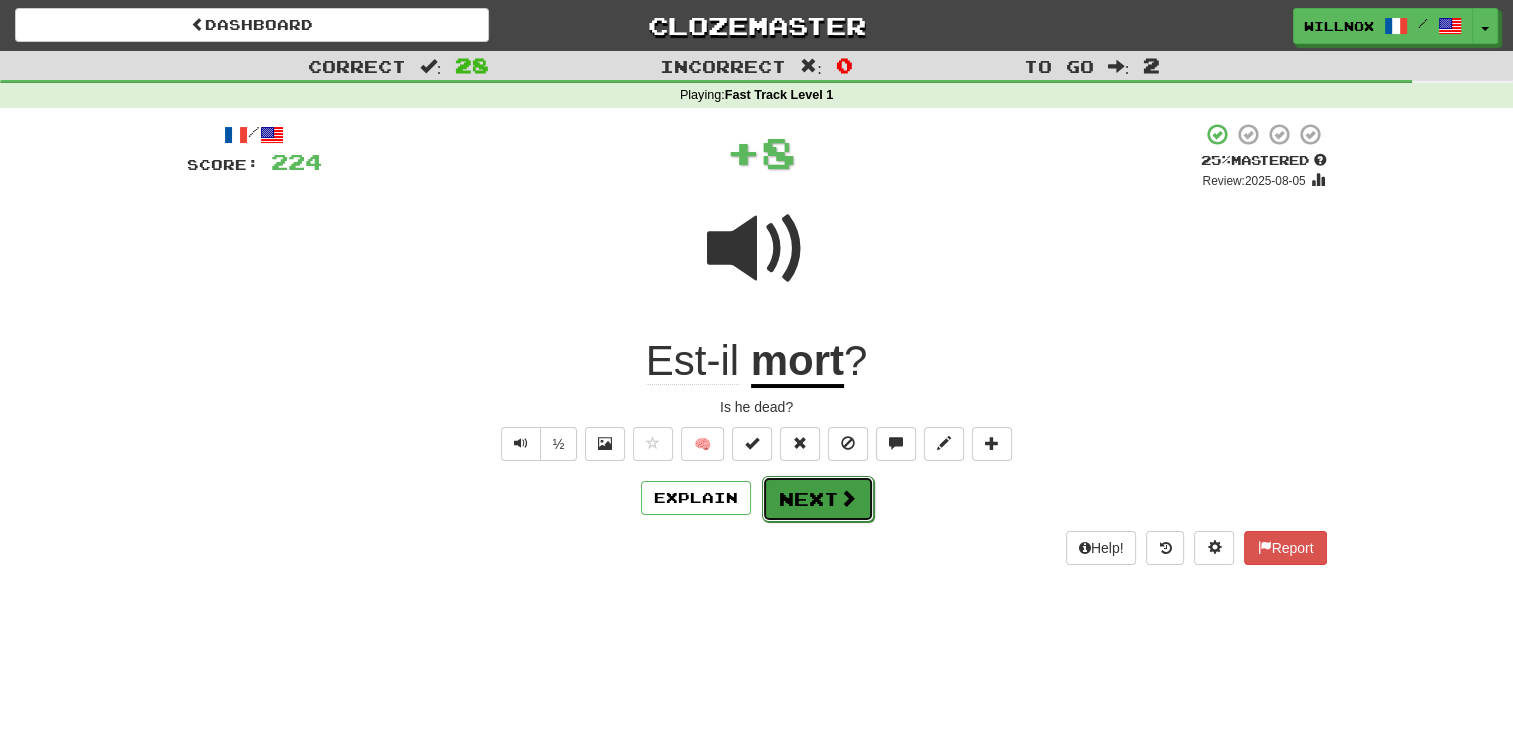 click on "Next" at bounding box center (818, 499) 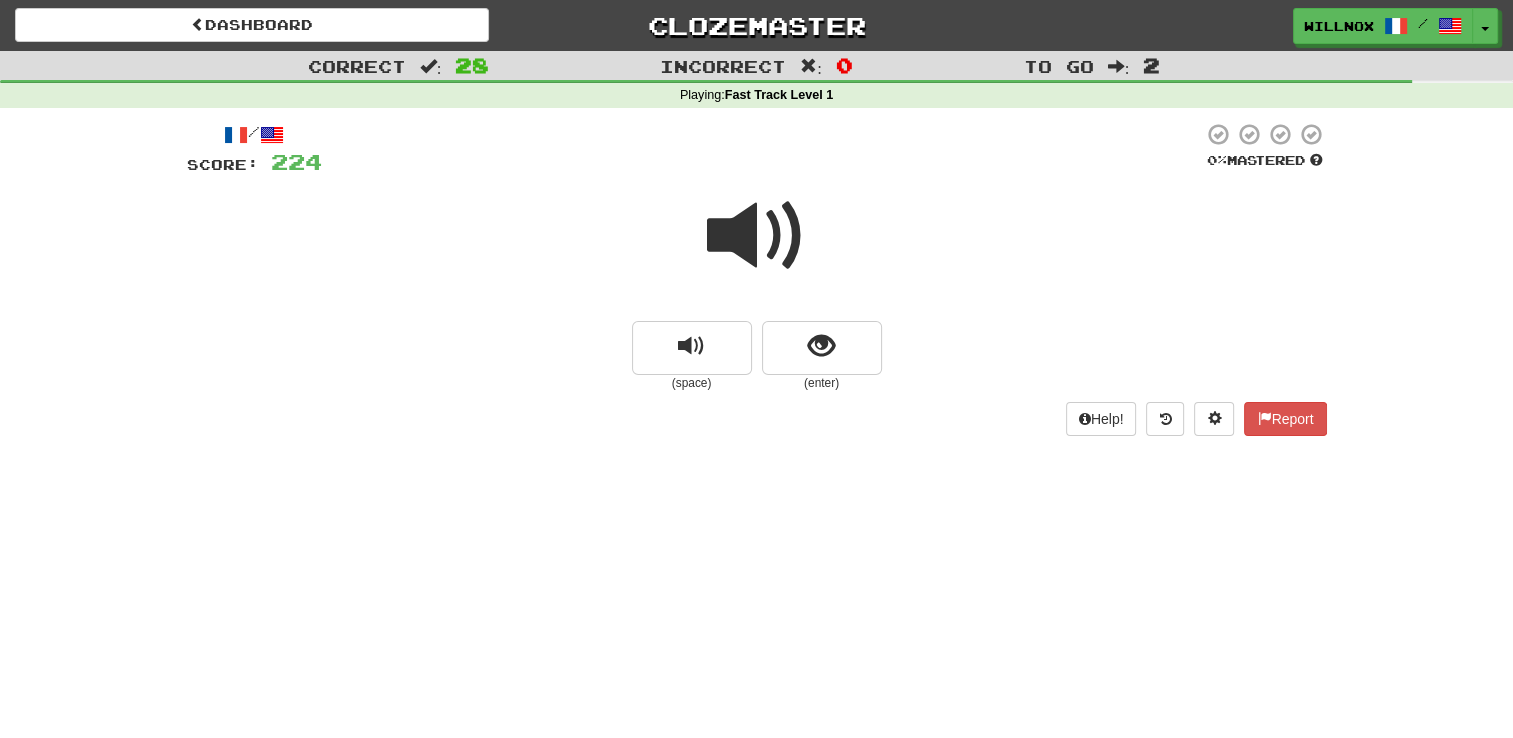 click at bounding box center [757, 236] 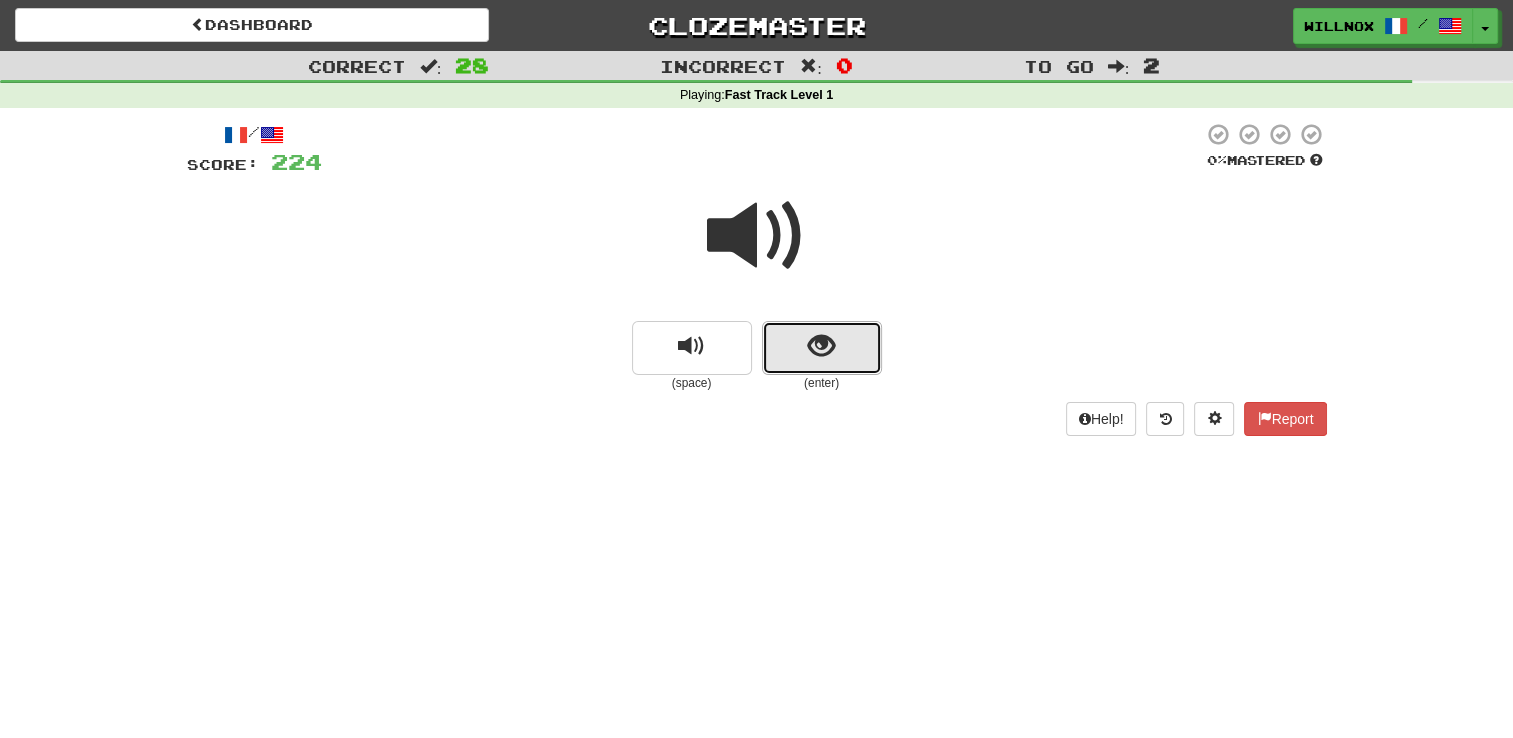 click at bounding box center (821, 346) 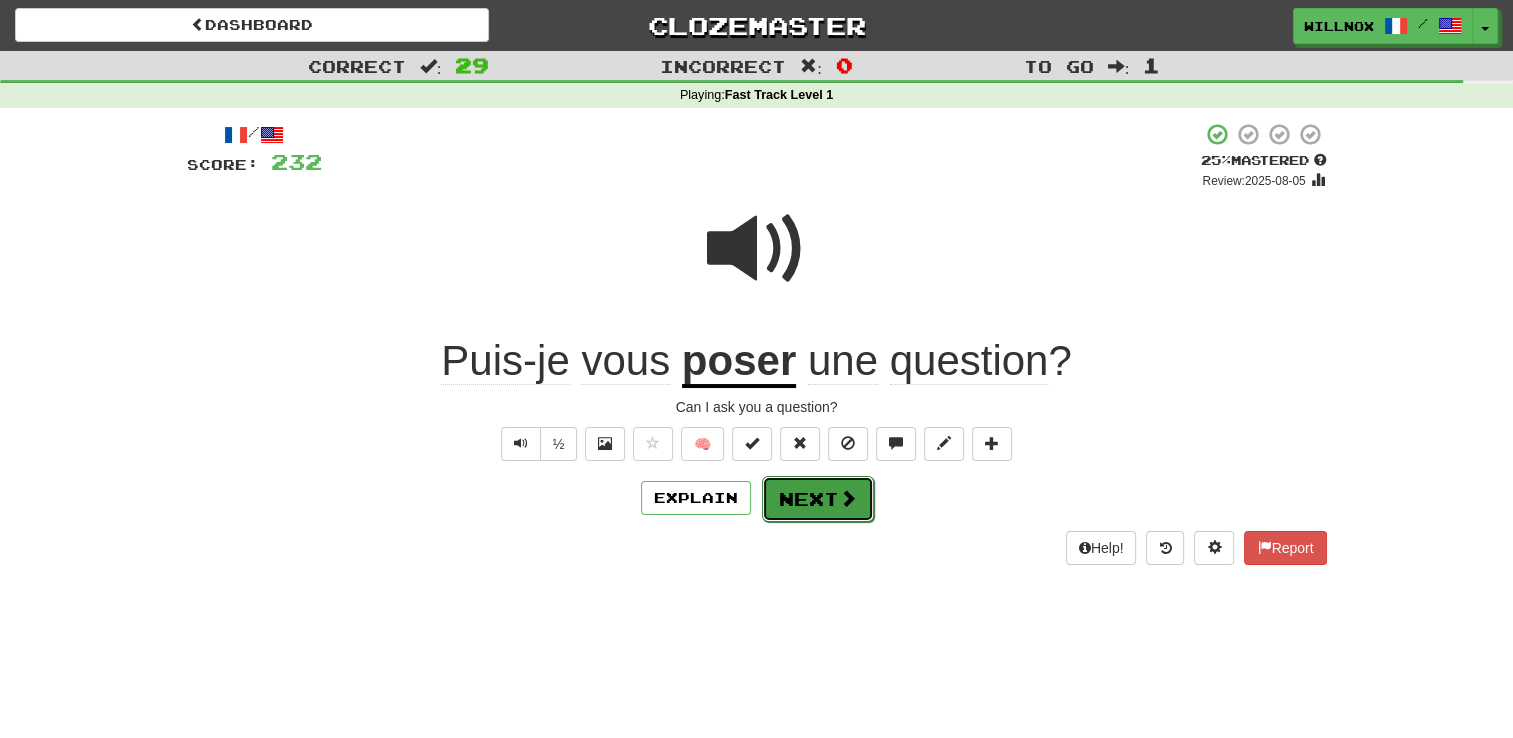 click on "Next" at bounding box center (818, 499) 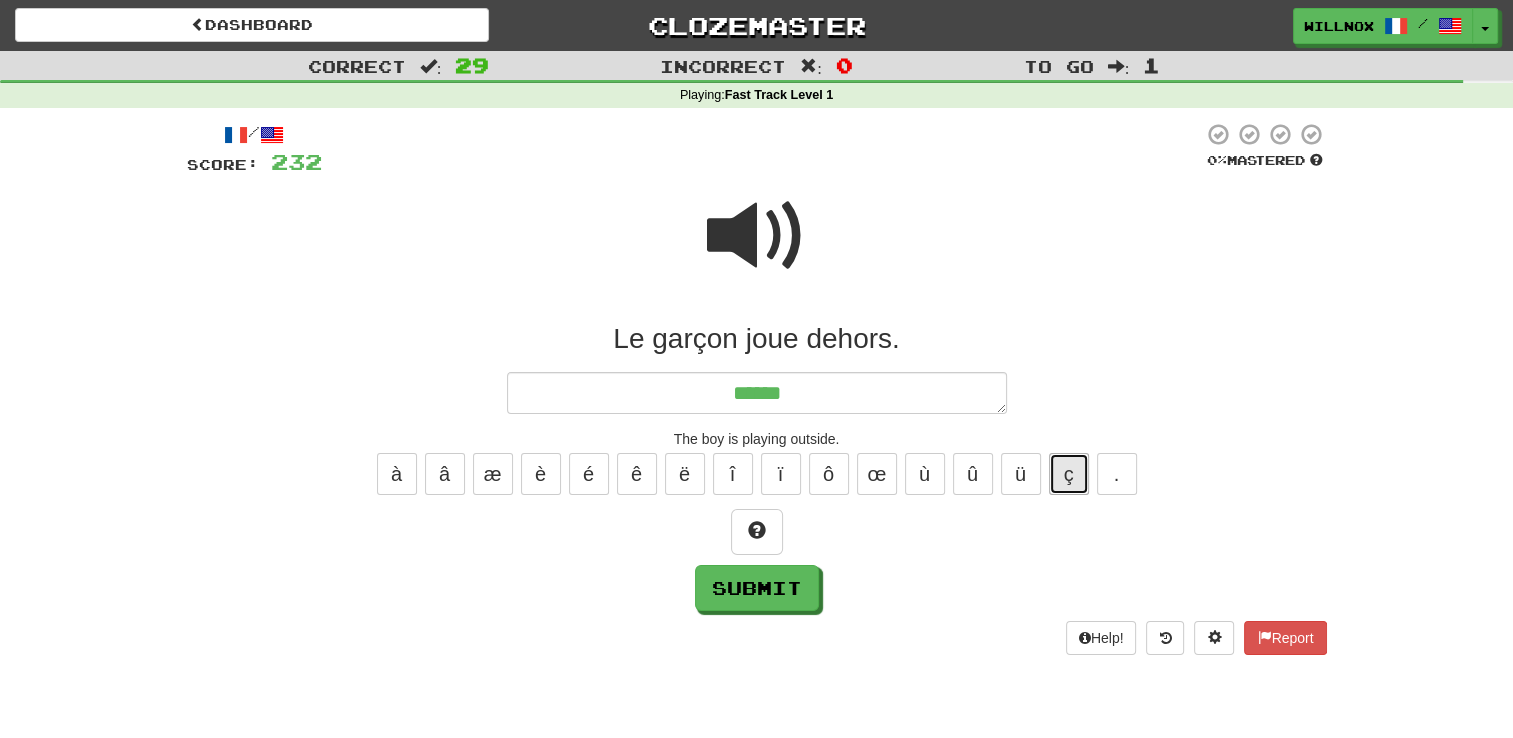 click on "ç" at bounding box center (1069, 474) 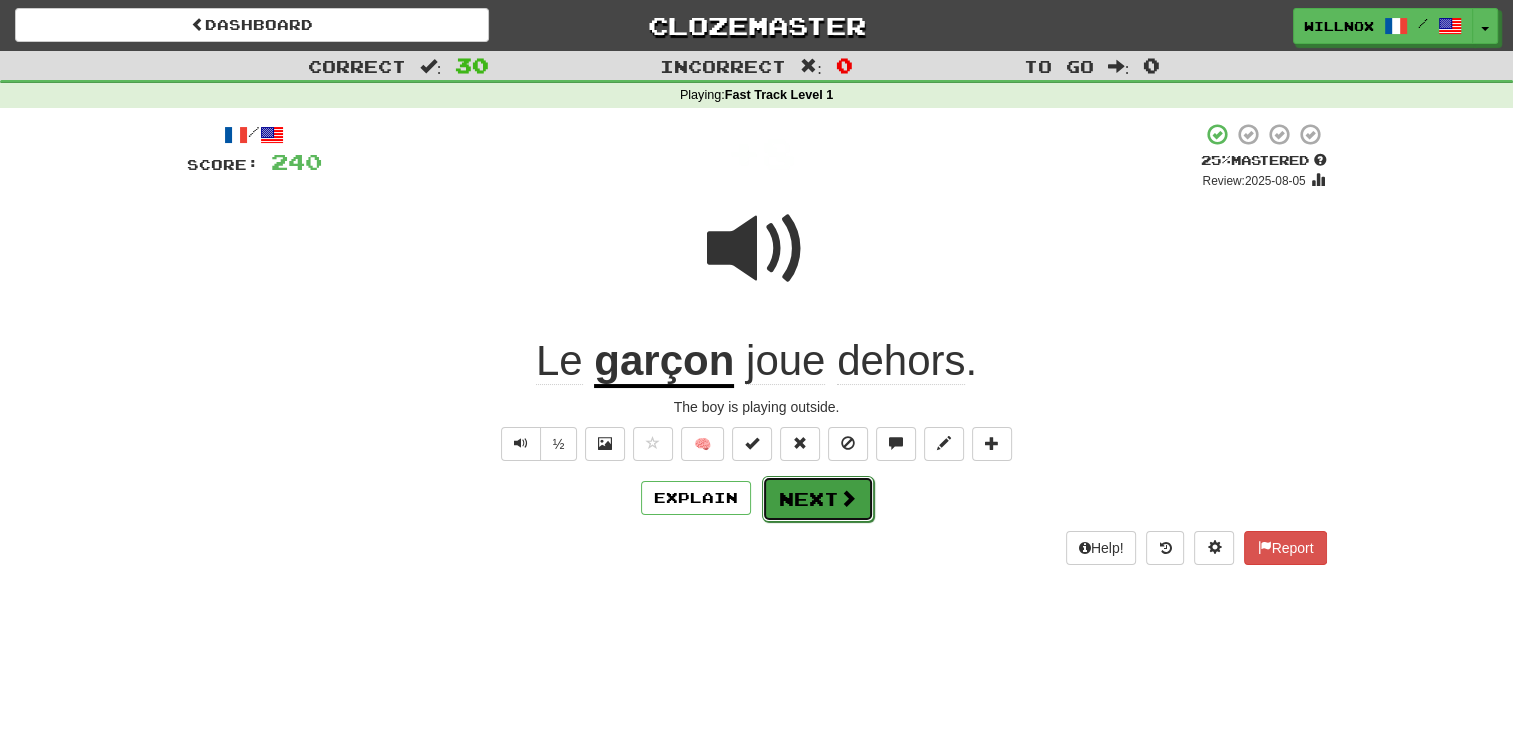 click on "Next" at bounding box center [818, 499] 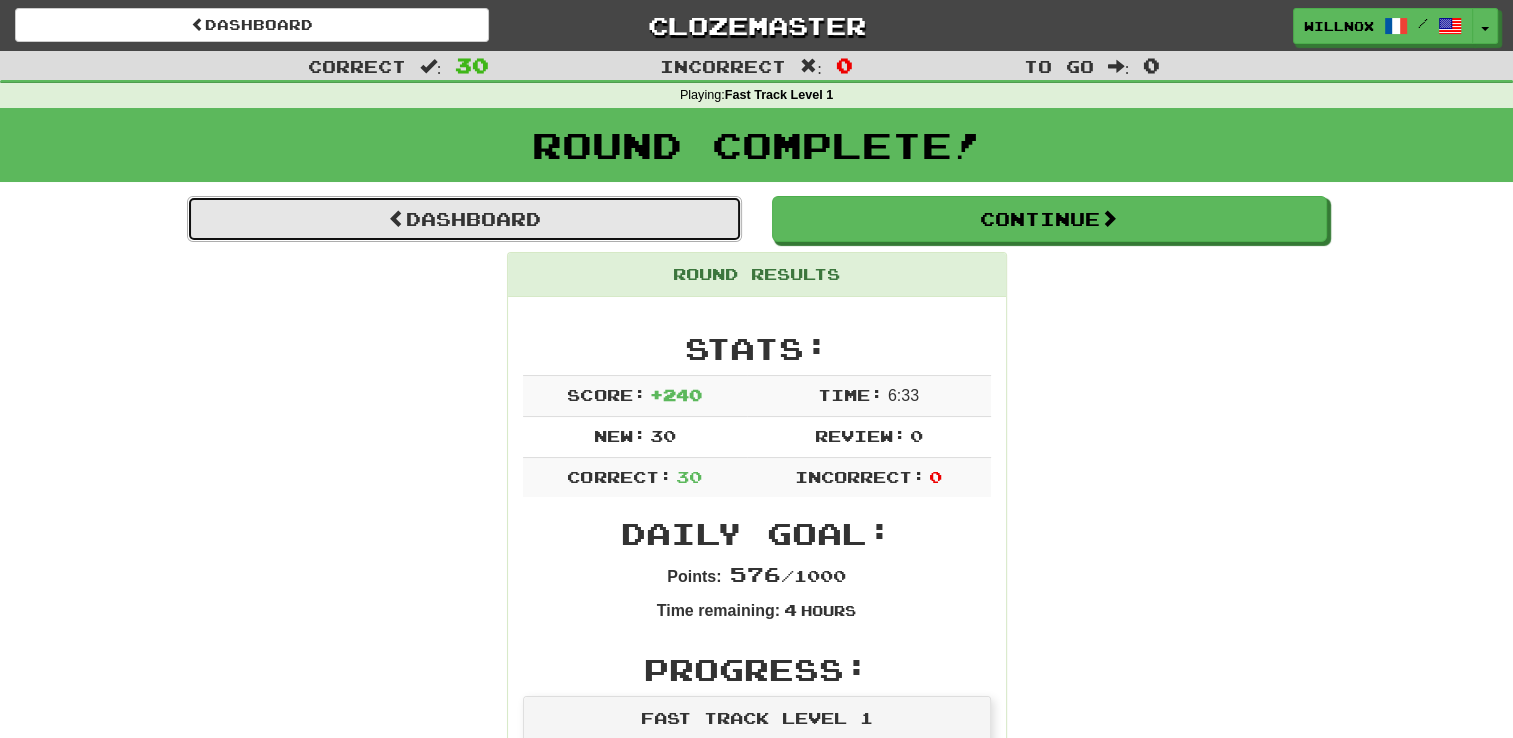click on "Dashboard" at bounding box center (464, 219) 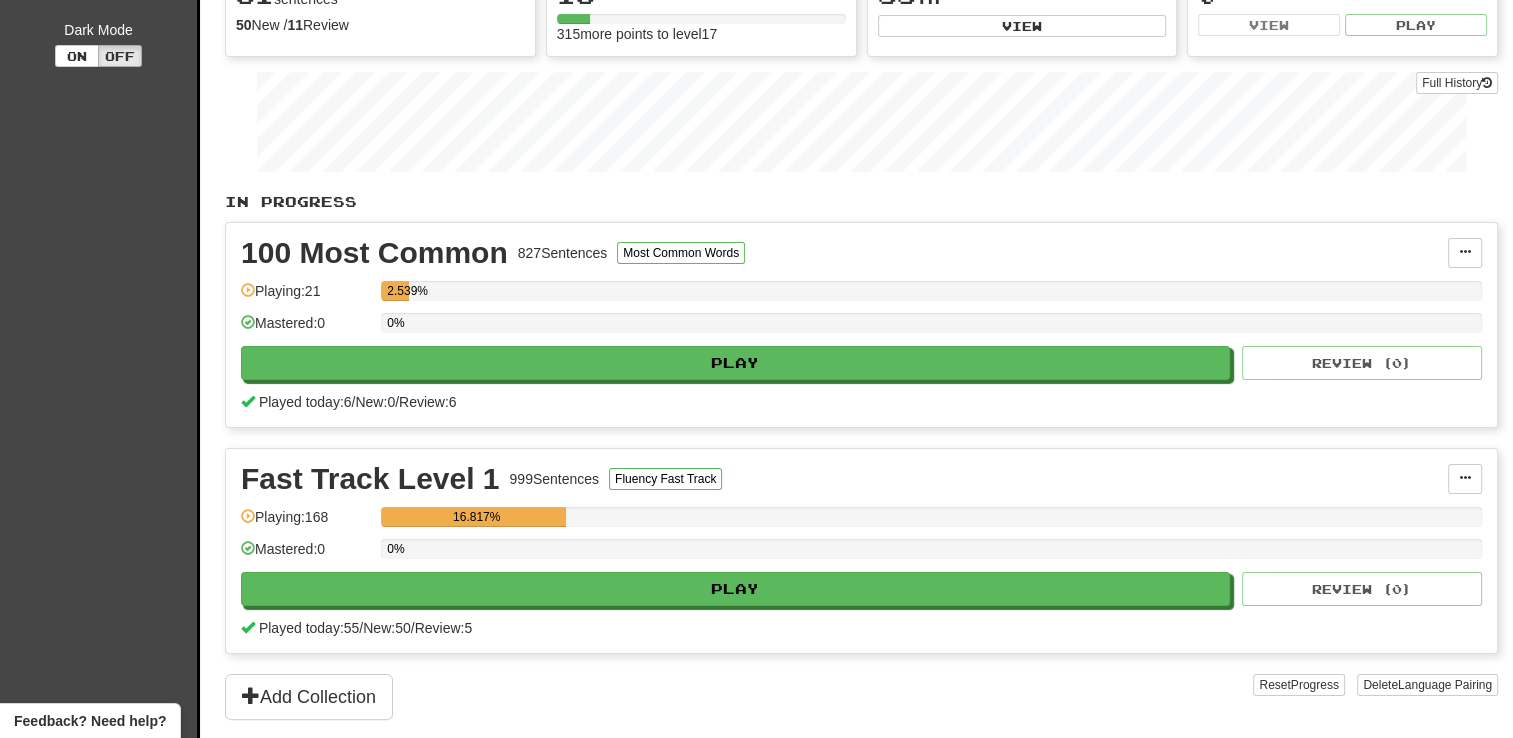 scroll, scrollTop: 216, scrollLeft: 0, axis: vertical 